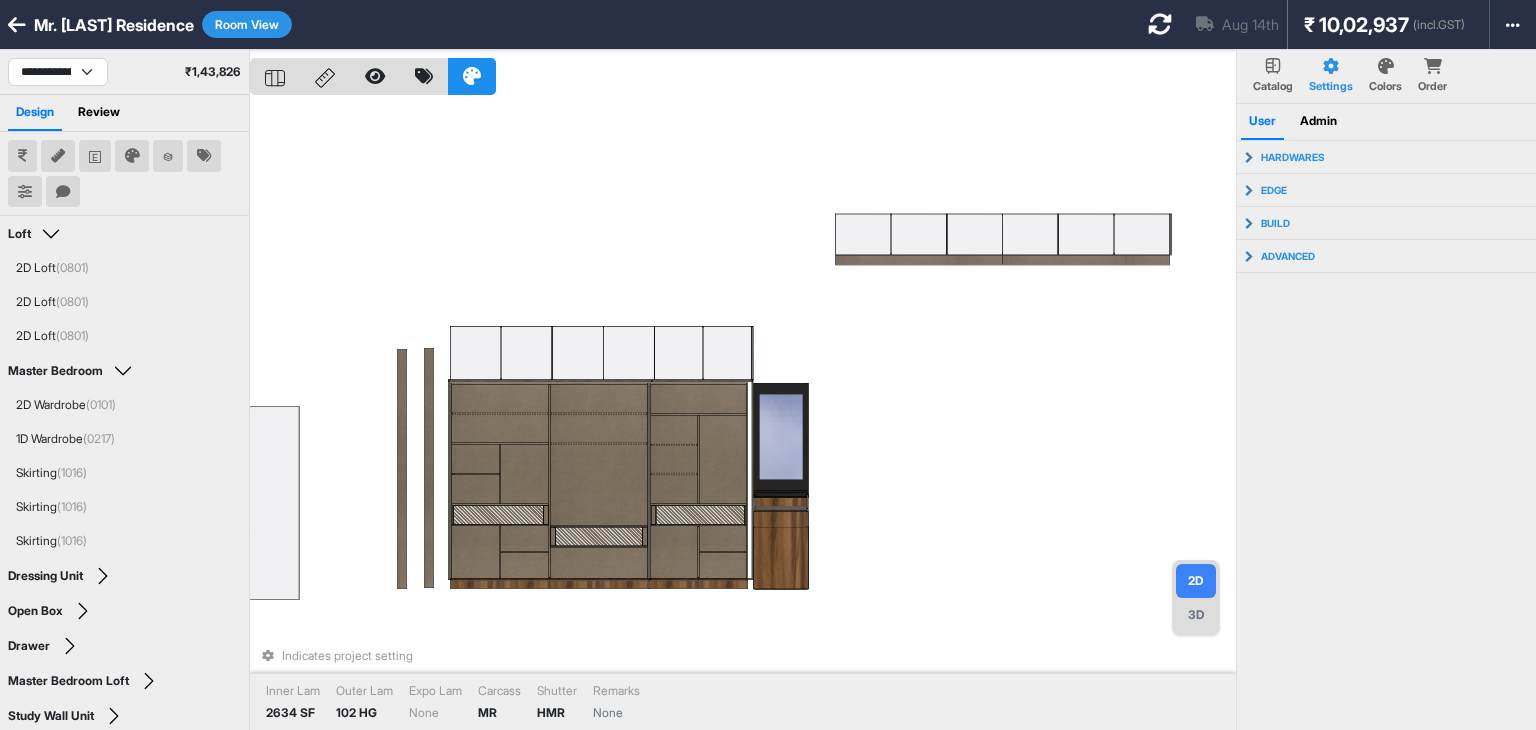 select on "****" 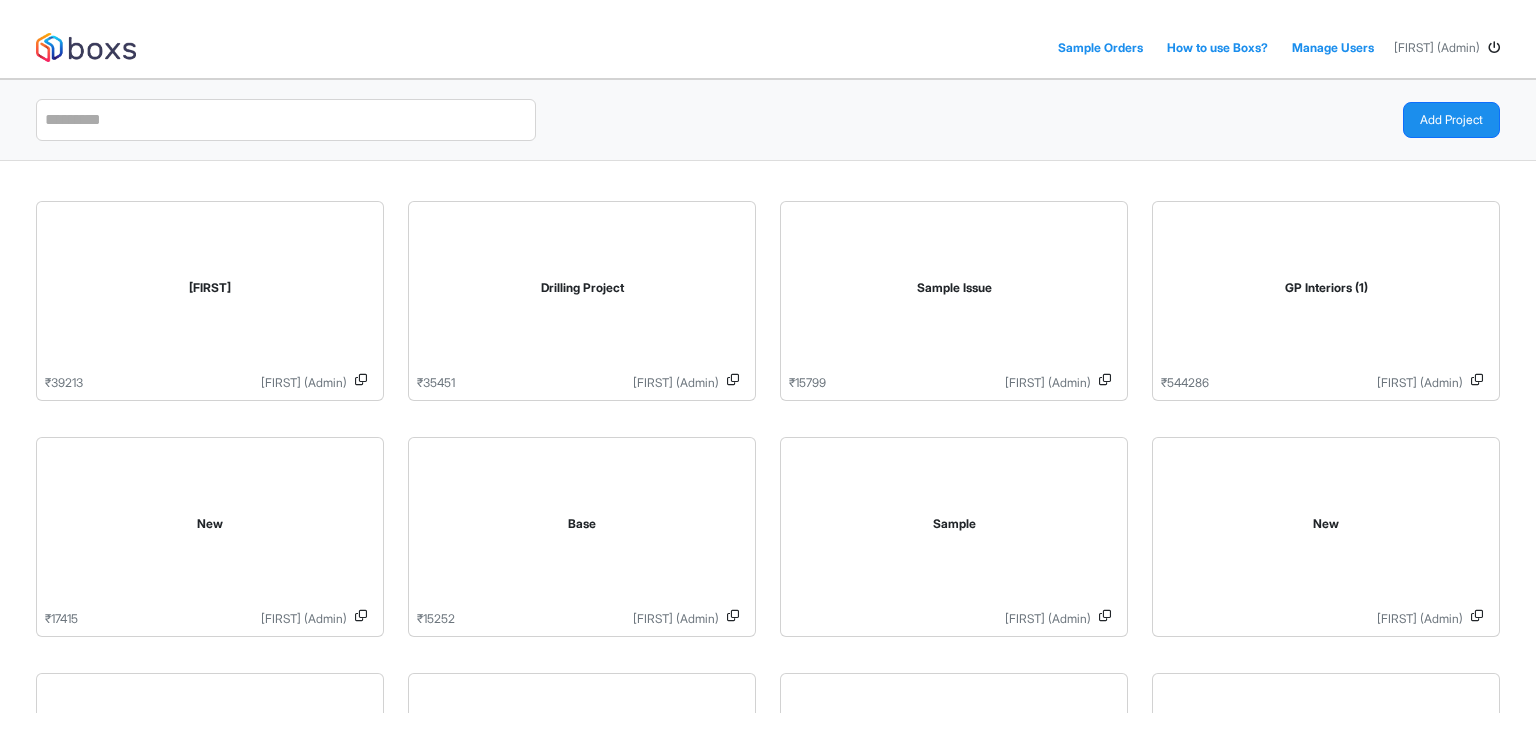 scroll, scrollTop: 0, scrollLeft: 0, axis: both 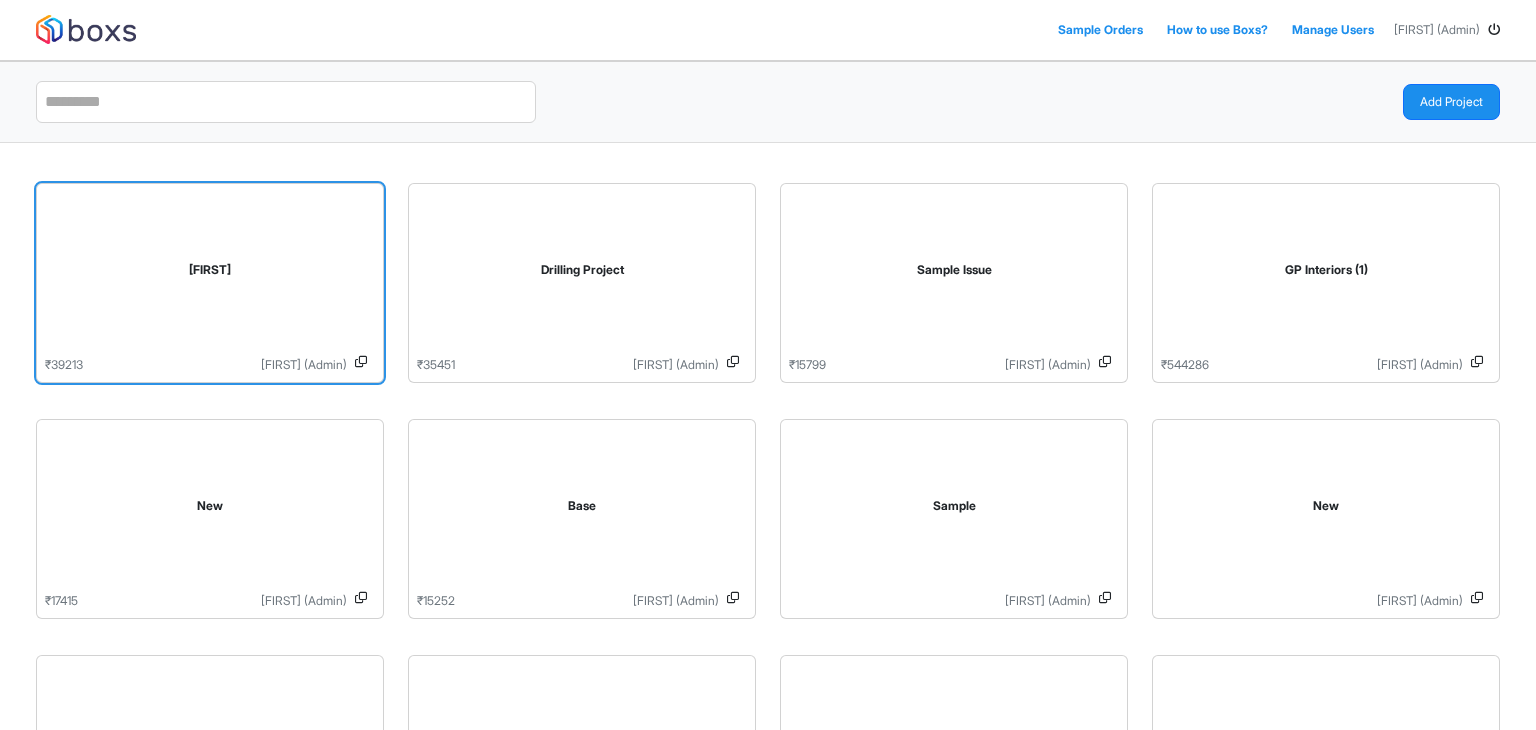 click on "[FIRST]" at bounding box center [210, 274] 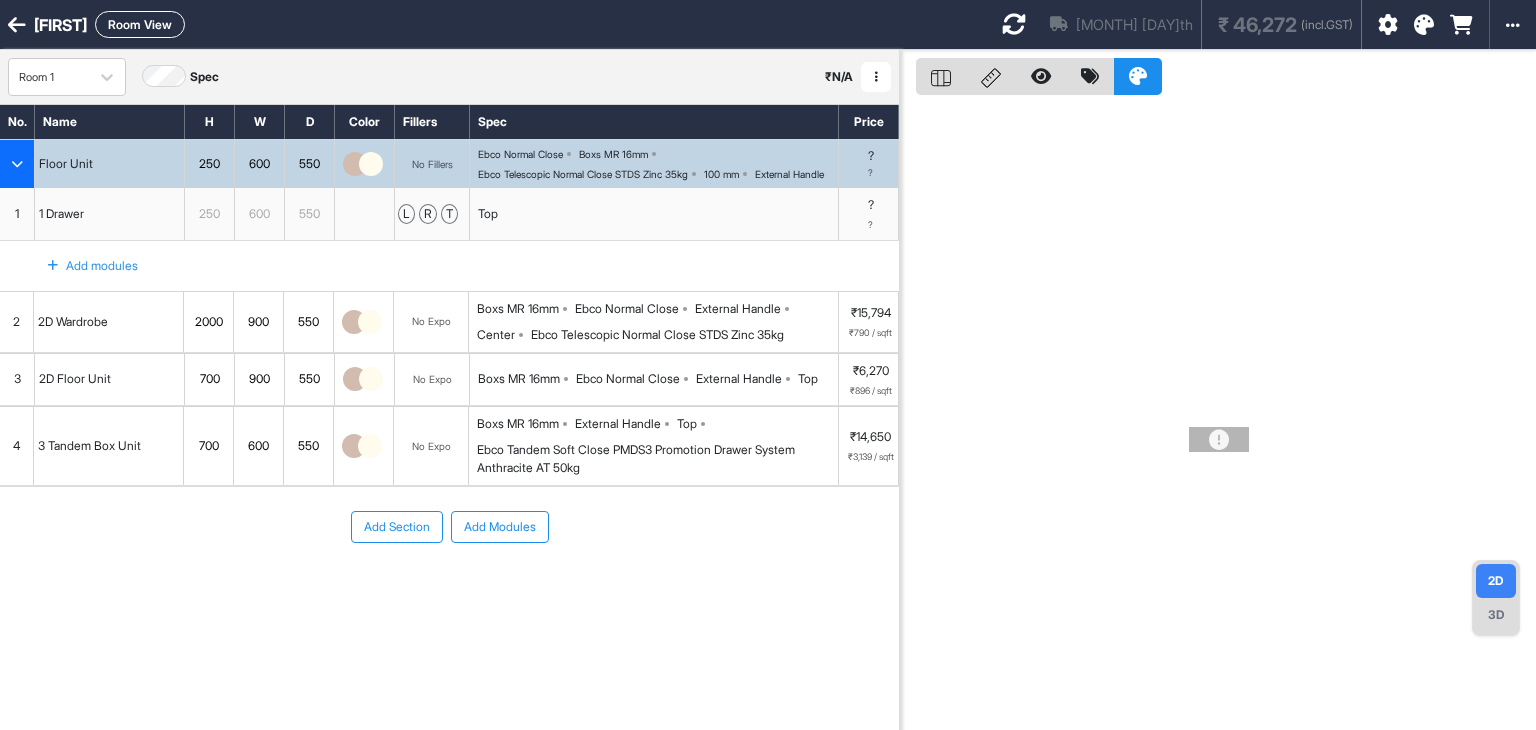 click at bounding box center (1424, 25) 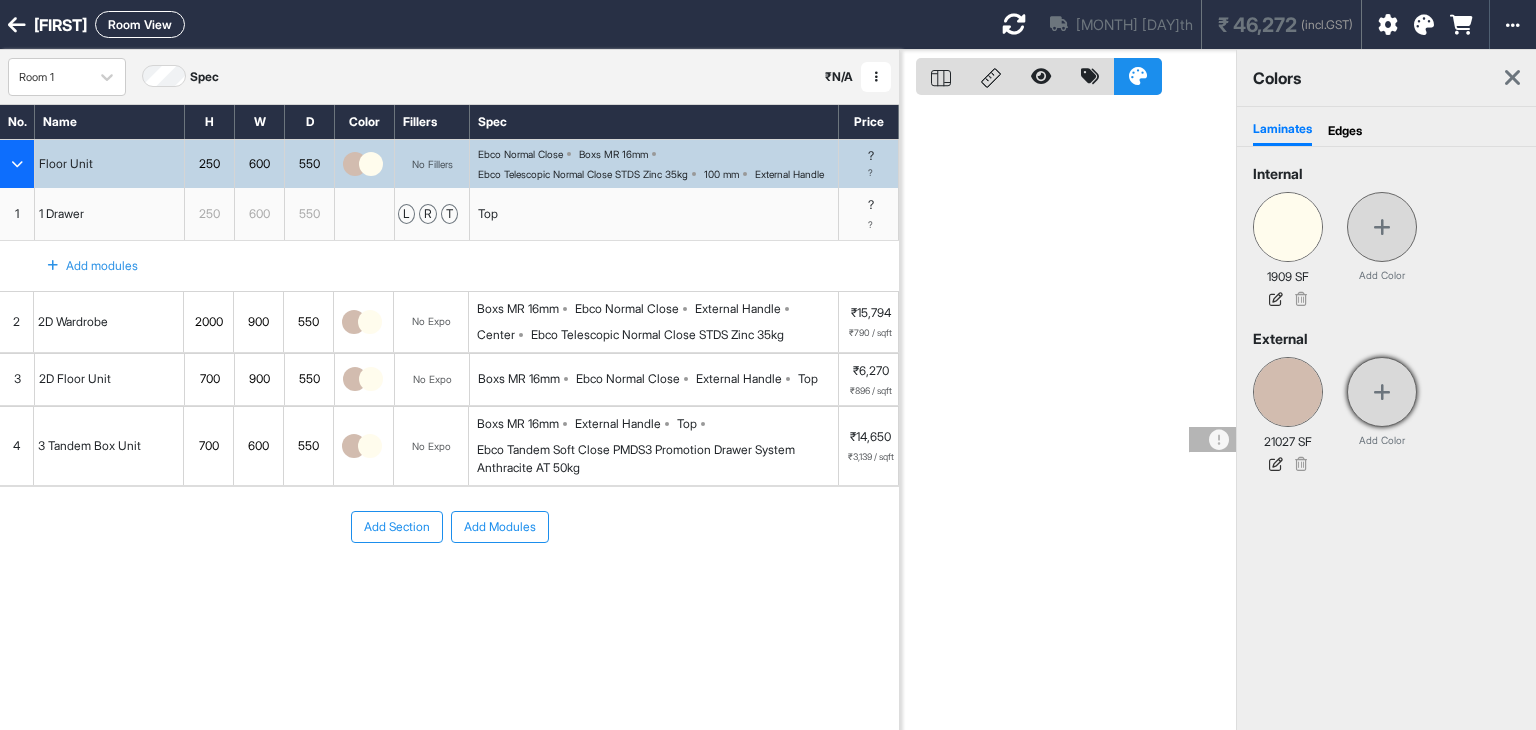 click at bounding box center (1382, 392) 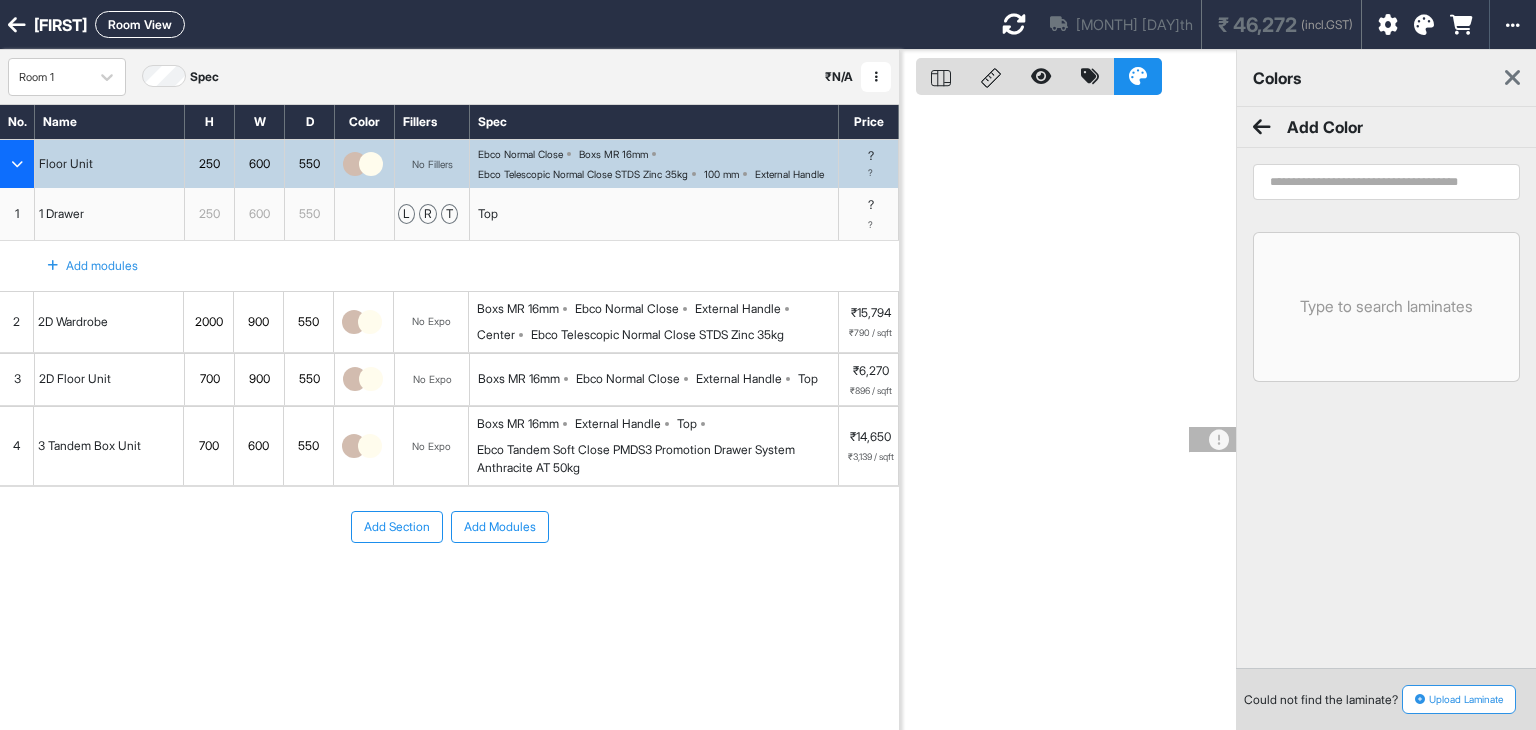 click at bounding box center [1420, 699] 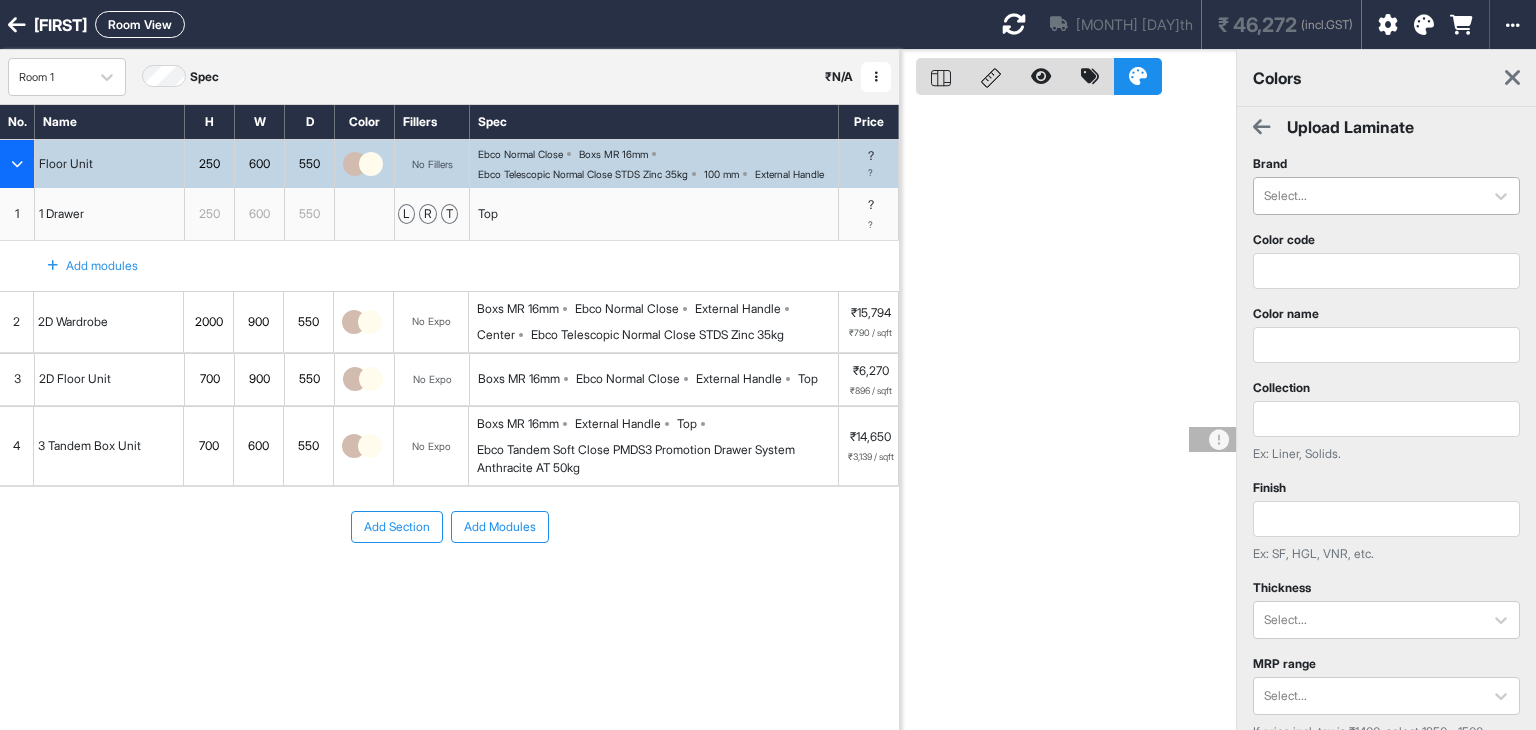 click at bounding box center [1368, 196] 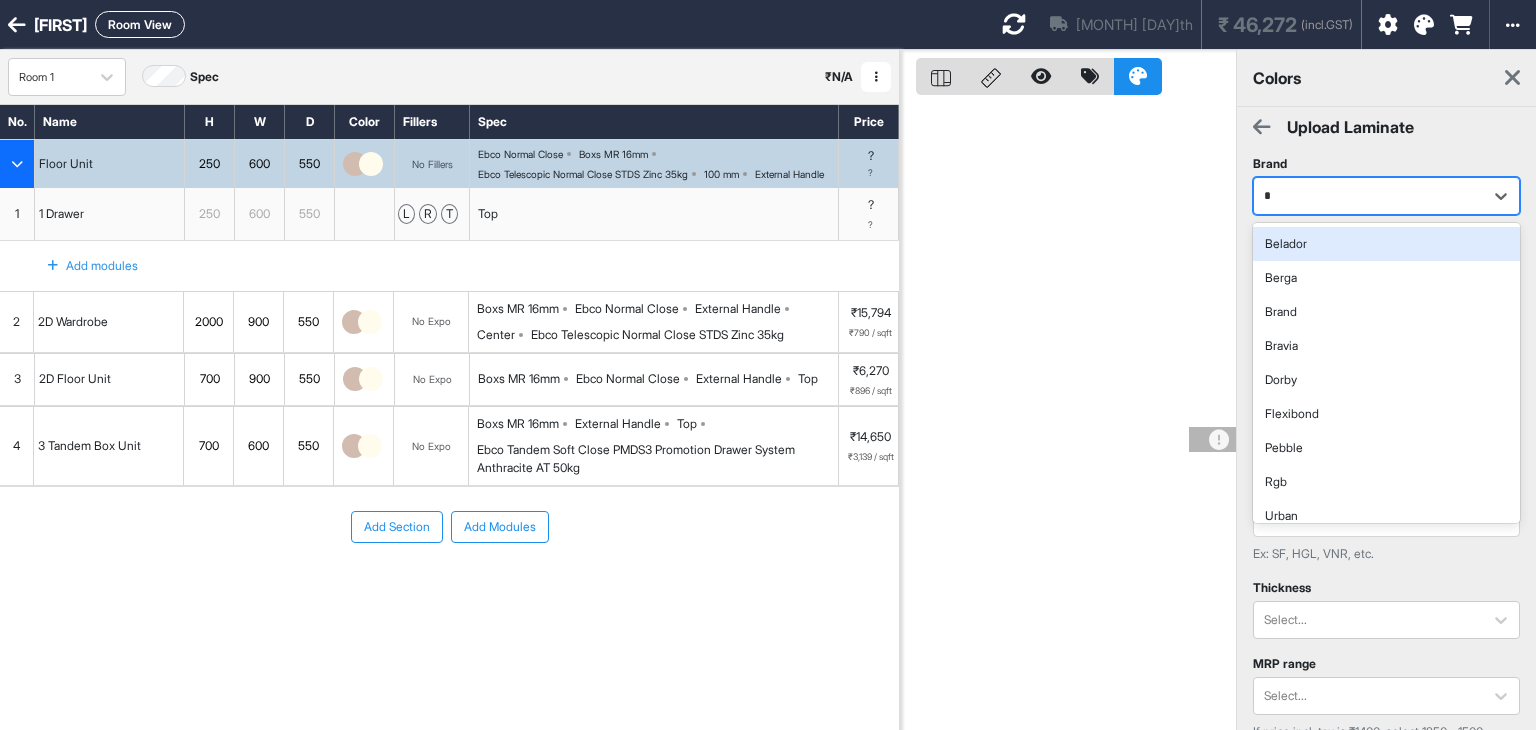 type on "**" 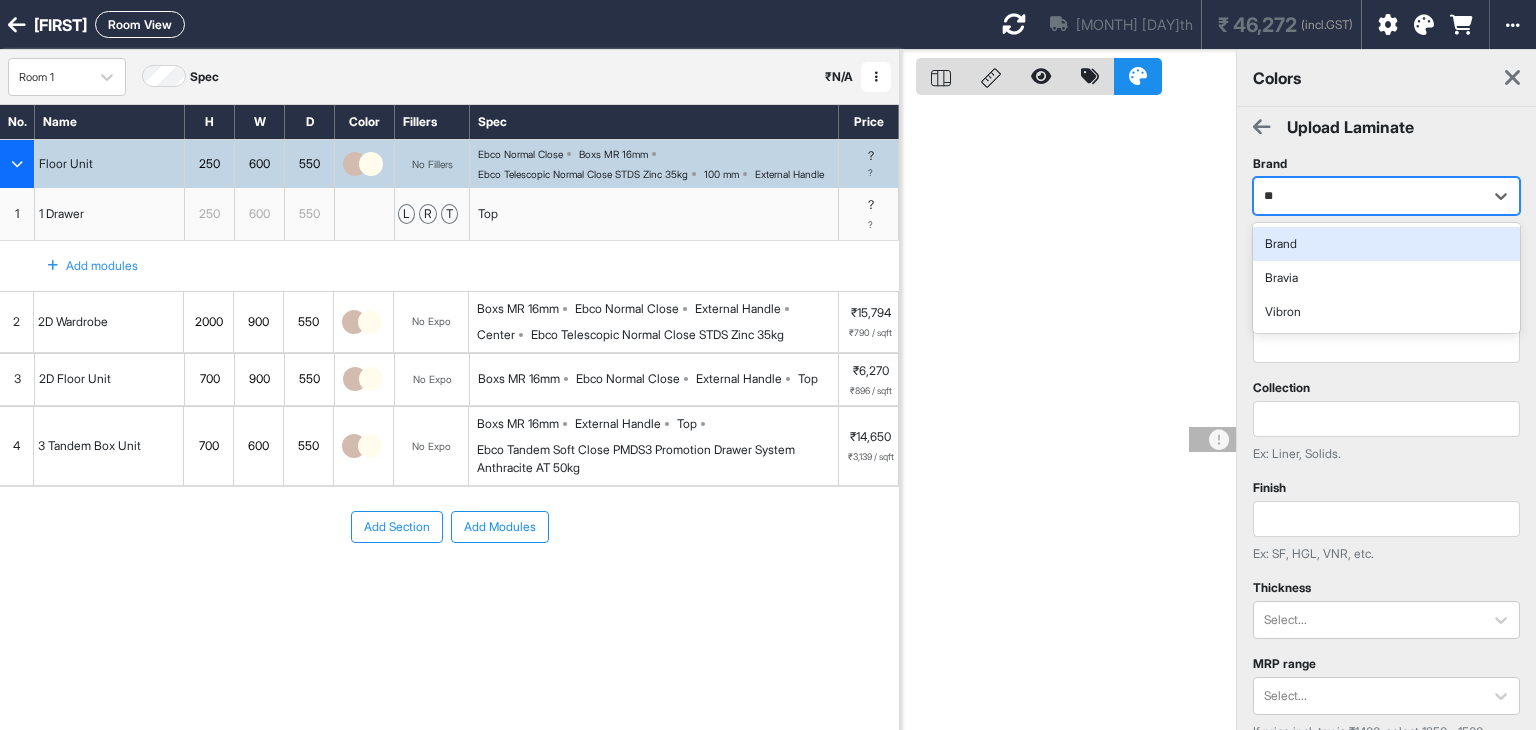 click on "Brand" at bounding box center (1386, 244) 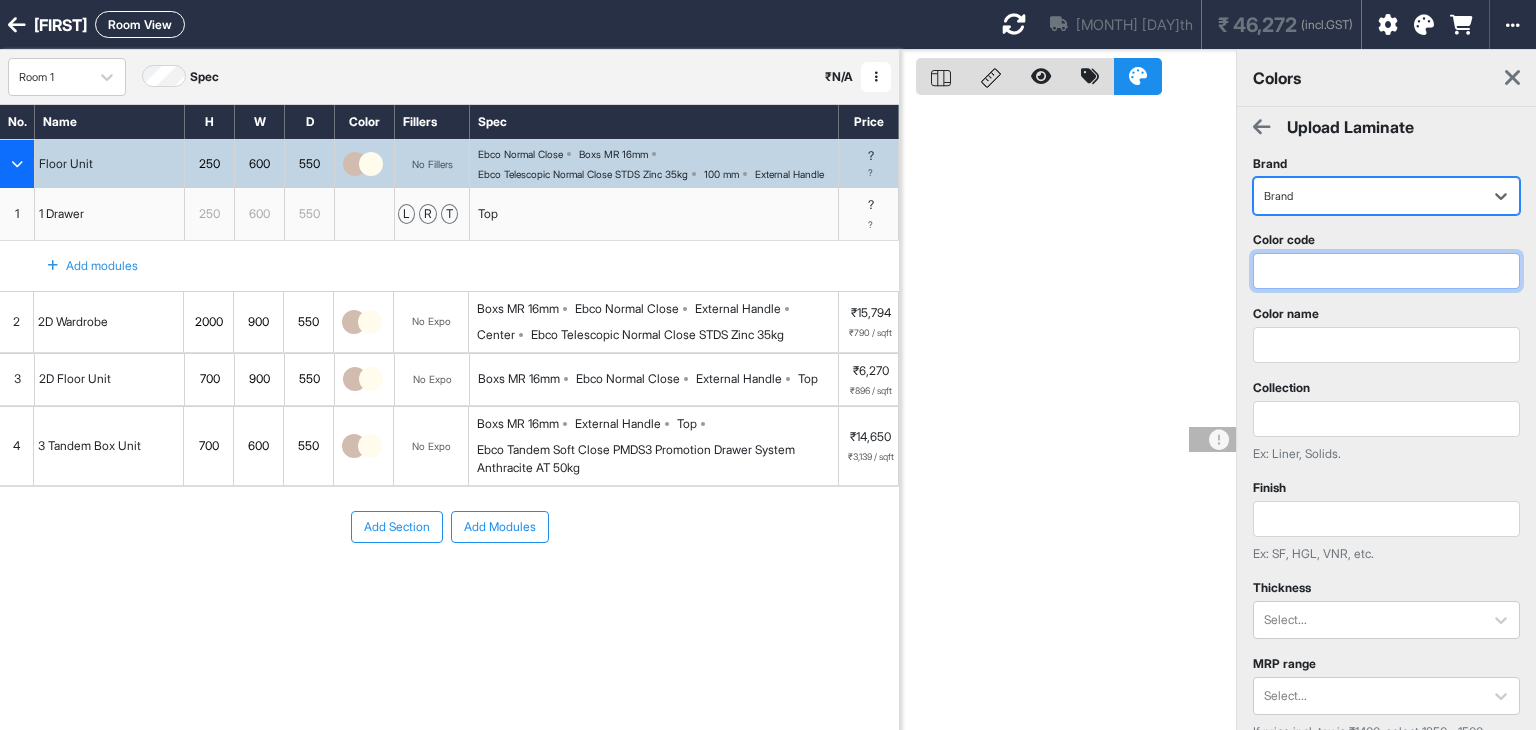 click at bounding box center [1386, 271] 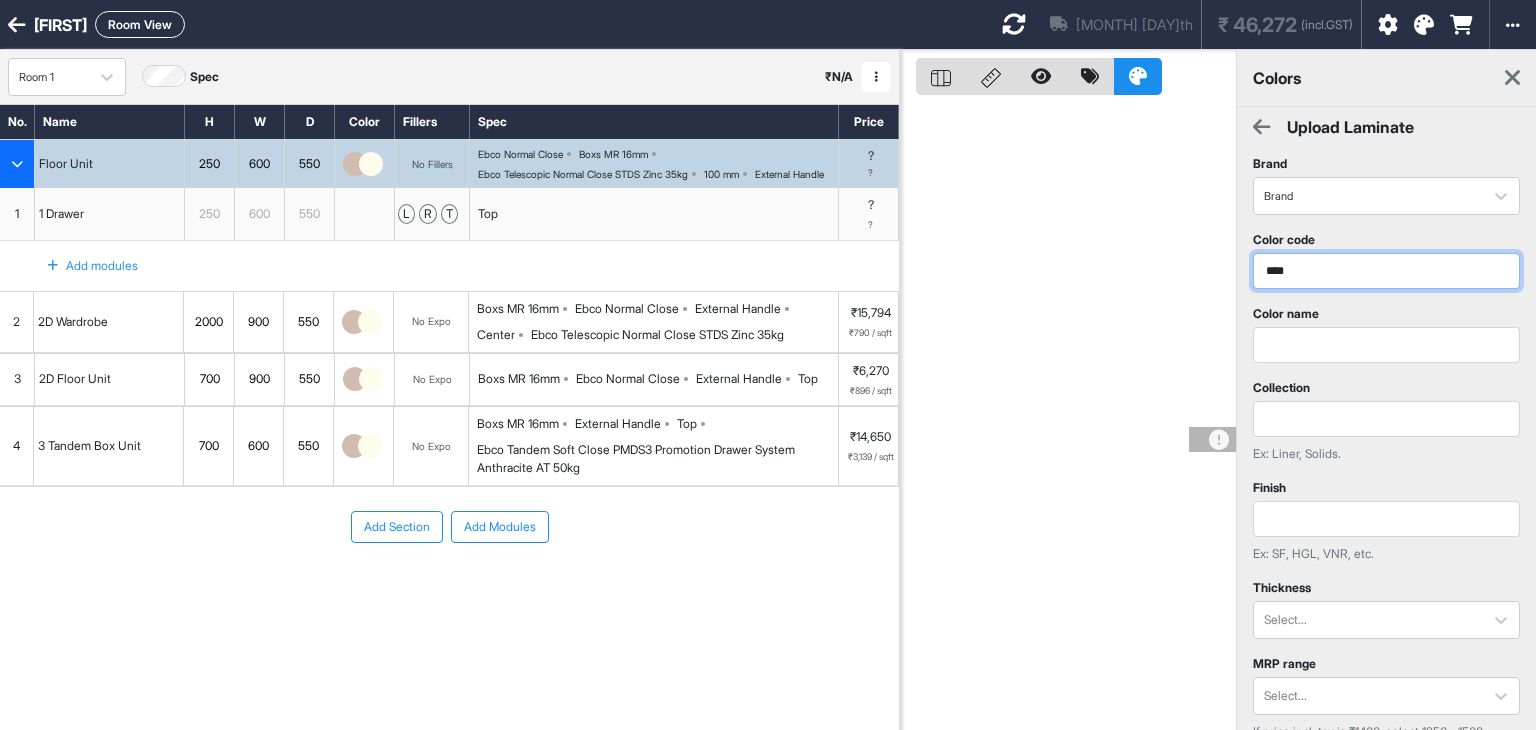 type on "****" 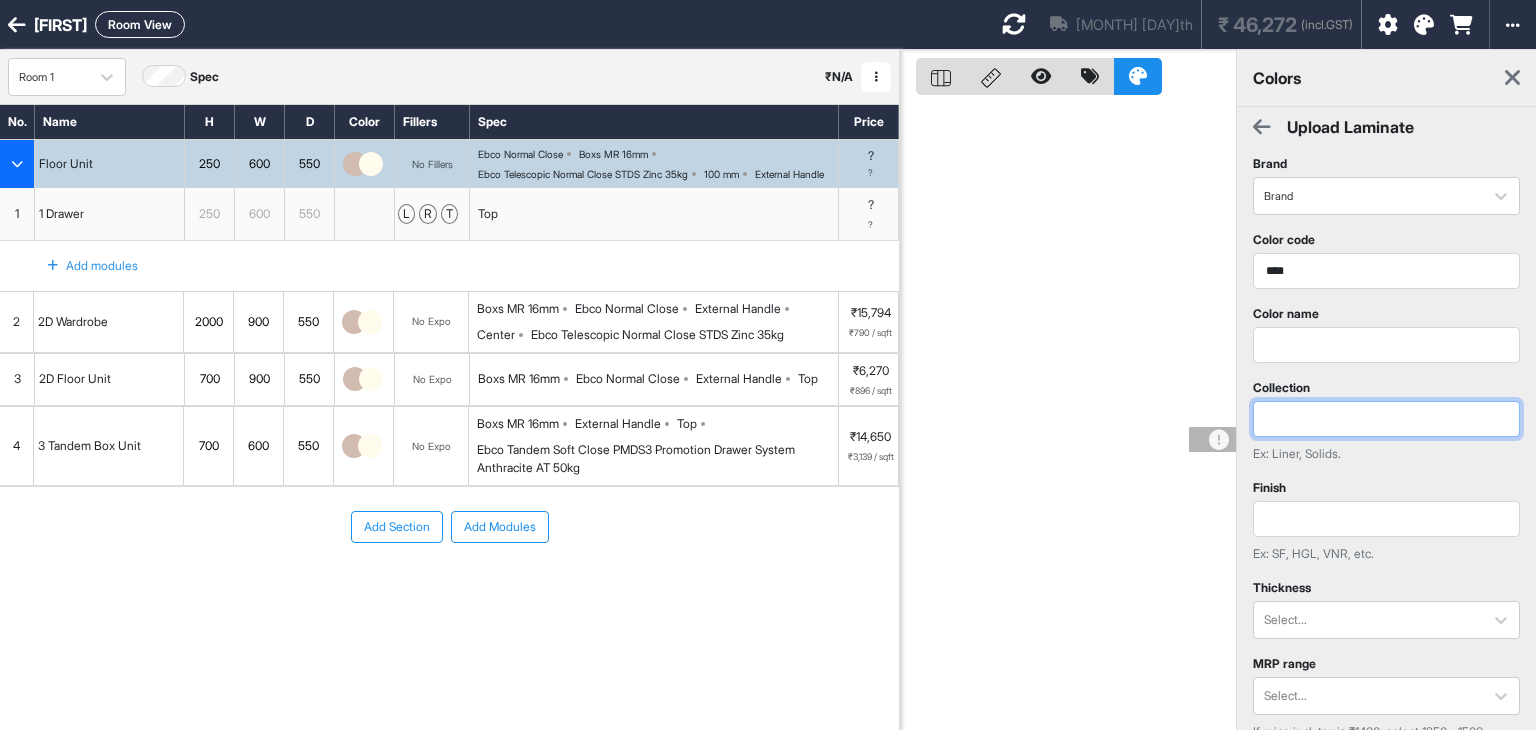 click at bounding box center [1386, 419] 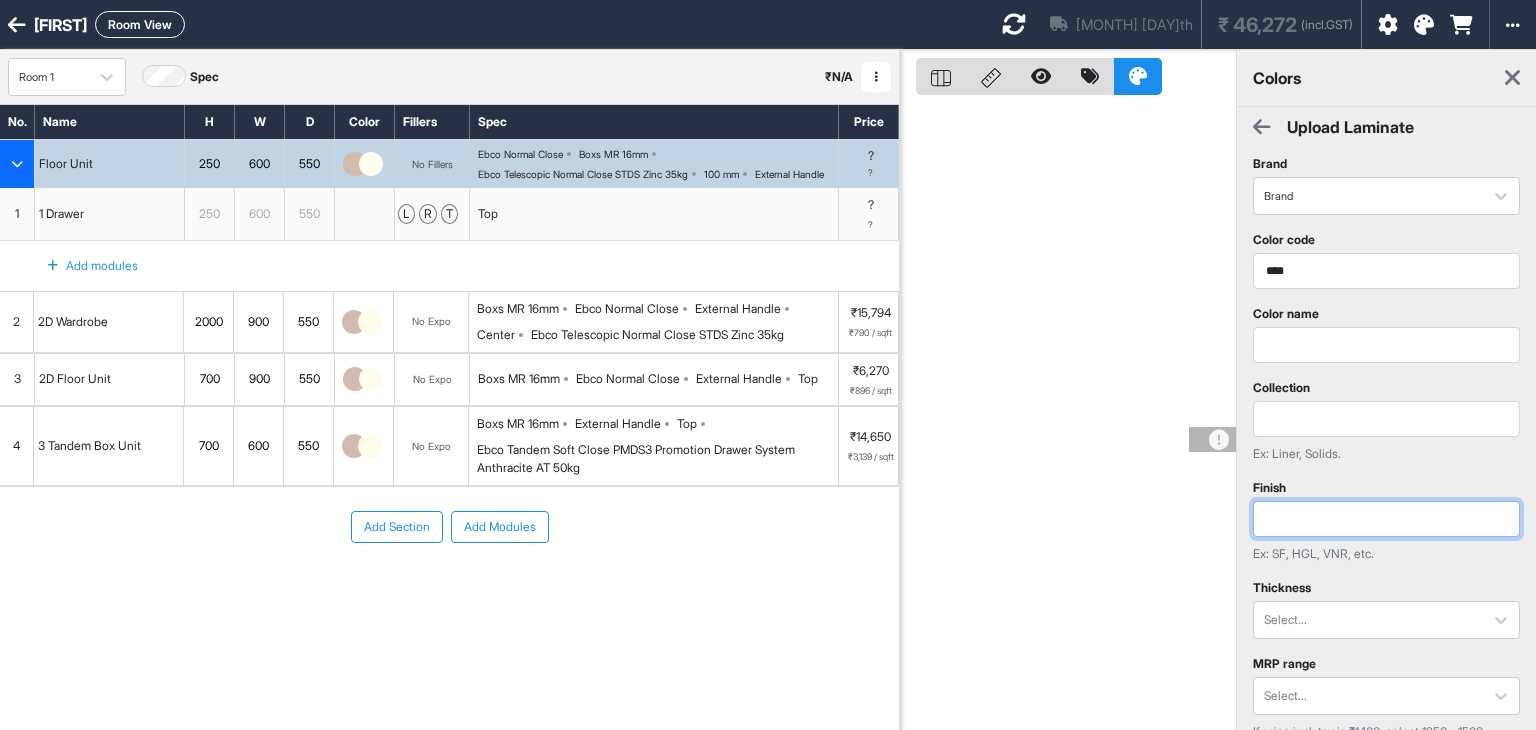 click at bounding box center (1386, 519) 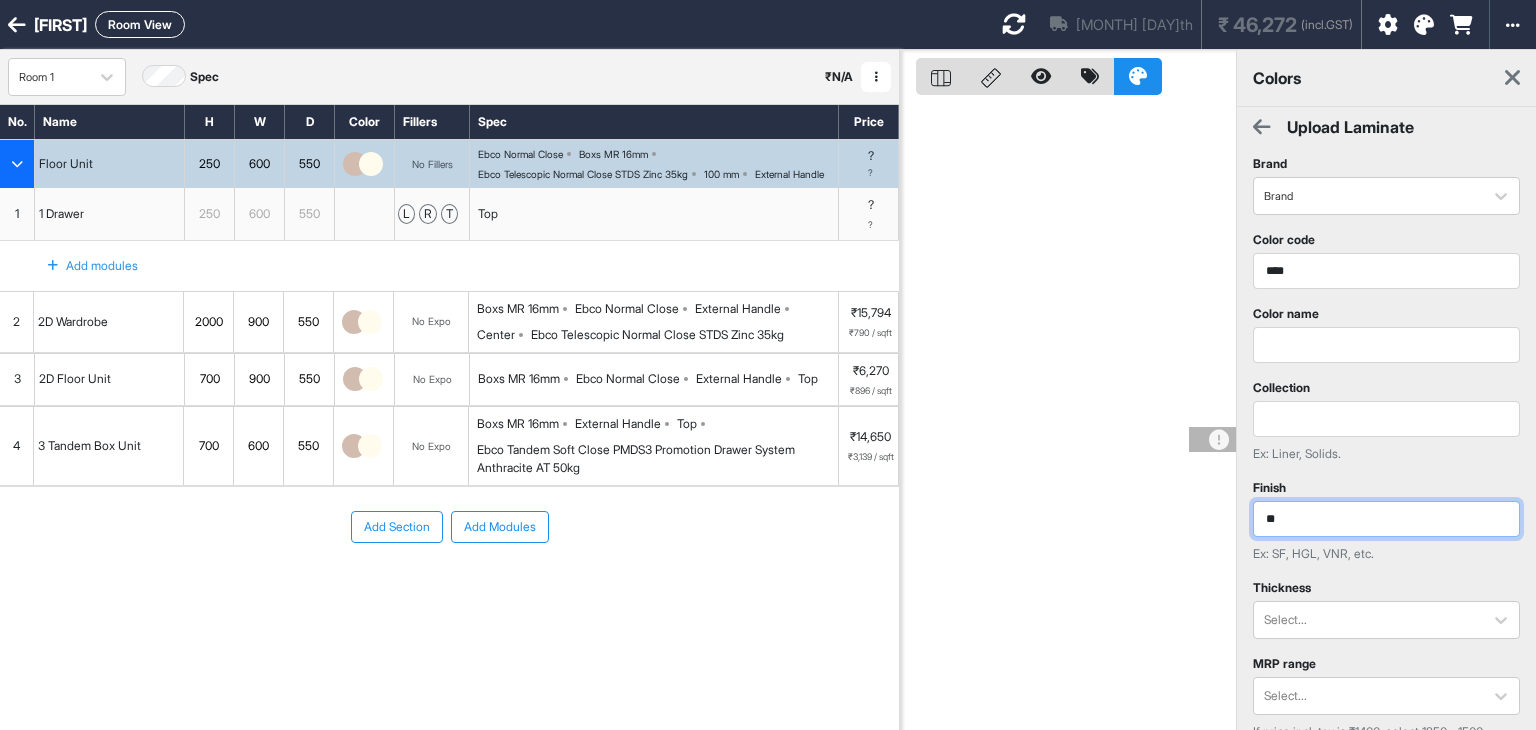 type on "**" 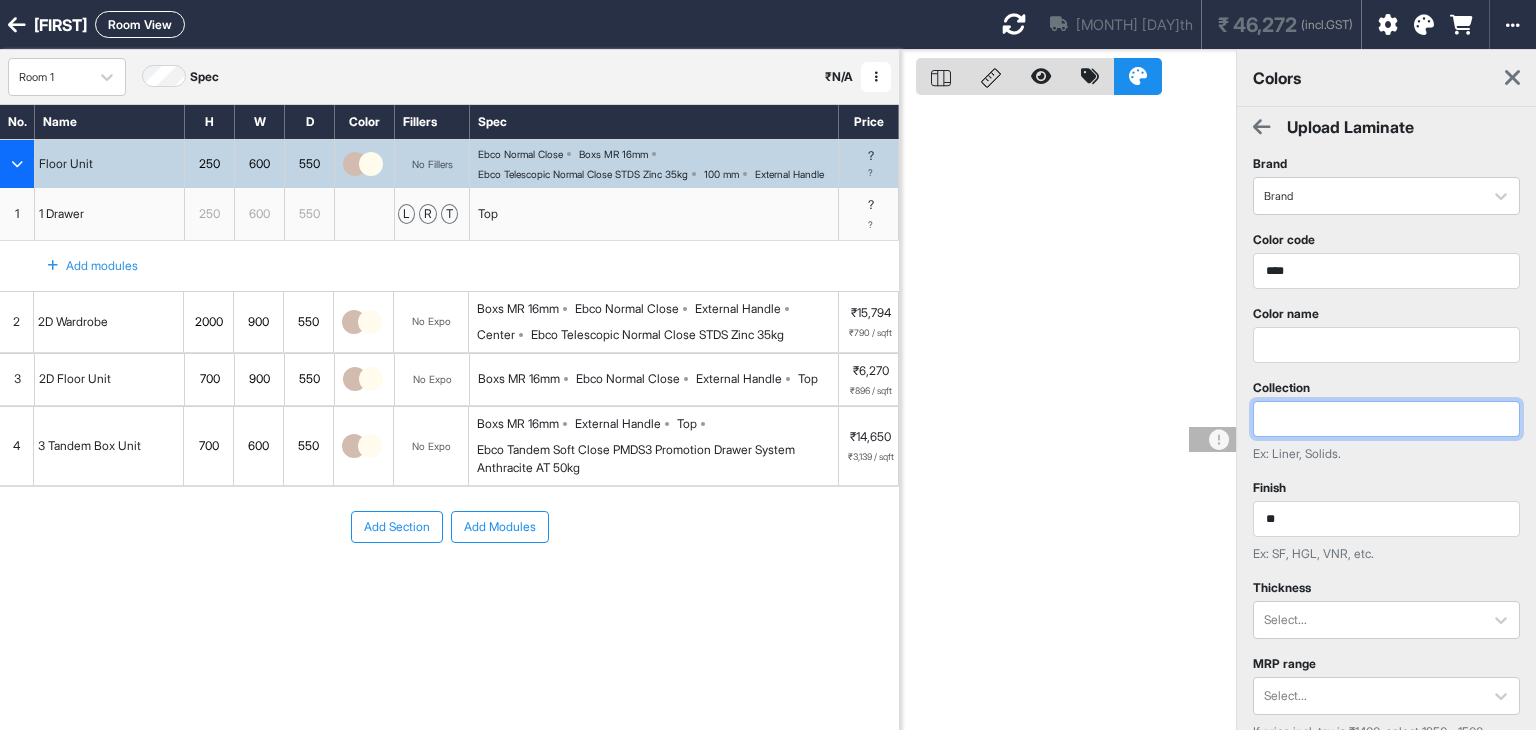 click at bounding box center [1386, 419] 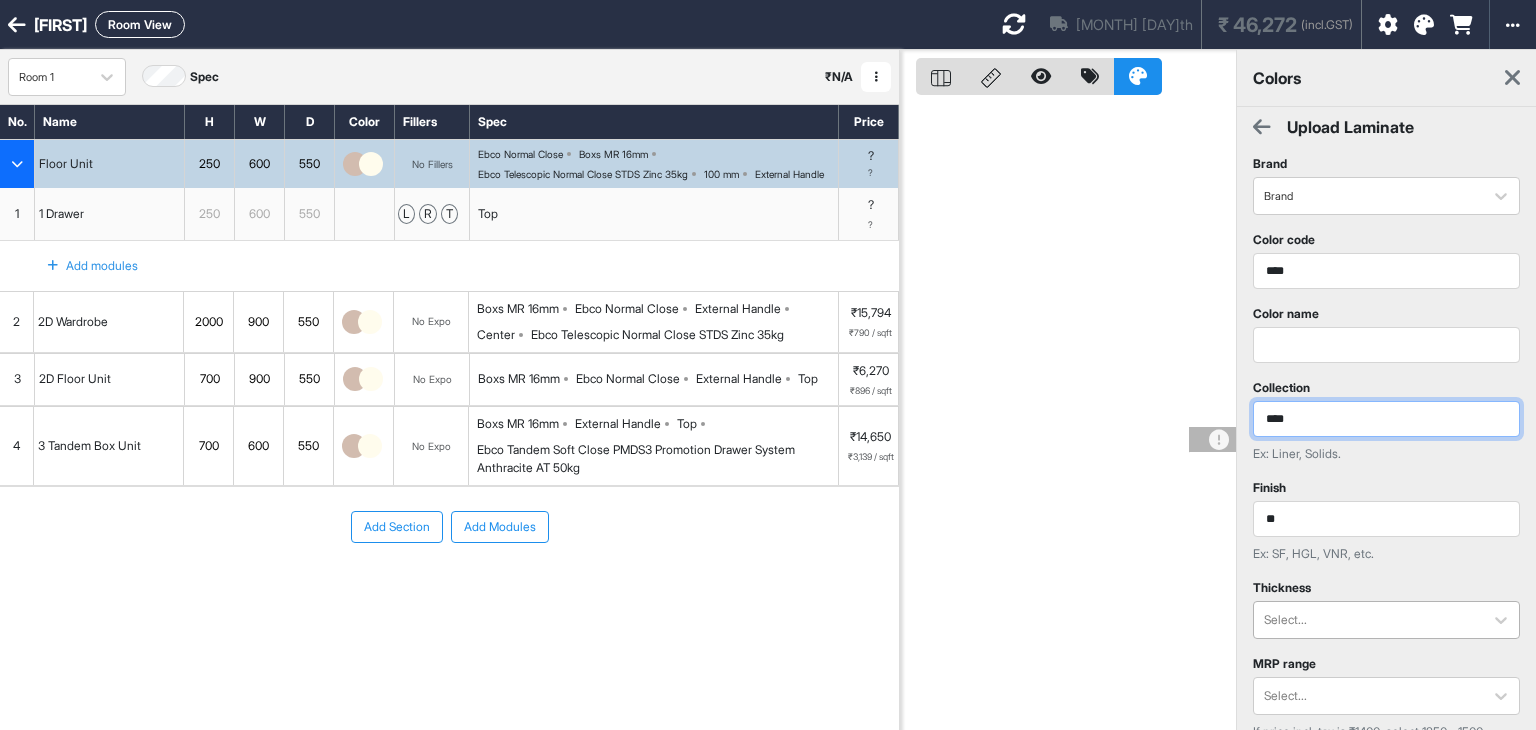 type on "****" 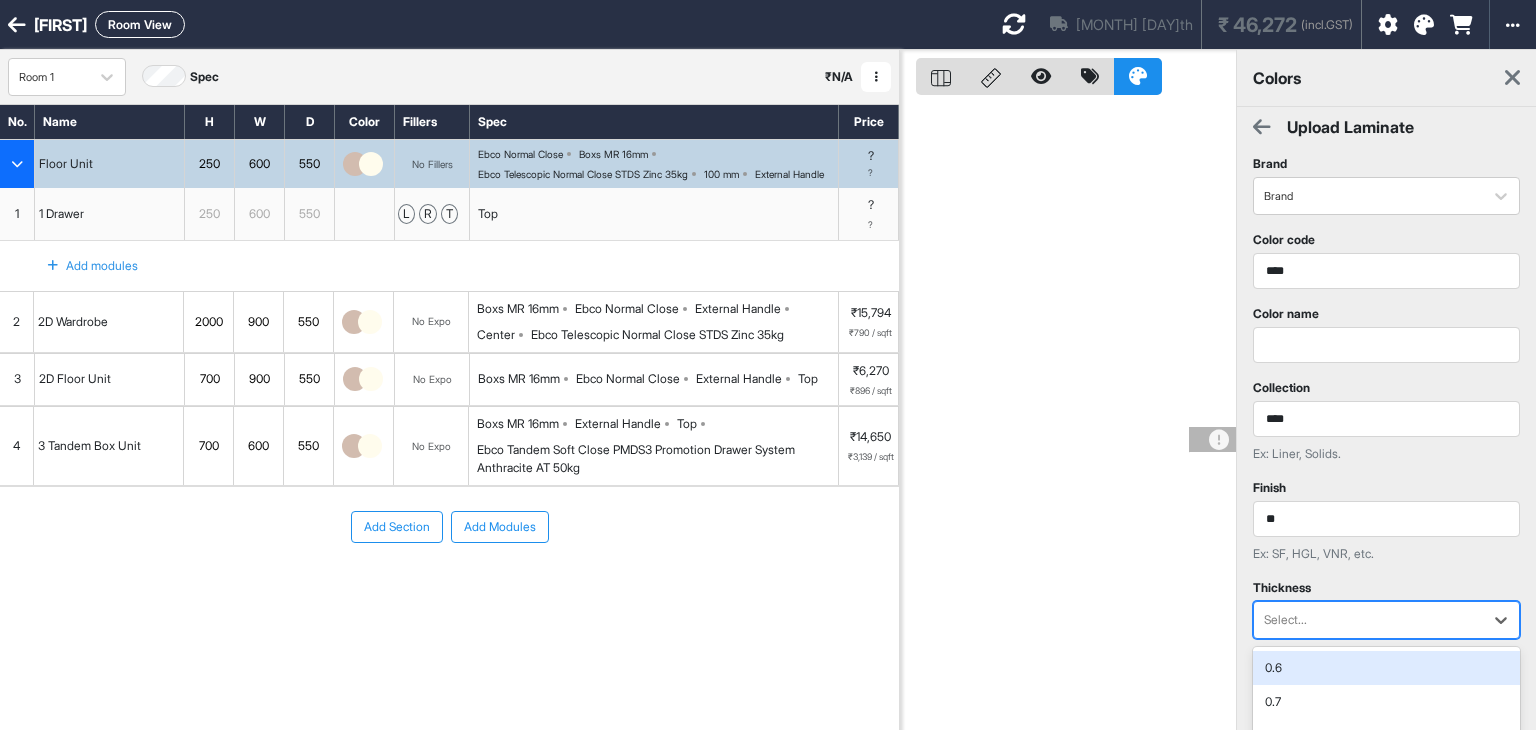 click on "Select..." at bounding box center (1386, 620) 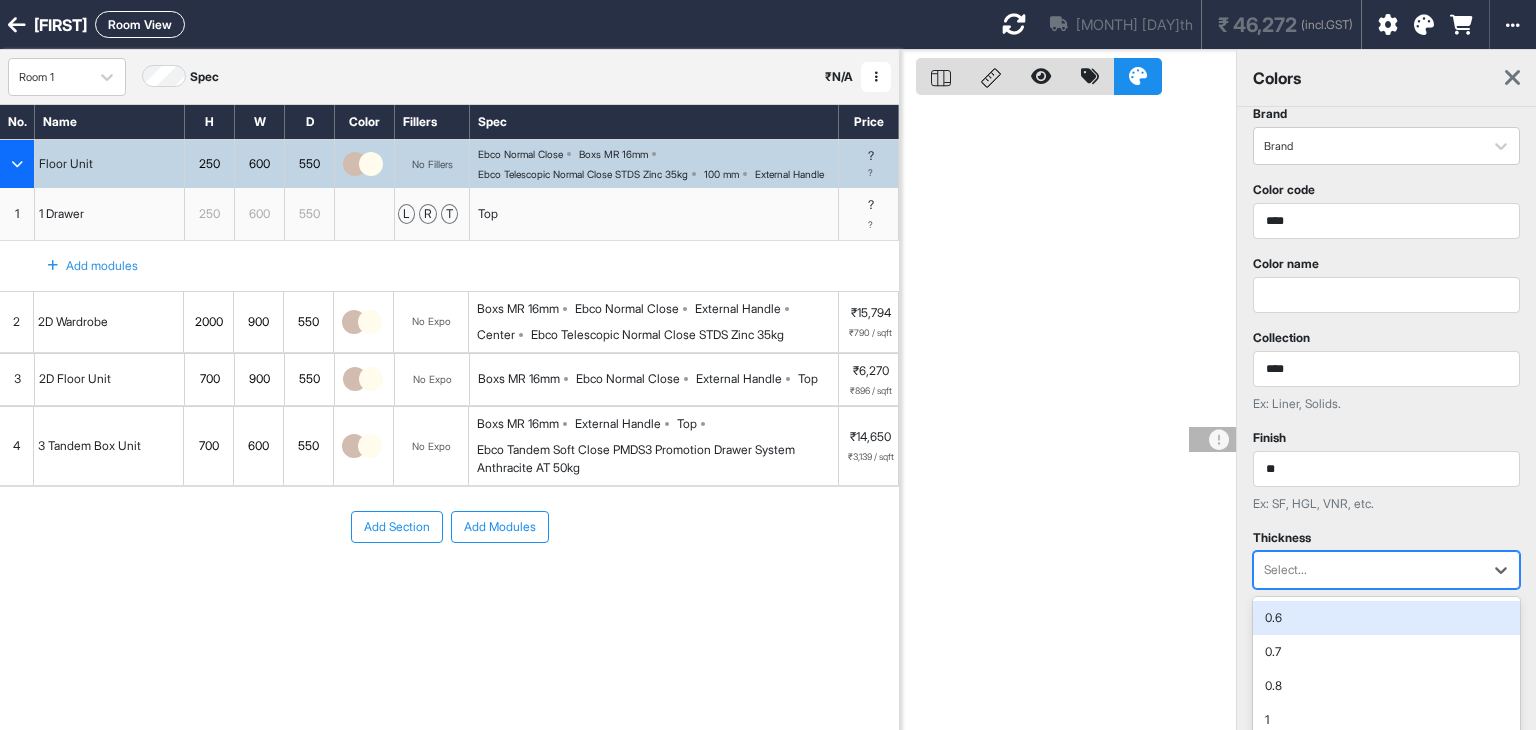 scroll, scrollTop: 200, scrollLeft: 0, axis: vertical 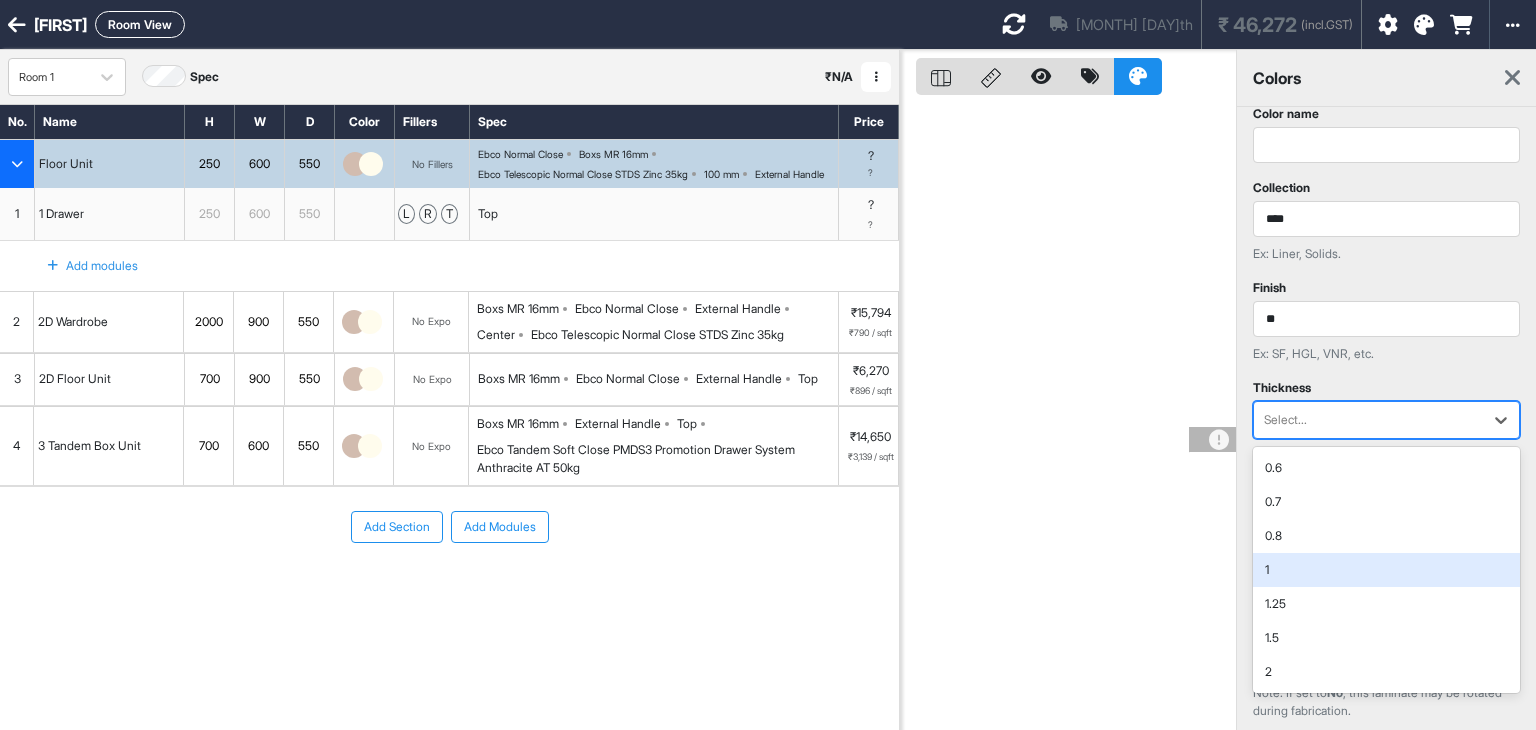 click on "1" at bounding box center [1386, 570] 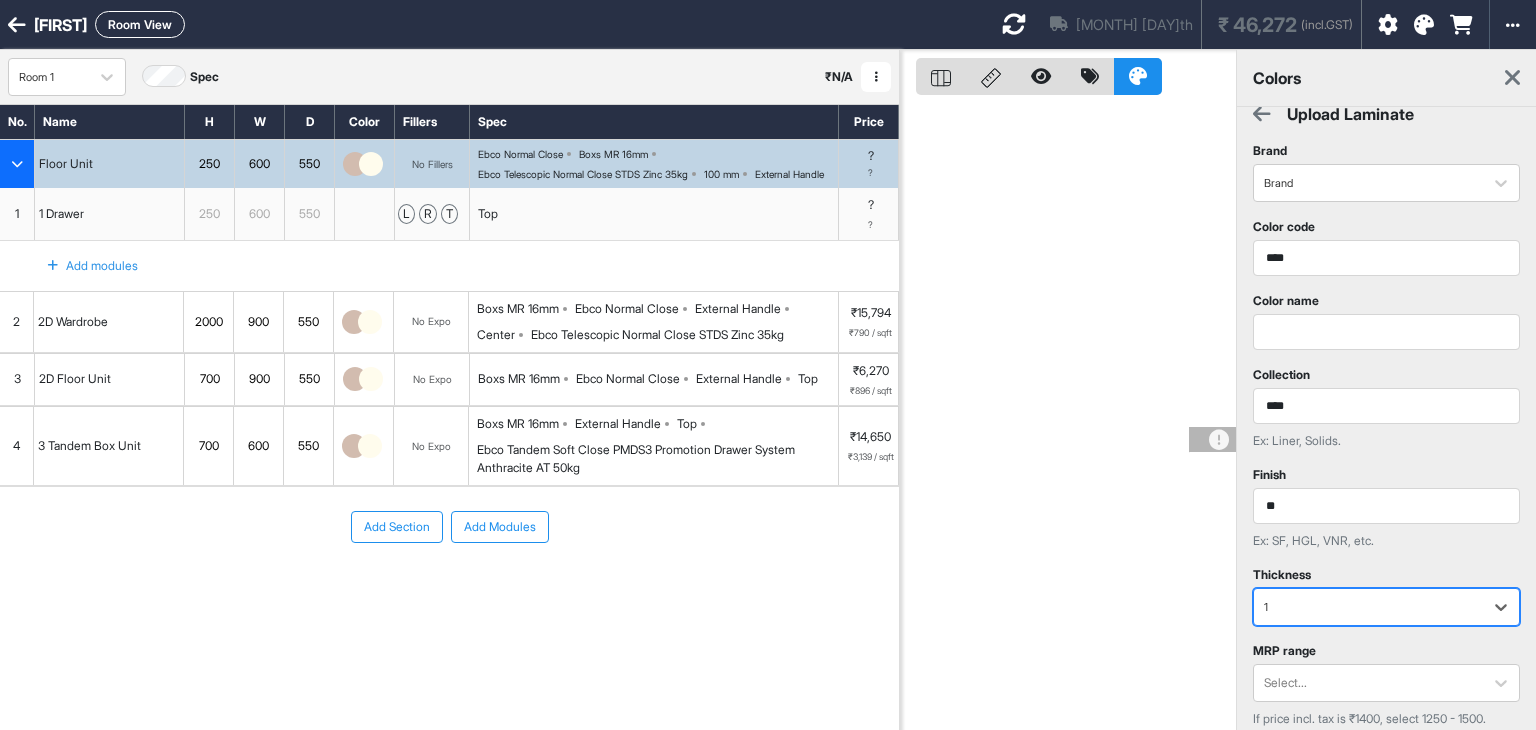 scroll, scrollTop: 0, scrollLeft: 0, axis: both 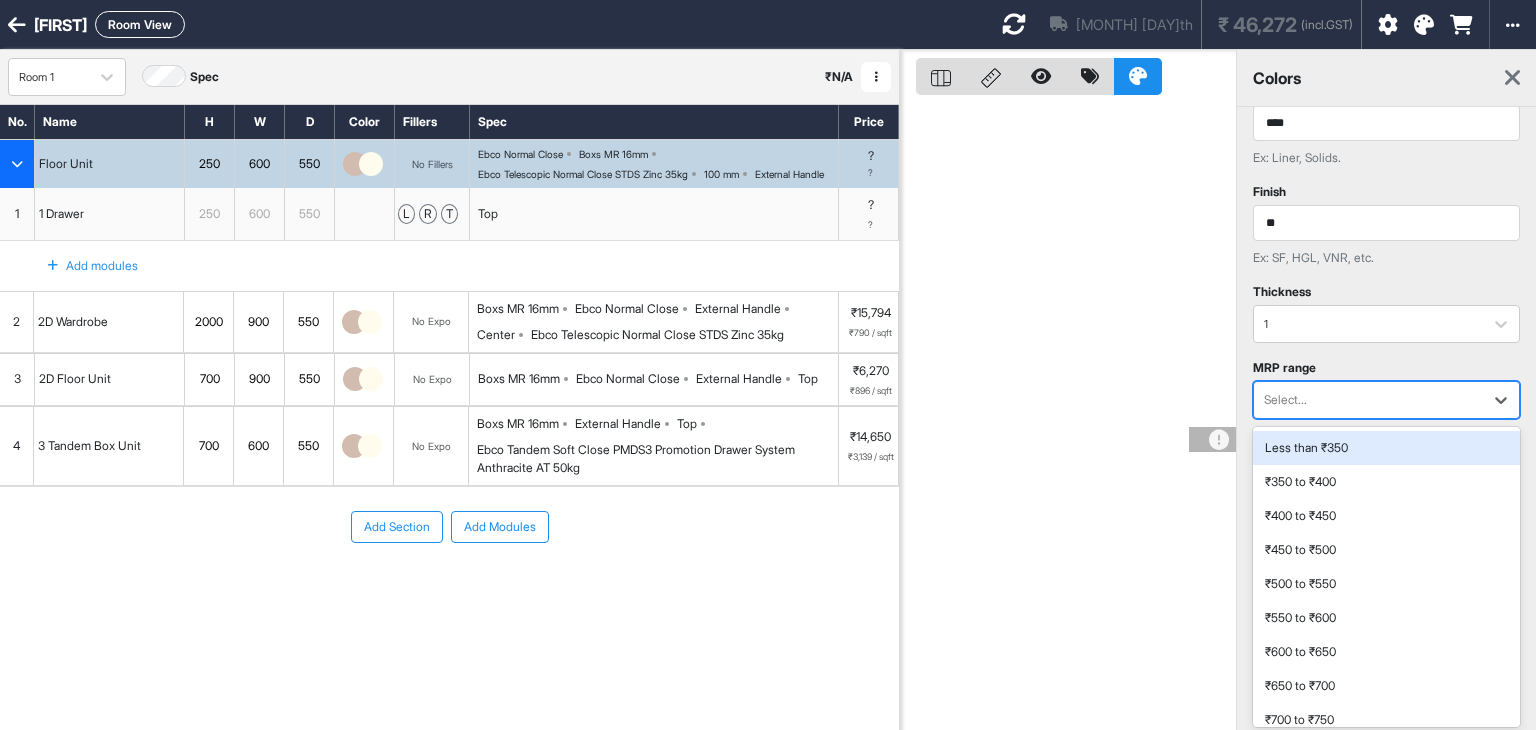 click at bounding box center (1368, 400) 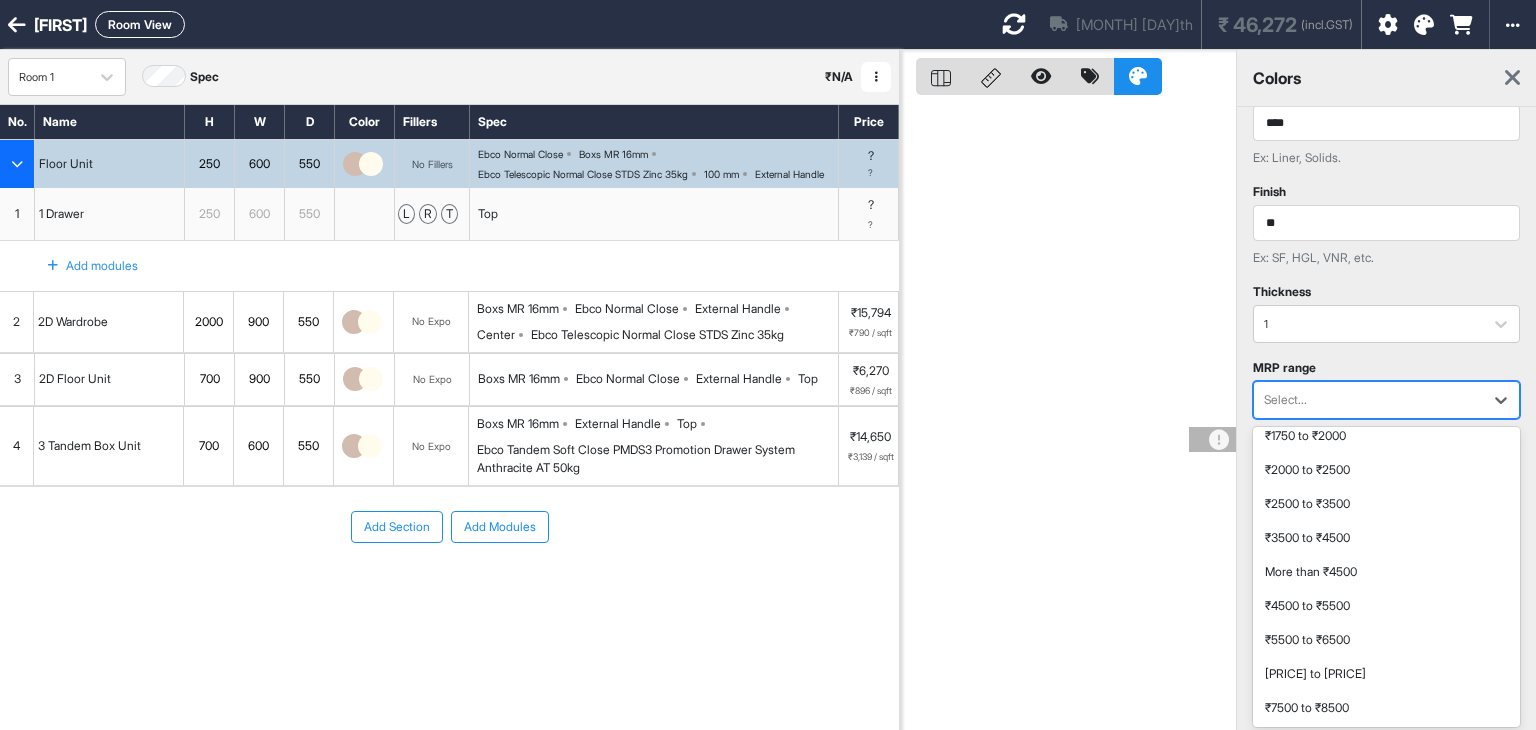 scroll, scrollTop: 456, scrollLeft: 0, axis: vertical 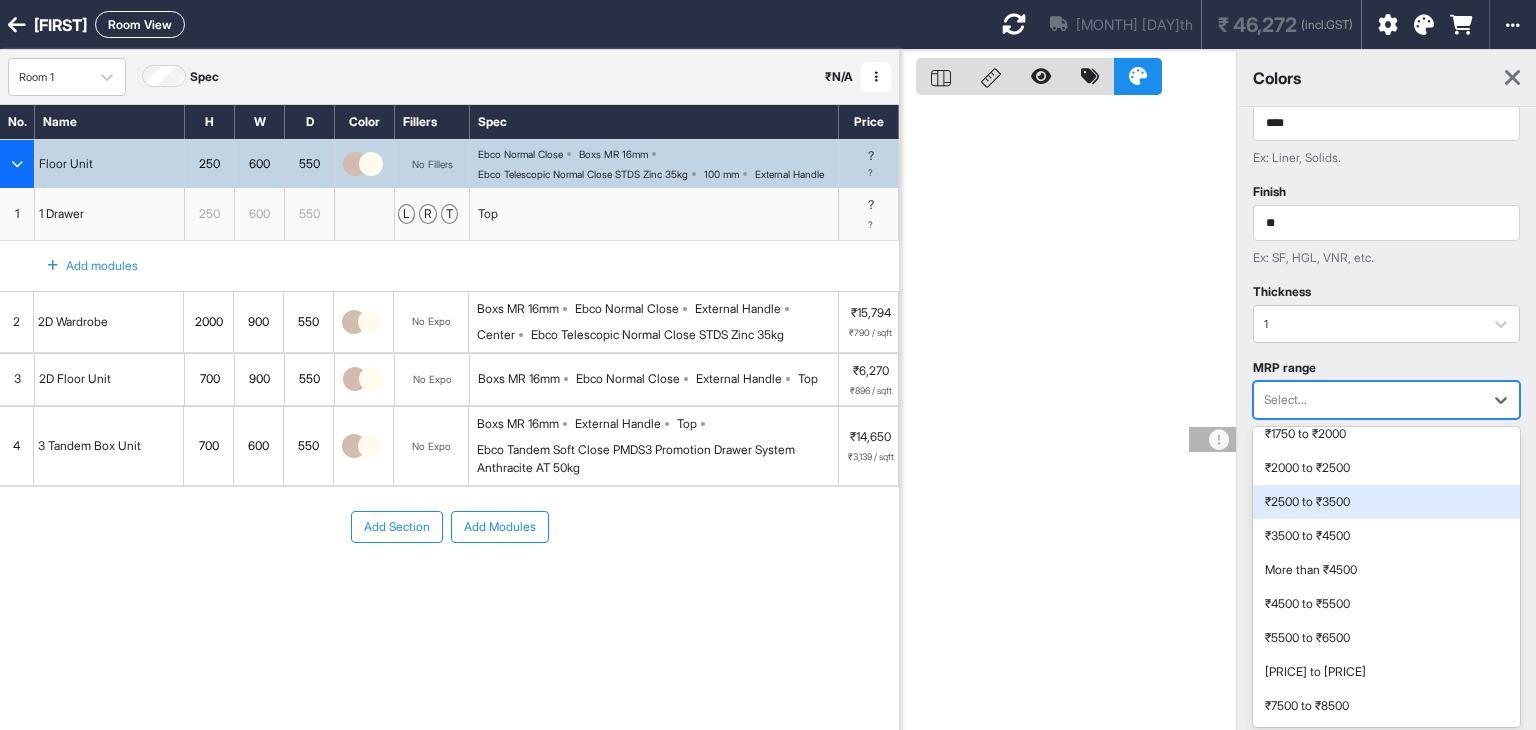click on "₹2500 to ₹3500" at bounding box center [1386, 502] 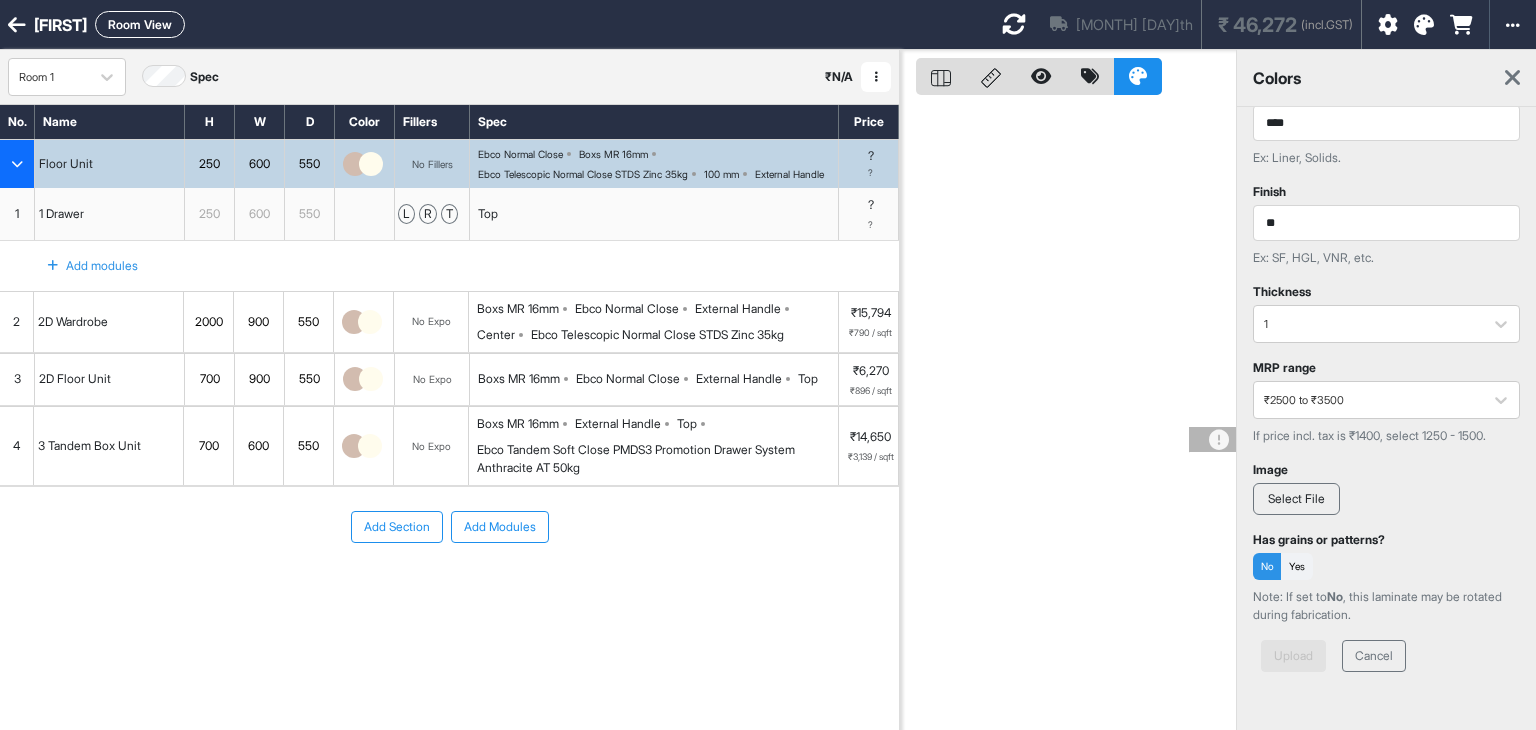 click on "Select File" at bounding box center (1296, 499) 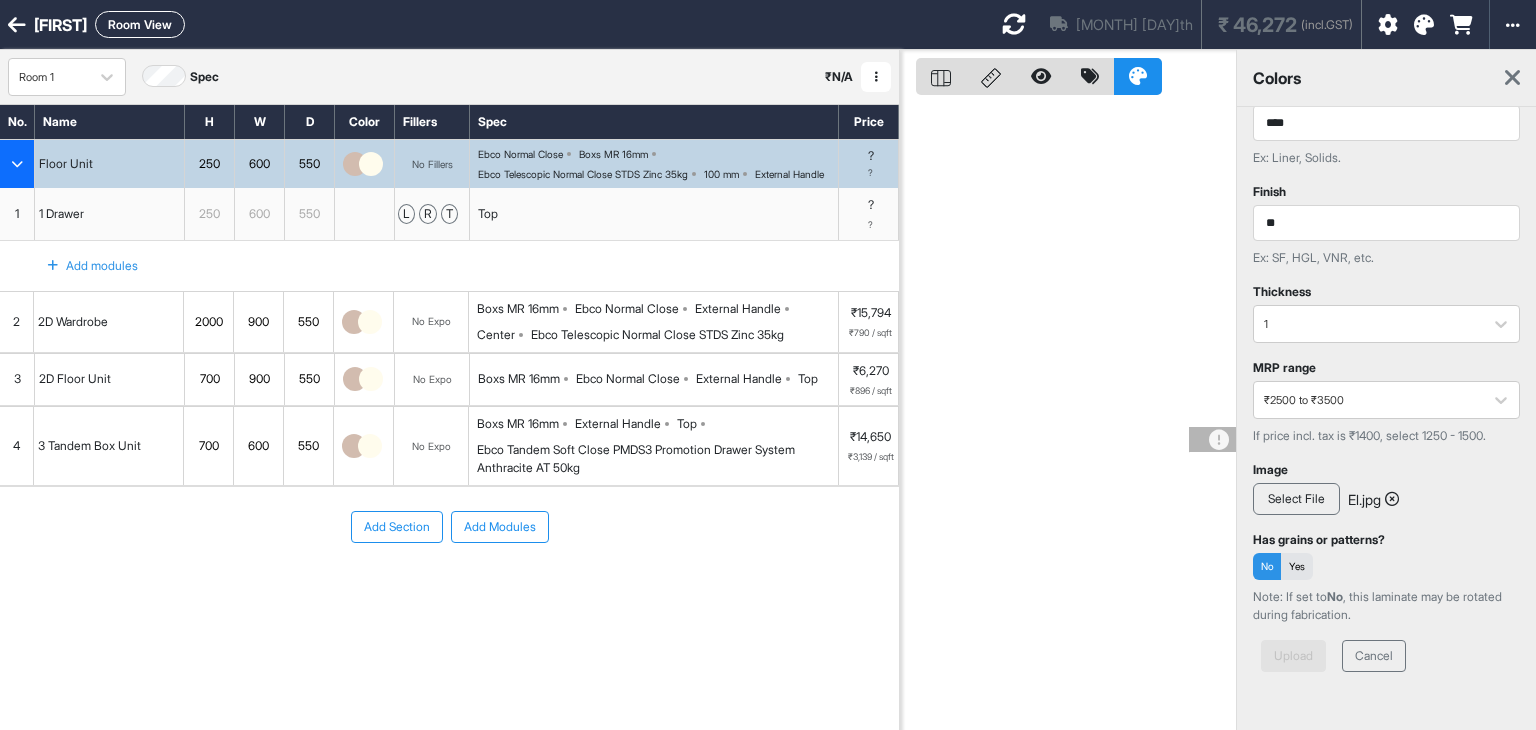click on "Yes" at bounding box center [1297, 566] 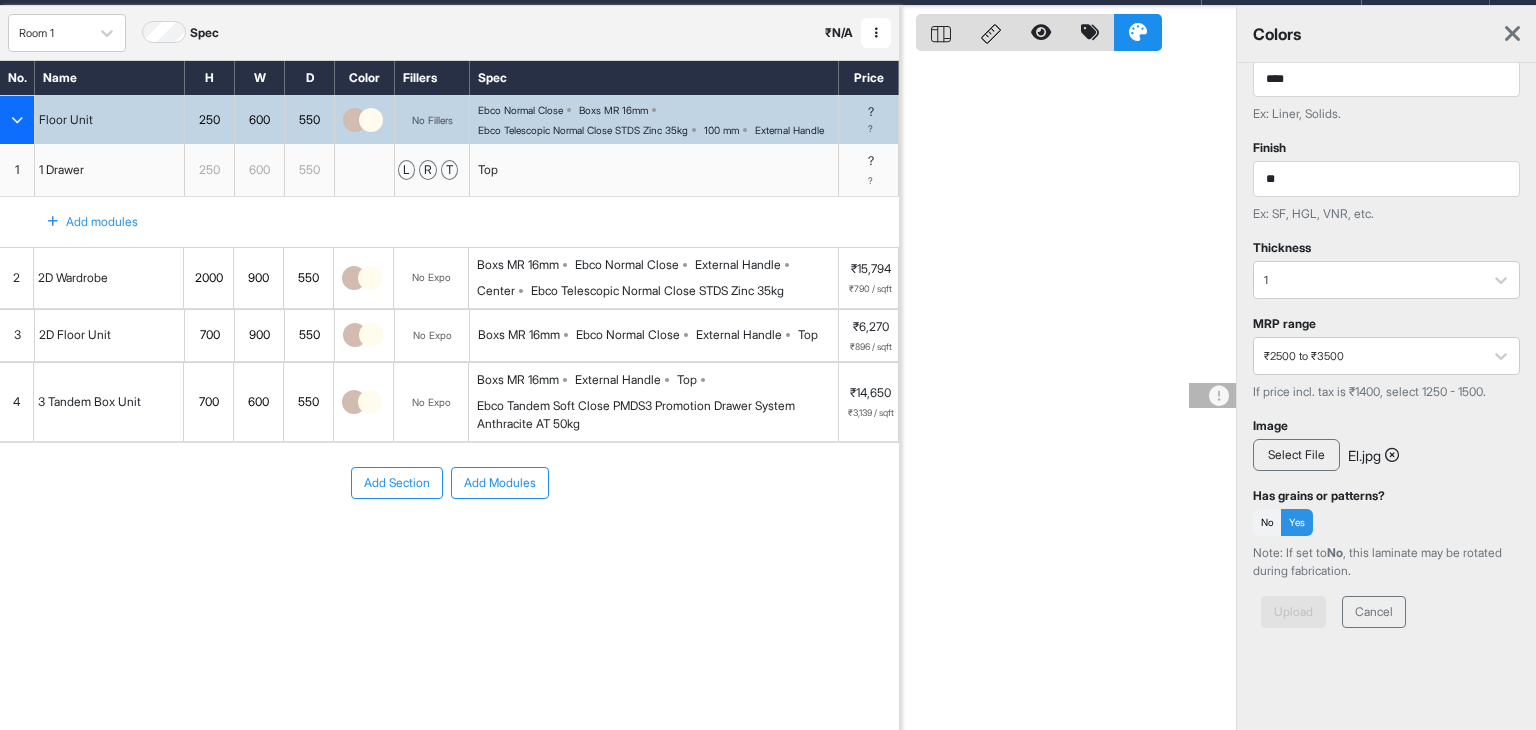scroll, scrollTop: 50, scrollLeft: 0, axis: vertical 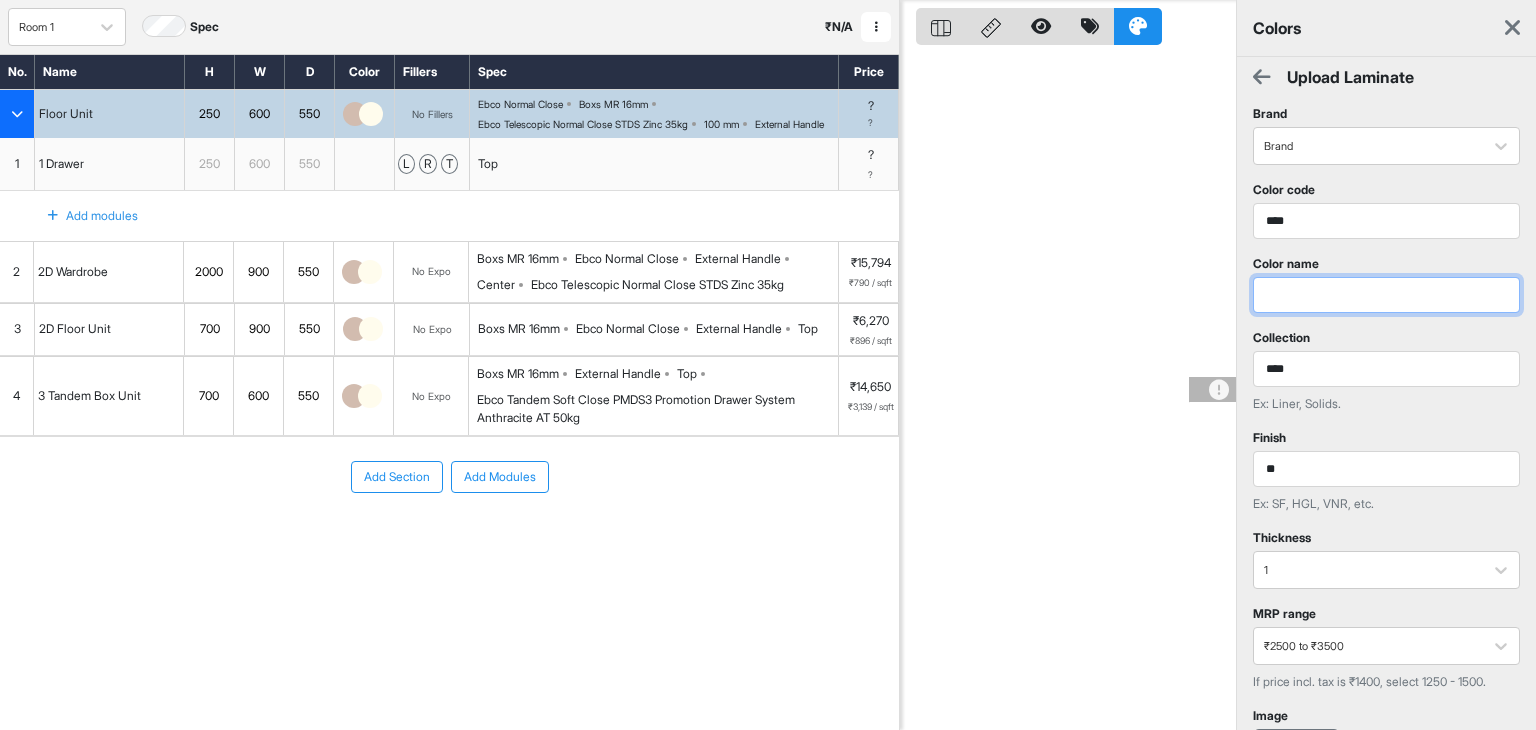 click at bounding box center (1386, 295) 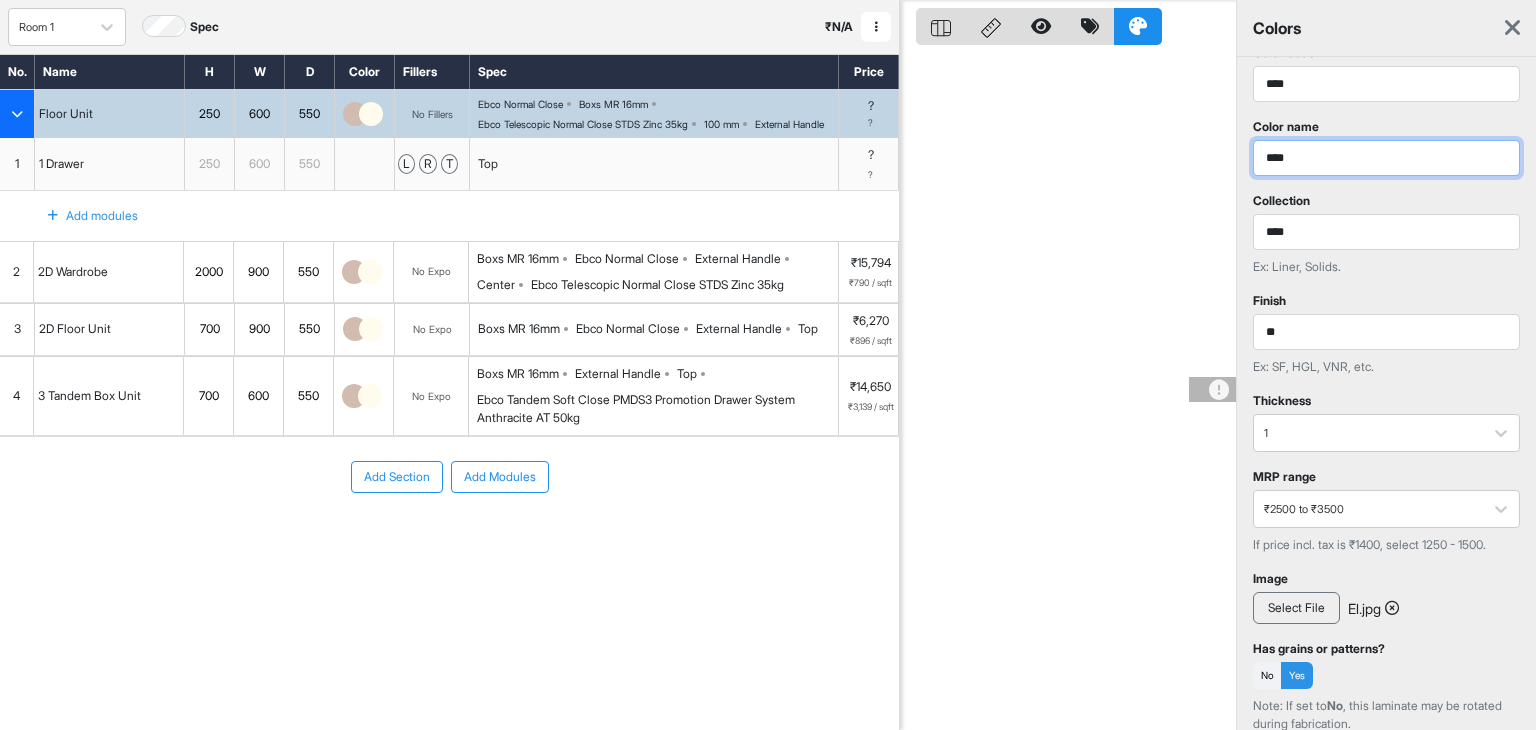 scroll, scrollTop: 296, scrollLeft: 0, axis: vertical 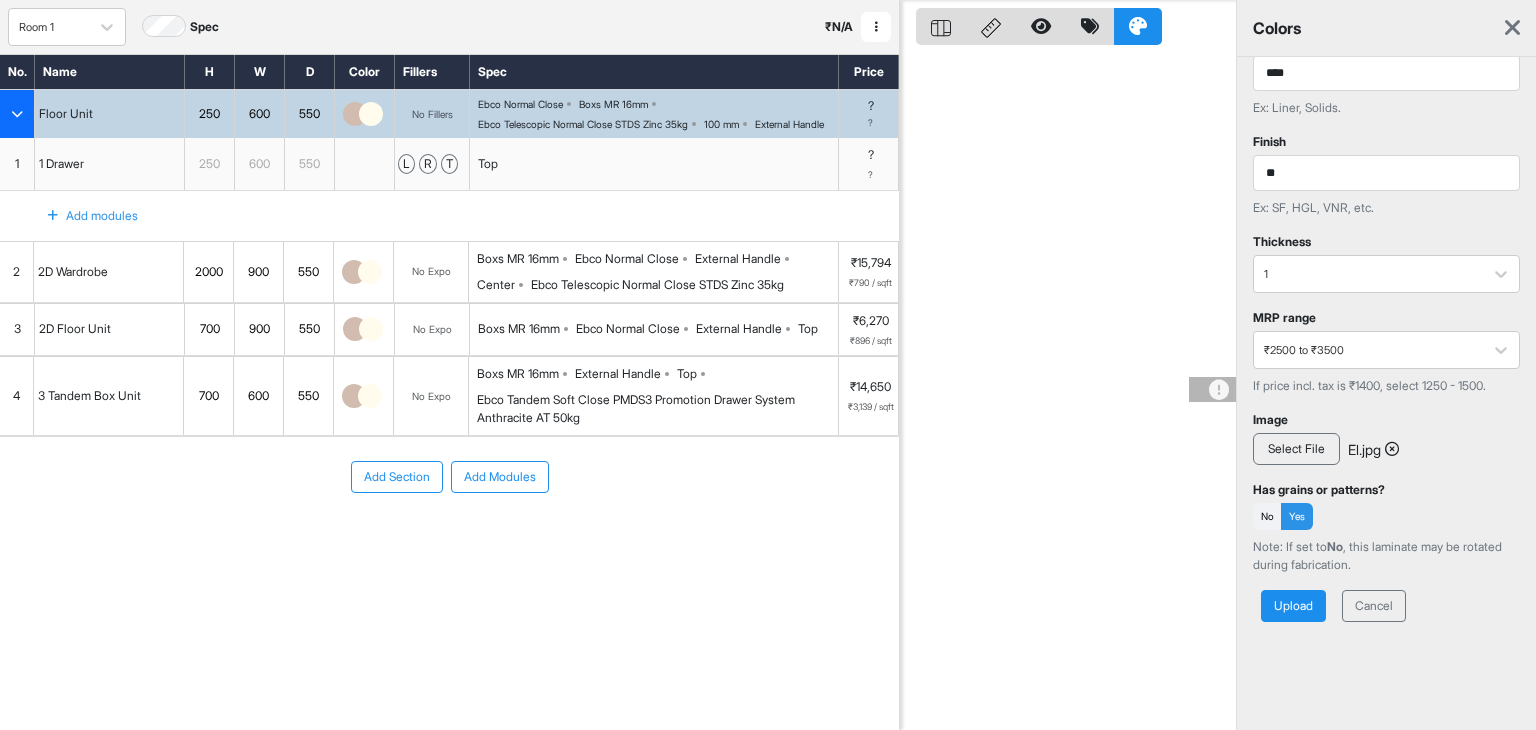 type on "****" 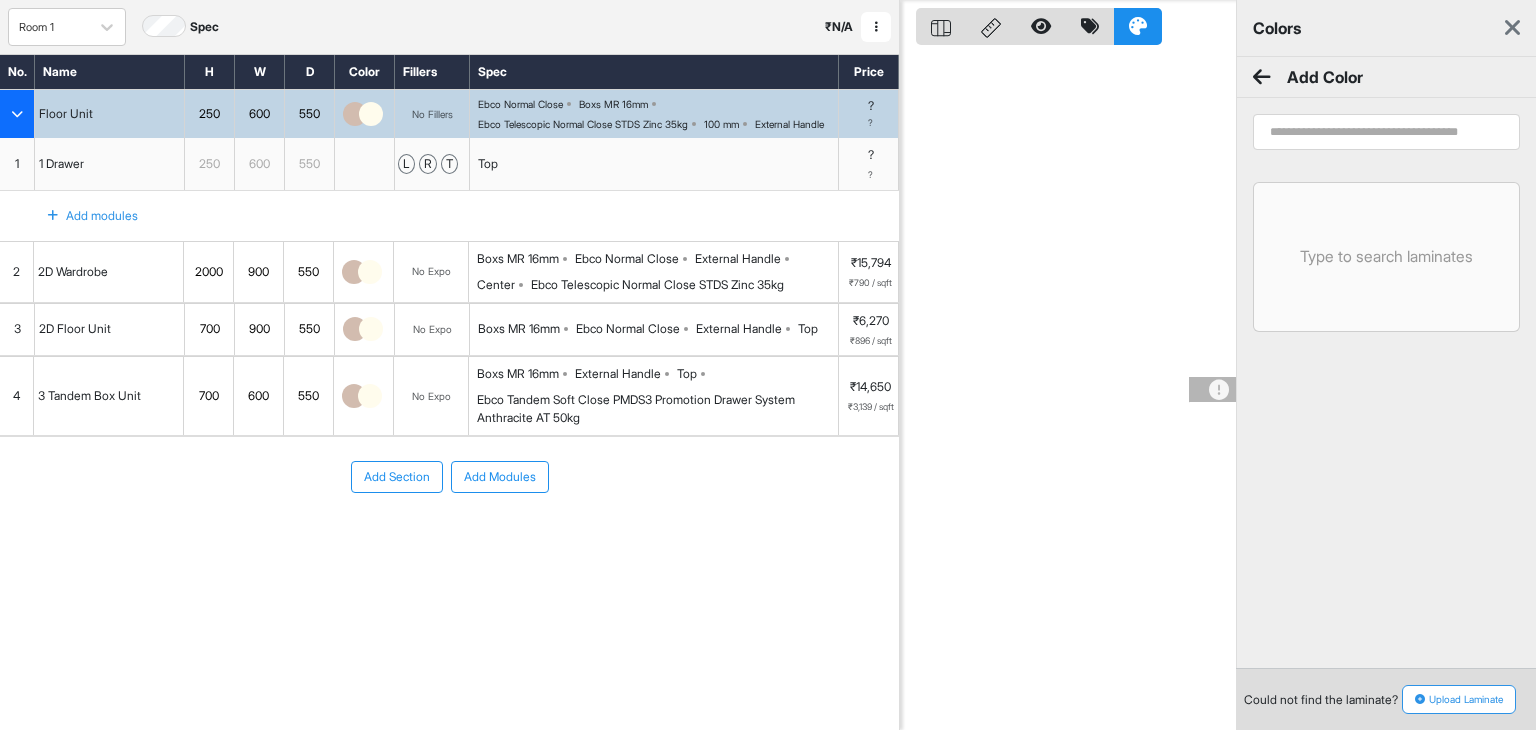 scroll, scrollTop: 0, scrollLeft: 0, axis: both 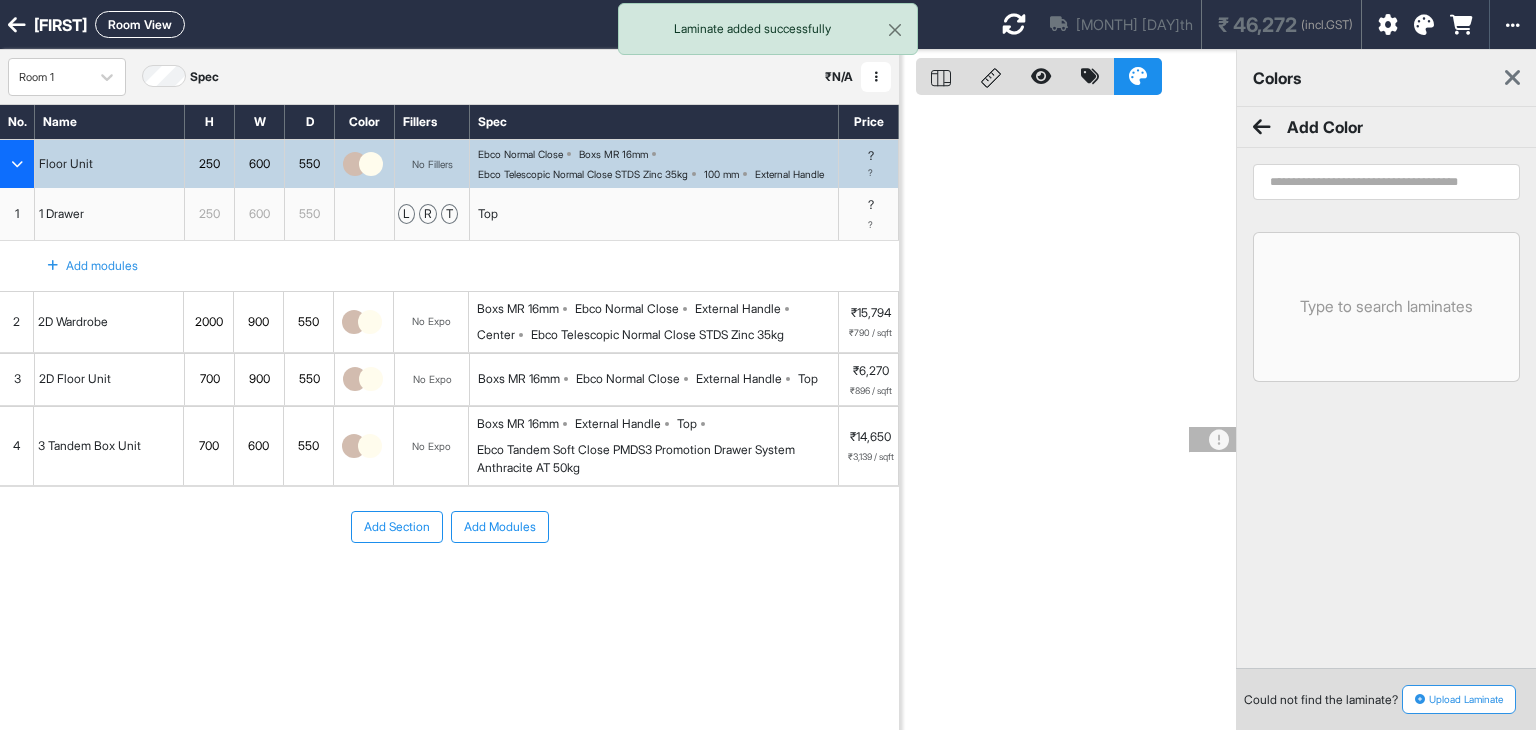 click on "Upload Laminate" at bounding box center [1459, 699] 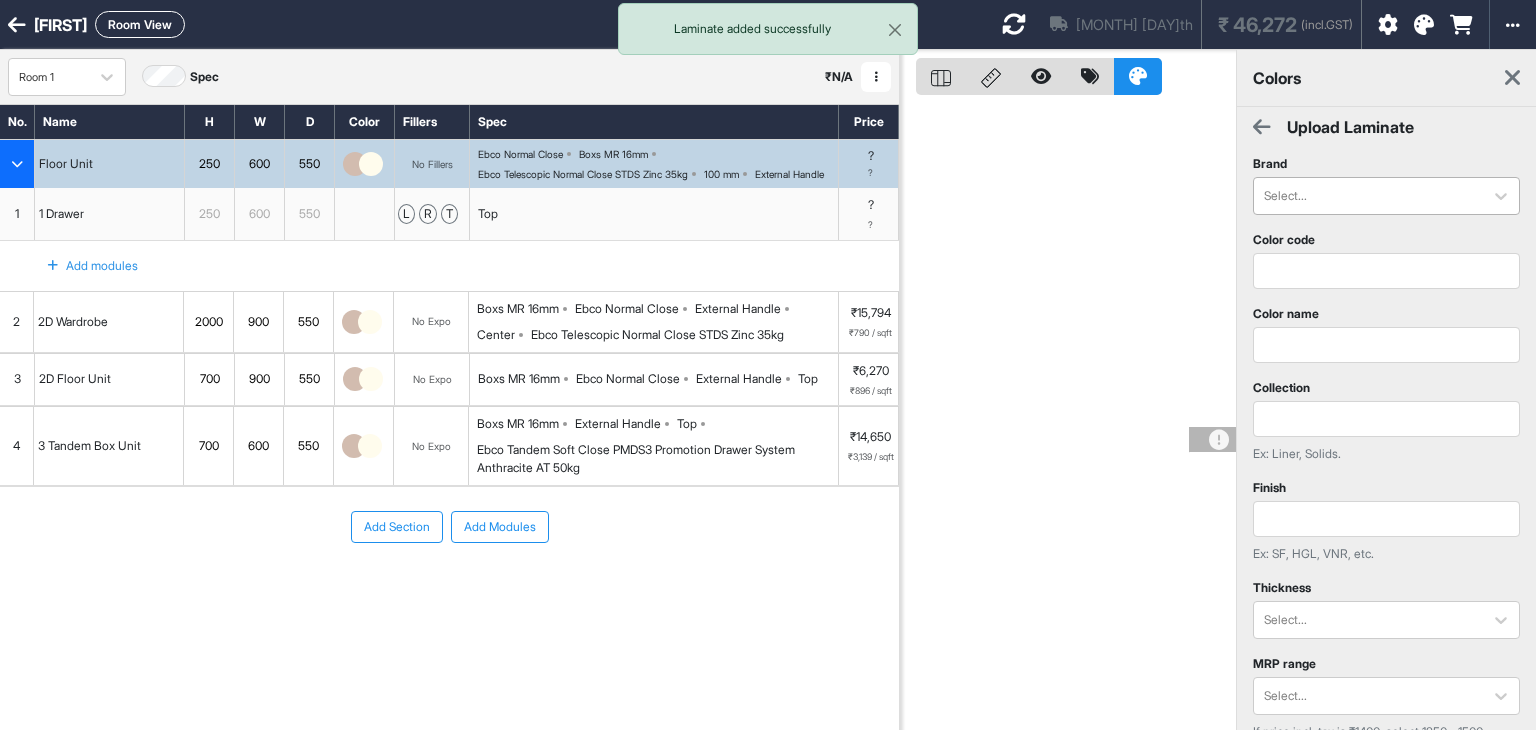 click at bounding box center (1368, 196) 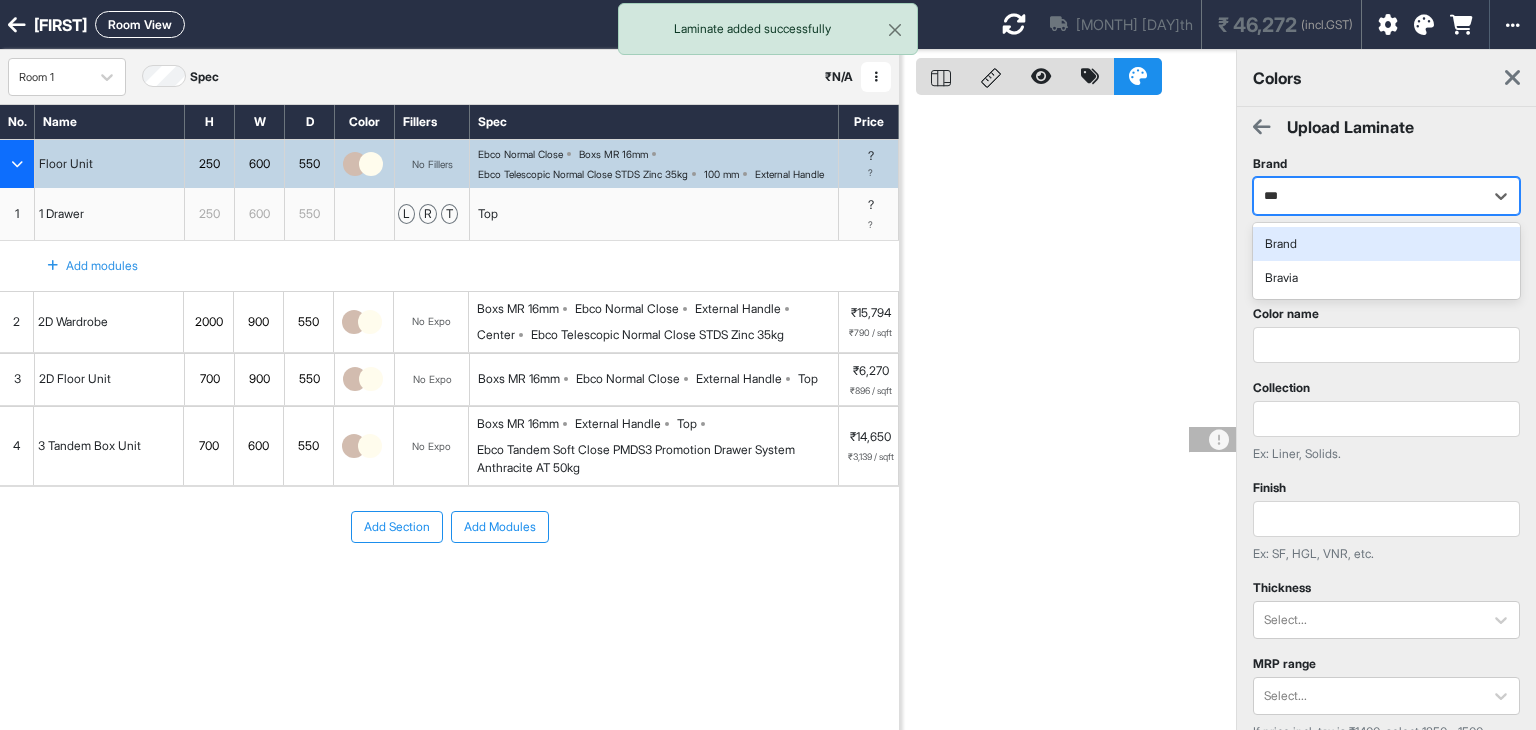 type on "****" 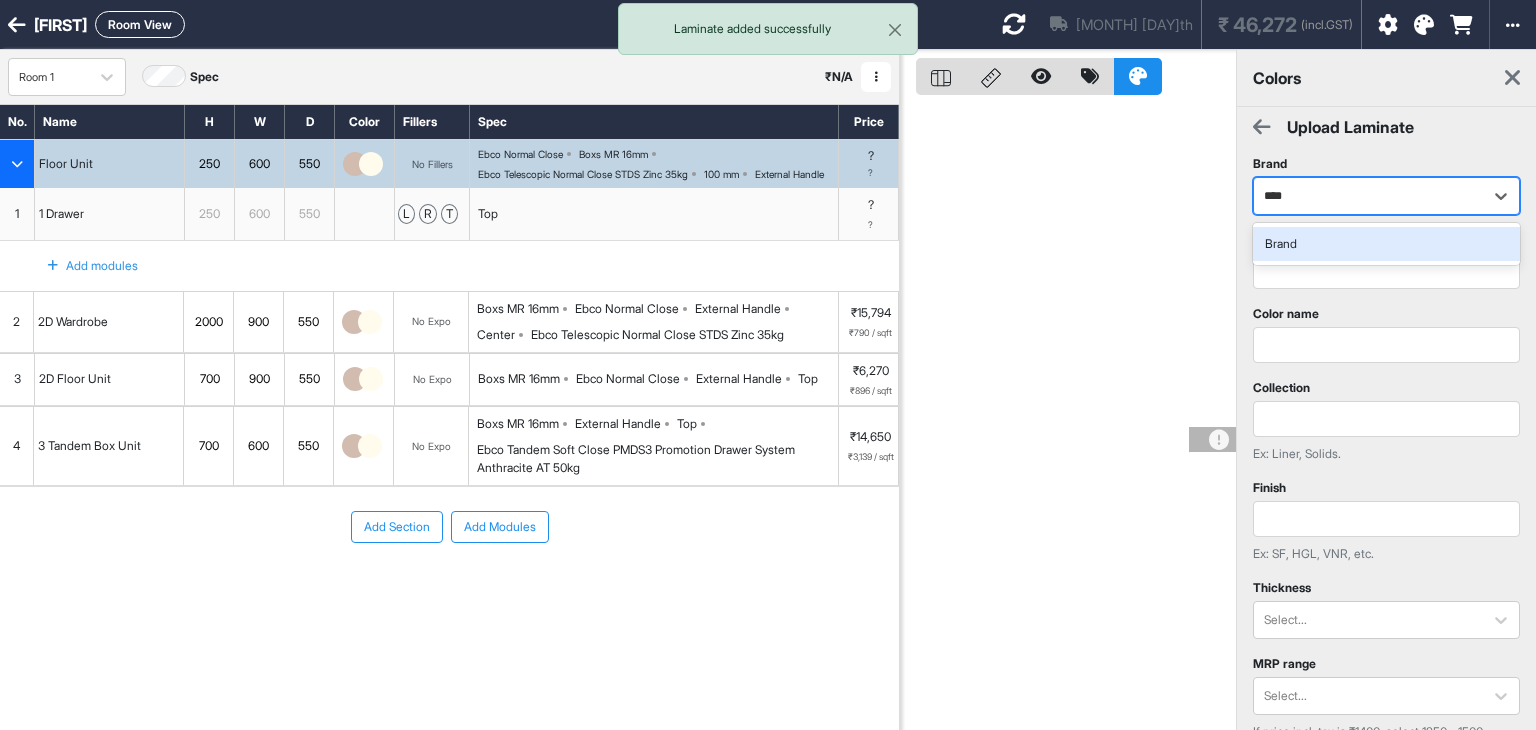 click on "Brand" at bounding box center [1386, 244] 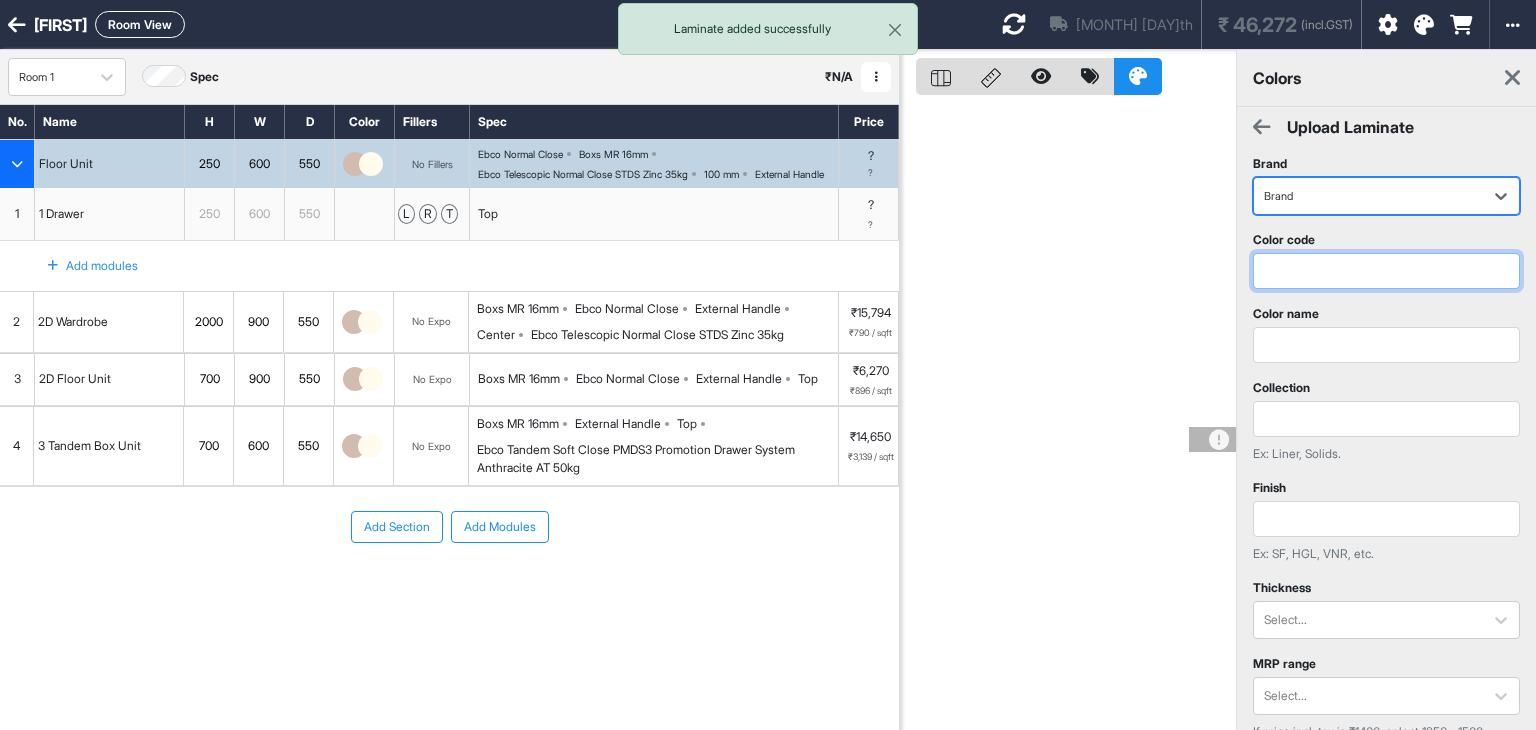 click at bounding box center (1386, 271) 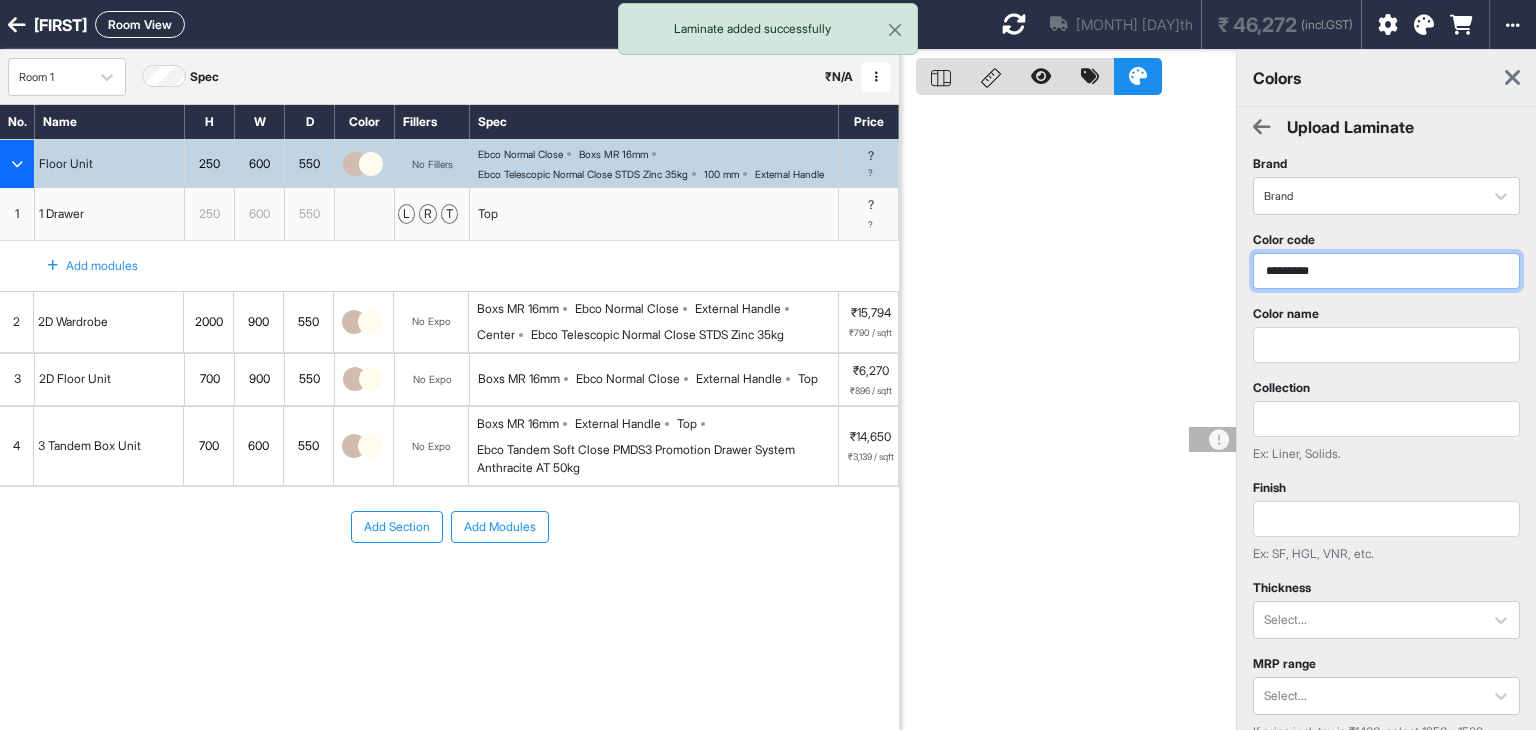 type on "*********" 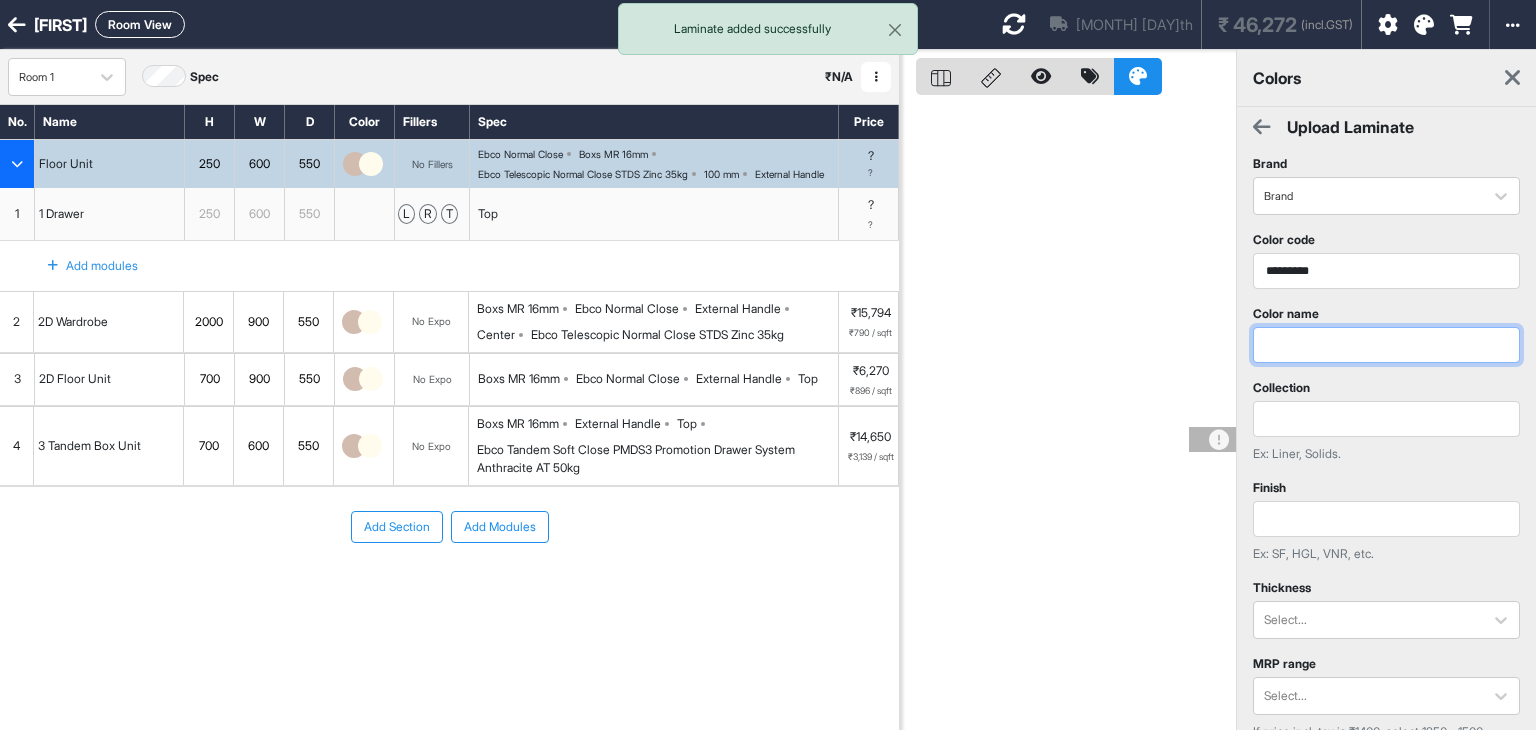 click at bounding box center (1386, 345) 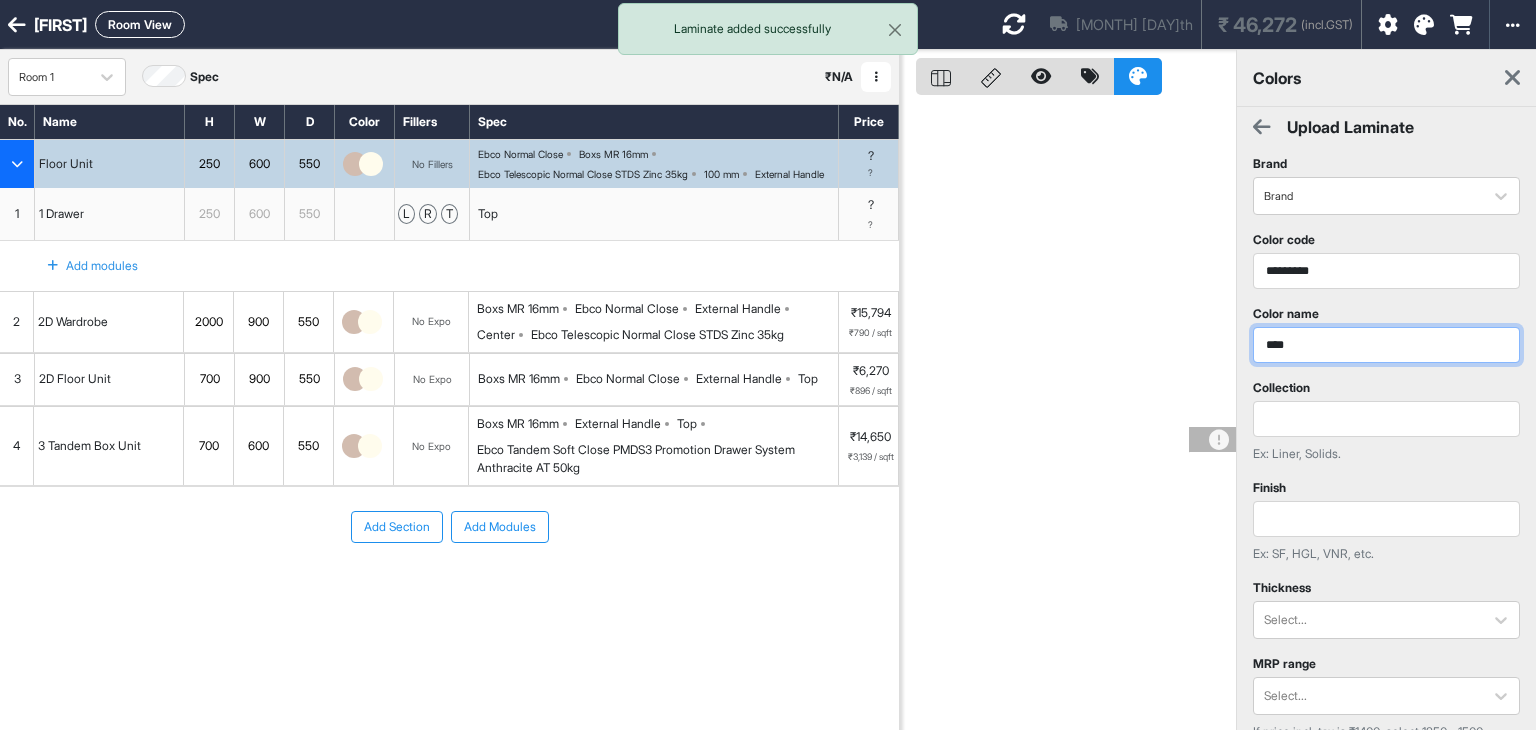 click on "****" at bounding box center (1386, 345) 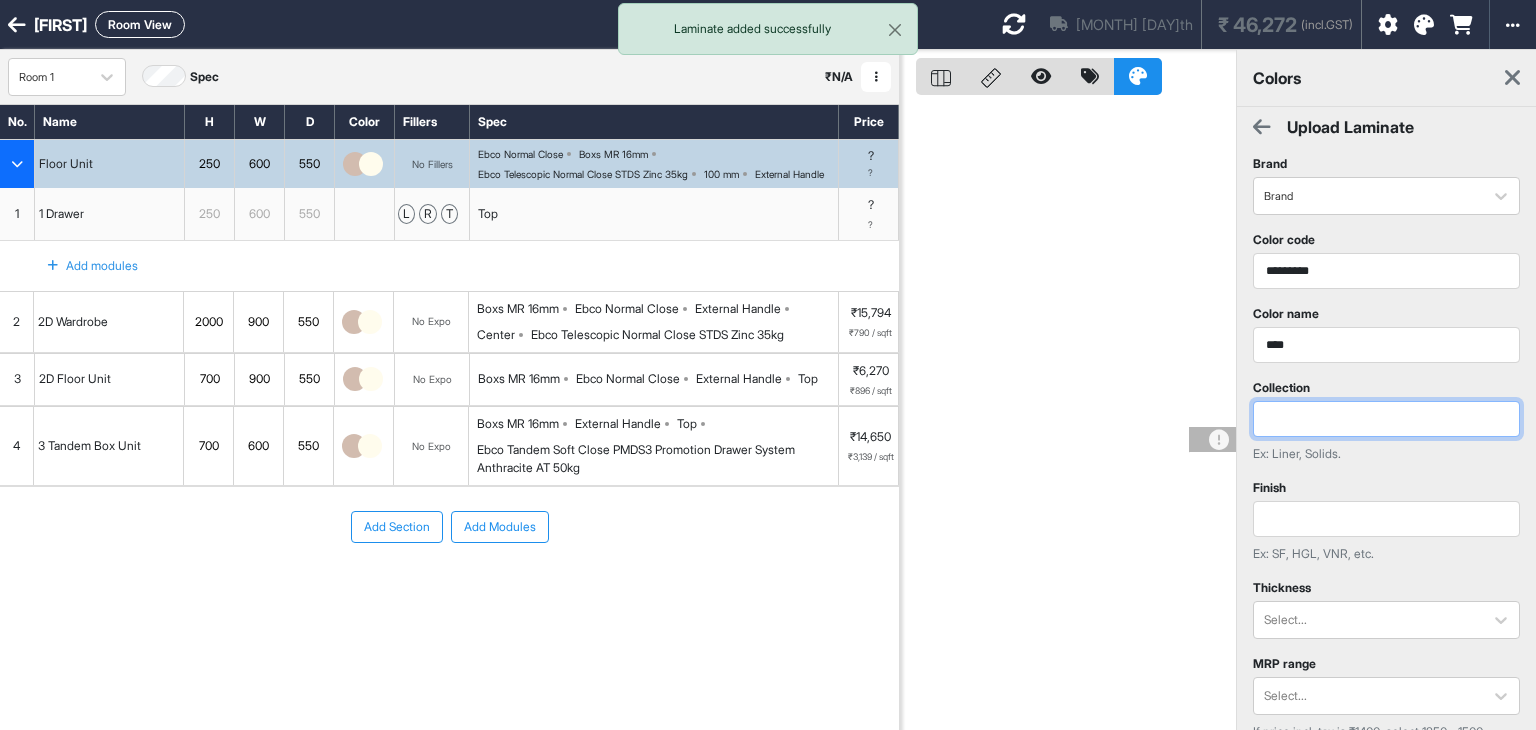 click at bounding box center (1386, 419) 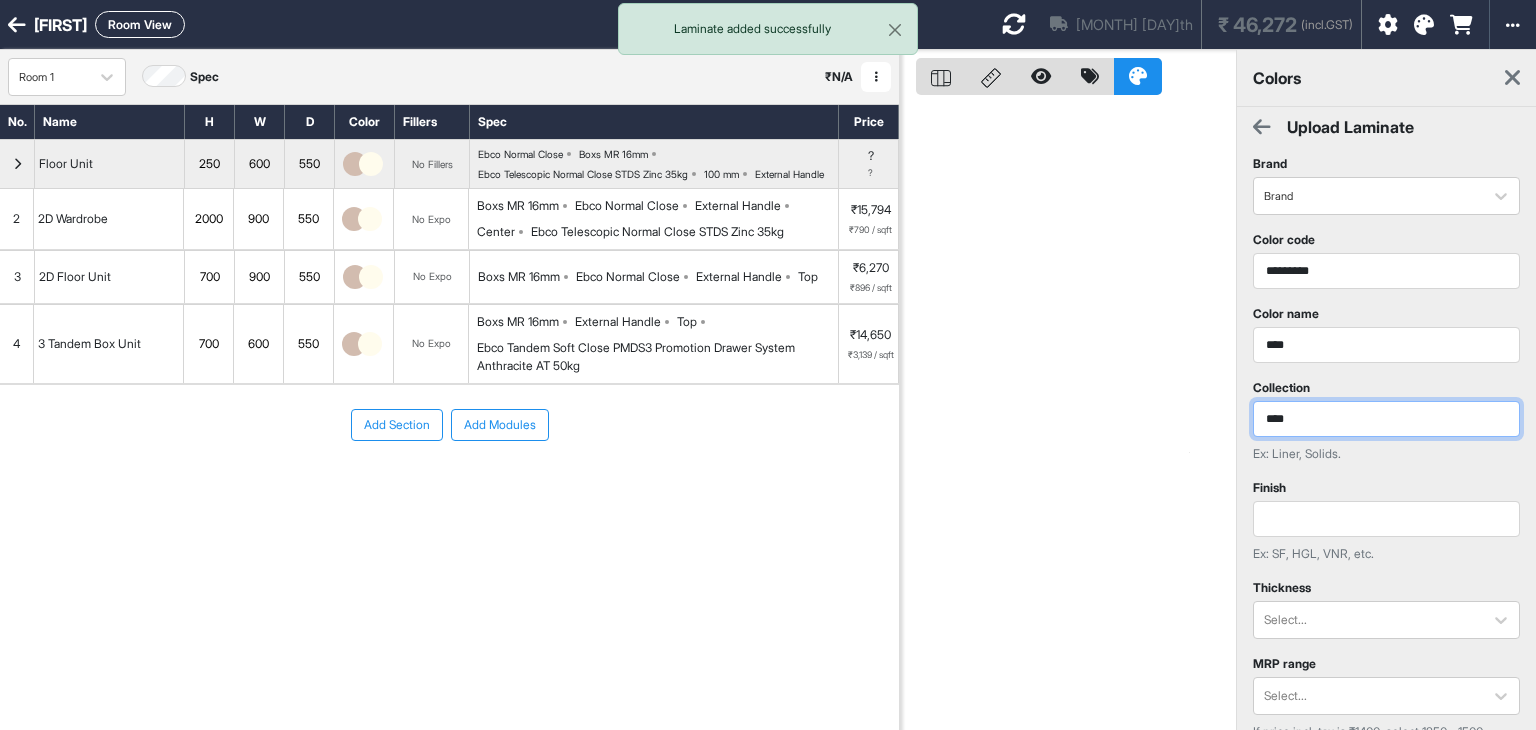 type on "****" 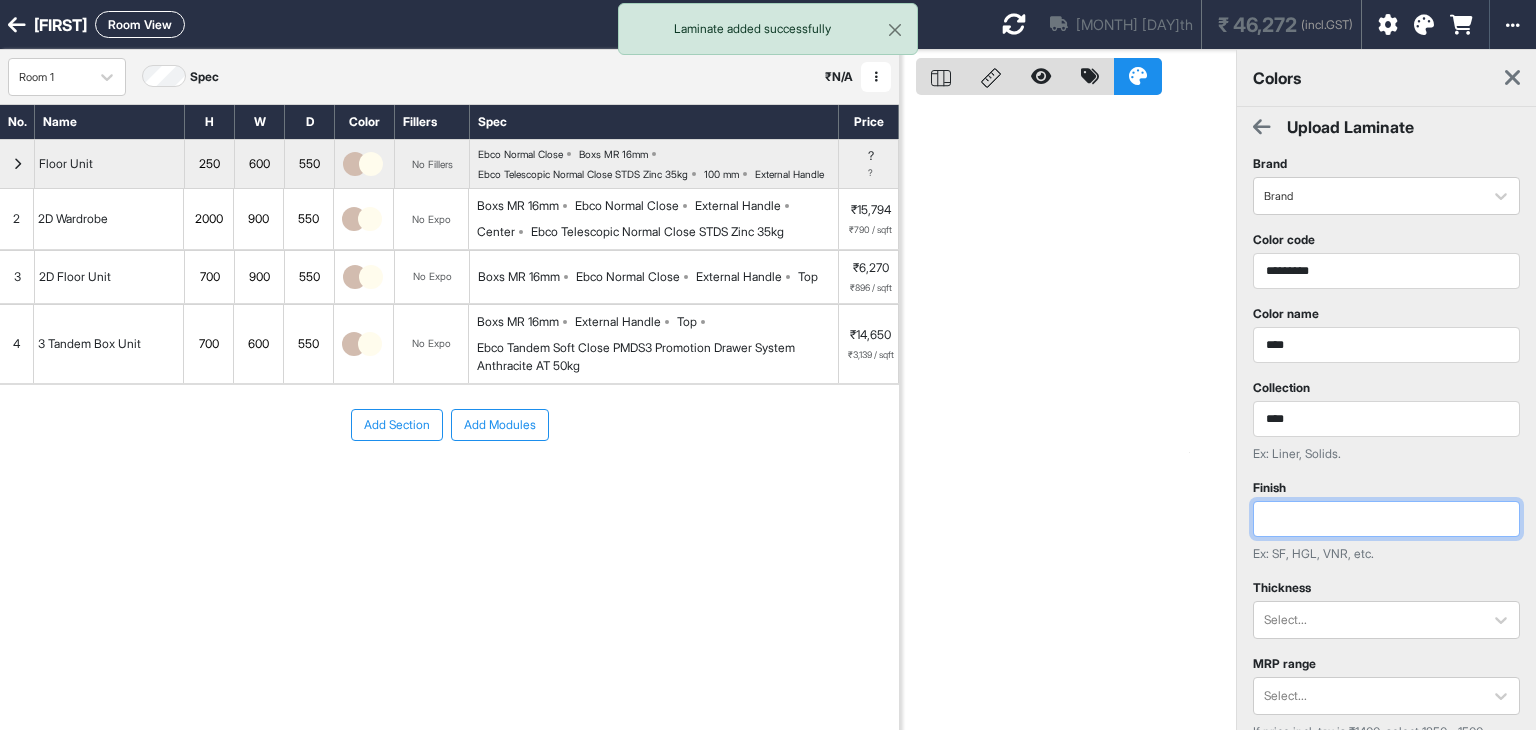 click at bounding box center [1386, 519] 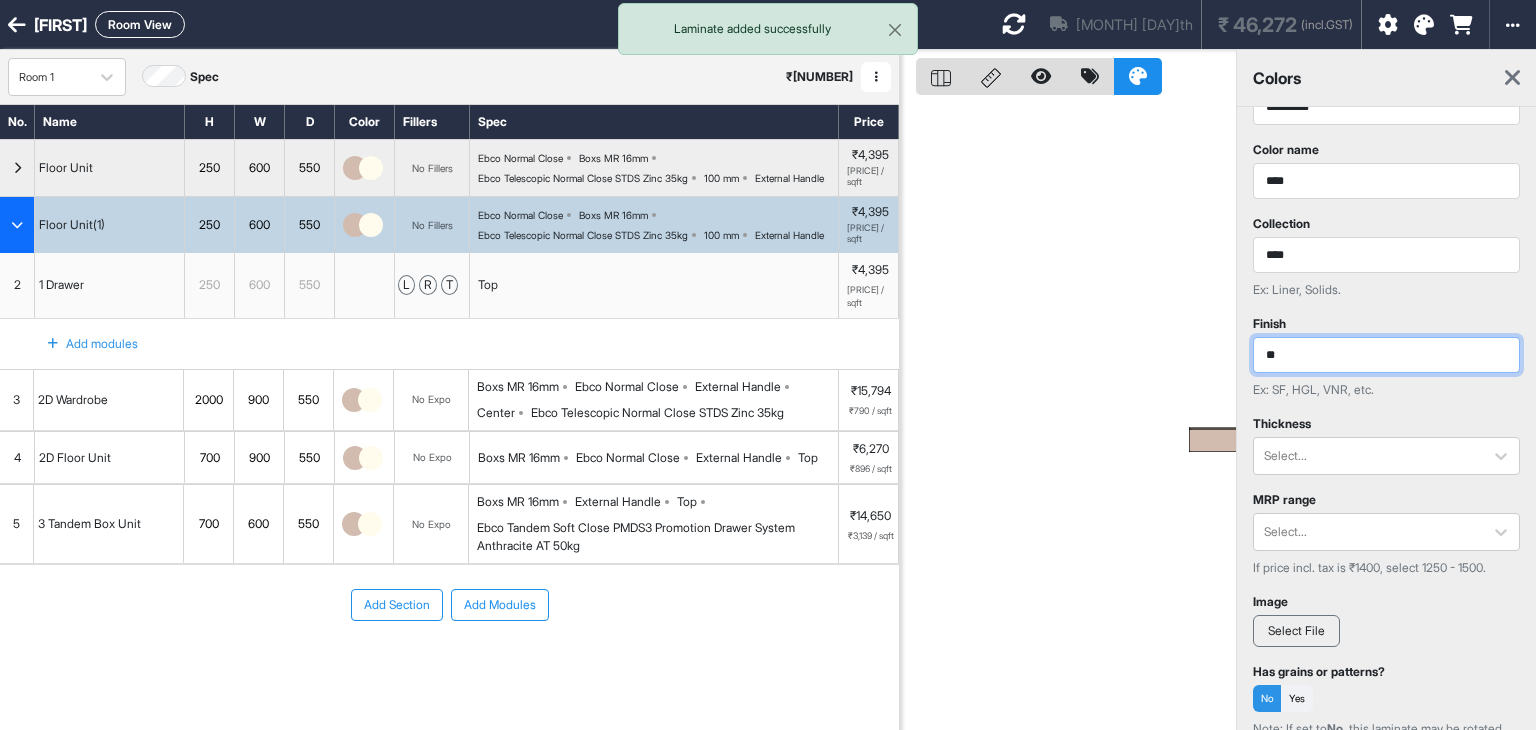 scroll, scrollTop: 200, scrollLeft: 0, axis: vertical 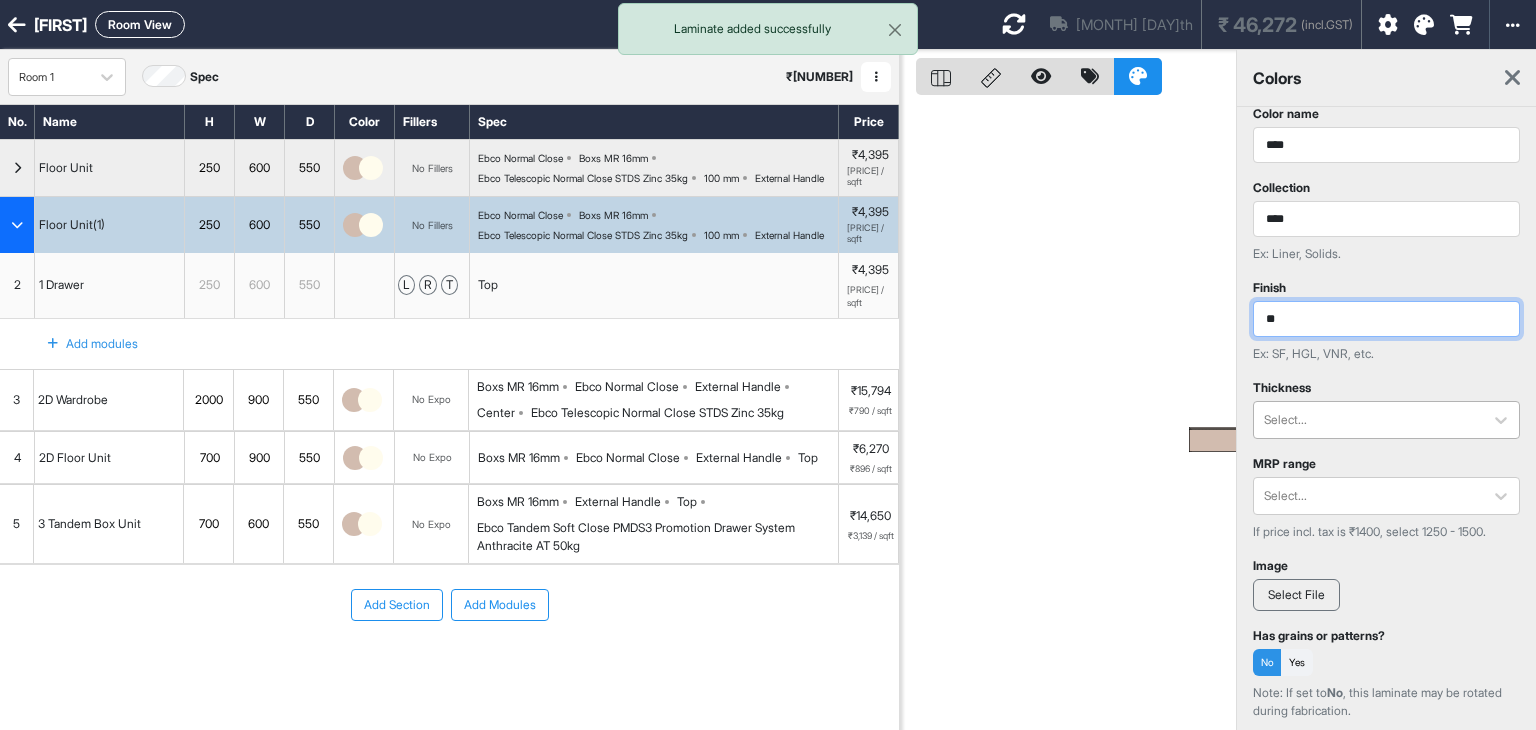 type on "**" 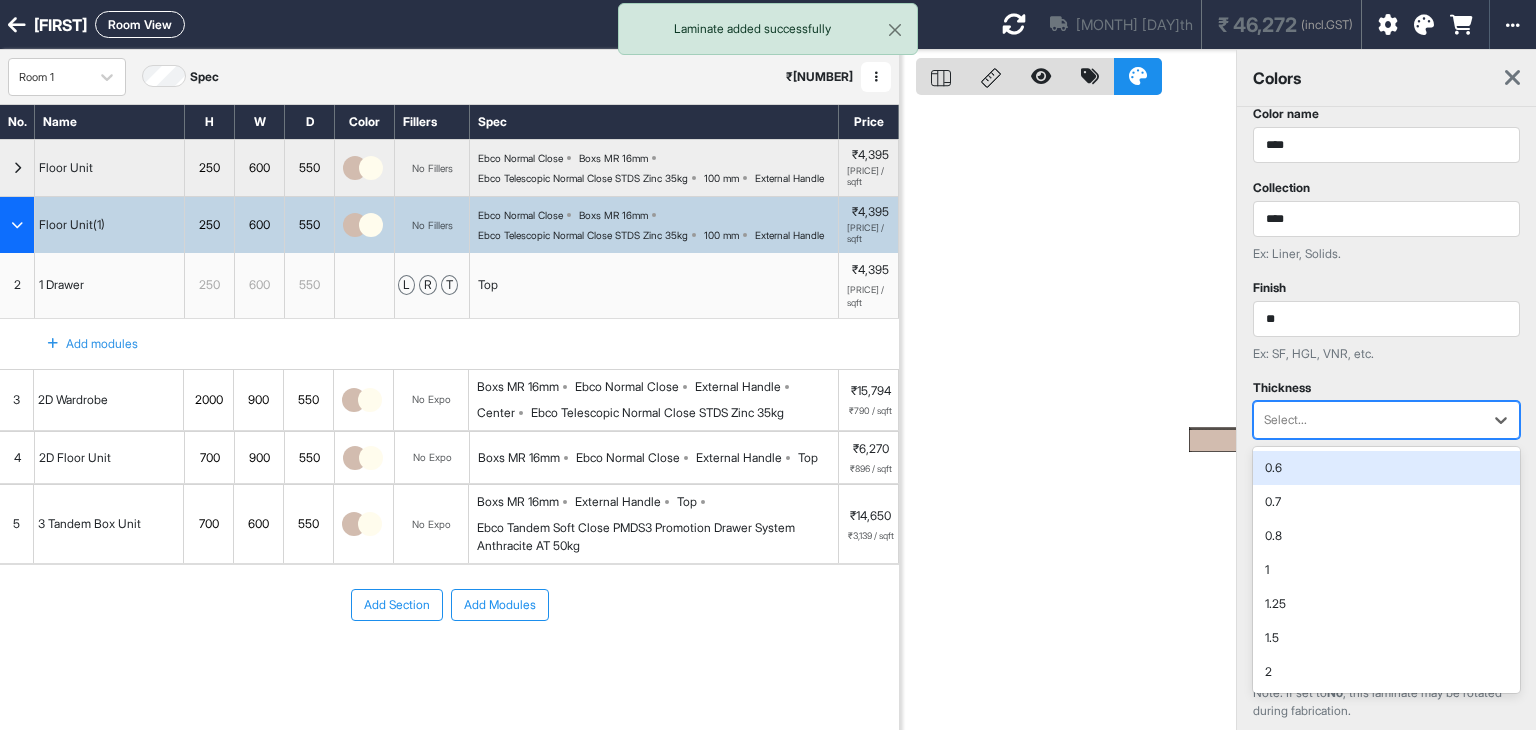 click at bounding box center [1368, 420] 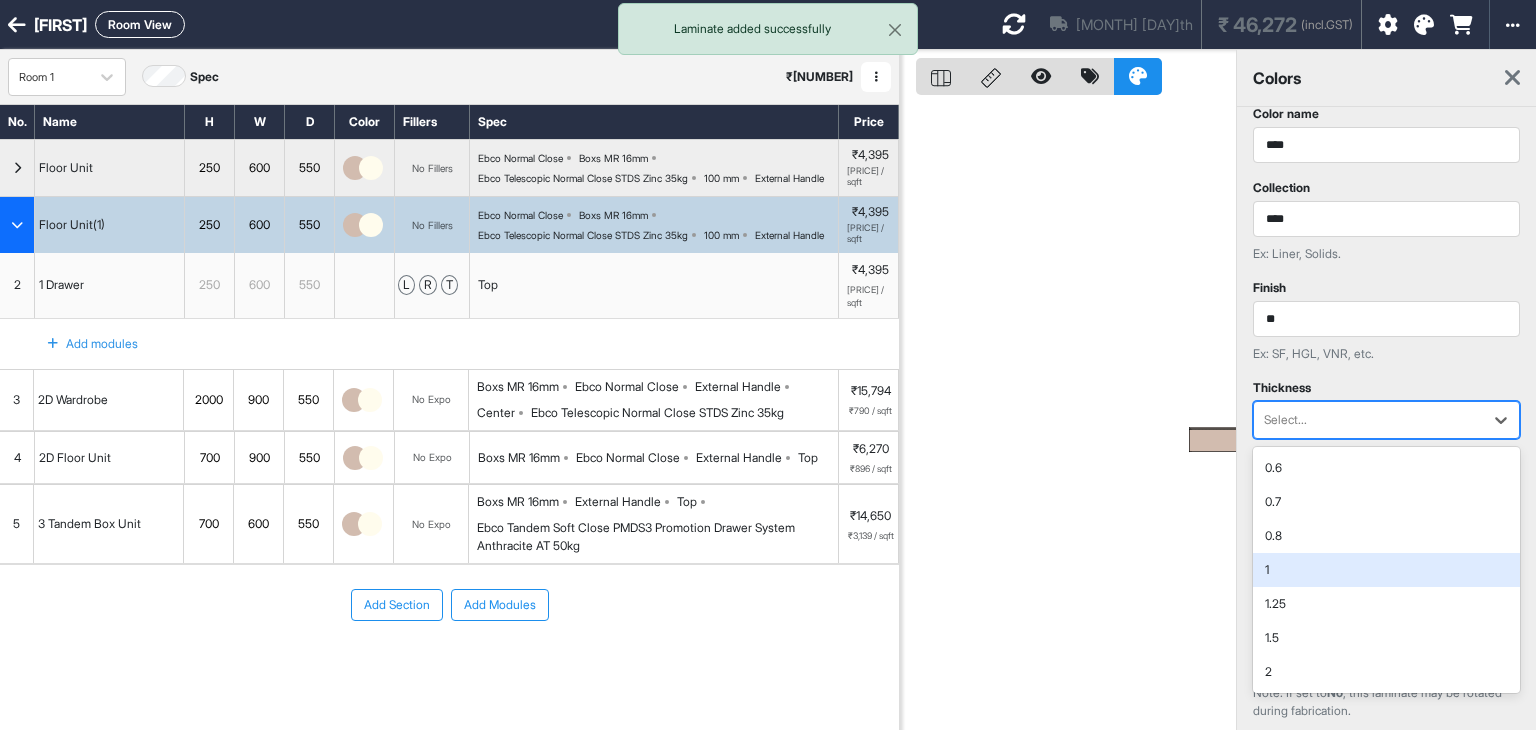 click on "1" at bounding box center [1386, 570] 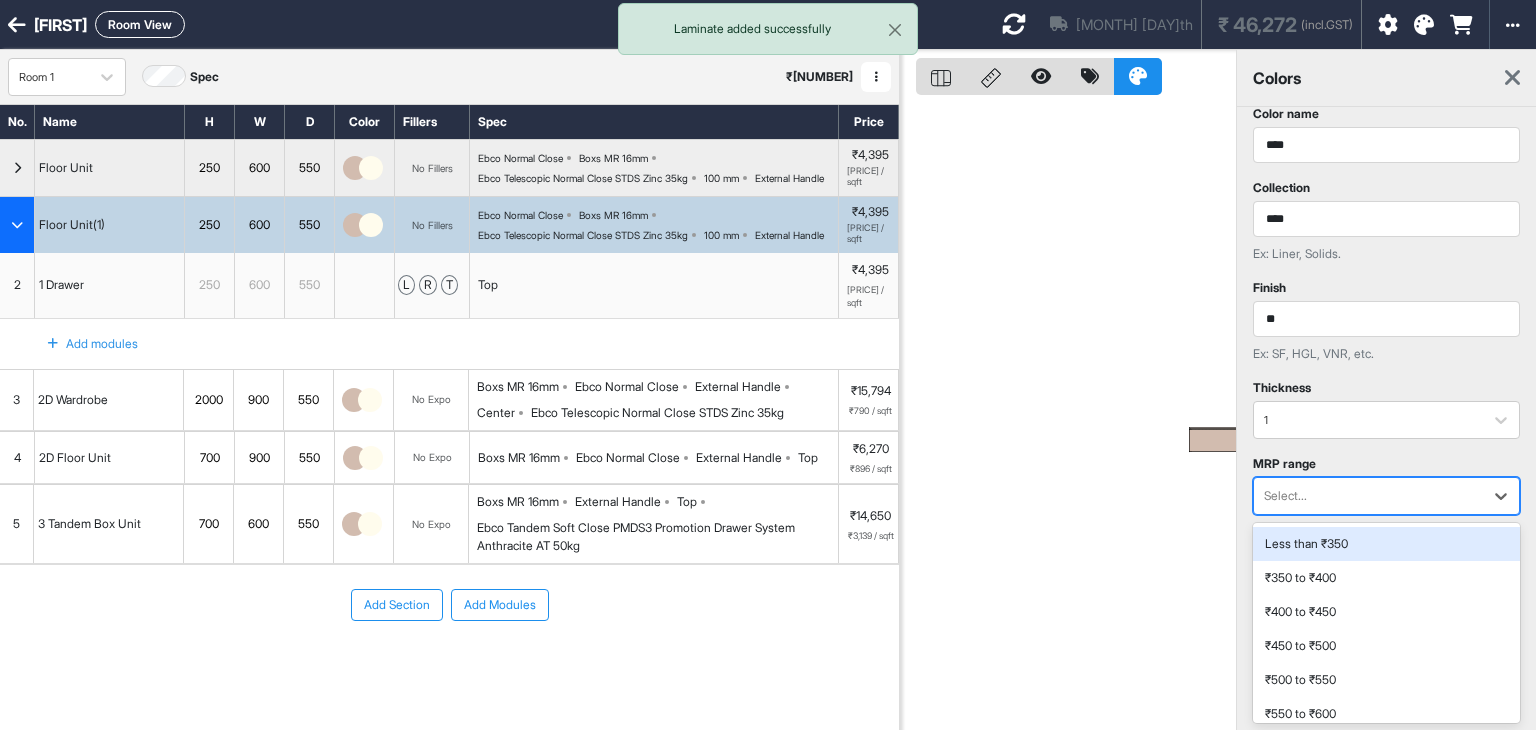 click at bounding box center [1368, 496] 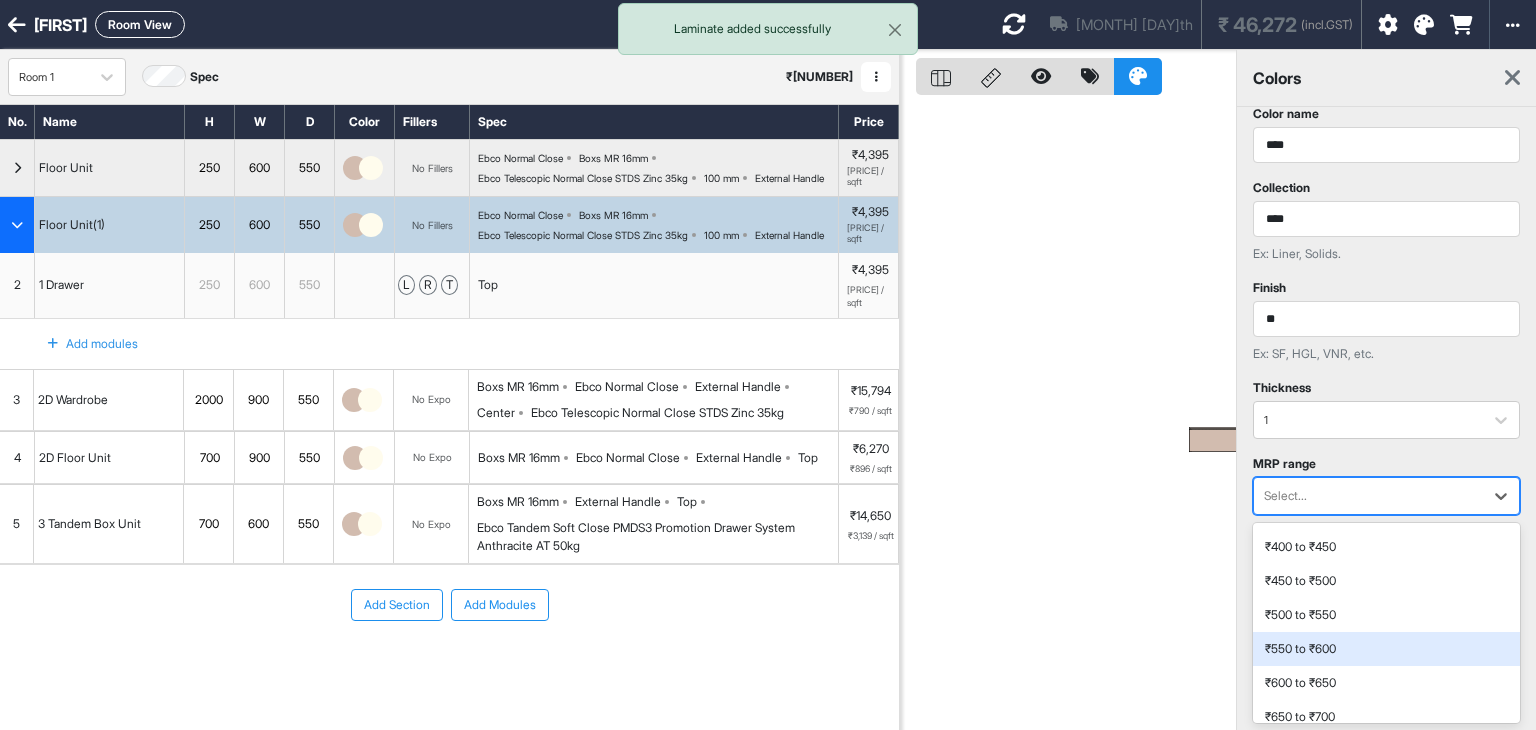 scroll, scrollTop: 555, scrollLeft: 0, axis: vertical 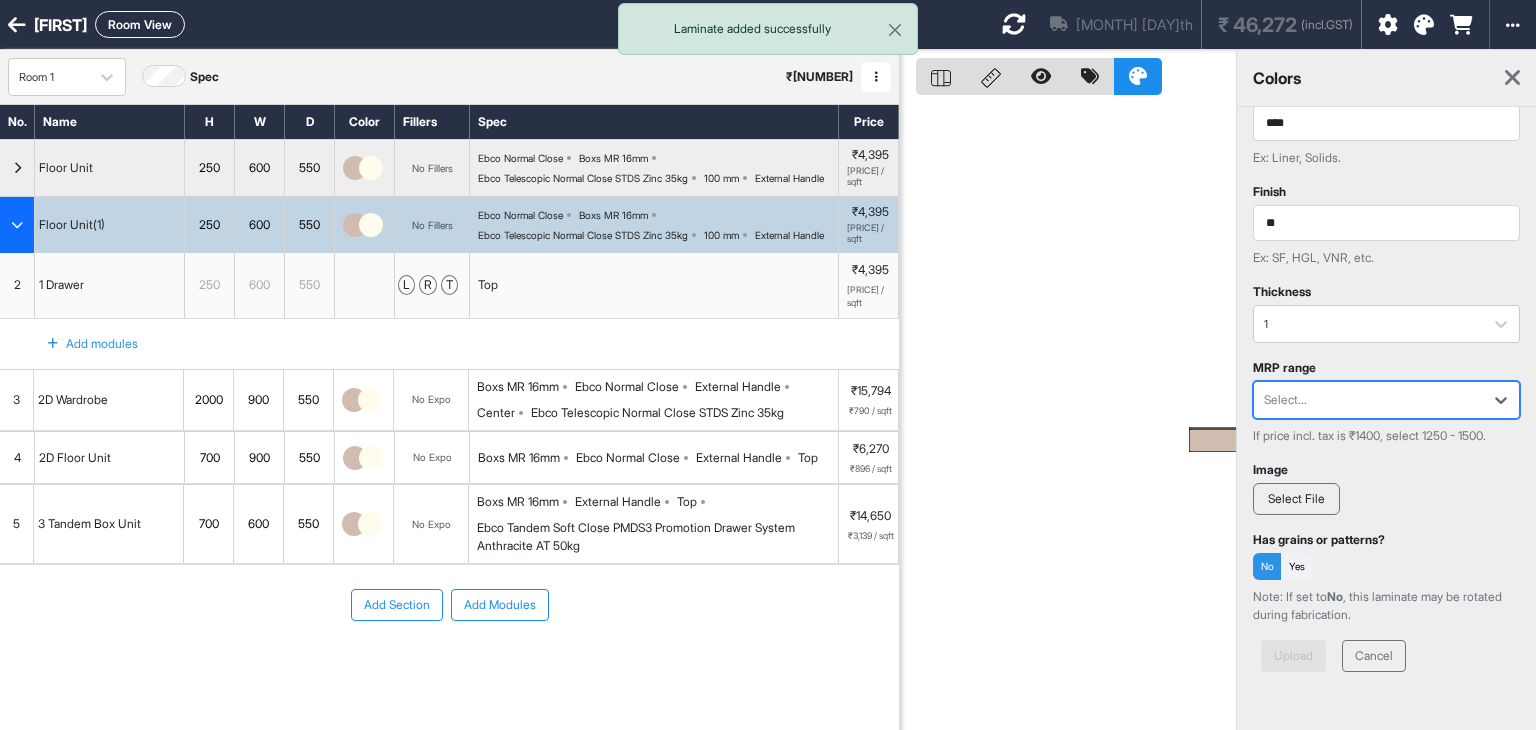 click at bounding box center (1368, 400) 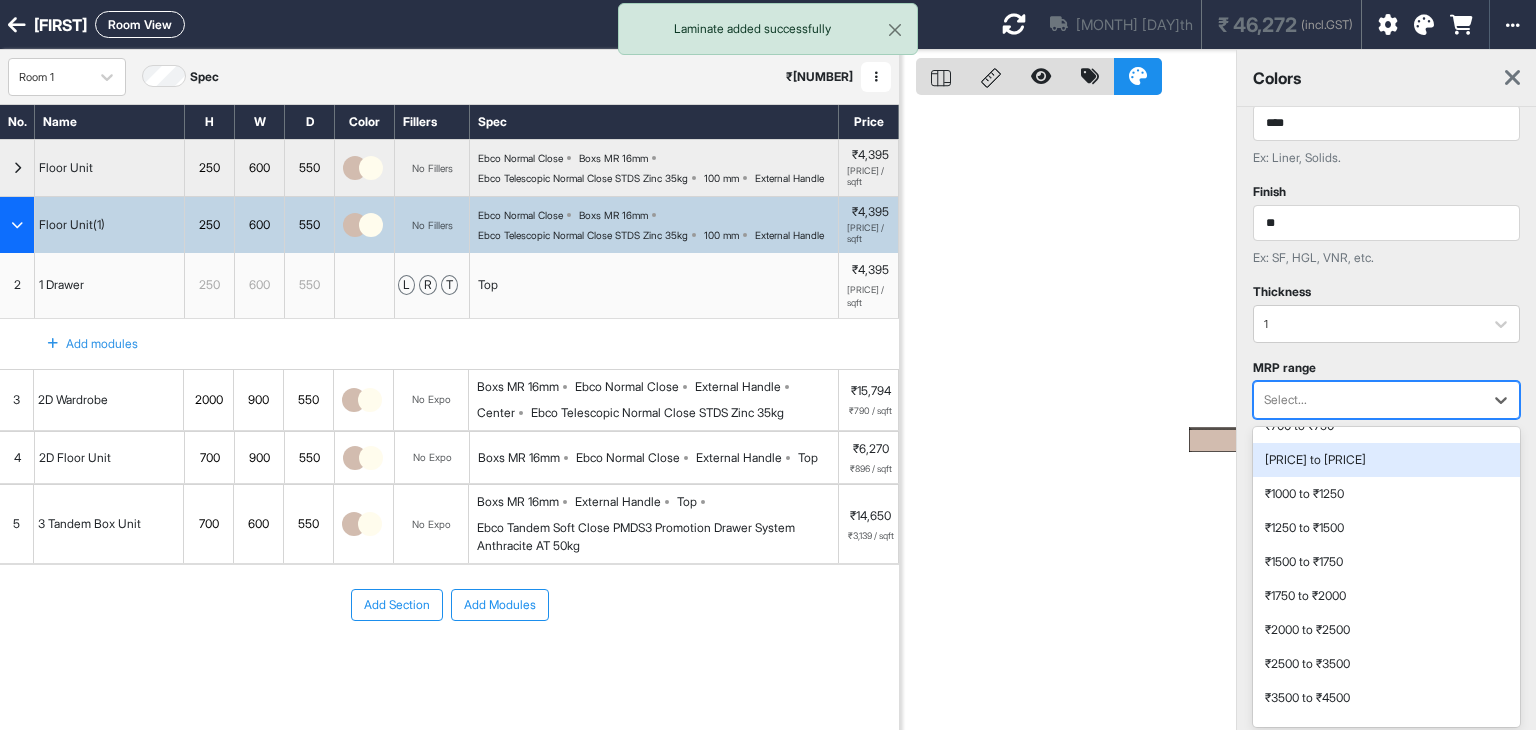 scroll, scrollTop: 300, scrollLeft: 0, axis: vertical 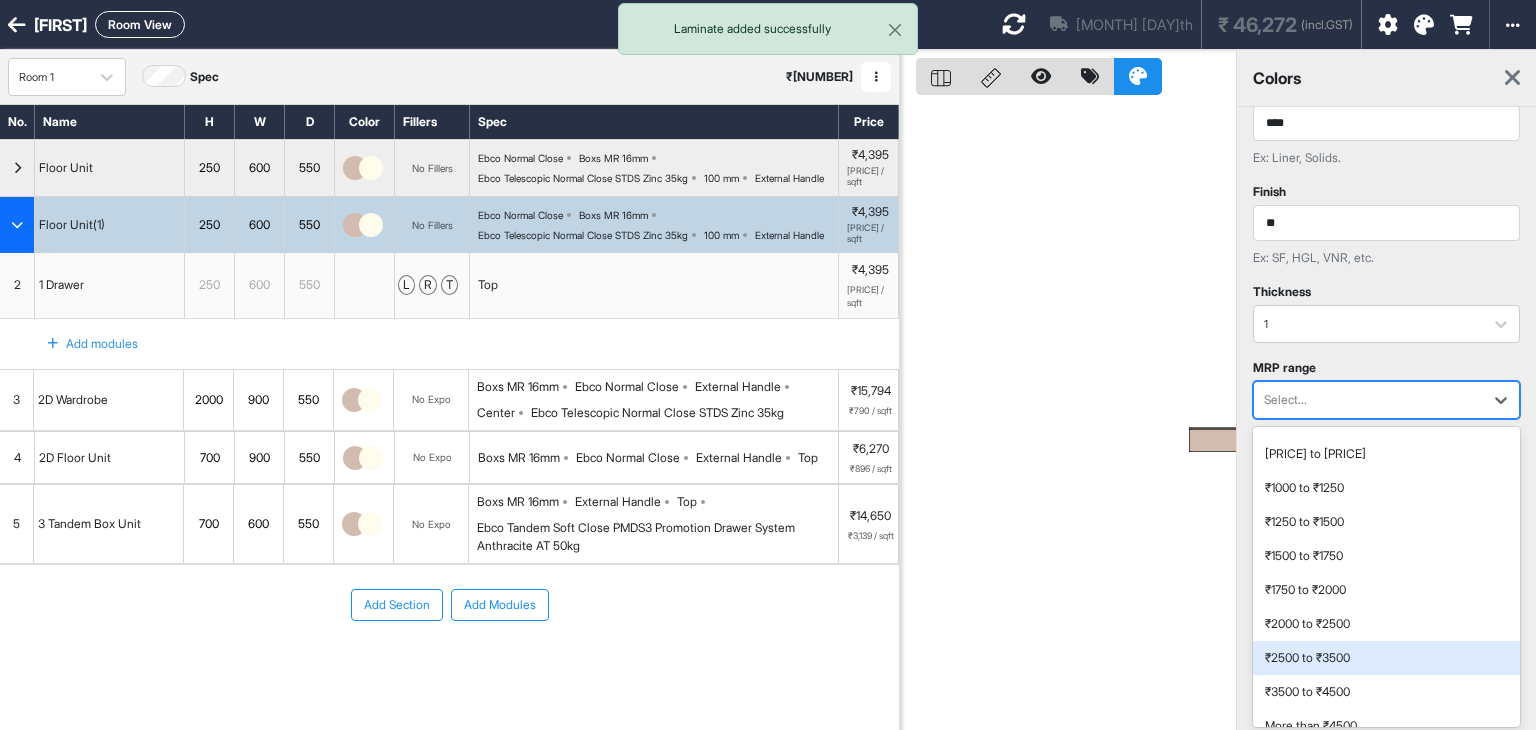 drag, startPoint x: 1335, startPoint y: 645, endPoint x: 1356, endPoint y: 623, distance: 30.413813 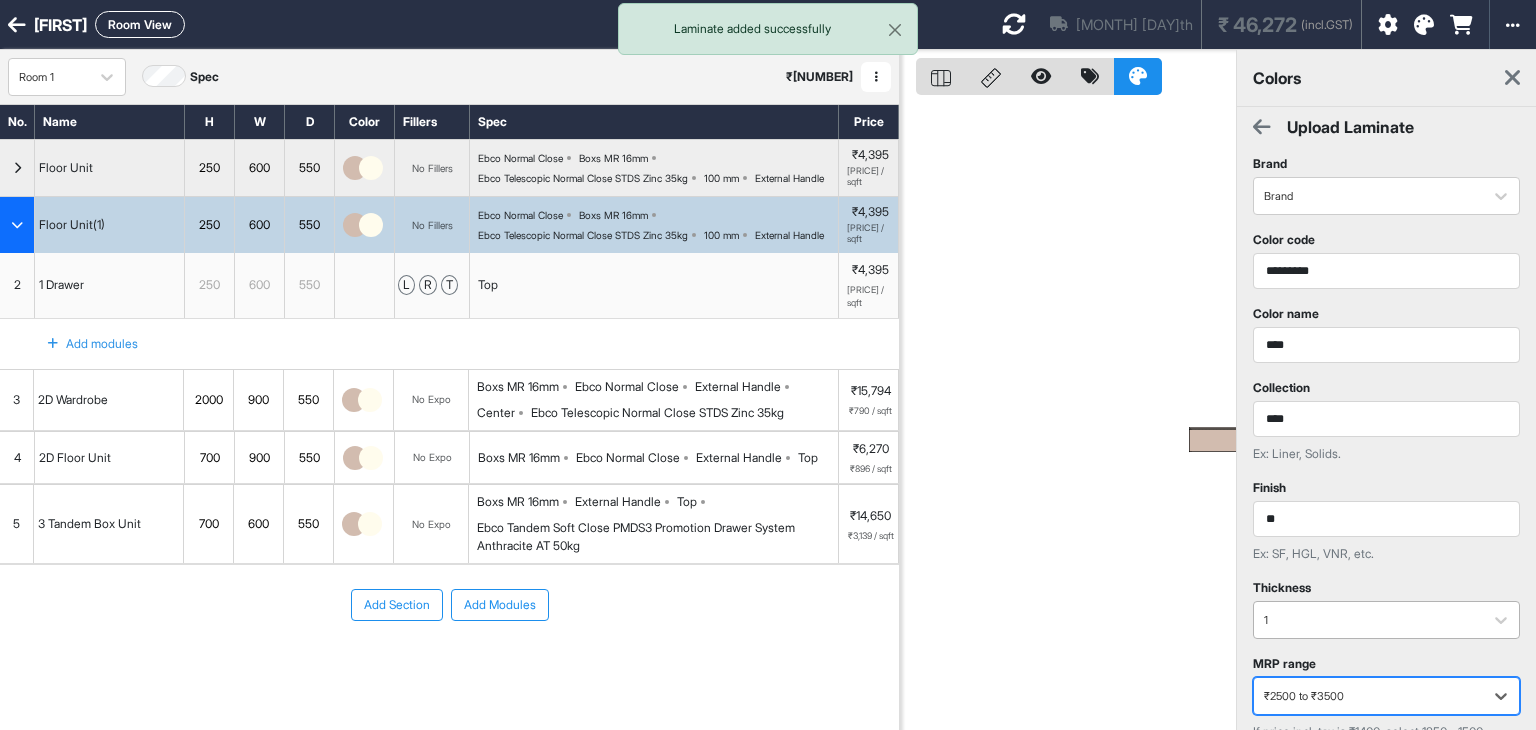 scroll, scrollTop: 296, scrollLeft: 0, axis: vertical 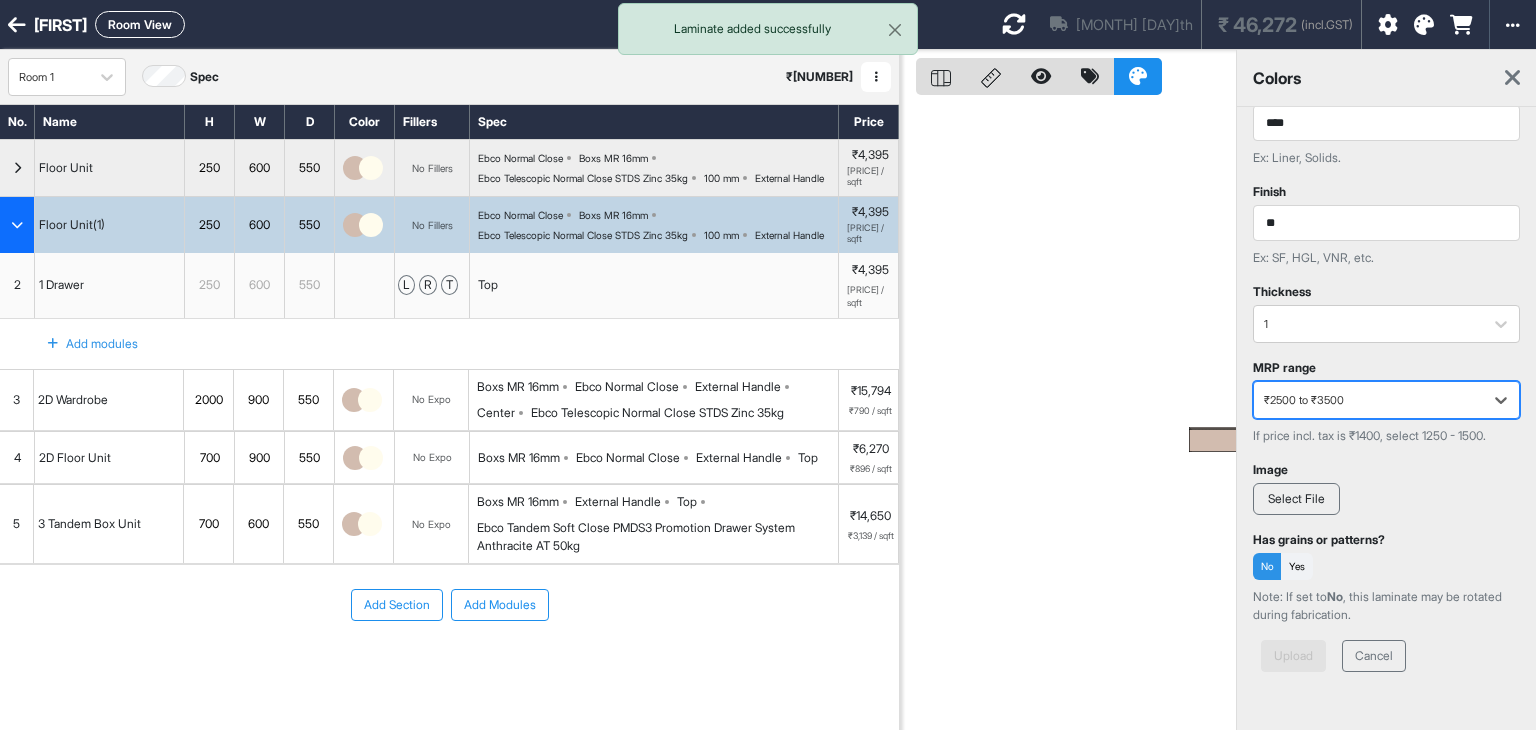 click on "Select File" at bounding box center [1296, 499] 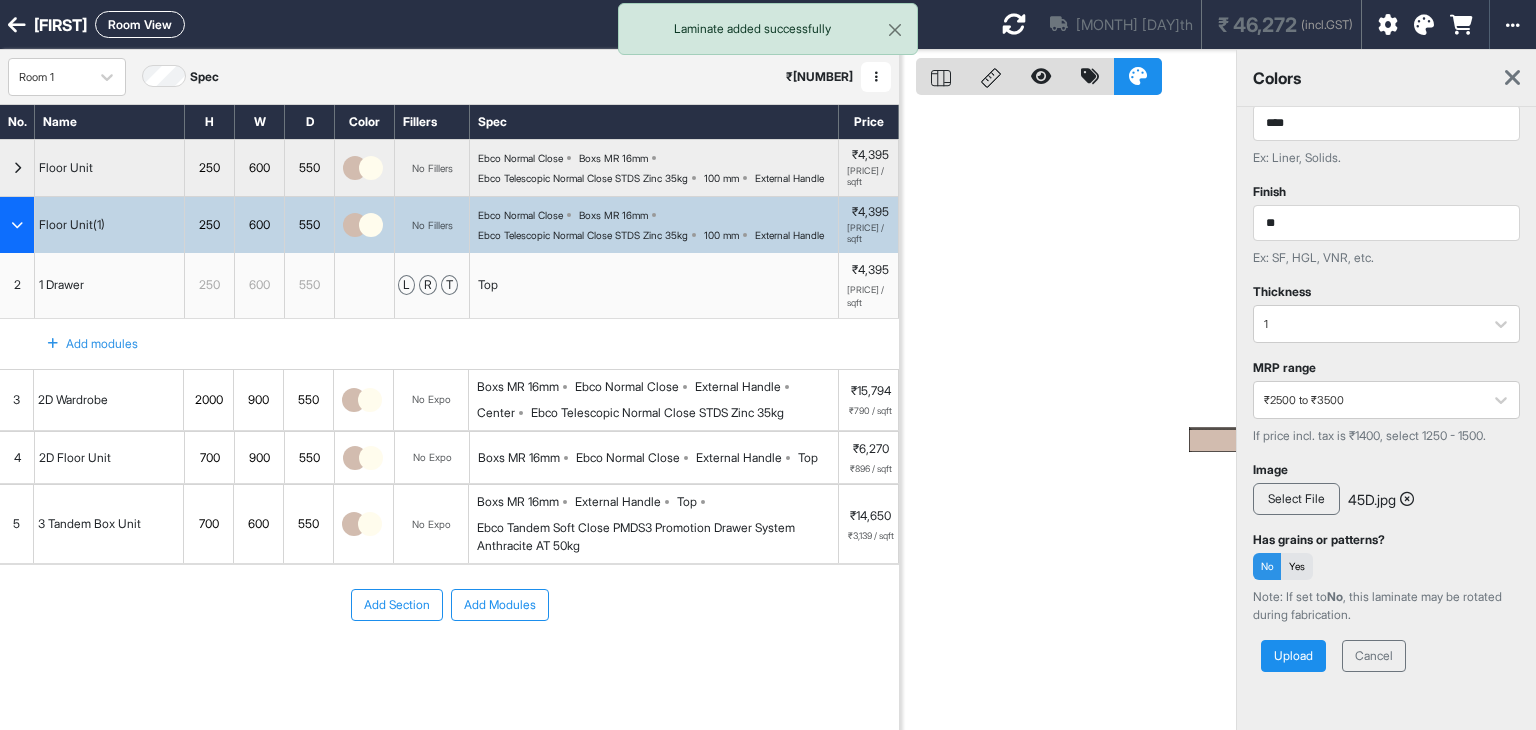 click on "Yes" at bounding box center (1297, 566) 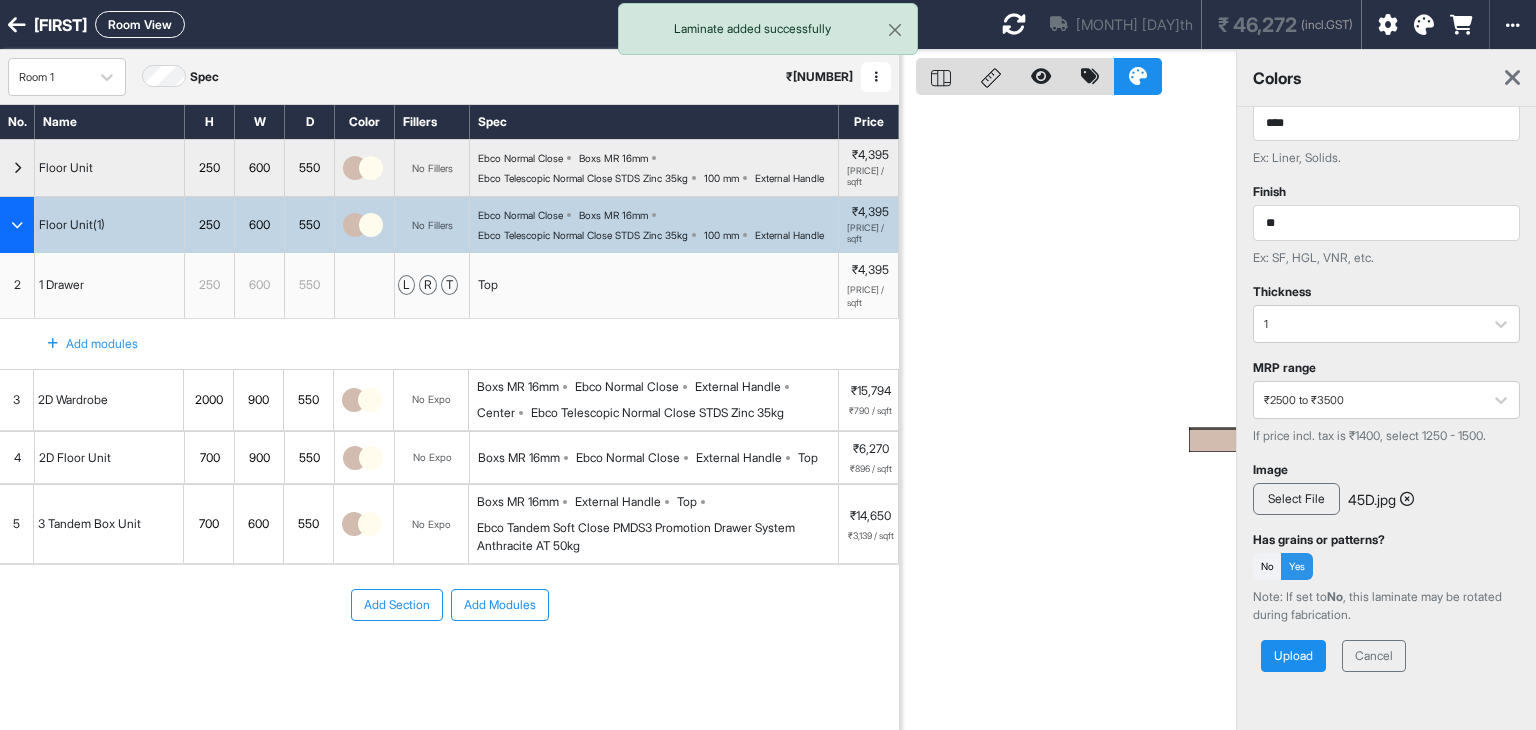 click on "Upload" at bounding box center (1293, 656) 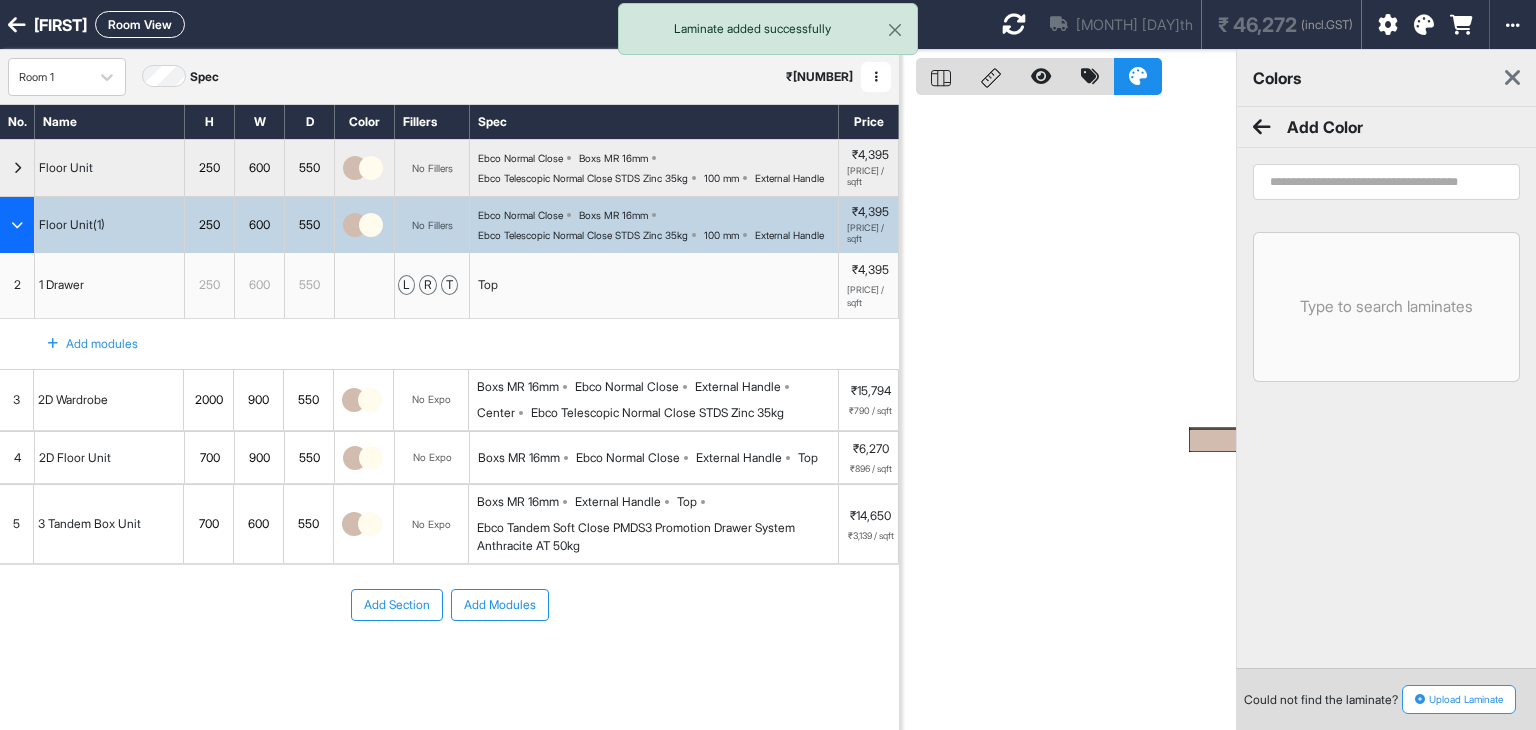scroll, scrollTop: 0, scrollLeft: 0, axis: both 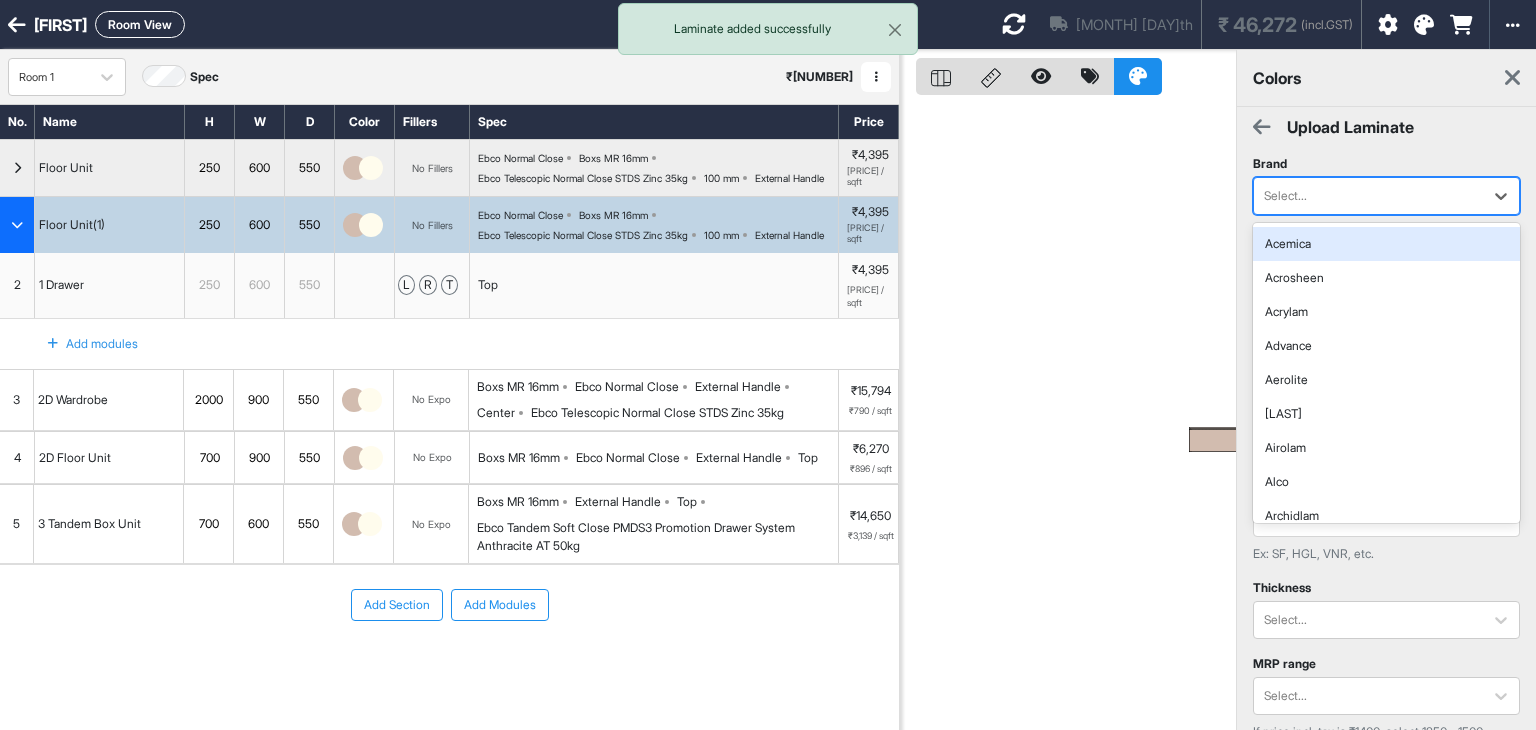 click at bounding box center [1368, 196] 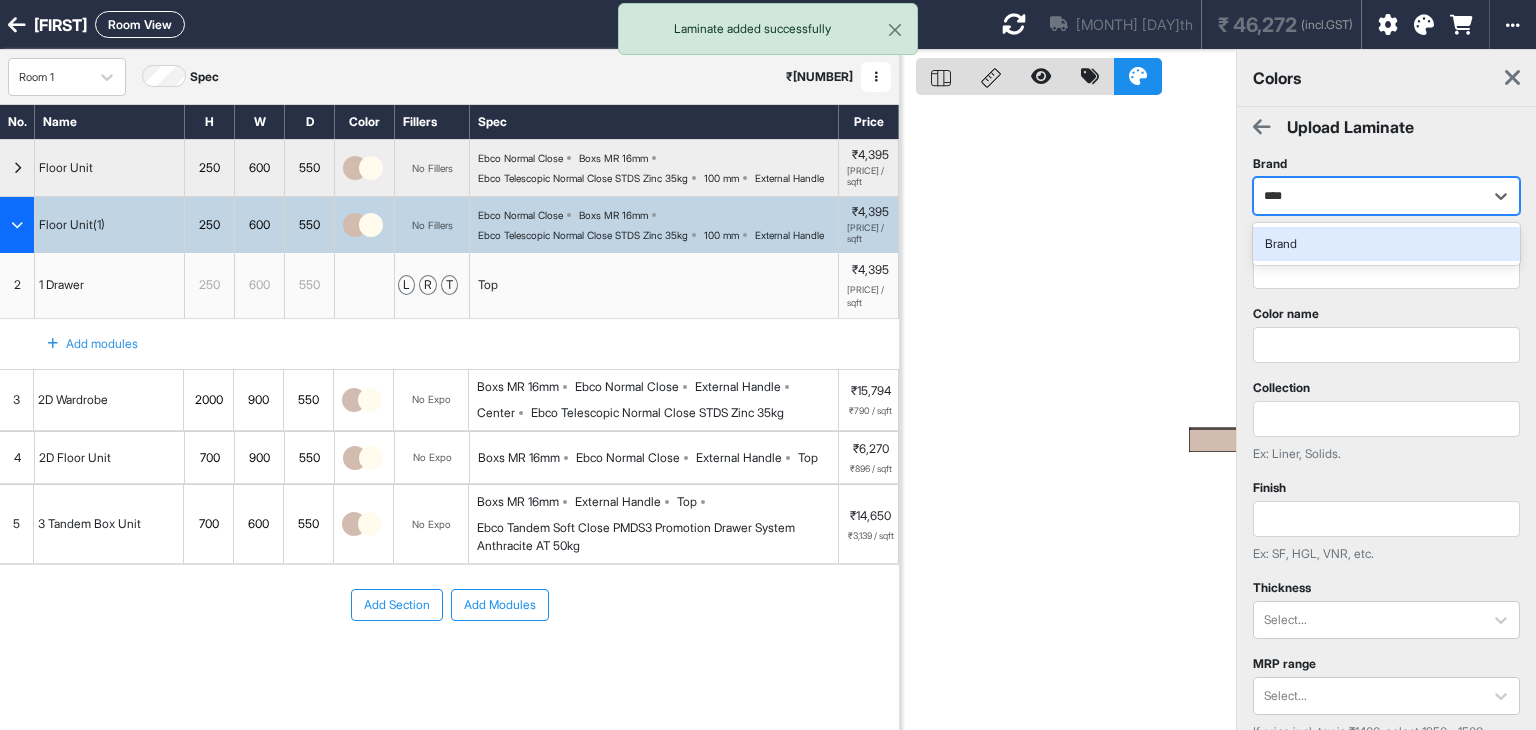 type on "*****" 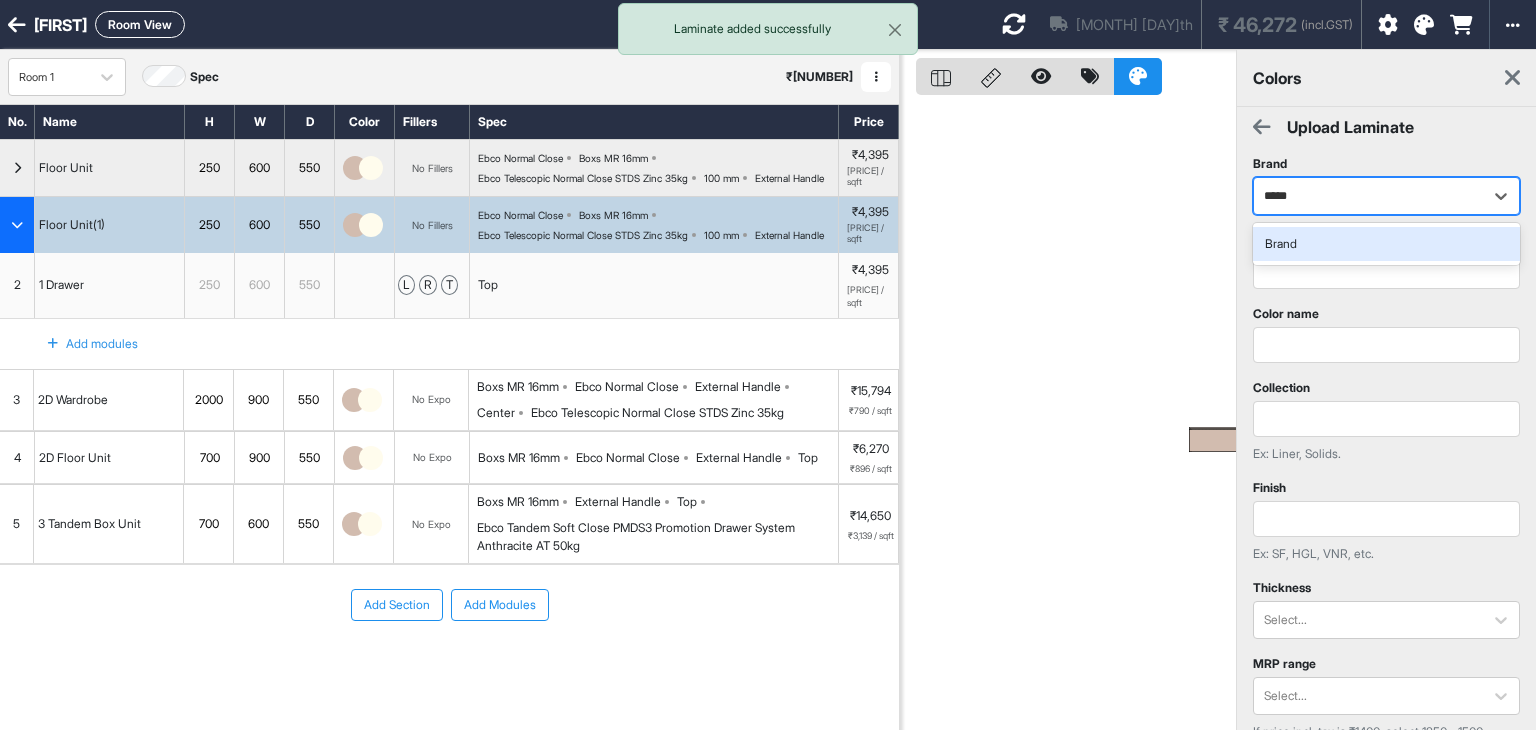 click on "Brand" at bounding box center (1386, 244) 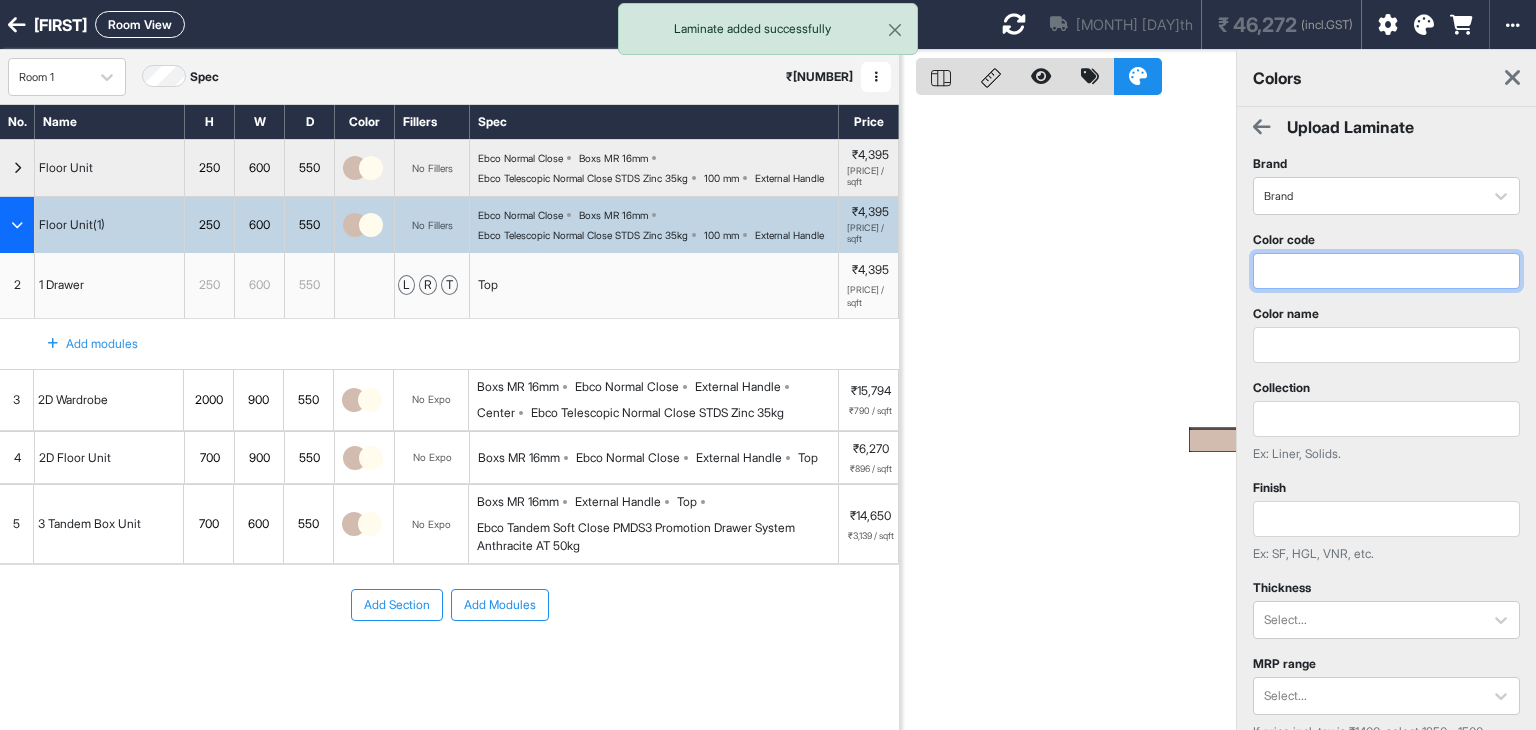 click at bounding box center (1386, 271) 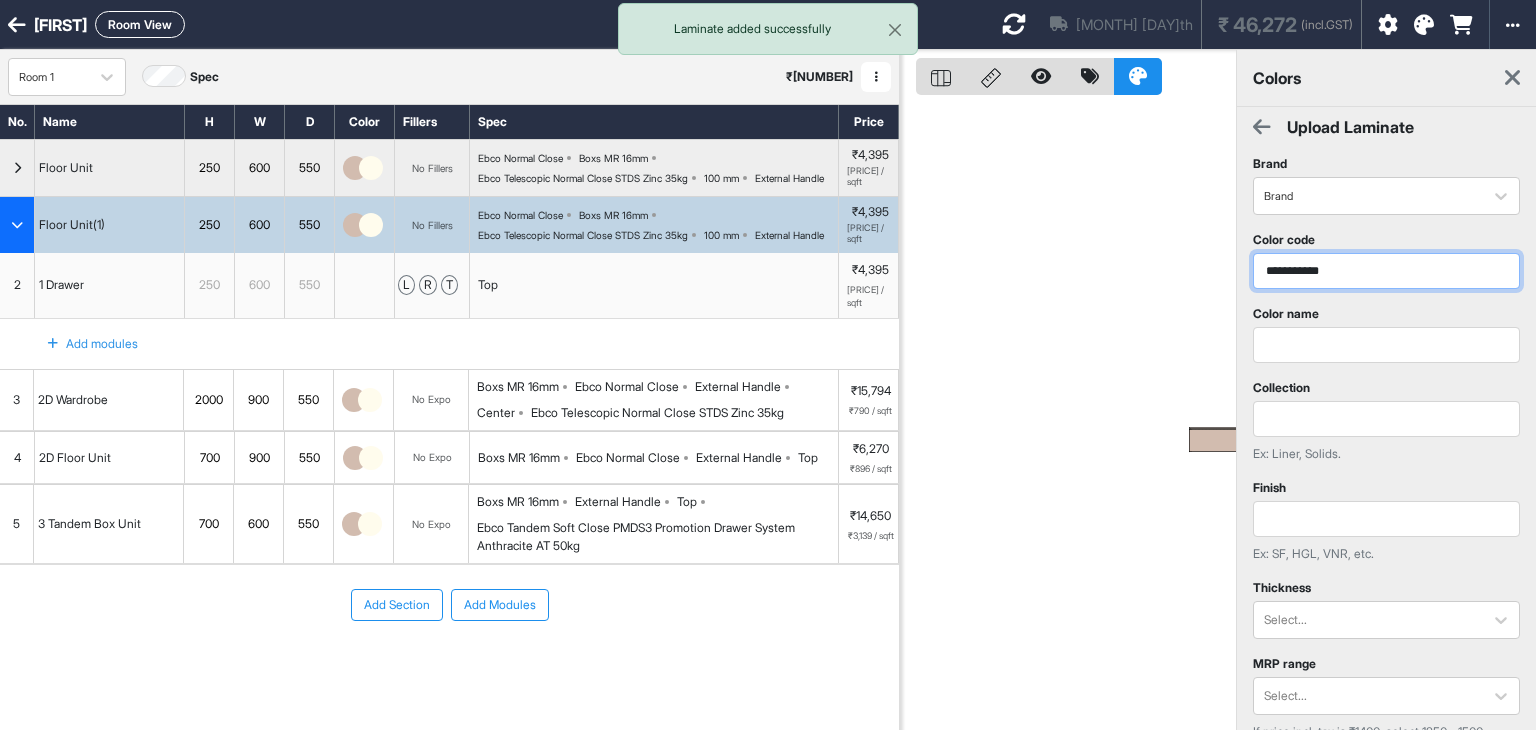 type on "**********" 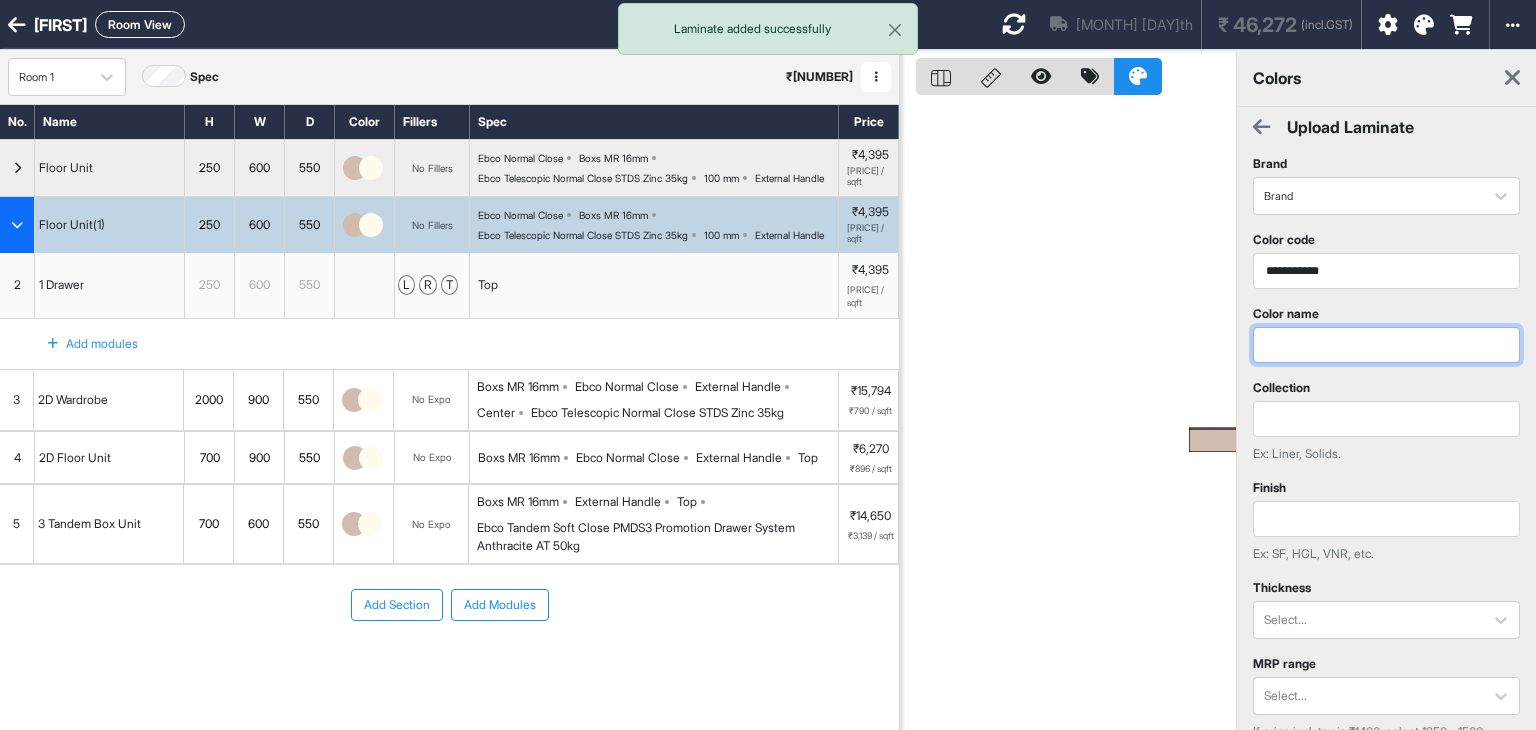 click at bounding box center (1386, 345) 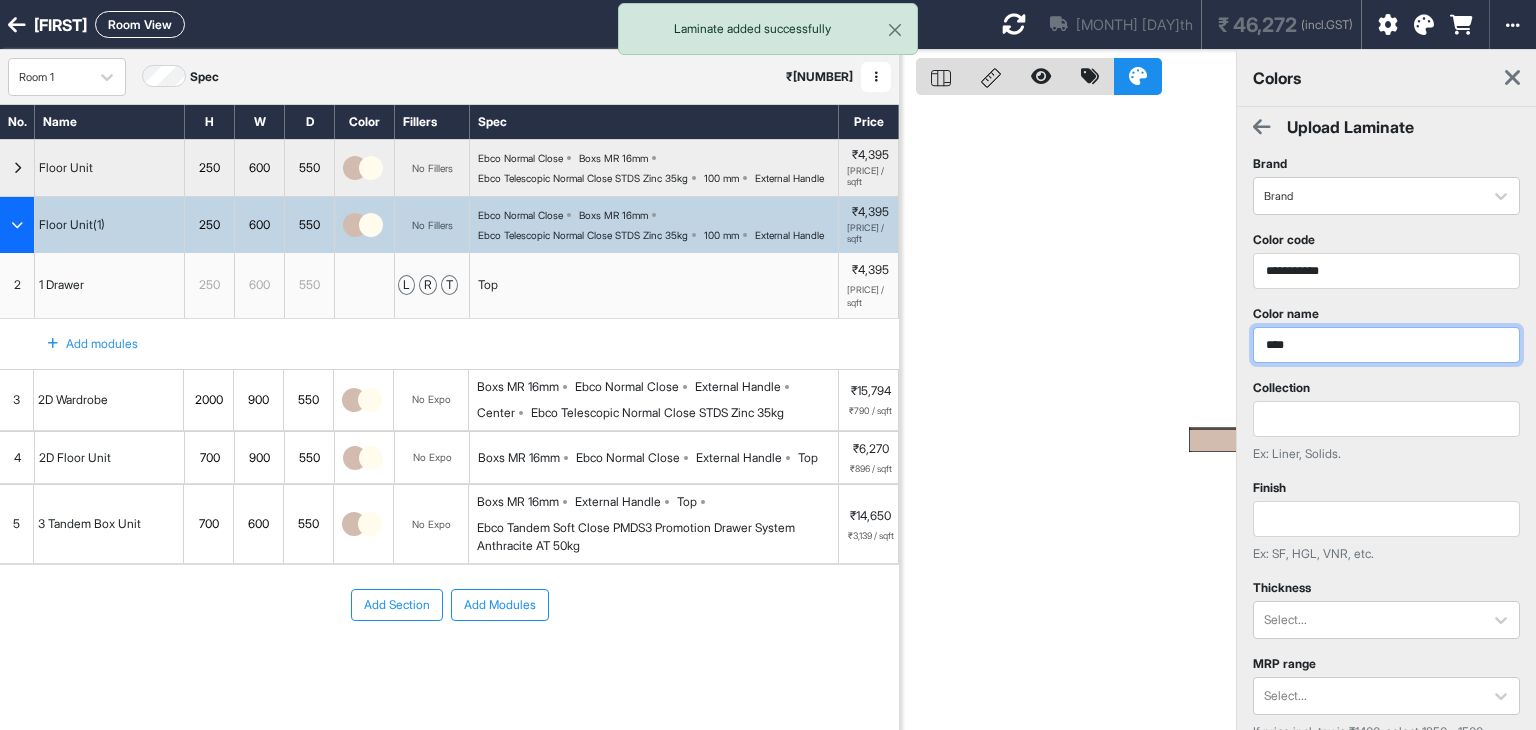 type on "****" 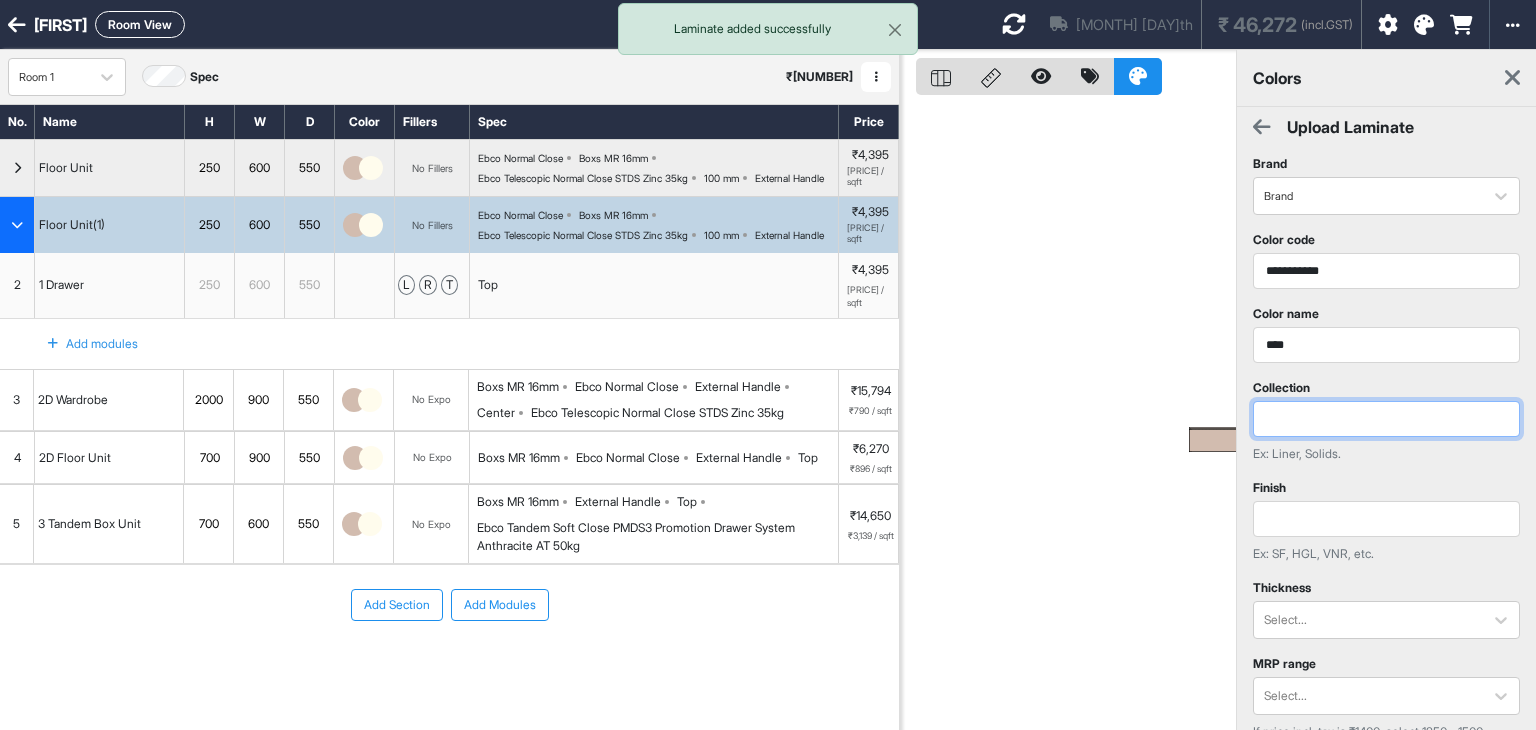 click at bounding box center [1386, 419] 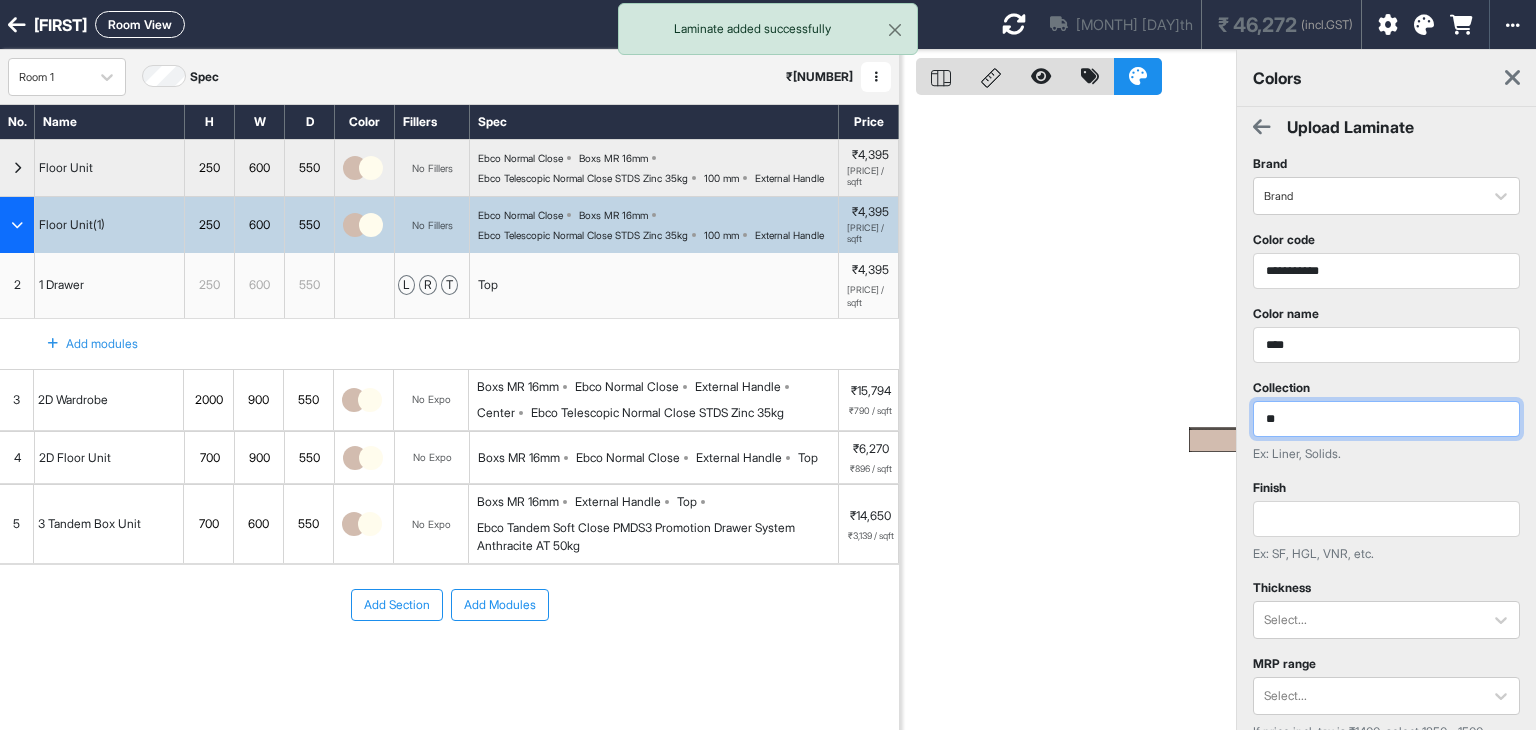type on "**" 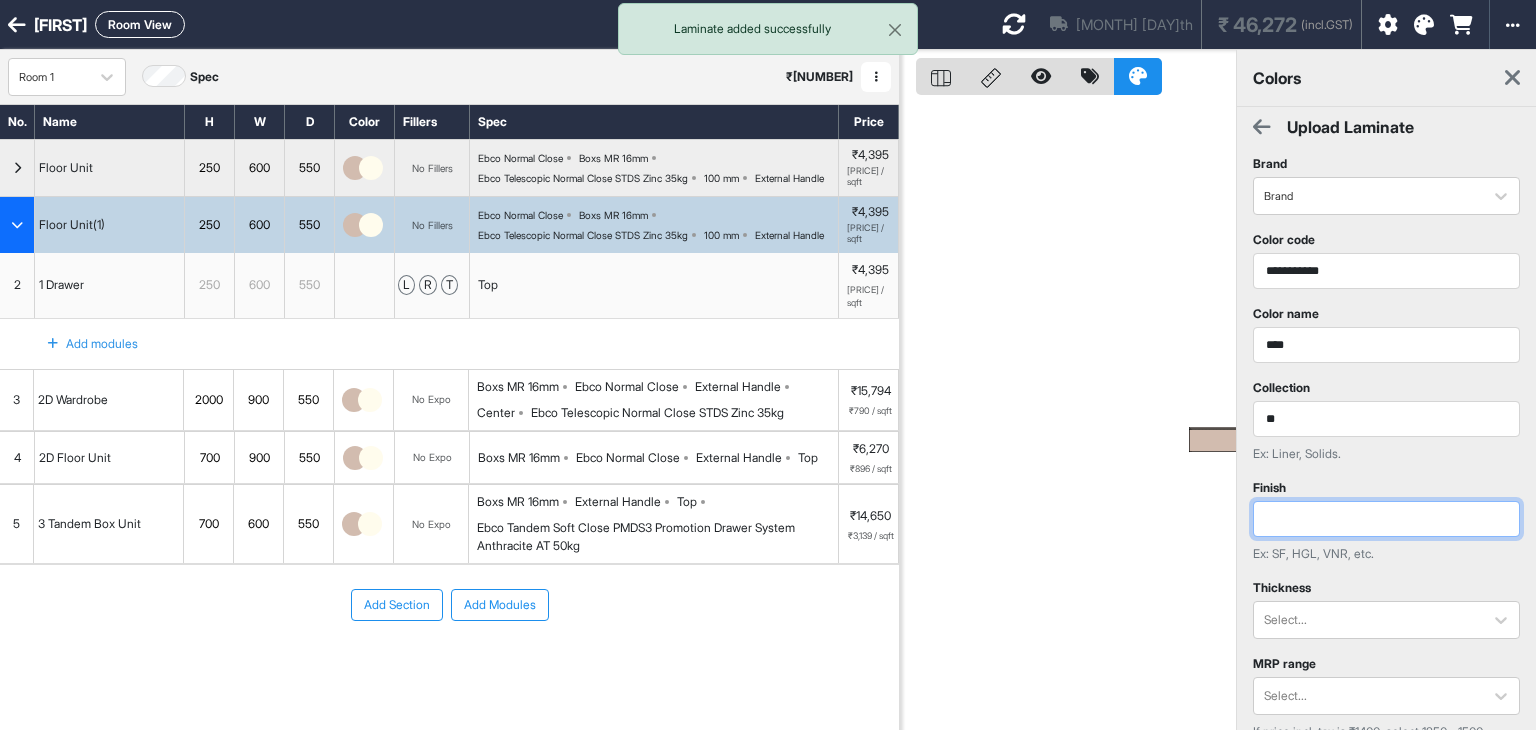 click at bounding box center (1386, 519) 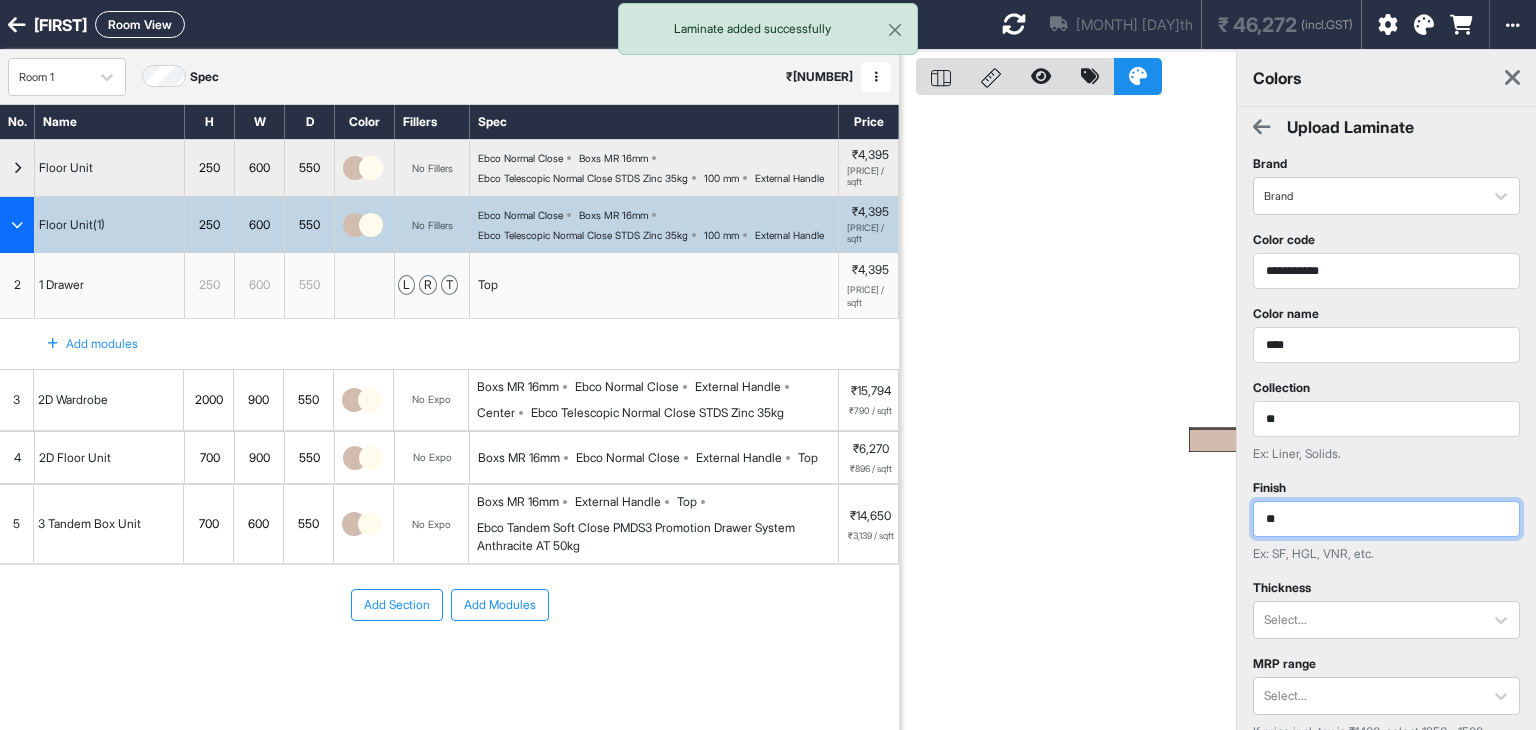 type on "**" 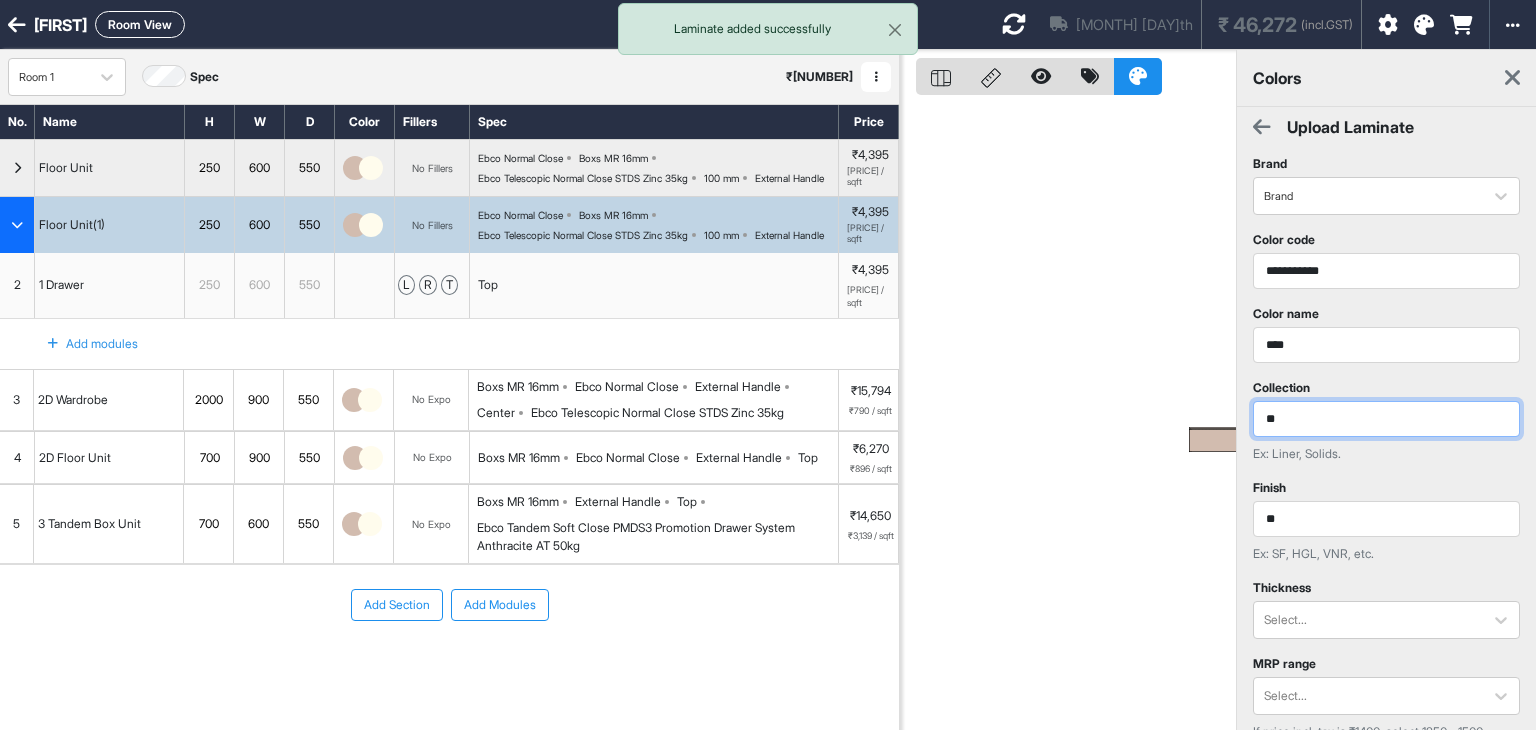 click on "**" at bounding box center (1386, 419) 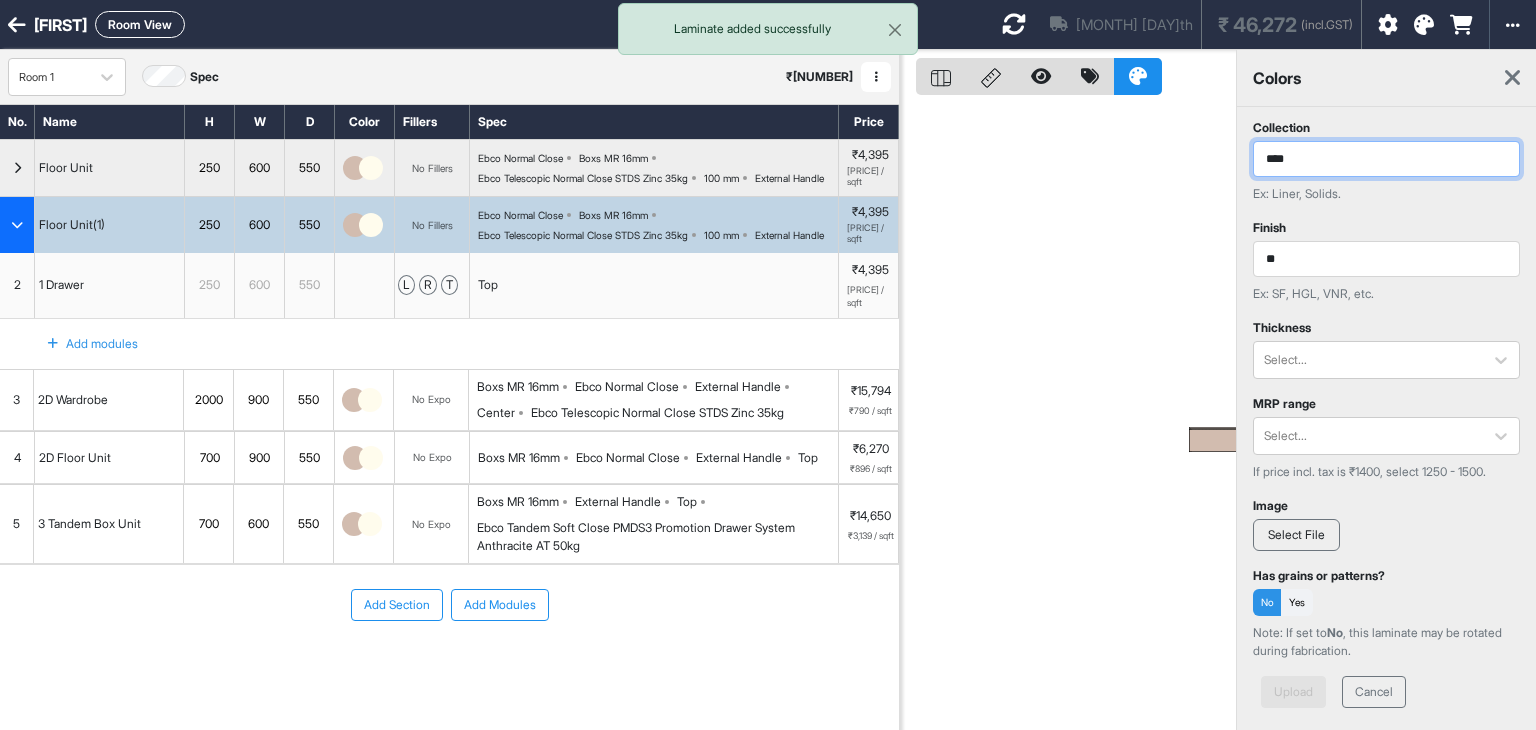 scroll, scrollTop: 296, scrollLeft: 0, axis: vertical 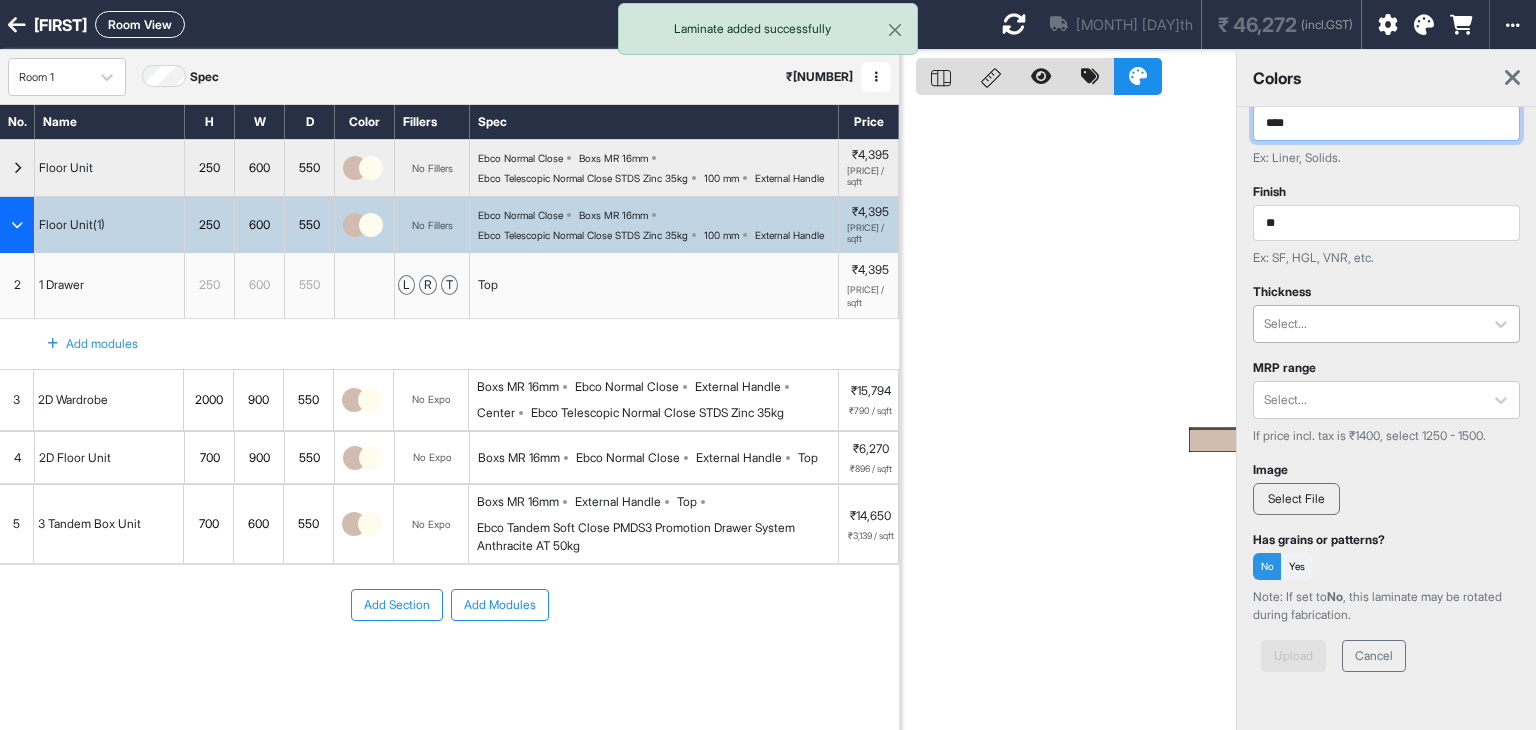 type on "****" 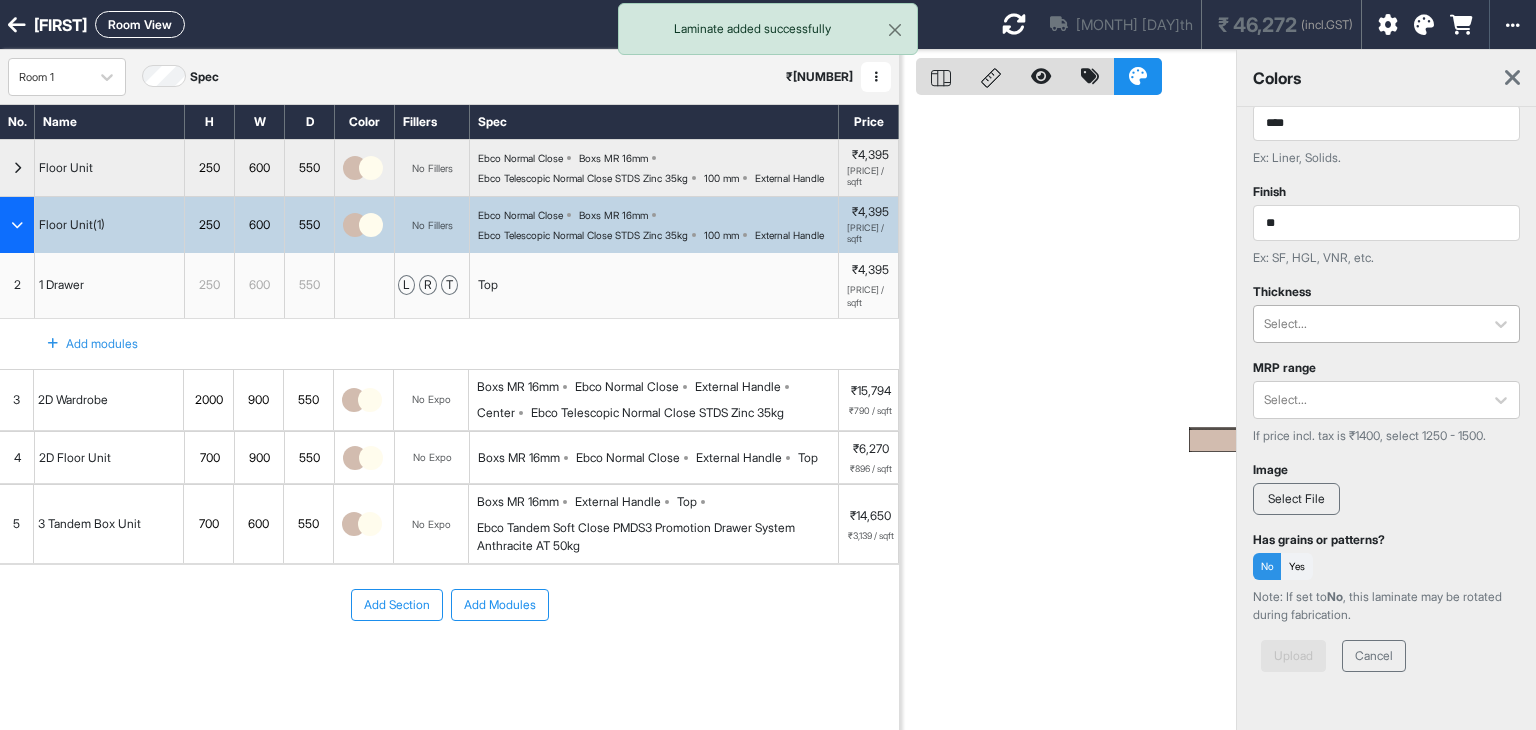 click at bounding box center (1368, 324) 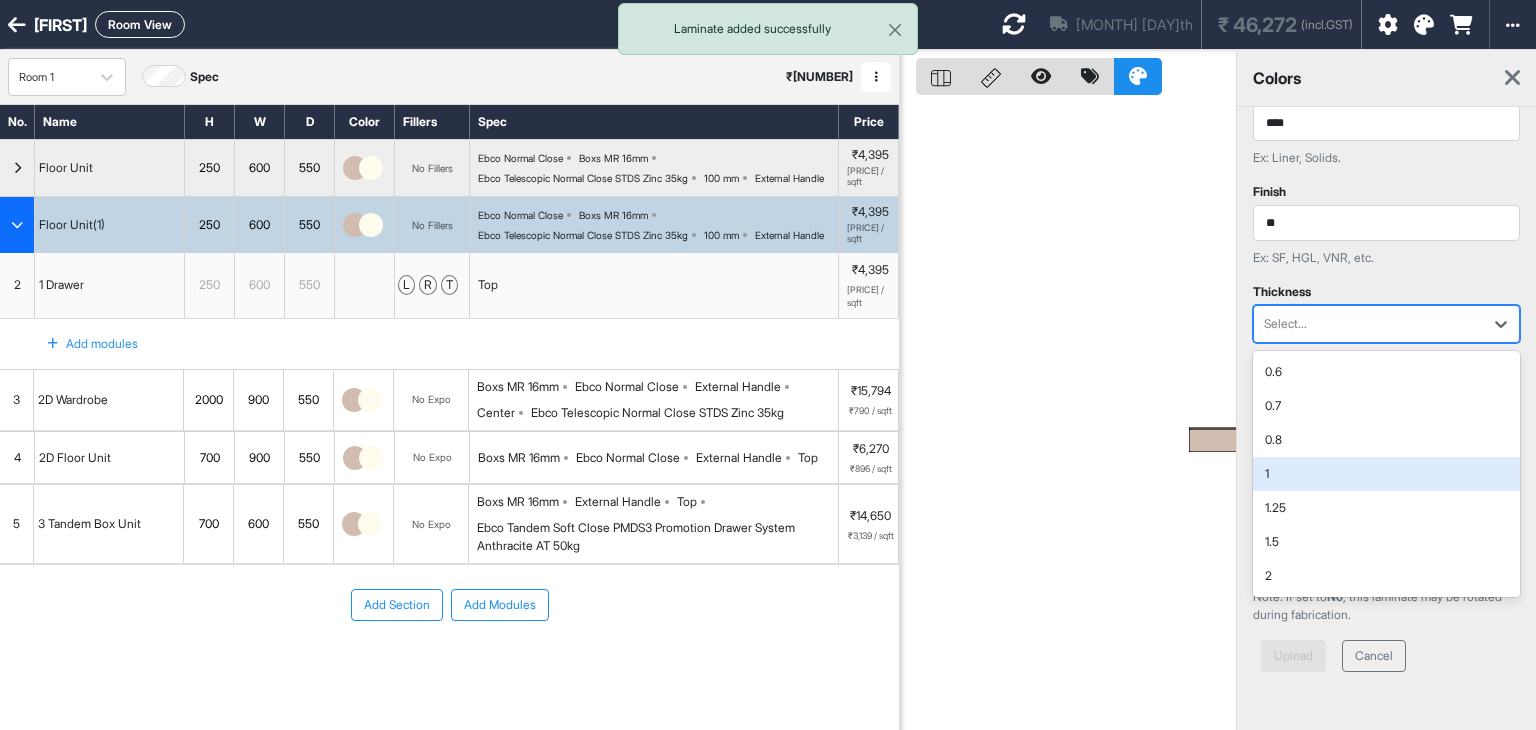 click on "1" at bounding box center [1386, 474] 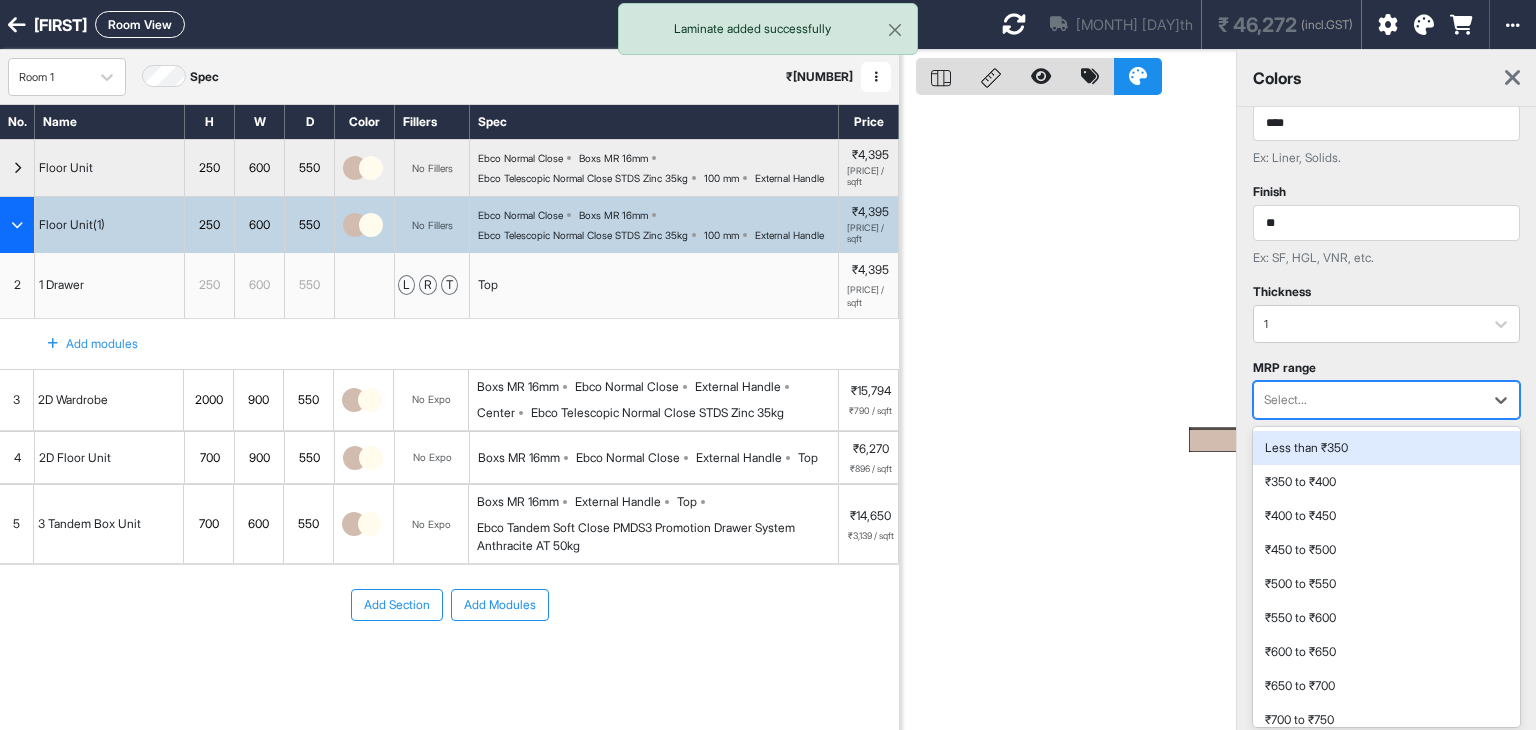 click at bounding box center [1368, 400] 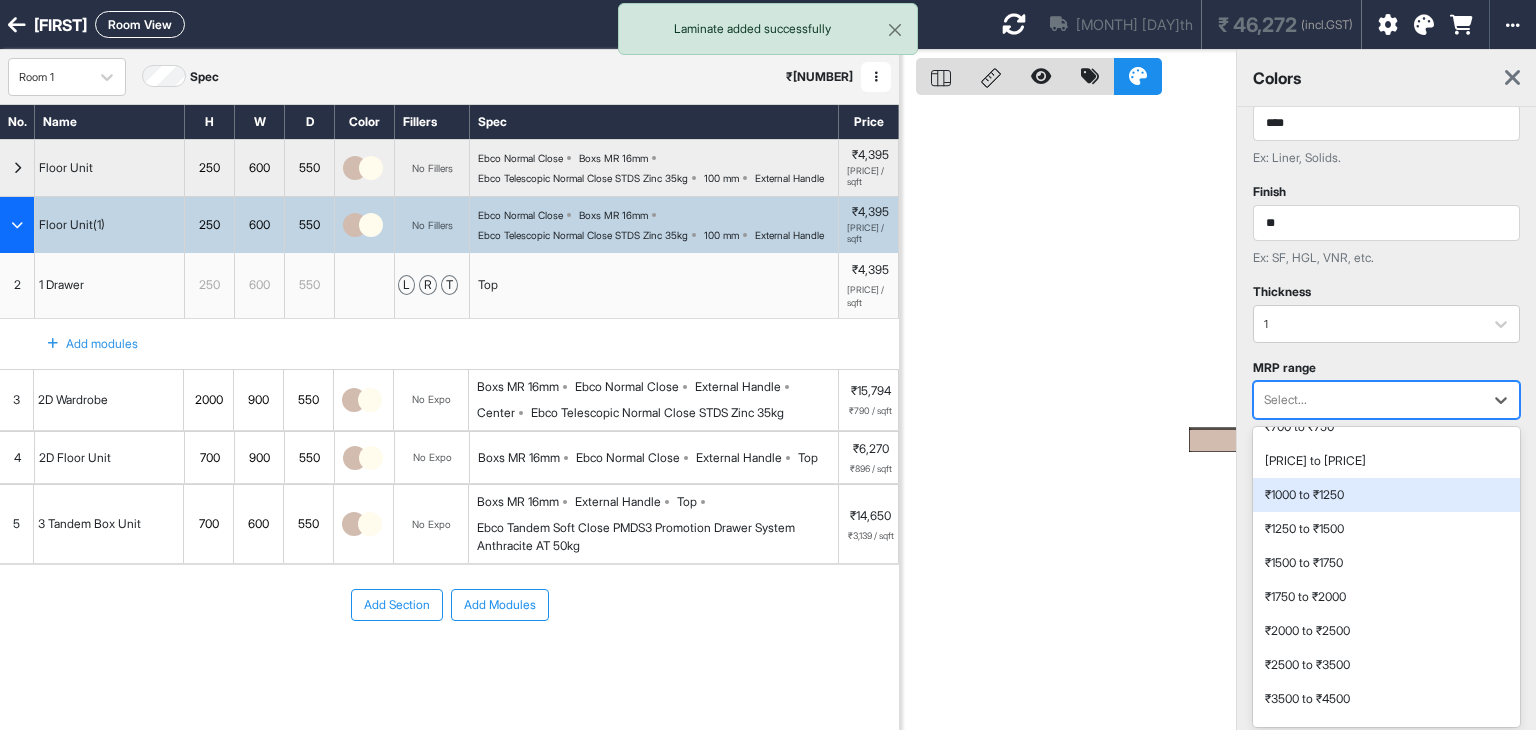 scroll, scrollTop: 300, scrollLeft: 0, axis: vertical 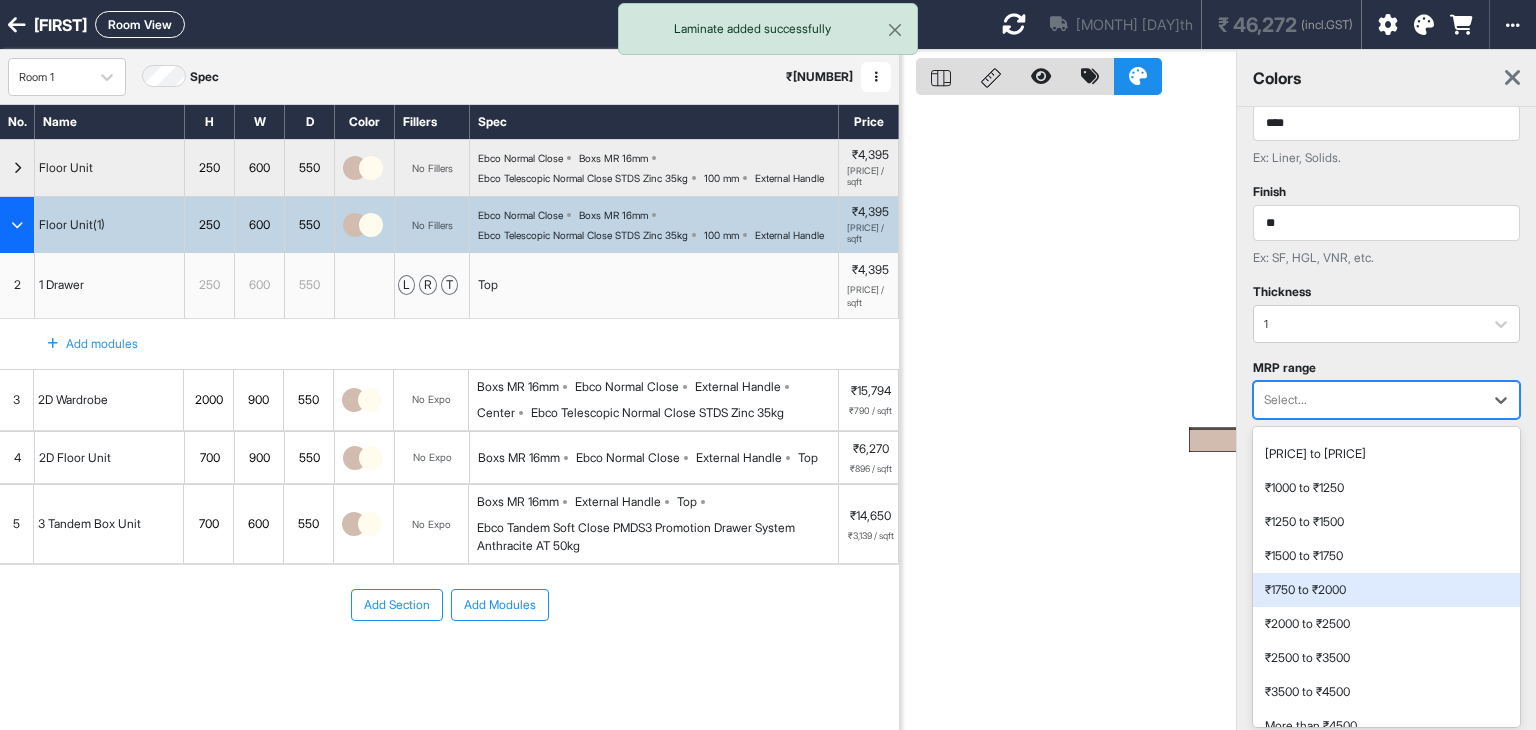 click on "₹1750 to ₹2000" at bounding box center (1386, 590) 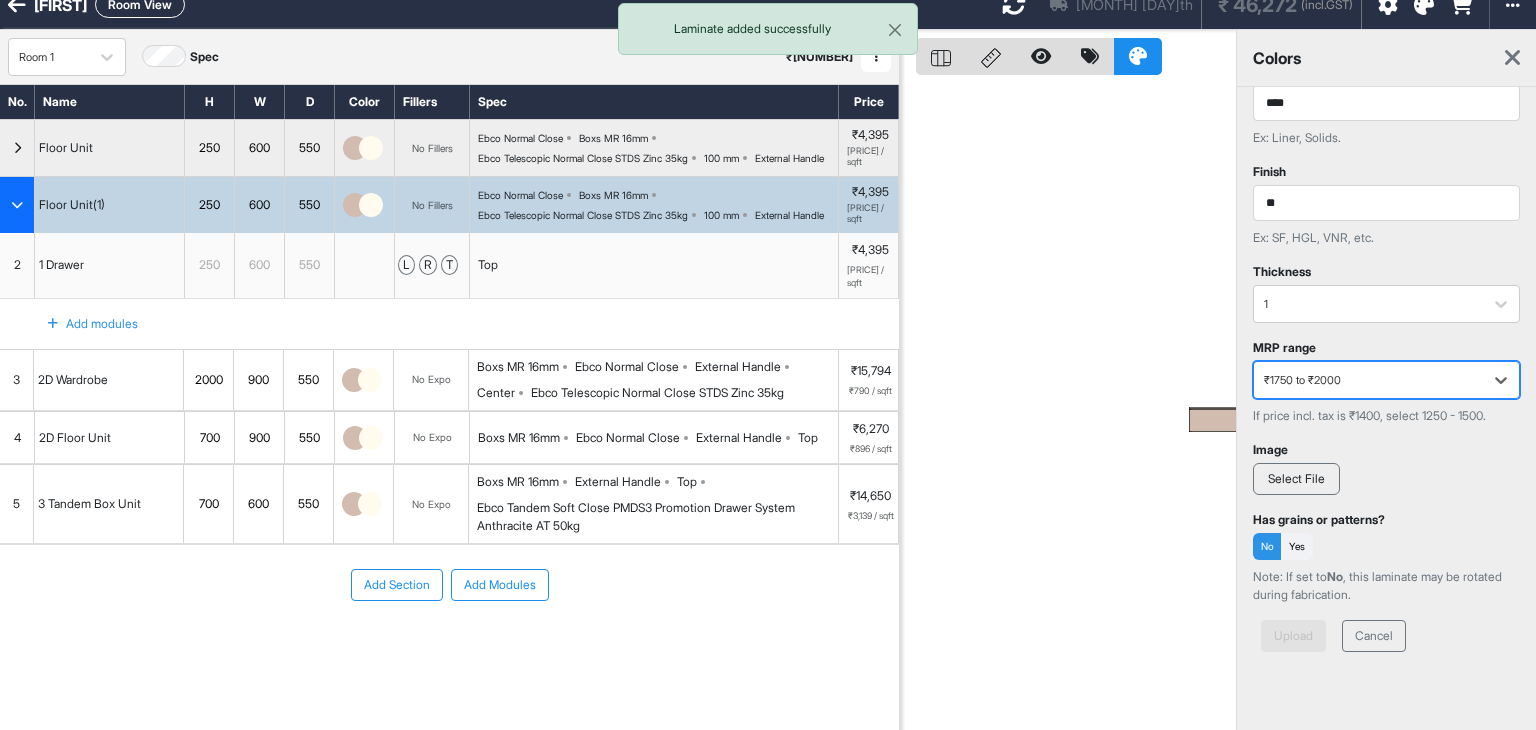 scroll, scrollTop: 57, scrollLeft: 0, axis: vertical 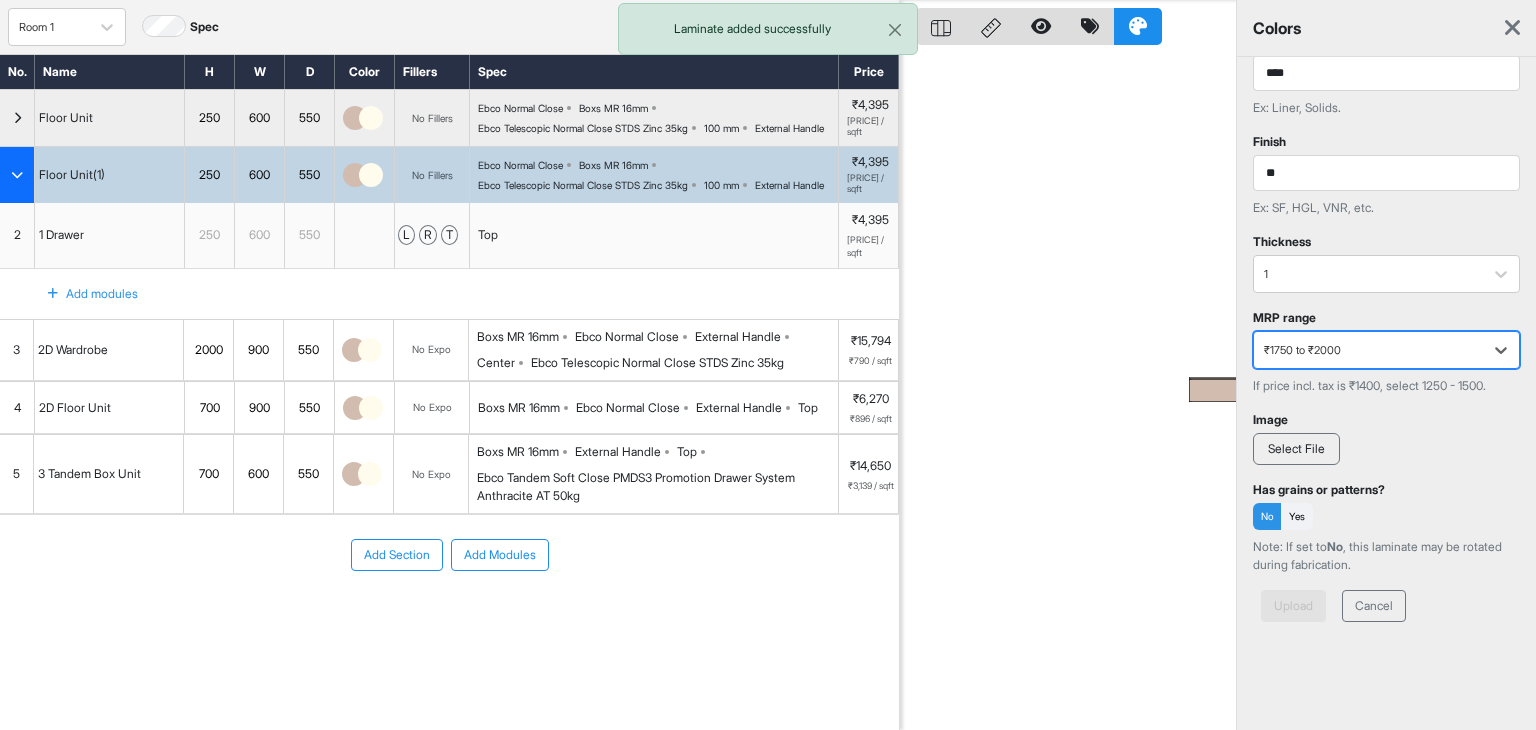 click on "Select File" at bounding box center (1296, 449) 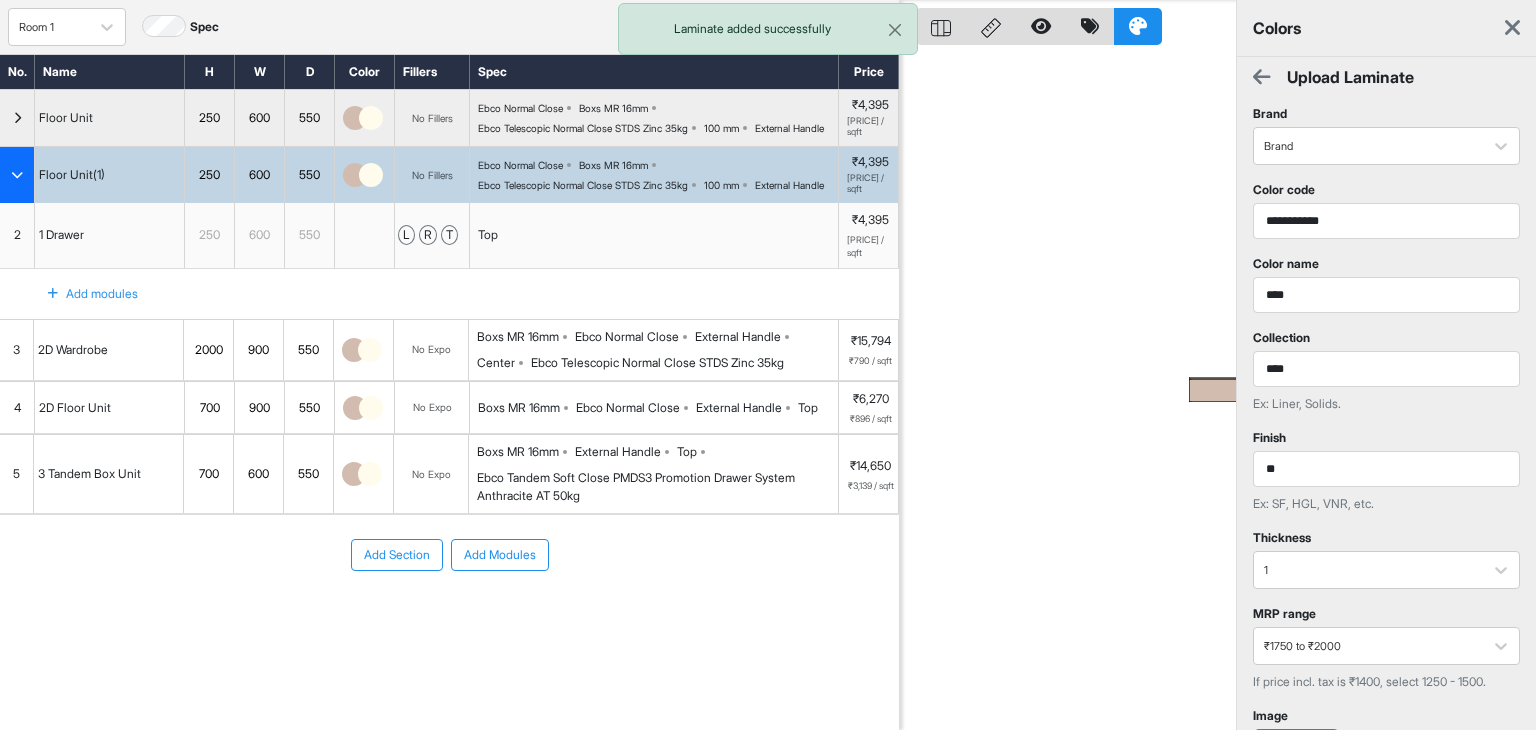 scroll, scrollTop: 0, scrollLeft: 0, axis: both 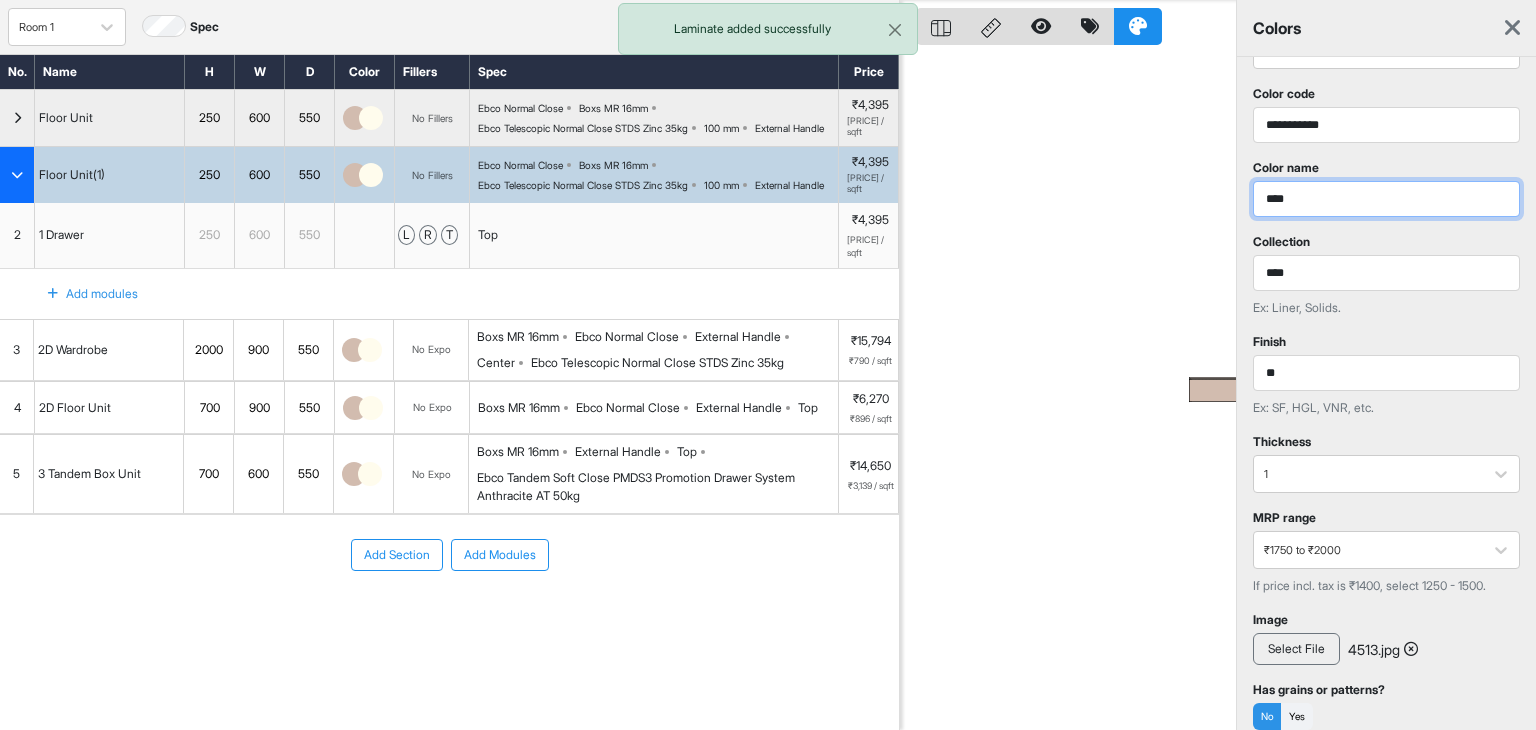 click on "****" at bounding box center [1386, 199] 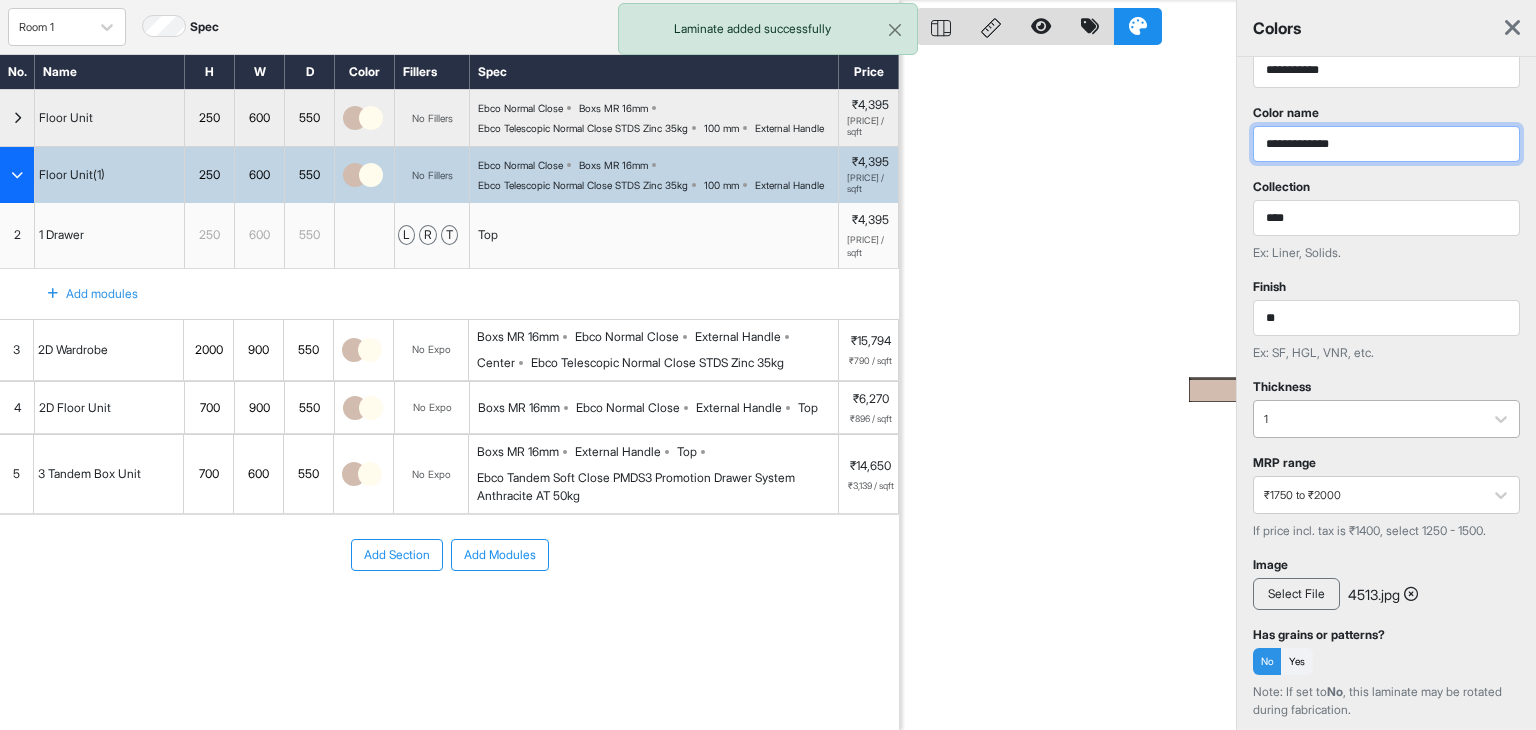 scroll, scrollTop: 296, scrollLeft: 0, axis: vertical 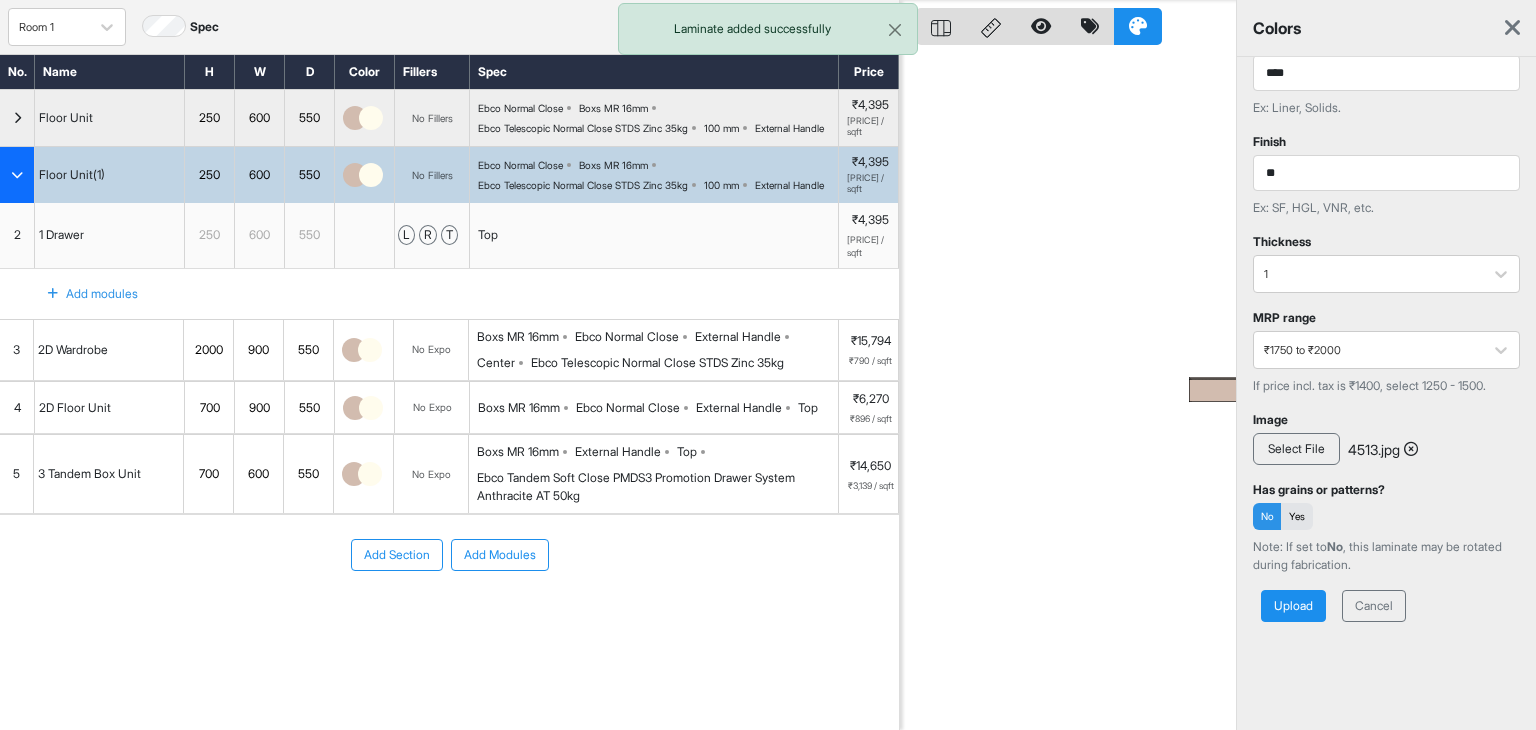 type on "**********" 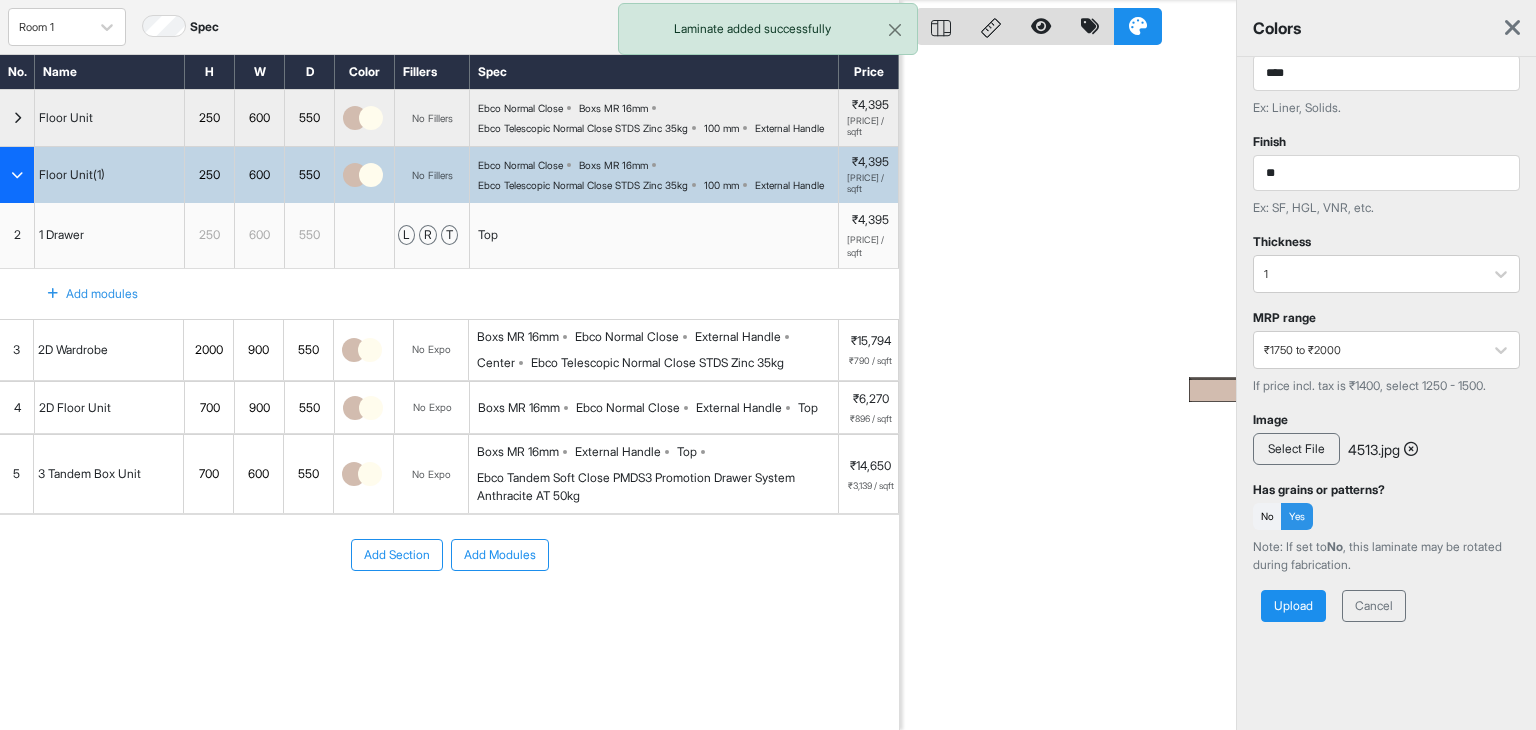 click on "Upload" at bounding box center [1293, 606] 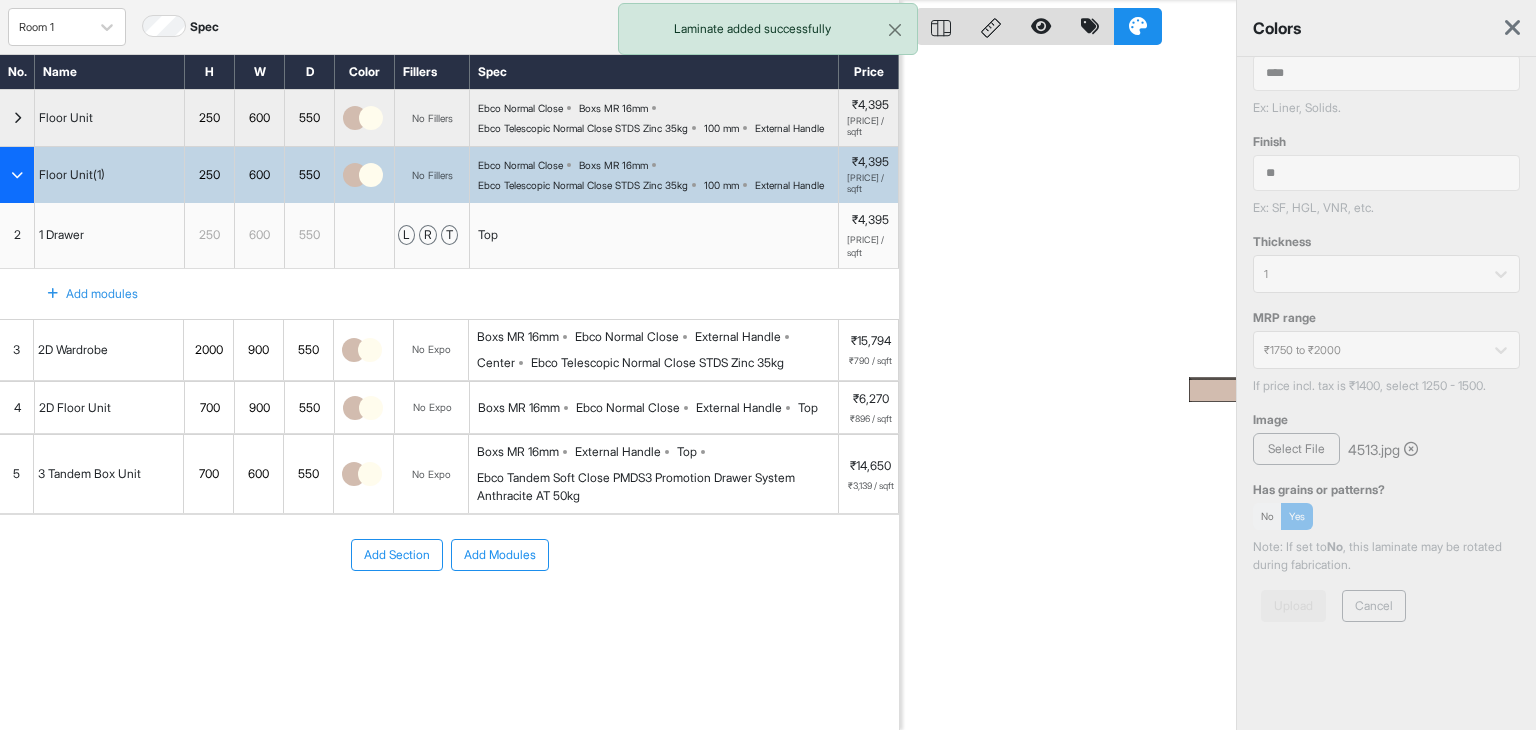 scroll, scrollTop: 0, scrollLeft: 0, axis: both 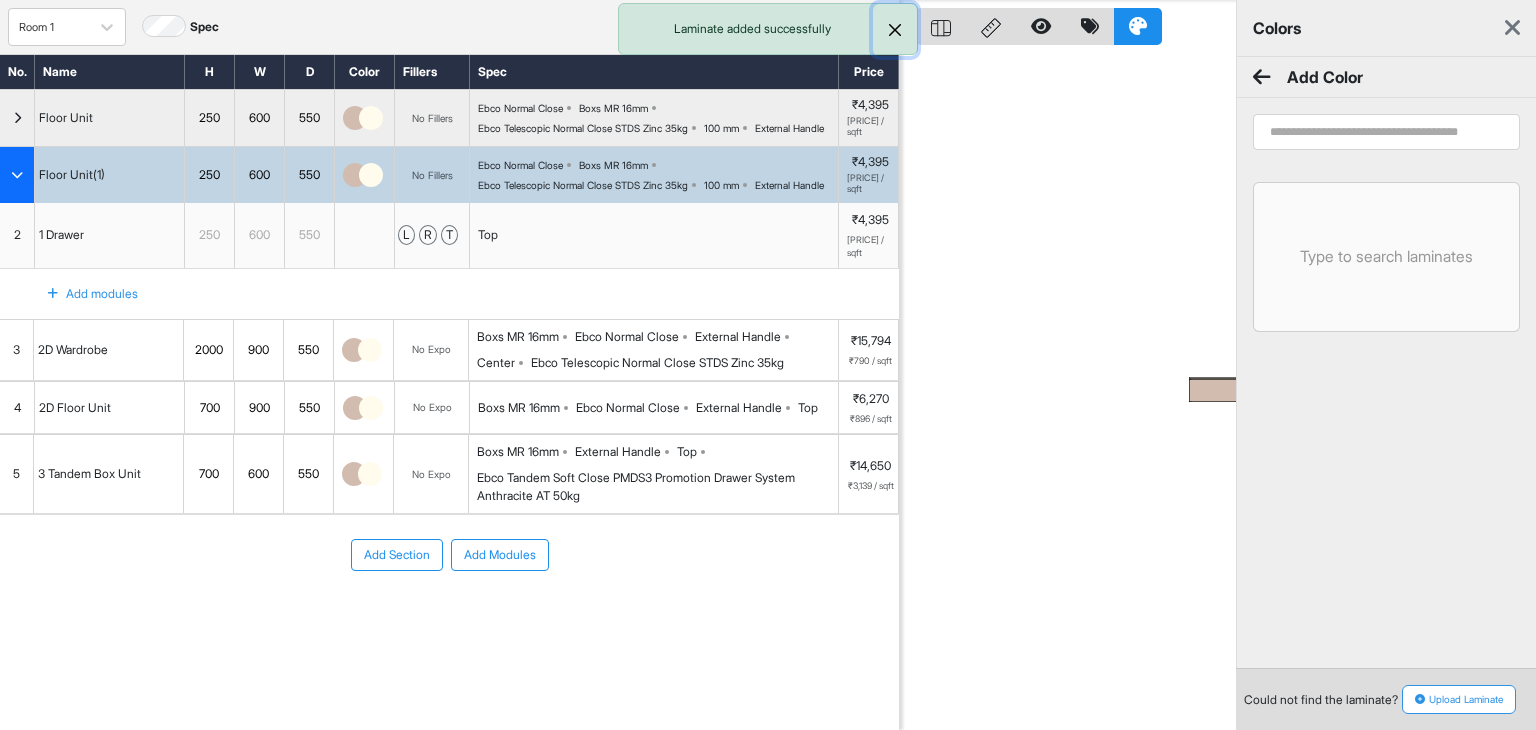 click at bounding box center [895, 30] 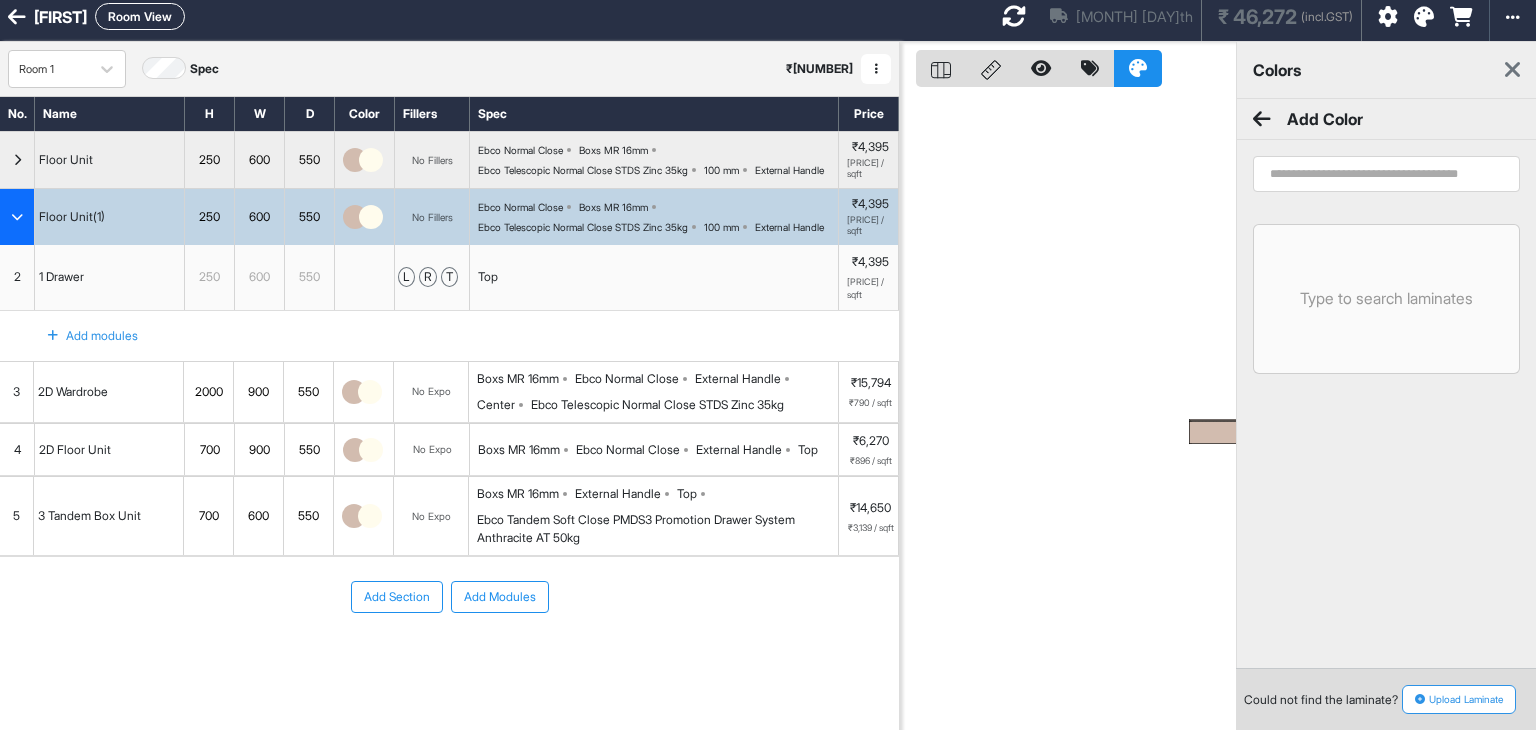 scroll, scrollTop: 0, scrollLeft: 0, axis: both 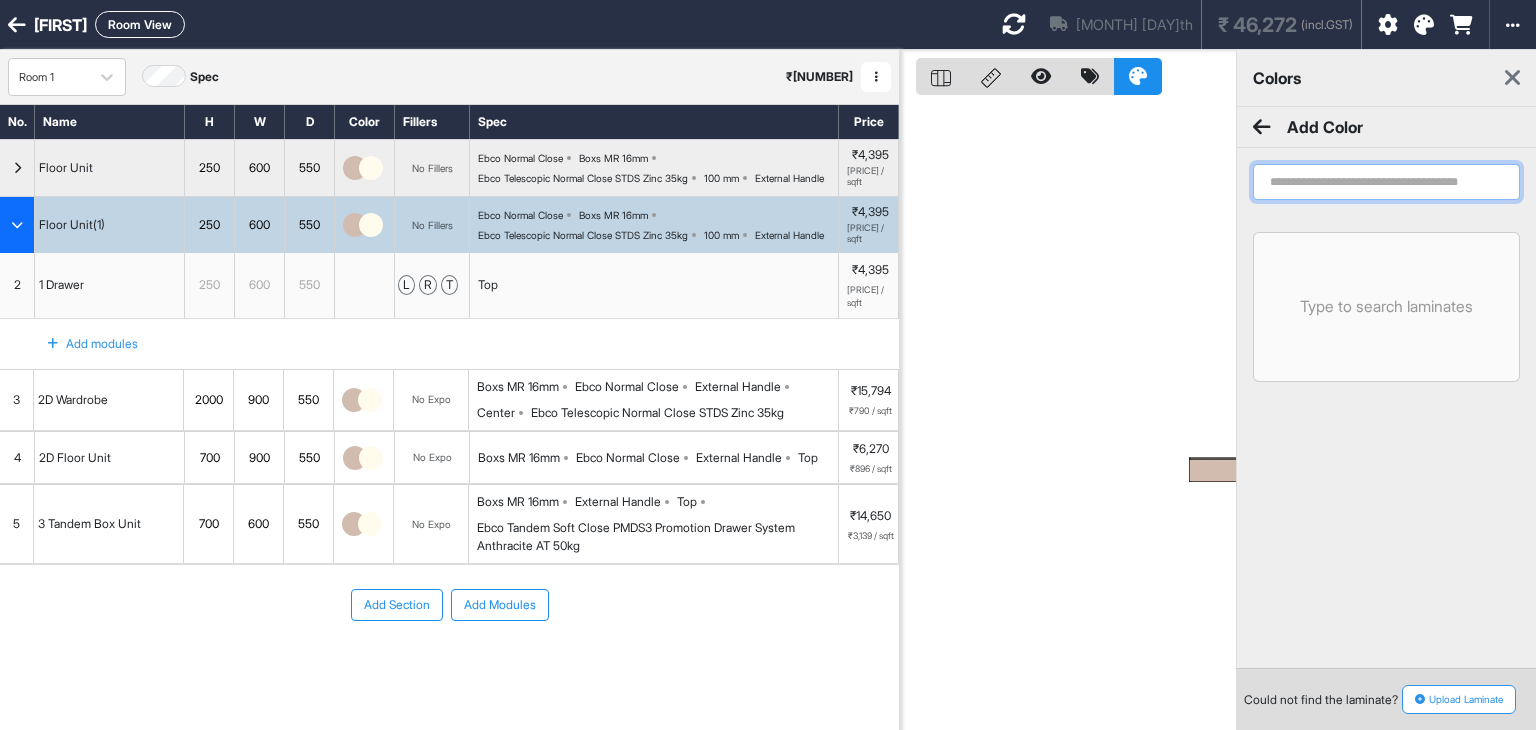 click at bounding box center (1386, 182) 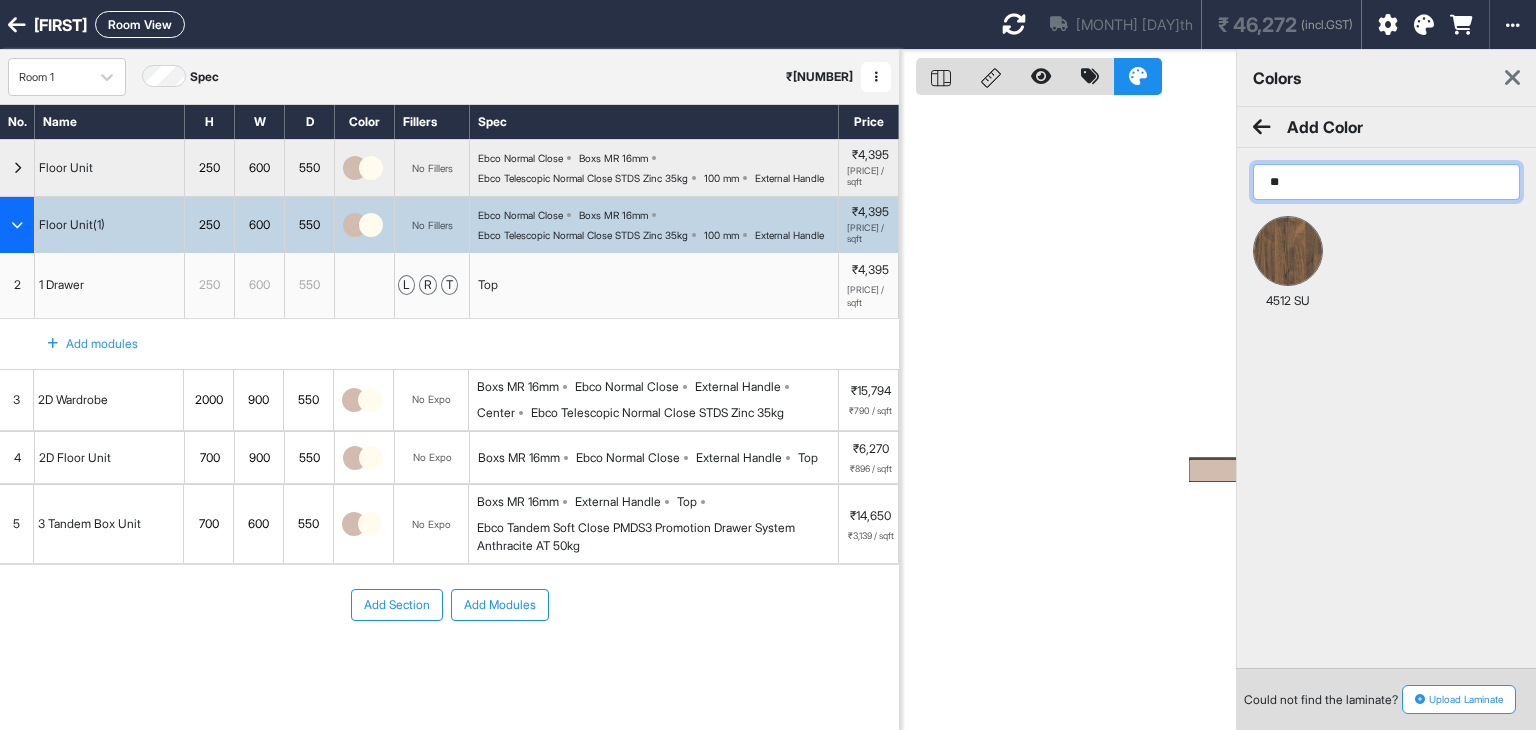type on "*" 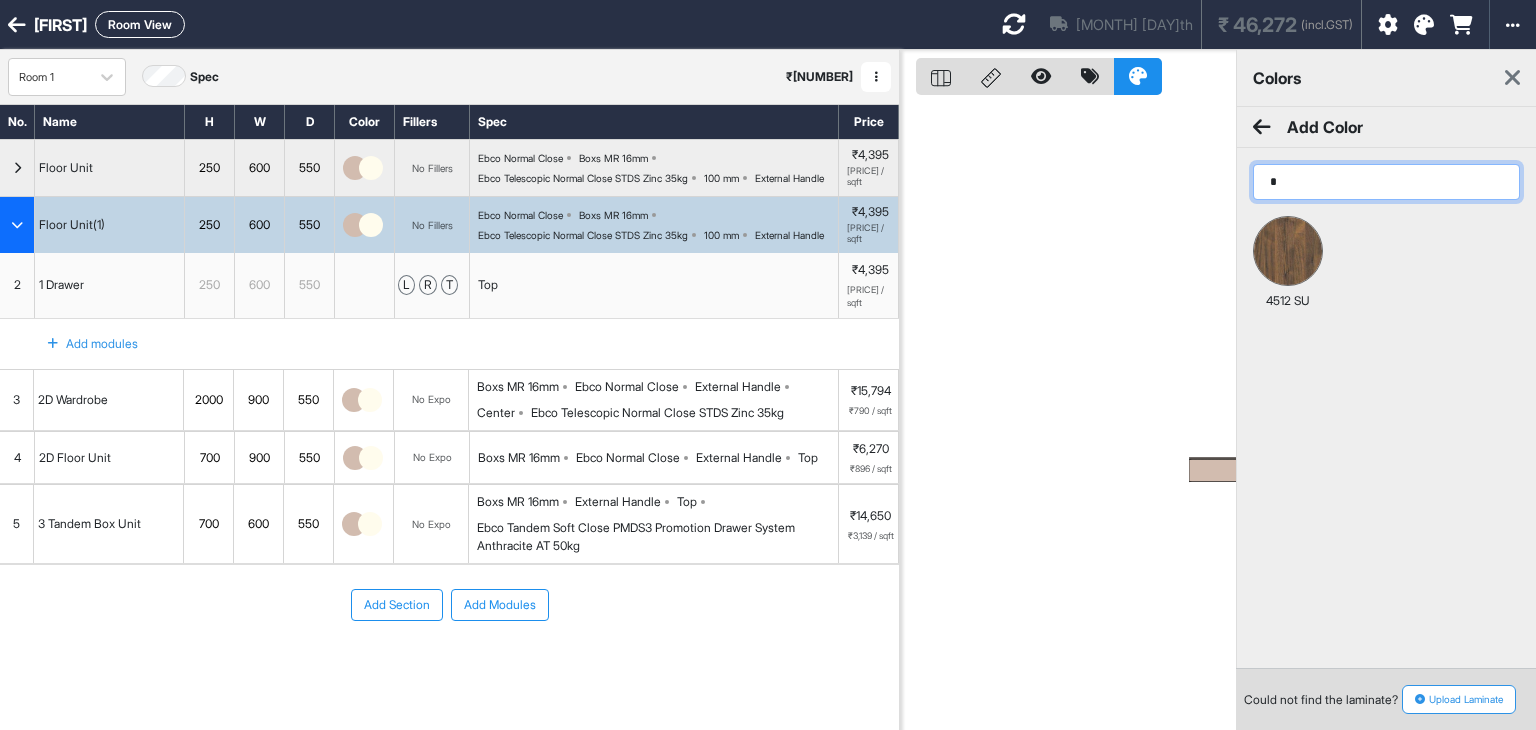 type 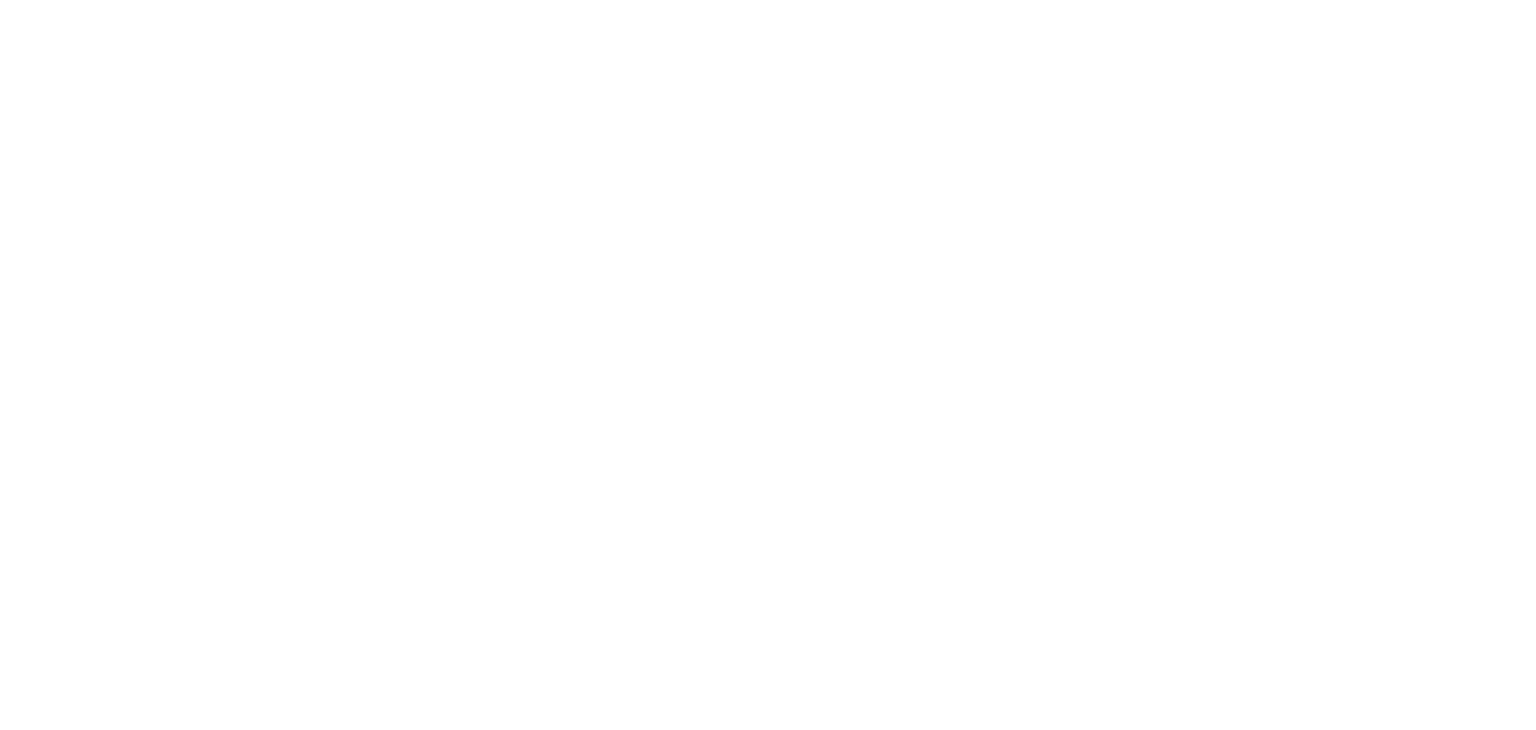 scroll, scrollTop: 0, scrollLeft: 0, axis: both 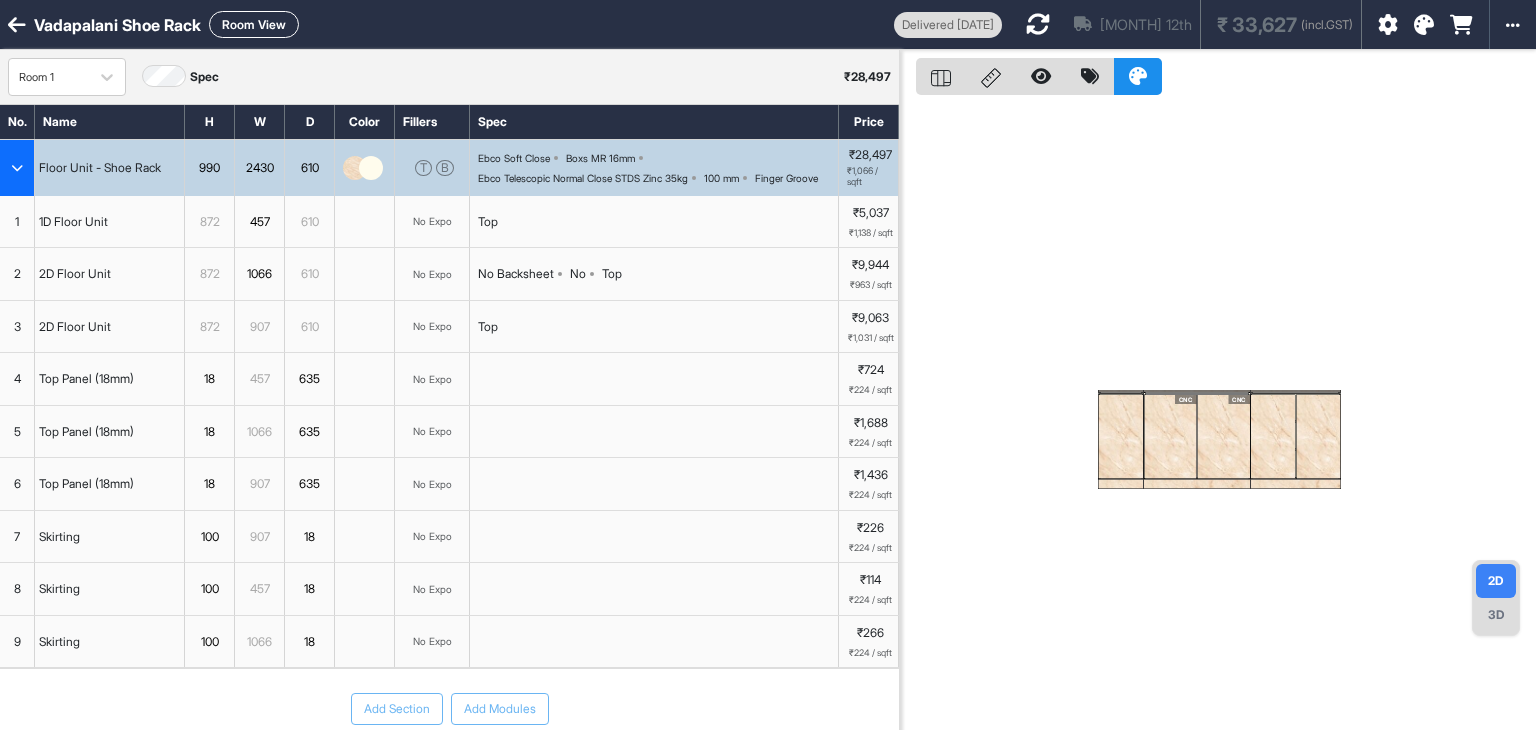 click on "CNC CNC" at bounding box center (1218, 415) 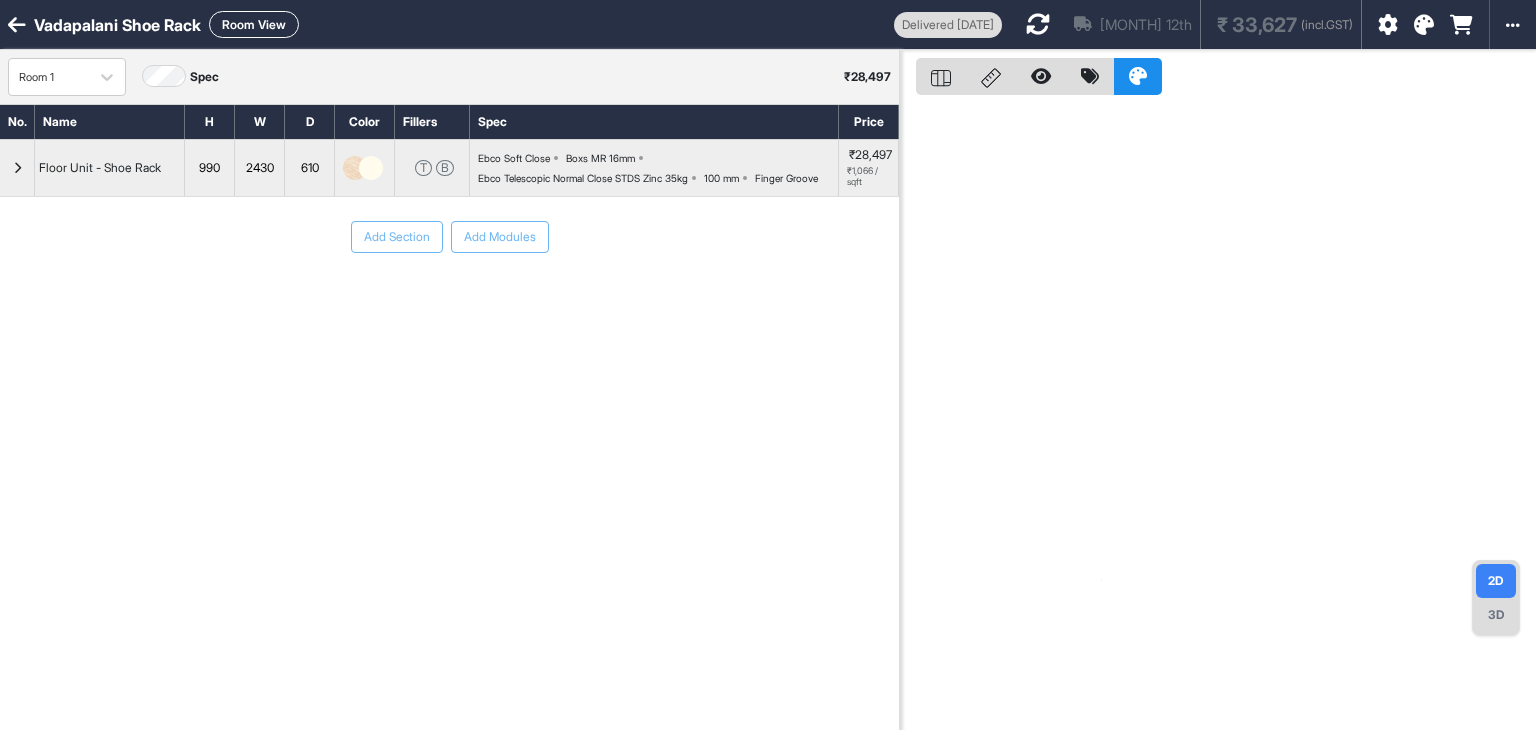 click at bounding box center [17, 168] 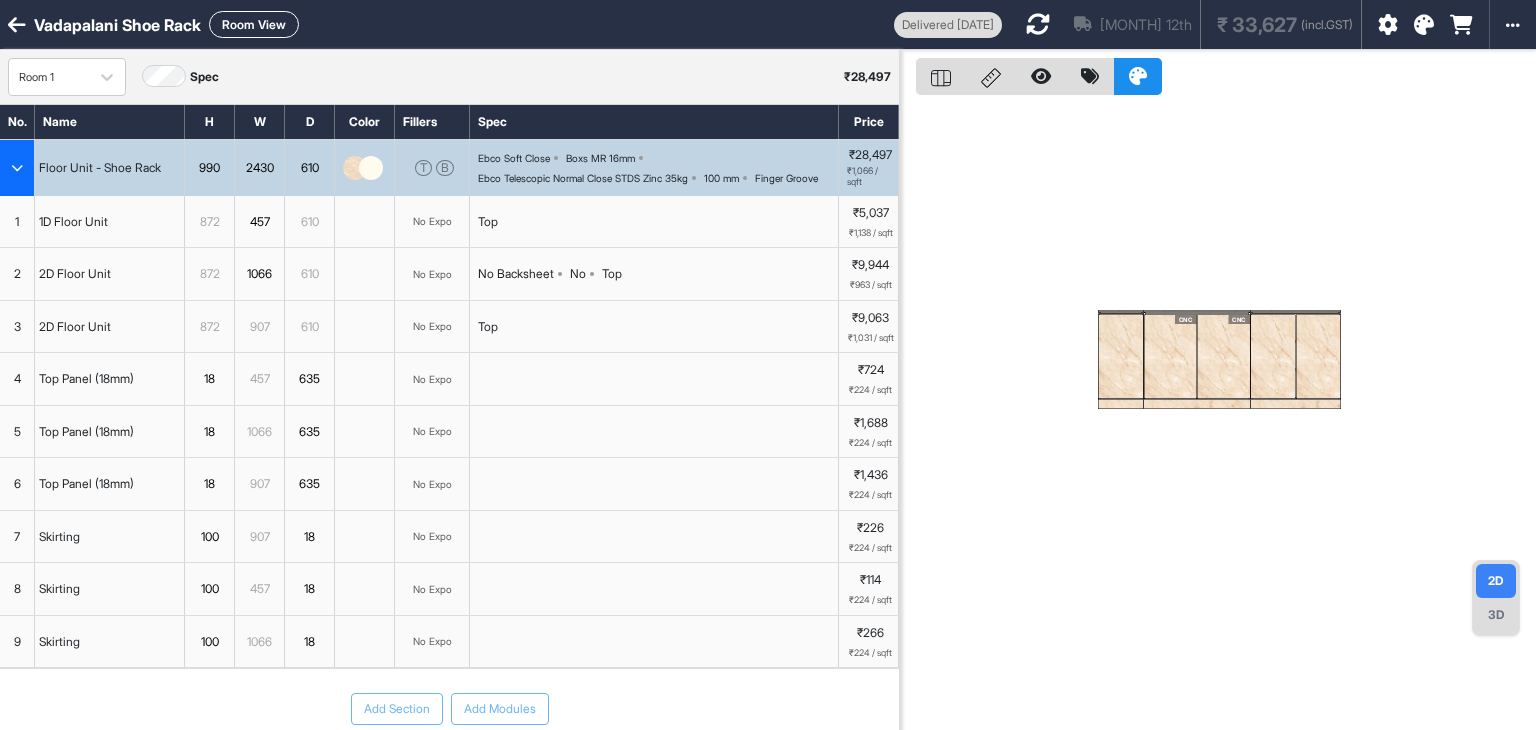 click at bounding box center (371, 168) 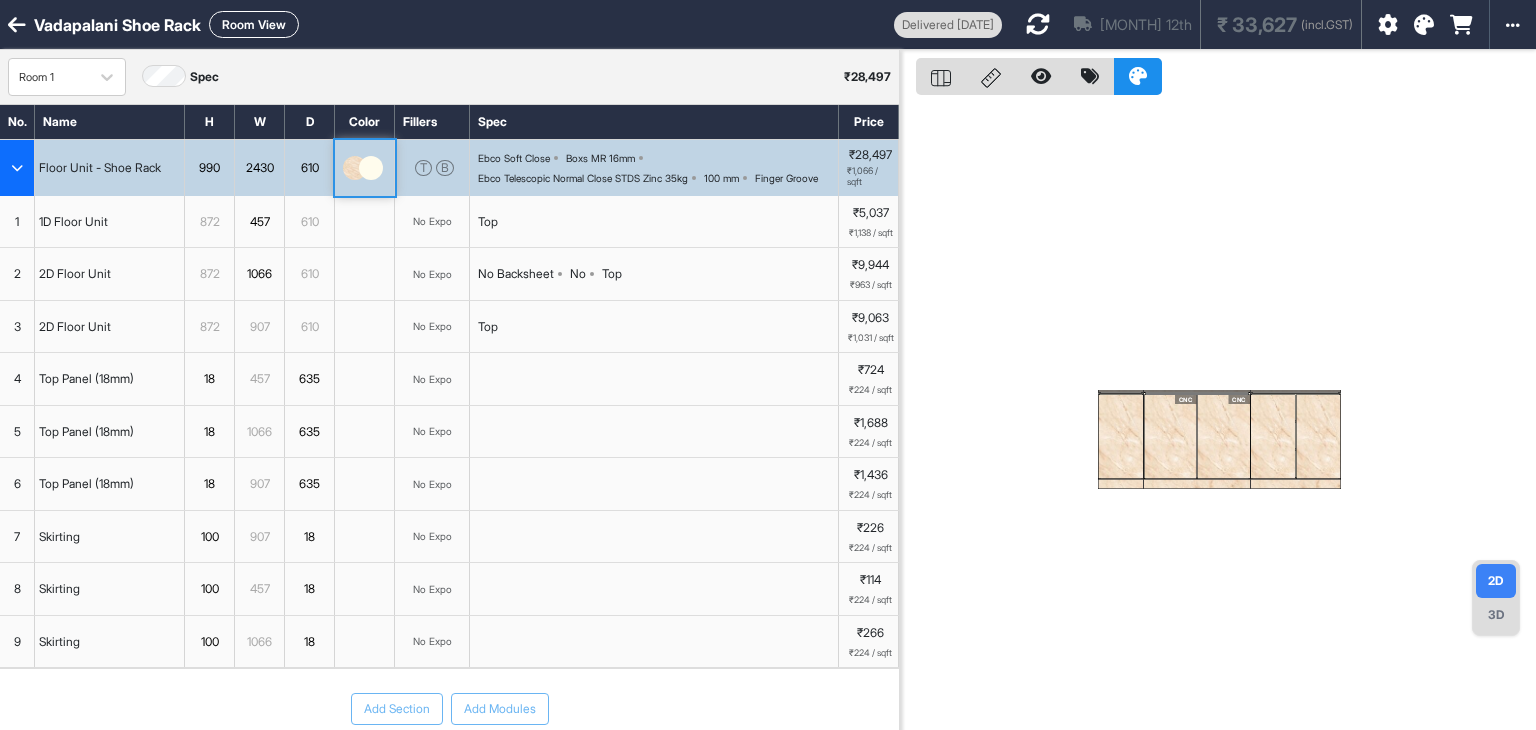 click at bounding box center [371, 168] 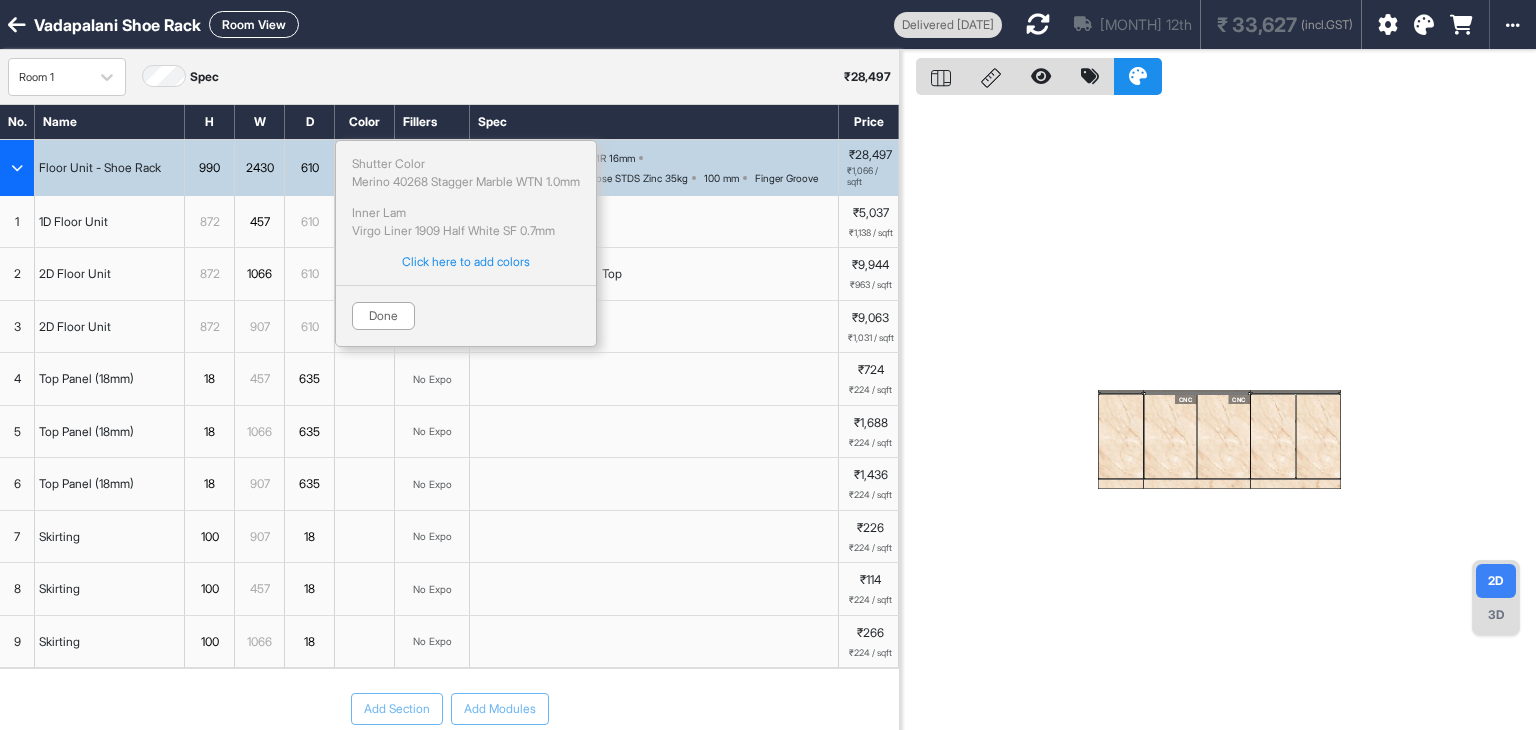 click on "Shutter Color" at bounding box center (466, 164) 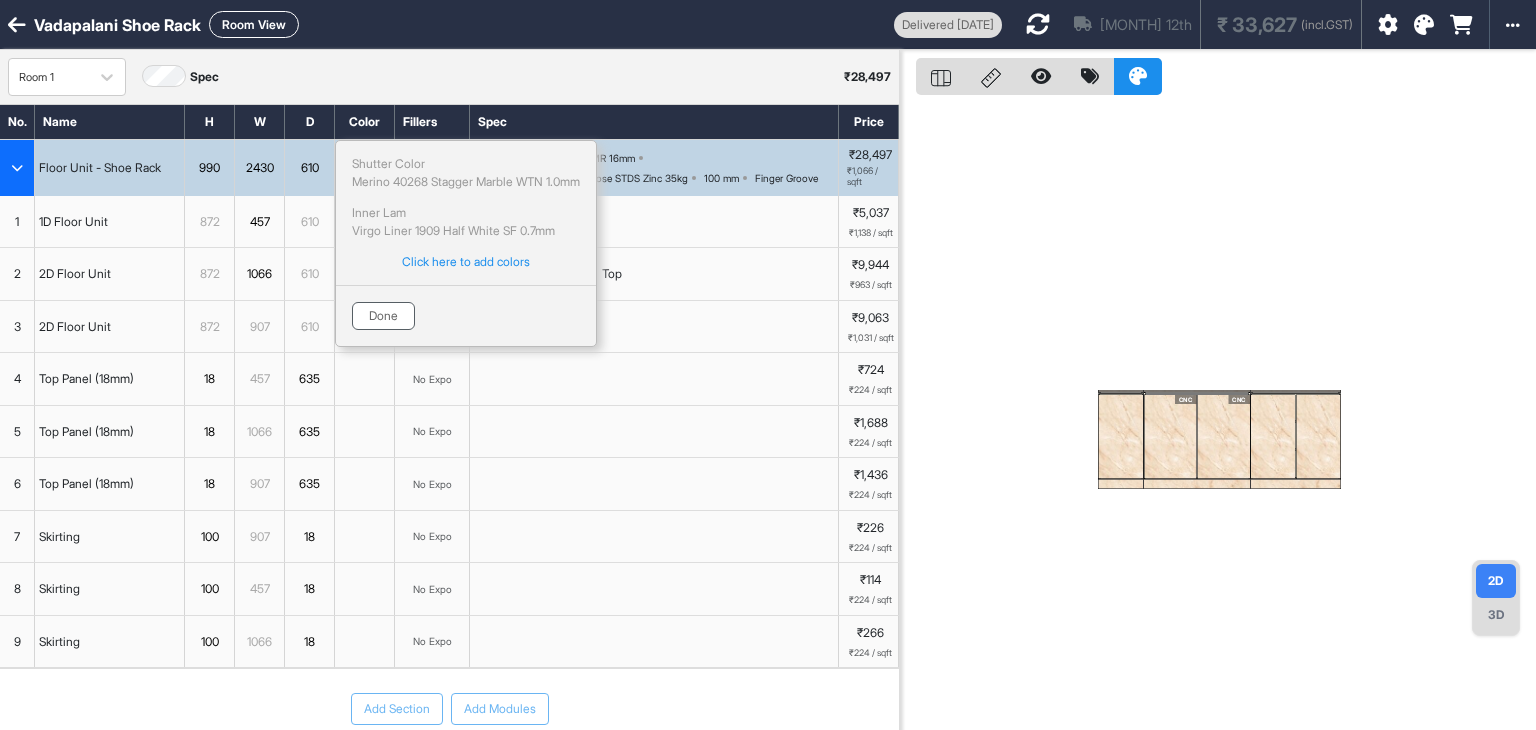 click on "Done" at bounding box center (383, 316) 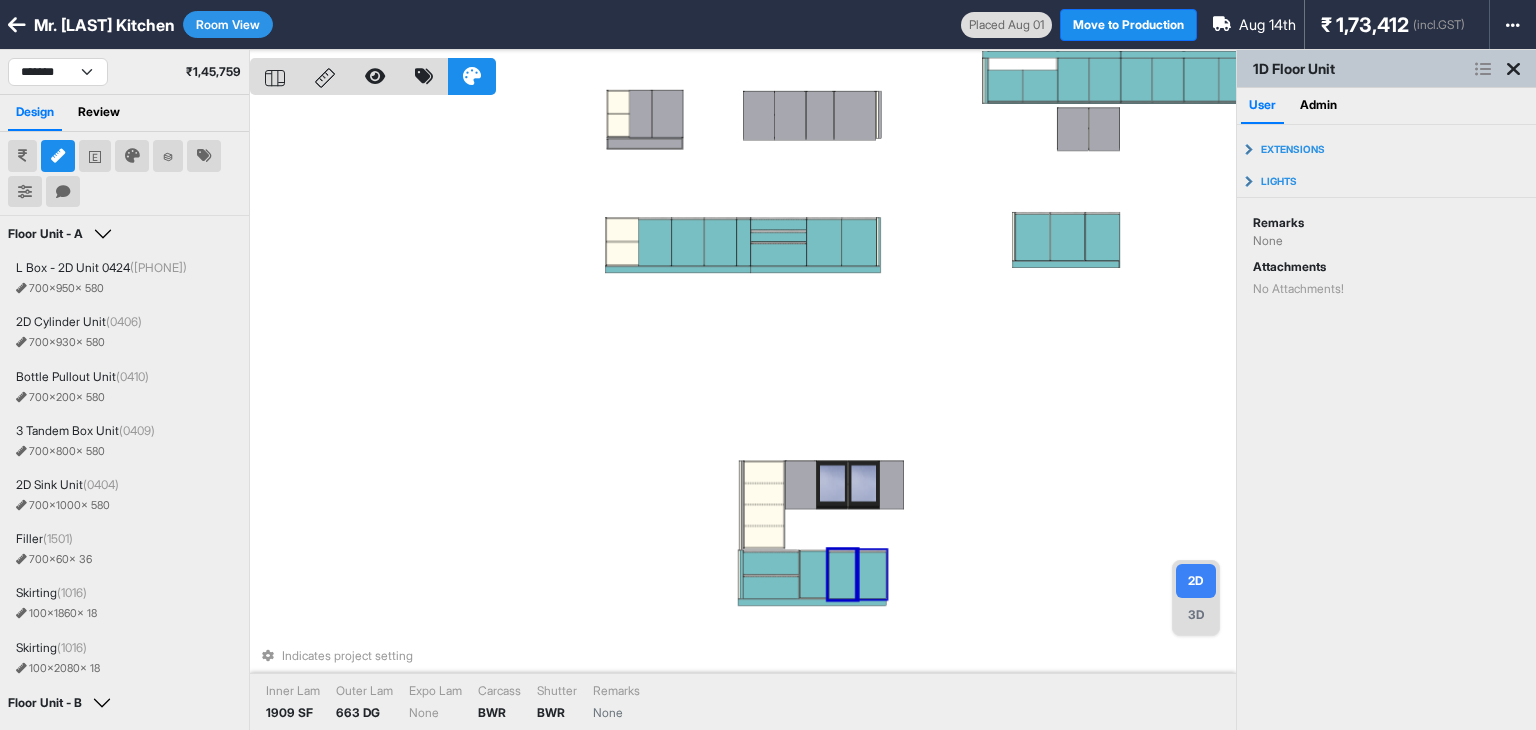 scroll, scrollTop: 0, scrollLeft: 0, axis: both 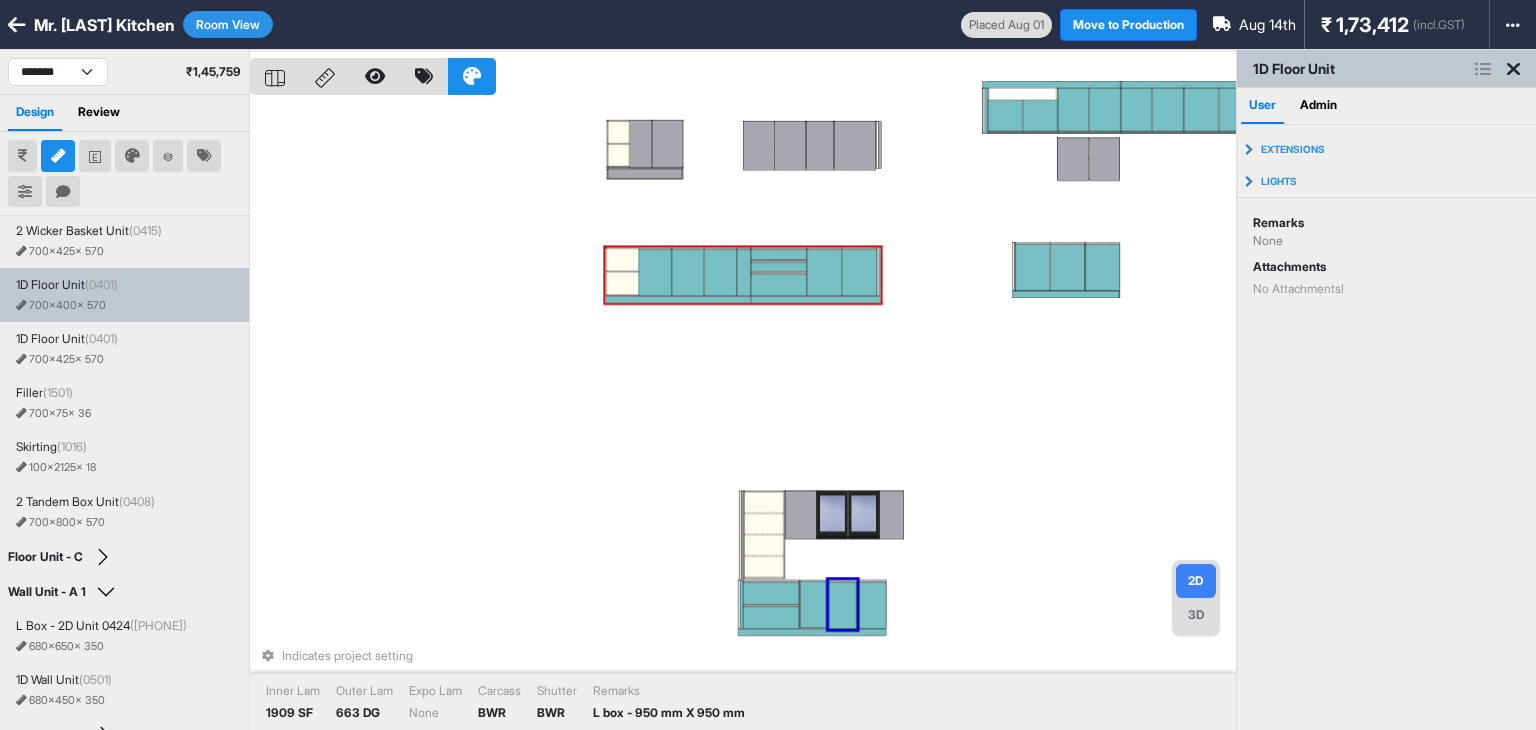 click at bounding box center [654, 272] 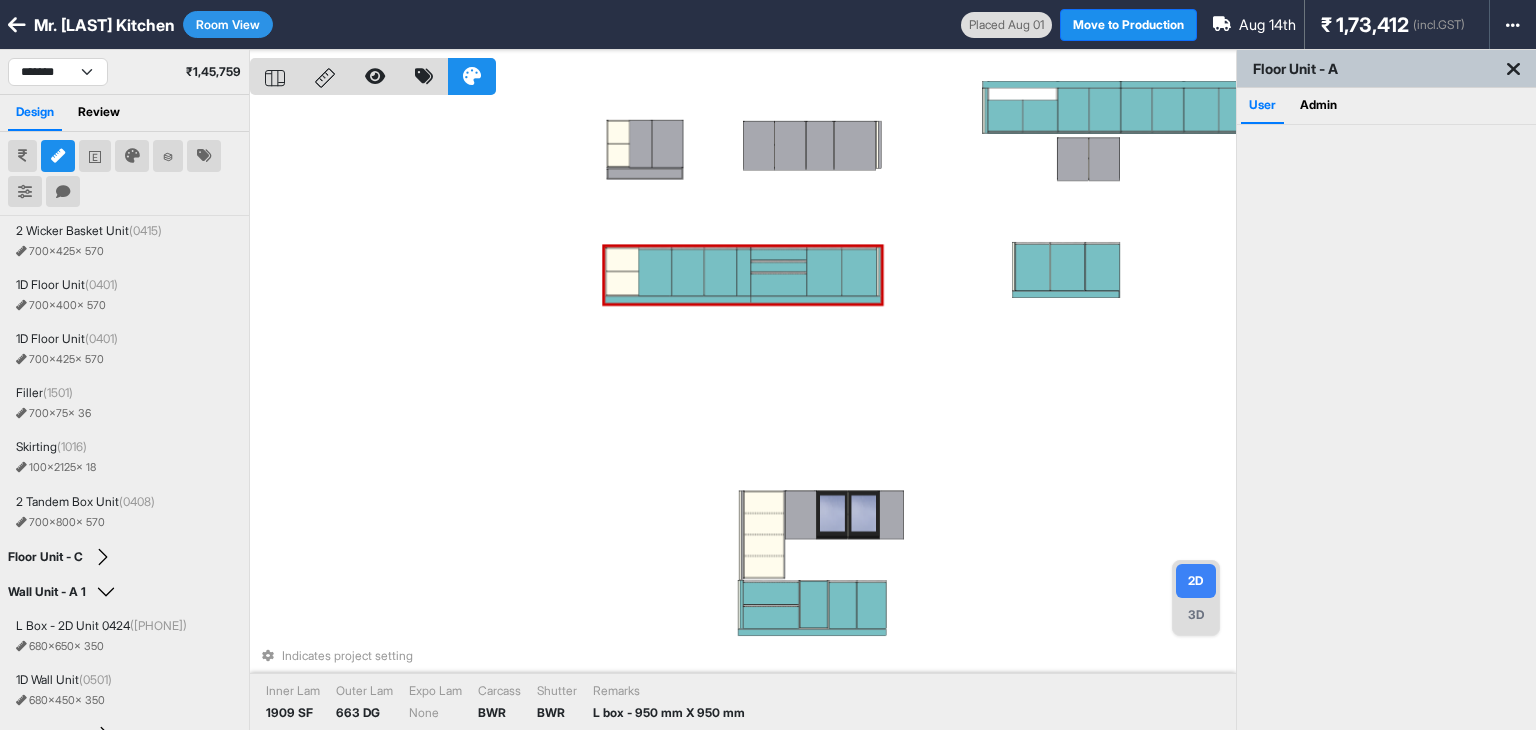 click at bounding box center [654, 272] 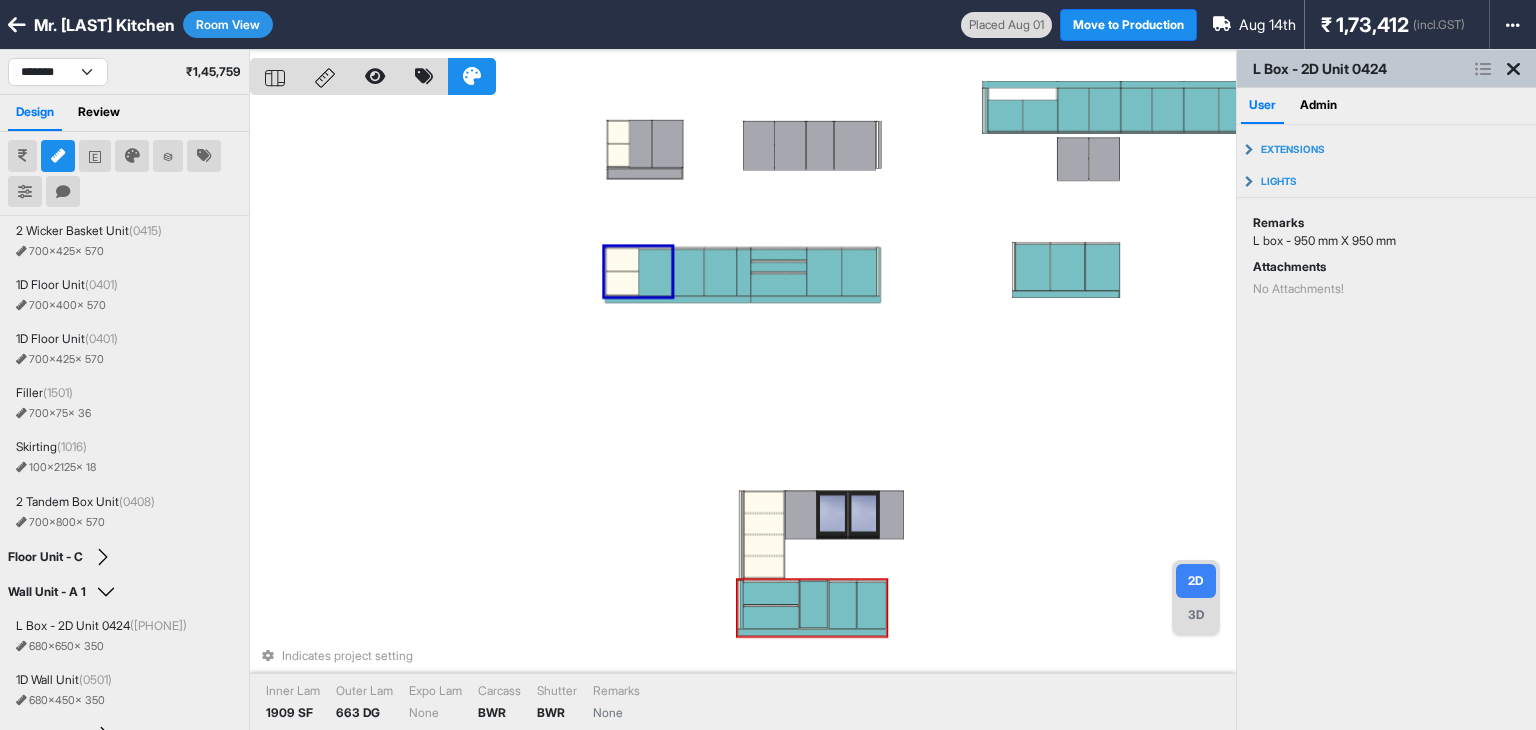 click at bounding box center (843, 605) 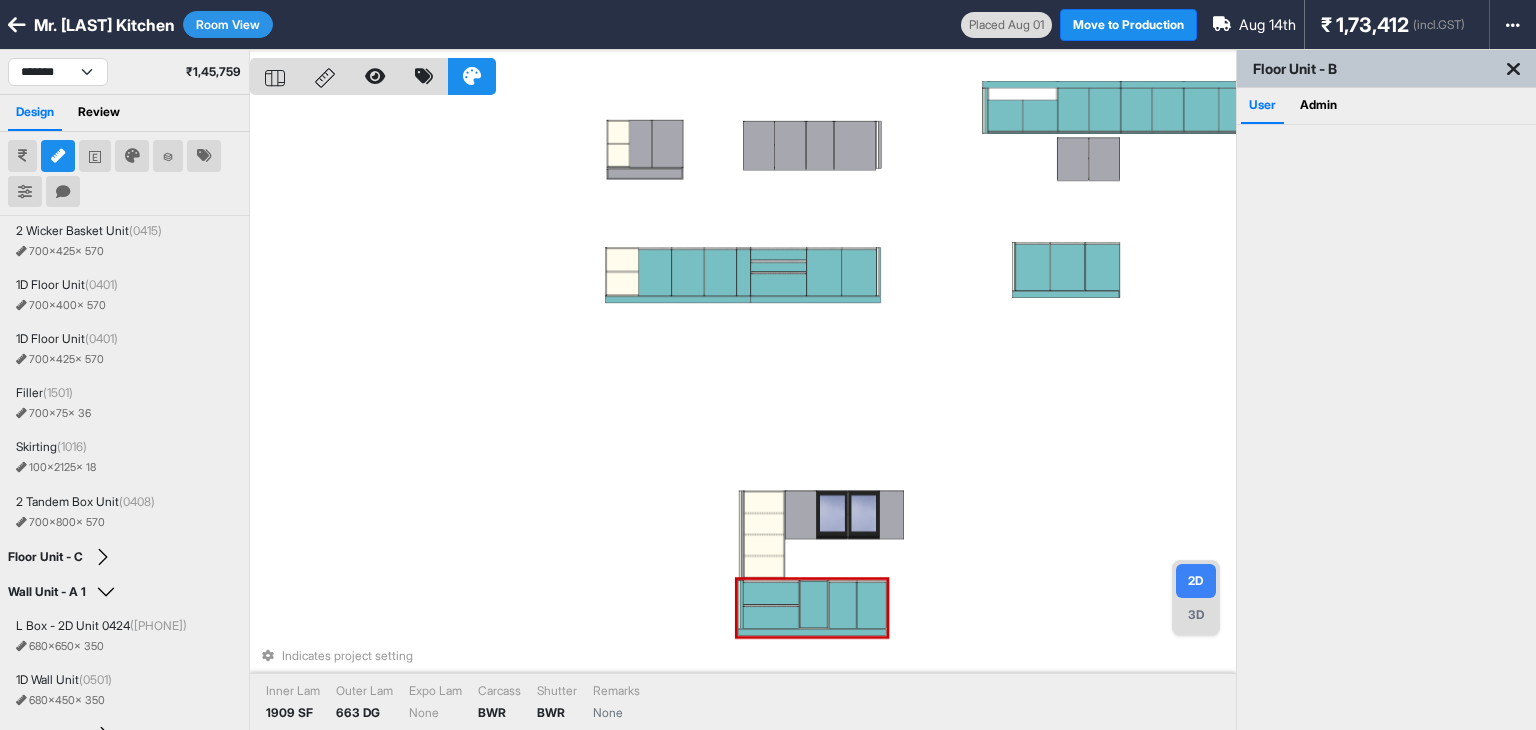 click at bounding box center [843, 605] 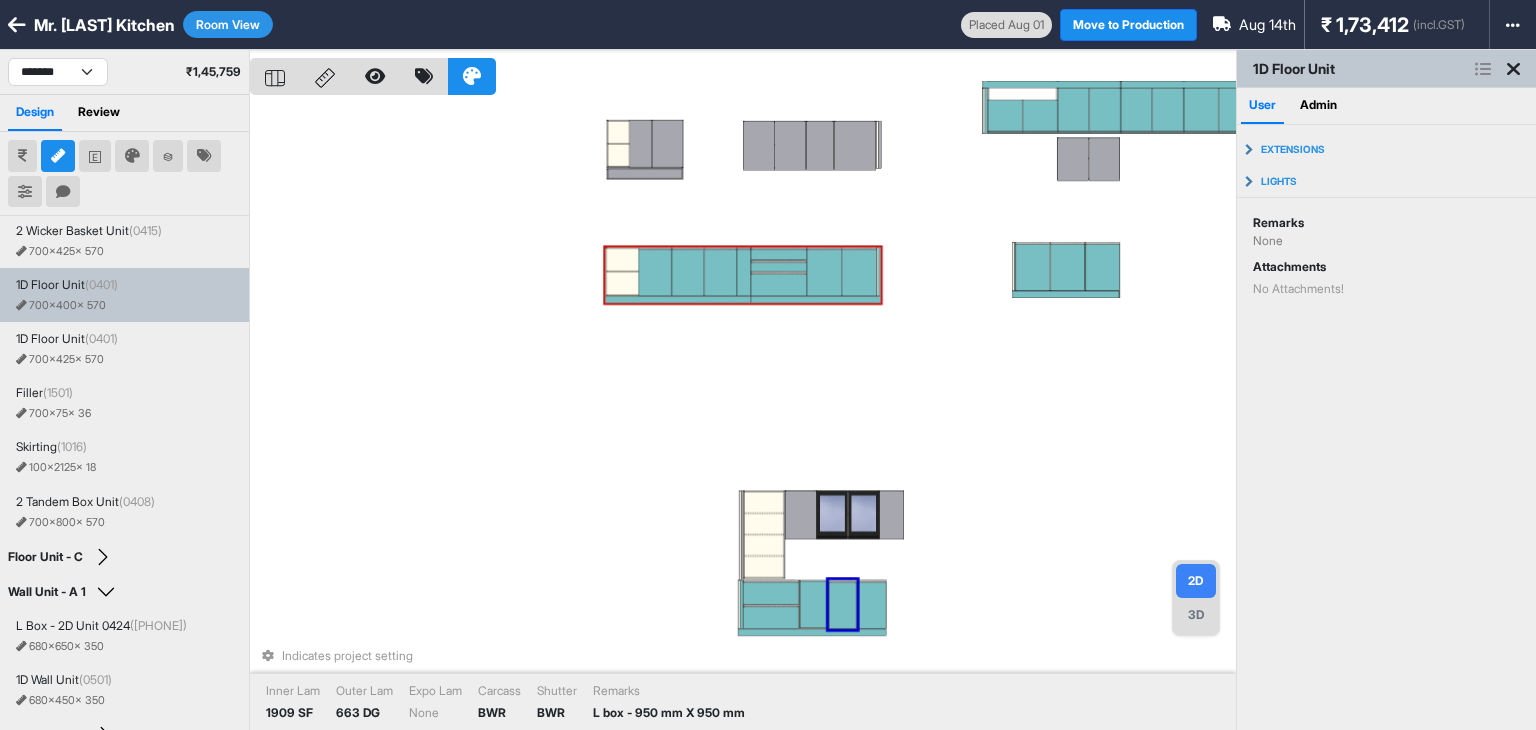 click at bounding box center [654, 272] 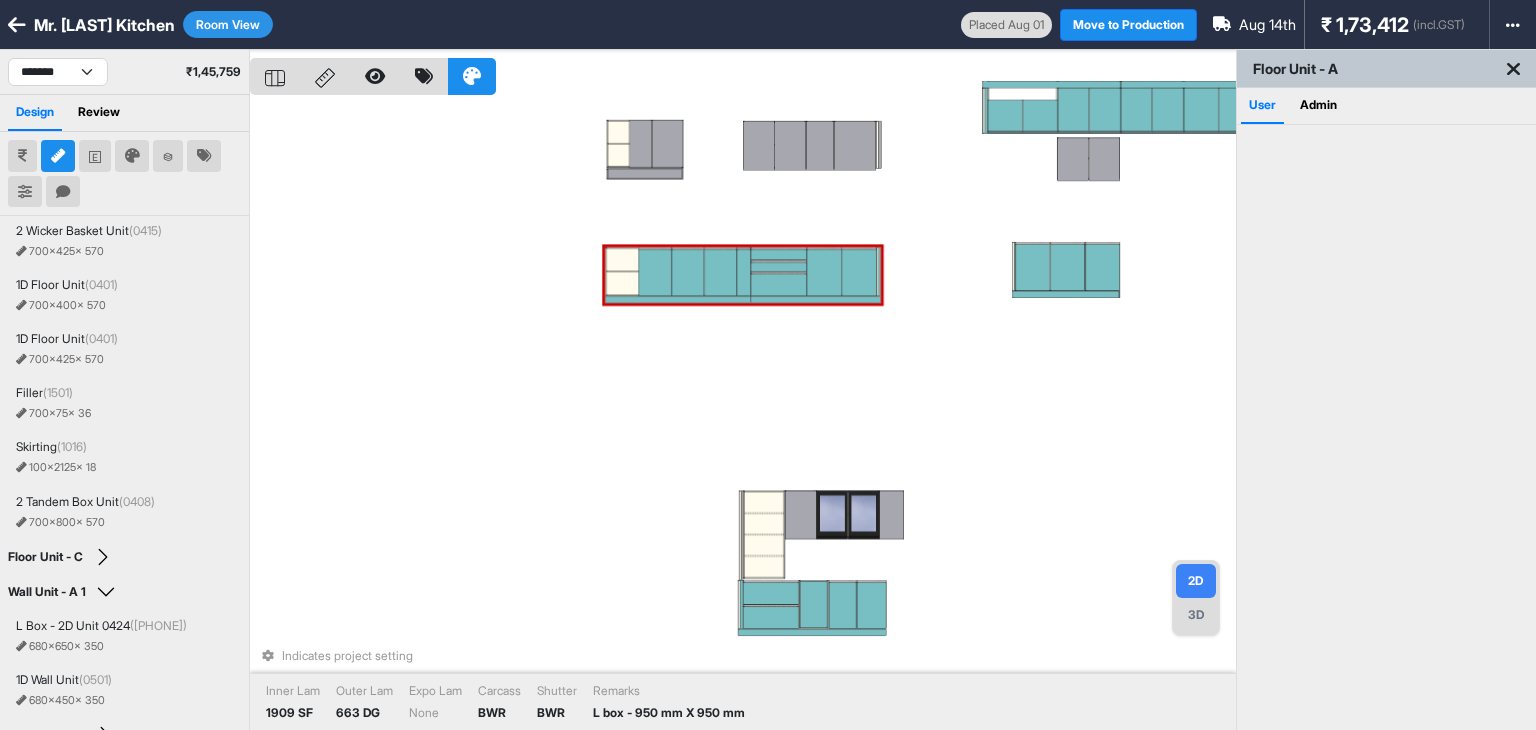 click at bounding box center (654, 272) 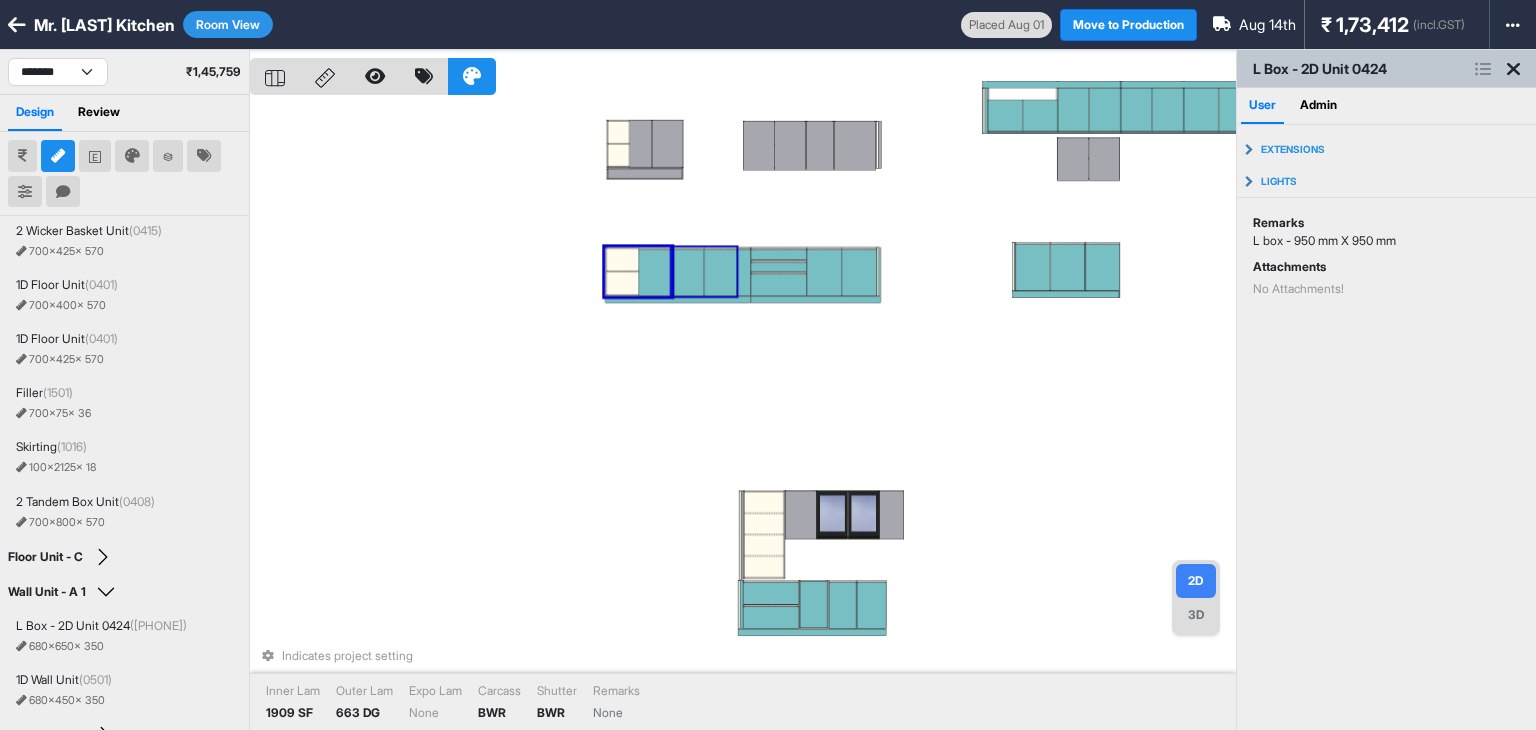 click at bounding box center (688, 272) 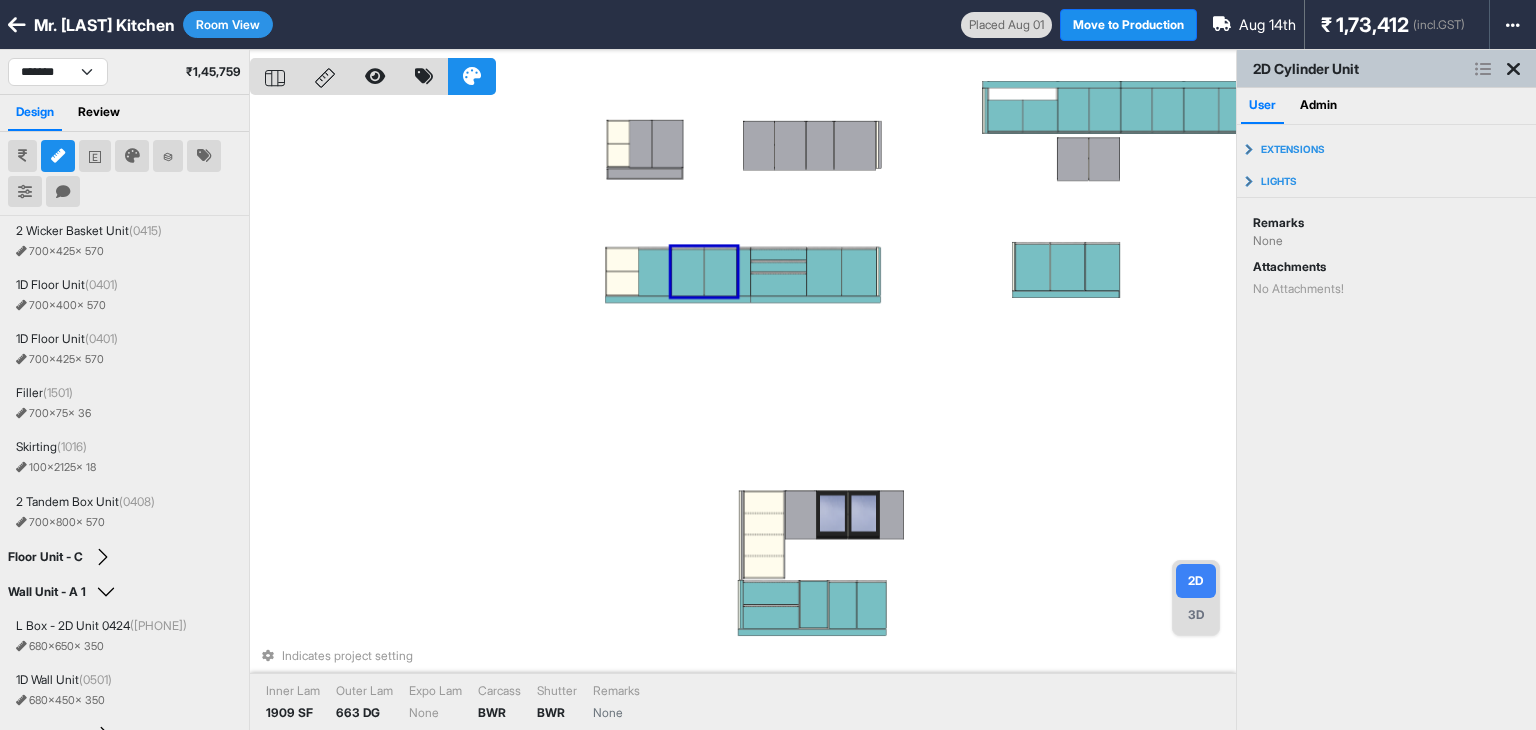 click at bounding box center (688, 272) 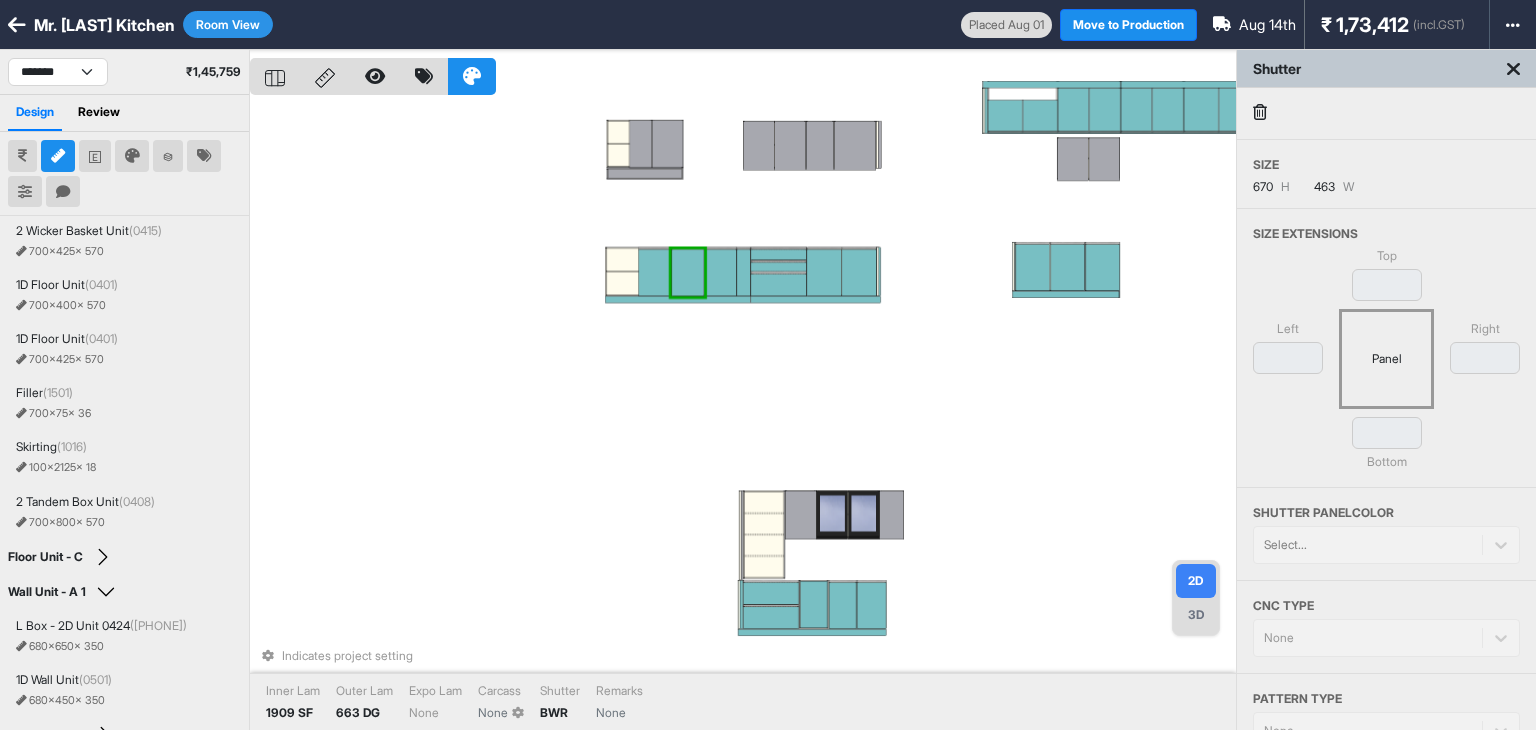 drag, startPoint x: 692, startPoint y: 383, endPoint x: 712, endPoint y: 317, distance: 68.96376 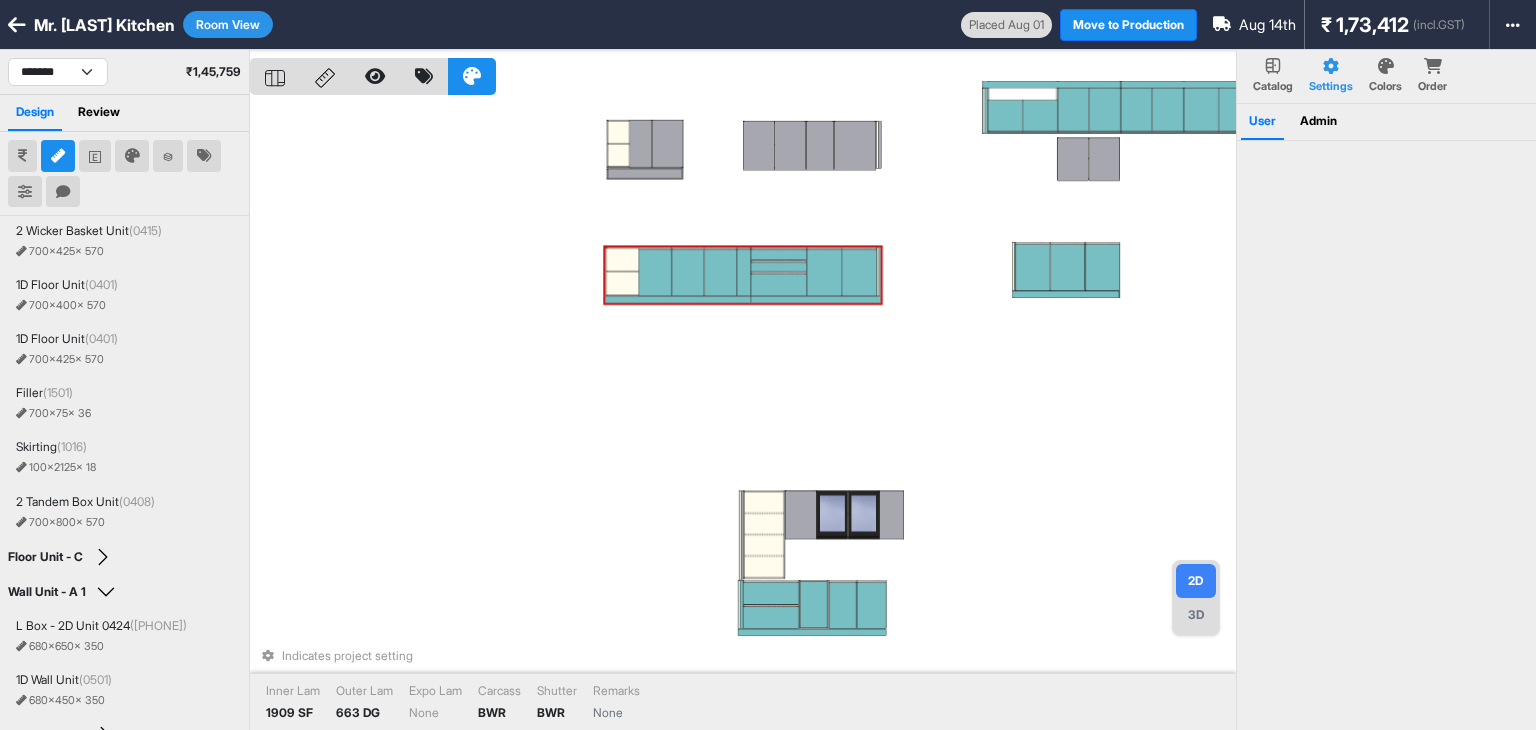 click at bounding box center [720, 272] 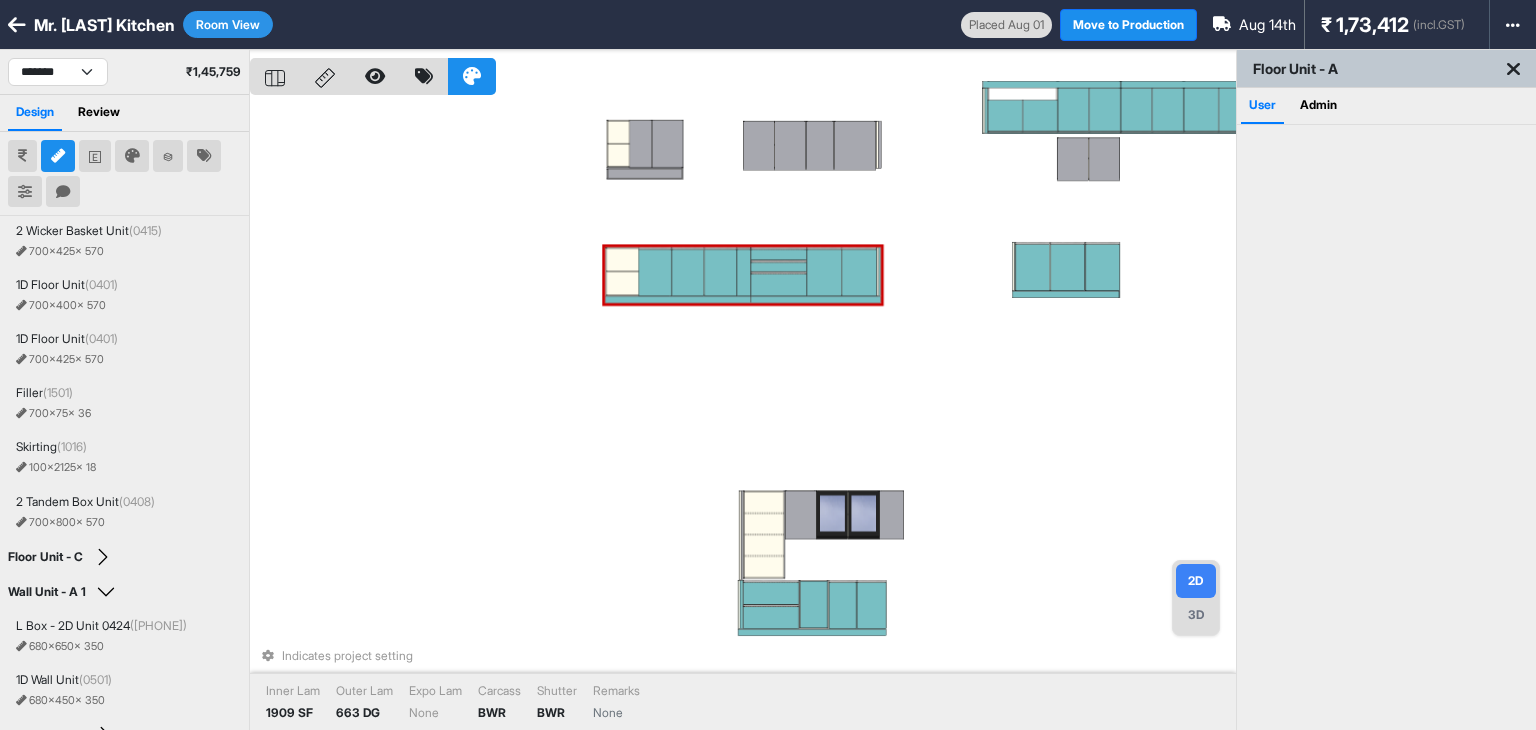 click at bounding box center (720, 272) 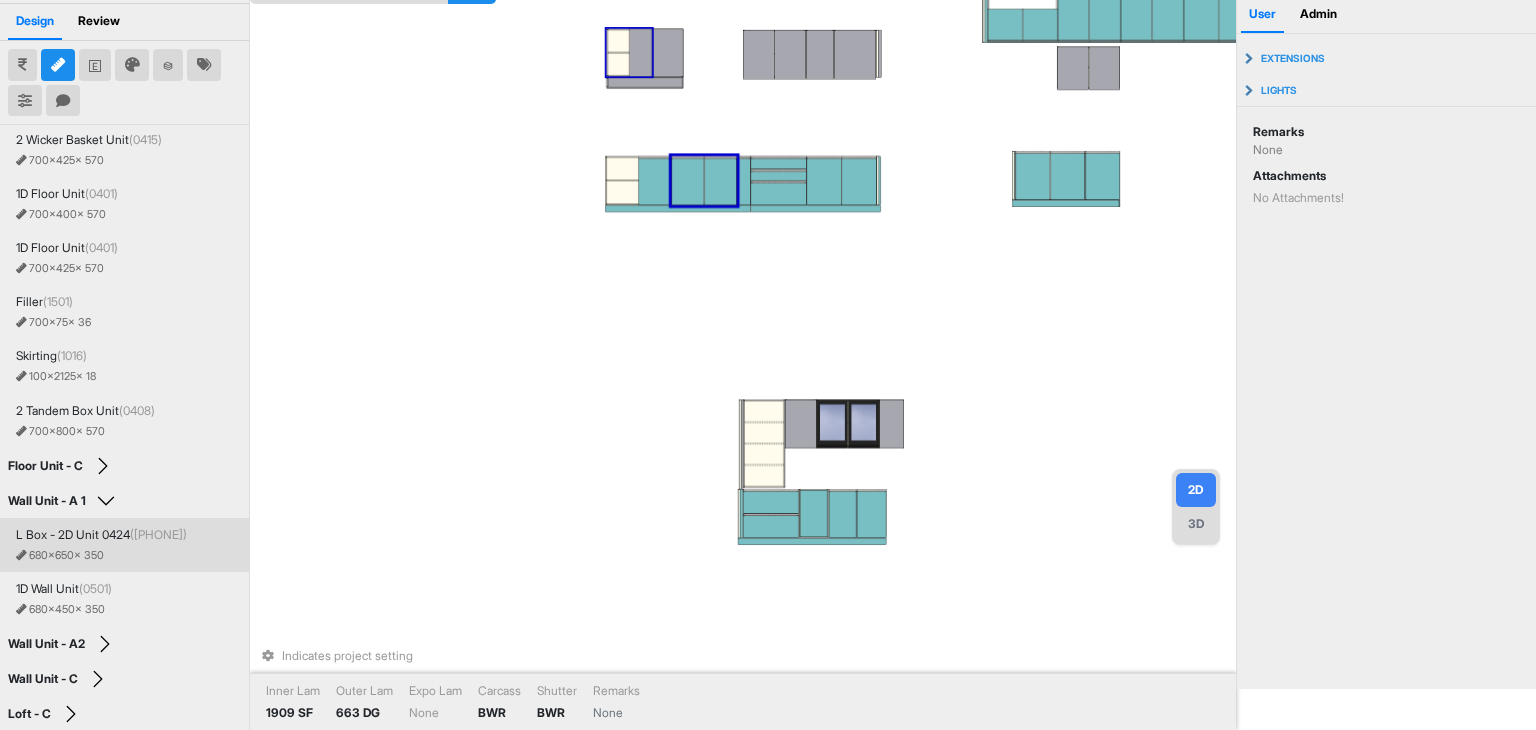 scroll, scrollTop: 215, scrollLeft: 0, axis: vertical 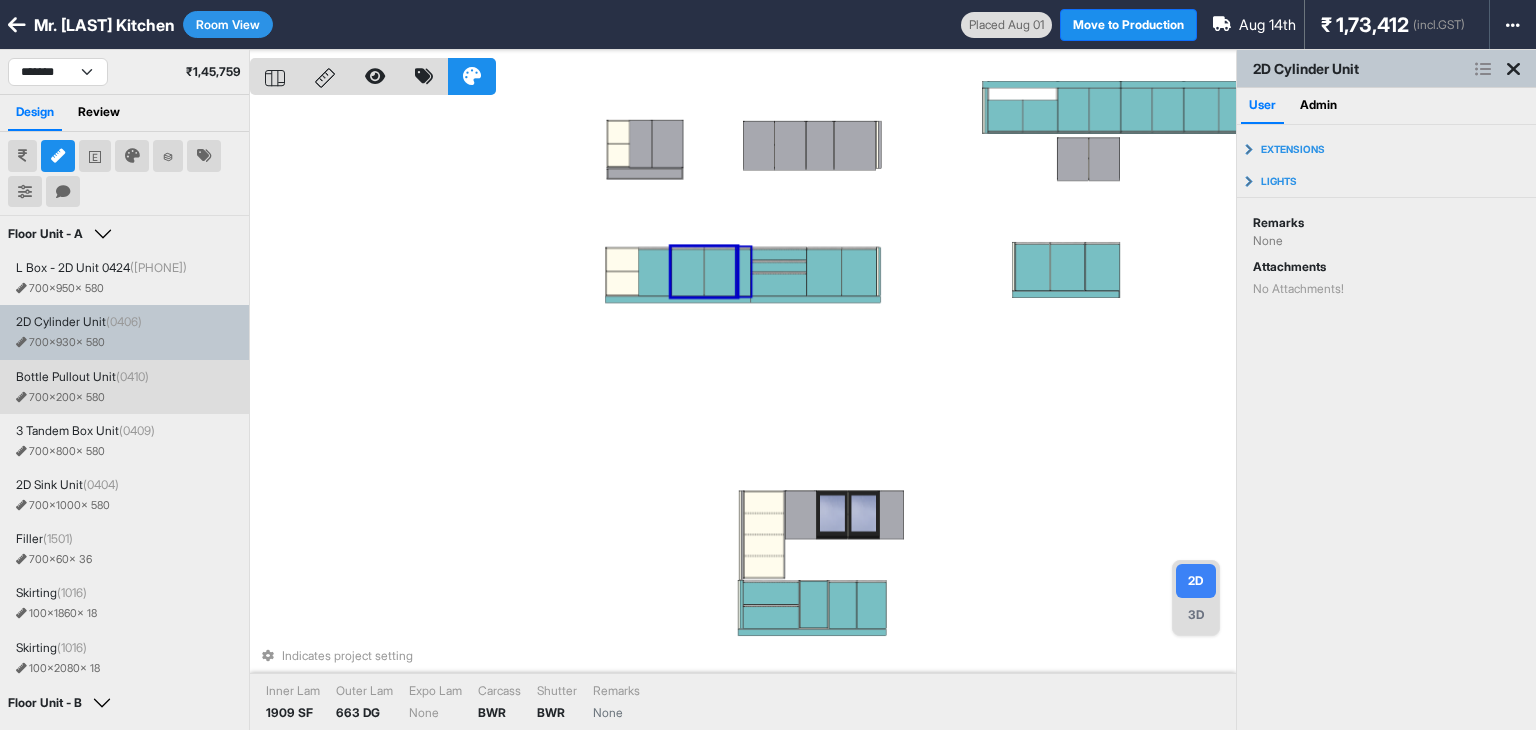 click at bounding box center (744, 272) 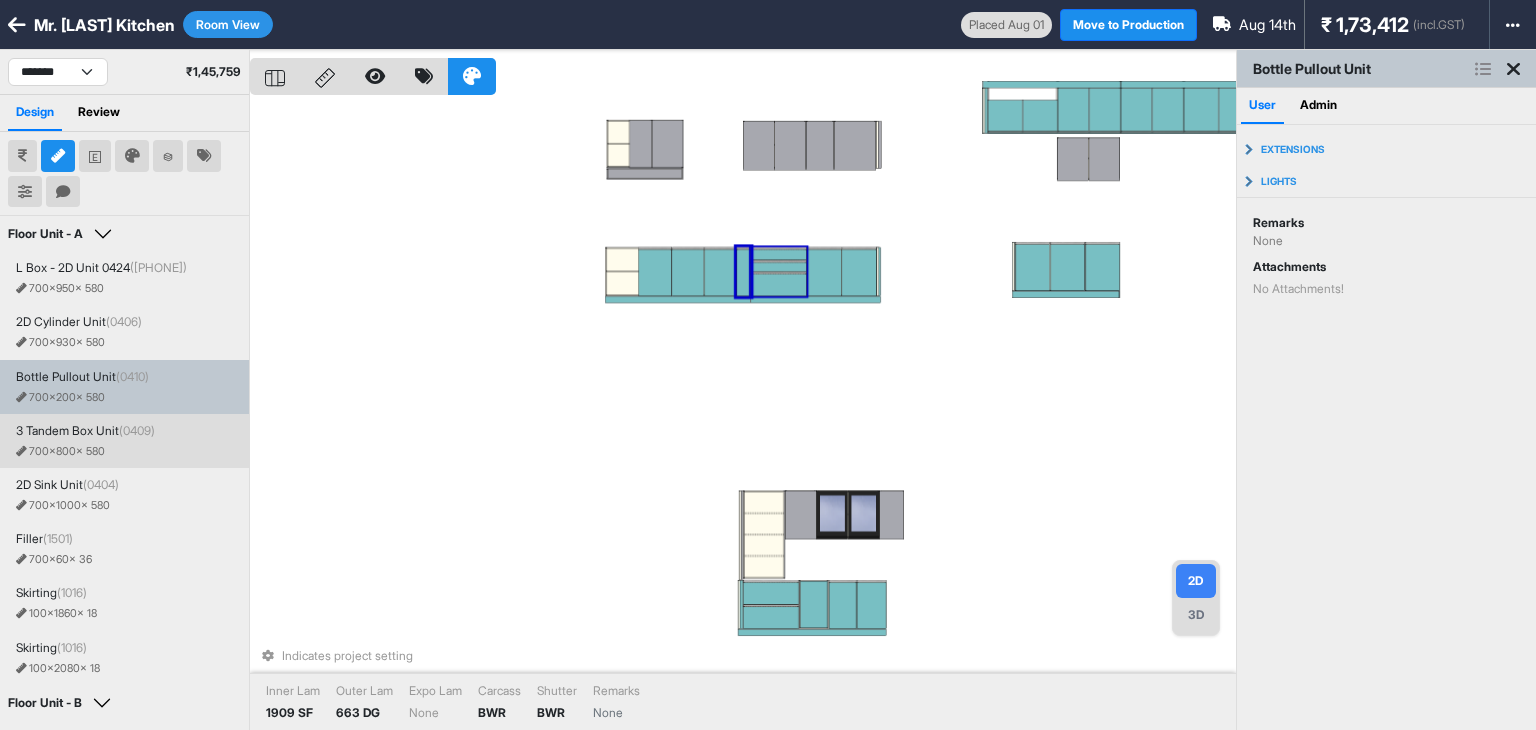 click at bounding box center (779, 285) 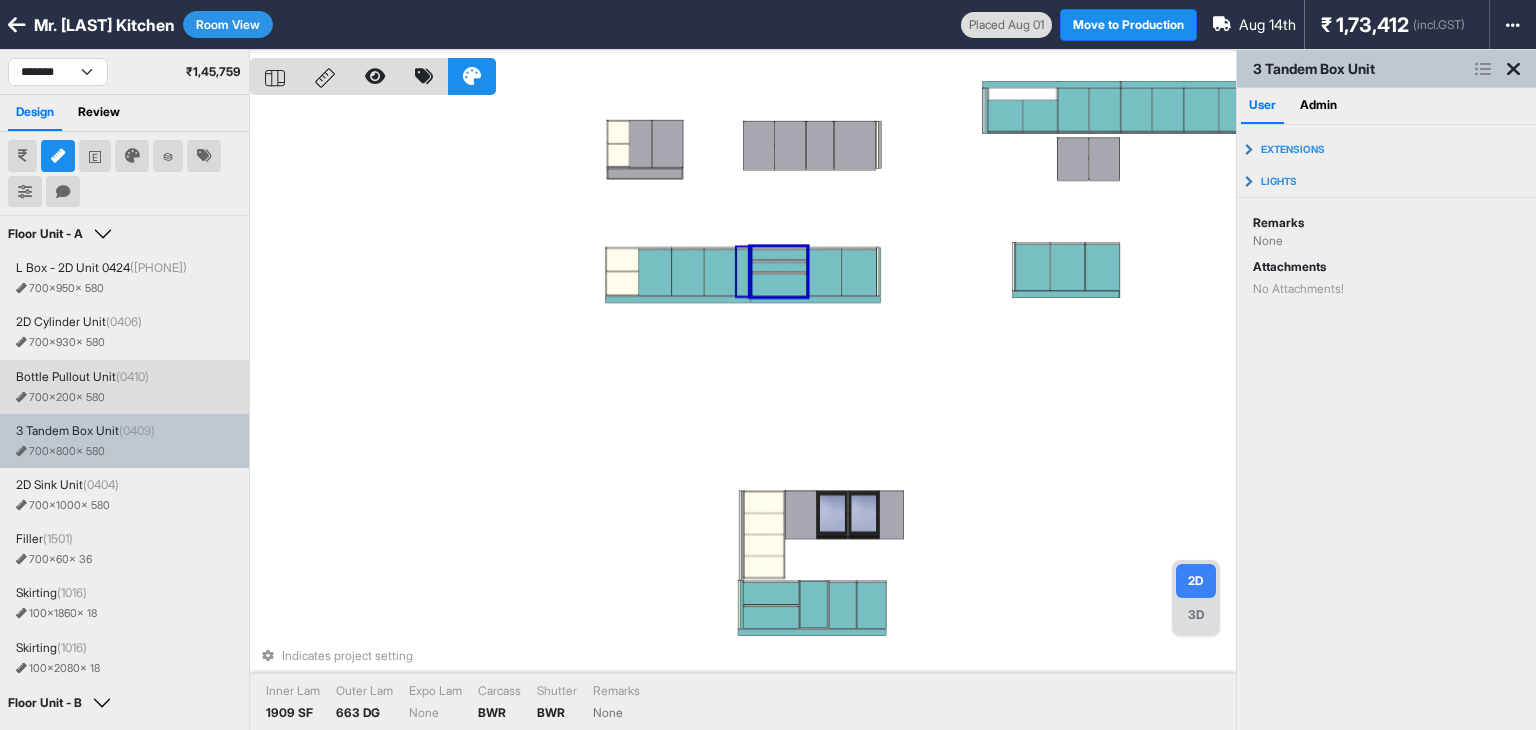 click on "Room View" at bounding box center (228, 24) 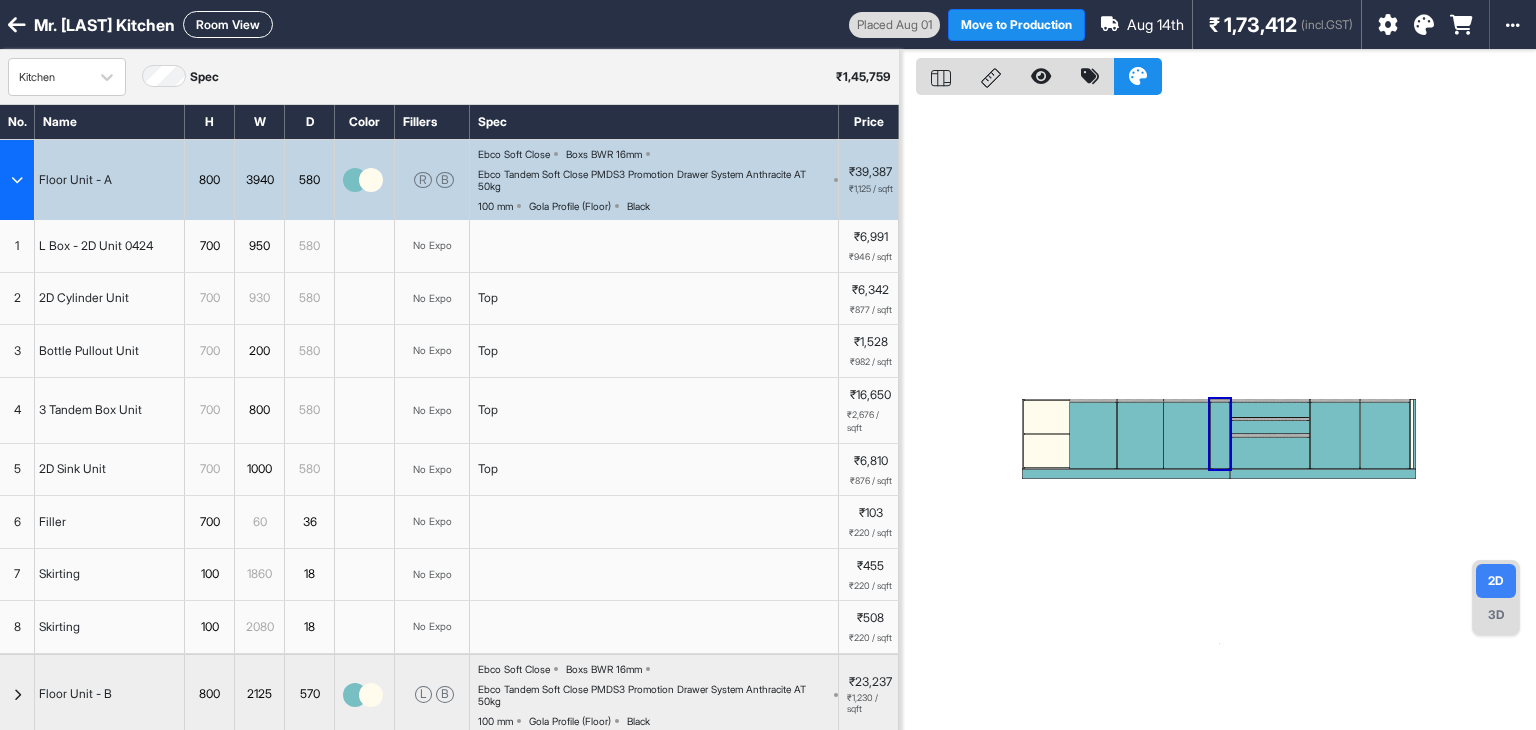 click on "Room View" at bounding box center (228, 24) 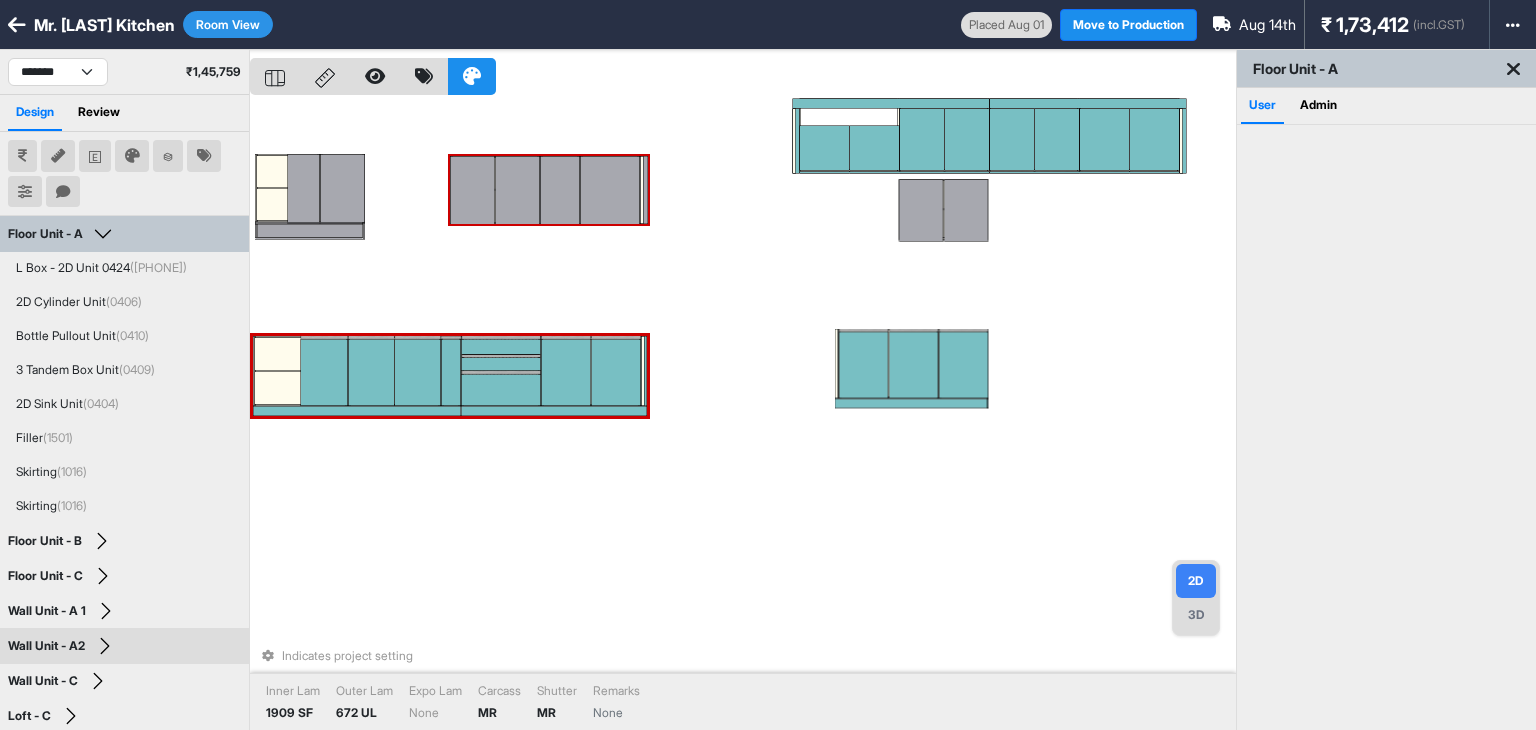 click on "Indicates project setting Inner Lam 1909 SF Outer Lam 672 UL Expo Lam None Carcass MR Shutter MR Remarks None" at bounding box center [743, 415] 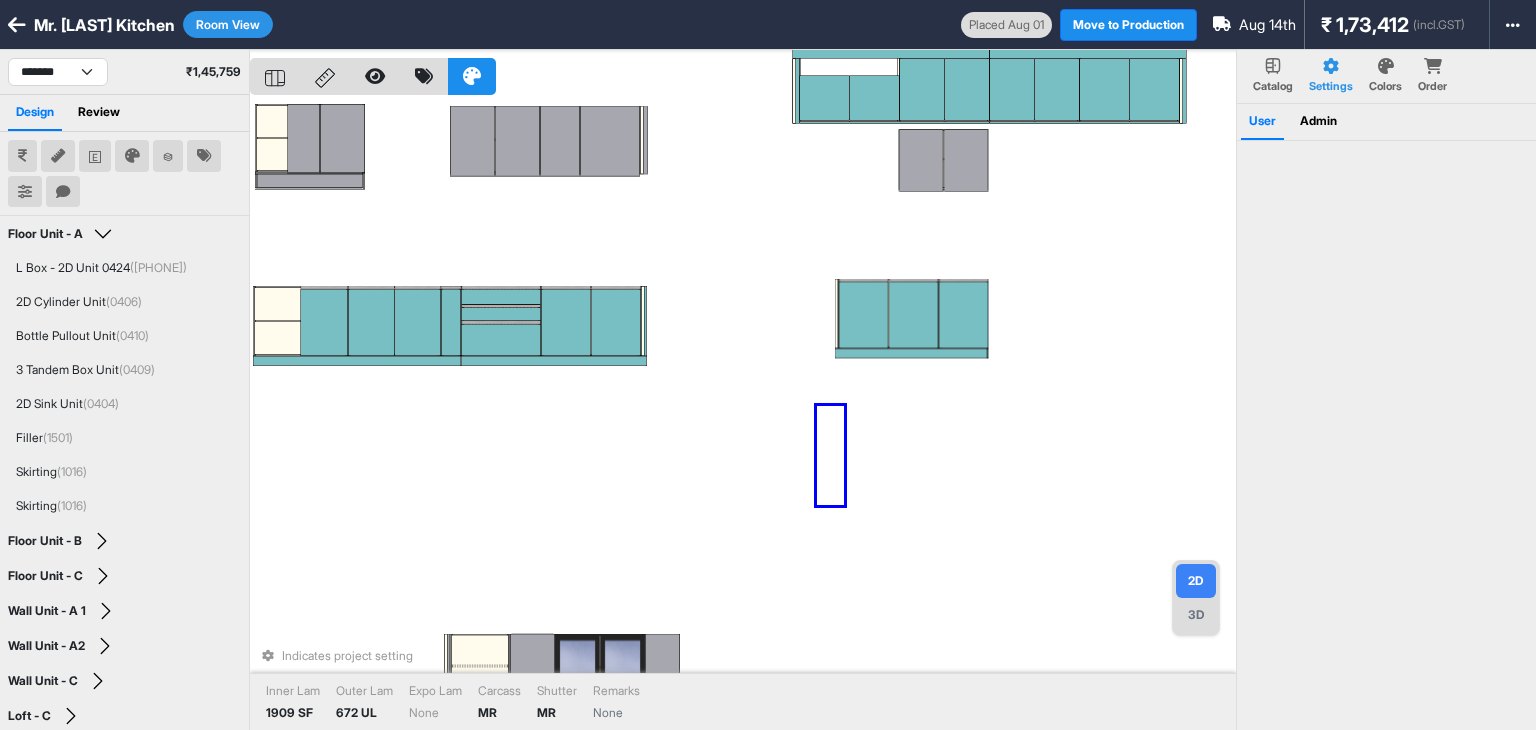 click on "Indicates project setting Inner Lam 1909 SF Outer Lam 672 UL Expo Lam None Carcass MR Shutter MR Remarks None" at bounding box center [743, 415] 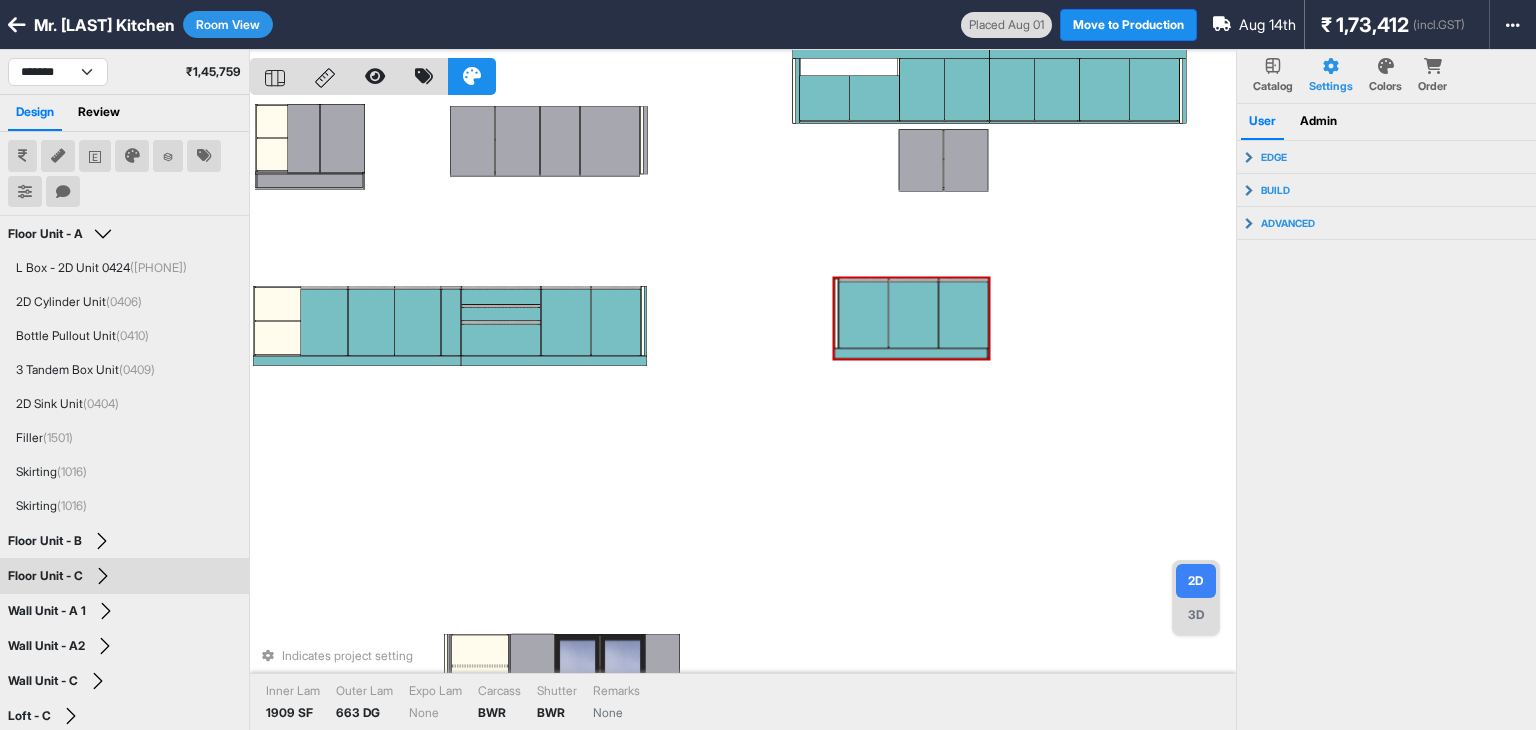 click at bounding box center [914, 315] 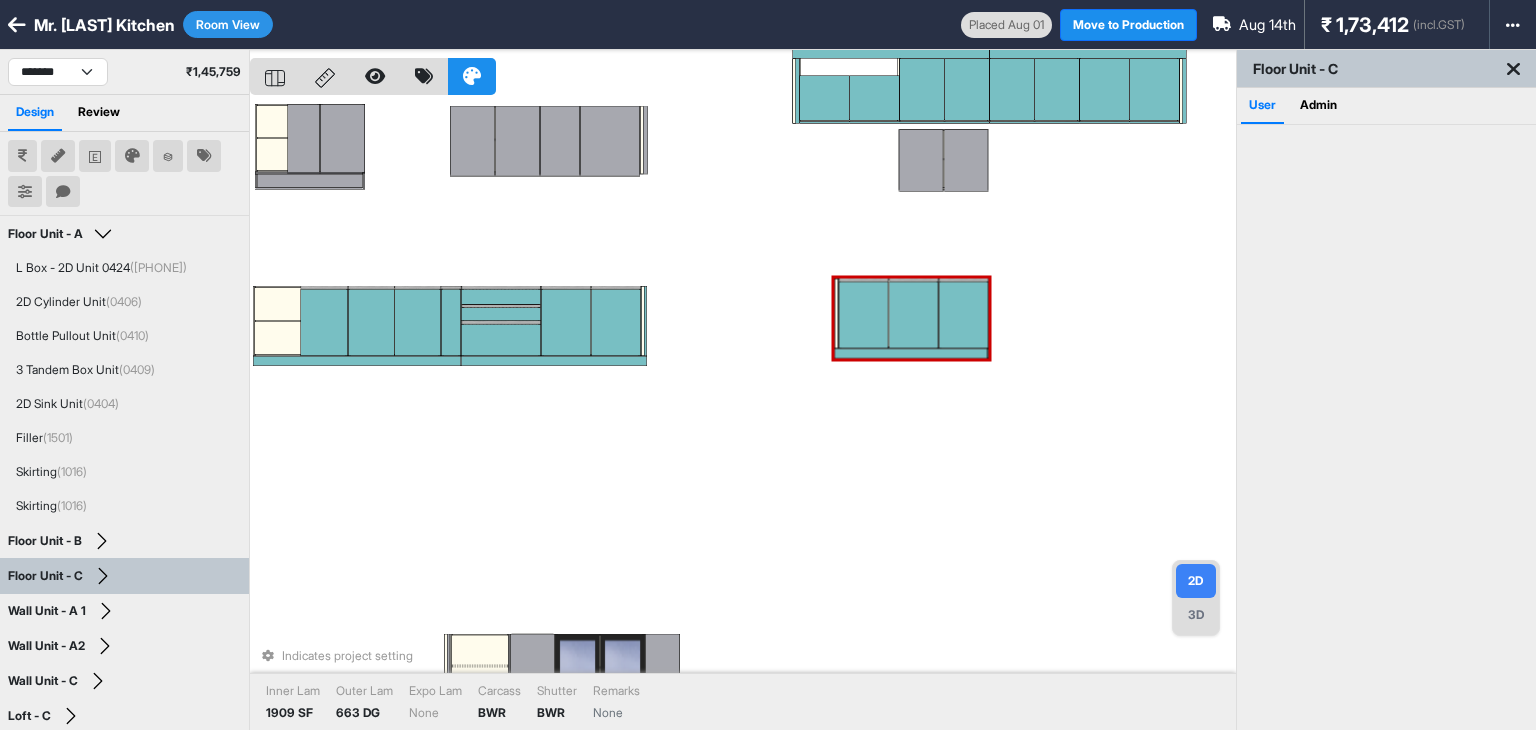 click at bounding box center [914, 315] 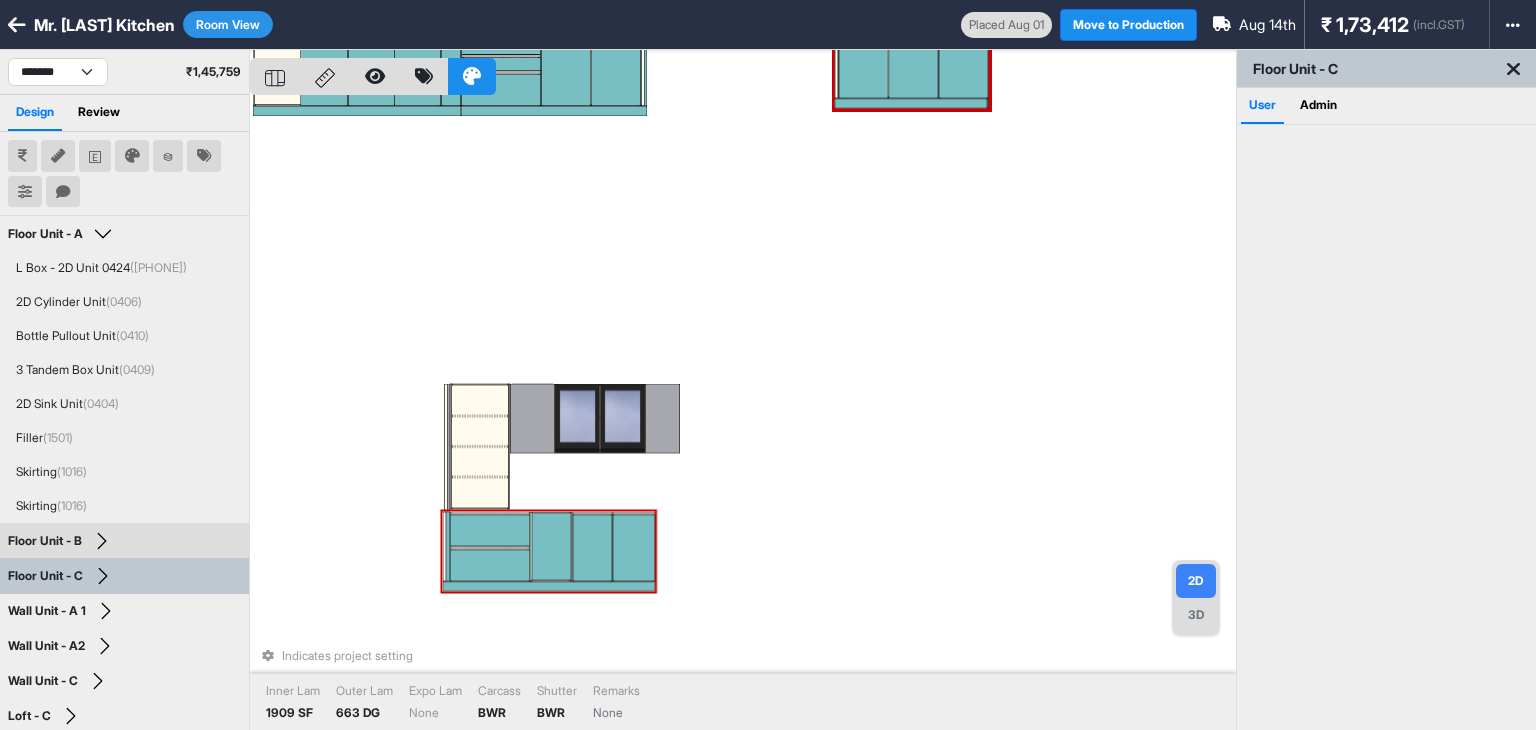 click at bounding box center (551, 546) 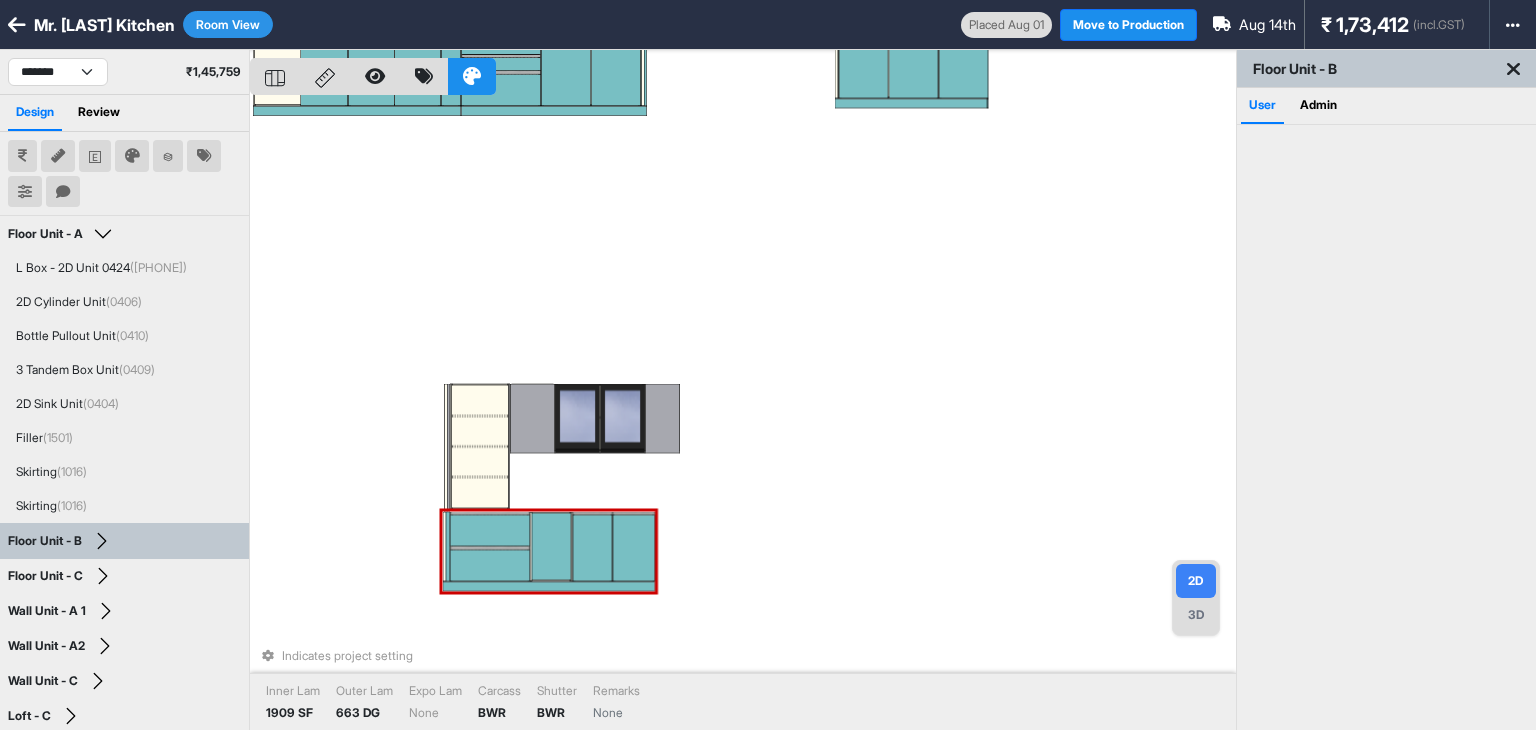 click at bounding box center [551, 546] 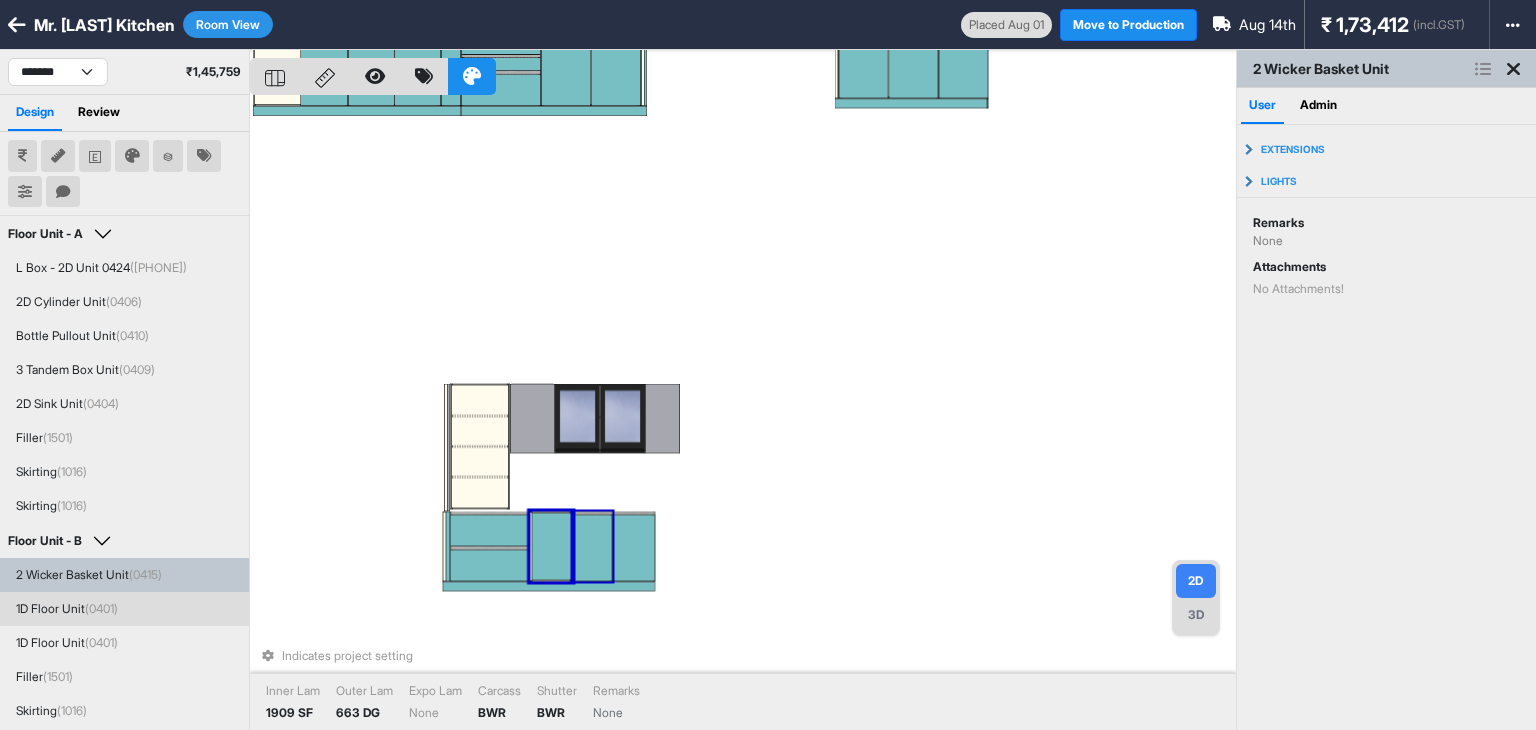 click on "Indicates project setting Inner Lam 1909 SF Outer Lam 663 DG Expo Lam None Carcass BWR Shutter BWR Remarks None" at bounding box center (743, 415) 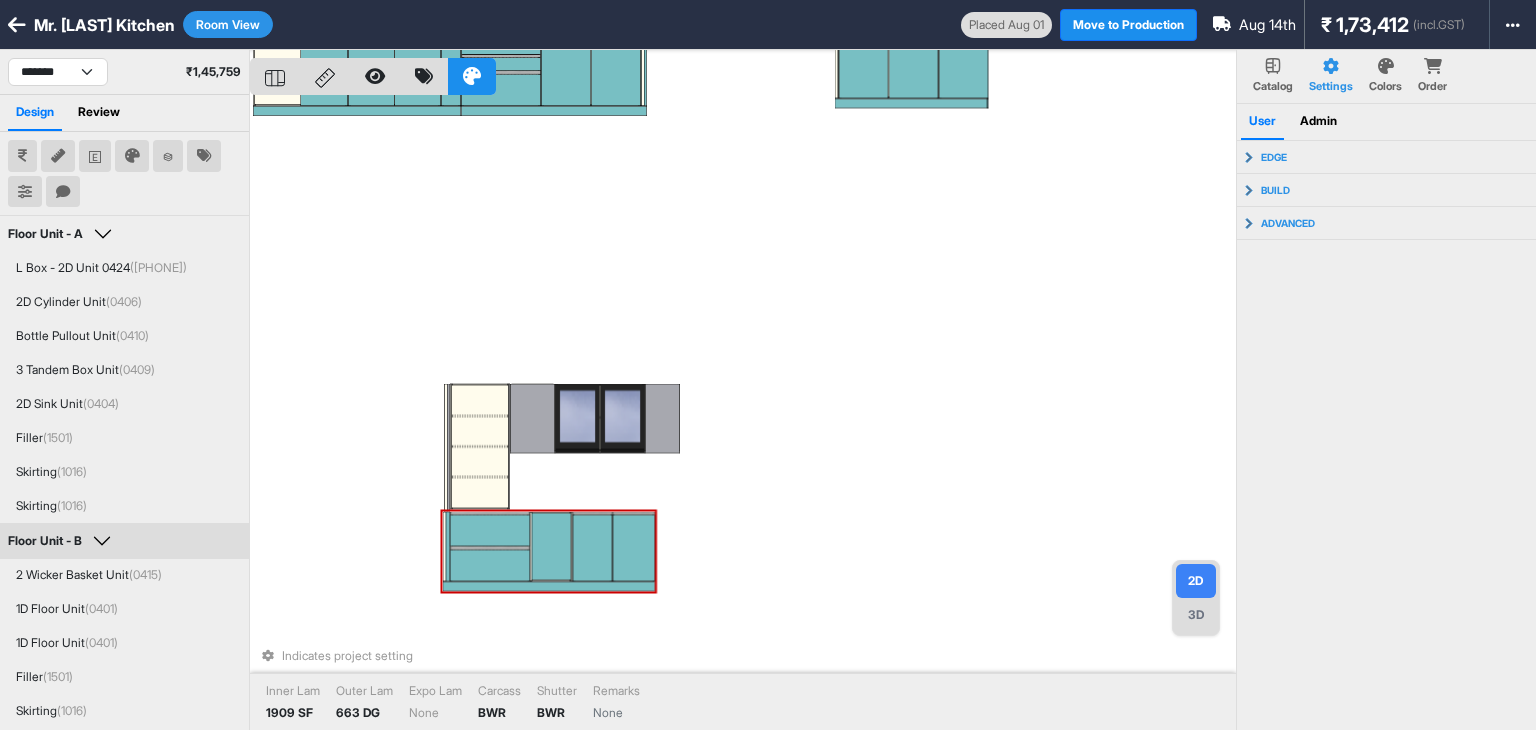 click at bounding box center [551, 546] 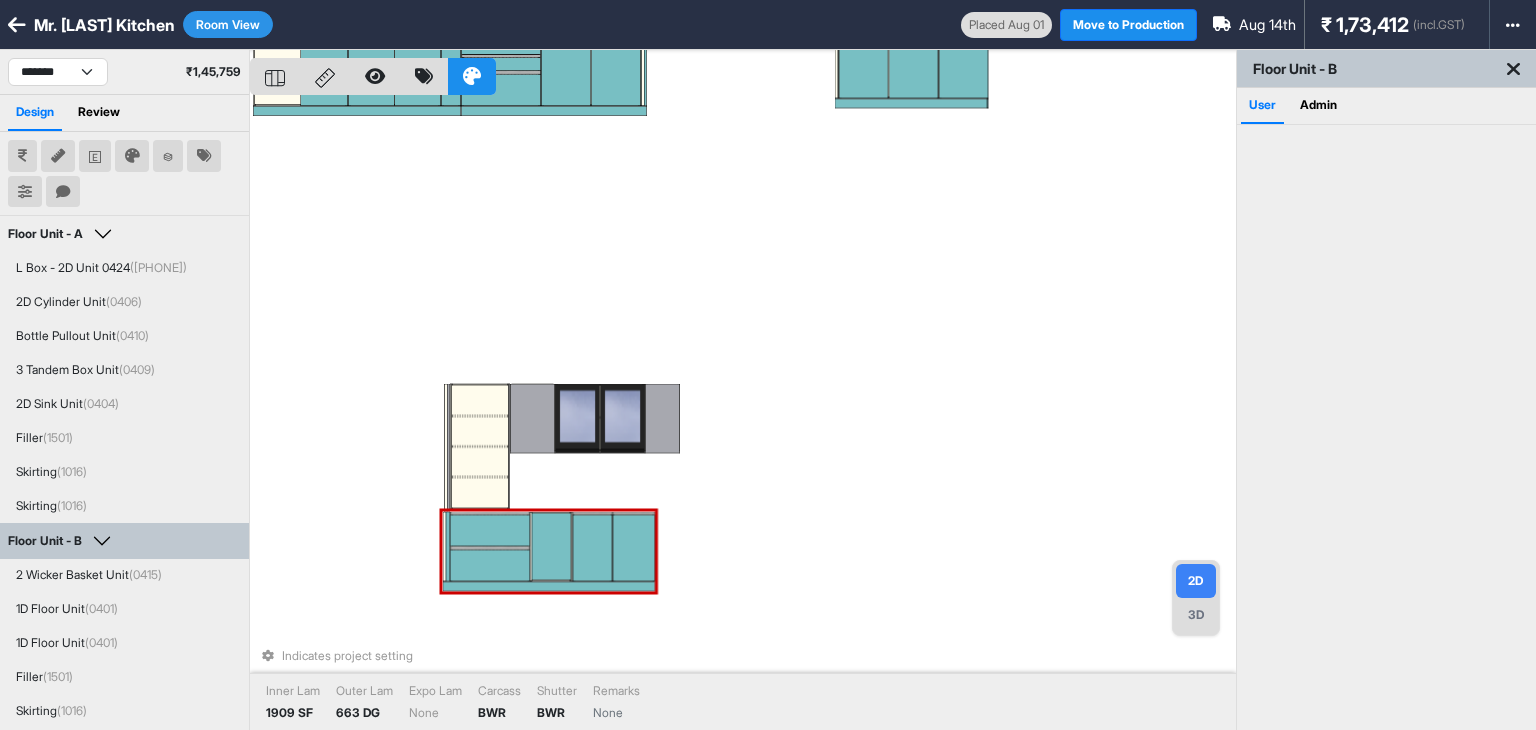 click at bounding box center (551, 546) 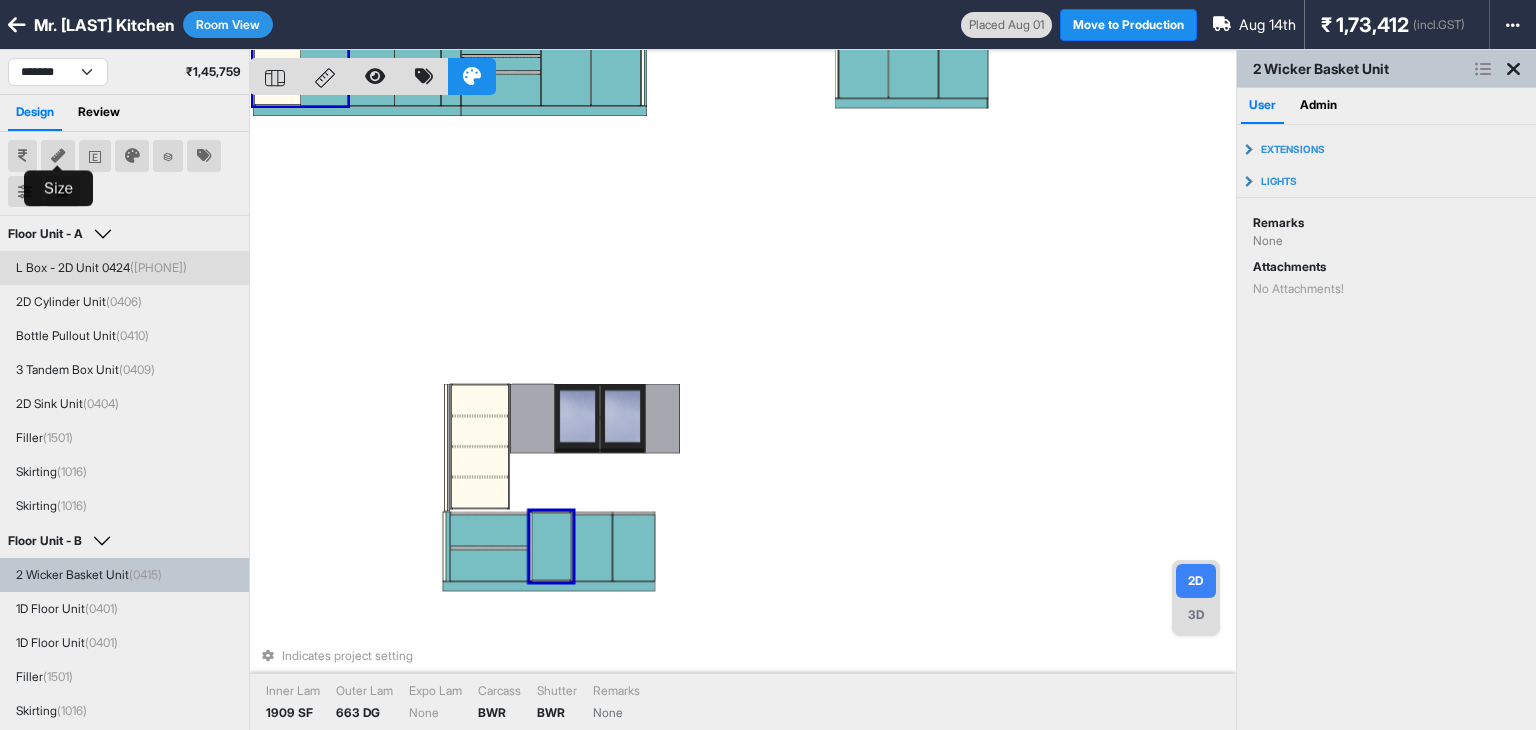 click at bounding box center [58, 156] 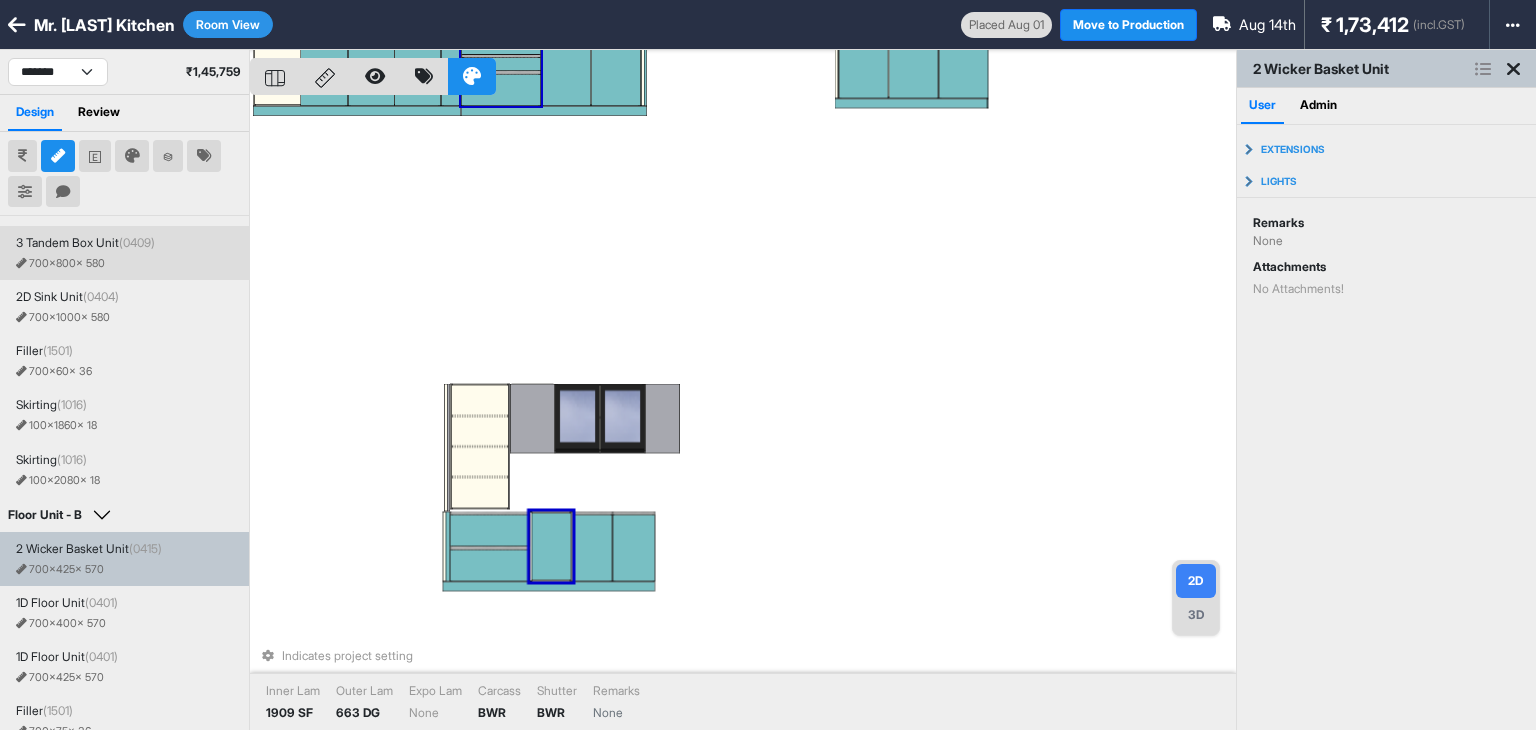 scroll, scrollTop: 300, scrollLeft: 0, axis: vertical 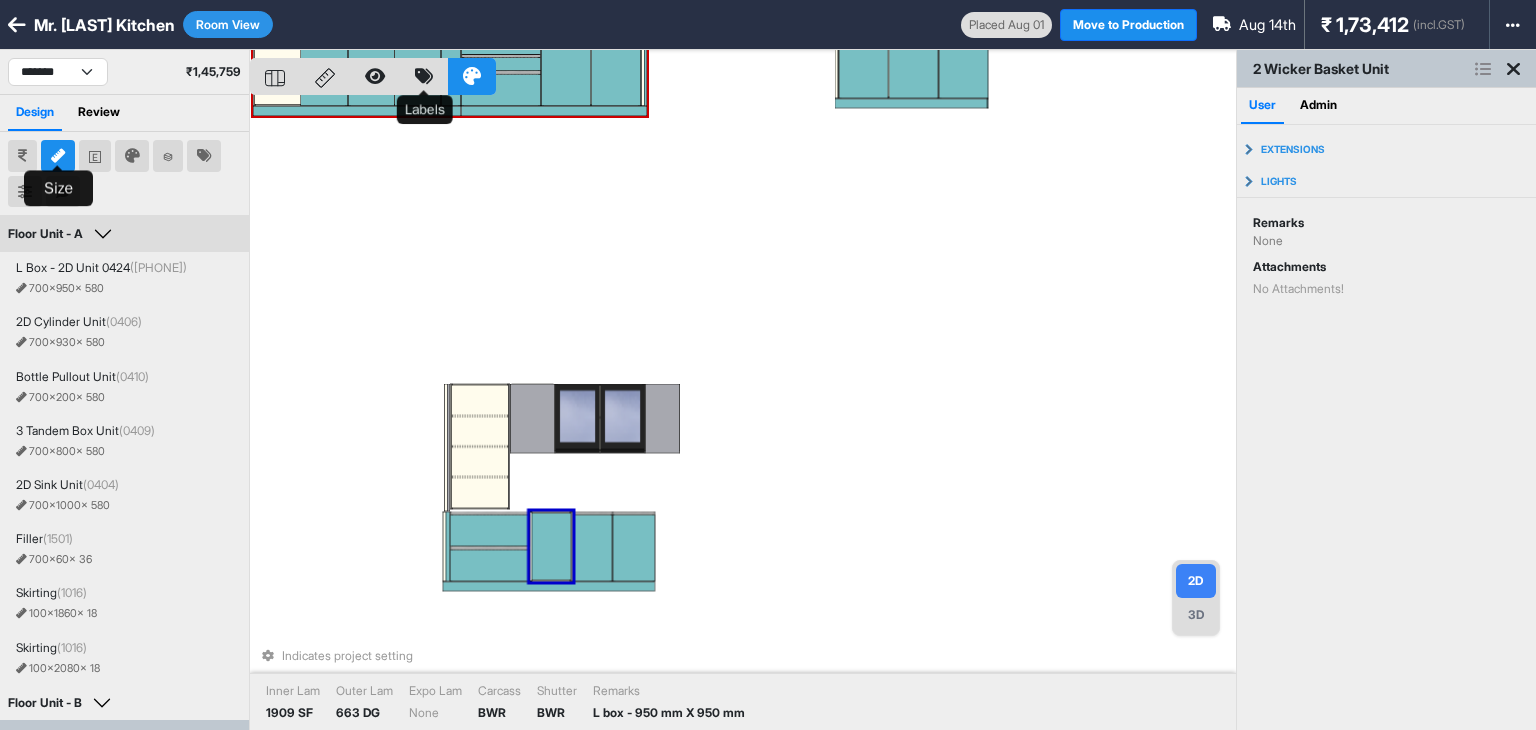 click at bounding box center (424, 76) 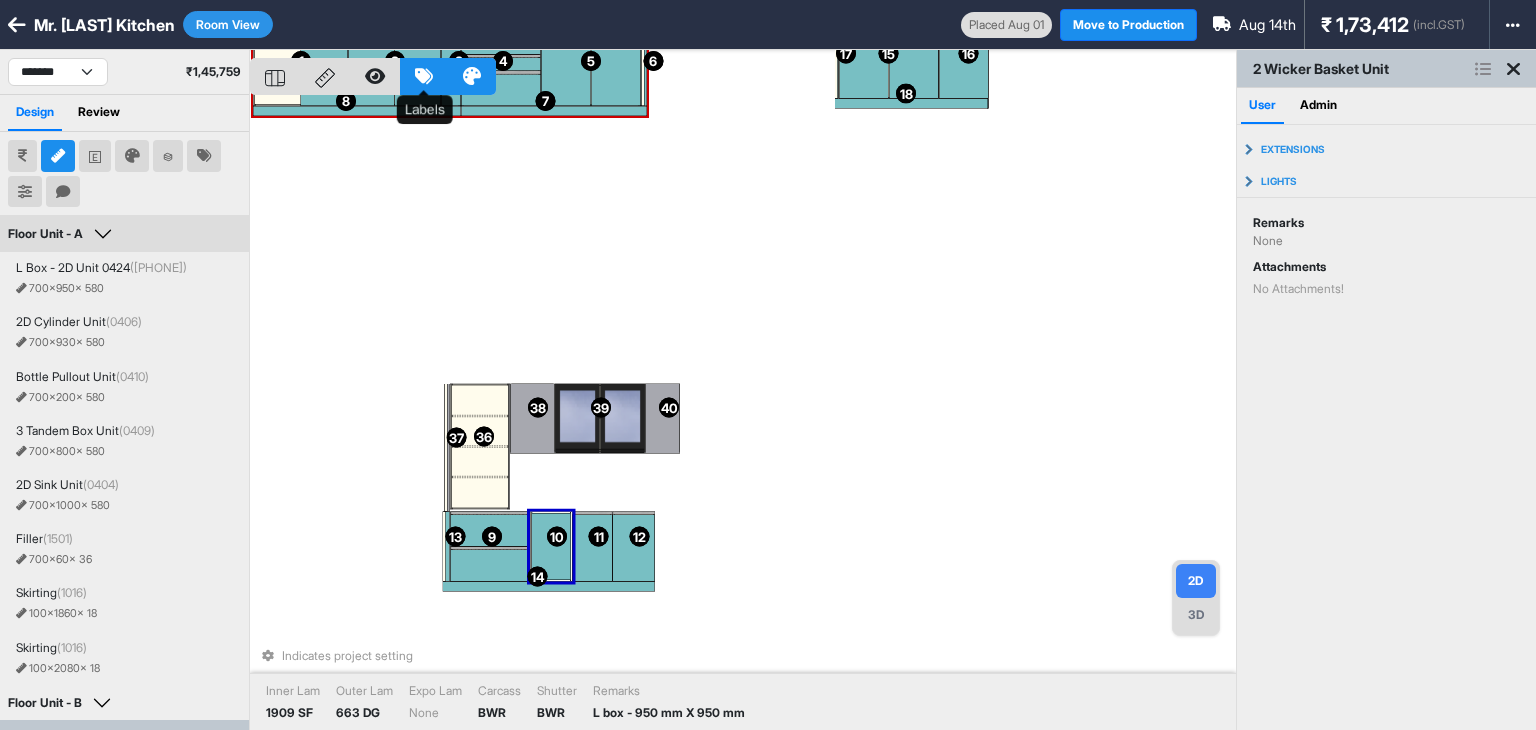 click at bounding box center (424, 76) 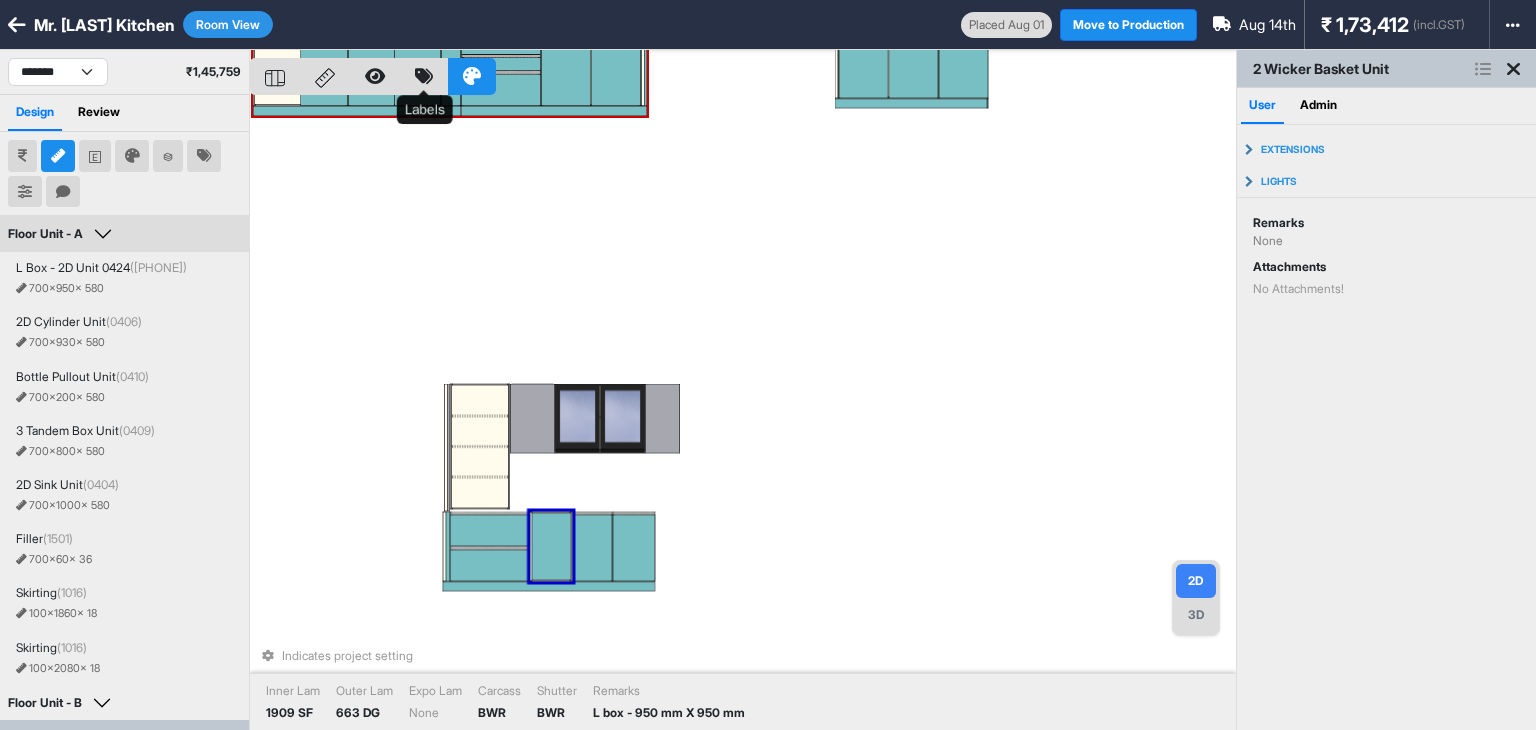 click at bounding box center (424, 76) 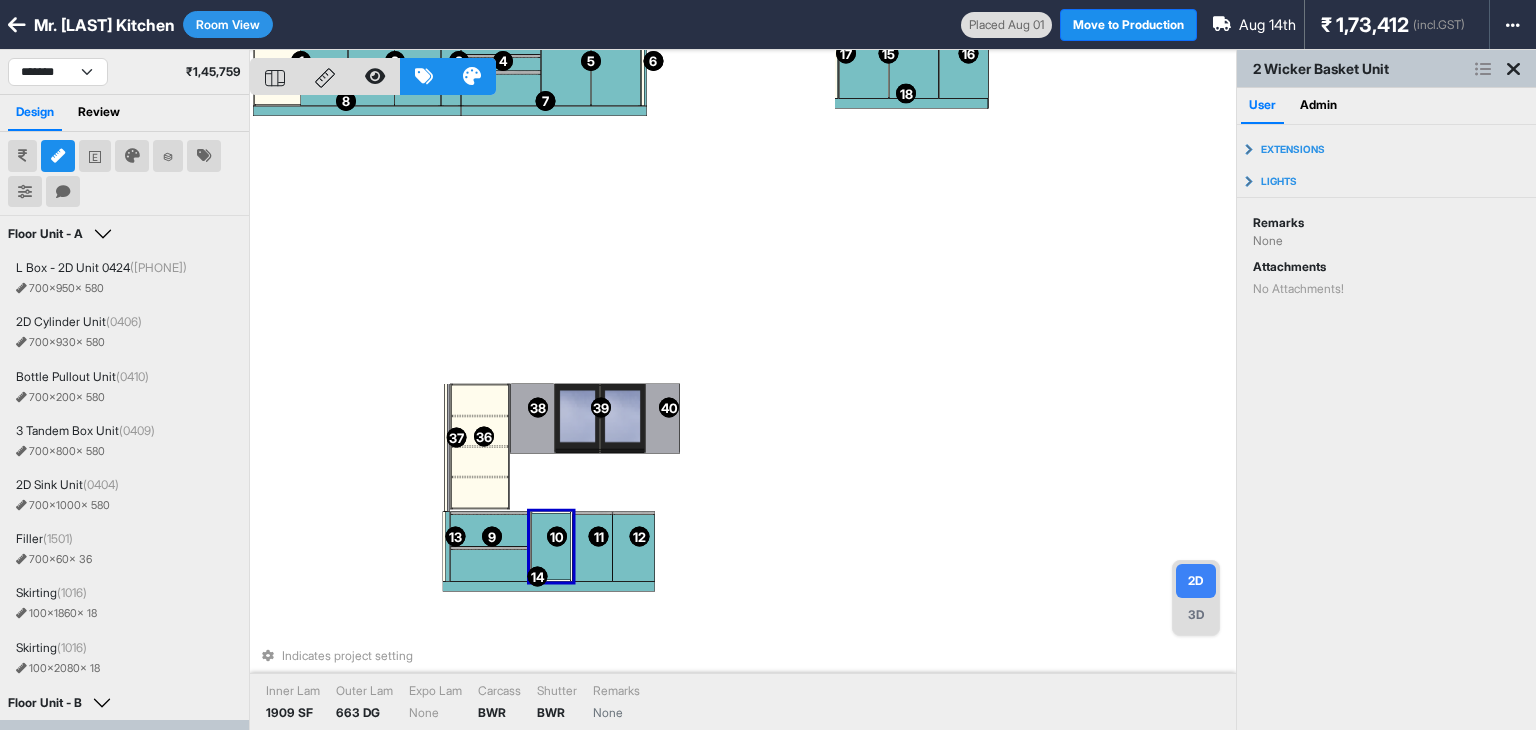 drag, startPoint x: 656, startPoint y: 513, endPoint x: 656, endPoint y: 534, distance: 21 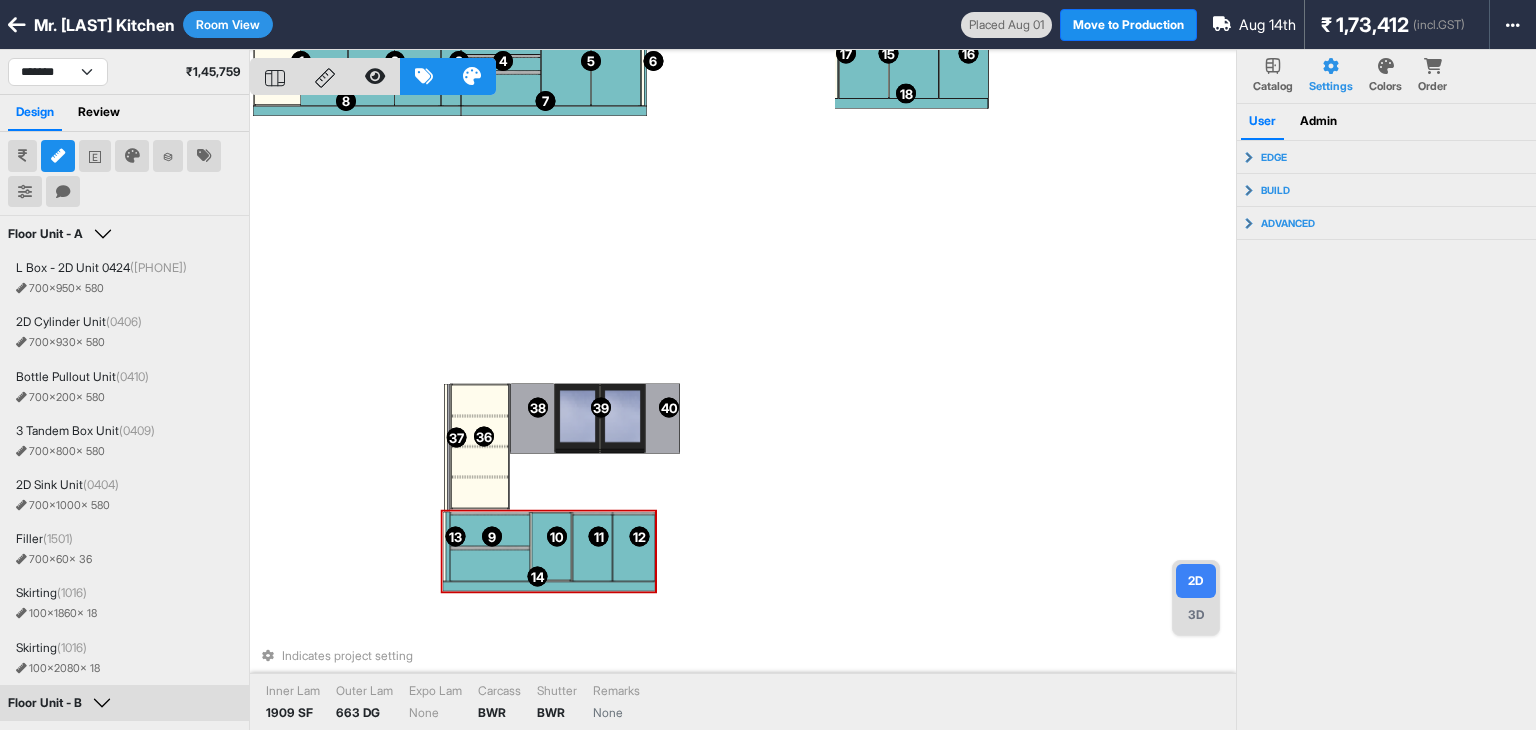 click at bounding box center [634, 548] 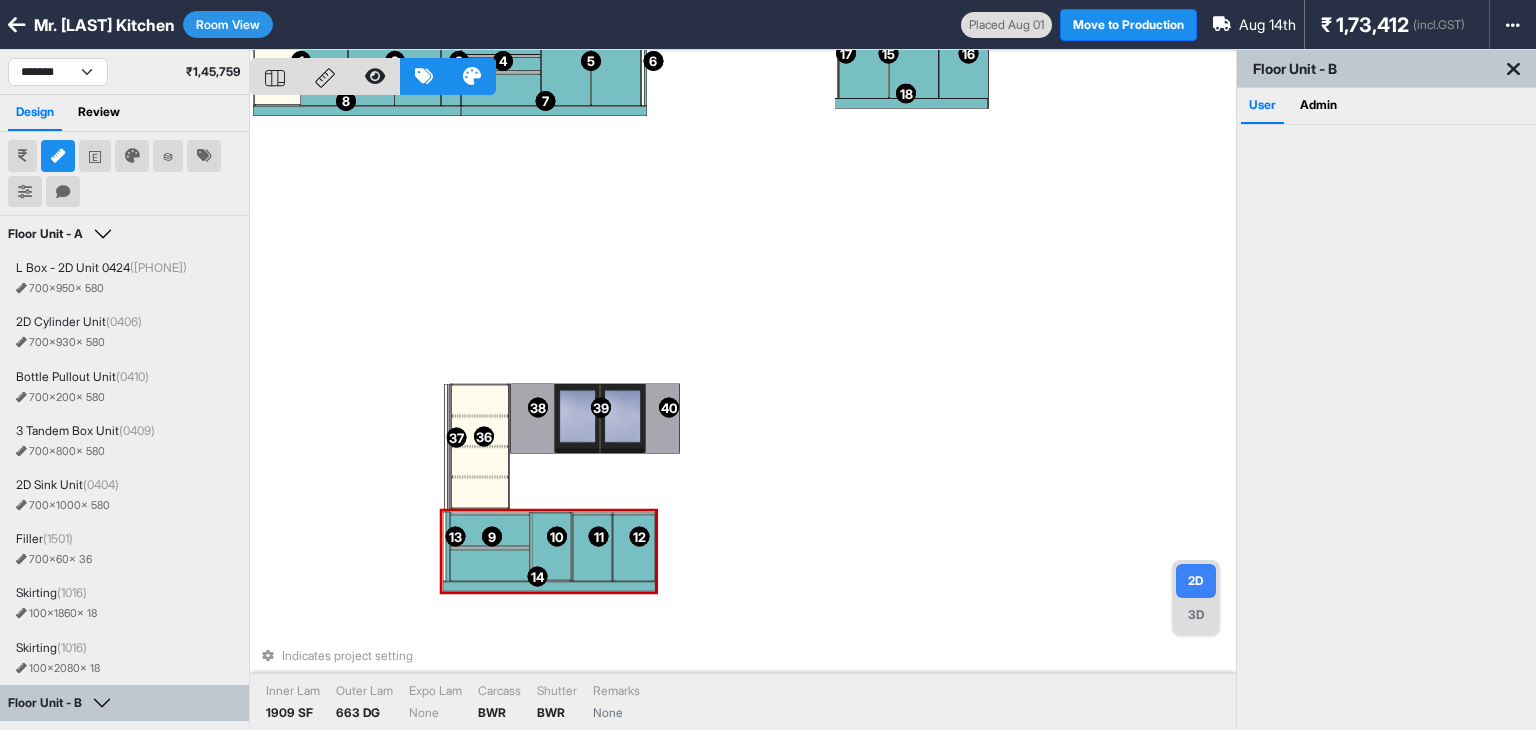 click at bounding box center [634, 548] 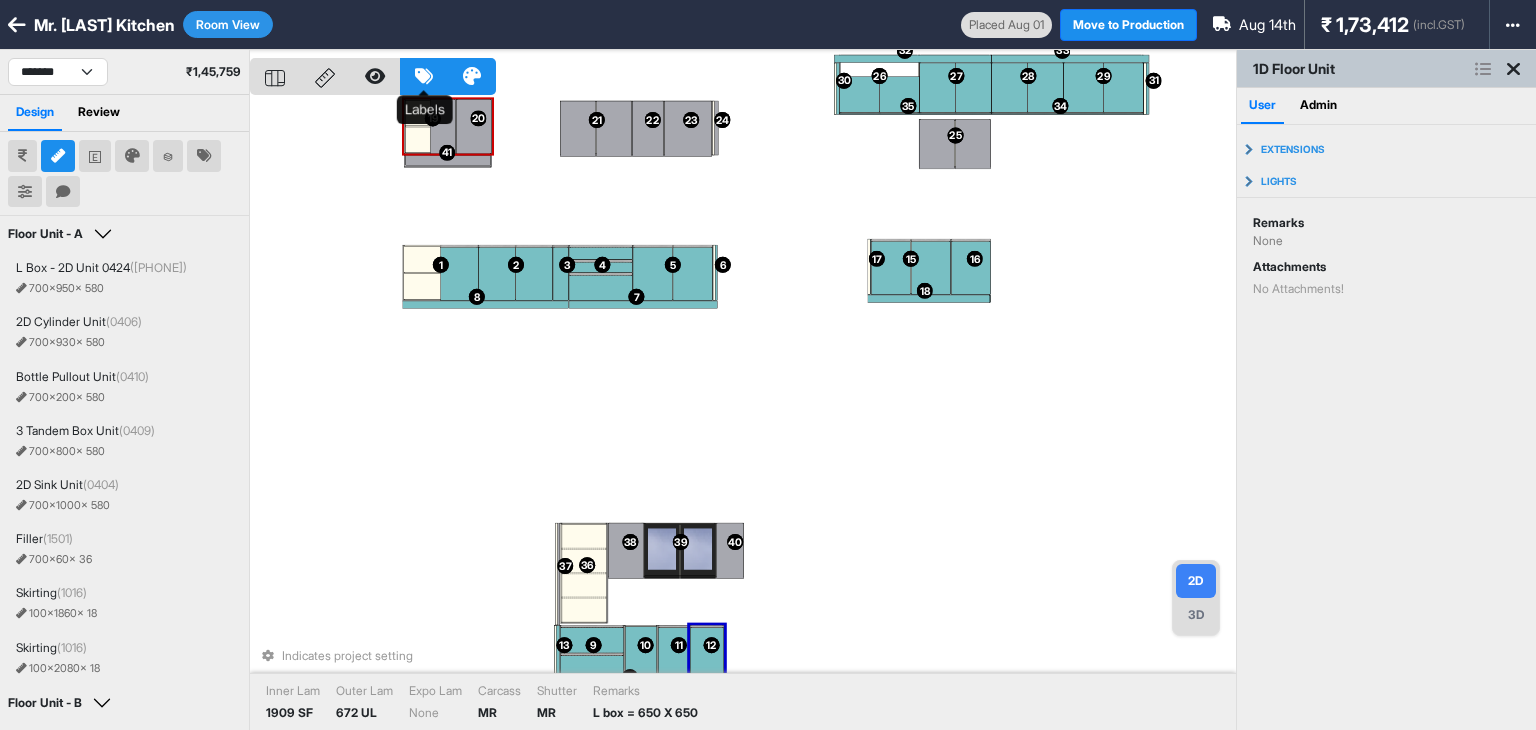 click at bounding box center [424, 76] 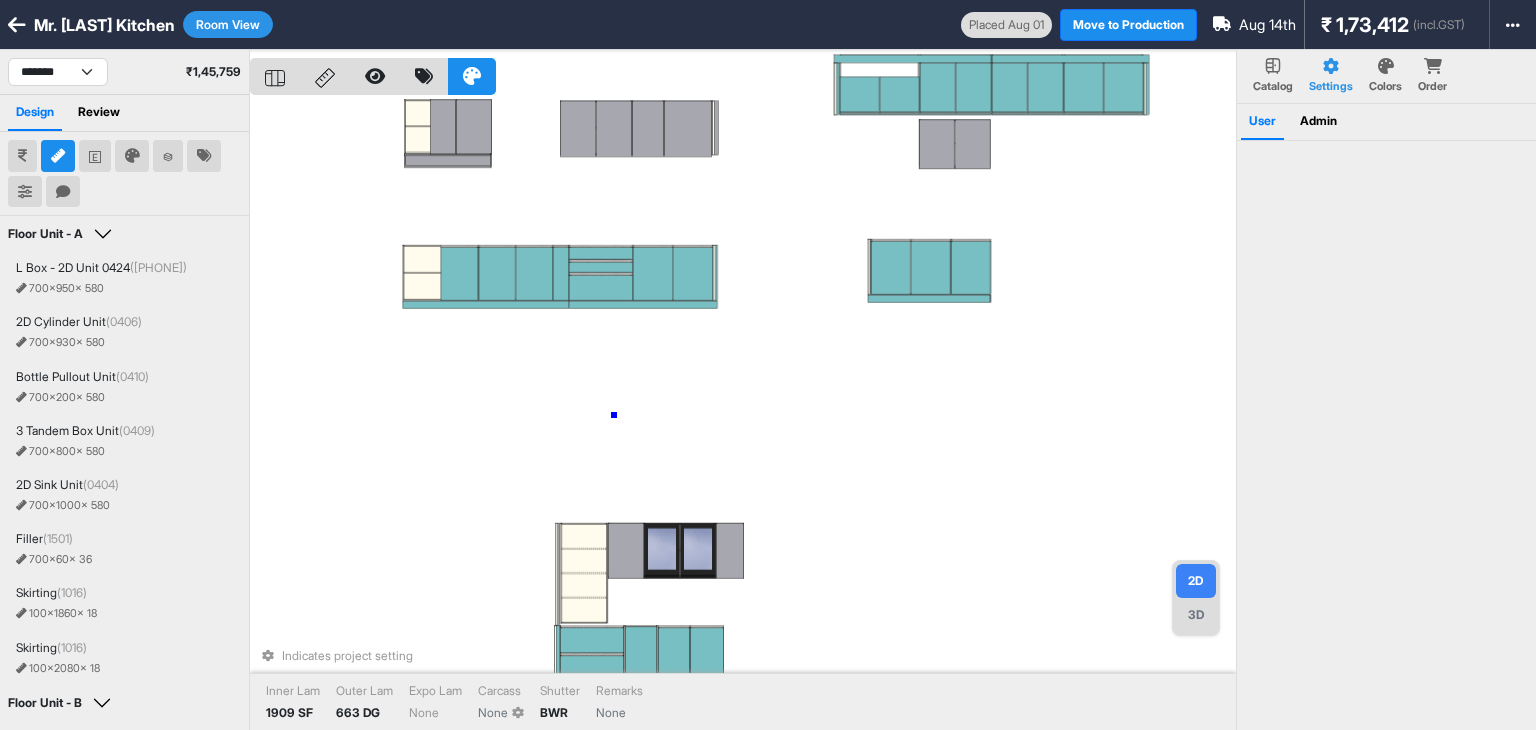 click on "Indicates project setting Inner Lam 1909 SF Outer Lam 663 DG Expo Lam None Carcass None Shutter BWR Remarks None" at bounding box center [743, 415] 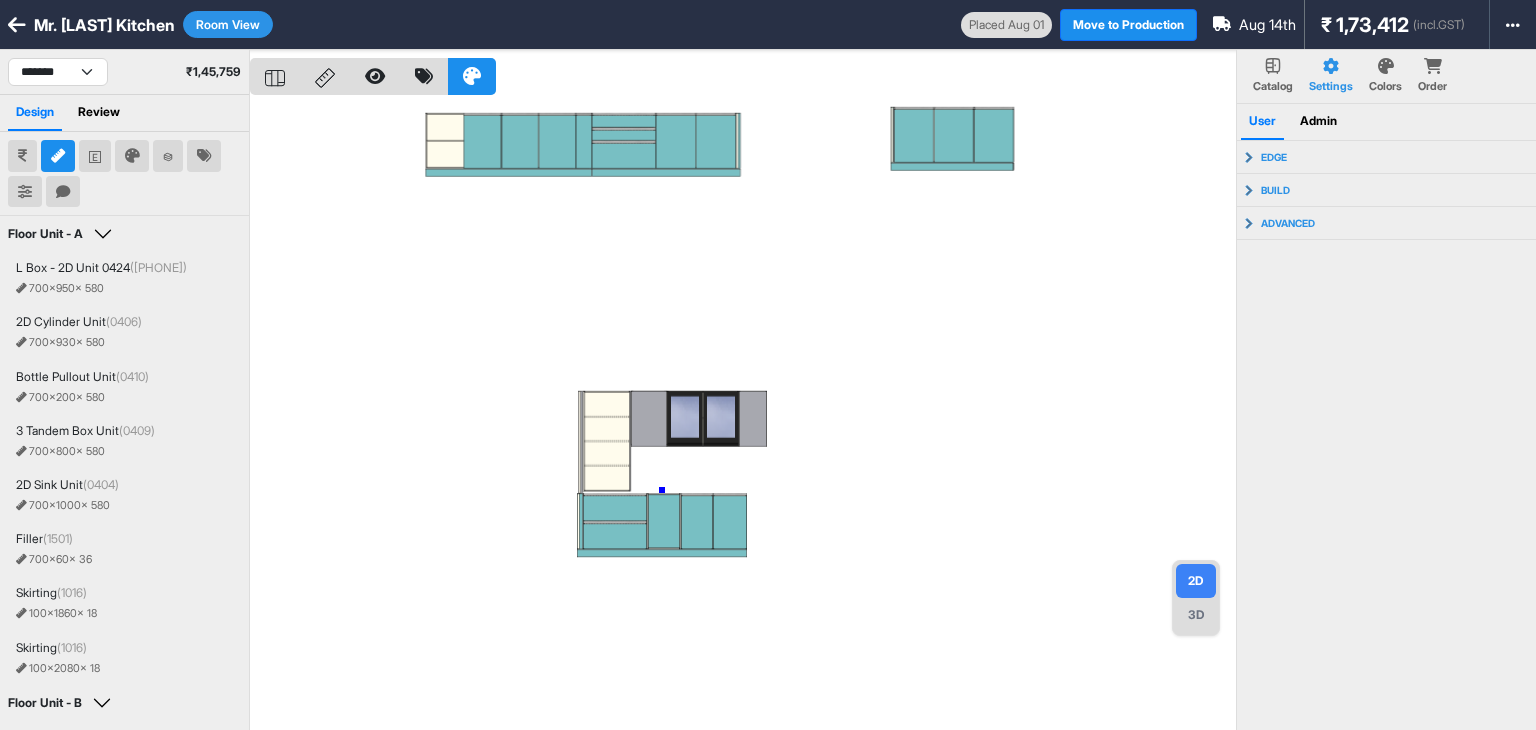 click at bounding box center [743, 415] 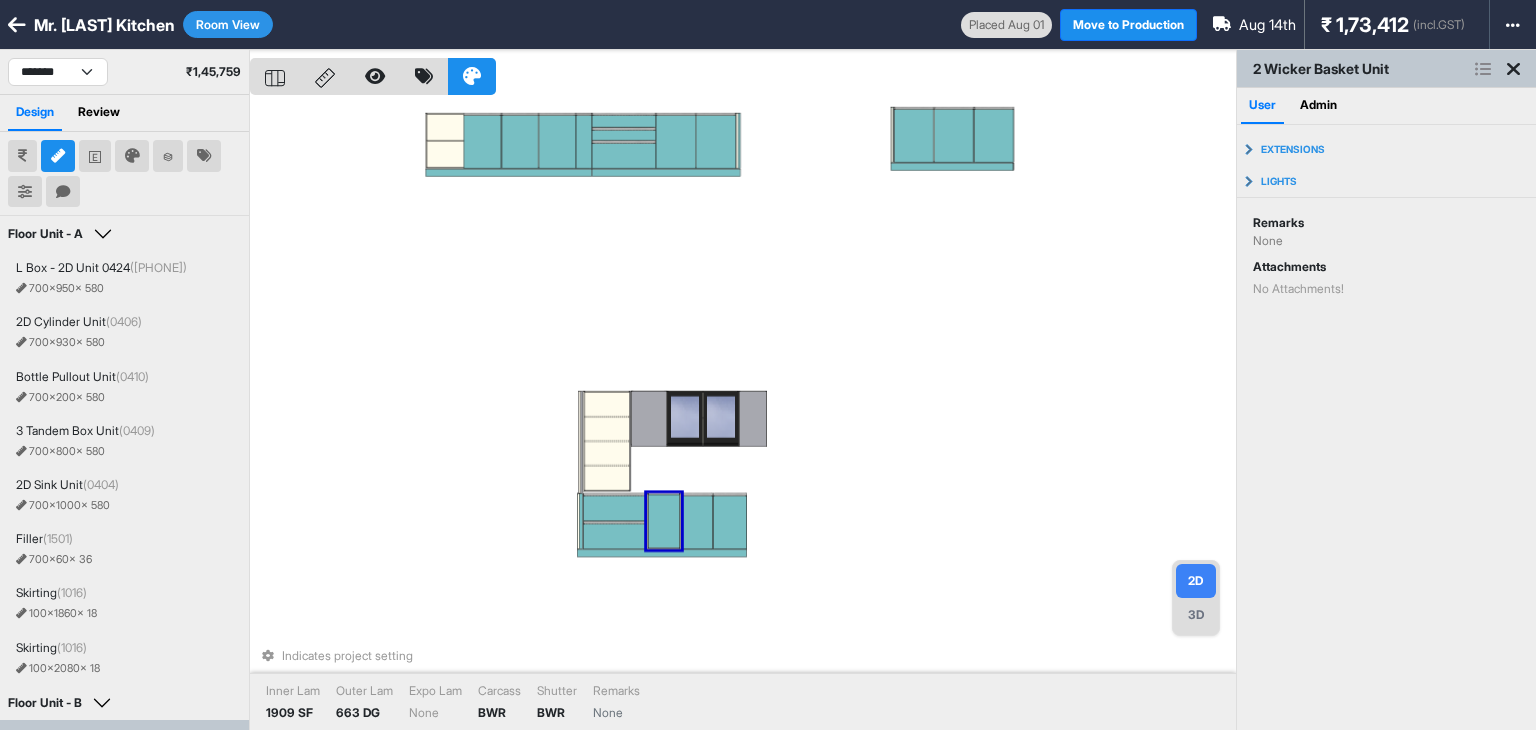click at bounding box center (663, 521) 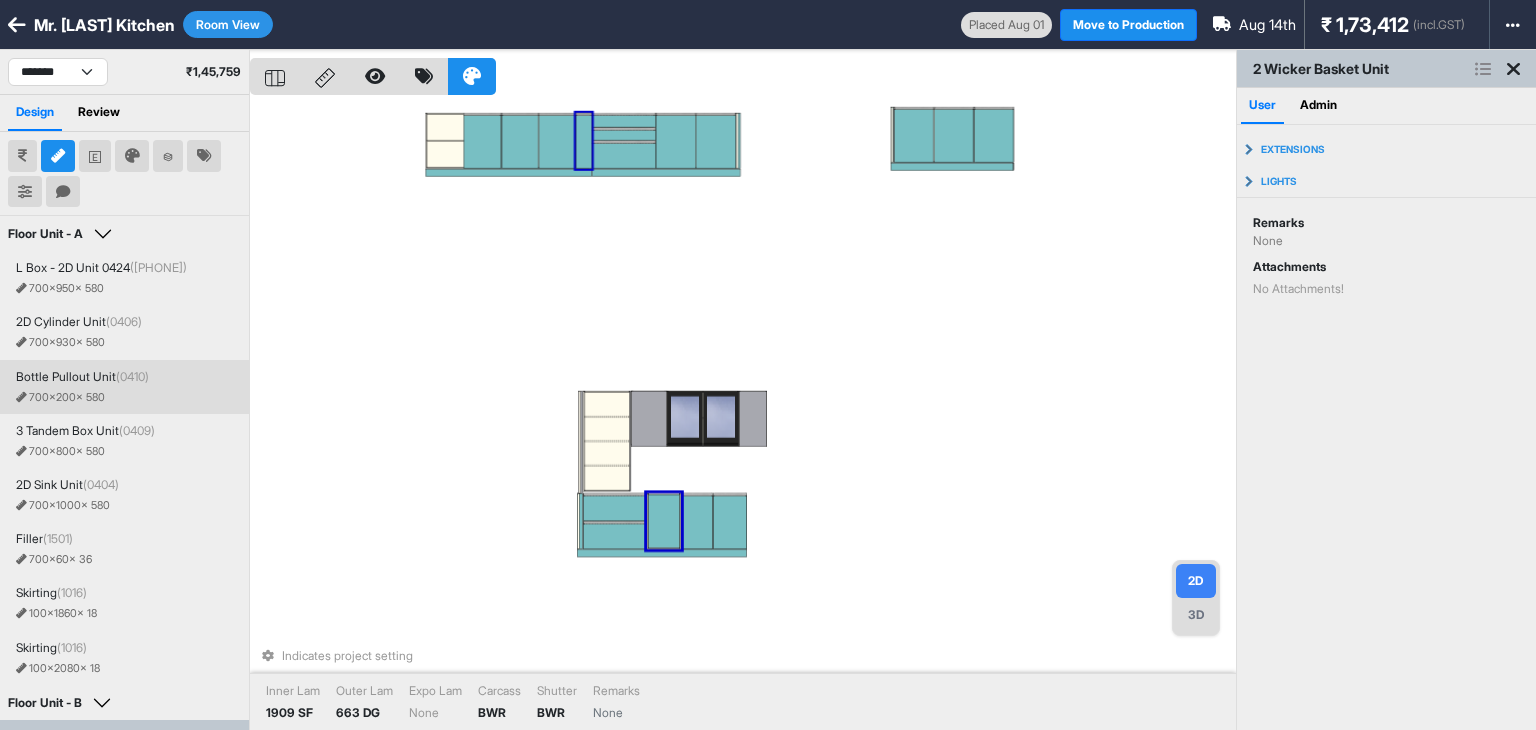 scroll, scrollTop: 398, scrollLeft: 0, axis: vertical 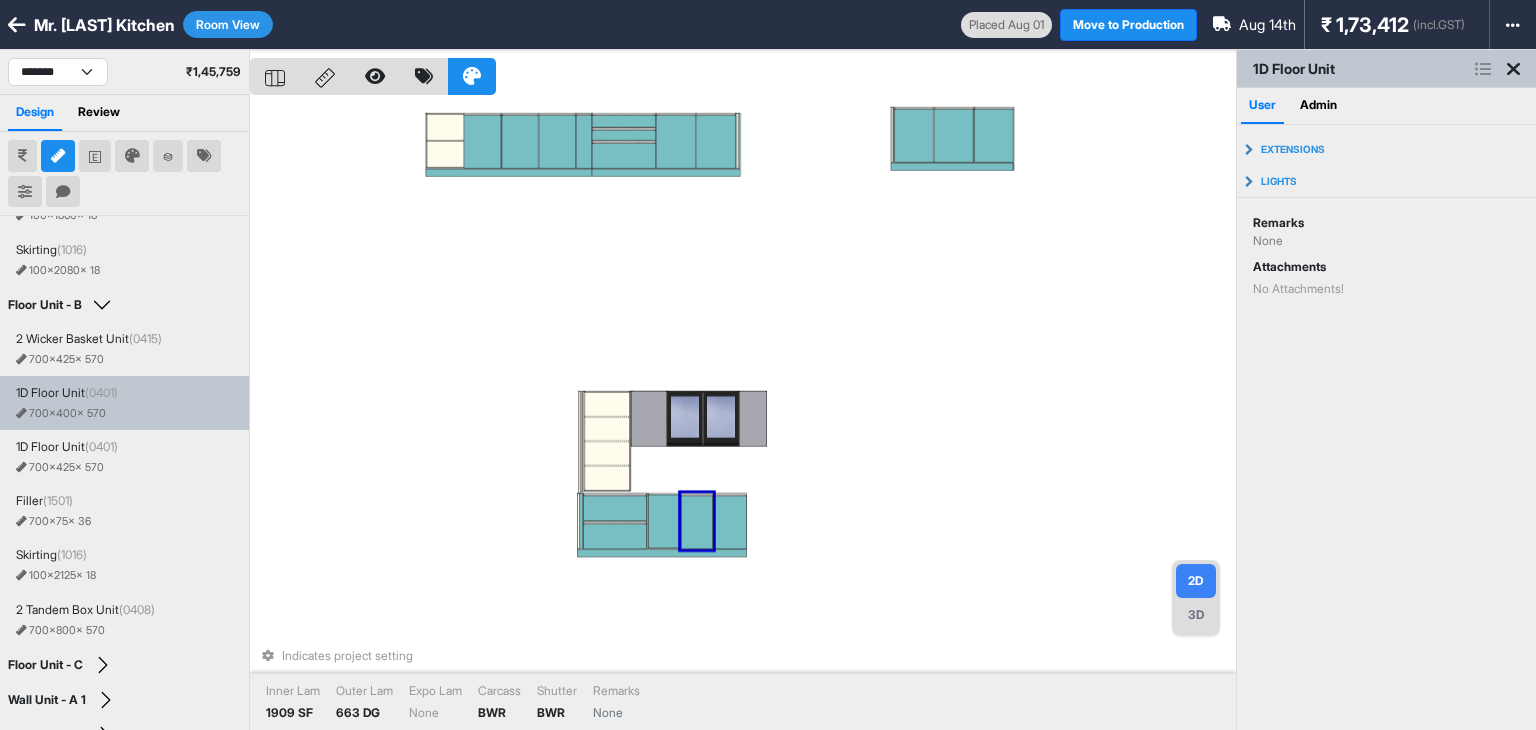 click at bounding box center (697, 523) 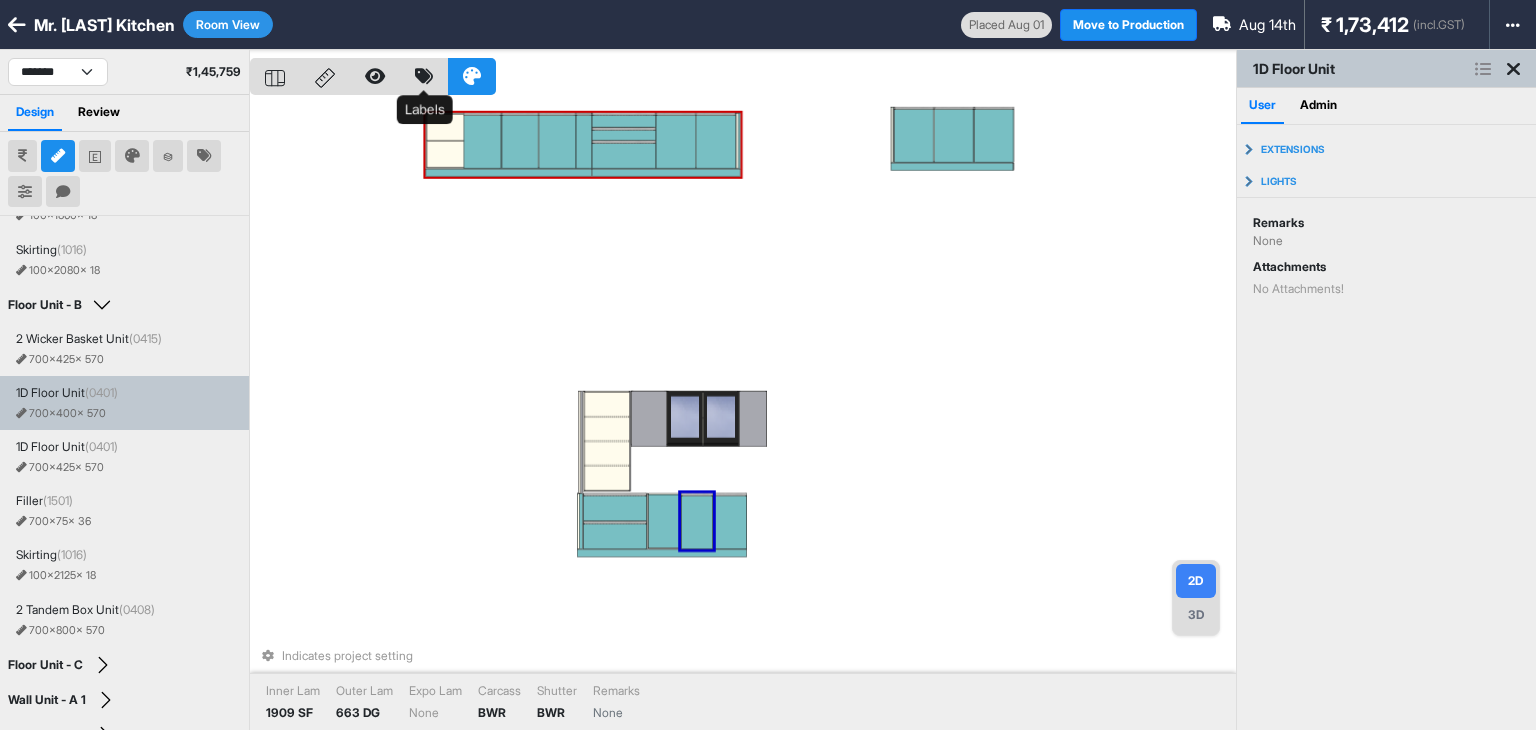 click at bounding box center (424, 76) 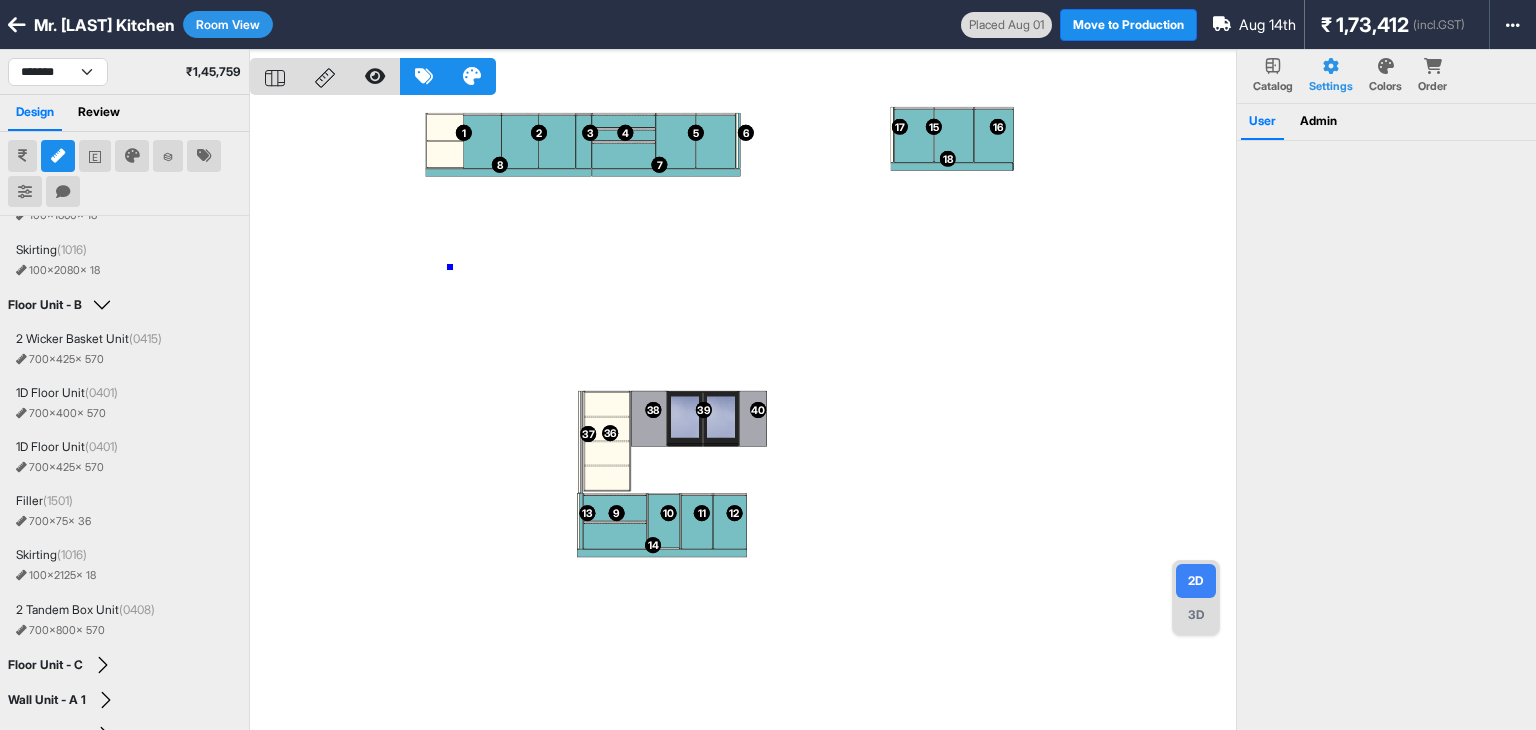 click on "1 1 2 2 3 3 4 4 5 5 6 6 7 7 8 8 10 10 11 11 12 12 13 13 14 14 9 9 15 15 16 16 17 17 18 18 19 19 20 20 21 21 22 22 23 23 24 24 25 25 26 26 27 27 28 28 29 29 30 30 31 31 32 32 33 33 34 34 35 35 36 36 37 37 38 38 39 39 40 40 41 41" at bounding box center (743, 415) 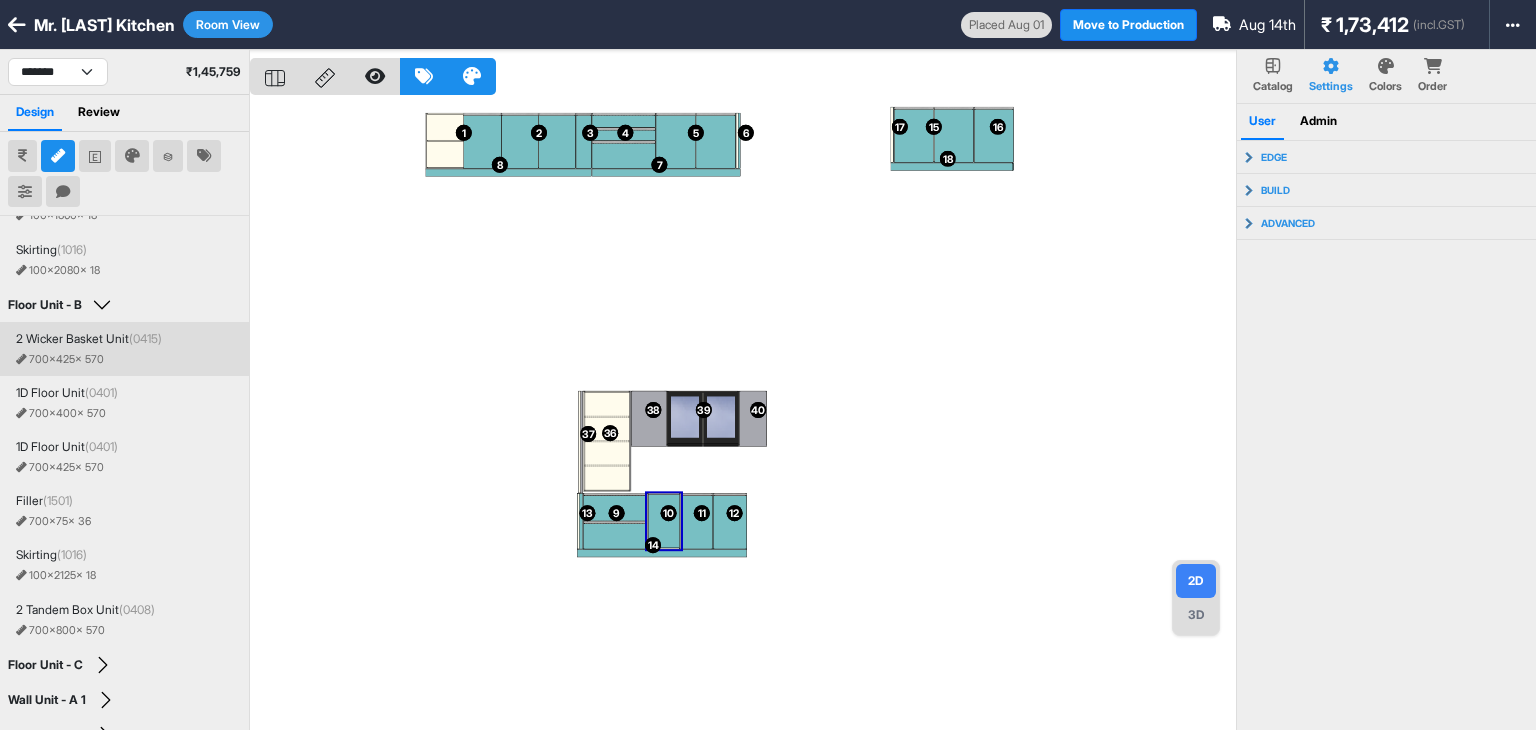 click on "700  x  425  x   570" at bounding box center [128, 360] 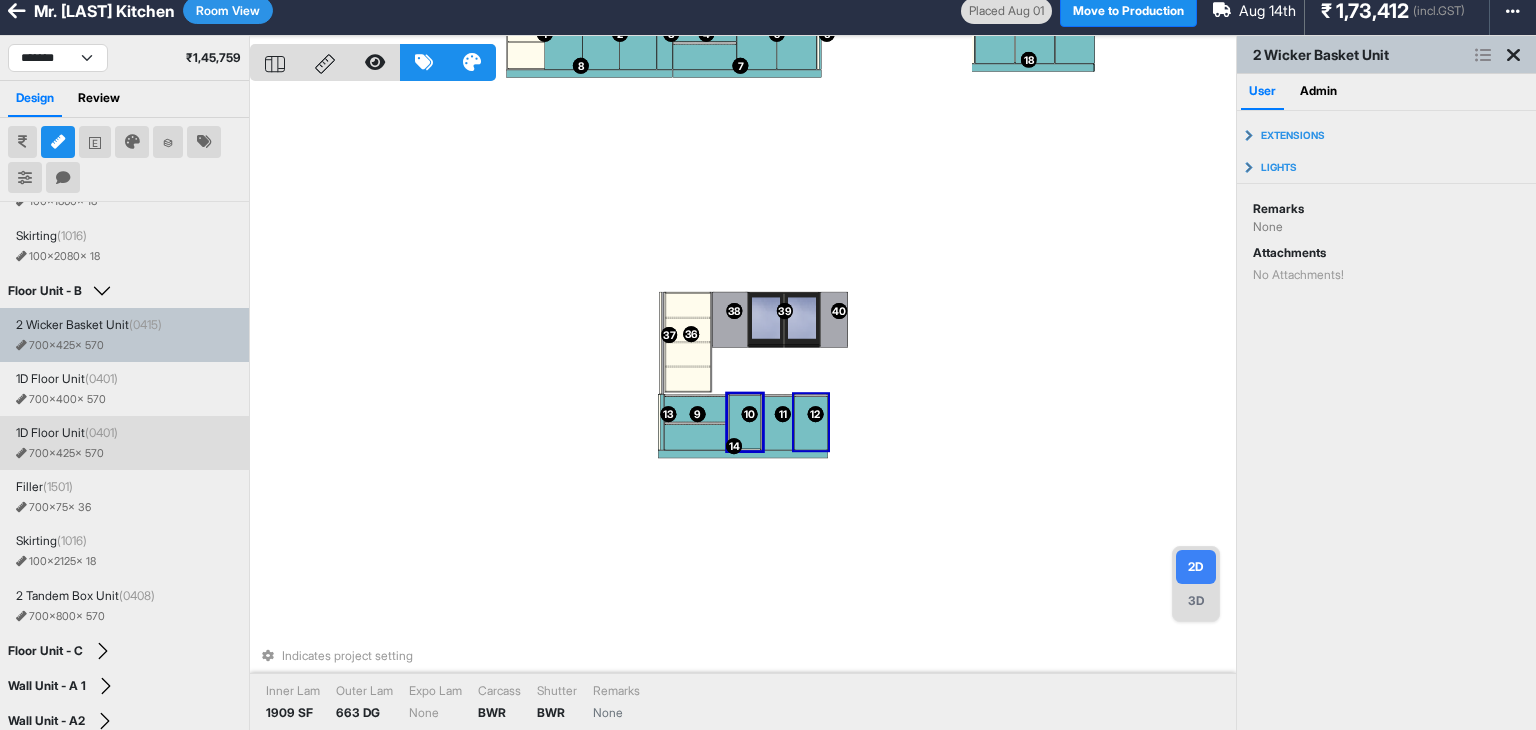 scroll, scrollTop: 6, scrollLeft: 0, axis: vertical 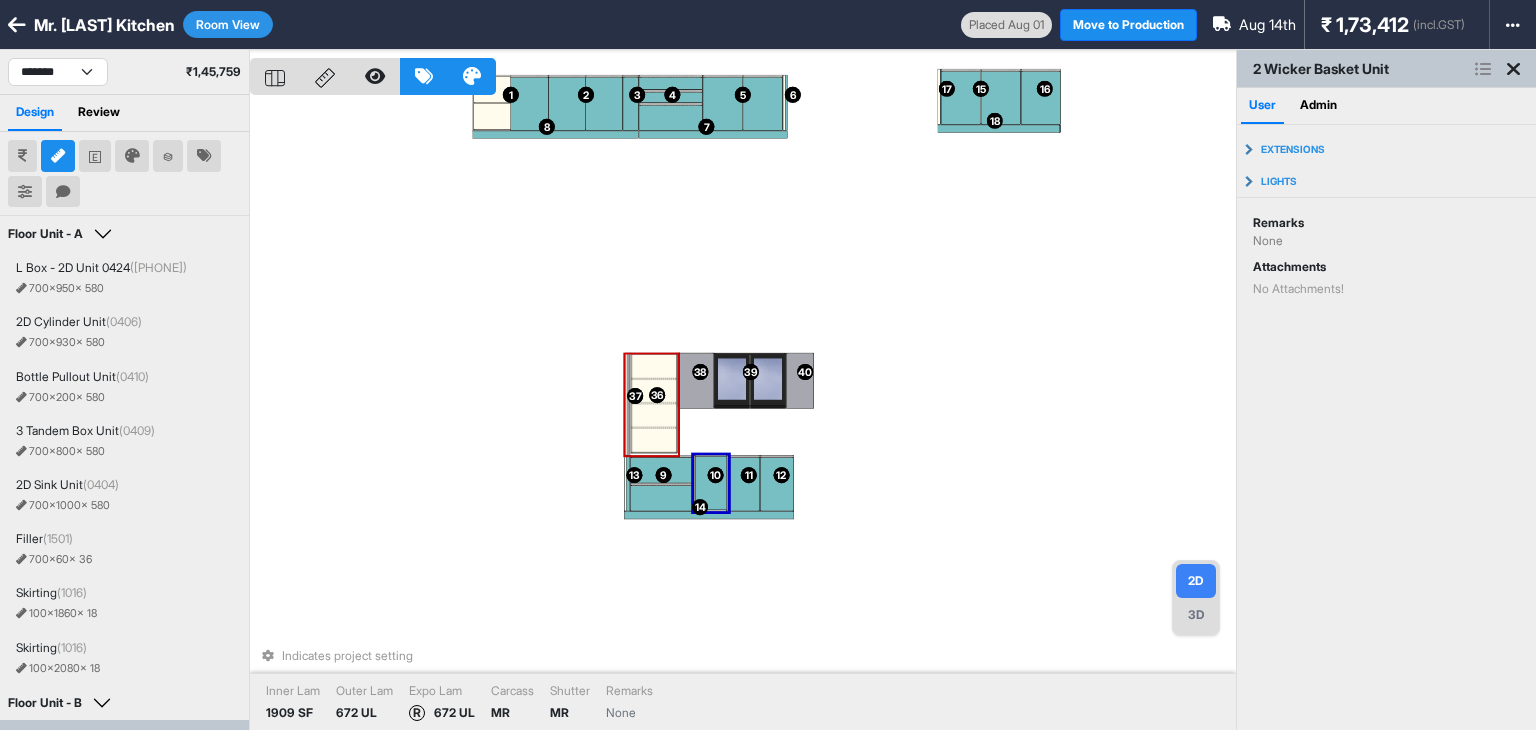 click on "1 1 2 2 3 3 4 4 5 5 6 6 7 7 8 8 10 10 11 11 12 12 13 13 14 14 9 9 15 15 16 16 17 17 18 18 19 19 20 20 21 21 22 22 23 23 24 24 25 25 26 26 27 27 28 28 29 29 30 30 31 31 32 32 33 33 34 34 35 35 36 36 37 37 38 38 39 39 40 40 41 41 Indicates project setting Inner Lam 1909 SF Outer Lam 672 UL Expo Lam R 672 UL Carcass MR Shutter MR Remarks None" at bounding box center [743, 415] 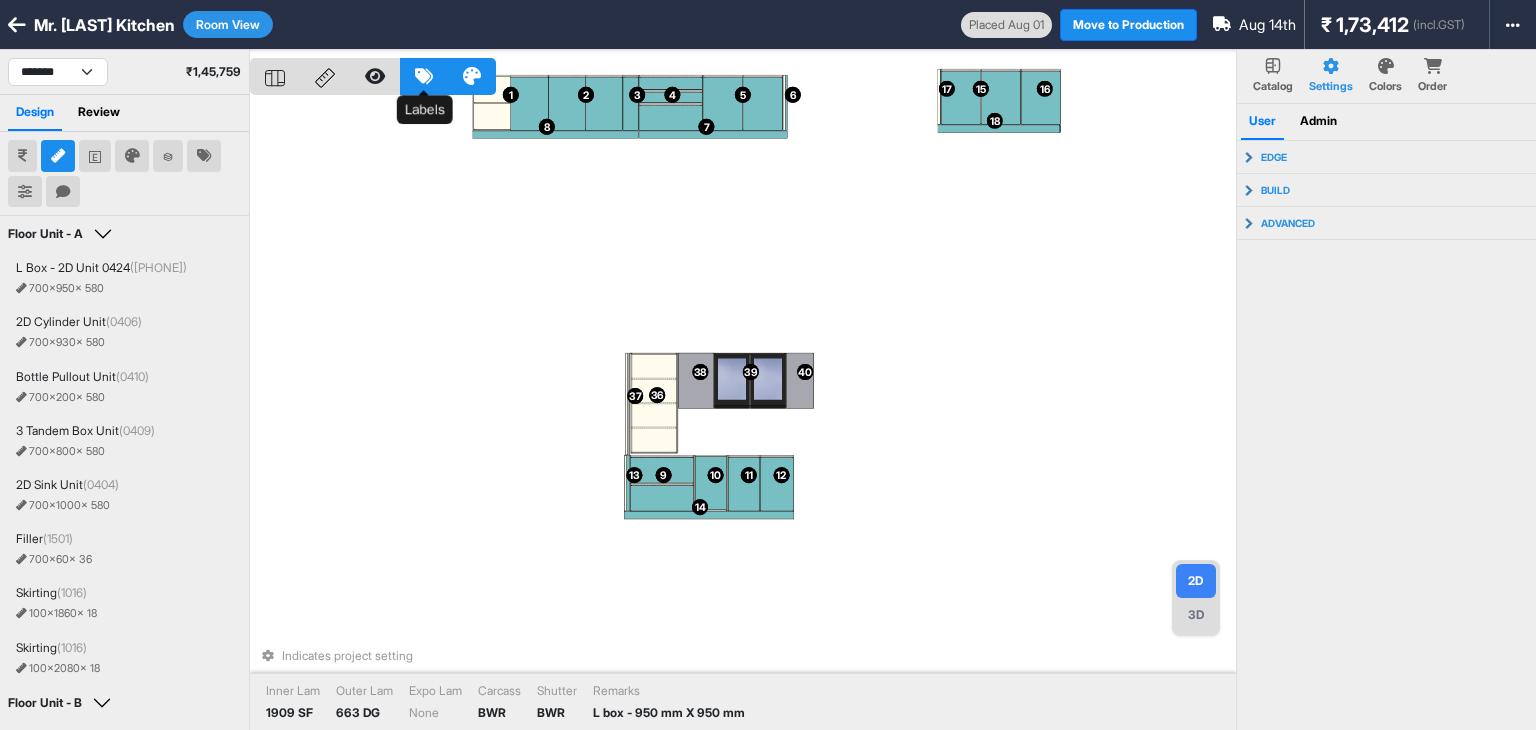 click at bounding box center [424, 76] 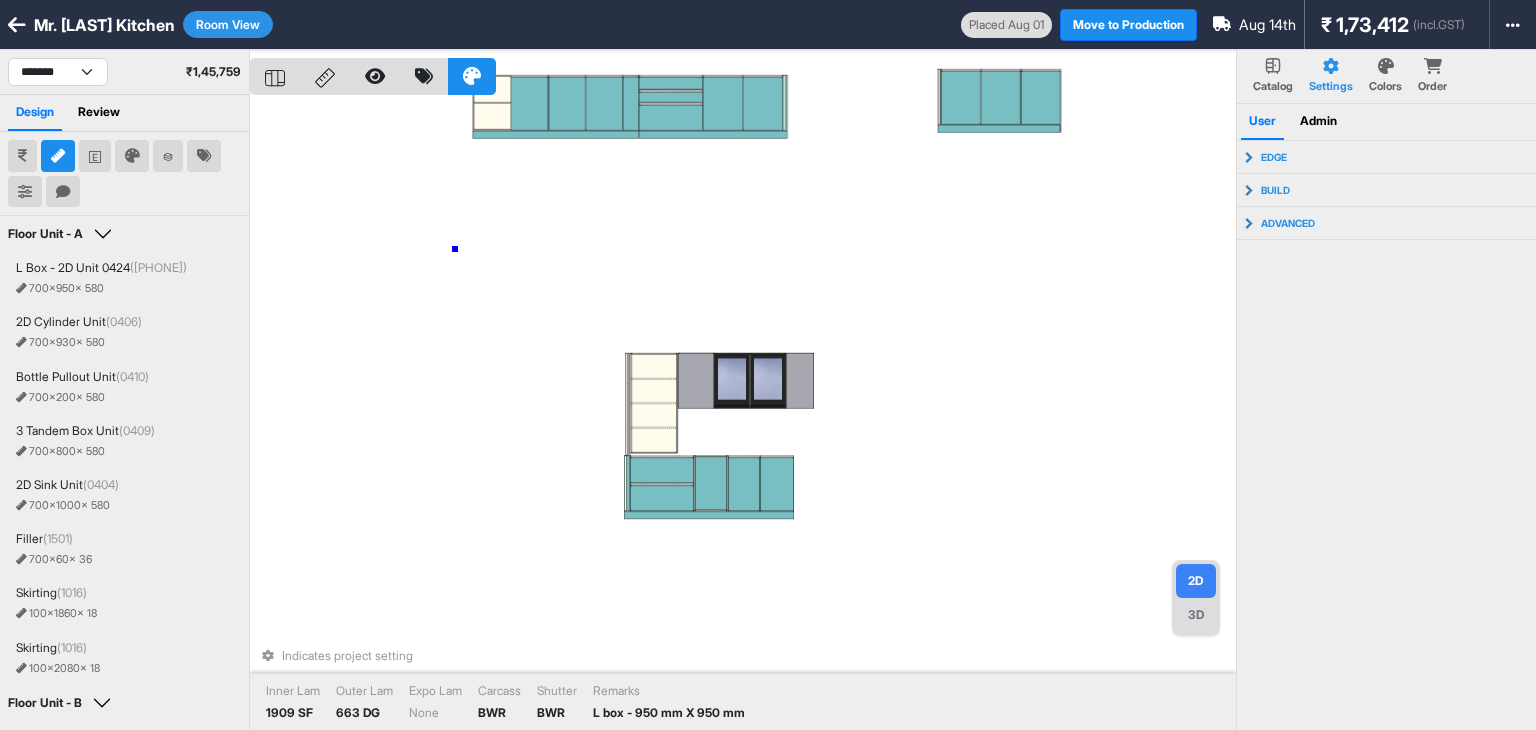 click on "Indicates project setting Inner Lam 1909 SF Outer Lam 663 DG Expo Lam None Carcass BWR Shutter BWR Remarks L box - 950 mm X 950 mm" at bounding box center [743, 415] 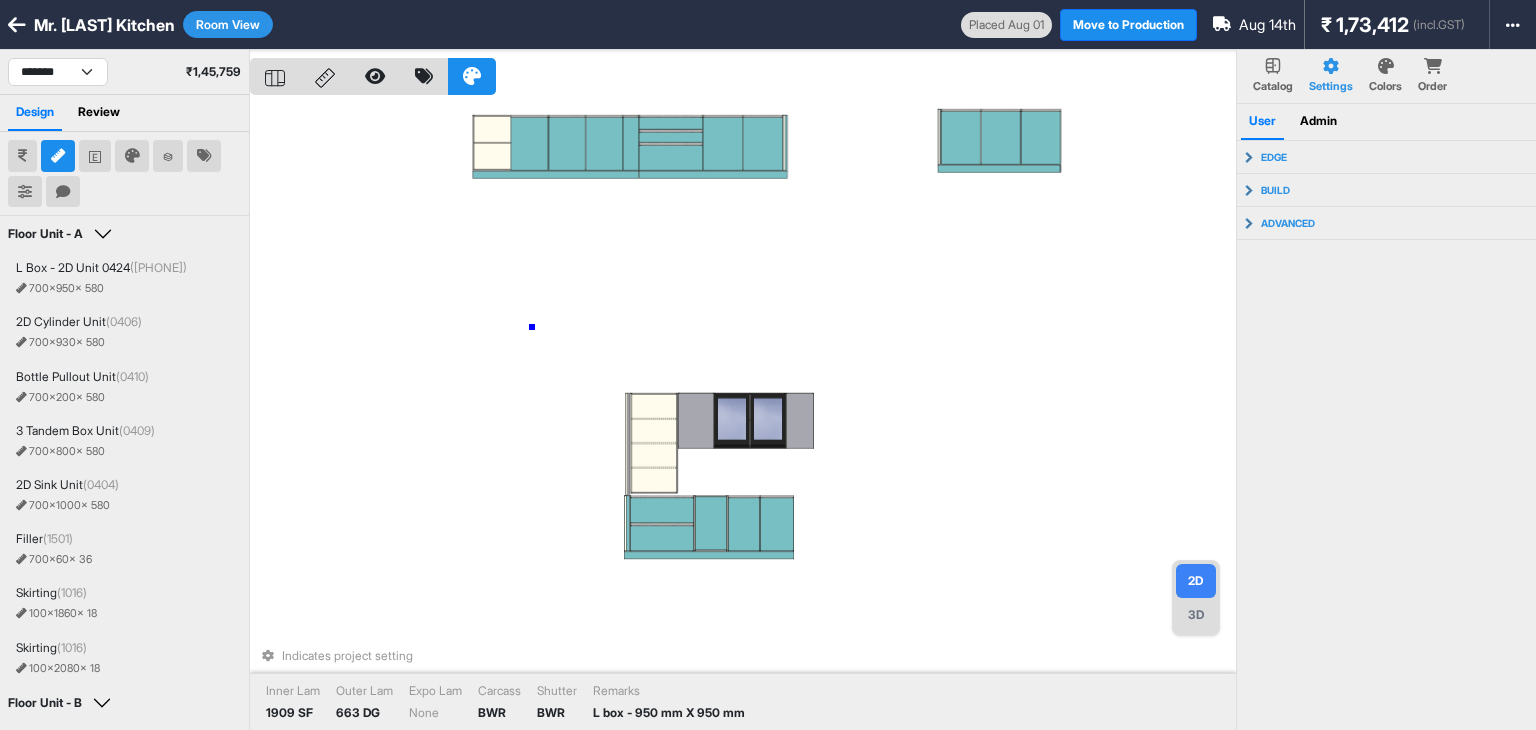 click on "Indicates project setting Inner Lam 1909 SF Outer Lam 663 DG Expo Lam None Carcass BWR Shutter BWR Remarks L box - 950 mm X 950 mm" at bounding box center [743, 415] 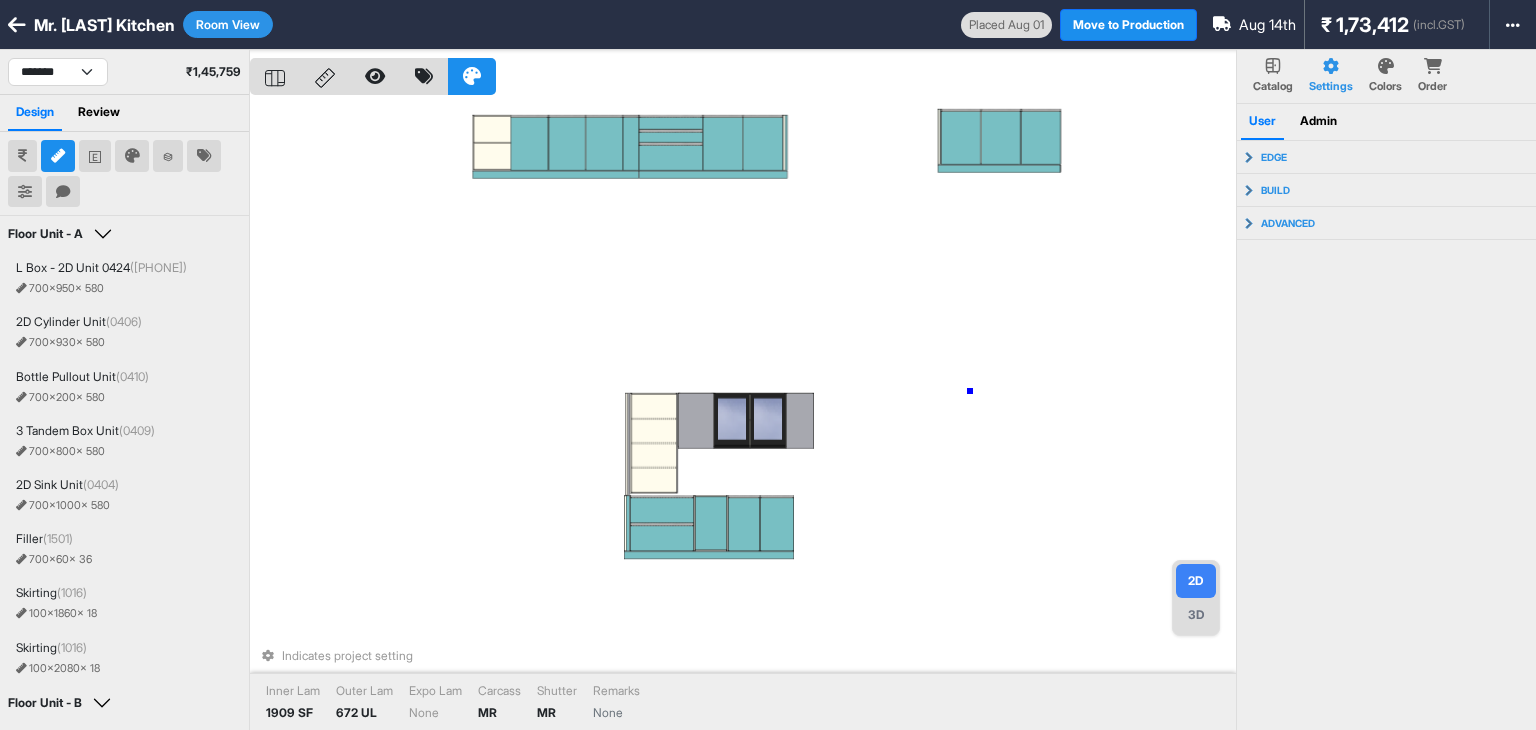 click on "Indicates project setting Inner Lam 1909 SF Outer Lam 672 UL Expo Lam None Carcass MR Shutter MR Remarks None" at bounding box center (743, 415) 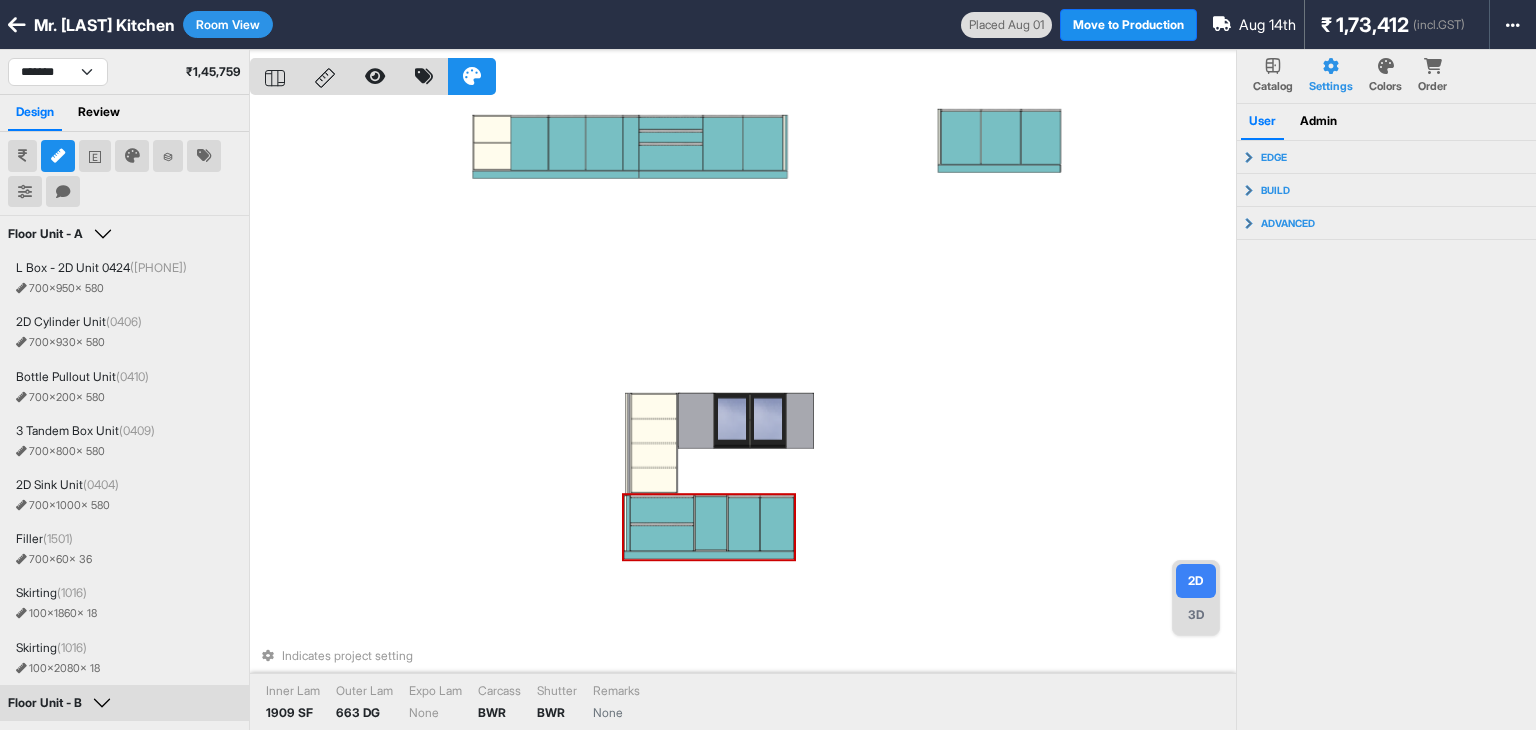 click at bounding box center [778, 524] 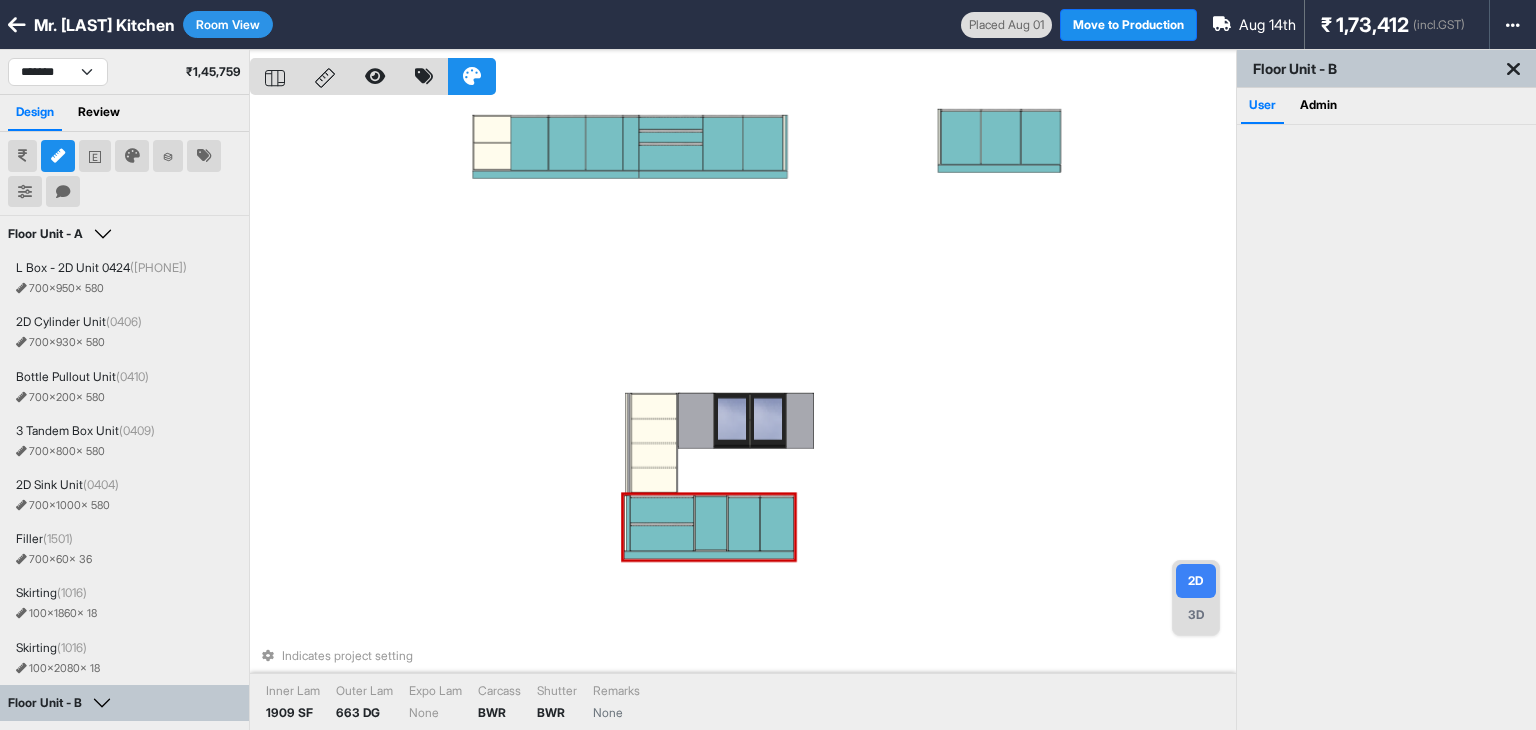 click at bounding box center [745, 524] 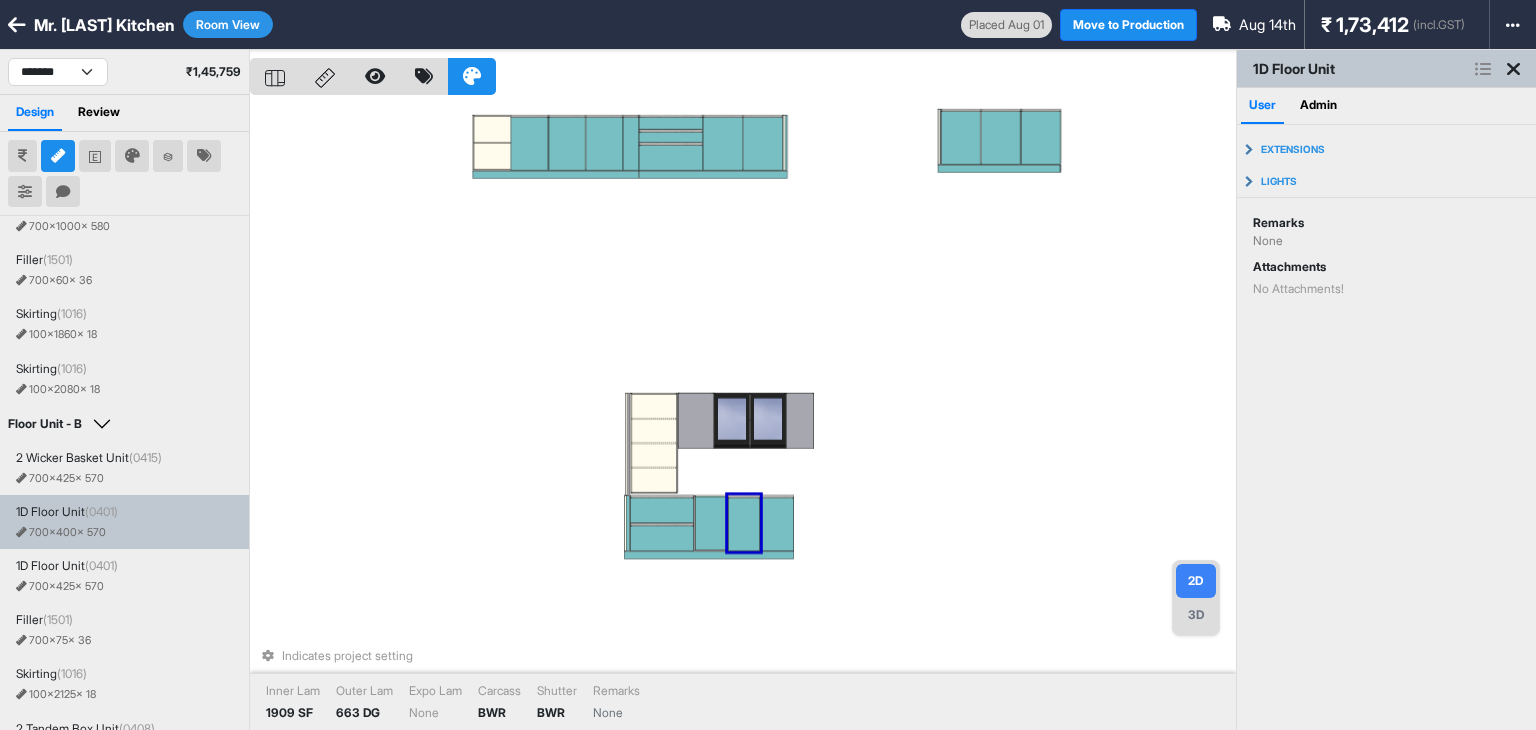 scroll, scrollTop: 398, scrollLeft: 0, axis: vertical 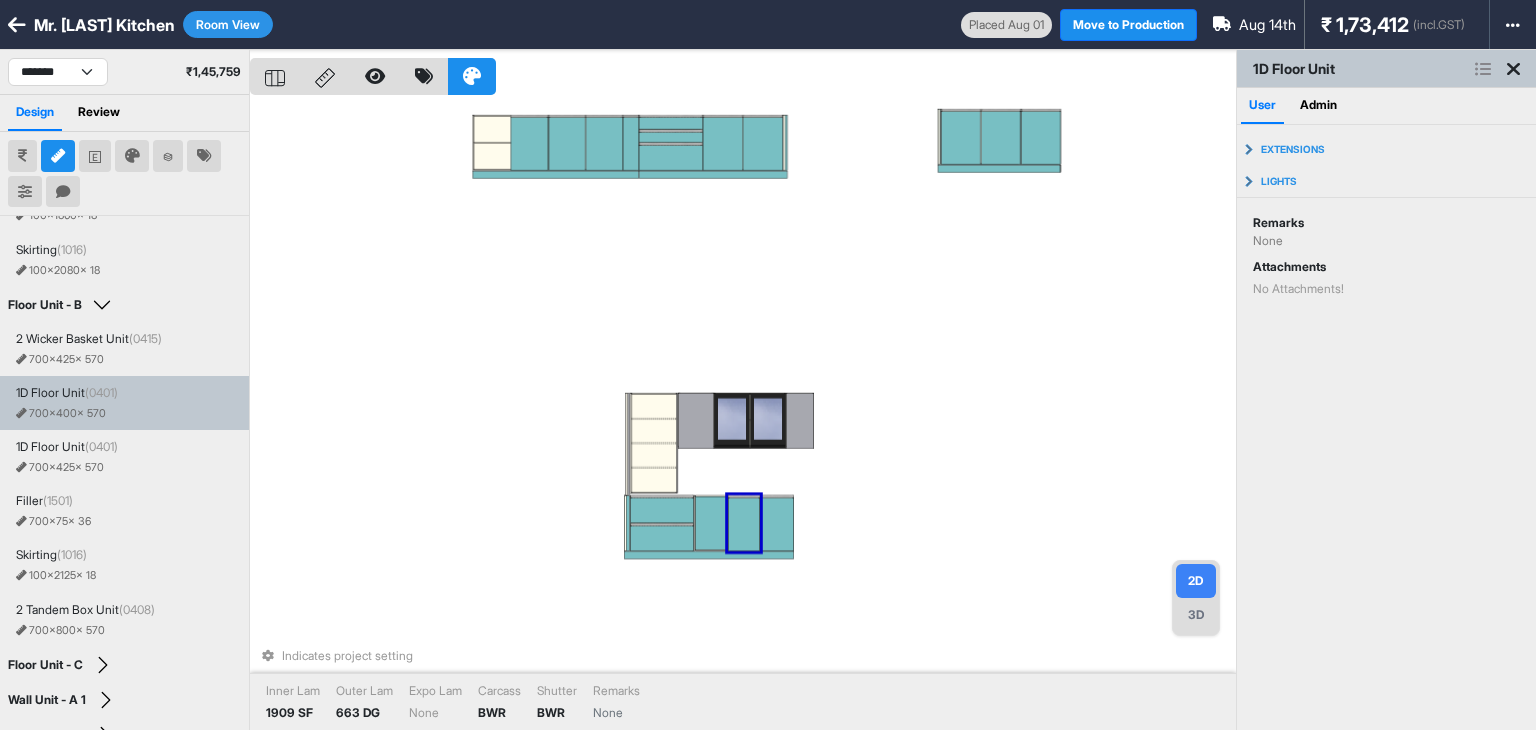 click on "Indicates project setting Inner Lam 1909 SF Outer Lam 663 DG Expo Lam None Carcass BWR Shutter BWR Remarks None" at bounding box center (743, 415) 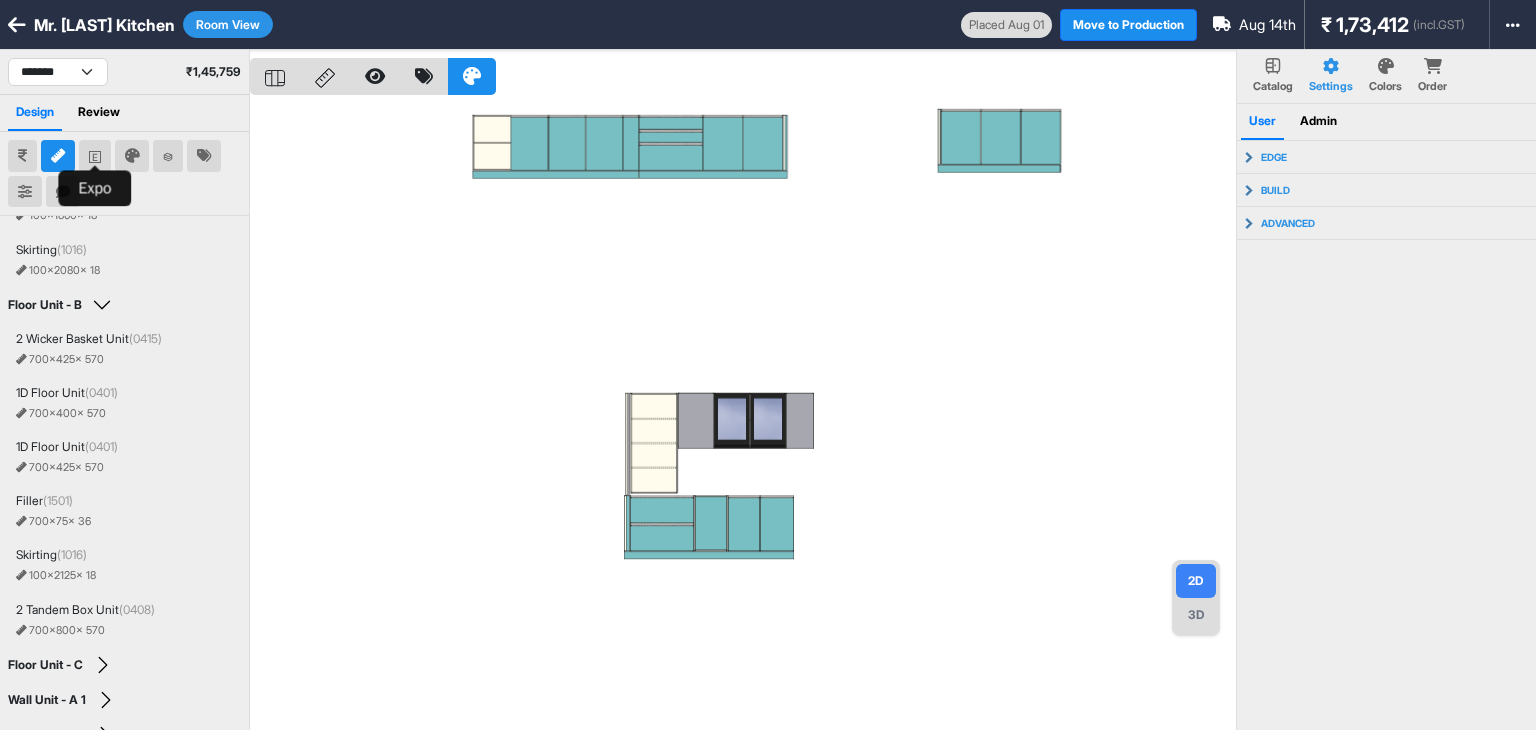 drag, startPoint x: 95, startPoint y: 147, endPoint x: 129, endPoint y: 169, distance: 40.496914 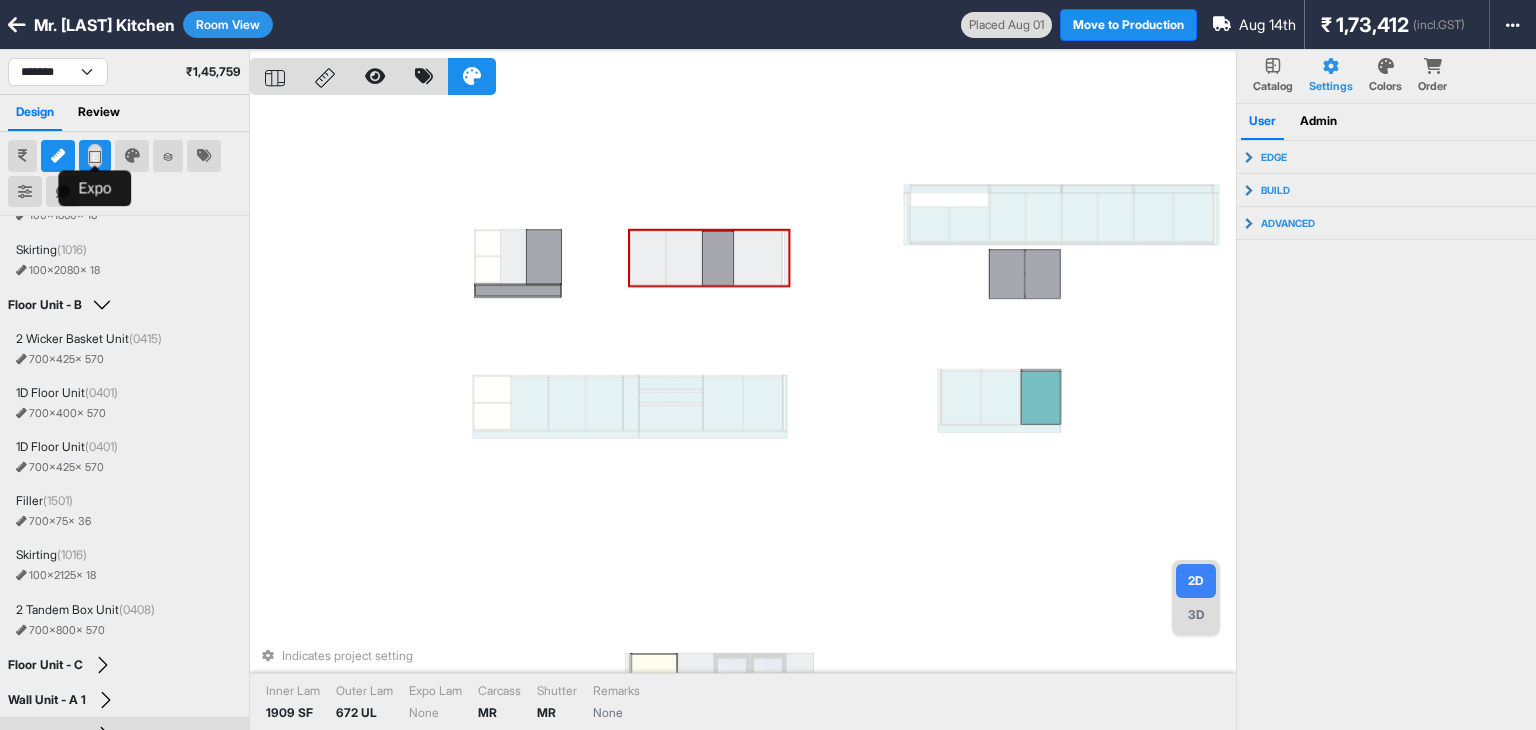 click at bounding box center (95, 156) 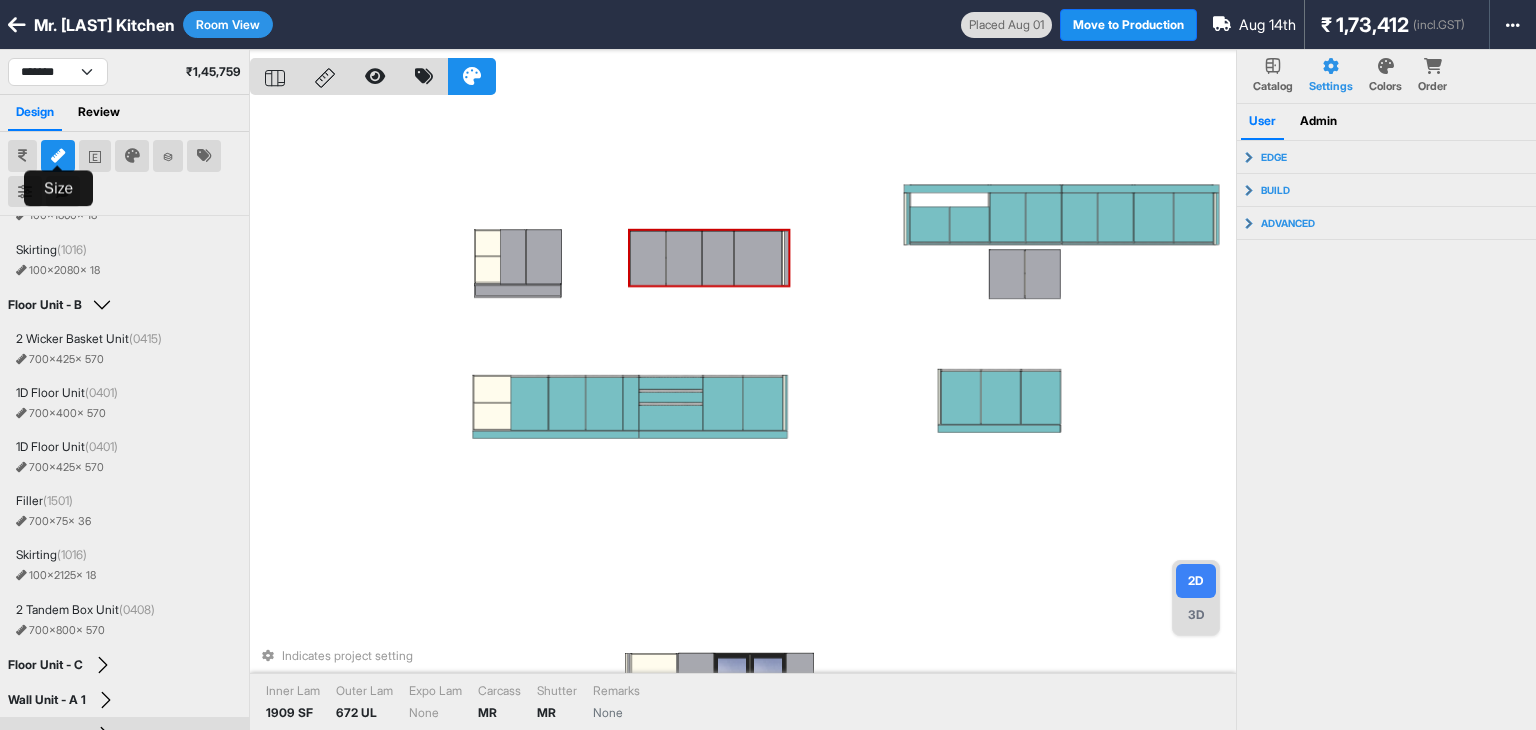 click at bounding box center [58, 156] 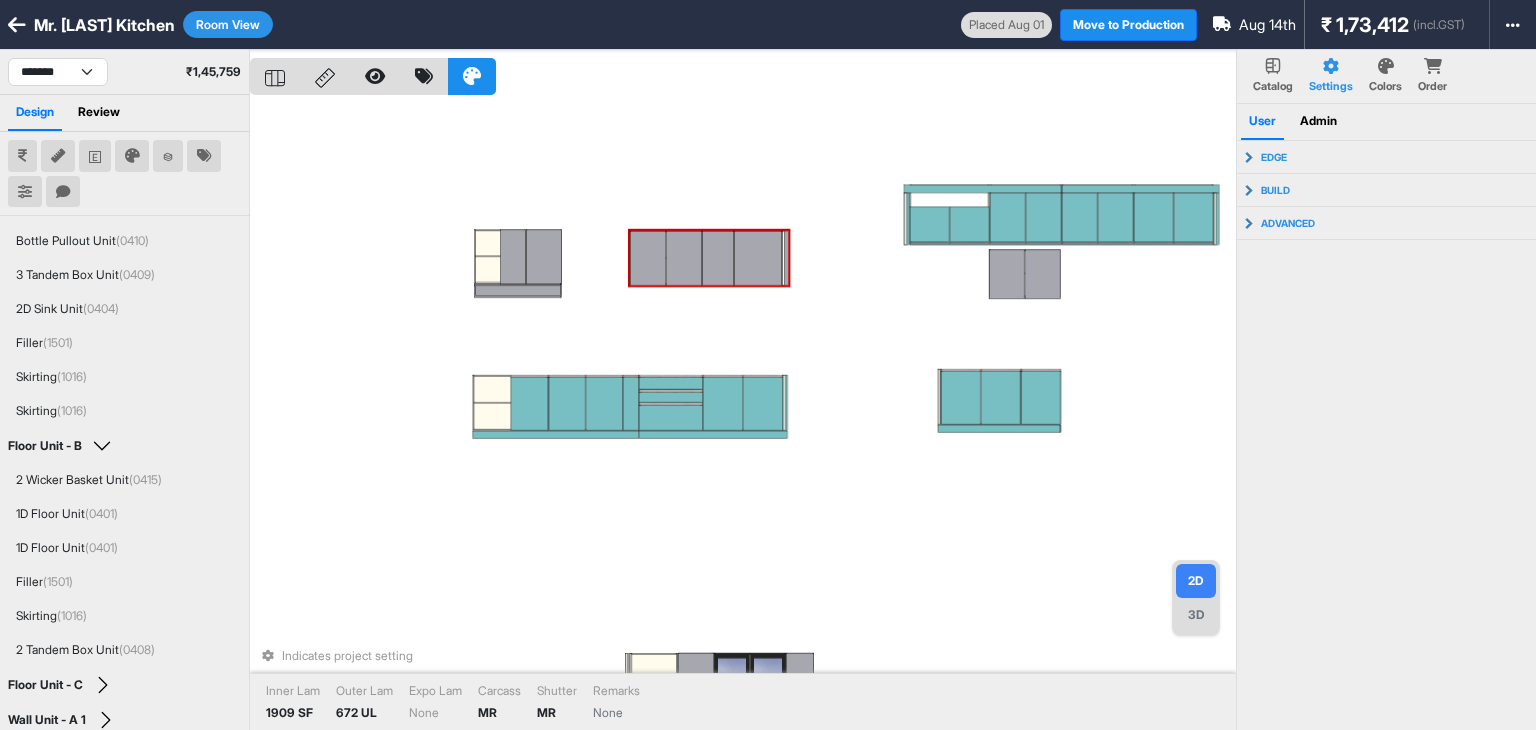 click on "Indicates project setting Inner Lam 1909 SF Outer Lam 672 UL Expo Lam None Carcass MR Shutter MR Remarks None" at bounding box center (743, 415) 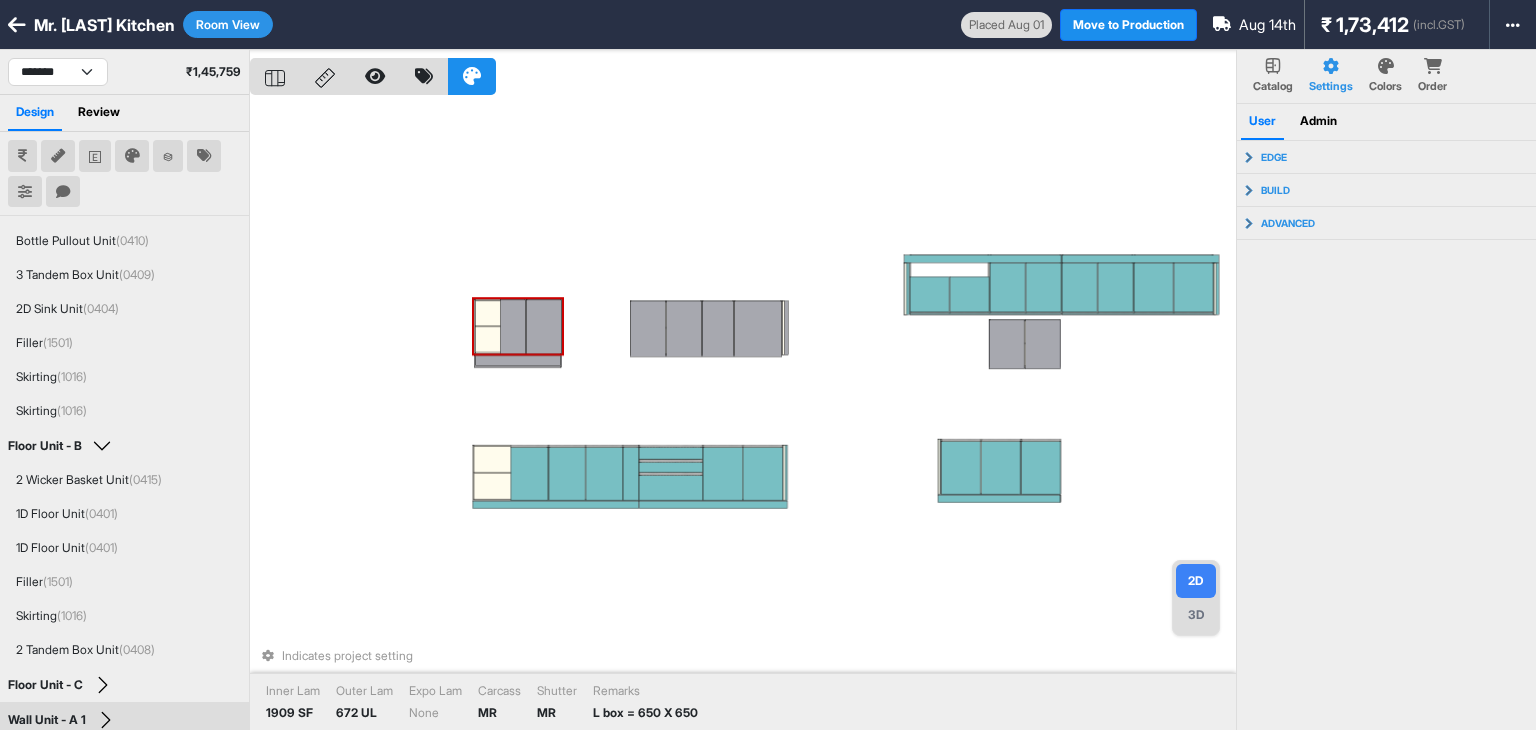 click at bounding box center [514, 327] 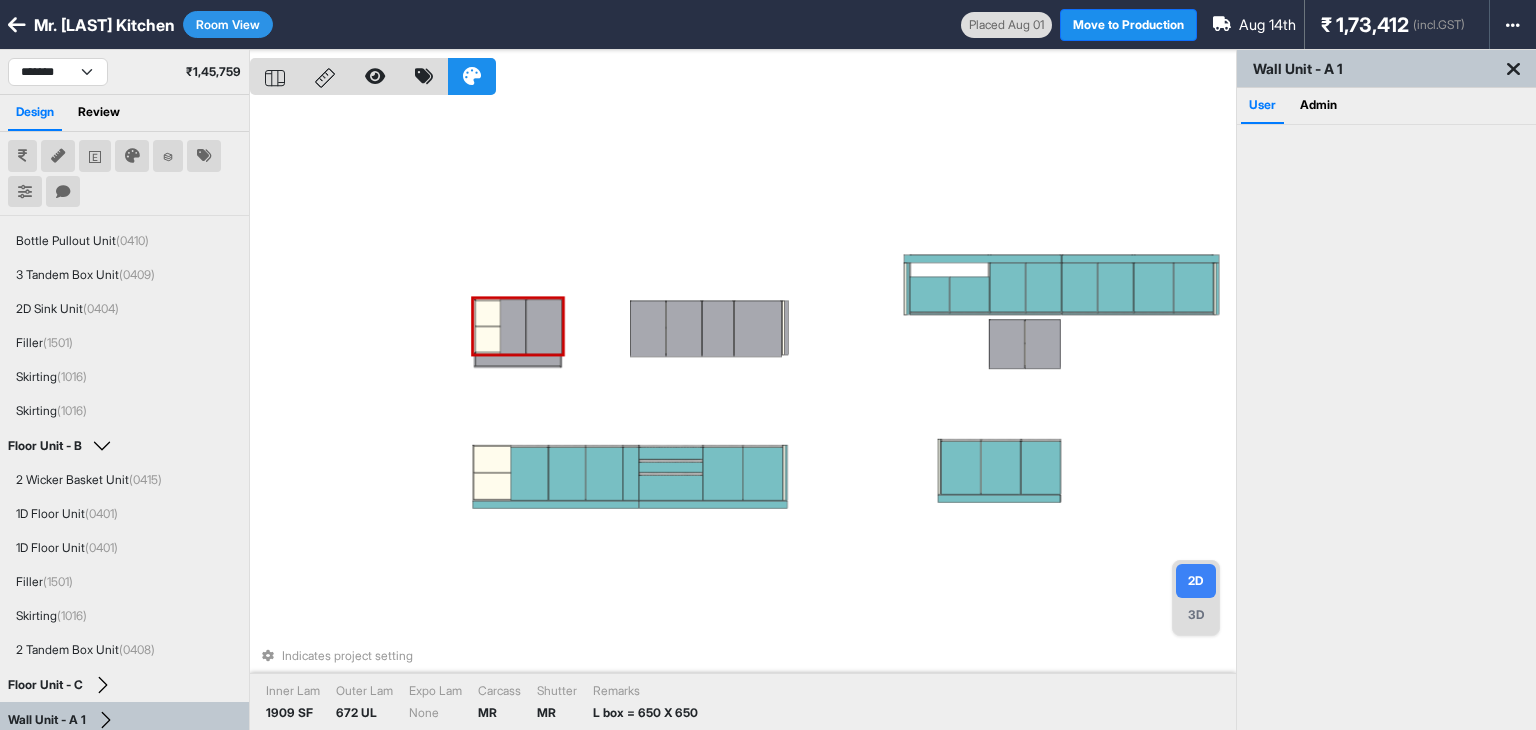 click at bounding box center (514, 327) 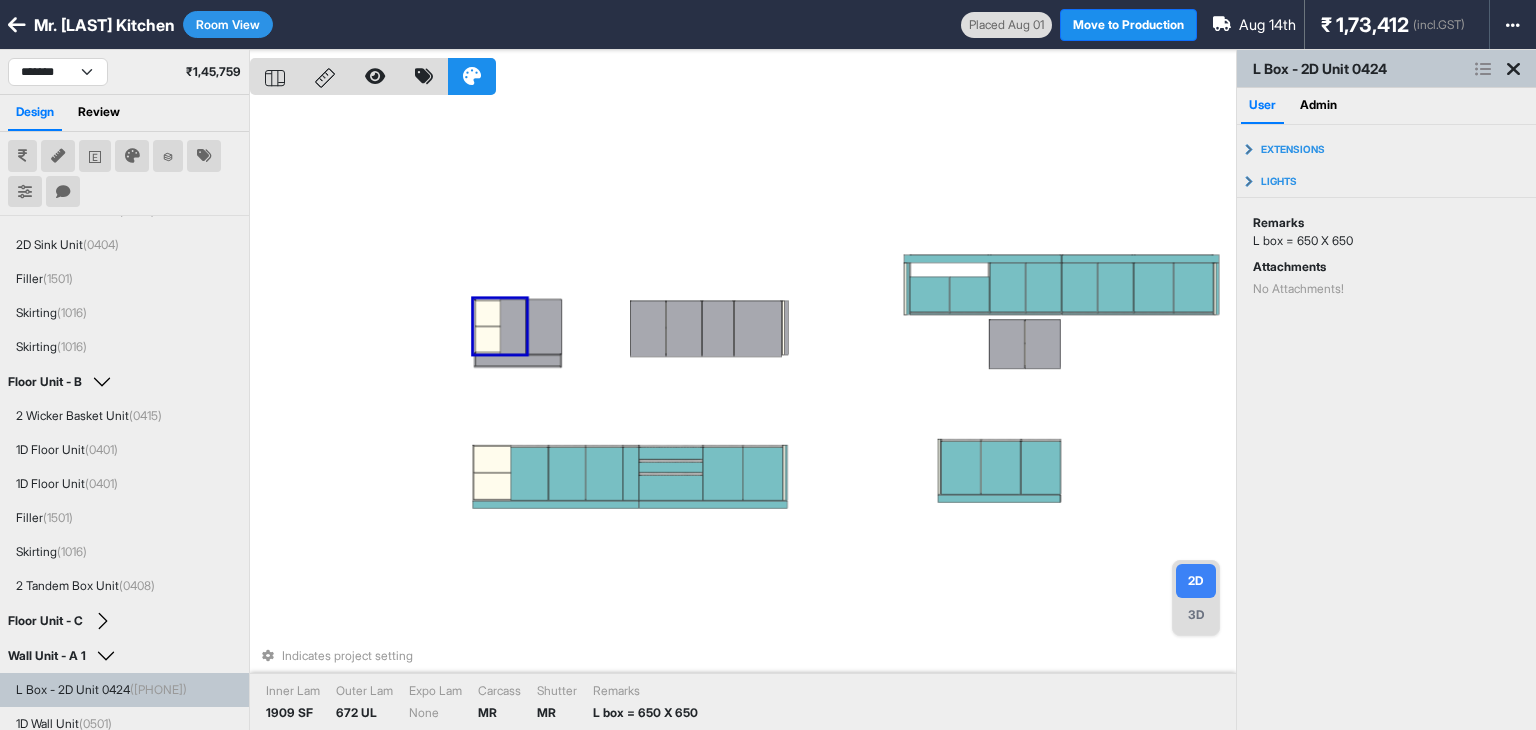 scroll, scrollTop: 163, scrollLeft: 0, axis: vertical 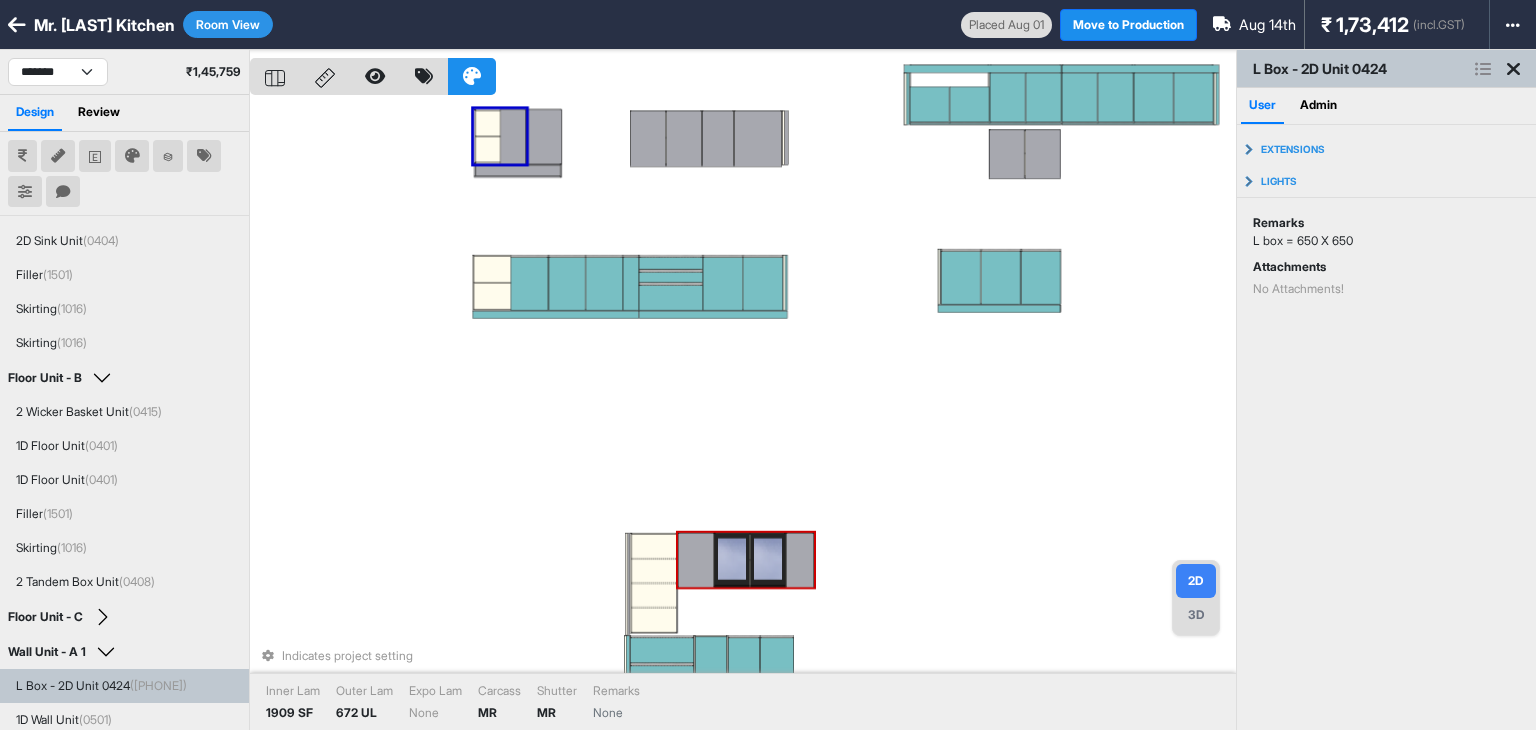 click at bounding box center (801, 560) 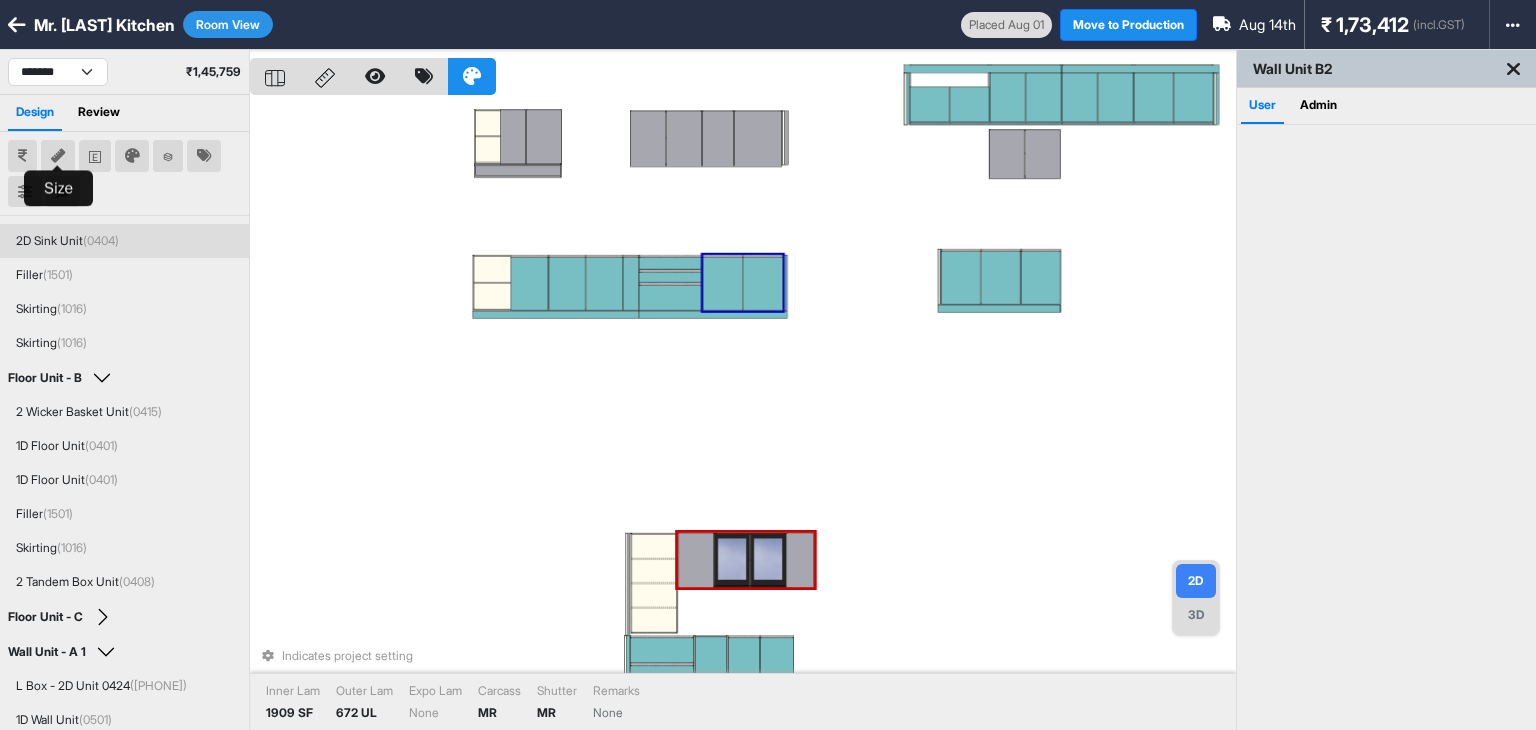 click at bounding box center [58, 156] 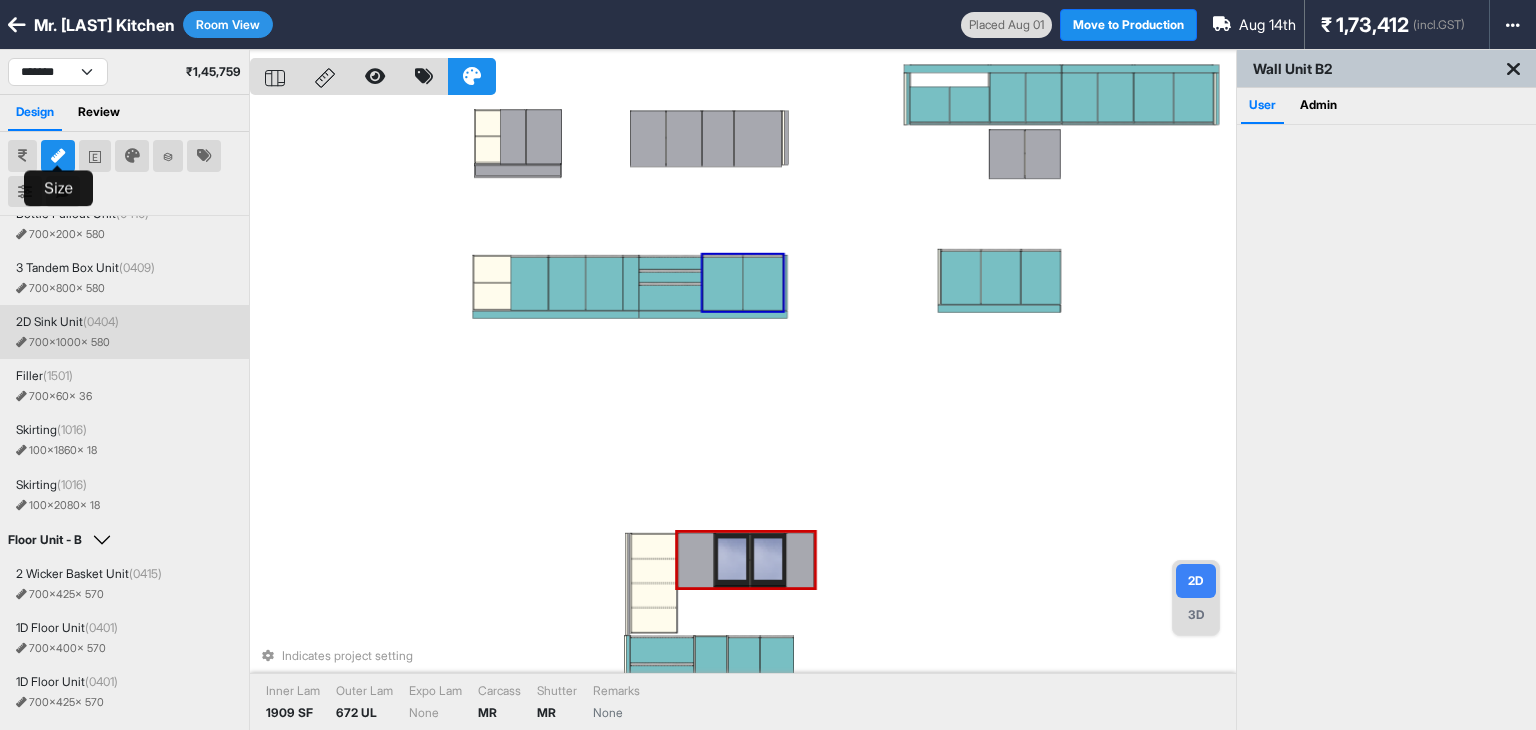 scroll, scrollTop: 398, scrollLeft: 0, axis: vertical 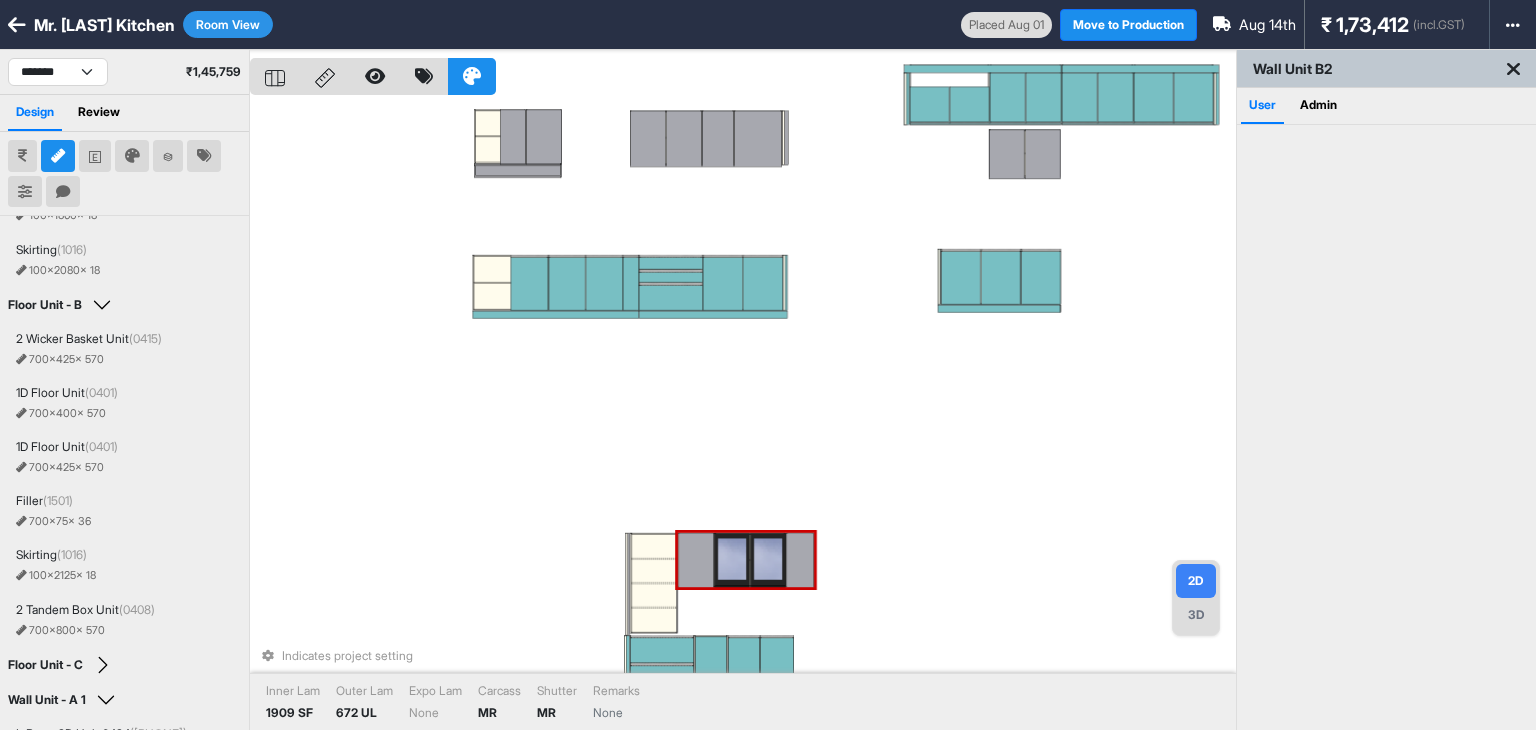 click at bounding box center (801, 560) 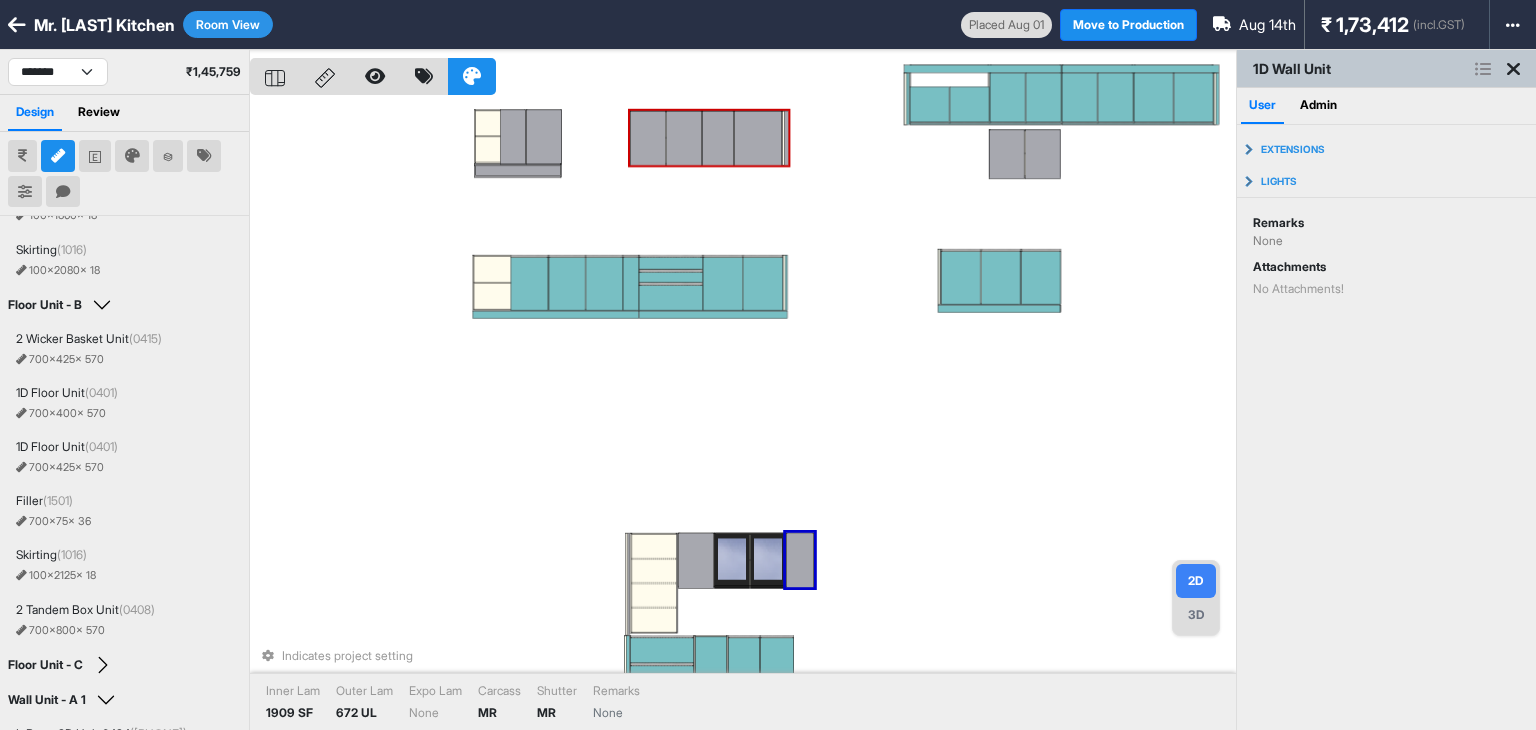 scroll, scrollTop: 668, scrollLeft: 0, axis: vertical 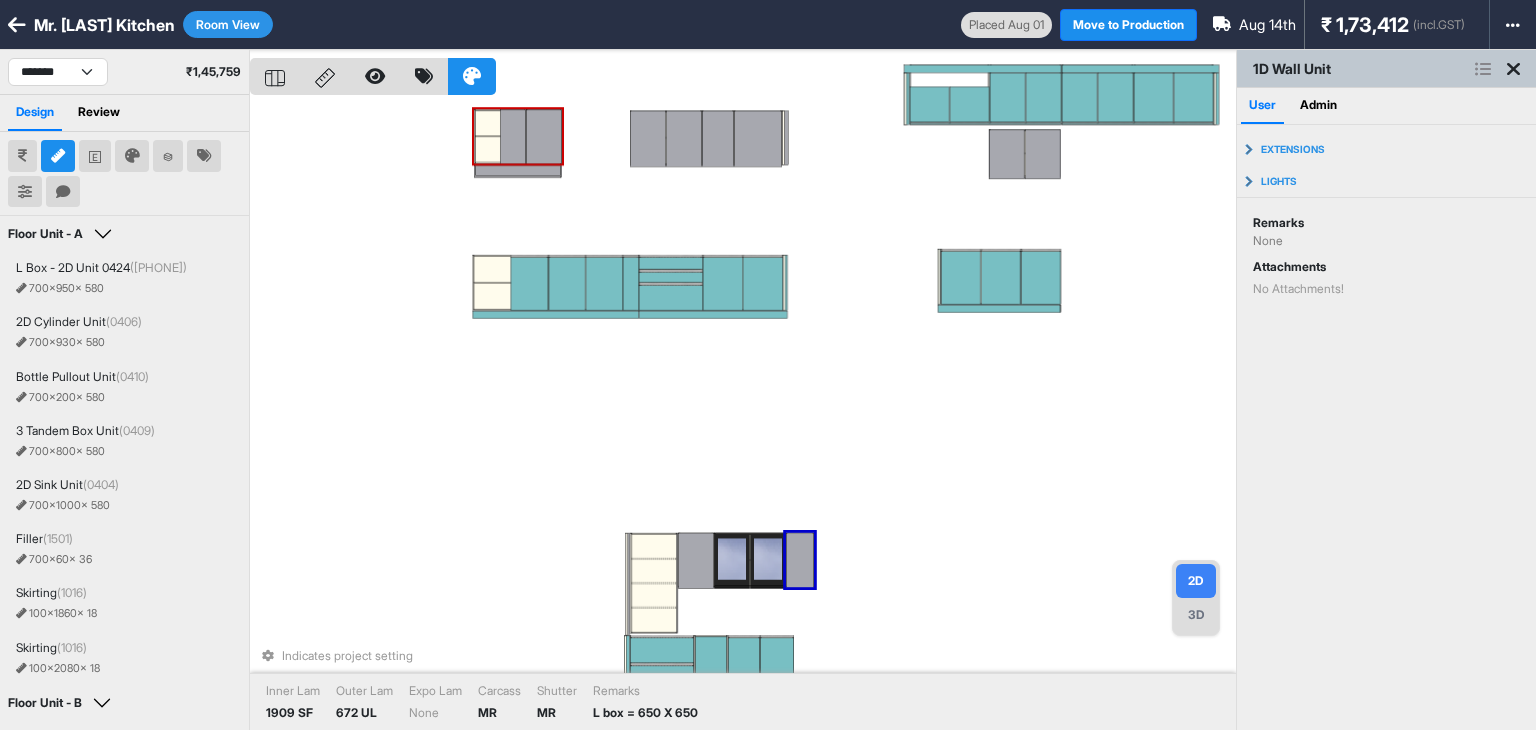 drag, startPoint x: 804, startPoint y: 557, endPoint x: 525, endPoint y: 118, distance: 520.15576 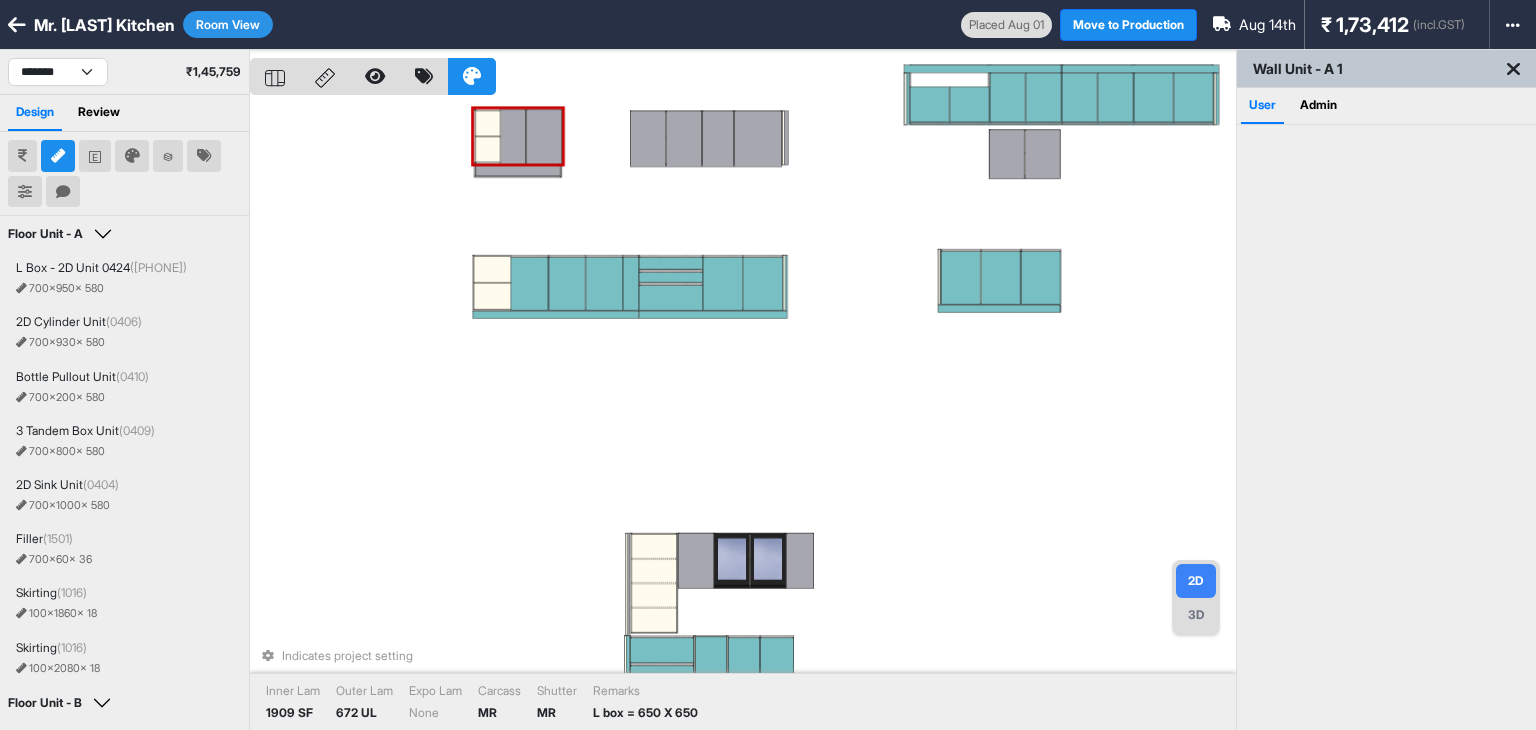 click at bounding box center (514, 137) 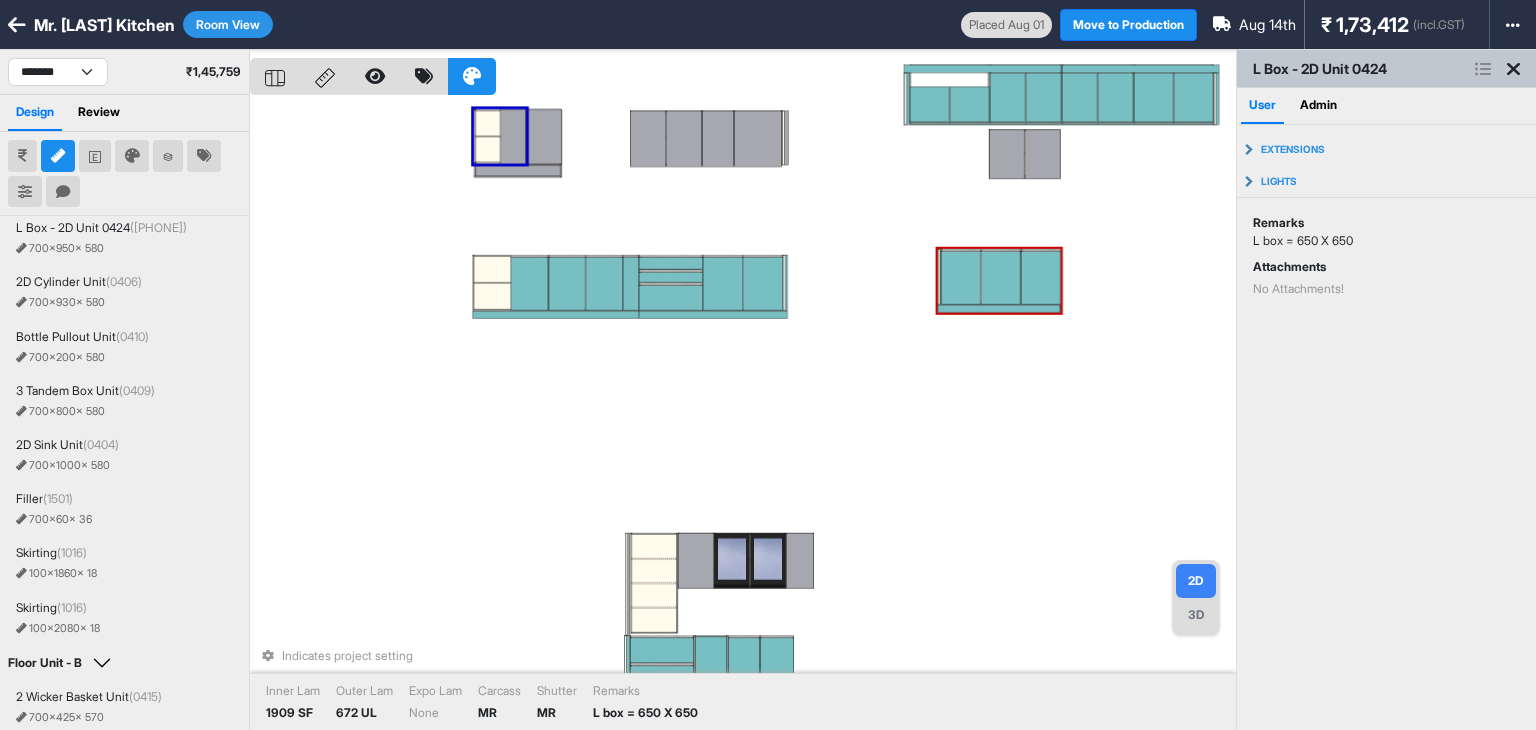 scroll, scrollTop: 0, scrollLeft: 0, axis: both 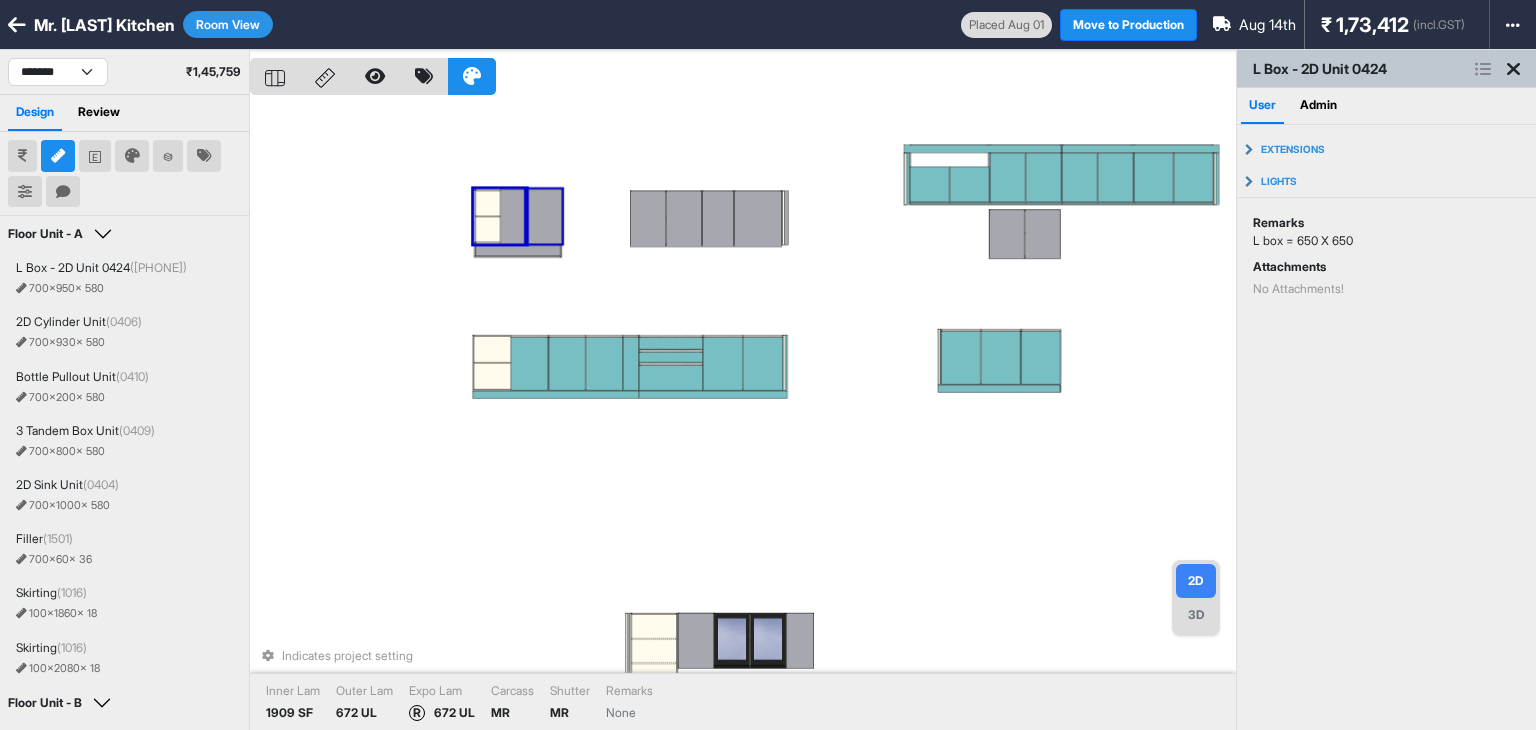 drag, startPoint x: 515, startPoint y: 121, endPoint x: 527, endPoint y: 223, distance: 102.70345 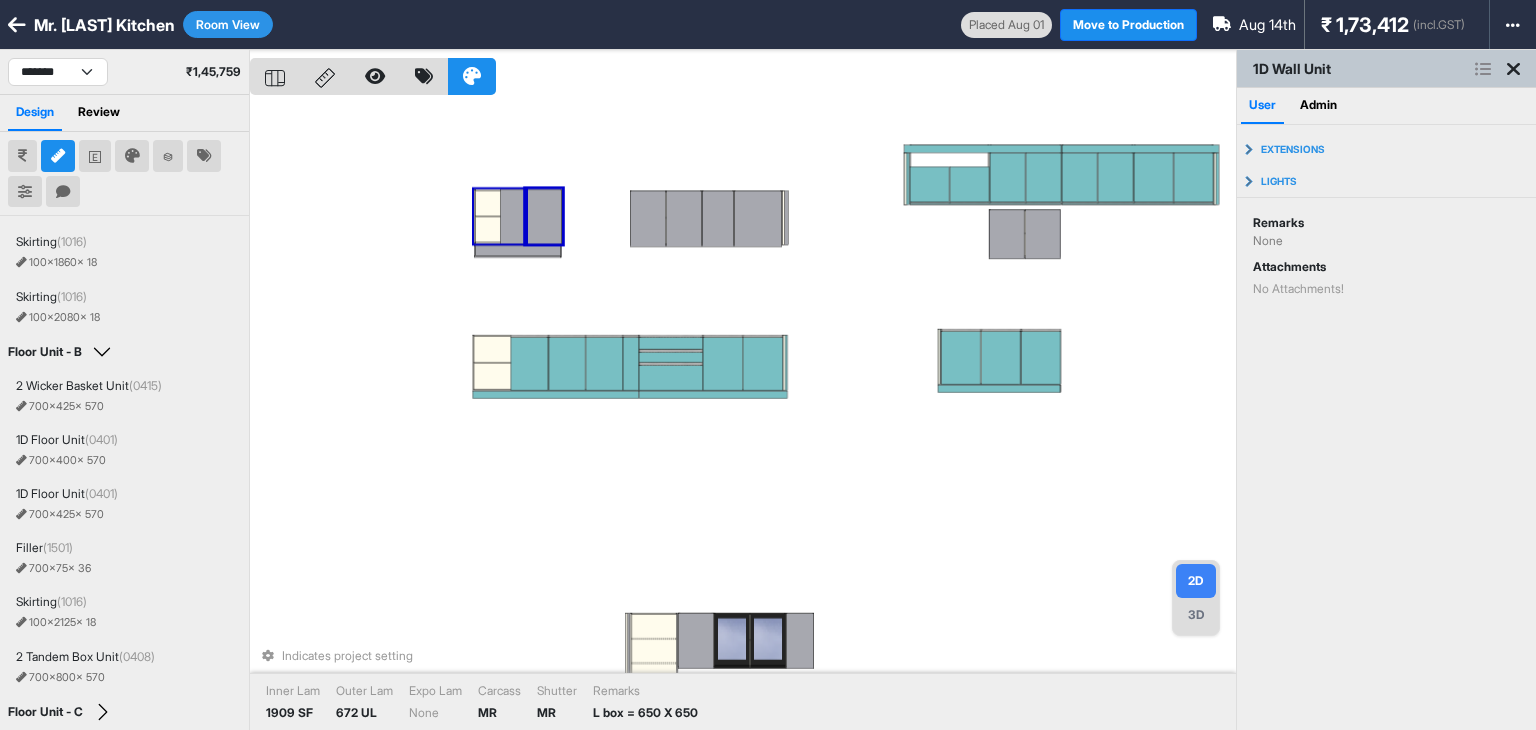 scroll, scrollTop: 668, scrollLeft: 0, axis: vertical 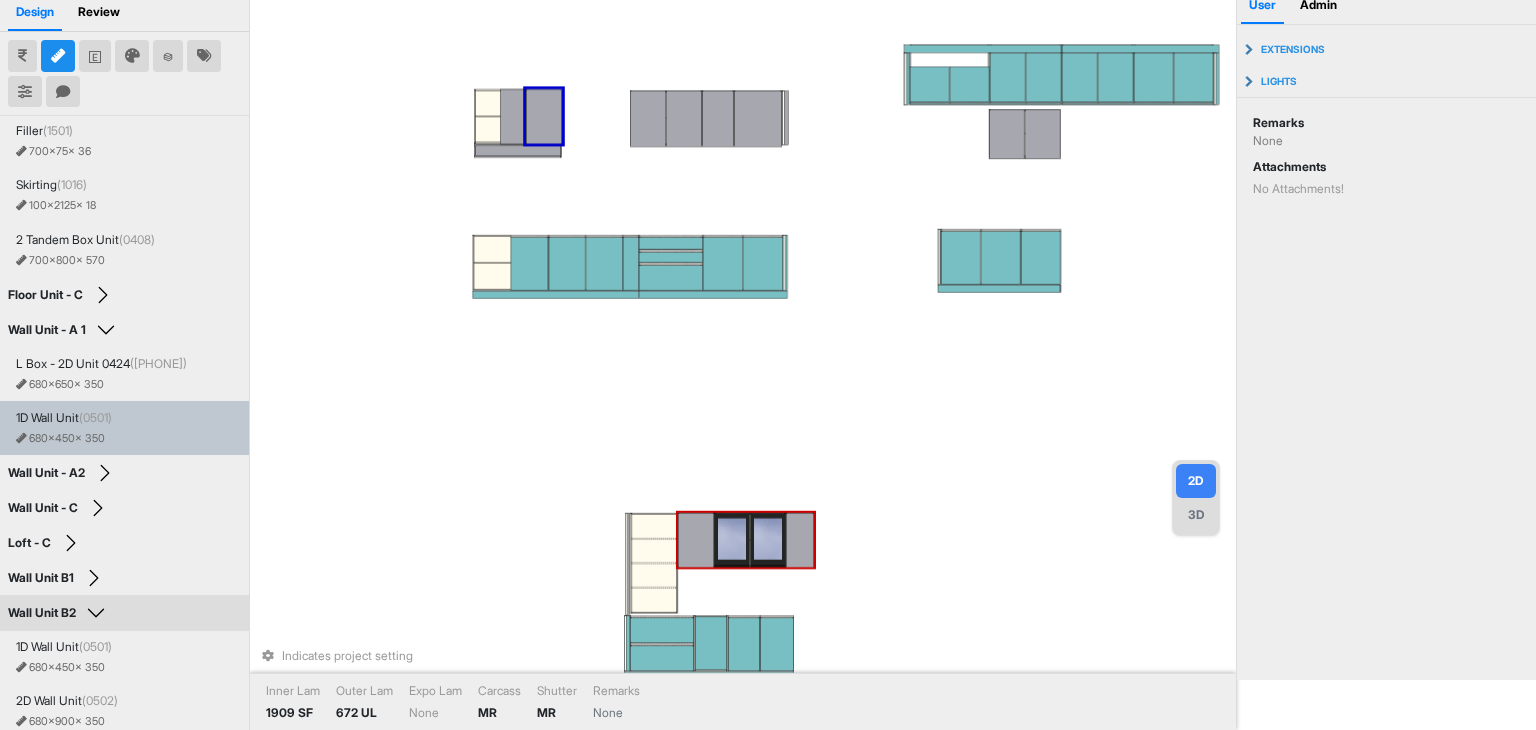 click at bounding box center (801, 540) 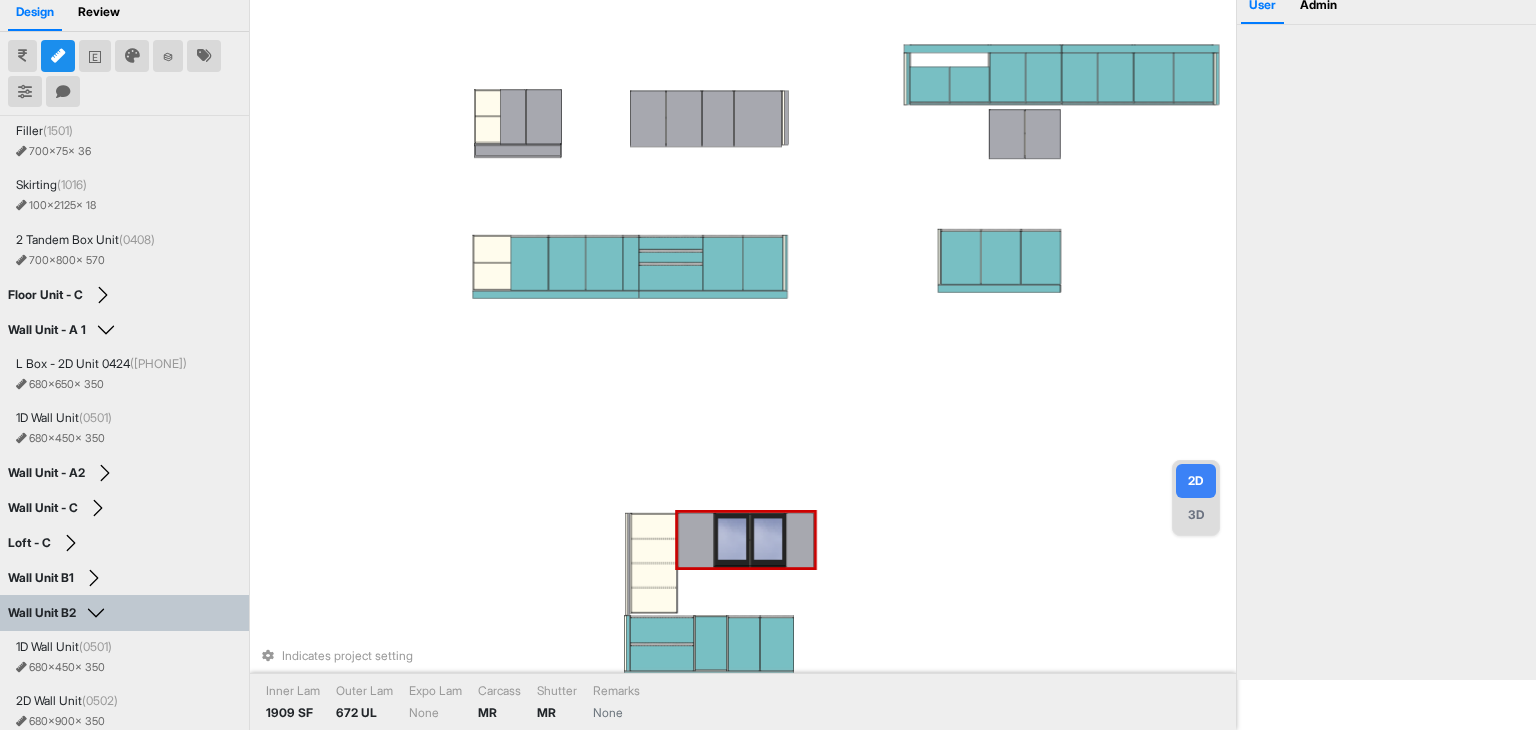 click at bounding box center [769, 540] 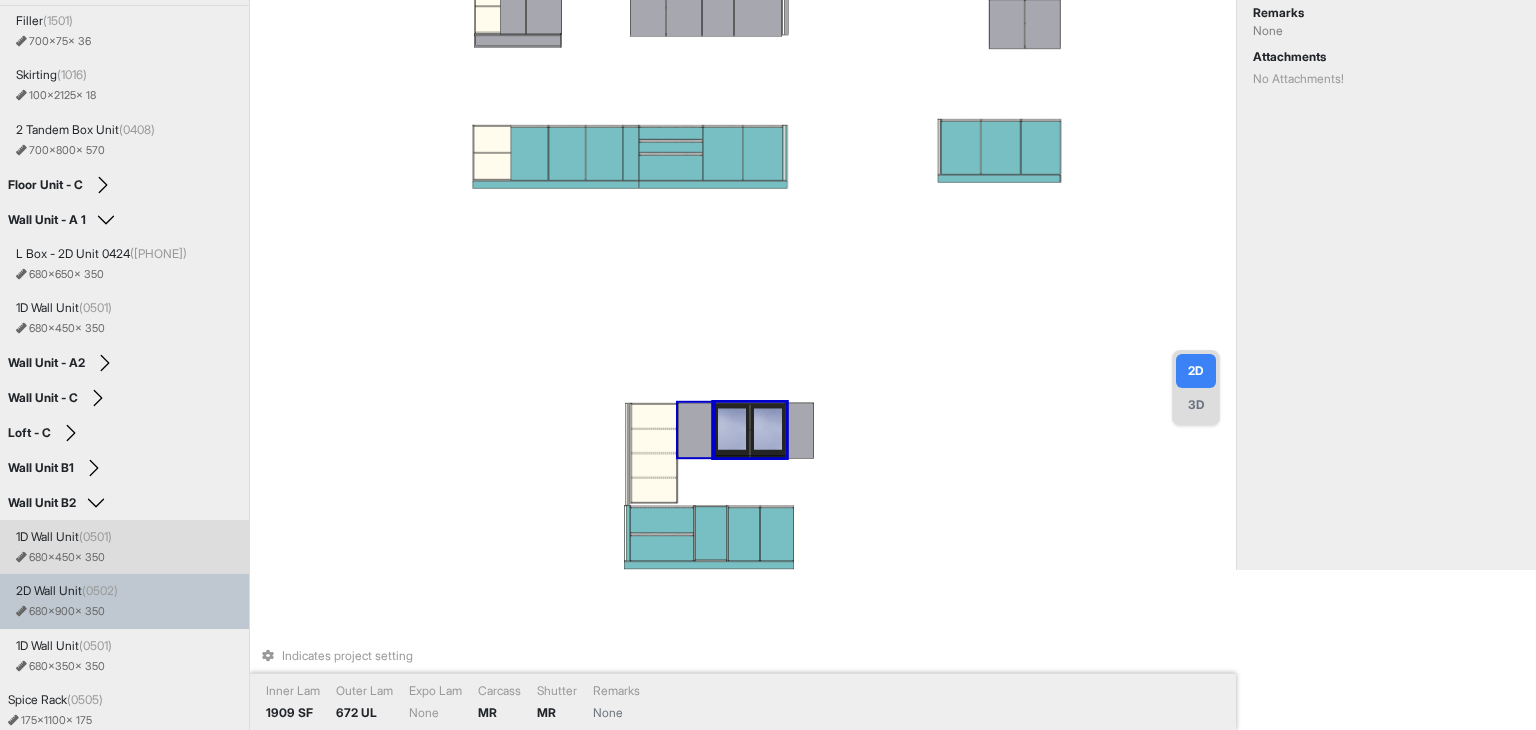scroll, scrollTop: 215, scrollLeft: 0, axis: vertical 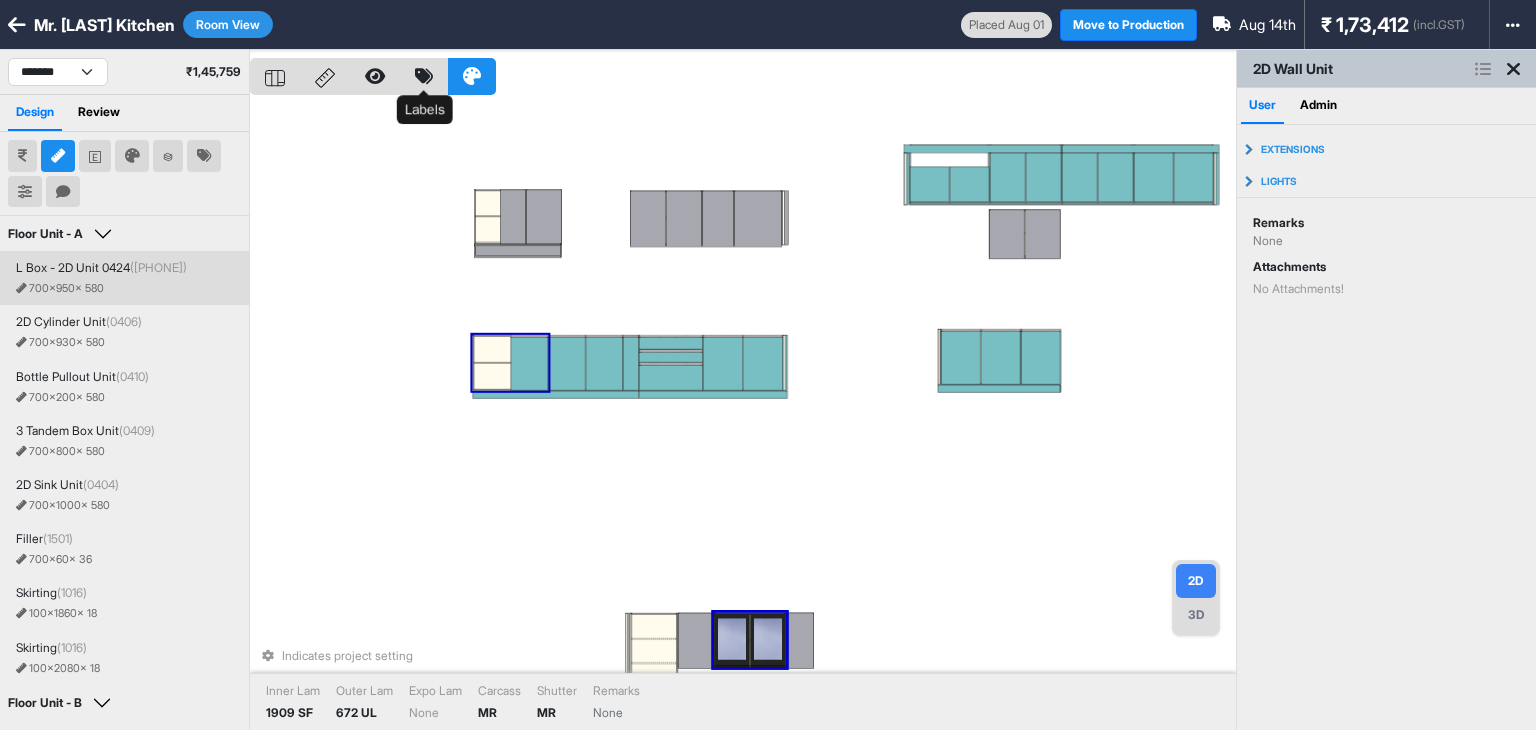 click at bounding box center [424, 76] 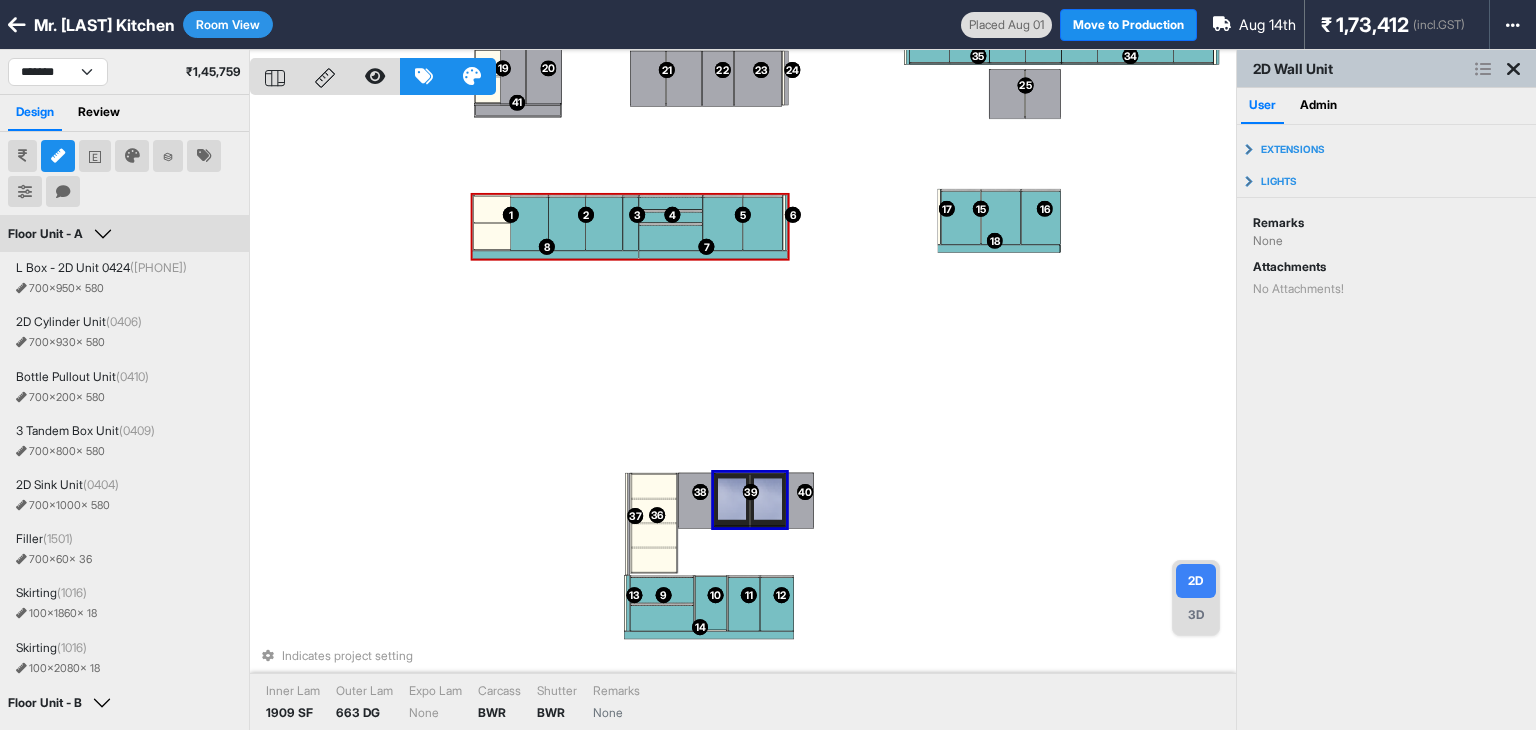 click on "1 1 2 2 3 3 4 4 5 5 6 6 7 7 8 8 10 10 11 11 12 12 13 13 14 14 9 9 15 15 16 16 17 17 18 18 19 19 20 20 21 21 22 22 23 23 24 24 25 25 26 26 27 27 28 28 29 29 30 30 31 31 32 32 33 33 34 34 35 35 36 36 37 37 38 38 39 39 40 40 41 41 Indicates project setting Inner Lam 1909 SF Outer Lam 663 DG Expo Lam None Carcass BWR Shutter BWR Remarks None" at bounding box center [743, 415] 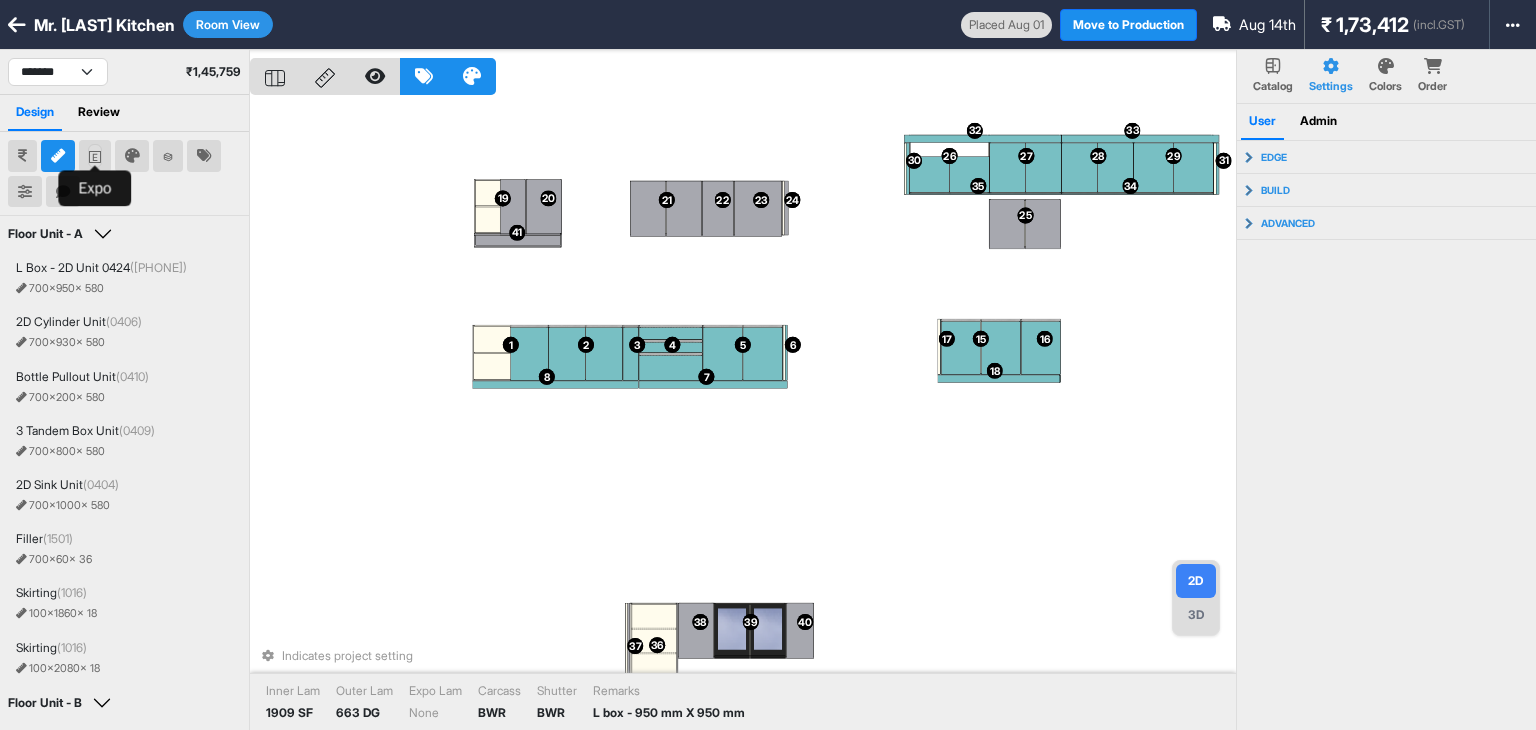 click 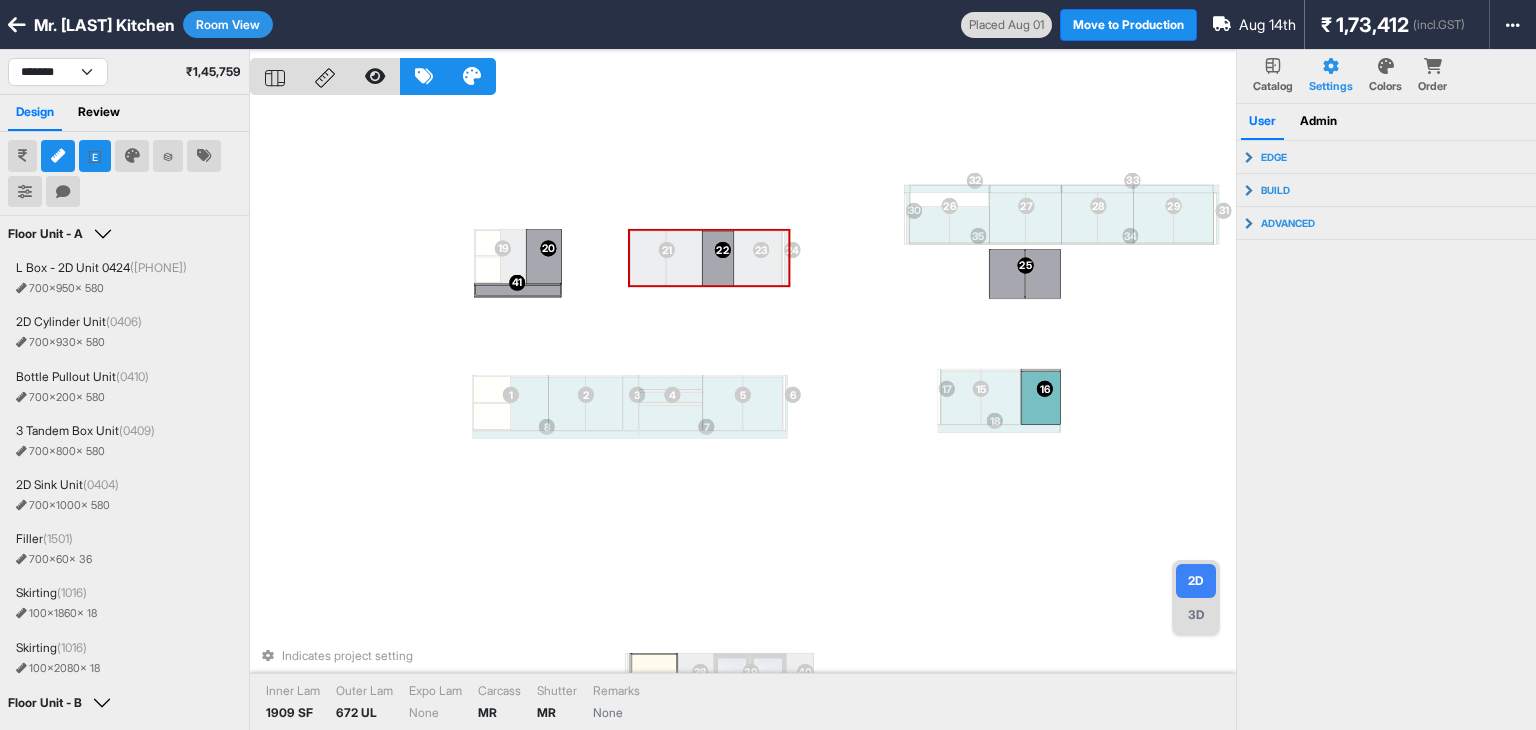 click at bounding box center (759, 258) 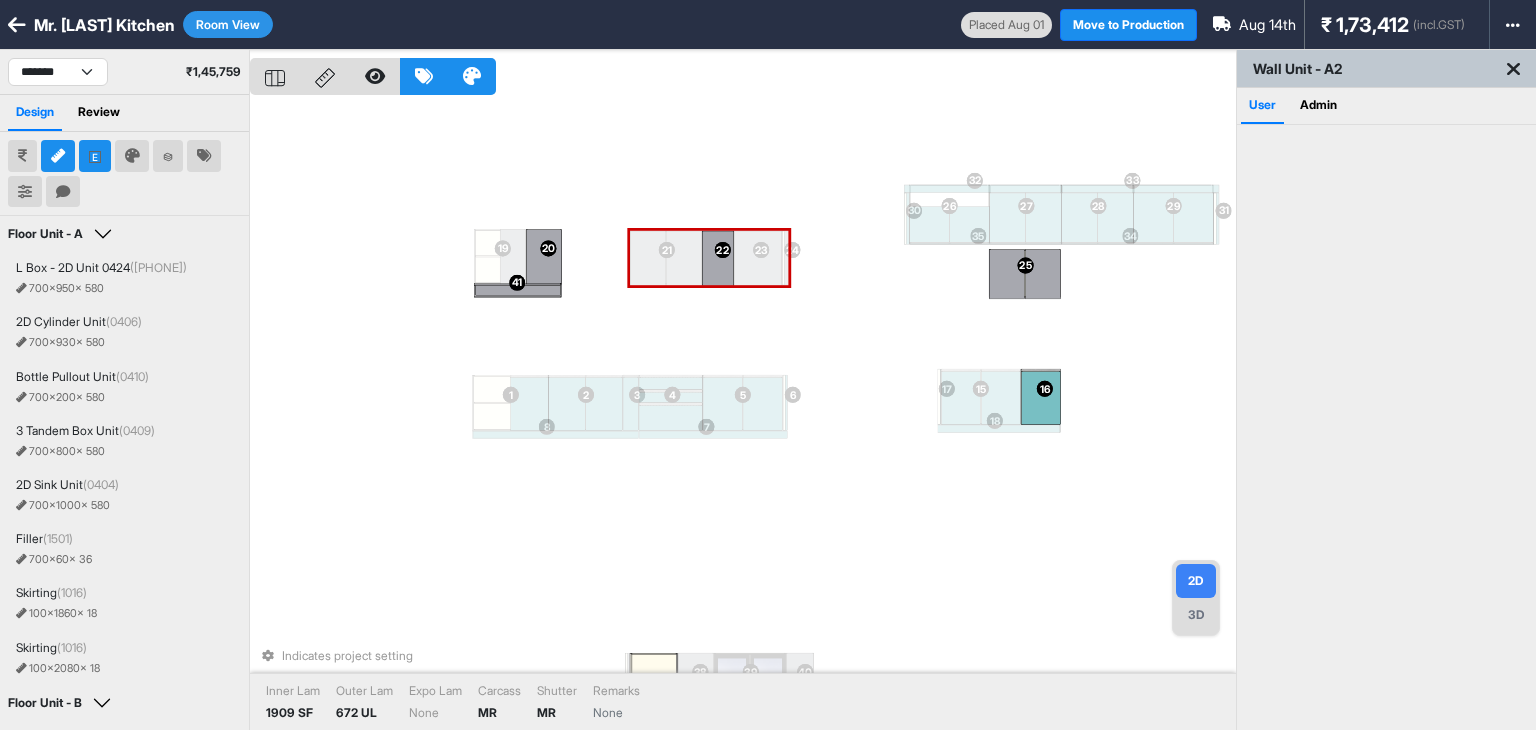 click at bounding box center (759, 258) 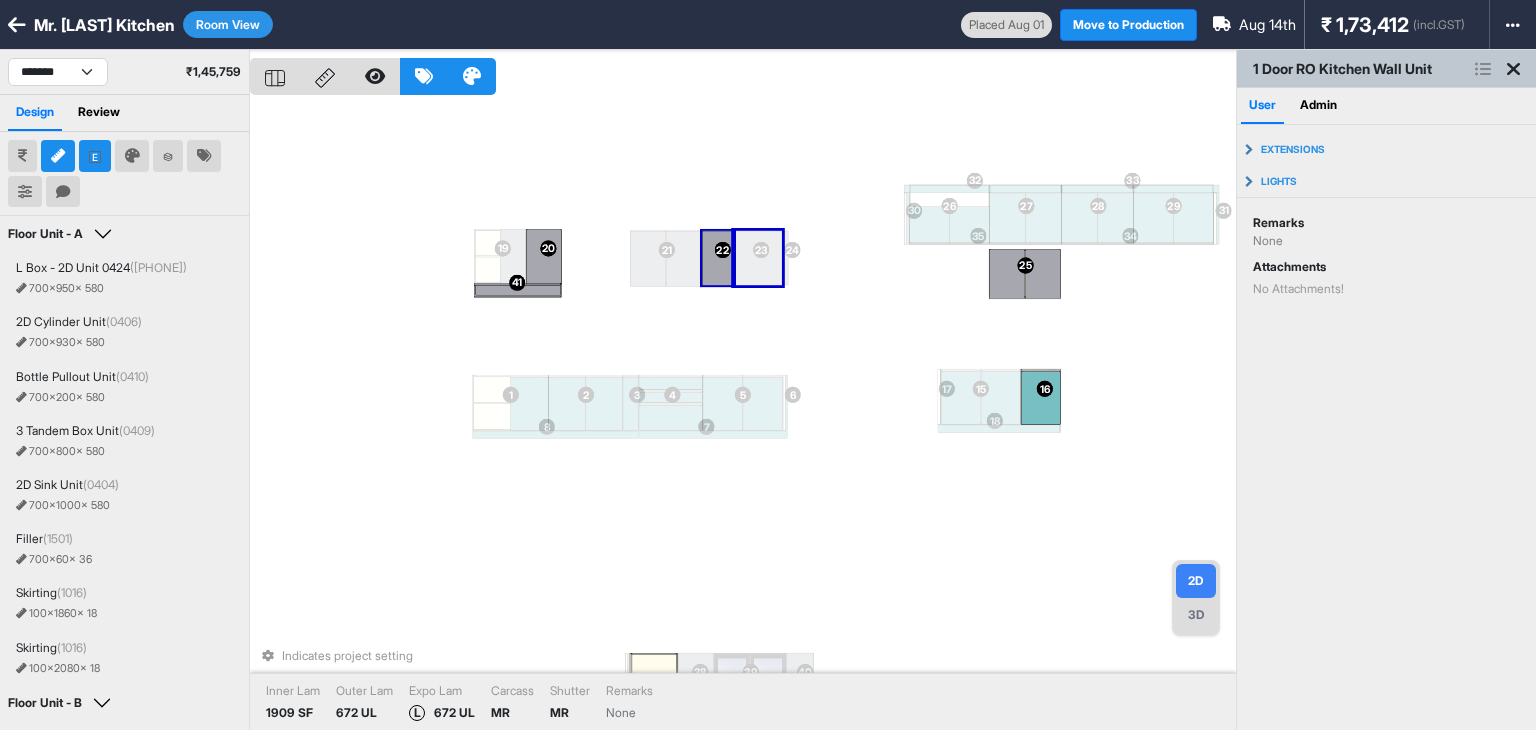 click at bounding box center [719, 258] 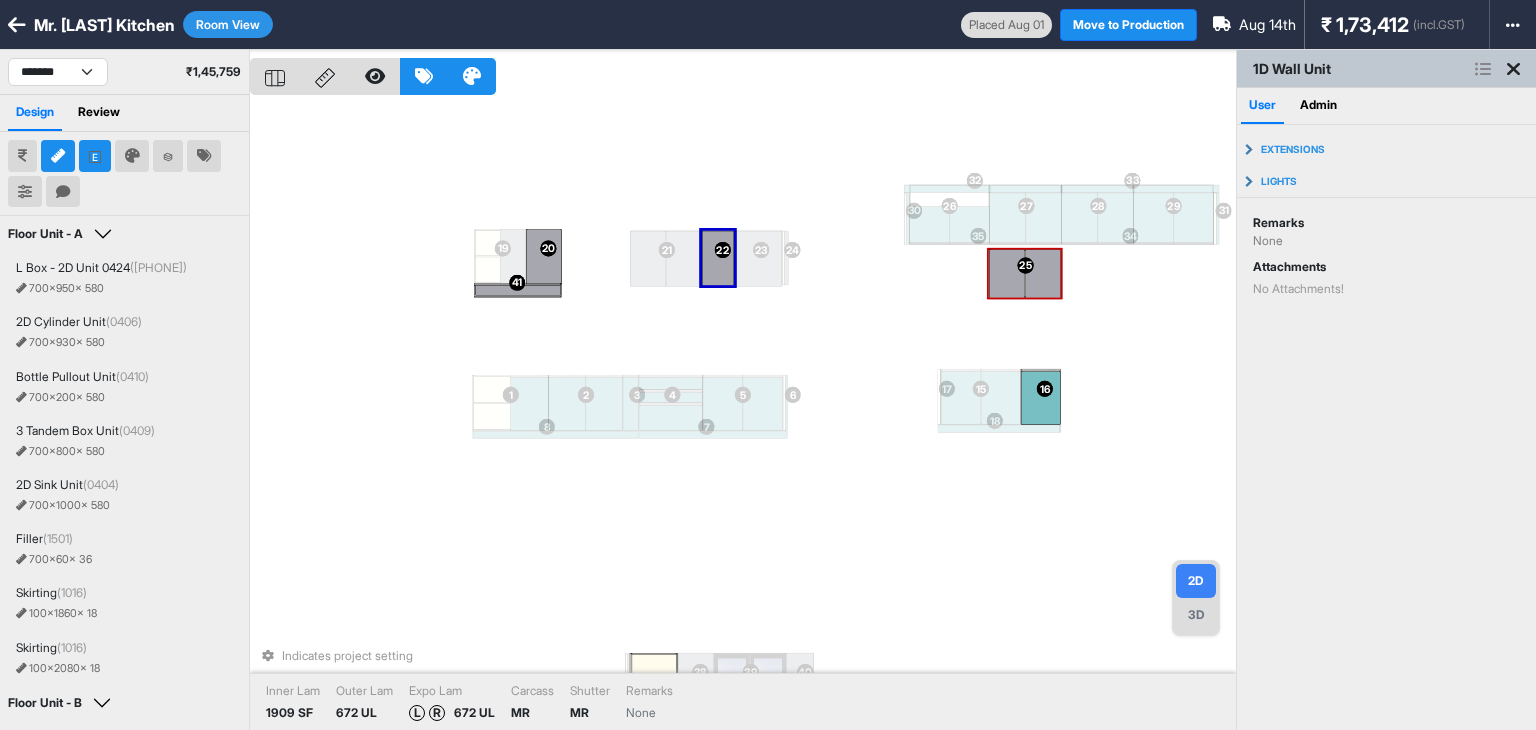 click at bounding box center [1043, 274] 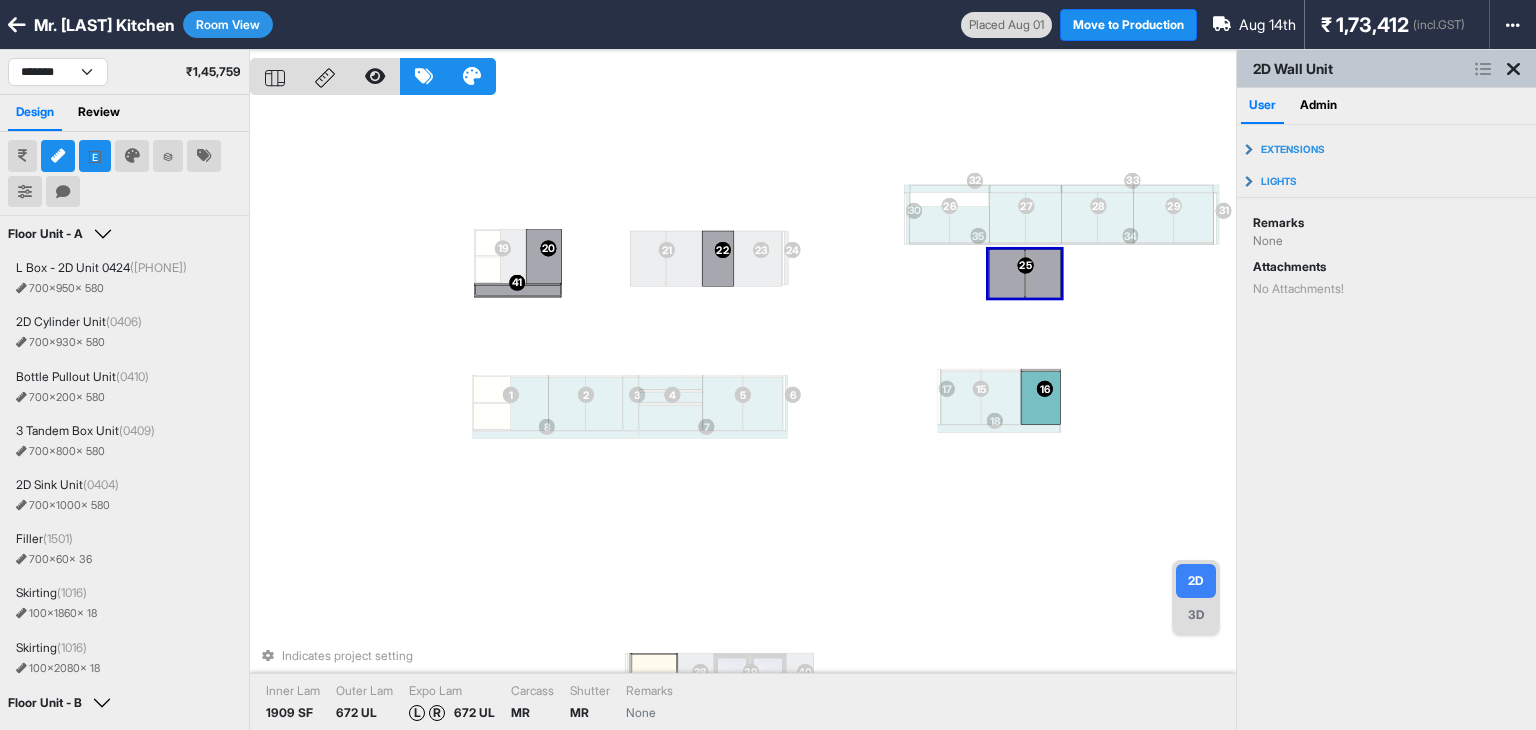 click on "1 1 2 2 3 3 4 4 5 5 6 6 7 7 8 8 10 10 11 11 12 12 13 13 14 14 9 9 15 15 16 16 17 17 18 18 19 19 20 20 21 21 22 22 23 23 24 24 25 25 26 26 27 27 28 28 29 29 30 30 31 31 32 32 33 33 34 34 35 35 36 36 37 37 38 38 39 39 40 40 41 41 Indicates project setting Inner Lam 1909 SF Outer Lam 672 UL Expo Lam L R 672 UL Carcass MR Shutter MR Remarks None" at bounding box center (743, 415) 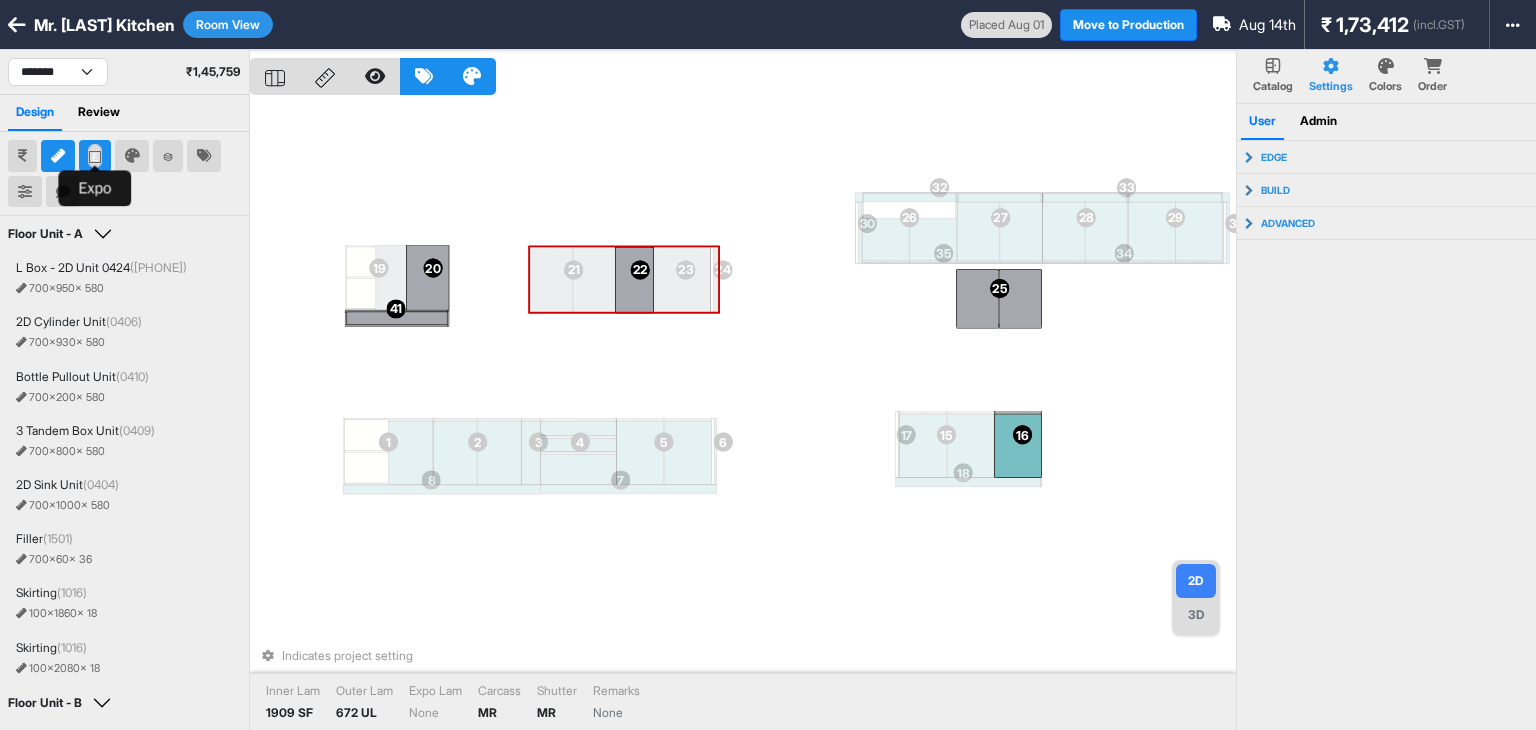 click 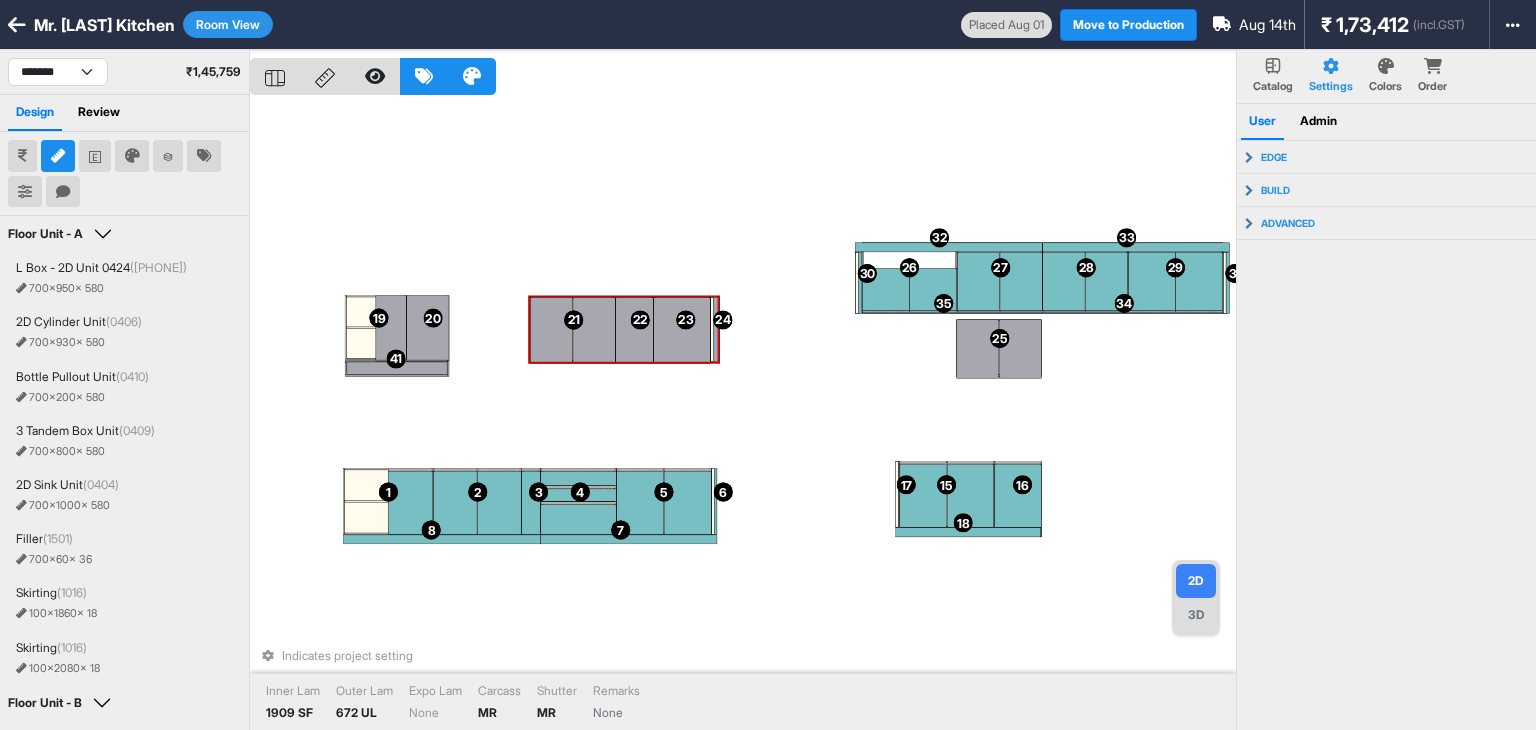 type 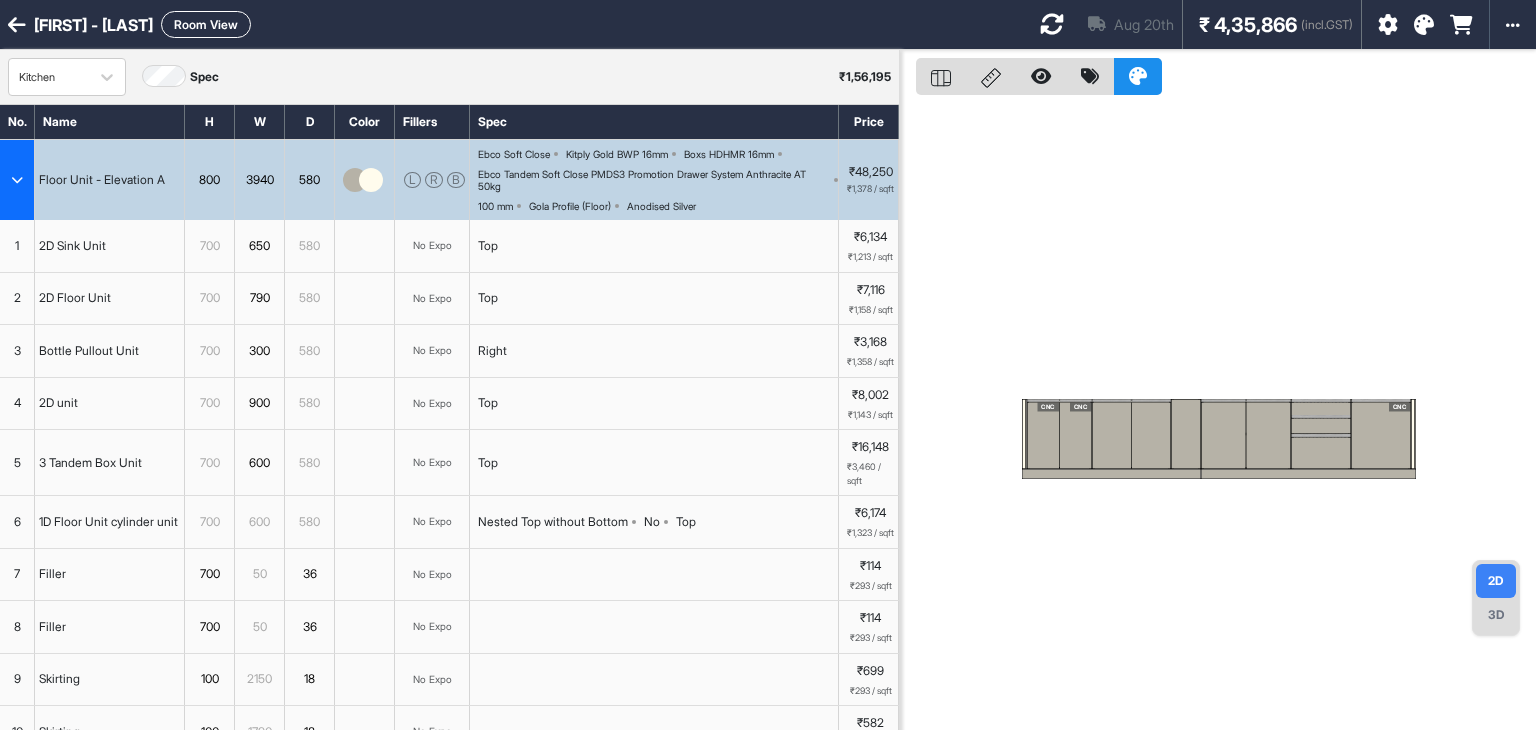 scroll, scrollTop: 0, scrollLeft: 0, axis: both 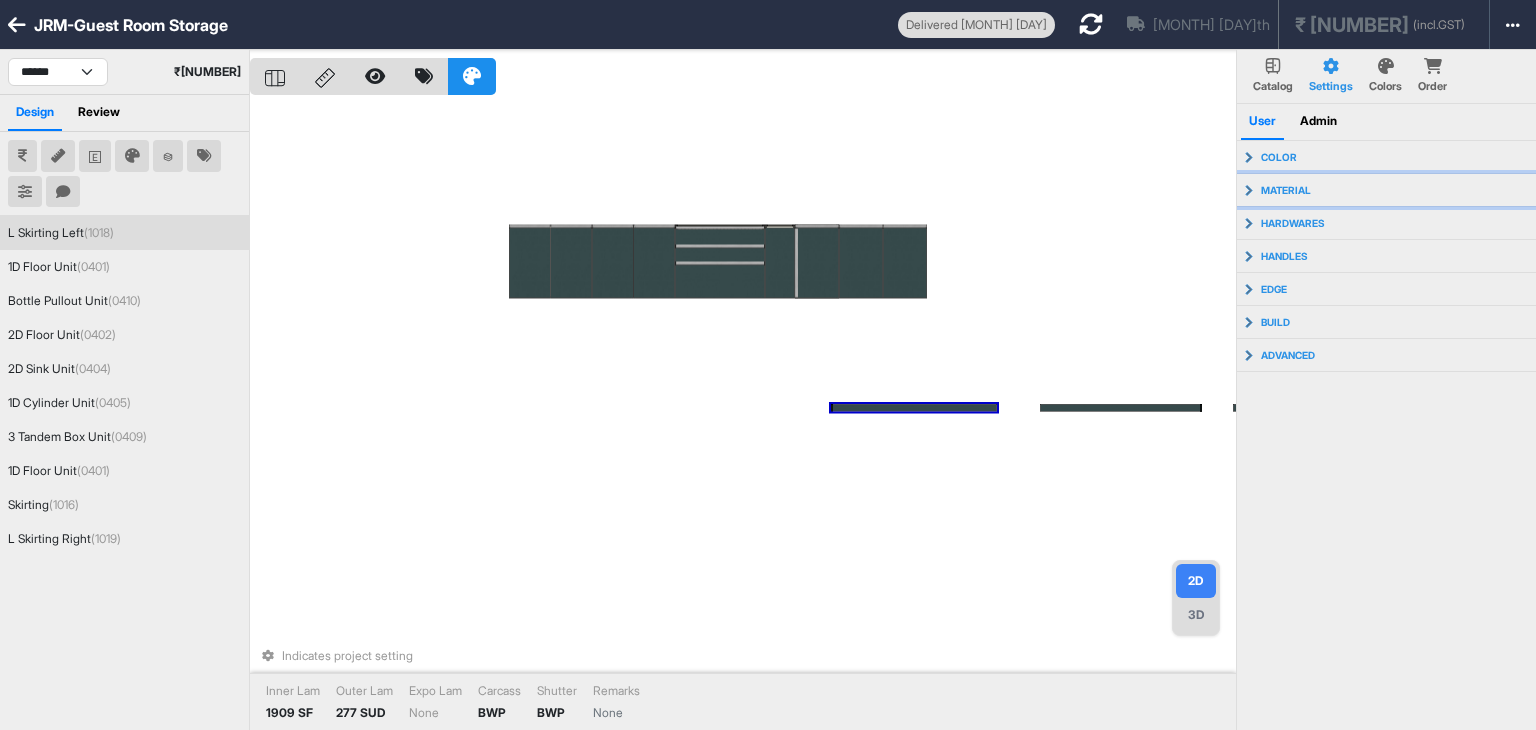 click on "material" at bounding box center [1387, 190] 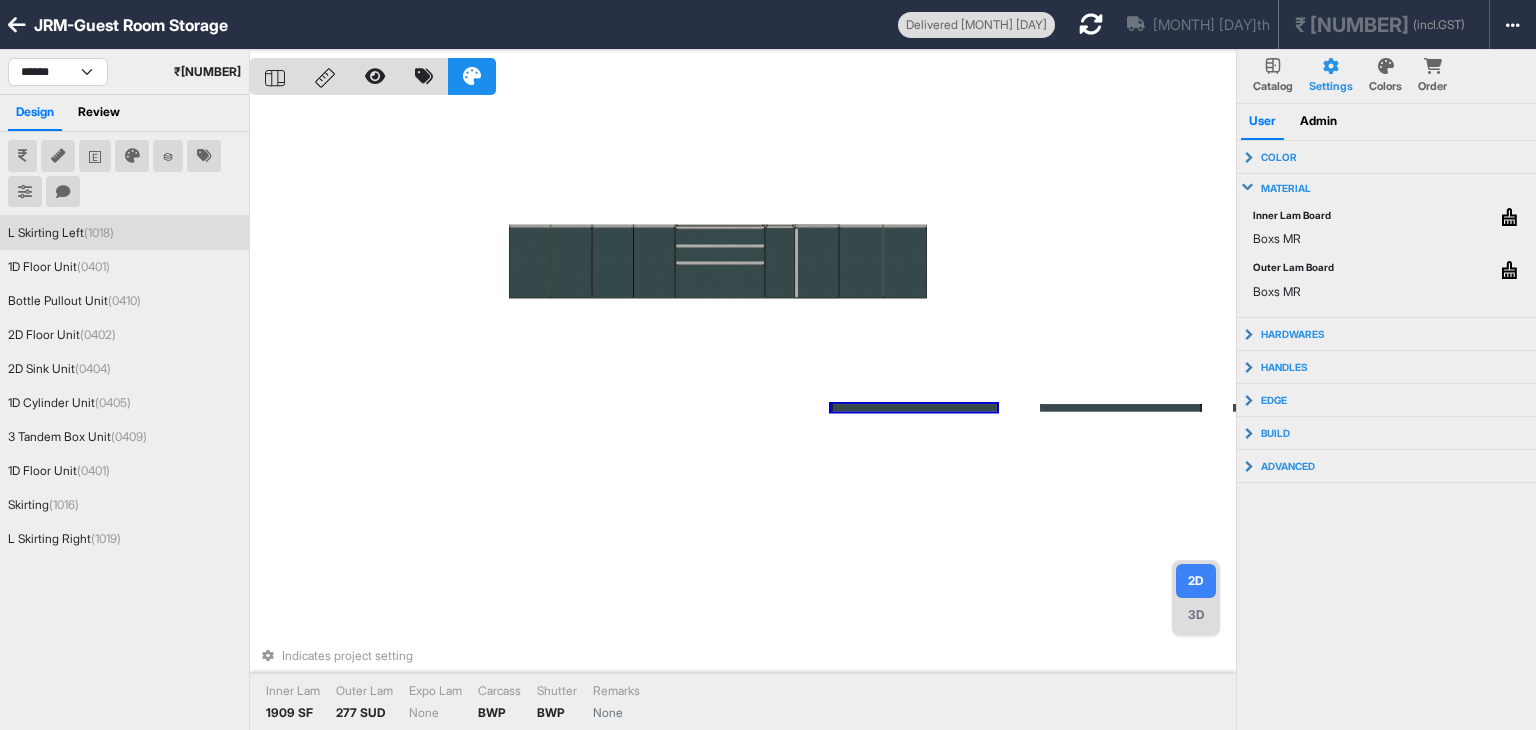 click on "material" at bounding box center (1387, 188) 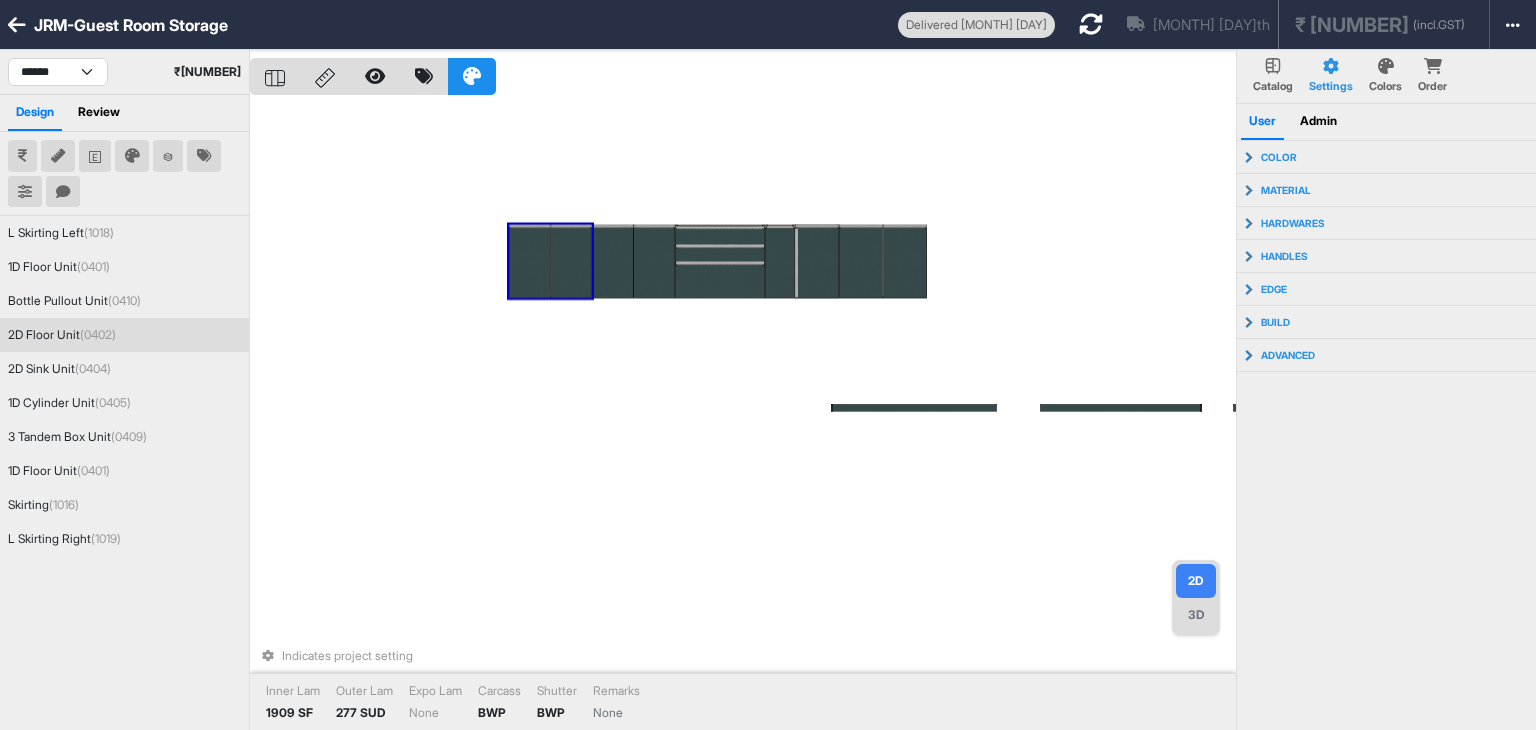 click at bounding box center [529, 263] 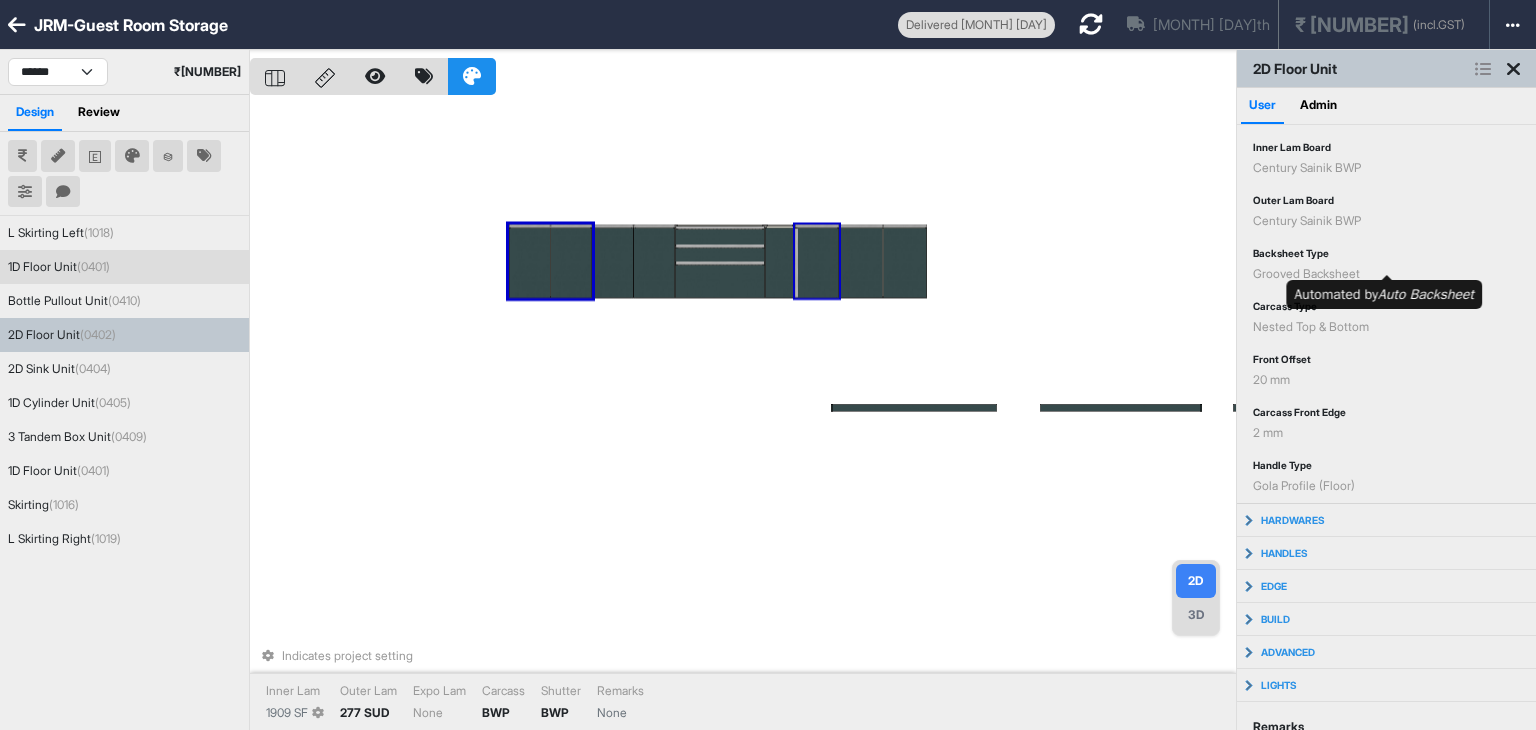 scroll, scrollTop: 292, scrollLeft: 0, axis: vertical 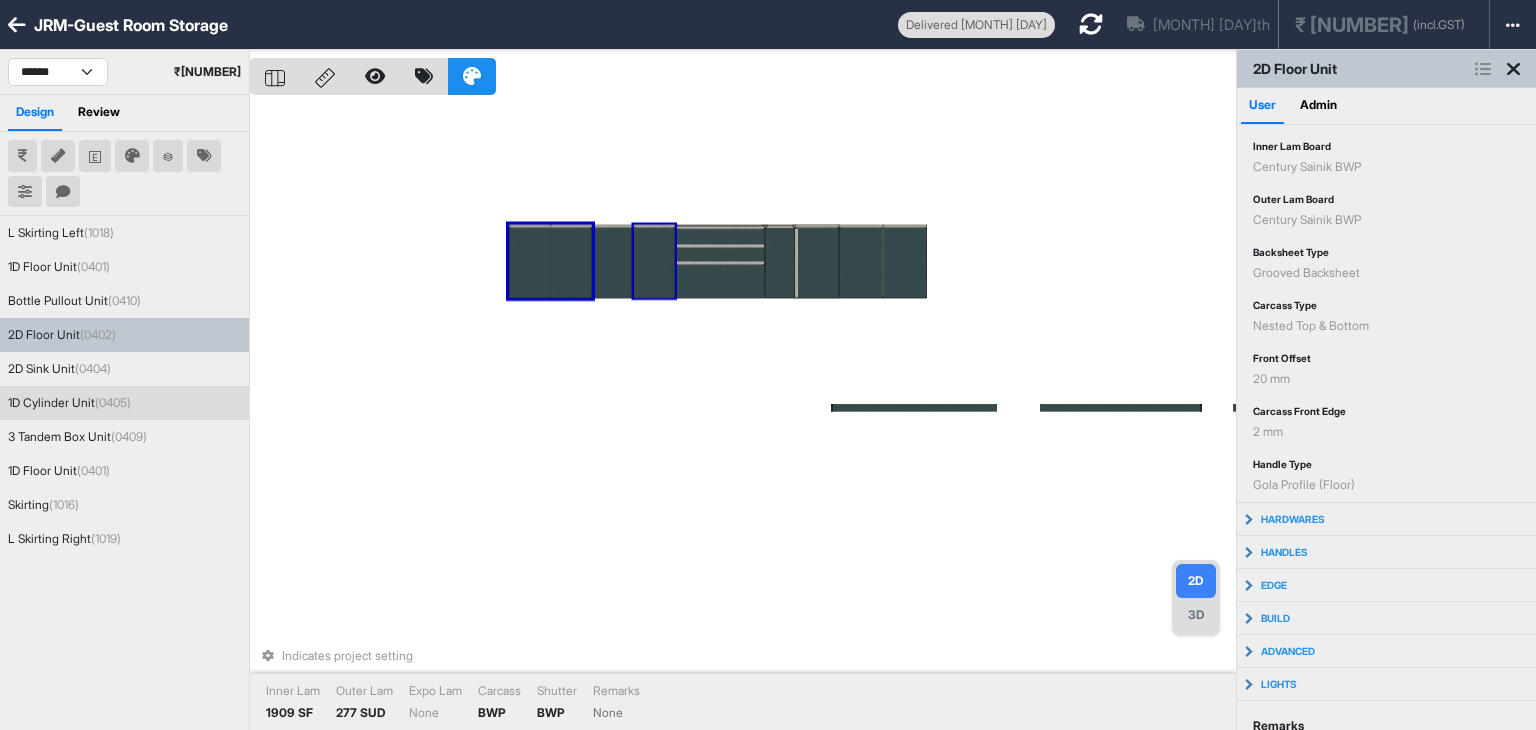click at bounding box center [654, 263] 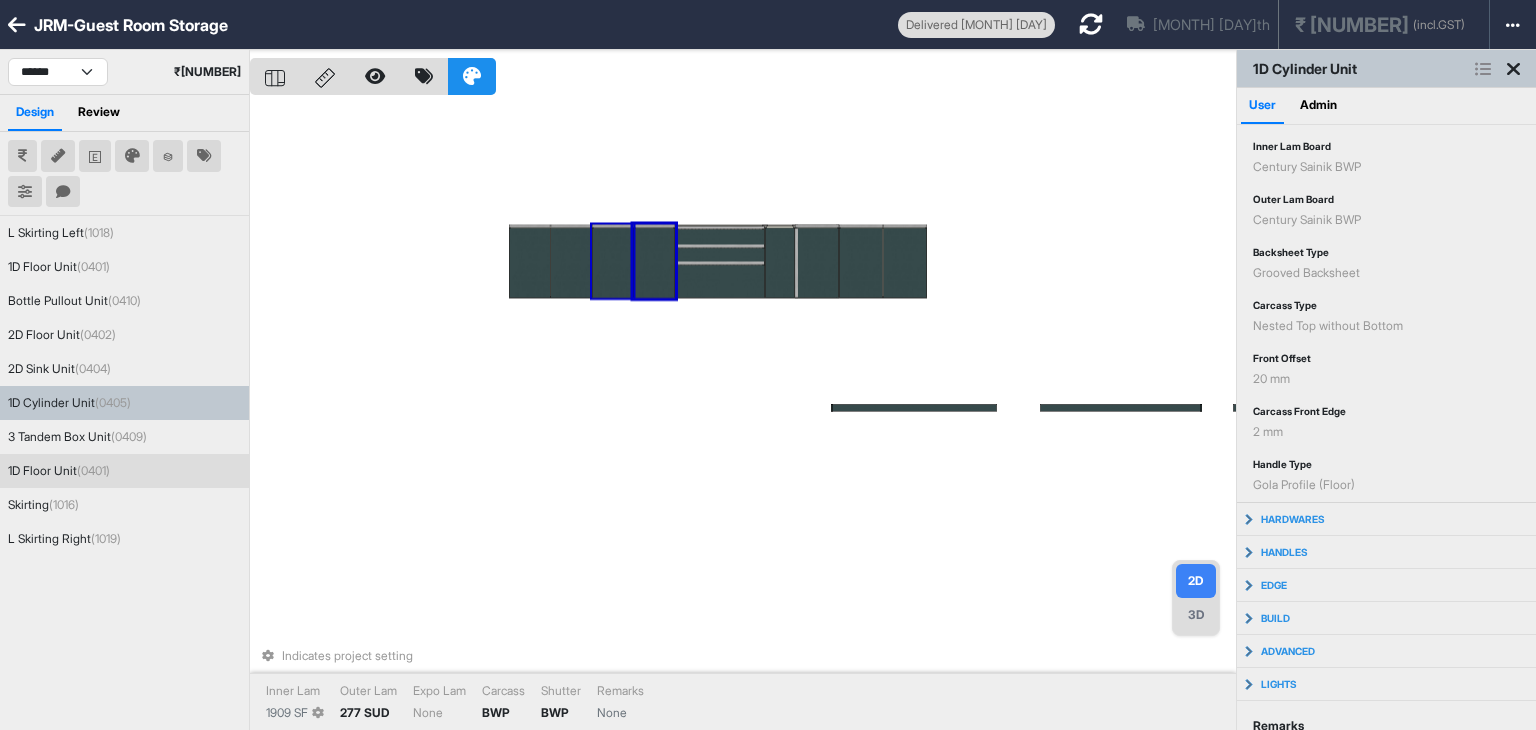 click at bounding box center [612, 263] 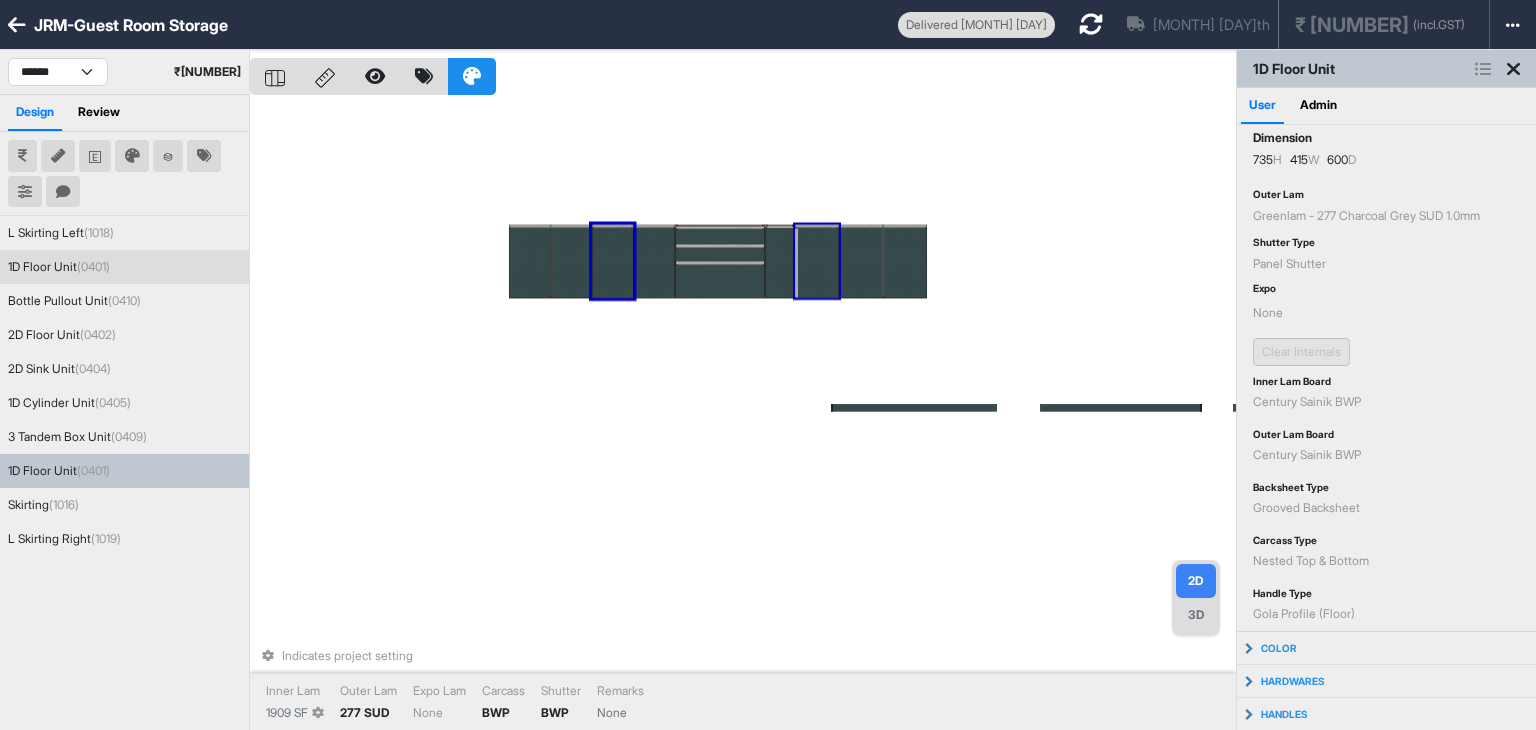 scroll, scrollTop: 0, scrollLeft: 0, axis: both 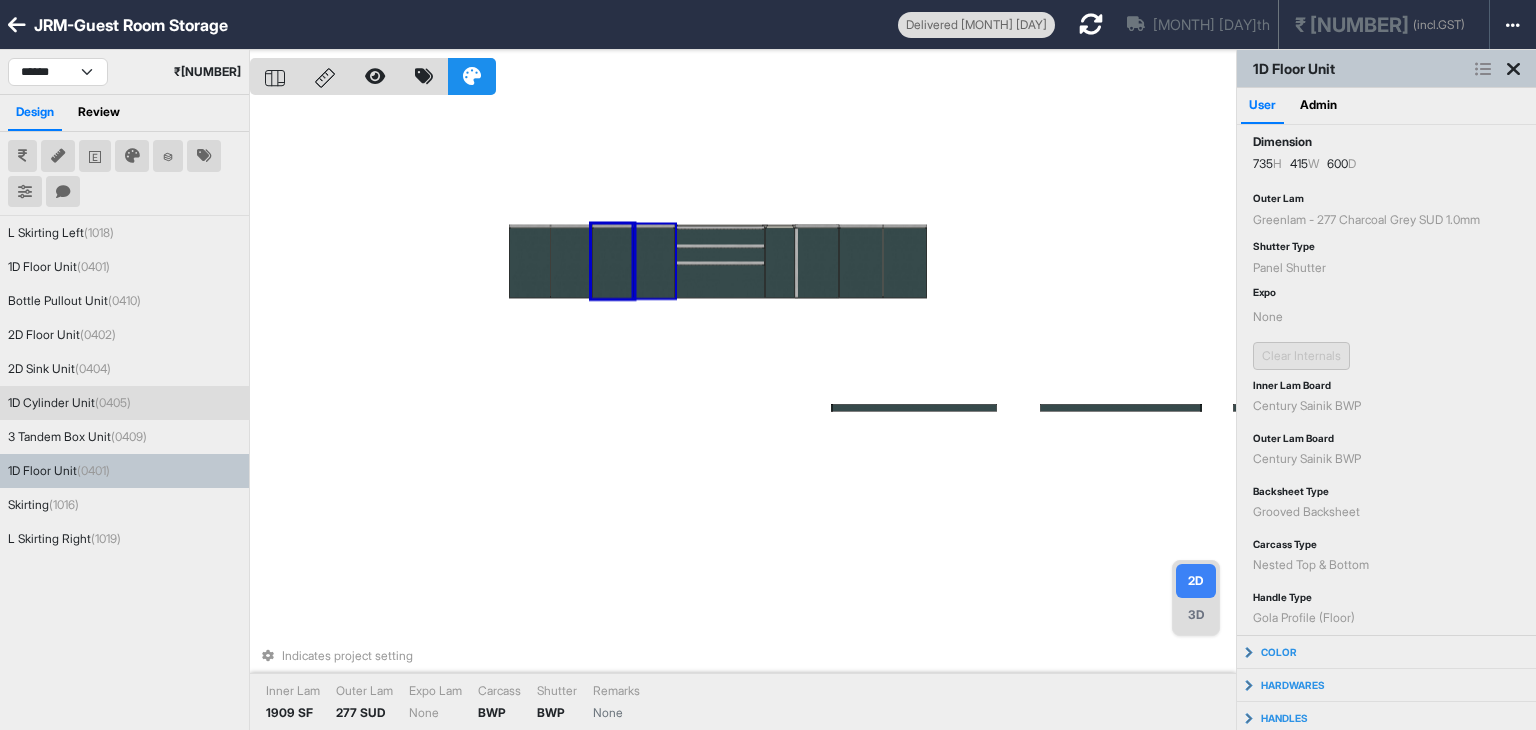 click at bounding box center (654, 263) 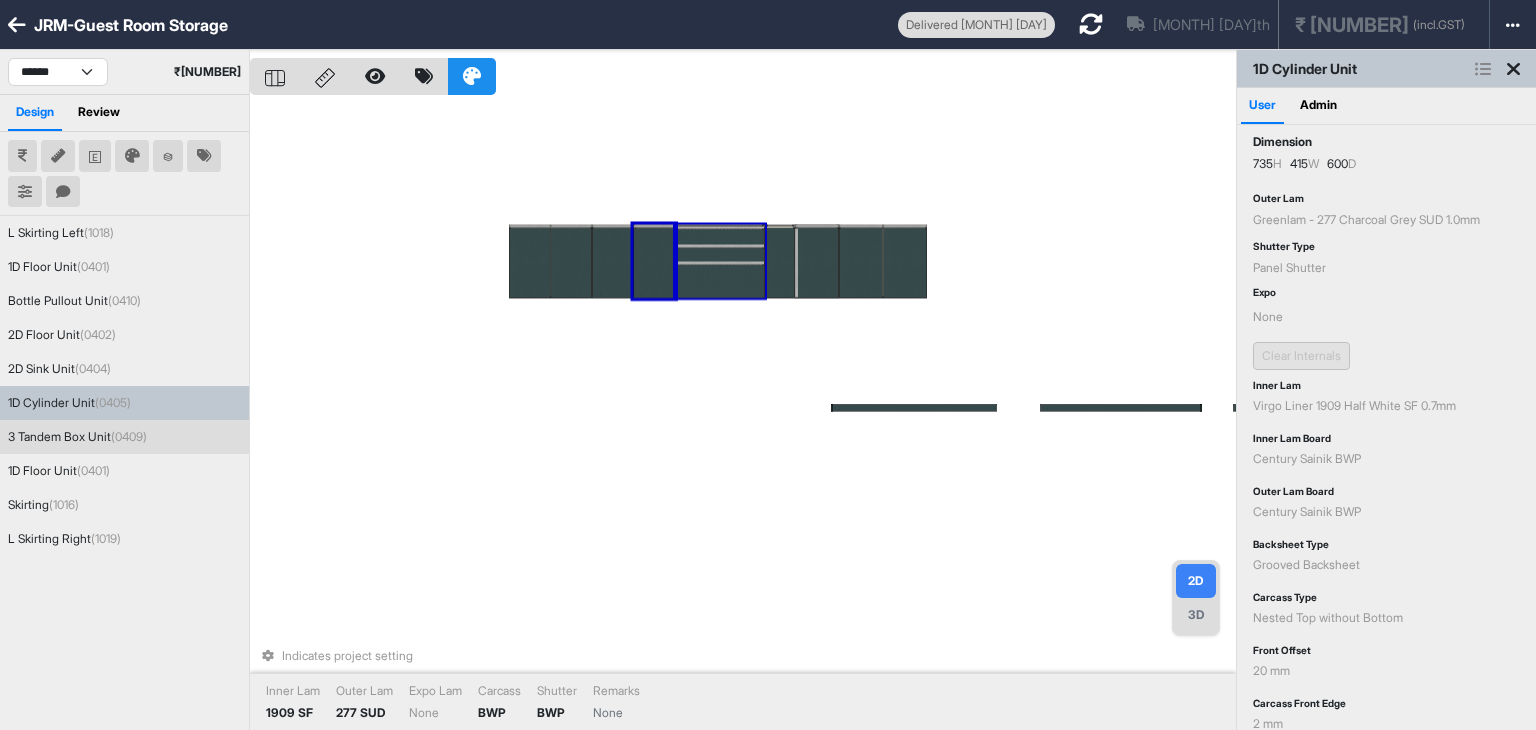 click at bounding box center (720, 281) 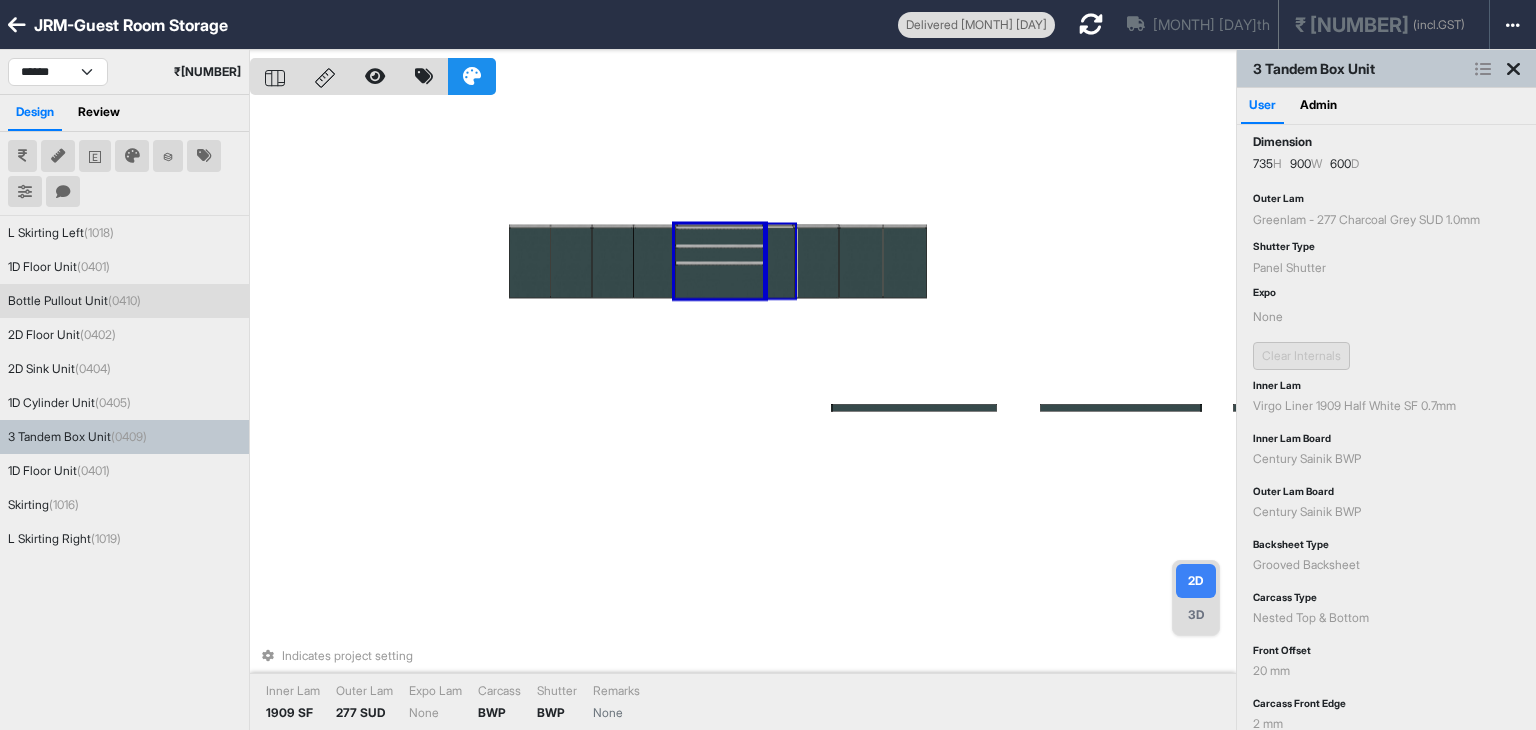 click at bounding box center [780, 263] 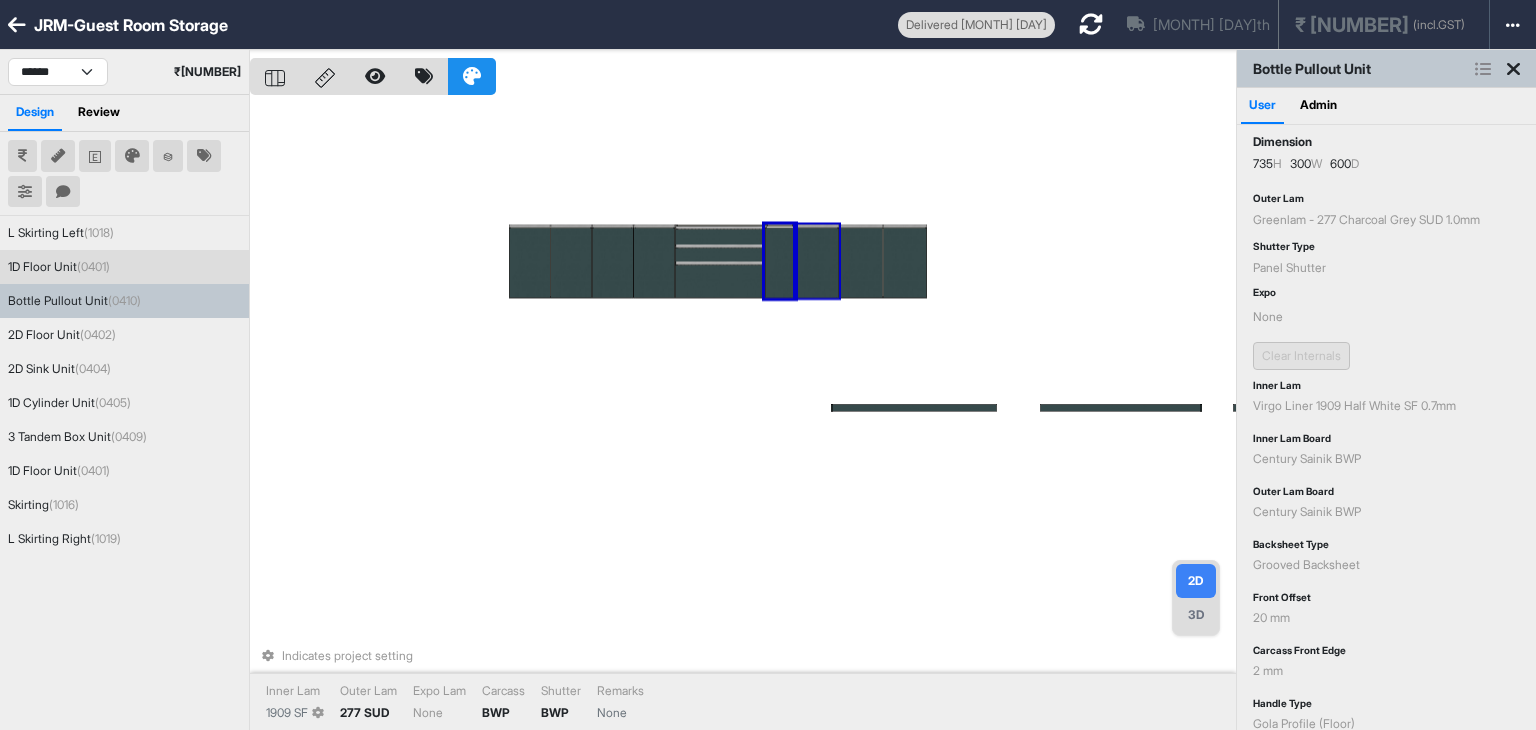 click at bounding box center (817, 263) 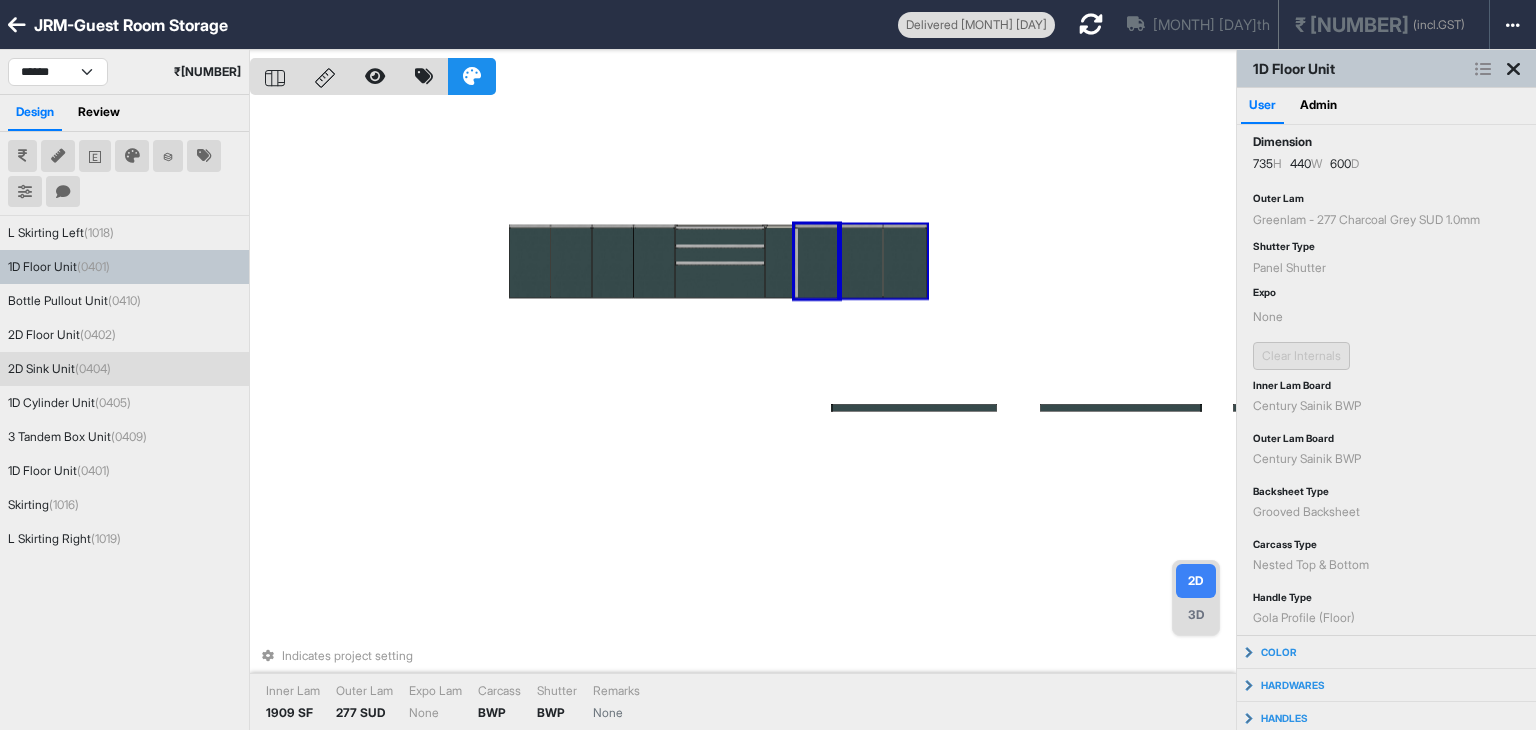 click at bounding box center [861, 263] 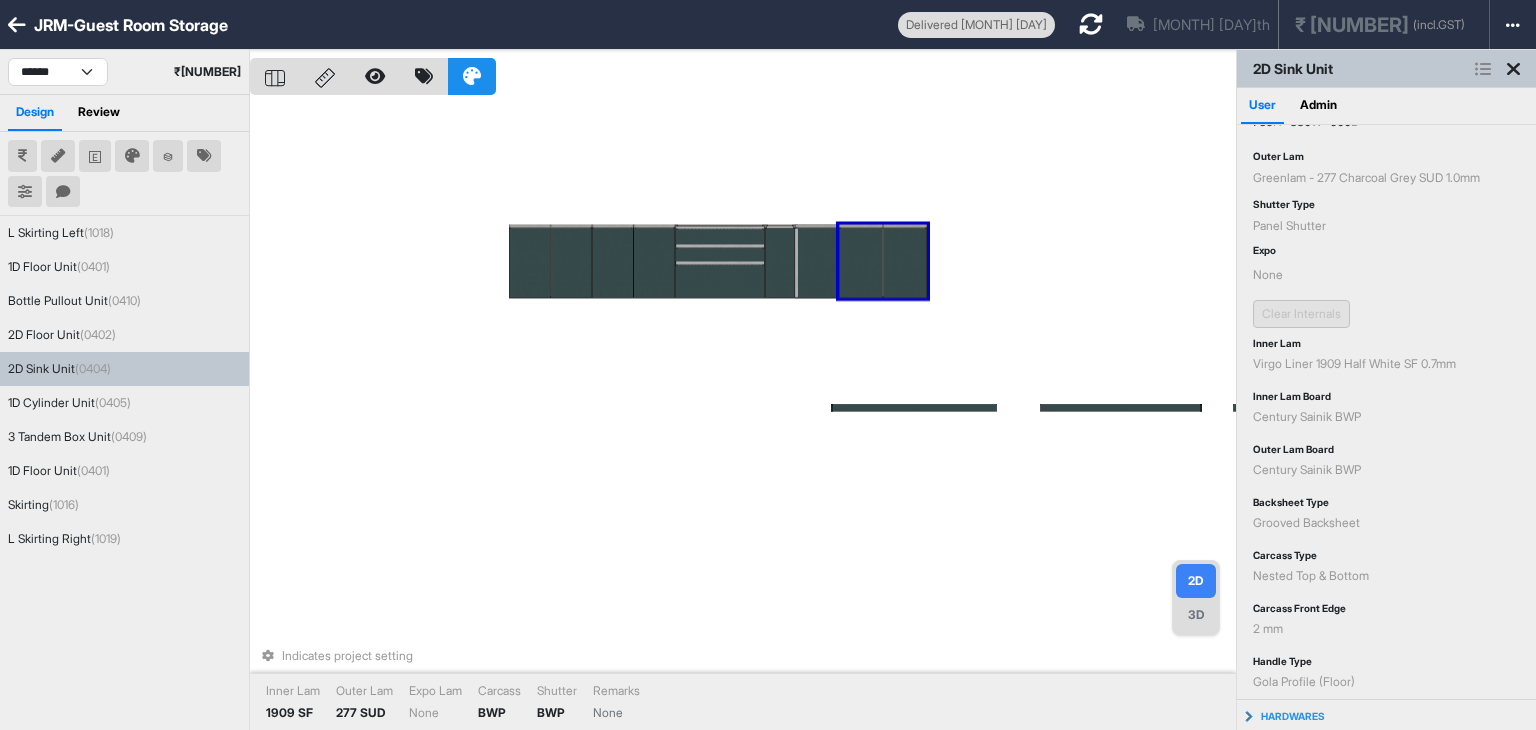 scroll, scrollTop: 0, scrollLeft: 0, axis: both 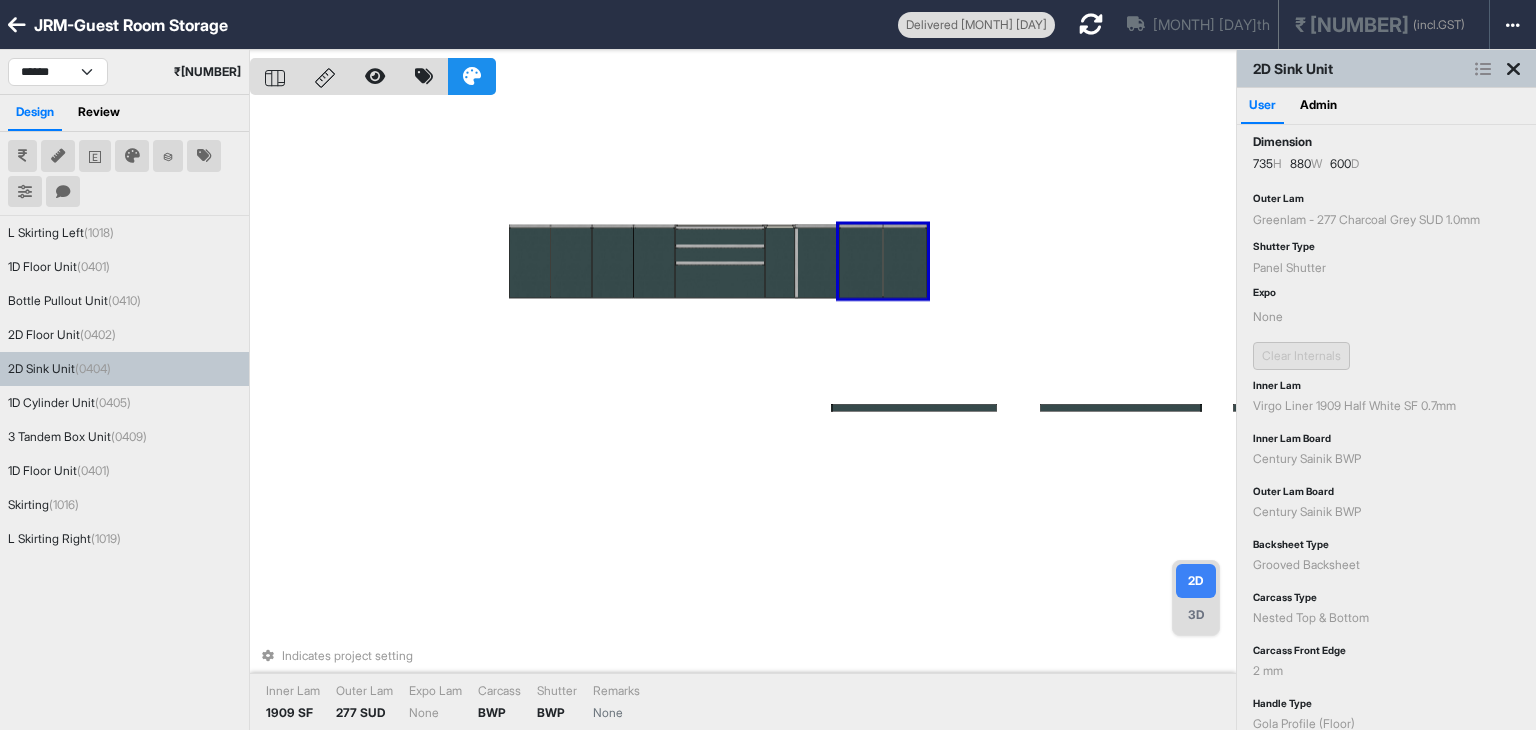 click at bounding box center (1513, 69) 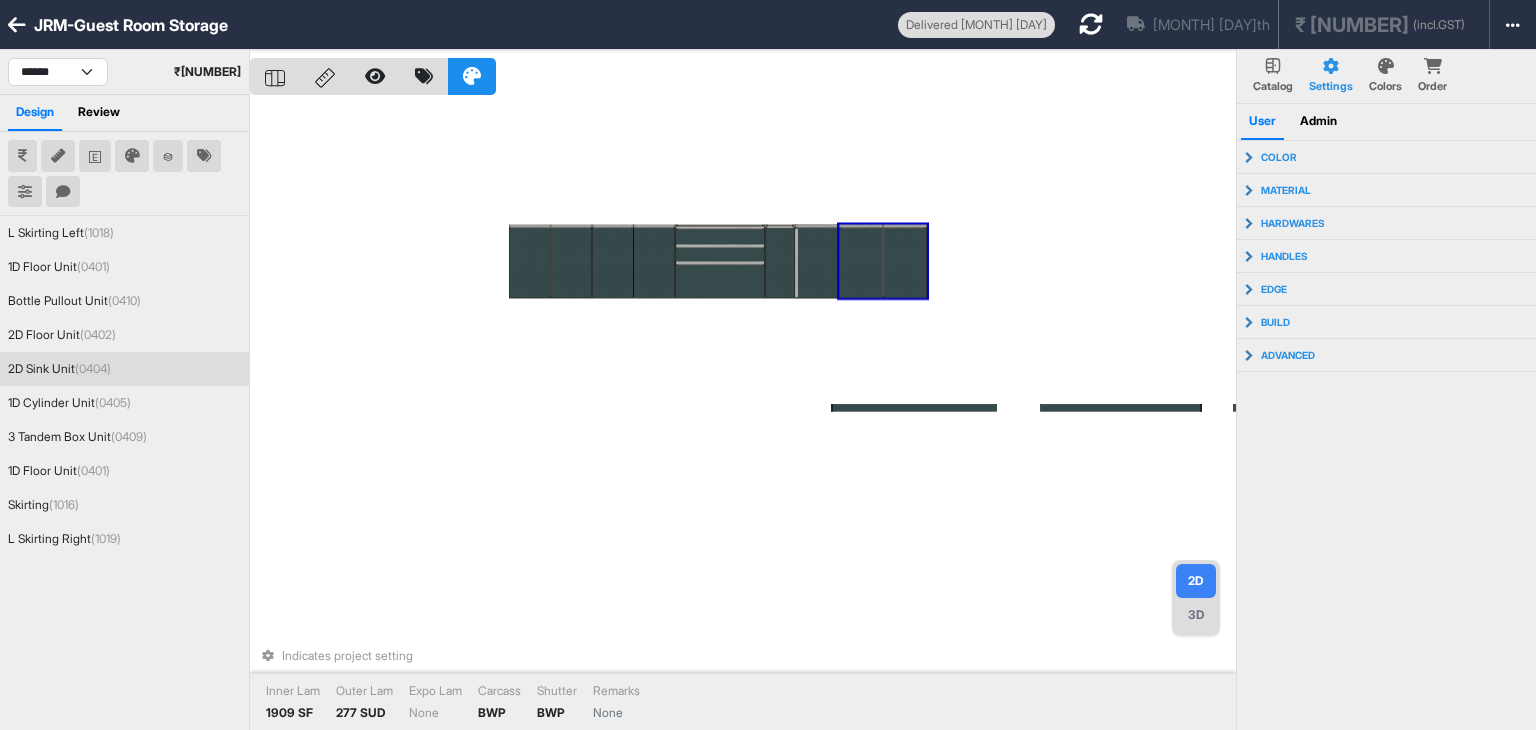 click on "Indicates project setting Inner Lam 1909 SF Outer Lam 277 SUD Expo Lam None Carcass BWP Shutter BWP Remarks None" at bounding box center [743, 415] 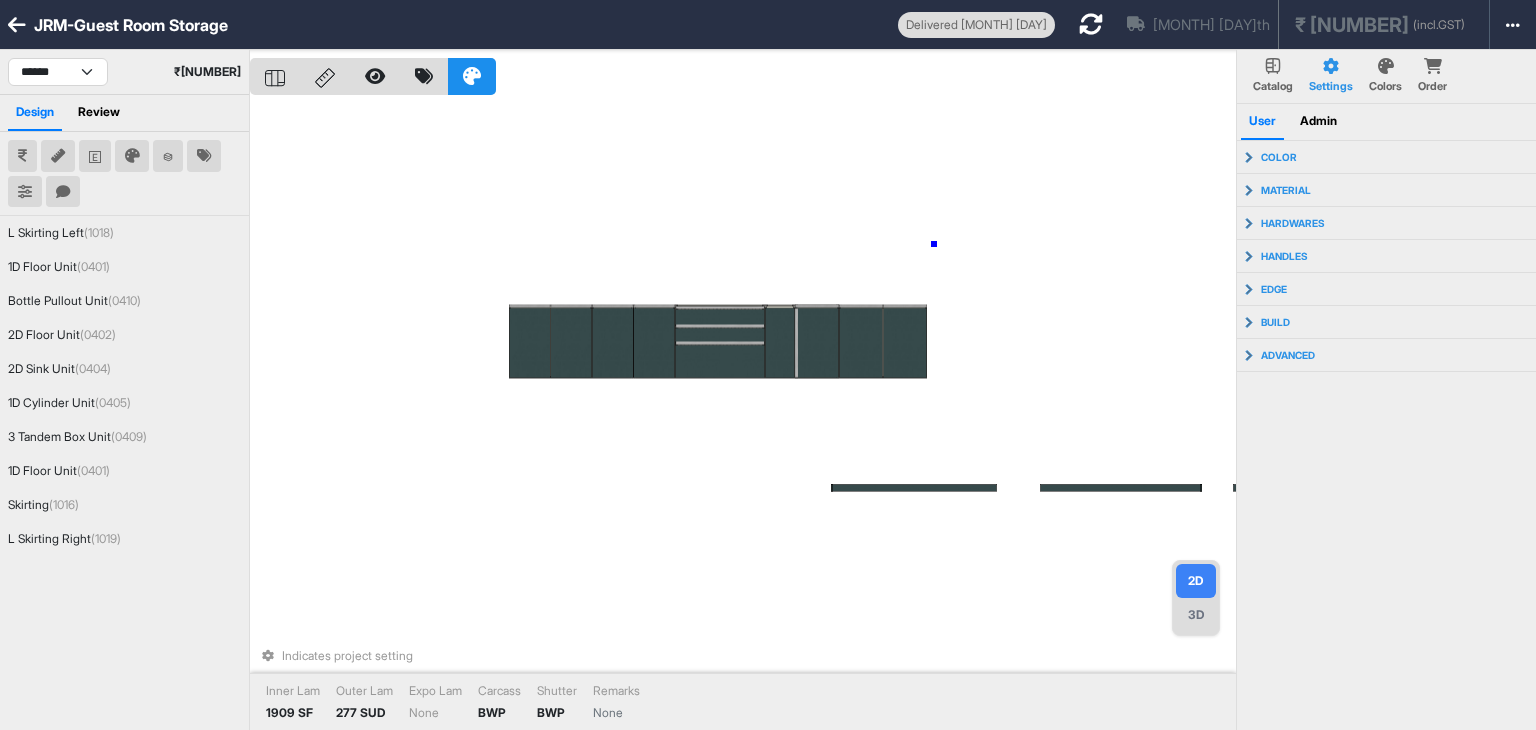 click on "Indicates project setting Inner Lam 1909 SF Outer Lam 277 SUD Expo Lam None Carcass BWP Shutter BWP Remarks None" at bounding box center (743, 415) 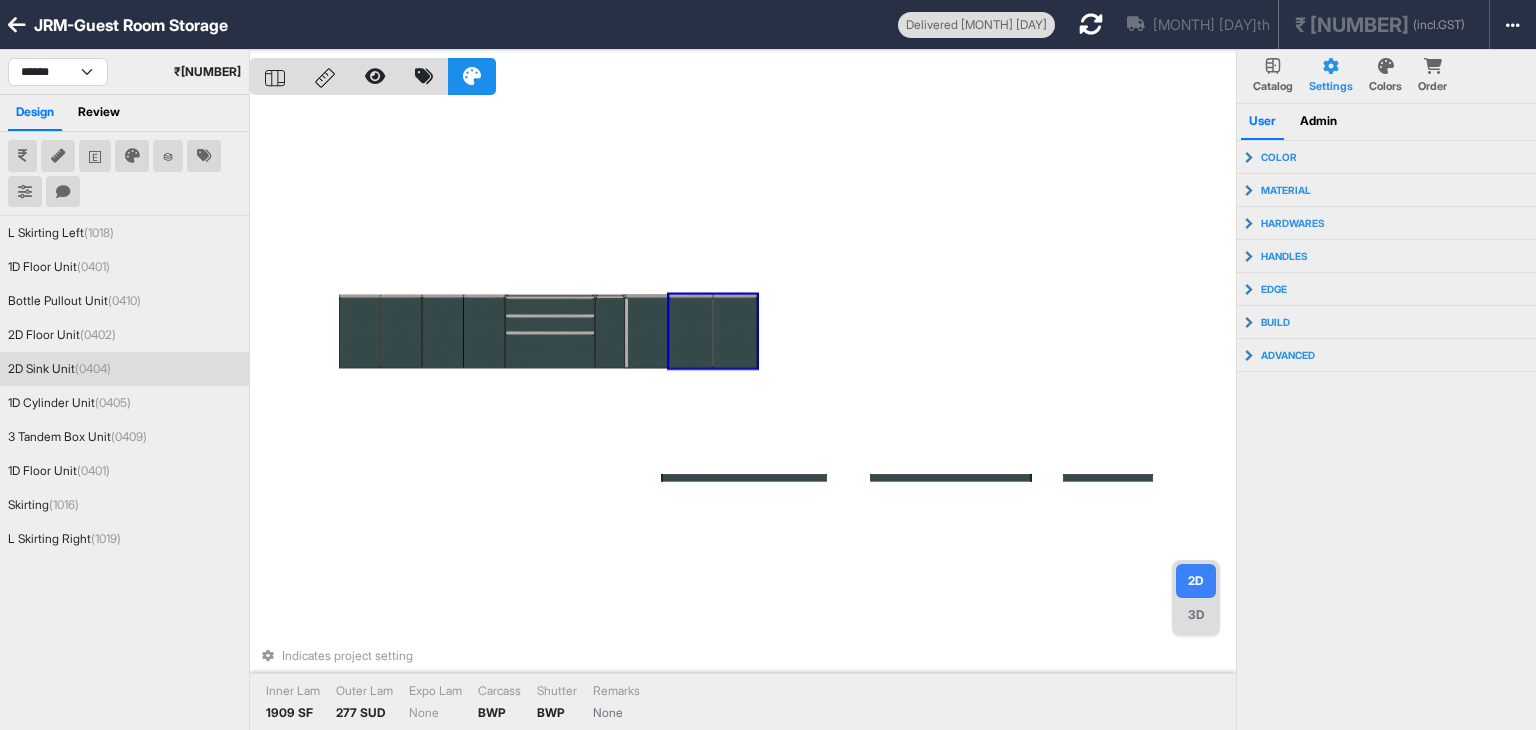 click on "Indicates project setting Inner Lam 1909 SF Outer Lam 277 SUD Expo Lam None Carcass BWP Shutter BWP Remarks None" at bounding box center (743, 415) 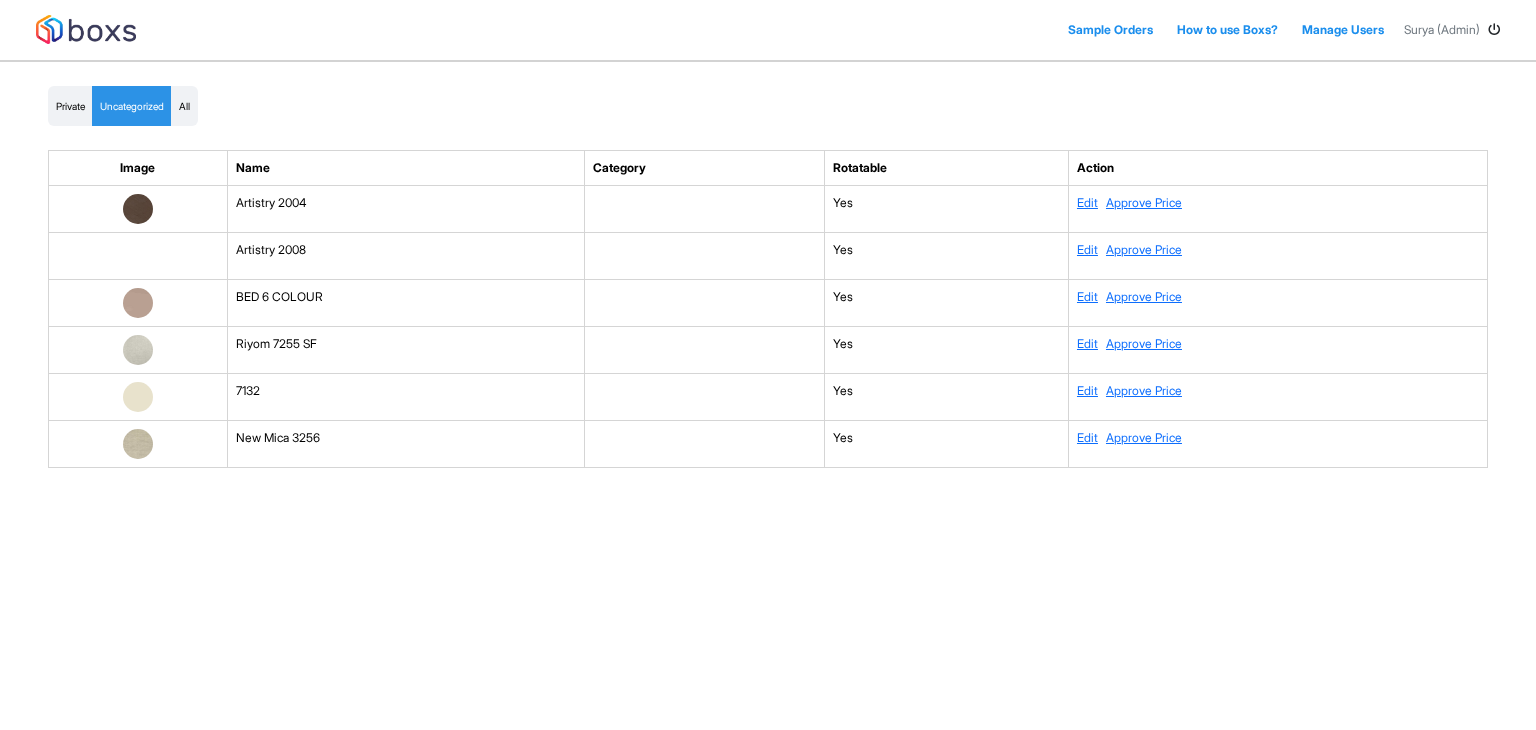 scroll, scrollTop: 0, scrollLeft: 0, axis: both 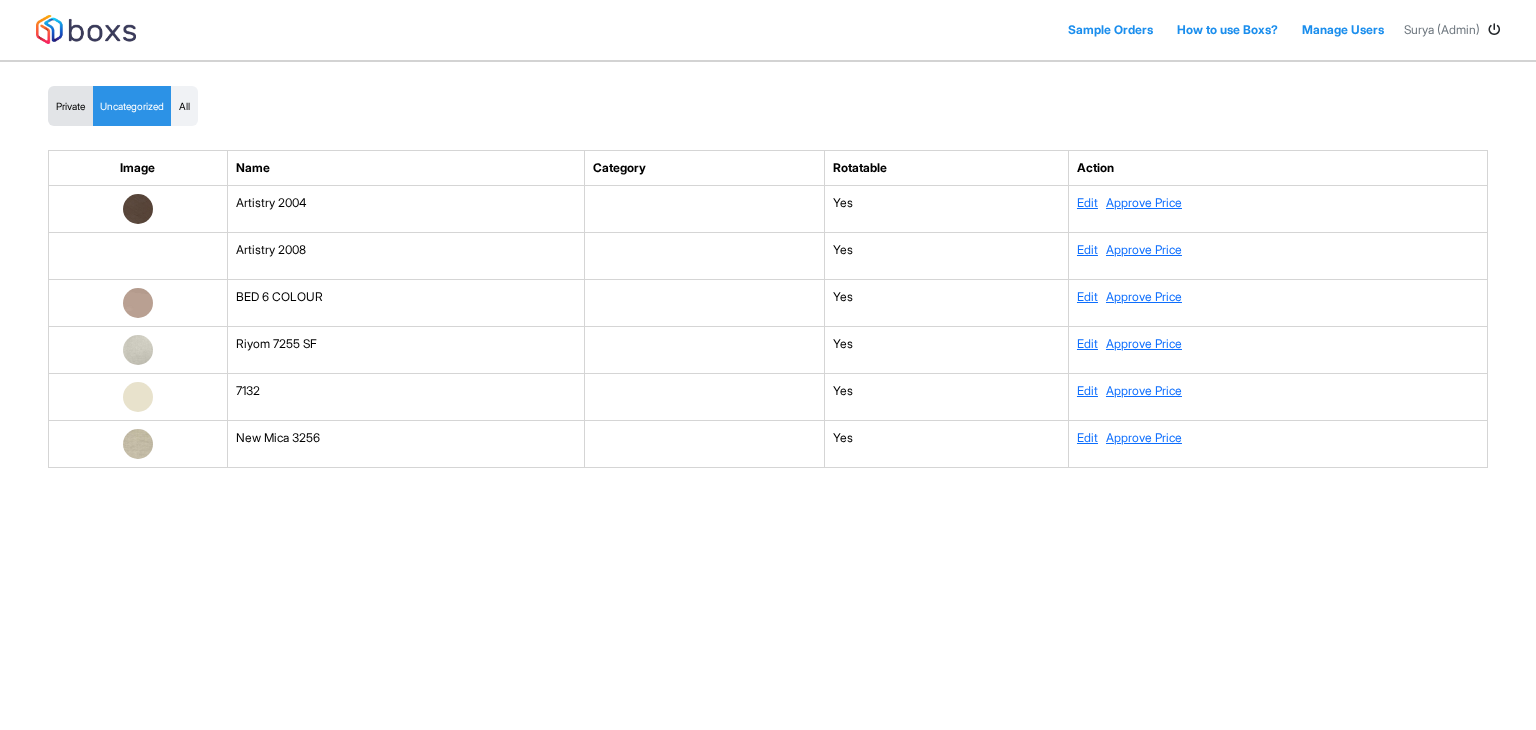 click on "Private" at bounding box center [70, 106] 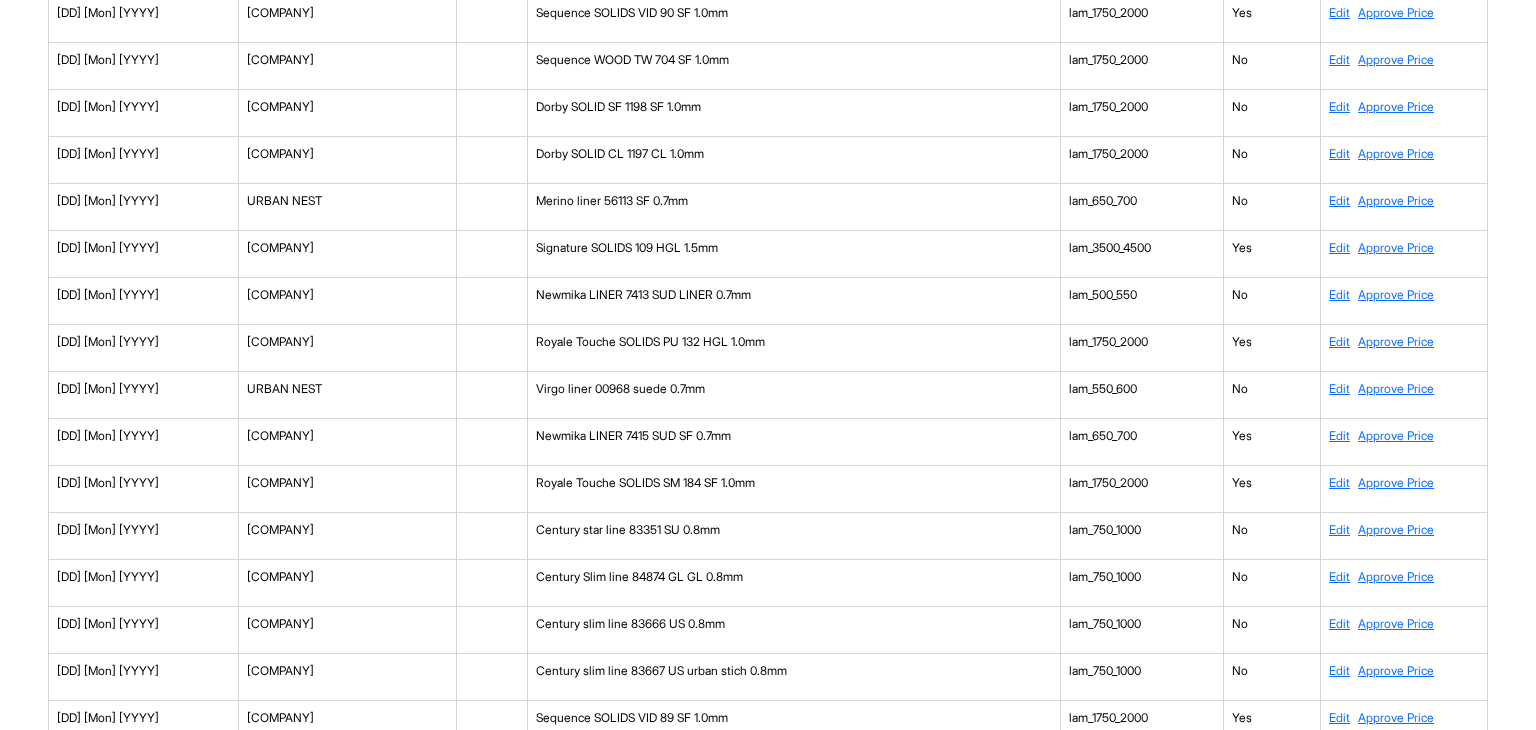 scroll, scrollTop: 6889, scrollLeft: 0, axis: vertical 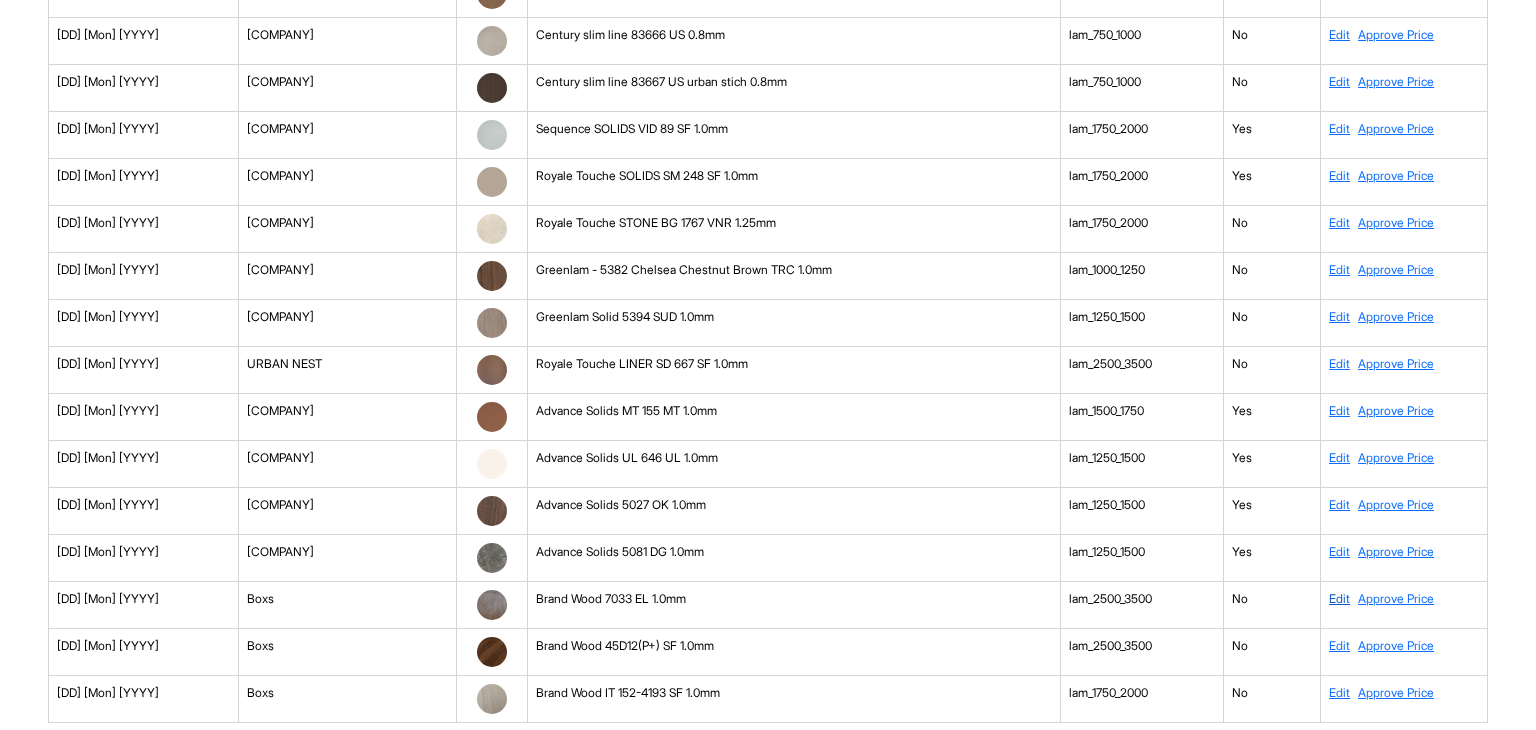 click on "Edit" at bounding box center (1339, 598) 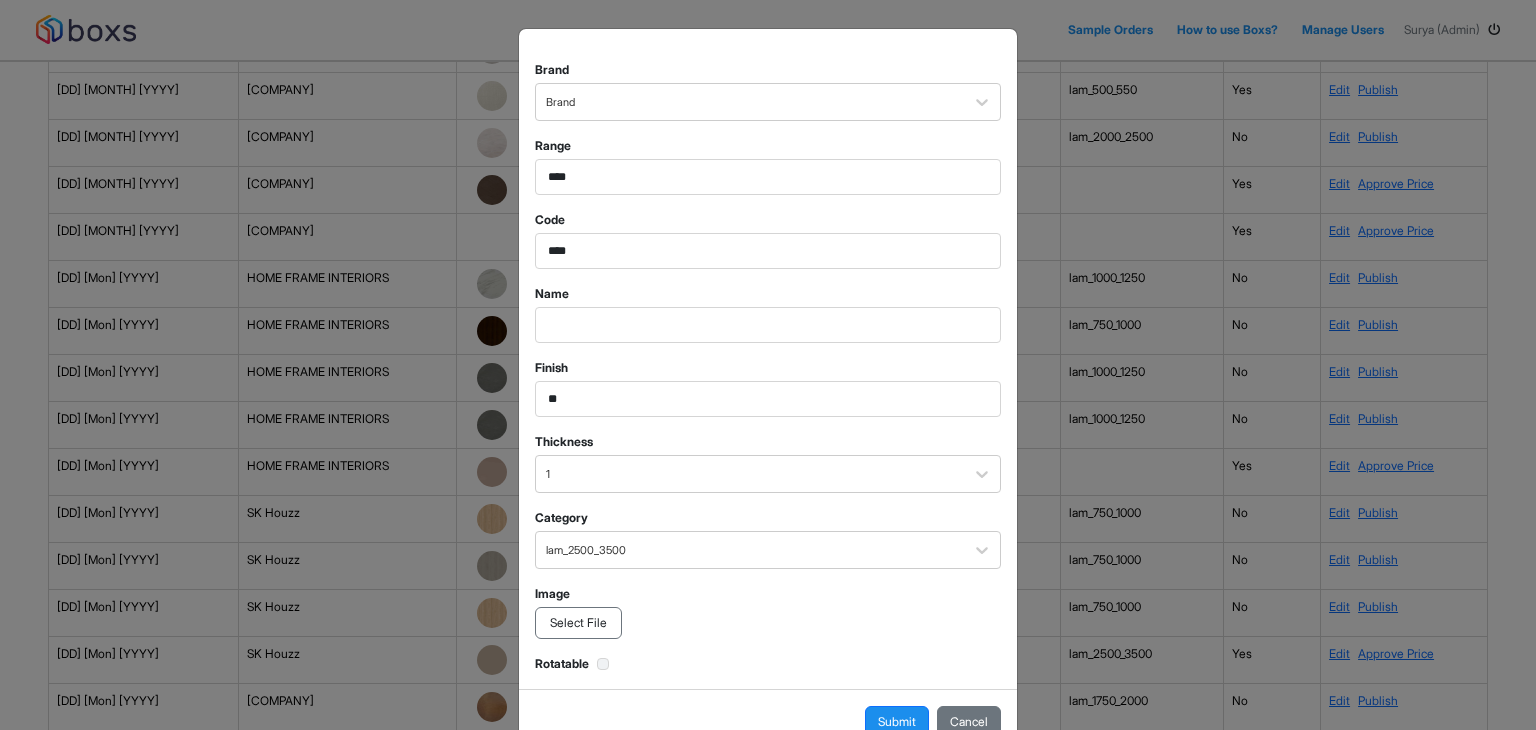scroll, scrollTop: 0, scrollLeft: 0, axis: both 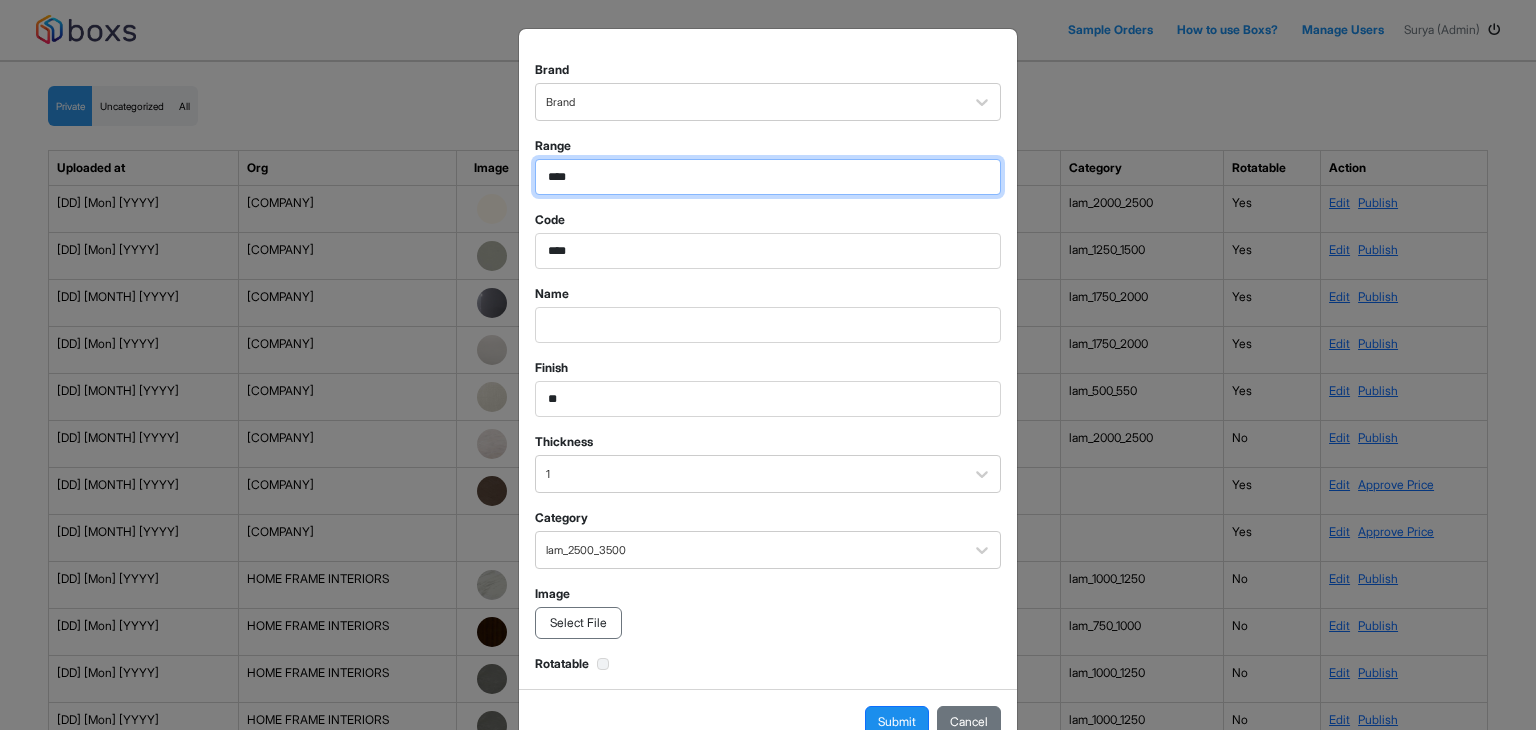 click on "****" at bounding box center [768, 177] 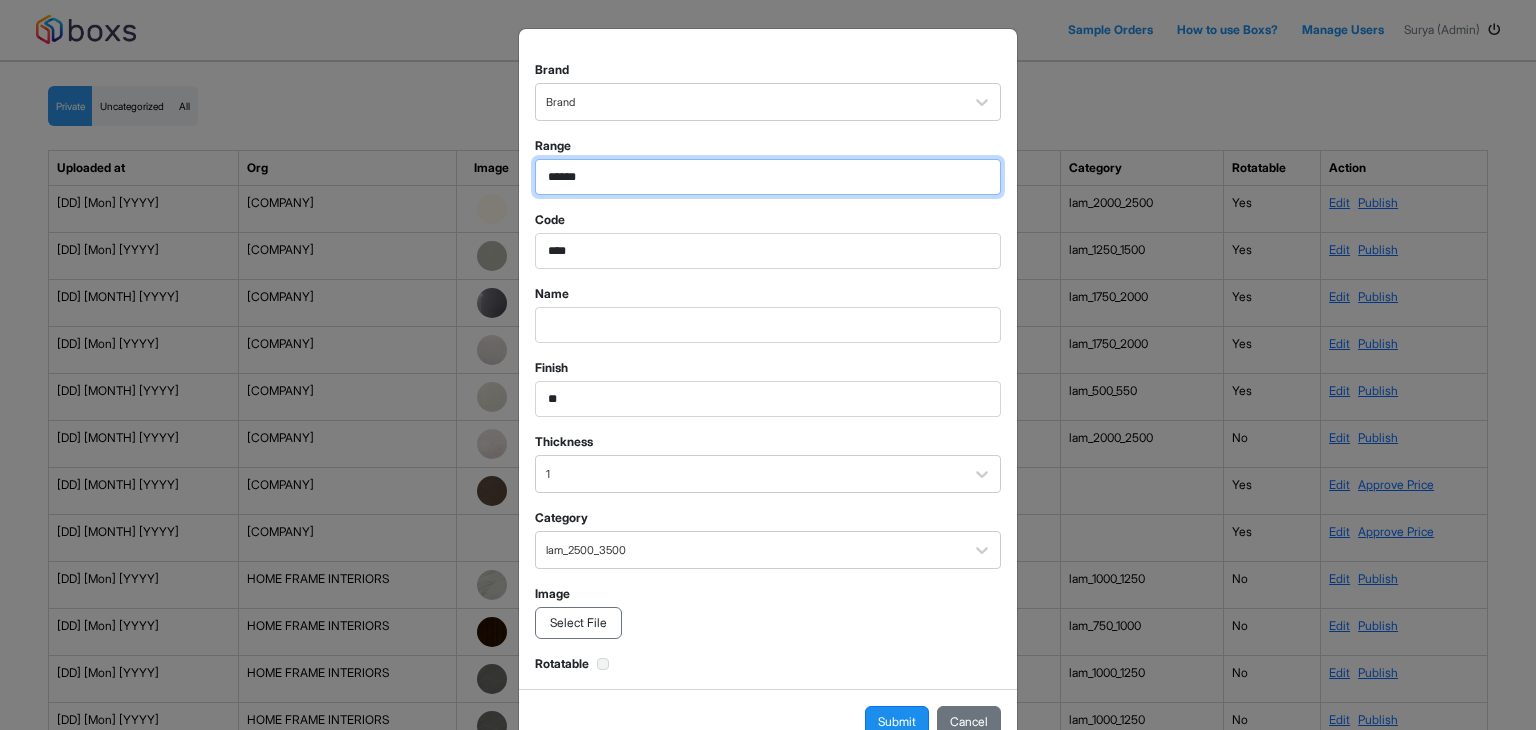 scroll, scrollTop: 50, scrollLeft: 0, axis: vertical 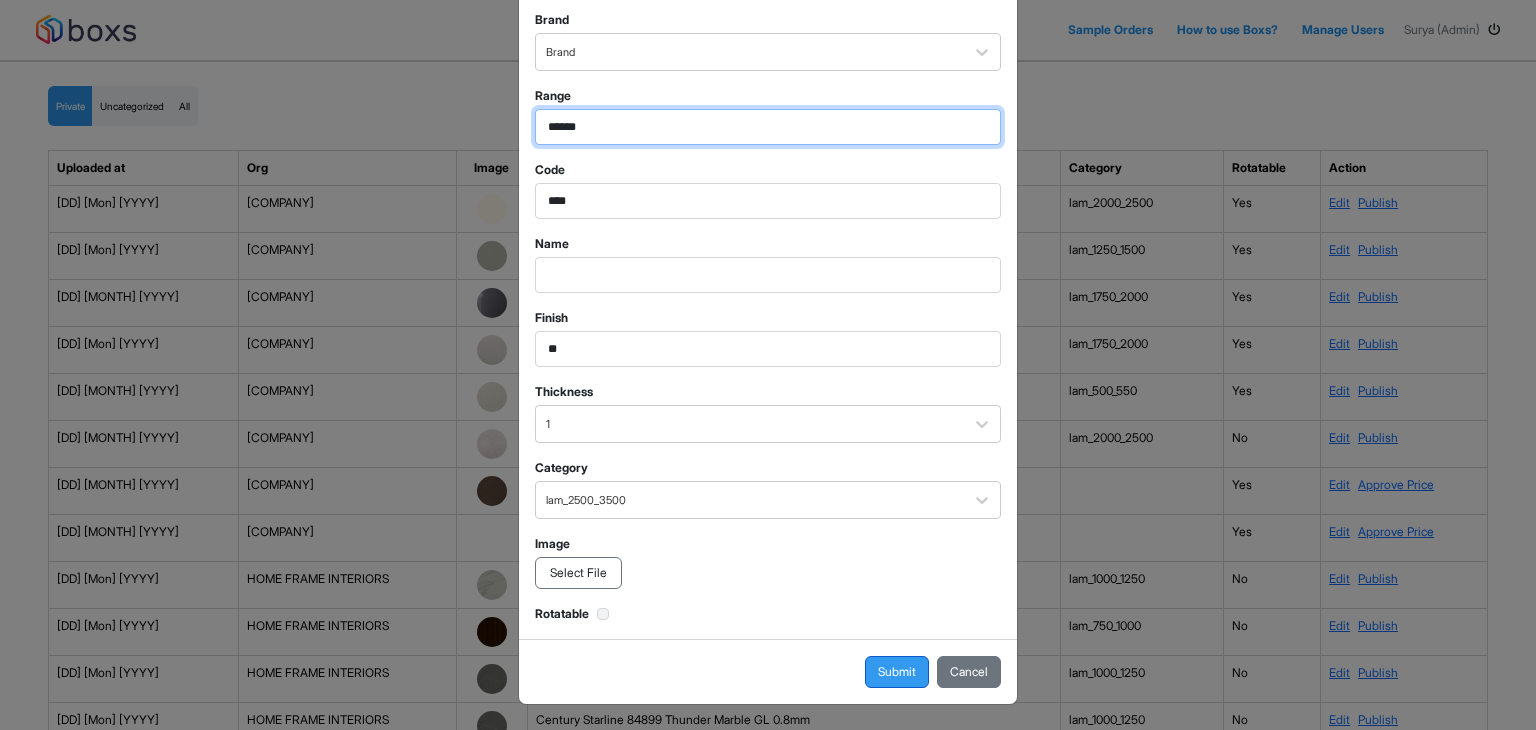 type on "******" 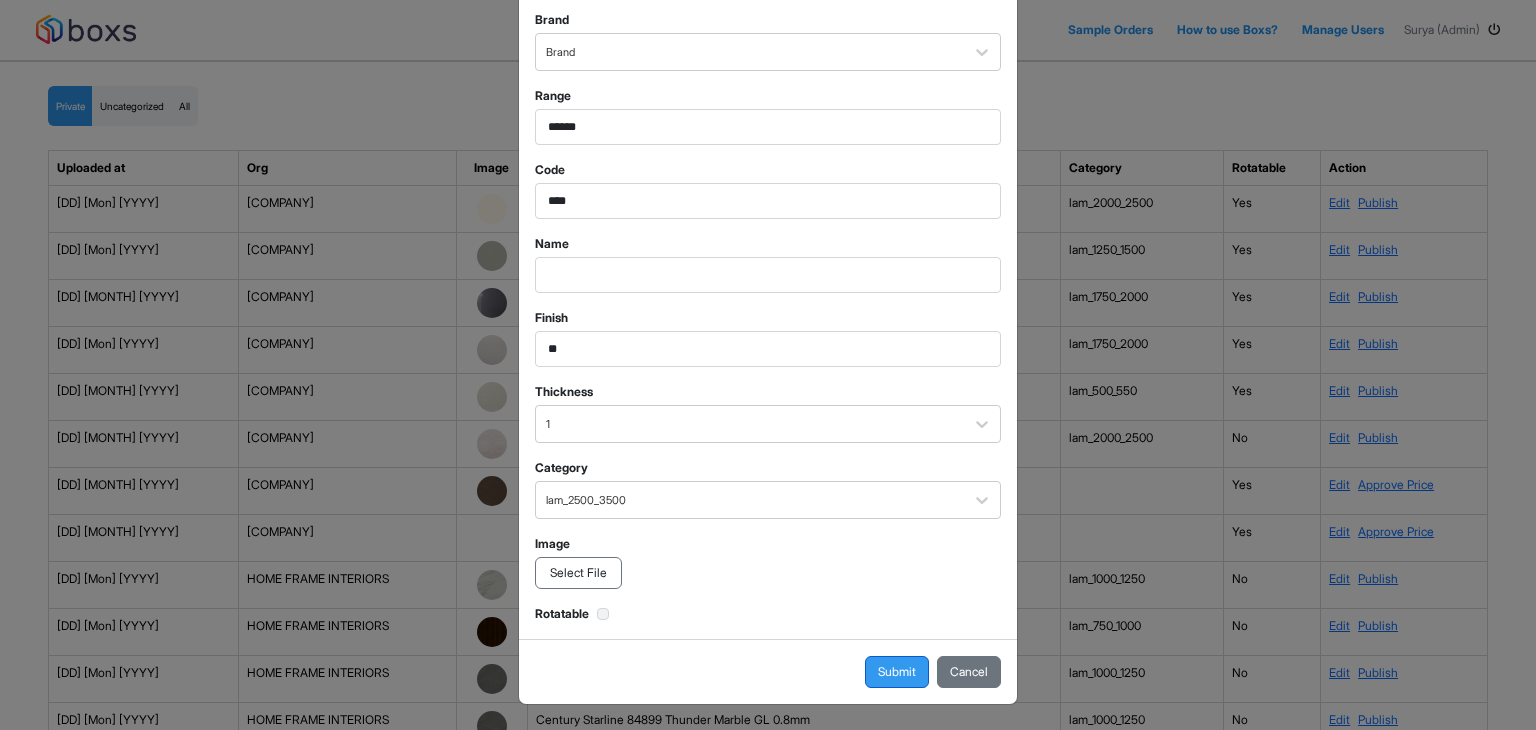 click on "Submit" at bounding box center (897, 672) 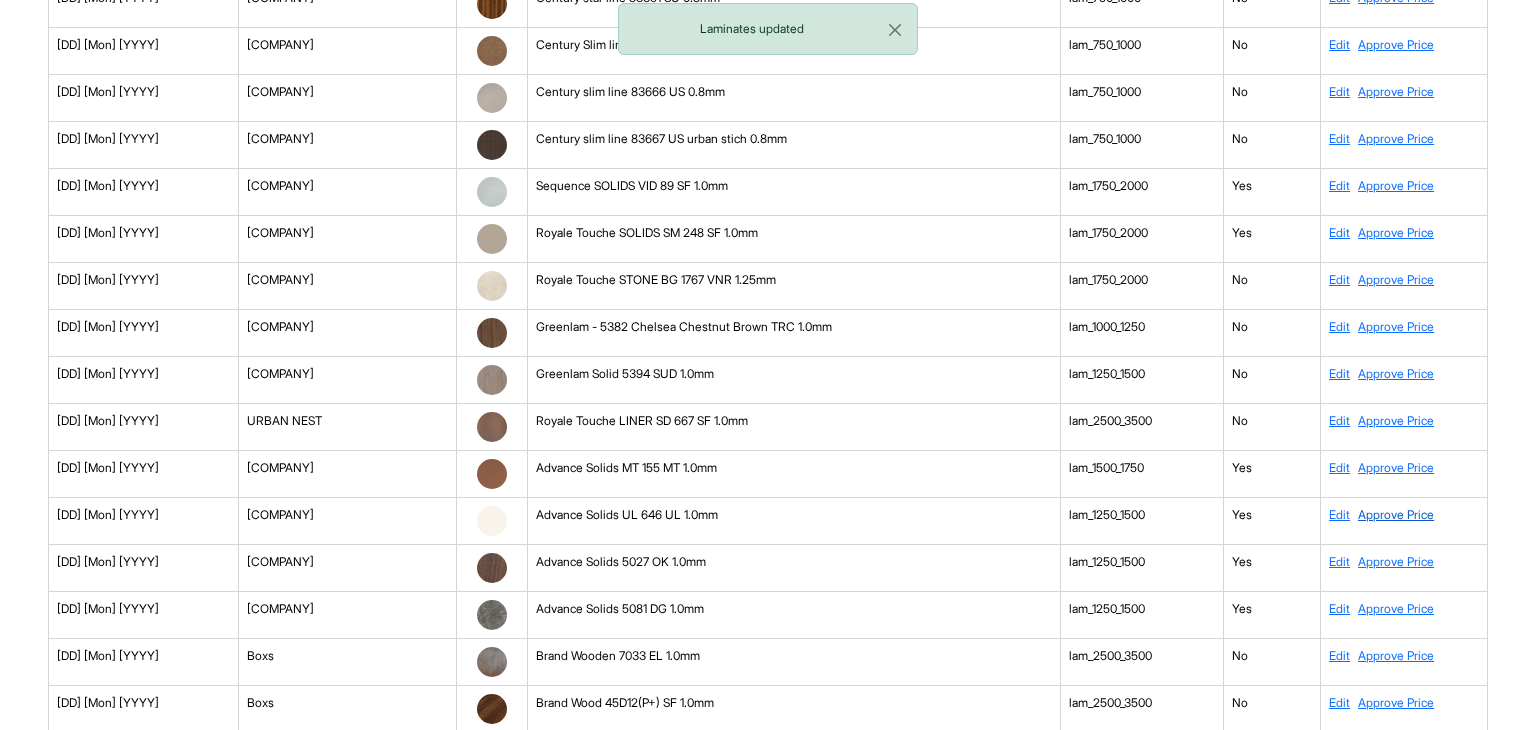 scroll, scrollTop: 6889, scrollLeft: 0, axis: vertical 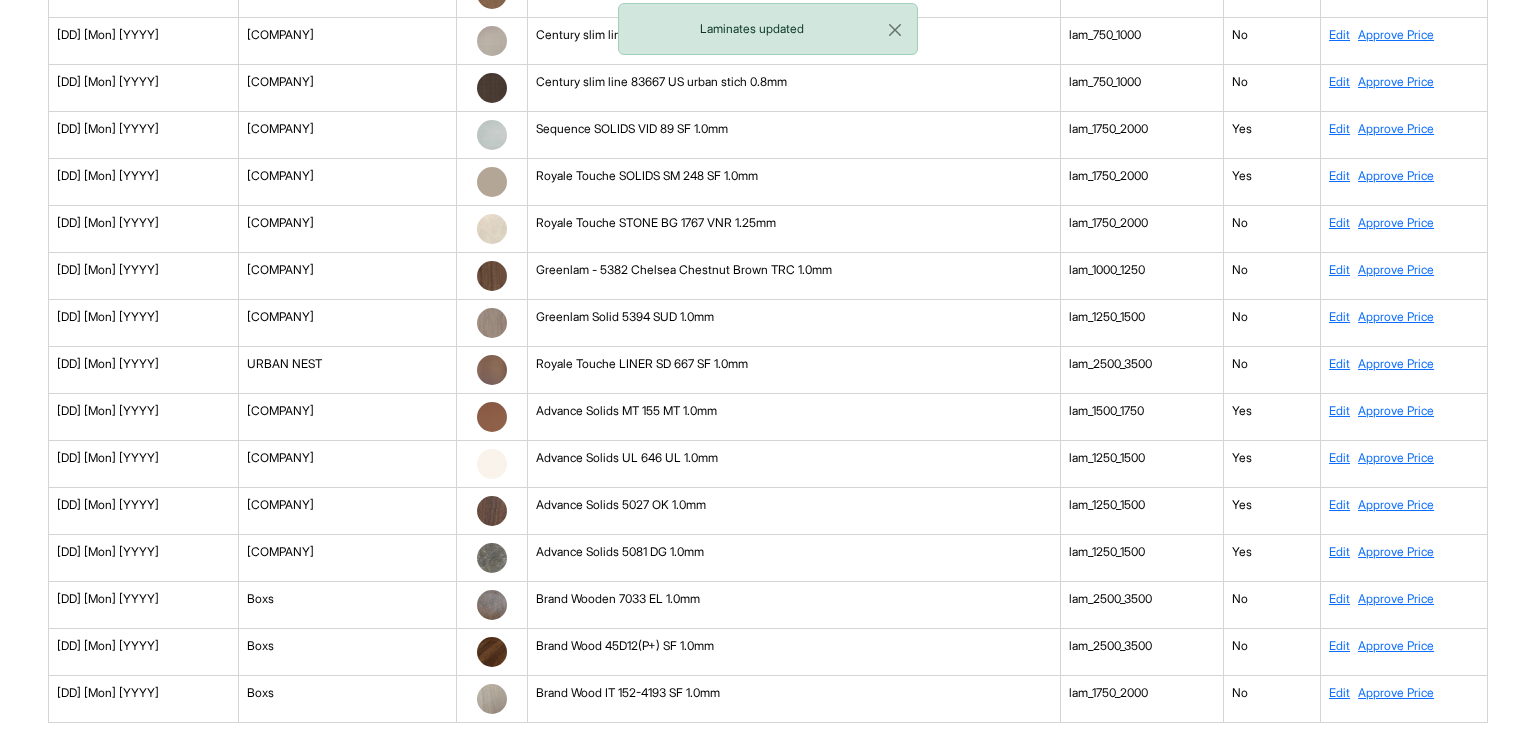 click on "Approve Price" at bounding box center (1396, 598) 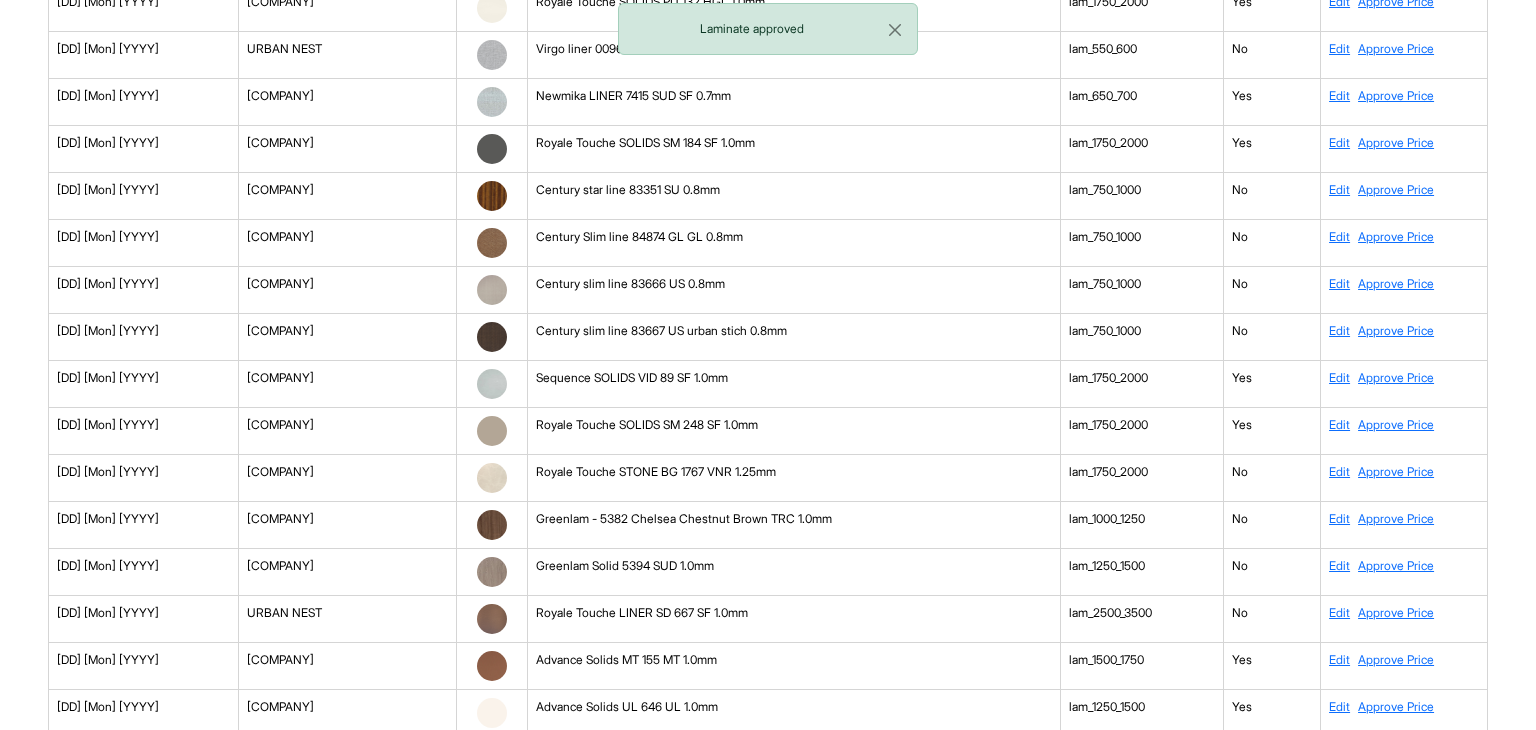 scroll, scrollTop: 6889, scrollLeft: 0, axis: vertical 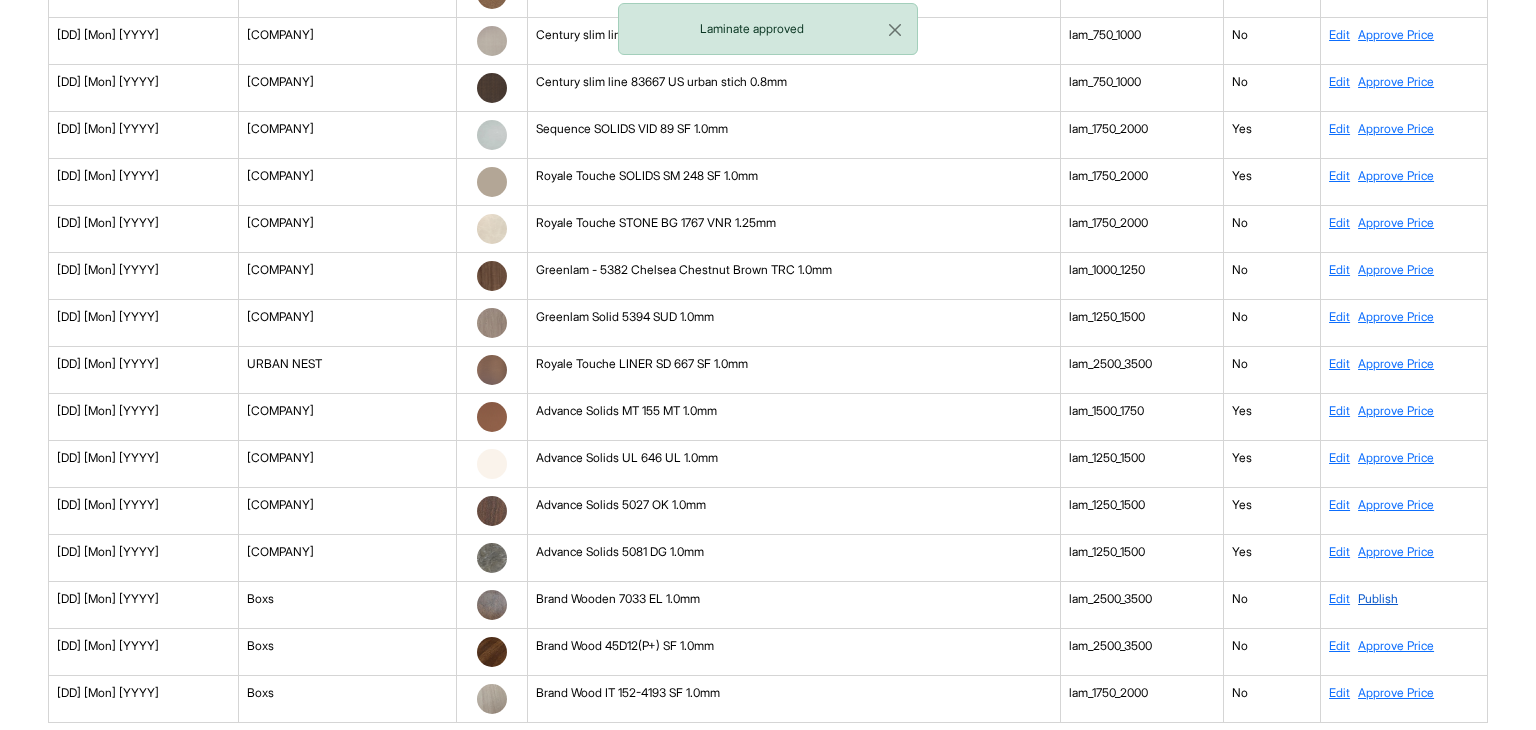 click on "Publish" at bounding box center [1378, 598] 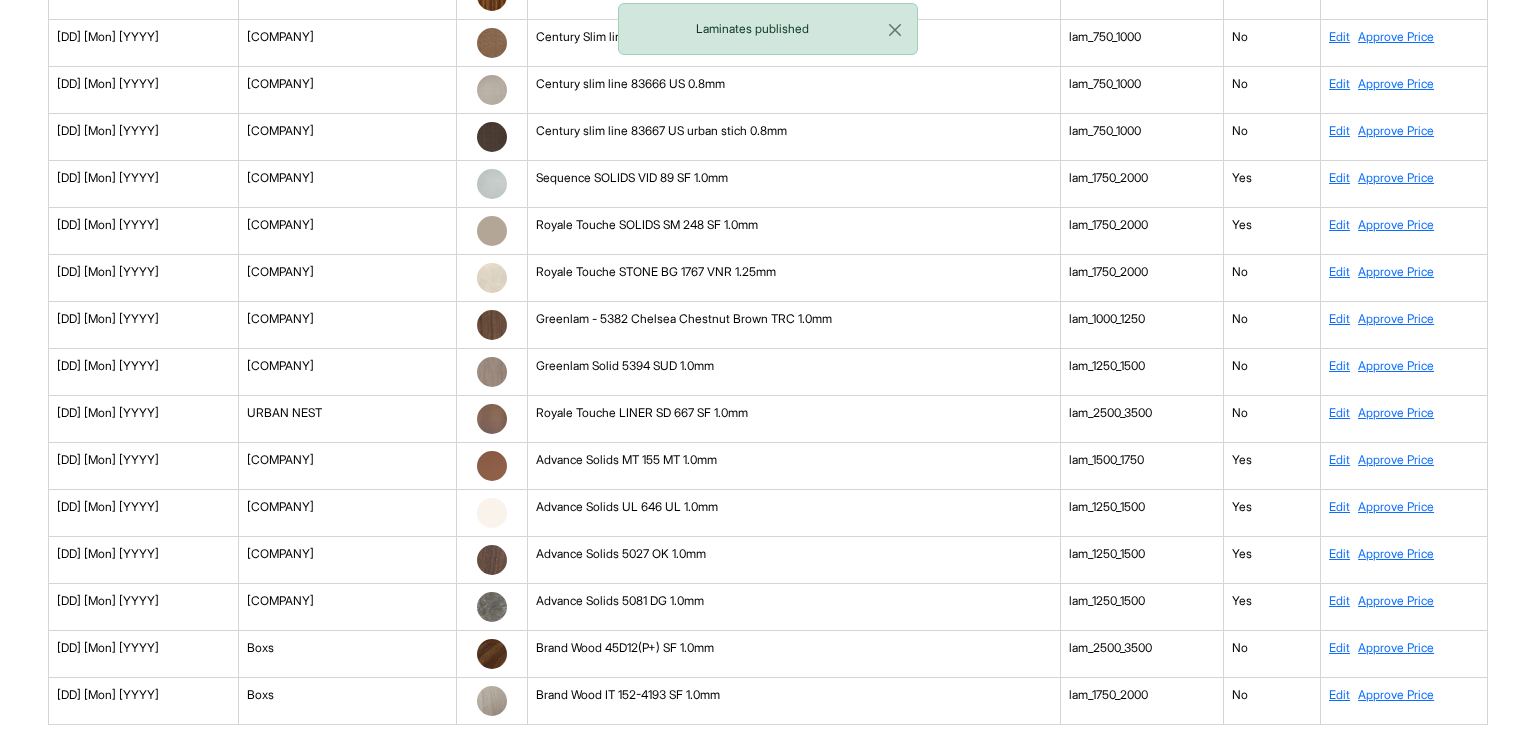scroll, scrollTop: 6843, scrollLeft: 0, axis: vertical 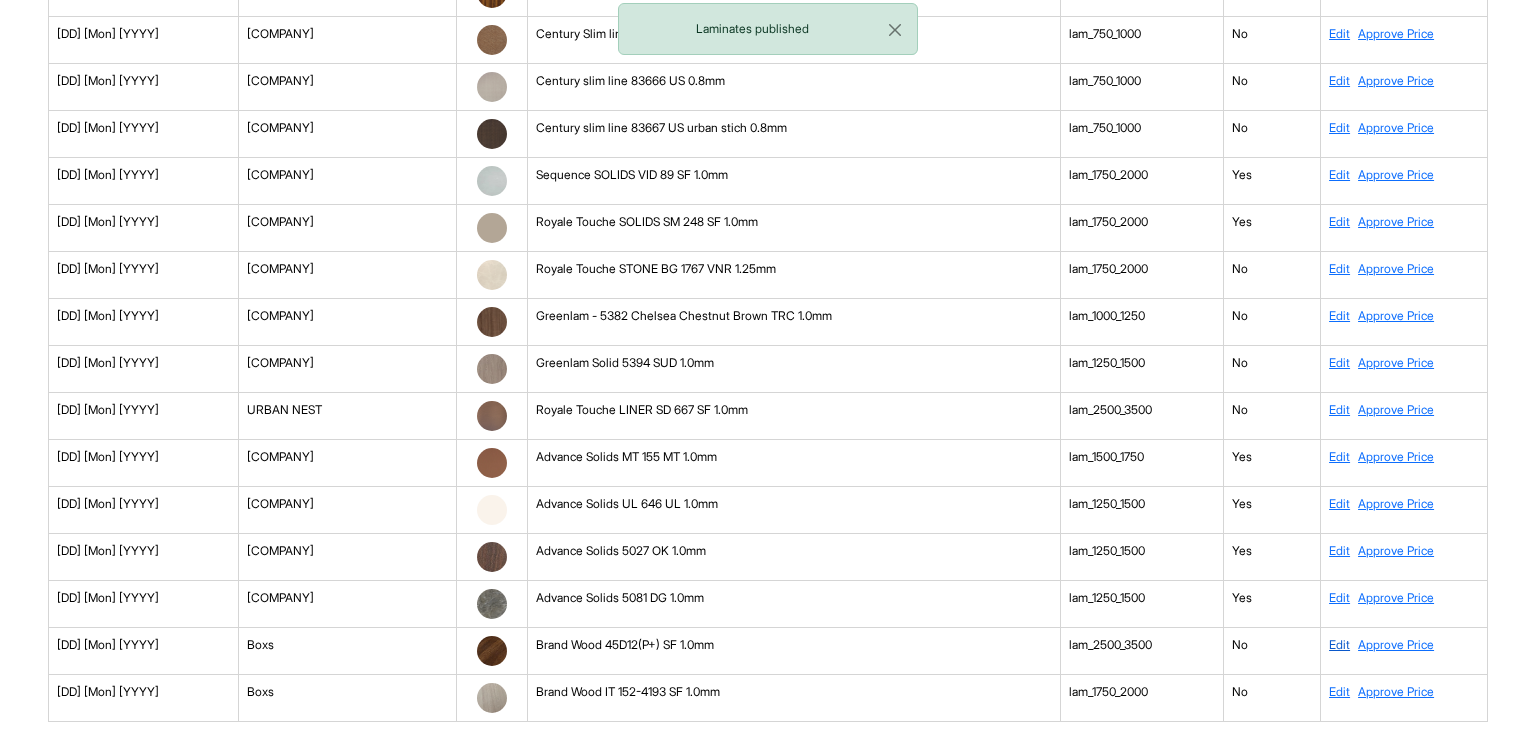 click on "Edit" at bounding box center (1339, 644) 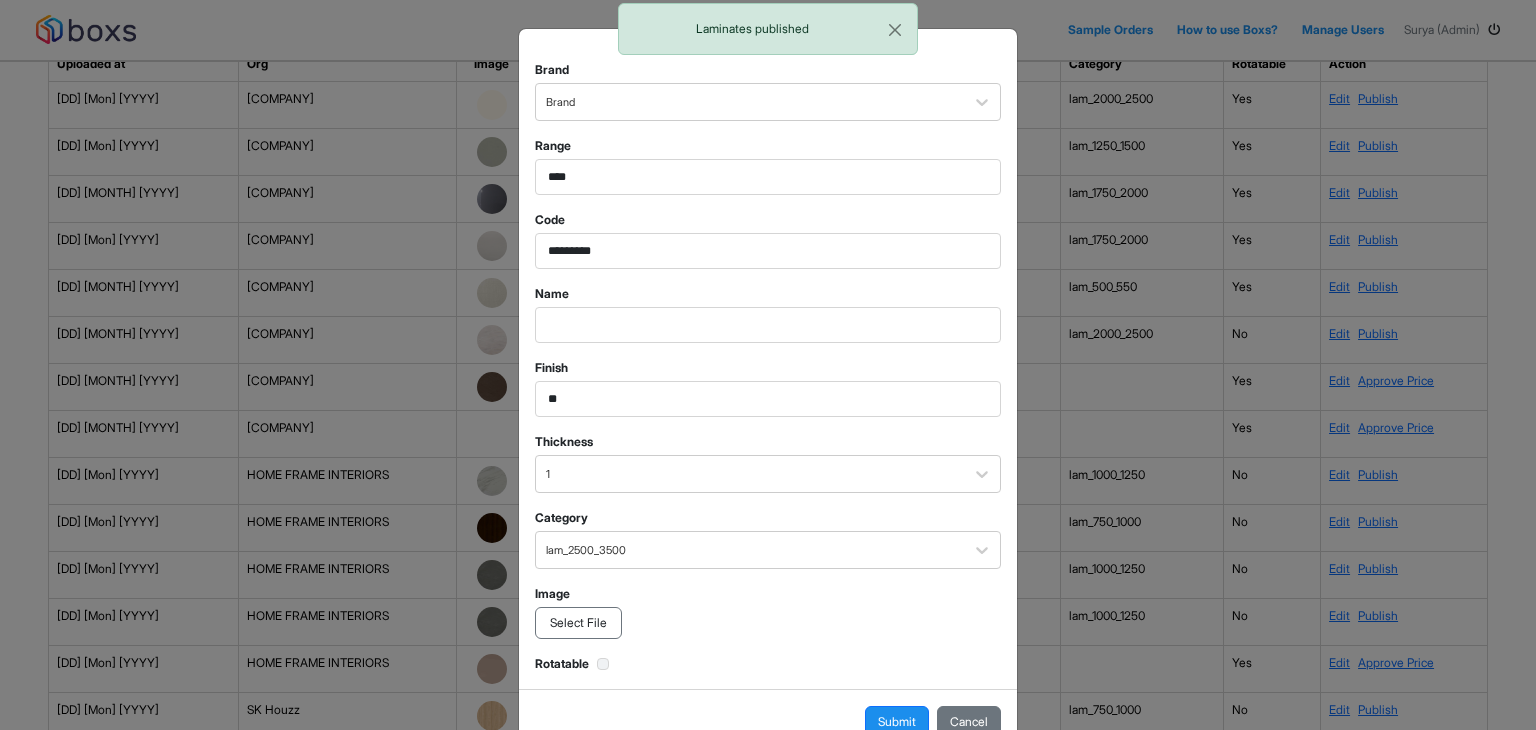 scroll, scrollTop: 0, scrollLeft: 0, axis: both 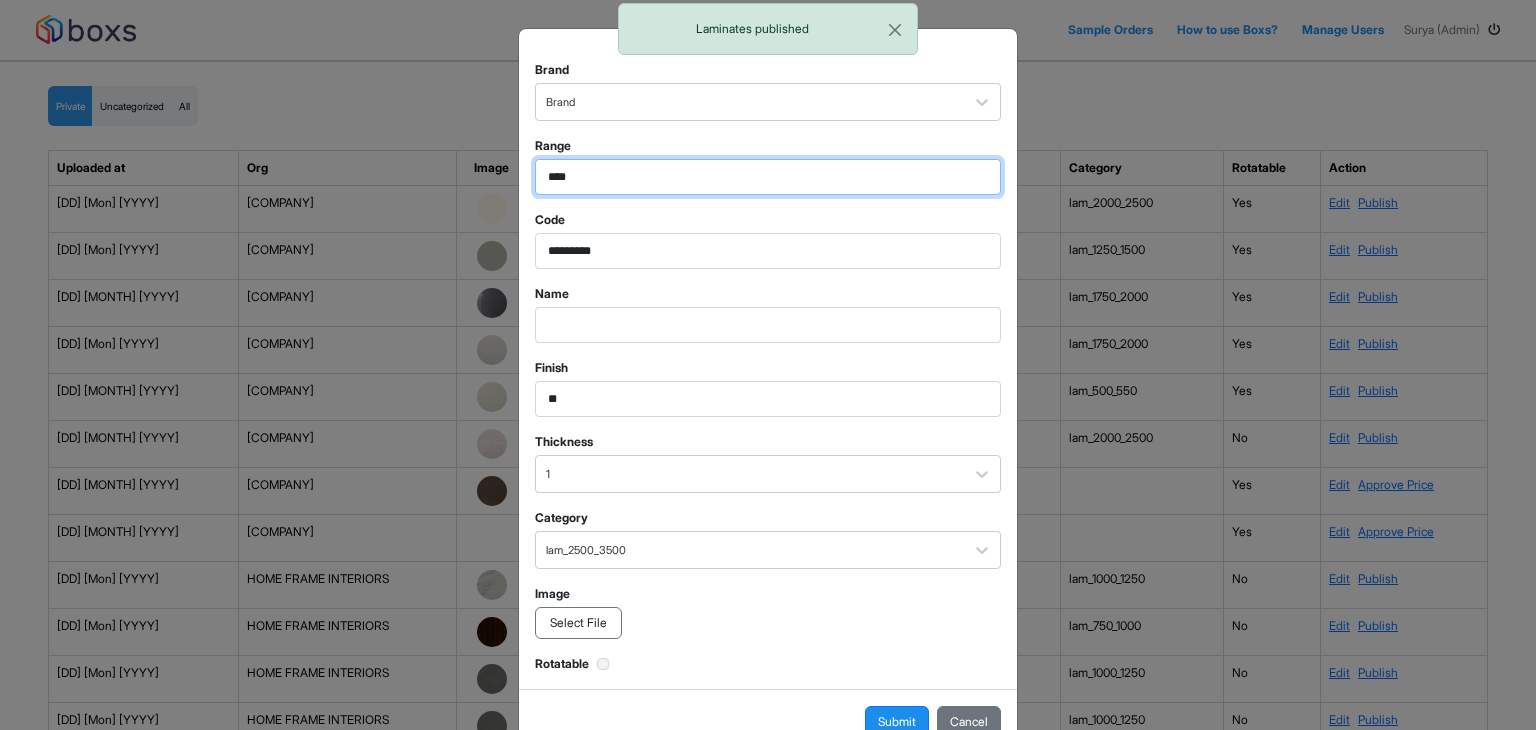 click on "****" at bounding box center [768, 177] 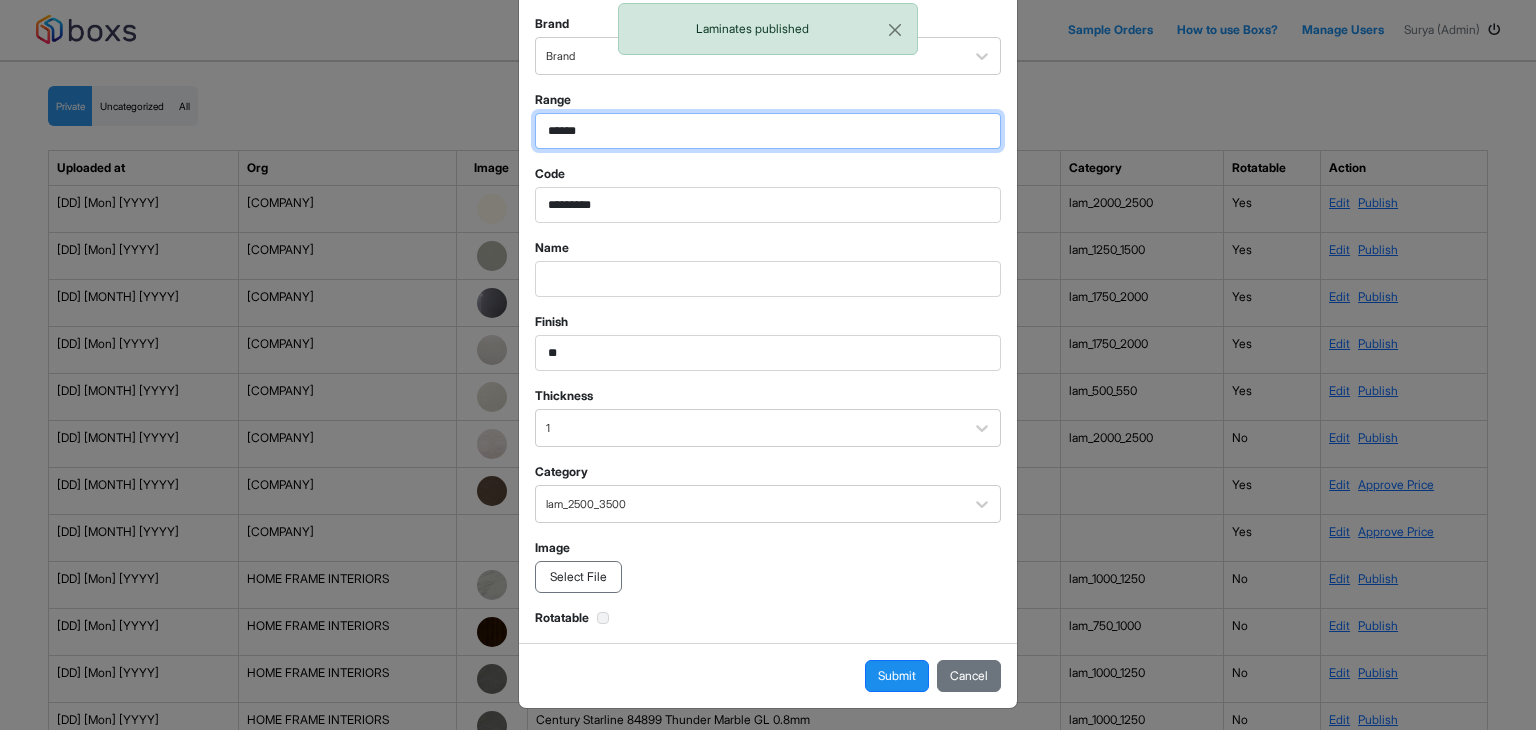 scroll, scrollTop: 50, scrollLeft: 0, axis: vertical 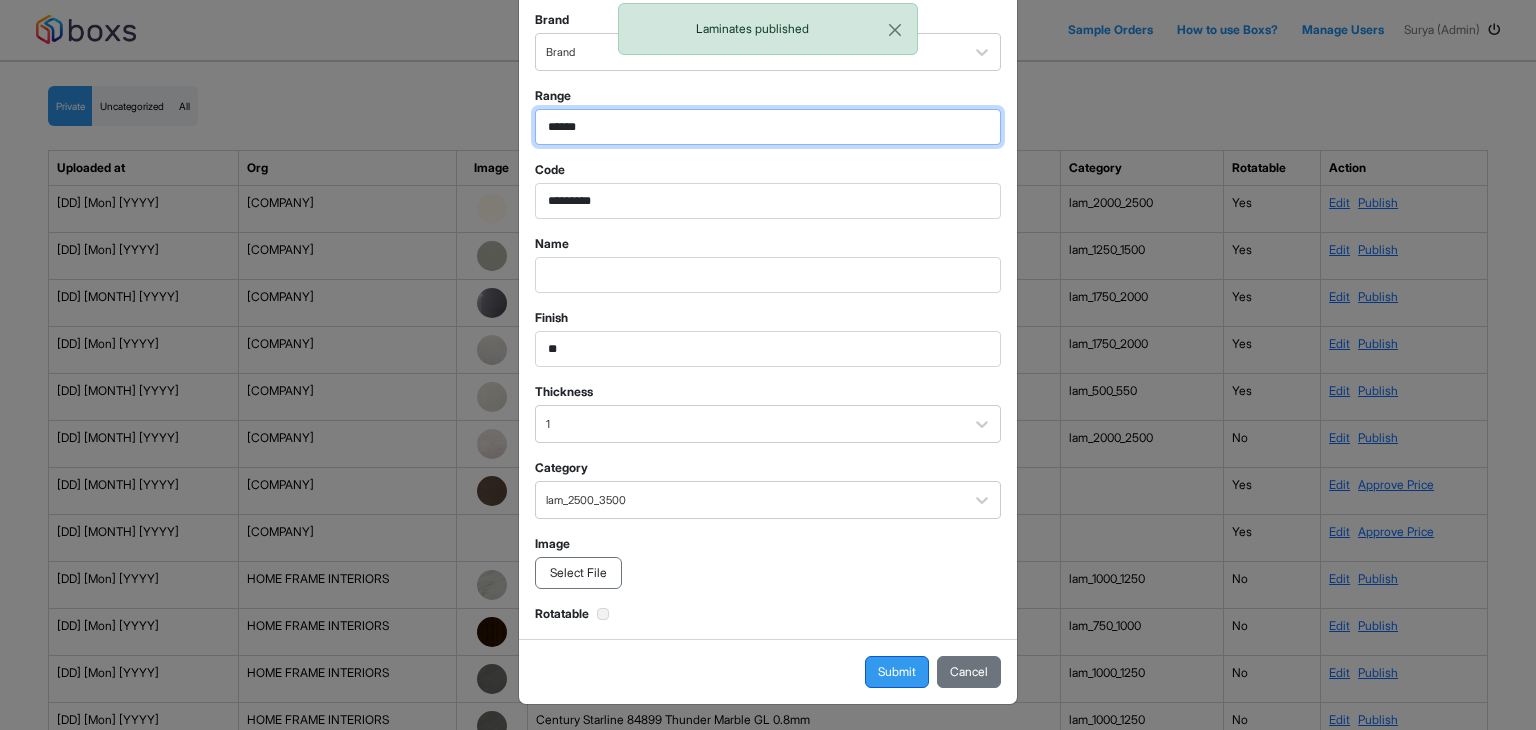 type on "******" 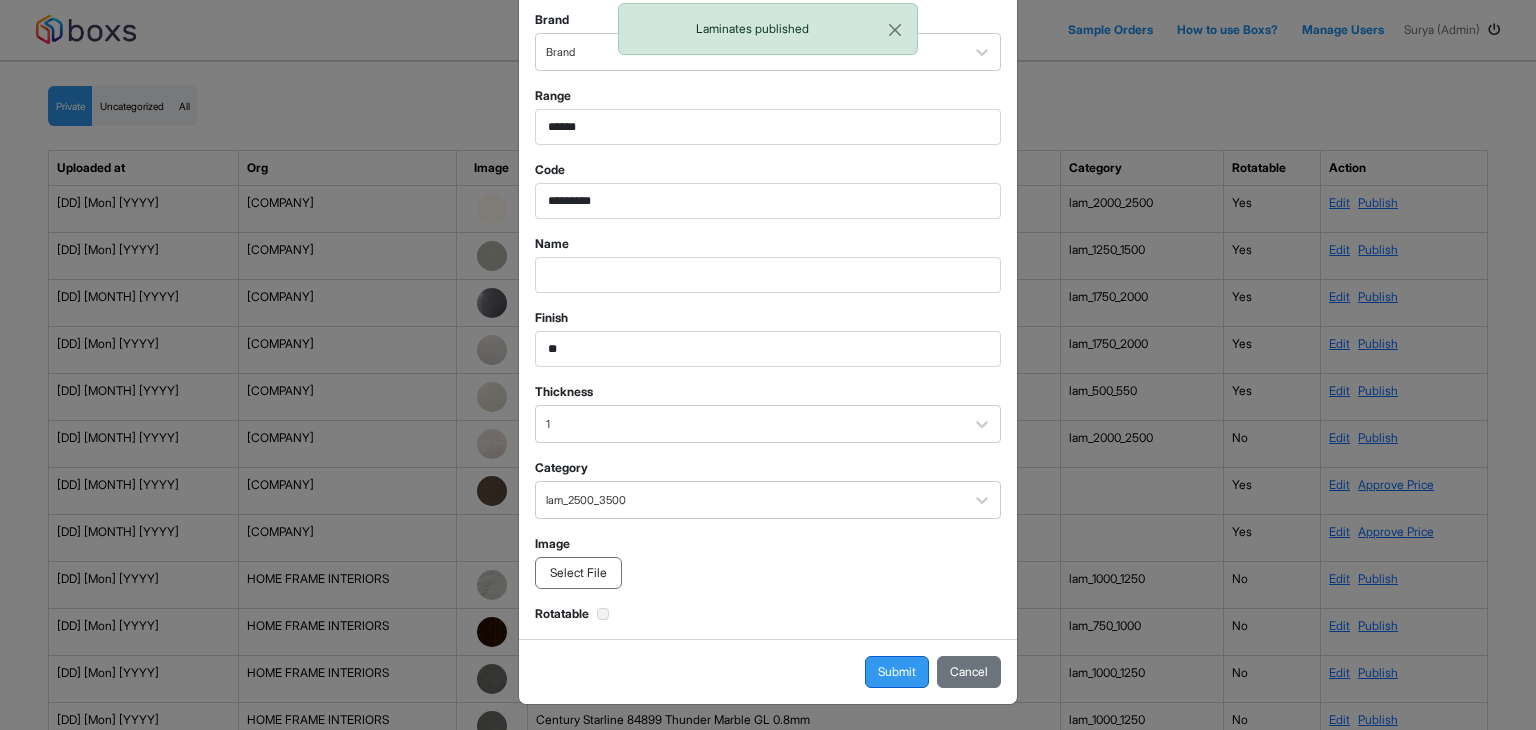 click on "Submit" at bounding box center (897, 672) 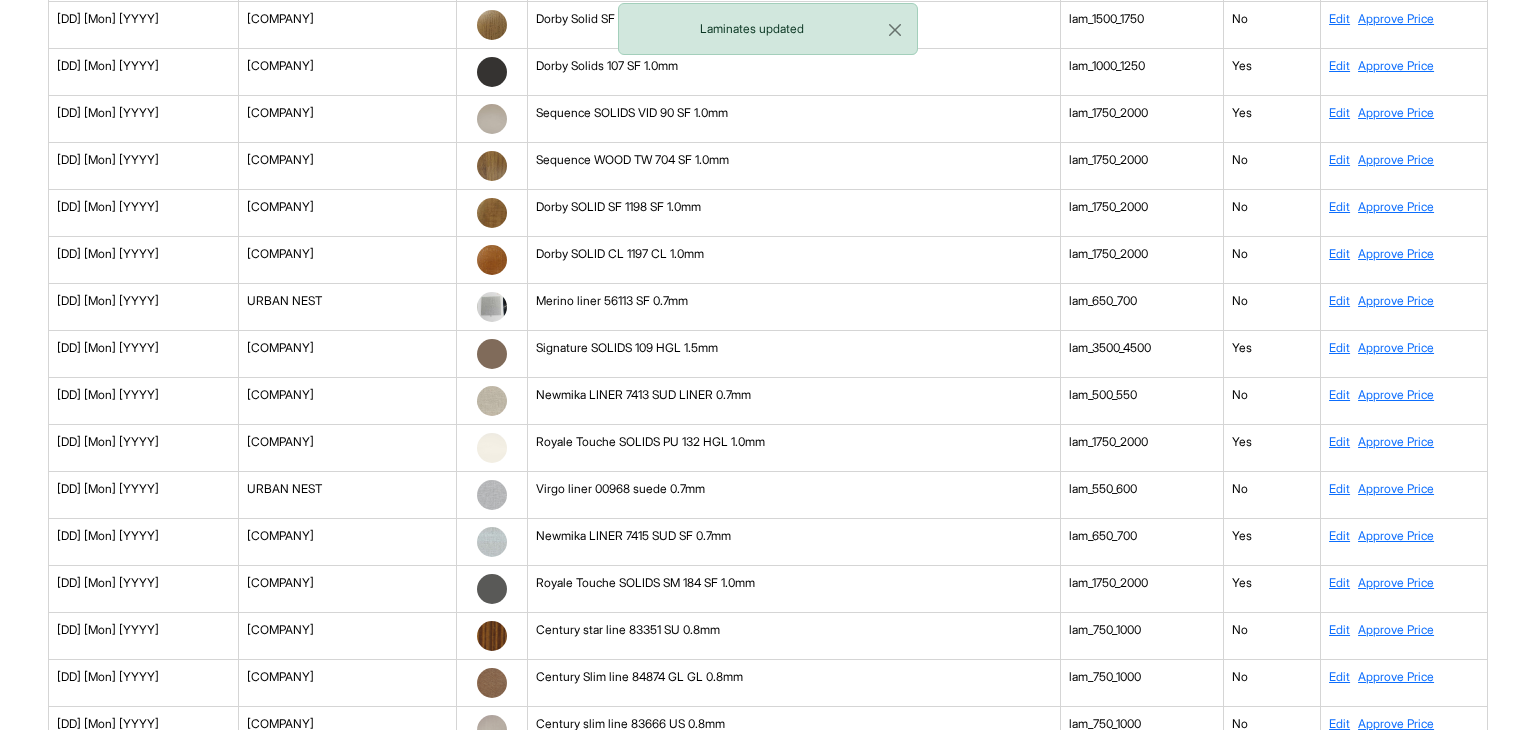 scroll, scrollTop: 6843, scrollLeft: 0, axis: vertical 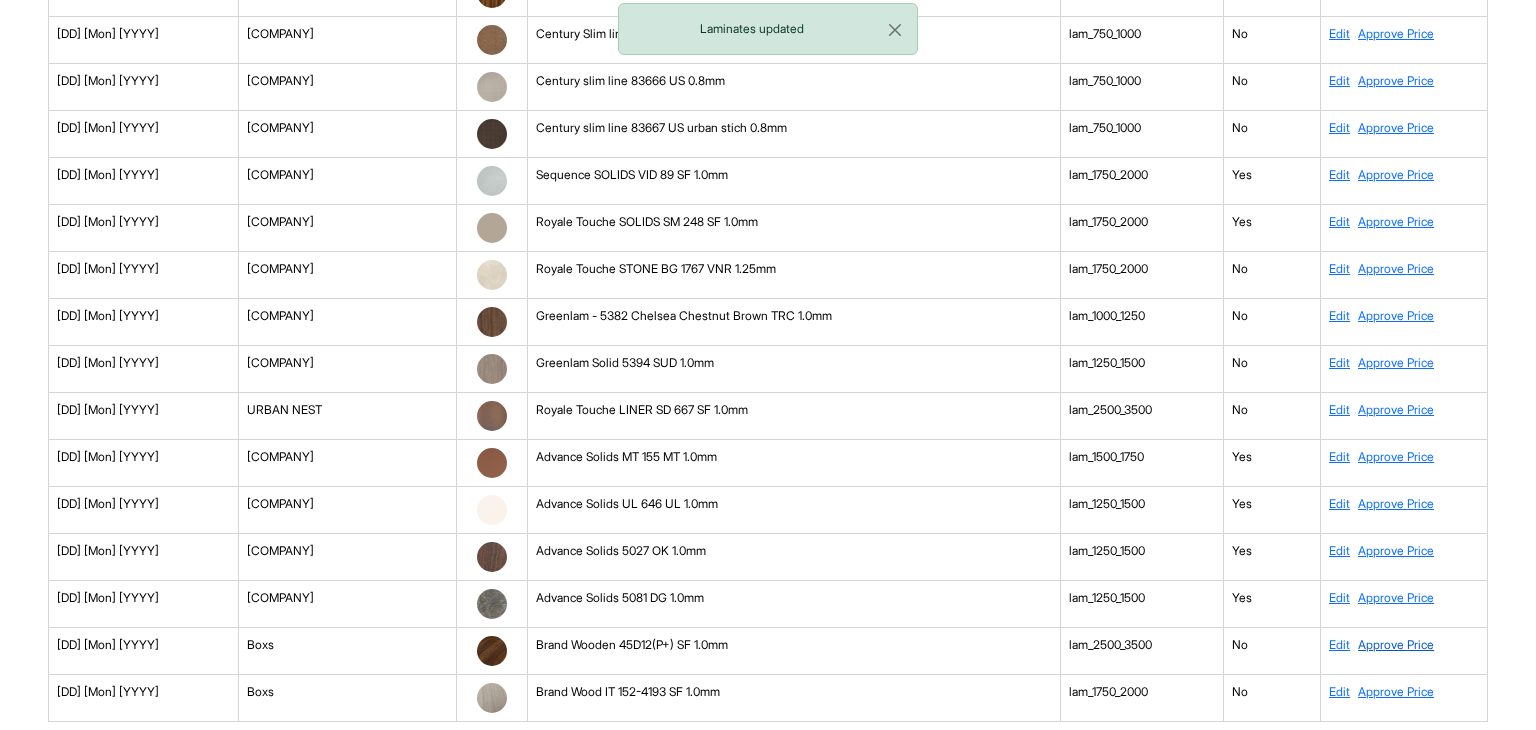 click on "Approve Price" at bounding box center [1396, 644] 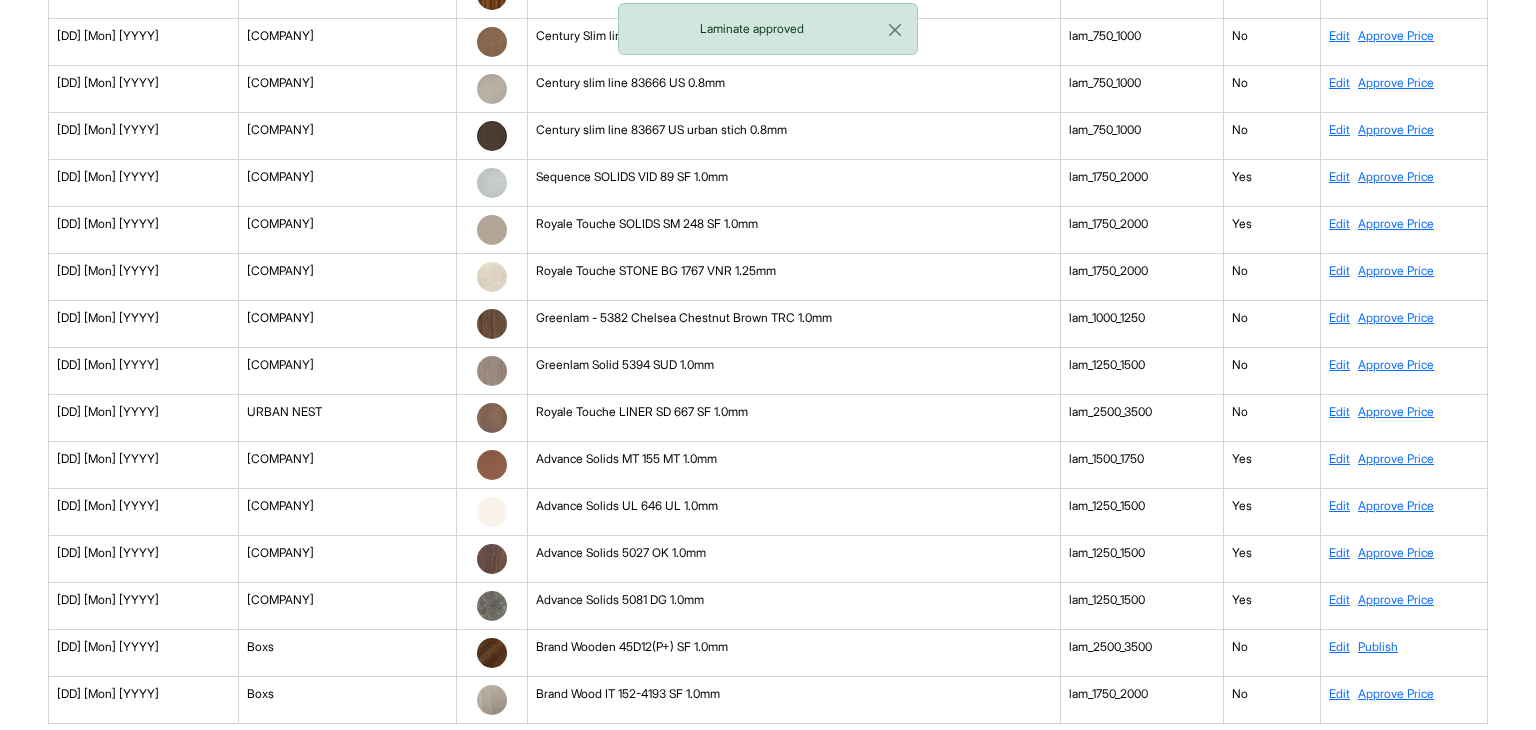 scroll, scrollTop: 6843, scrollLeft: 0, axis: vertical 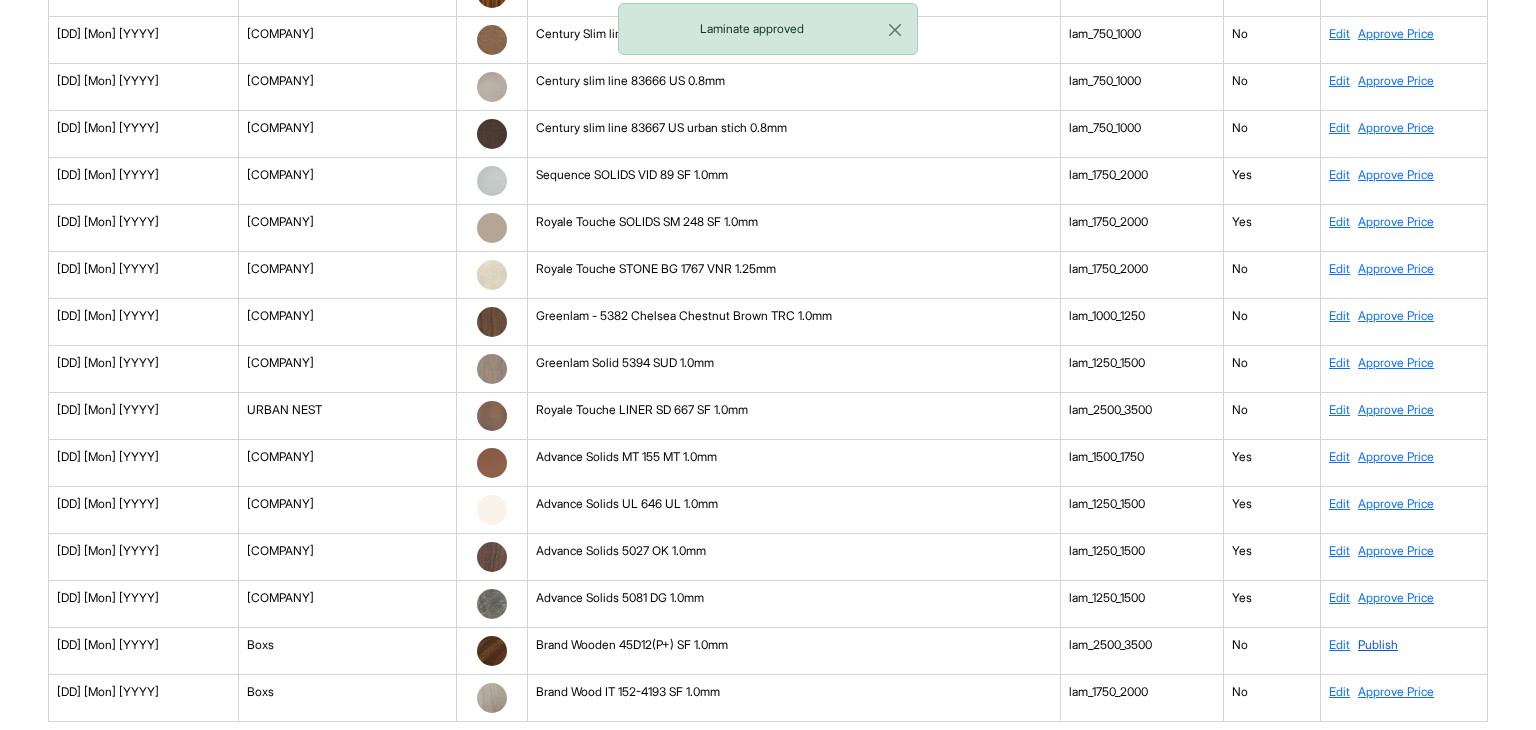 click on "Publish" at bounding box center [1378, 644] 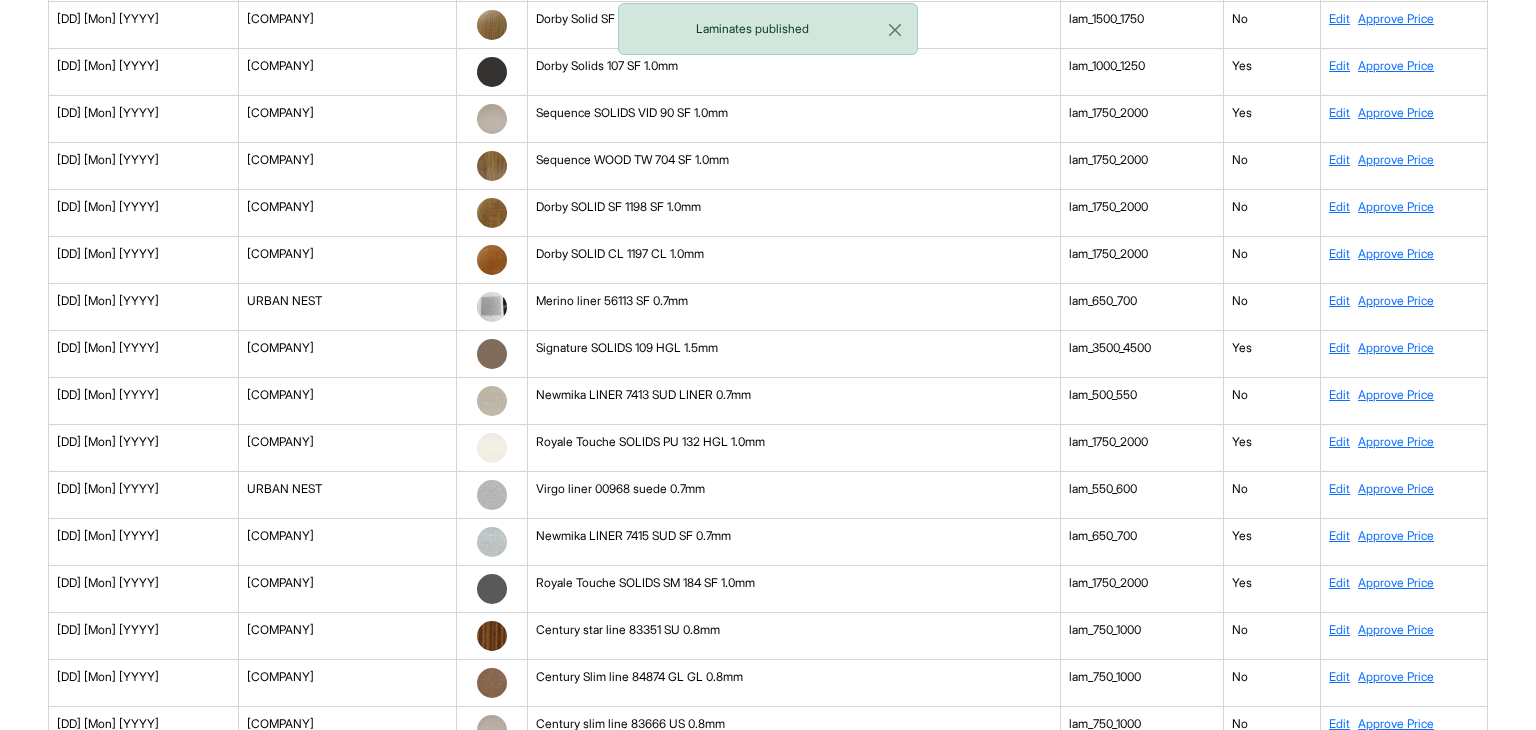 scroll, scrollTop: 6796, scrollLeft: 0, axis: vertical 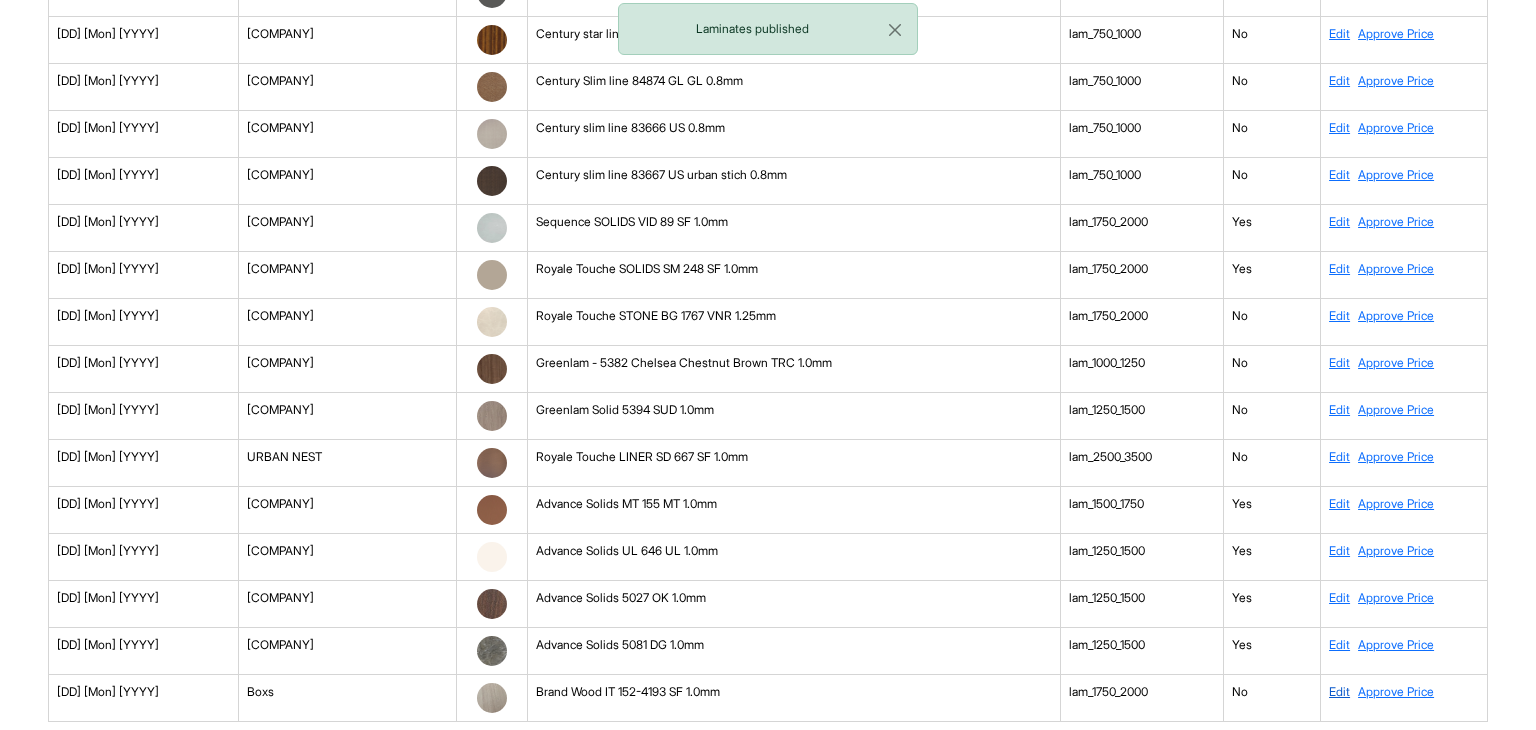 click on "Edit" at bounding box center [1339, 691] 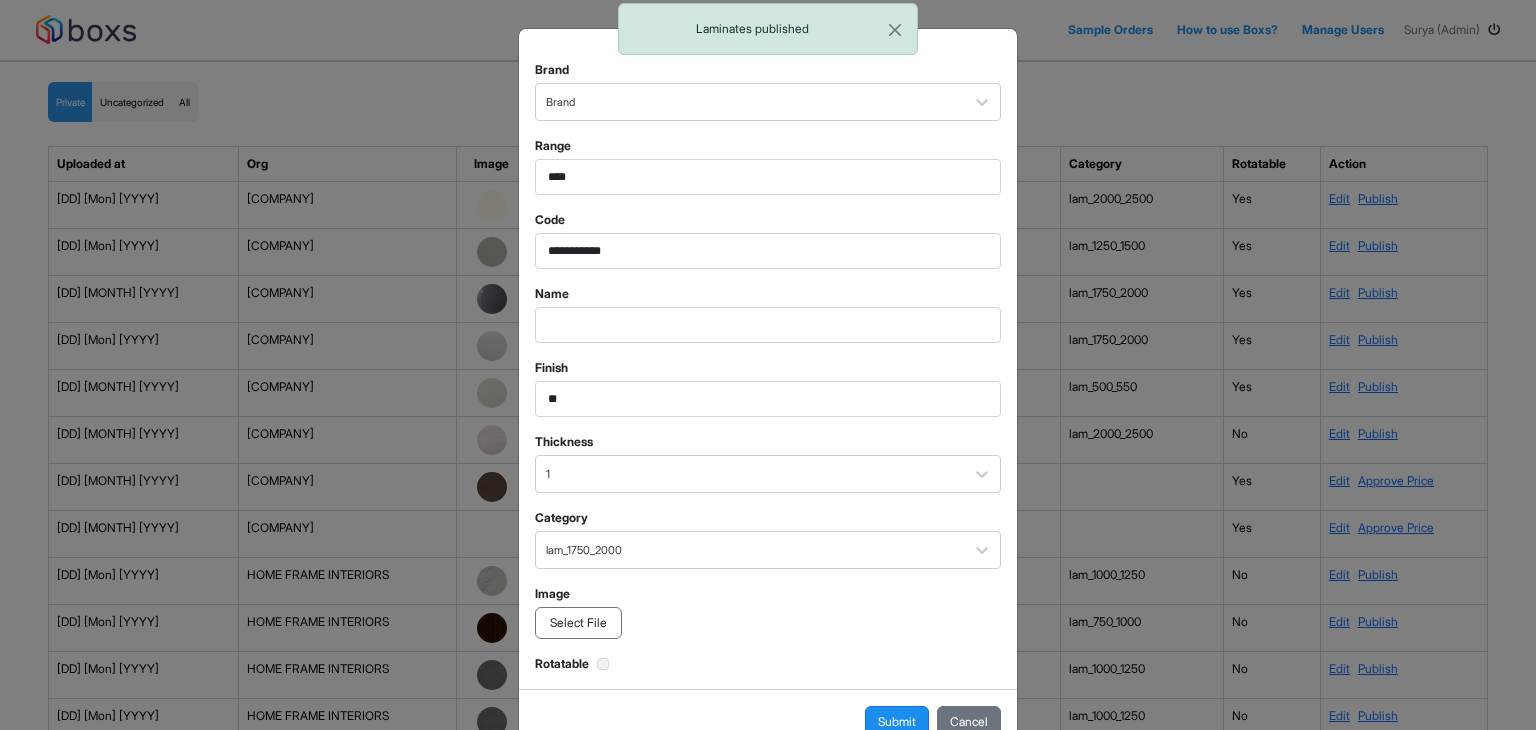scroll, scrollTop: 0, scrollLeft: 0, axis: both 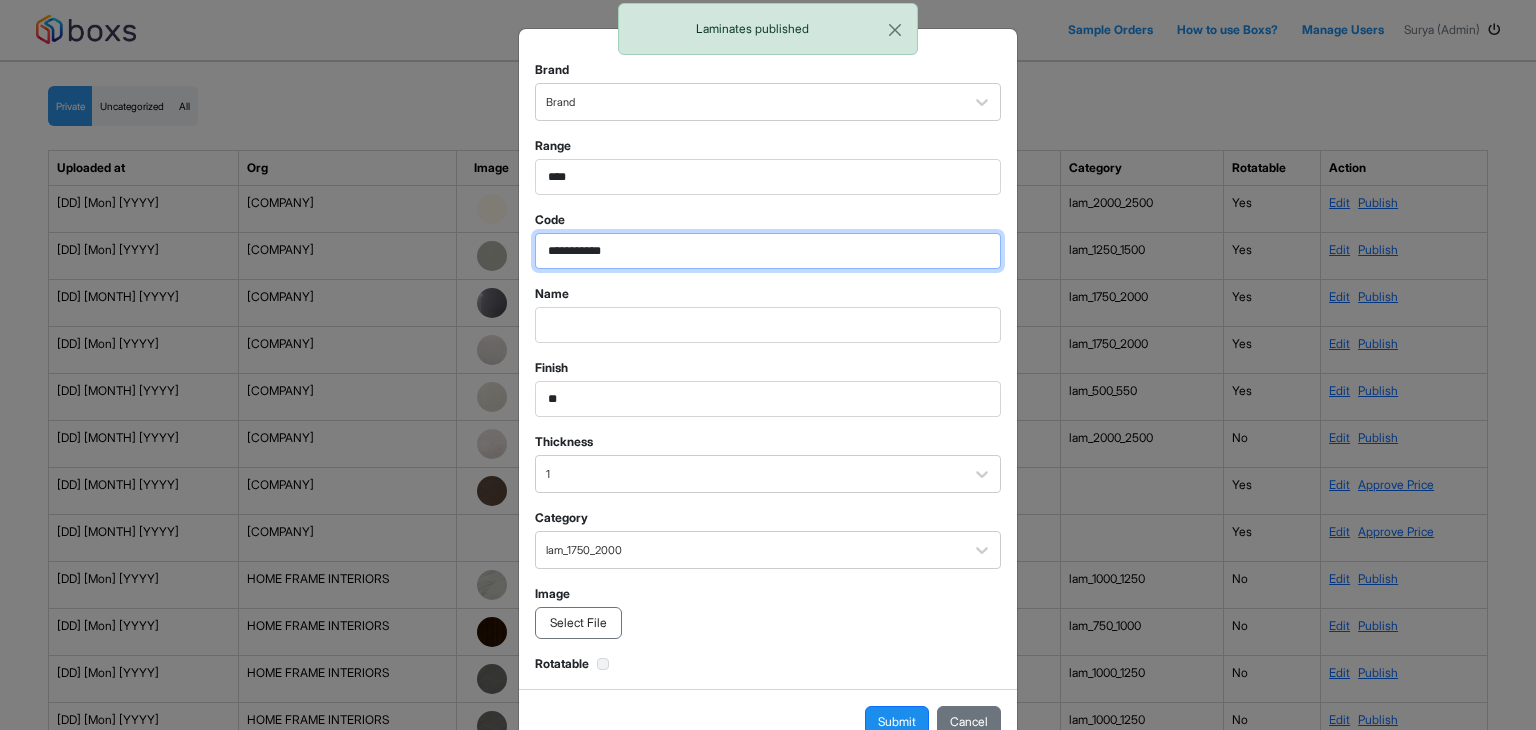 click on "**********" at bounding box center (768, 177) 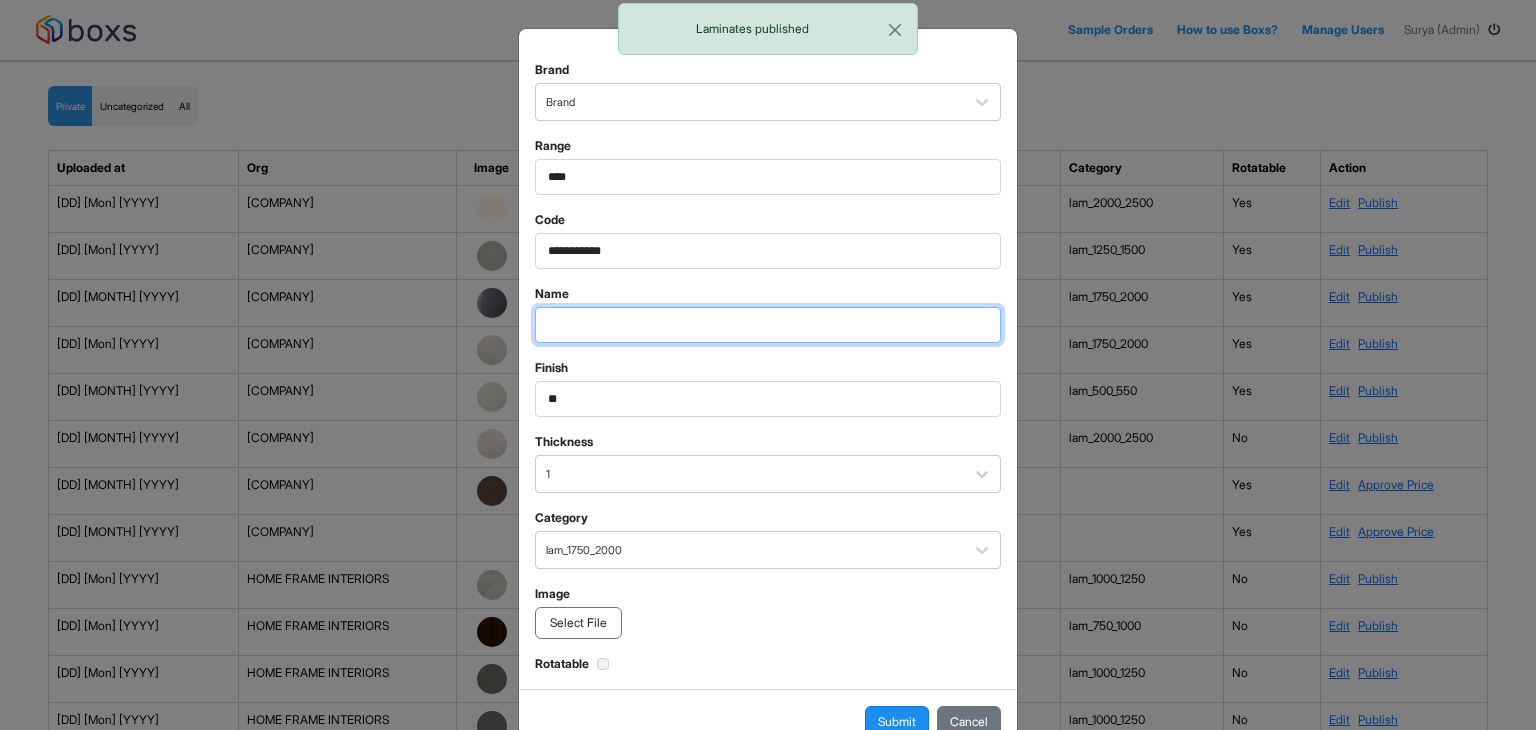 click at bounding box center [768, 177] 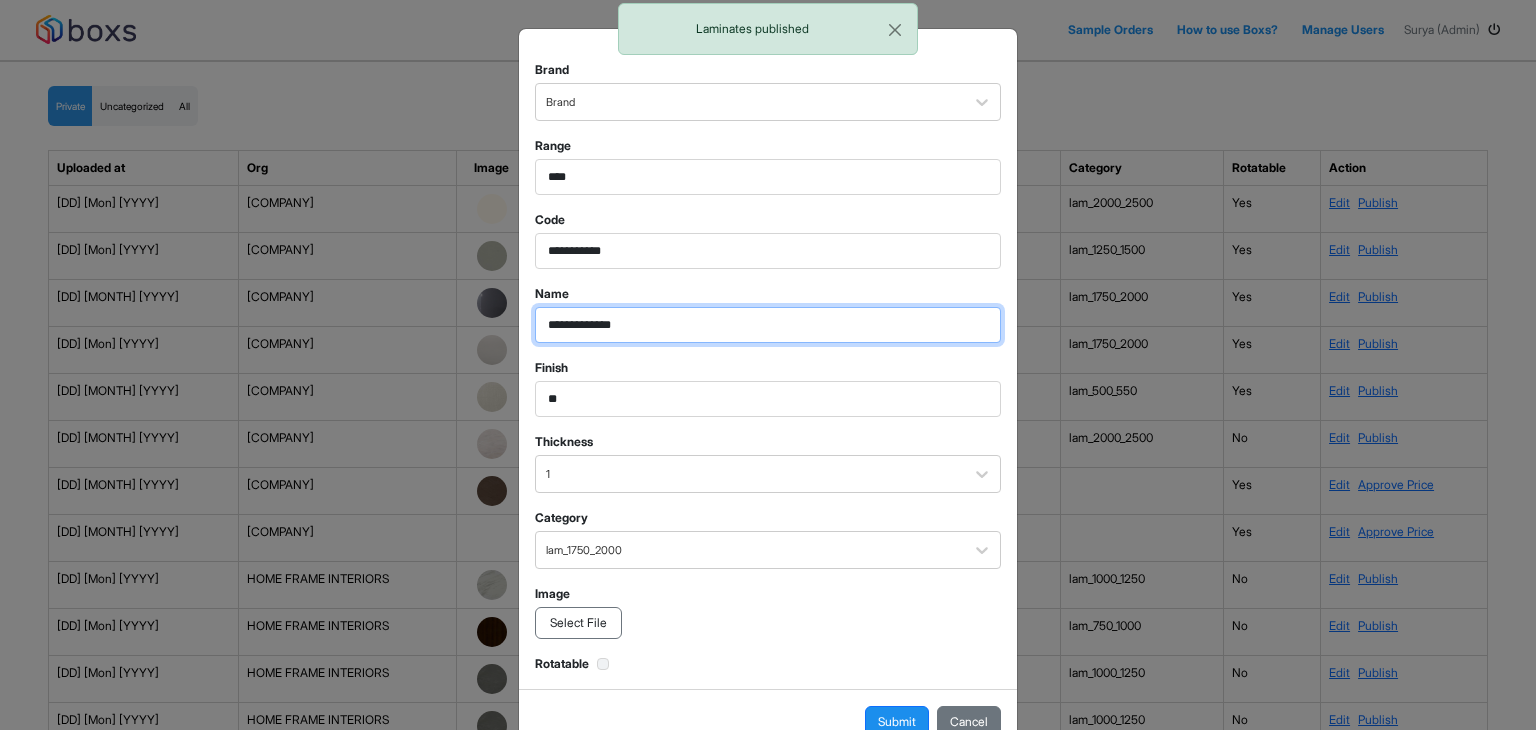 type on "**********" 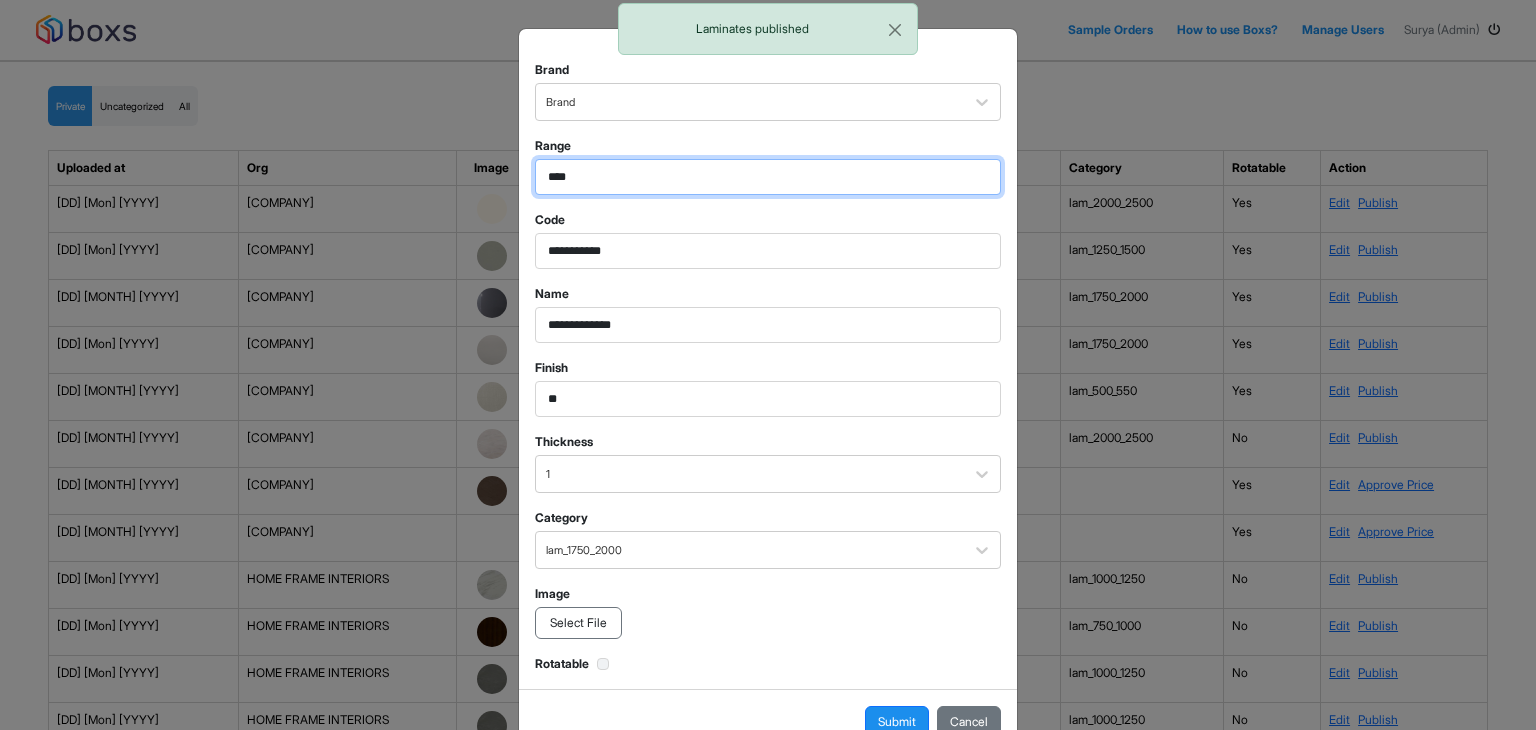 click on "****" at bounding box center (768, 177) 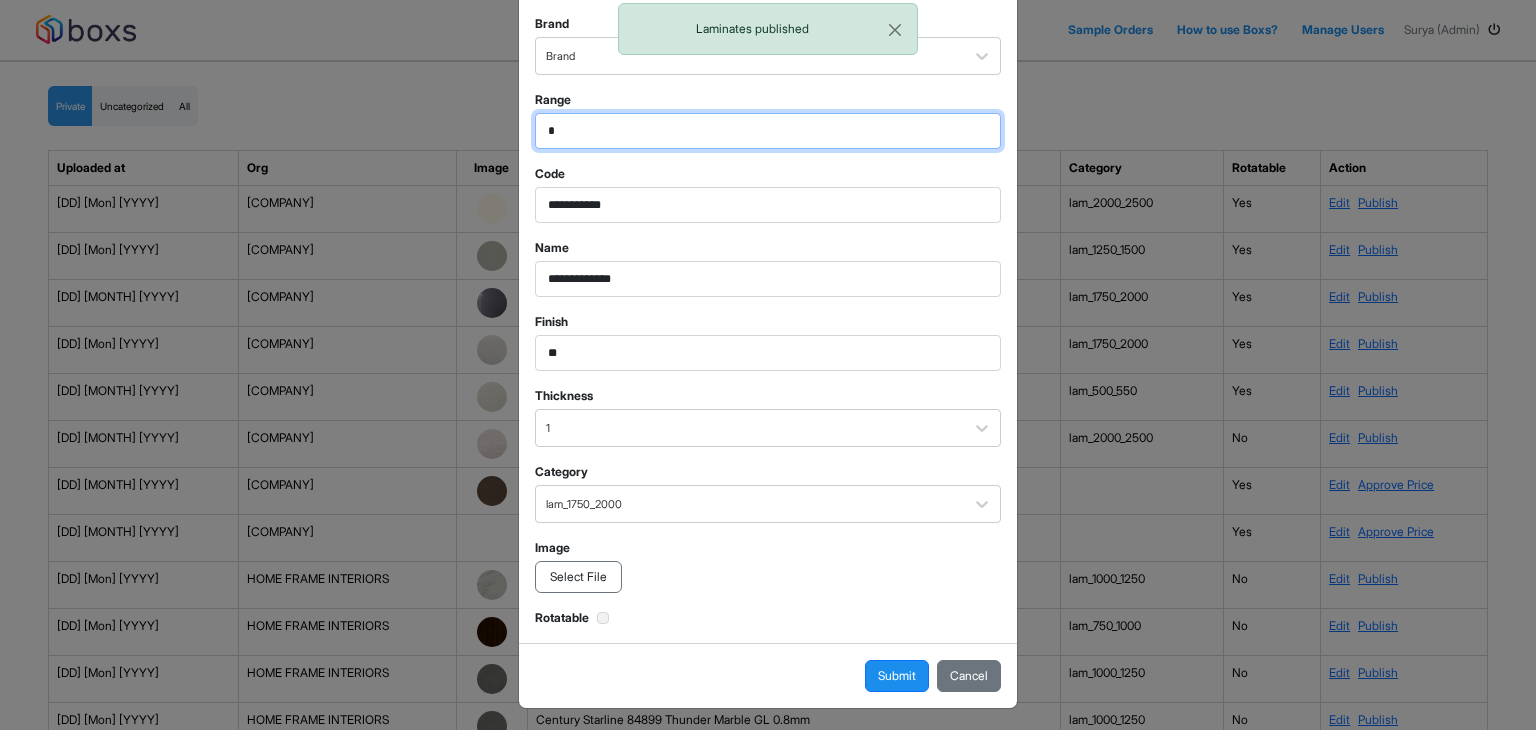 scroll, scrollTop: 50, scrollLeft: 0, axis: vertical 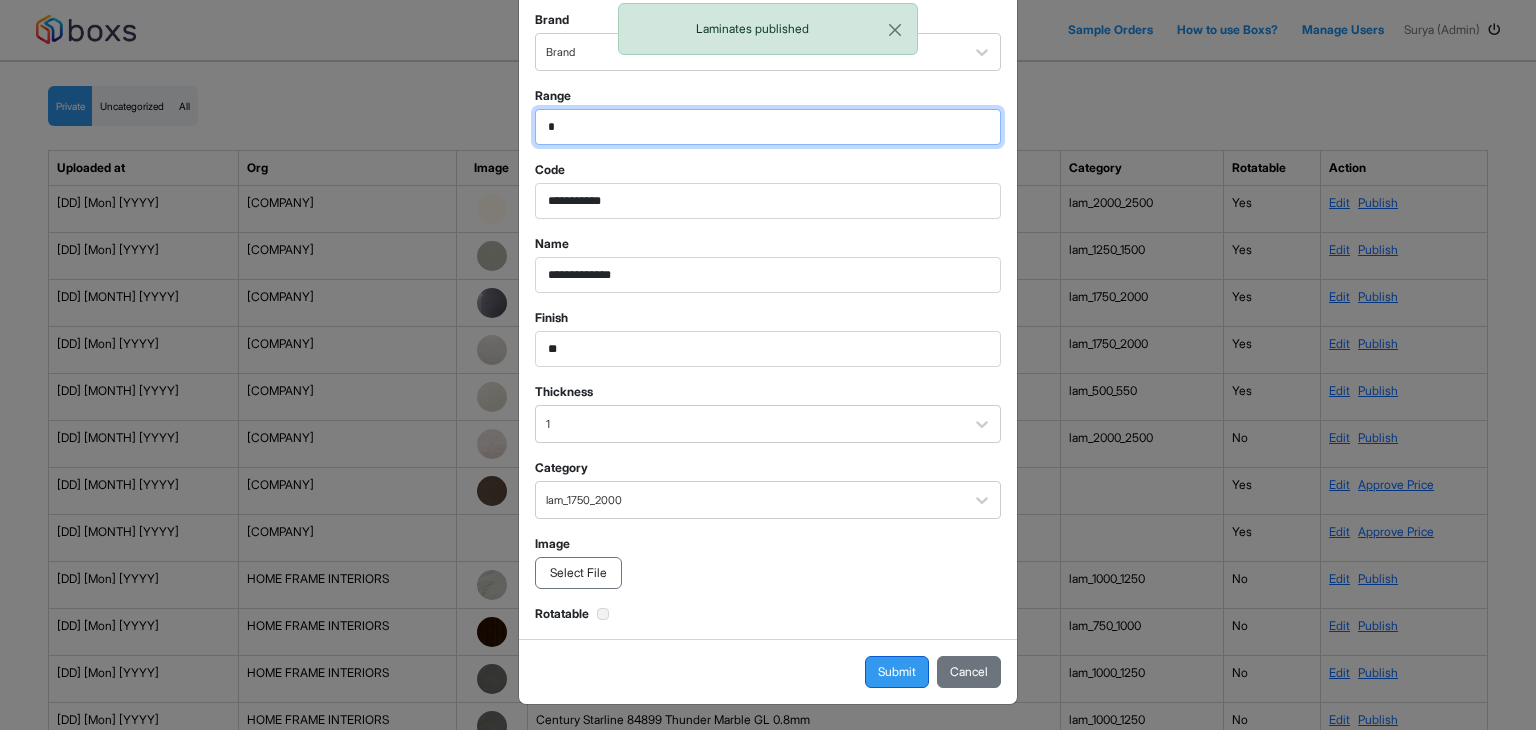type on "*" 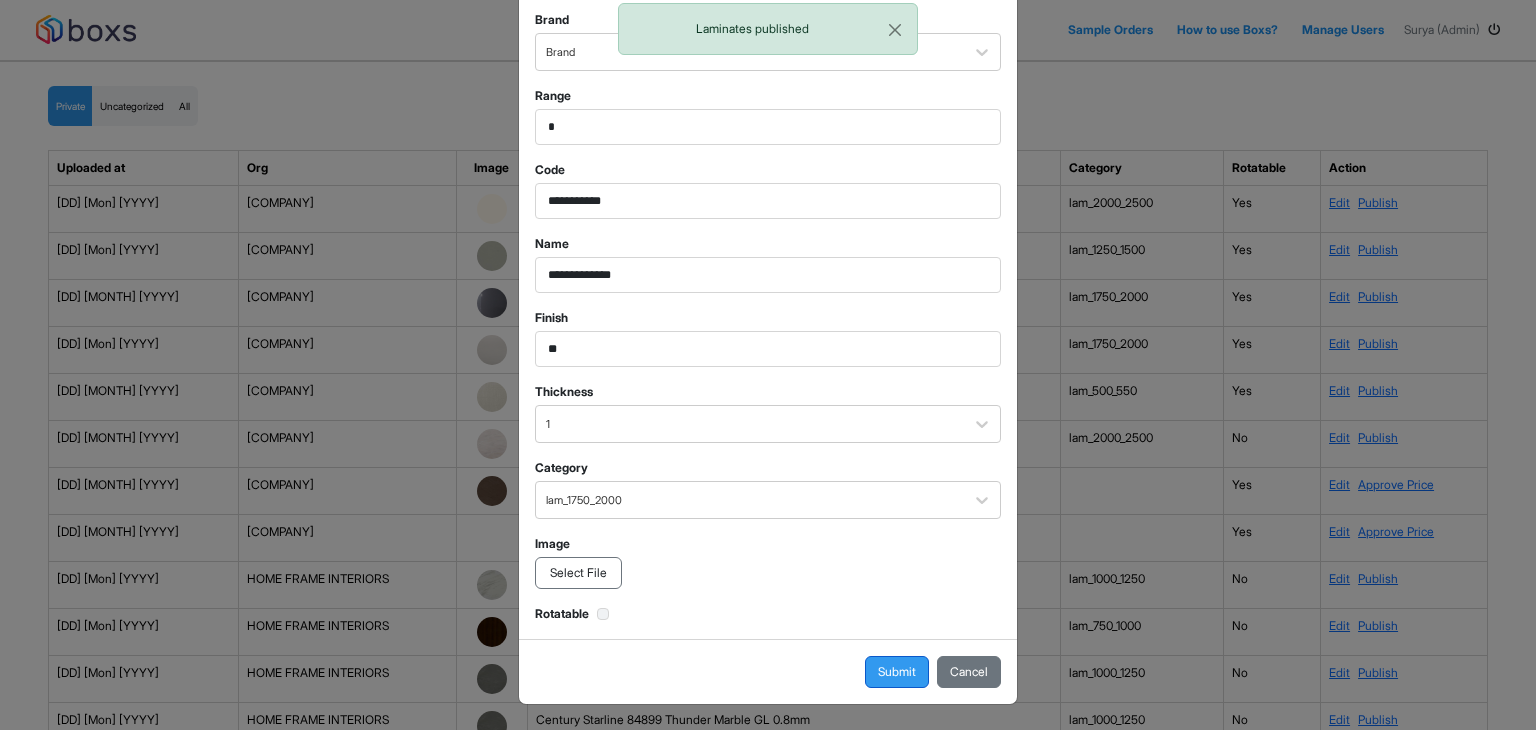 click on "Submit" at bounding box center [897, 672] 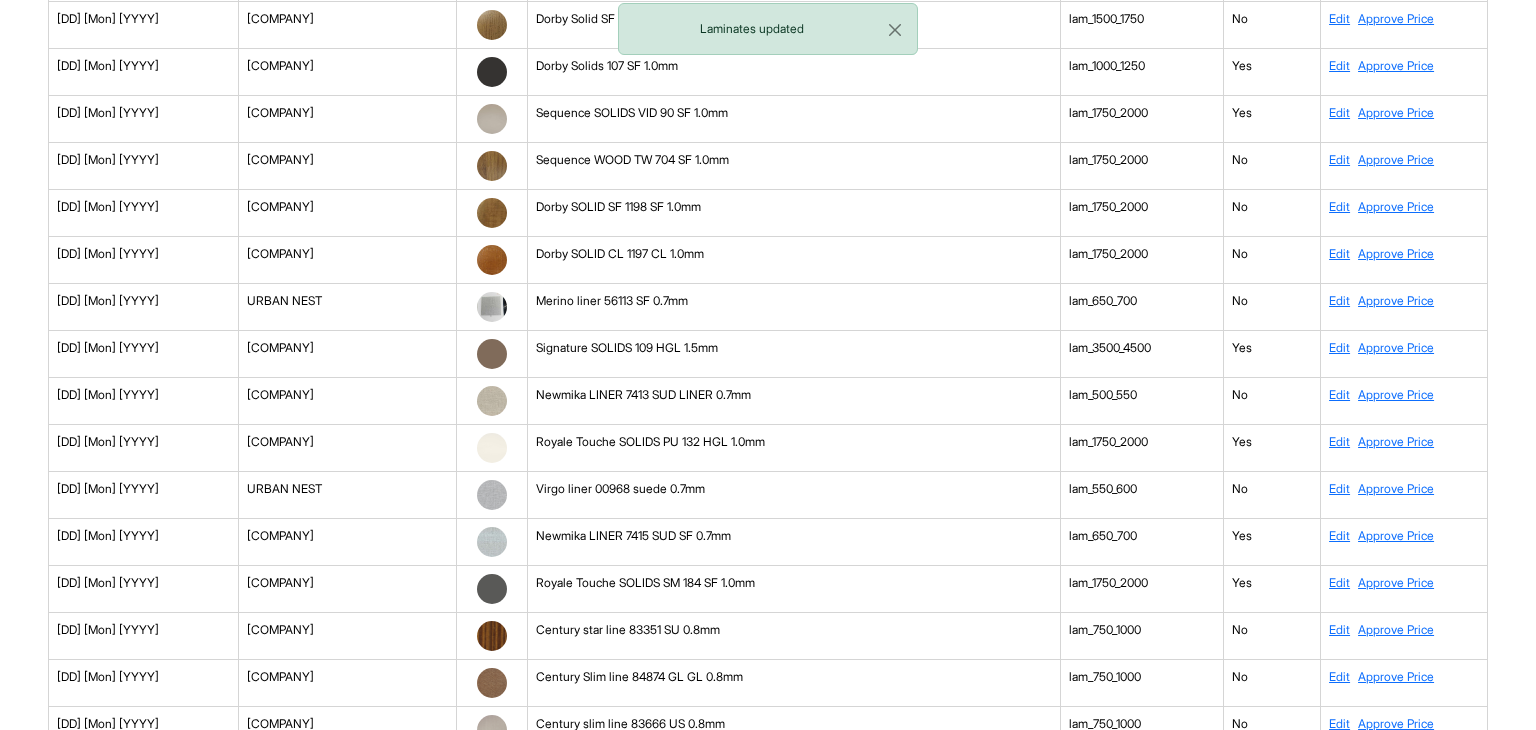 scroll, scrollTop: 6796, scrollLeft: 0, axis: vertical 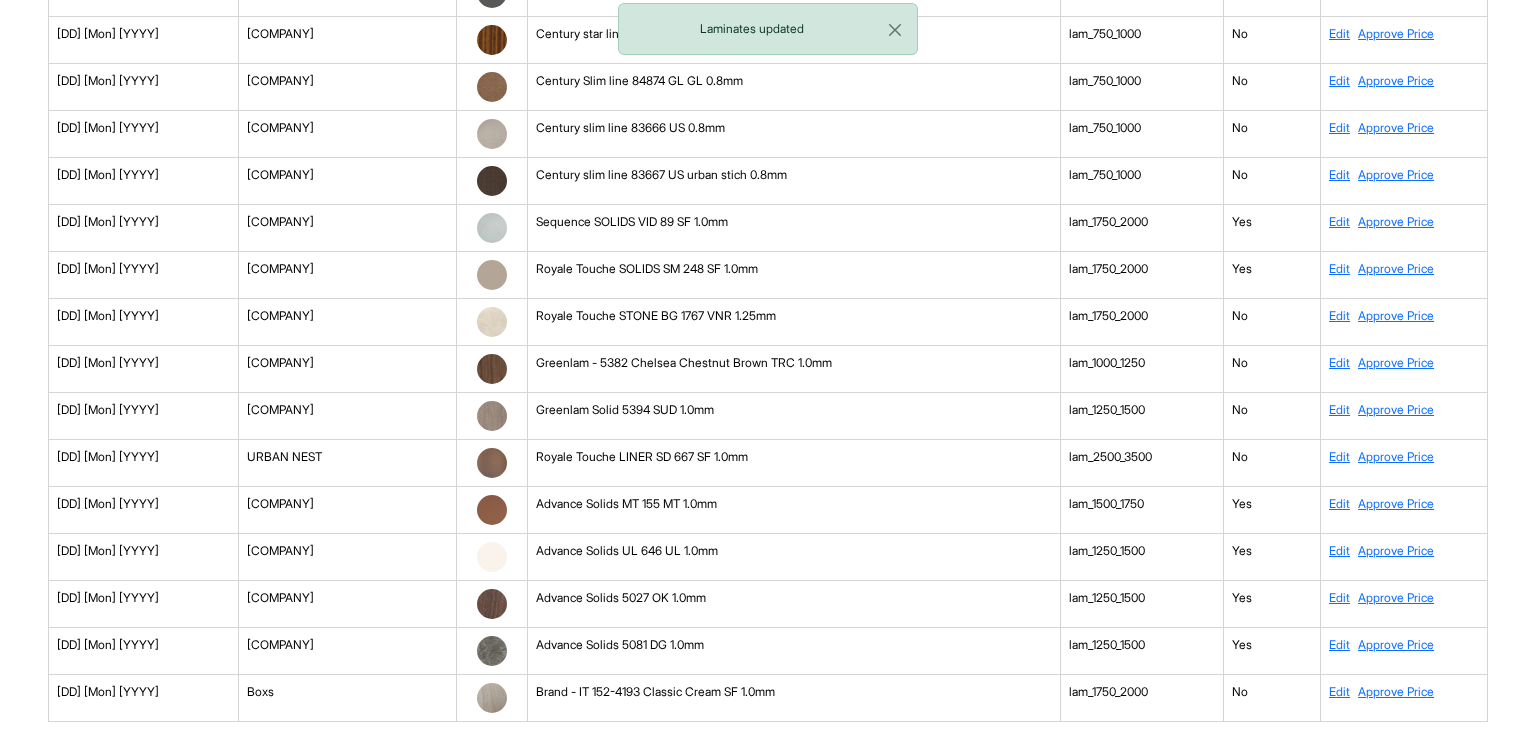 click on "Edit Approve Price" at bounding box center (1404, 698) 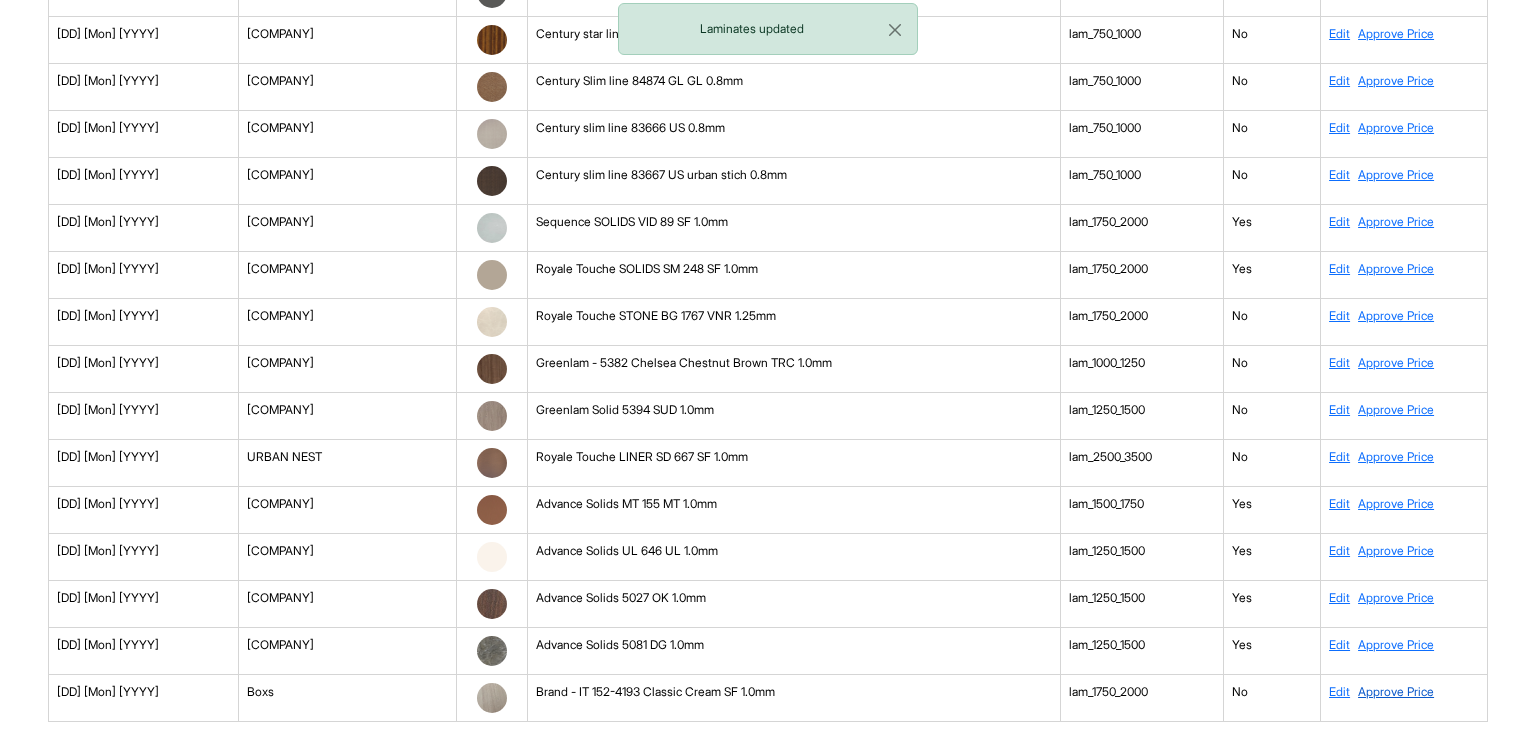click on "Approve Price" at bounding box center (1396, 691) 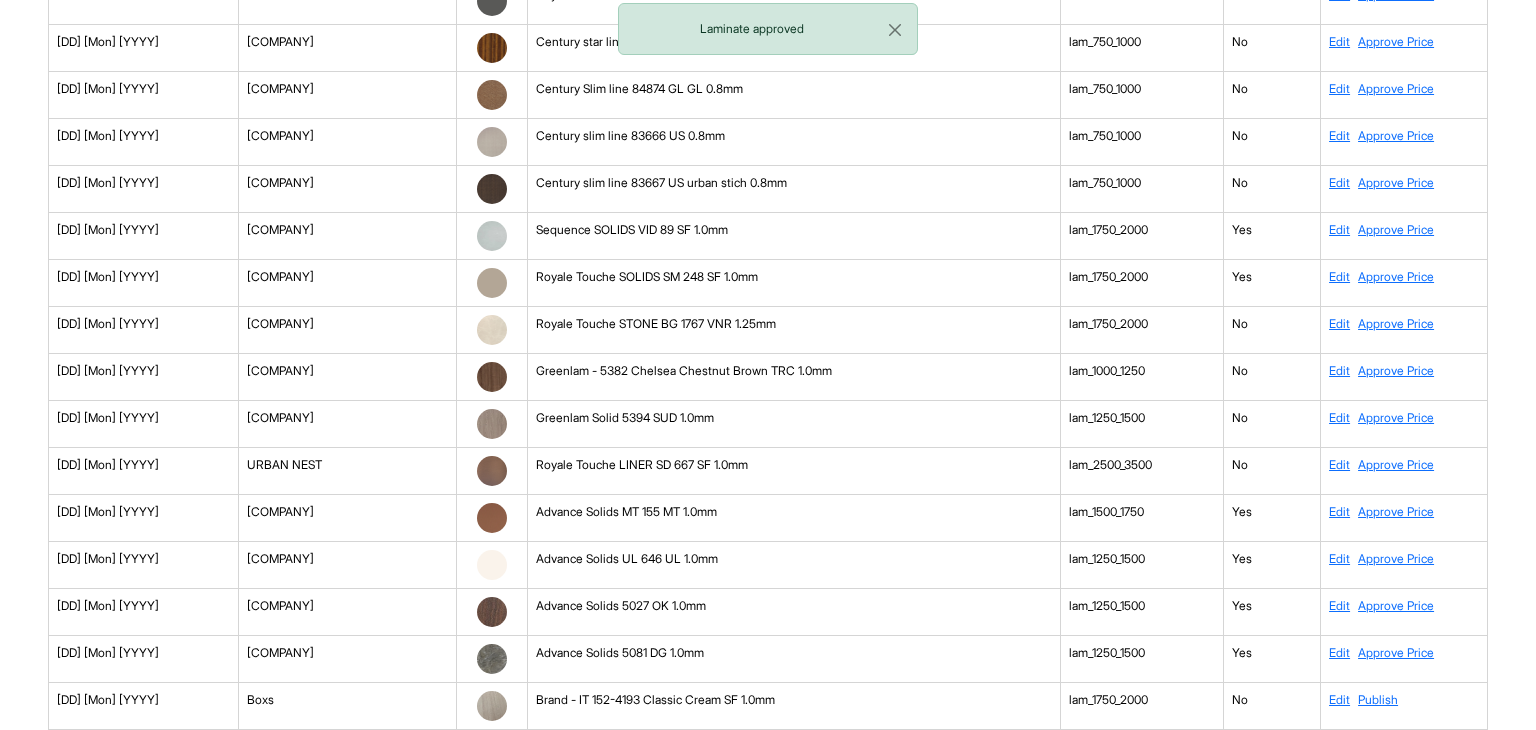 scroll, scrollTop: 6796, scrollLeft: 0, axis: vertical 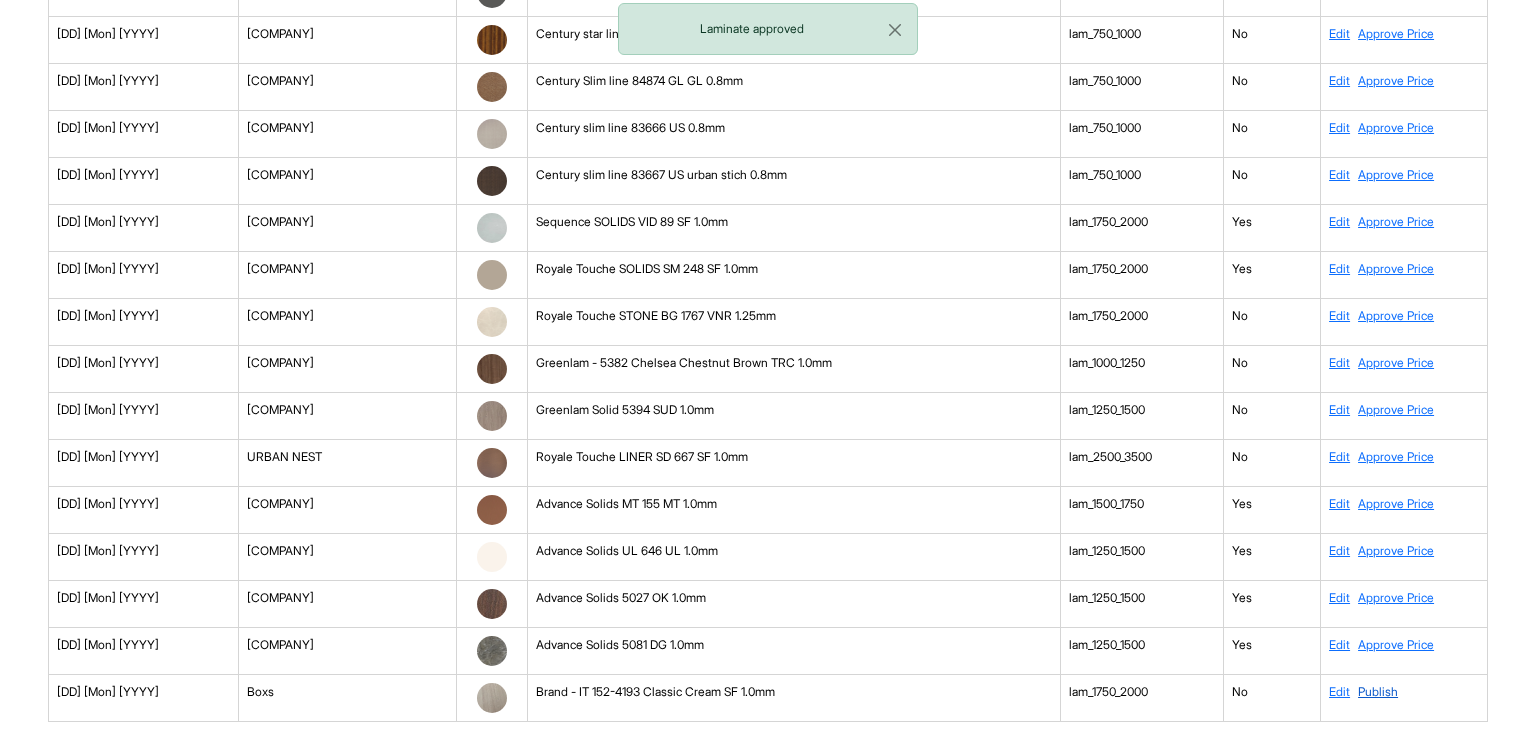 click on "Publish" at bounding box center [1378, 691] 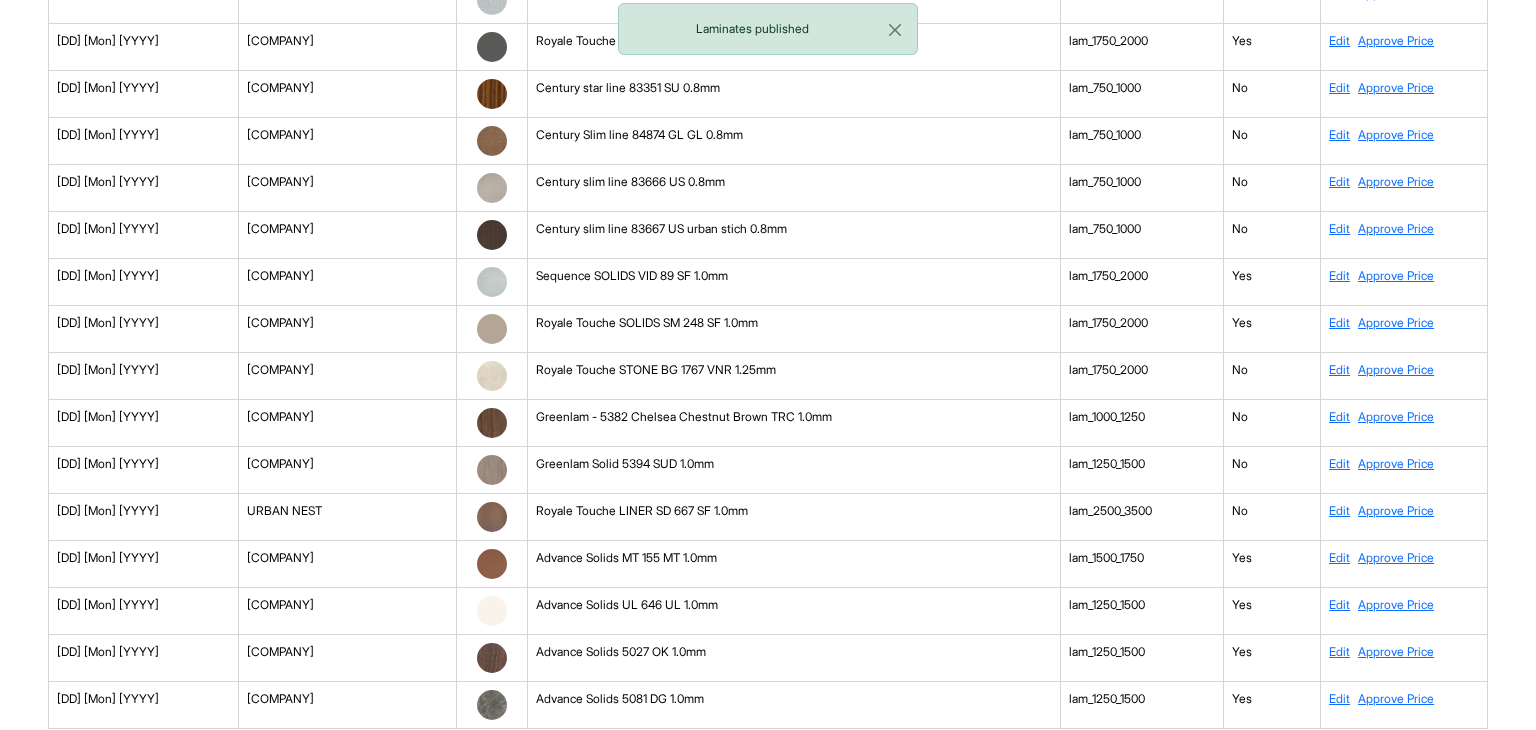 scroll, scrollTop: 6749, scrollLeft: 0, axis: vertical 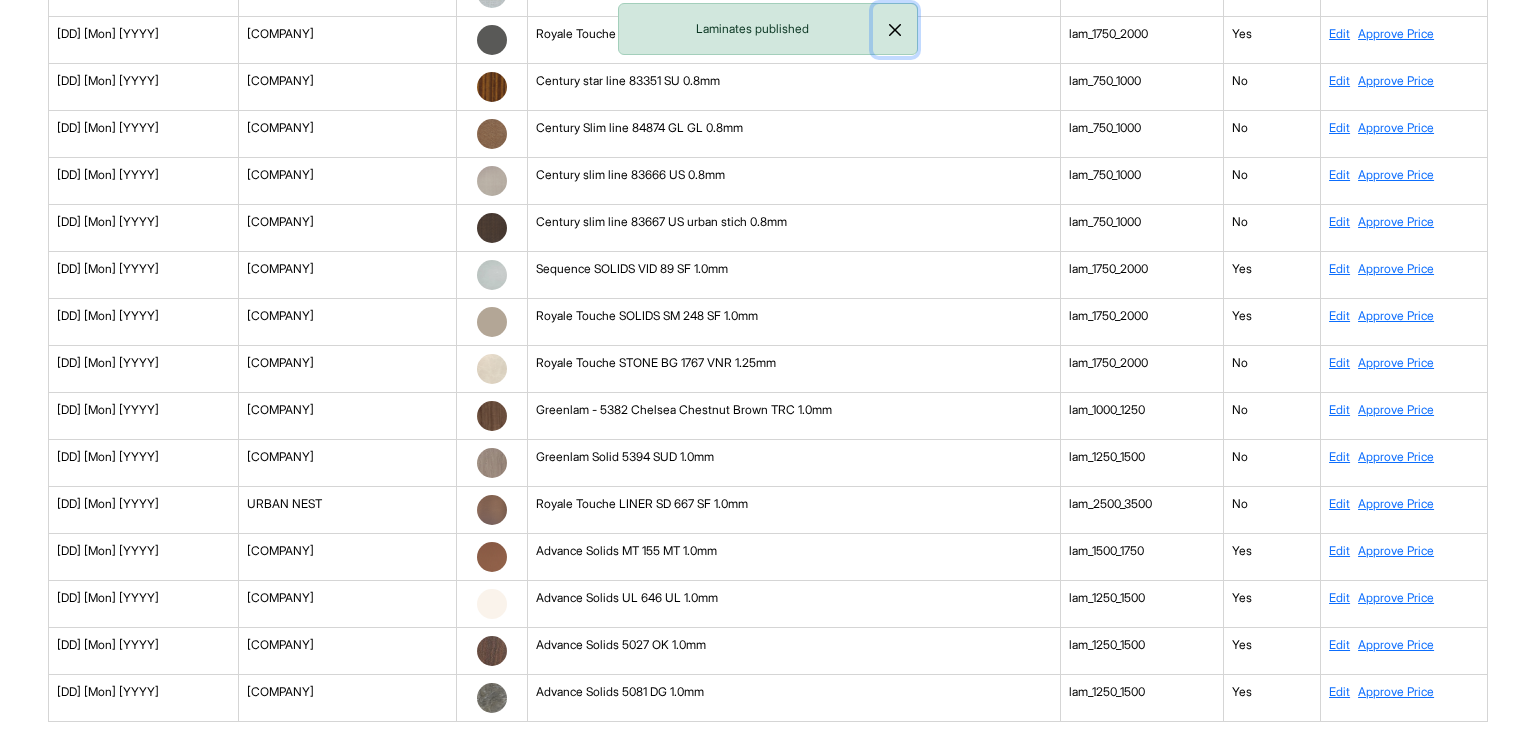click at bounding box center (895, 30) 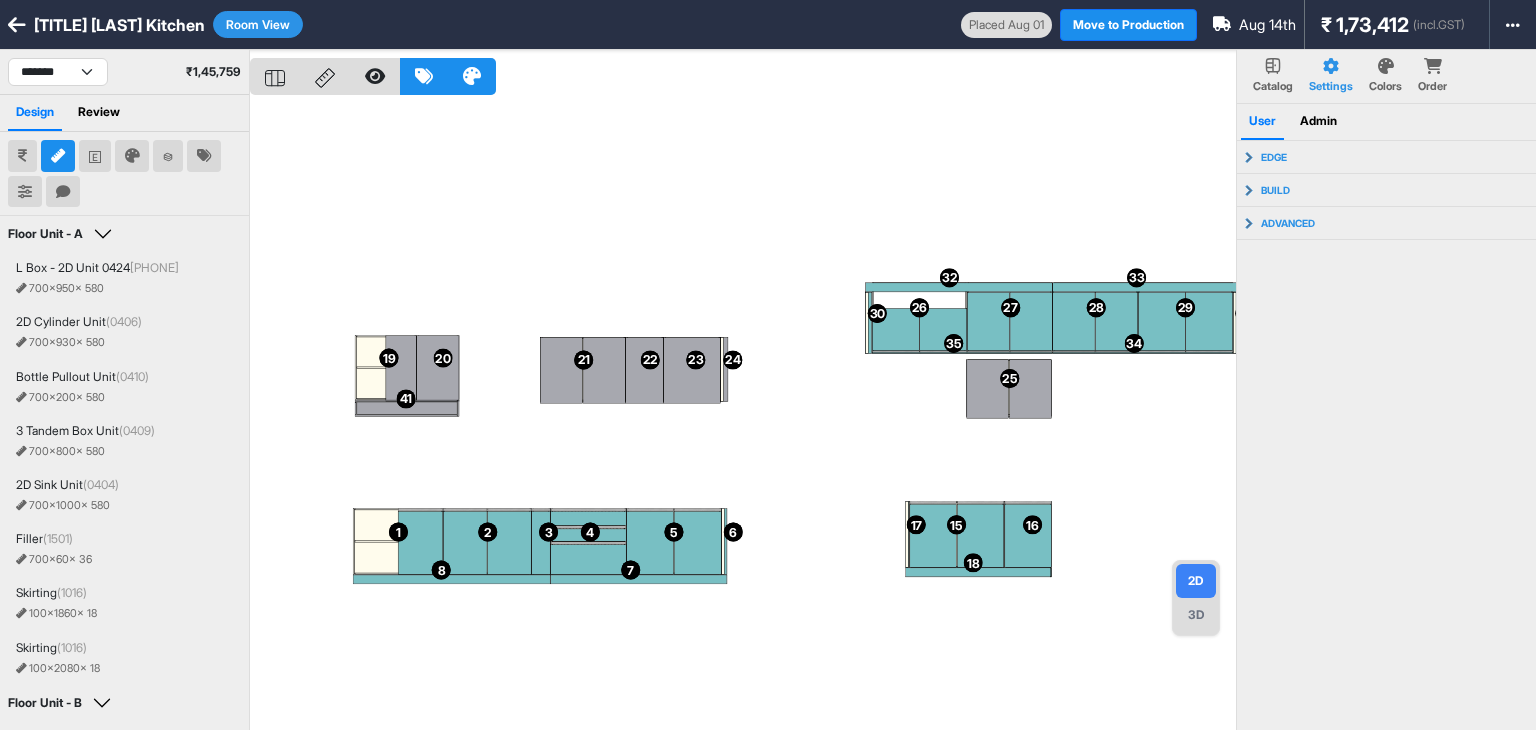 scroll, scrollTop: 0, scrollLeft: 0, axis: both 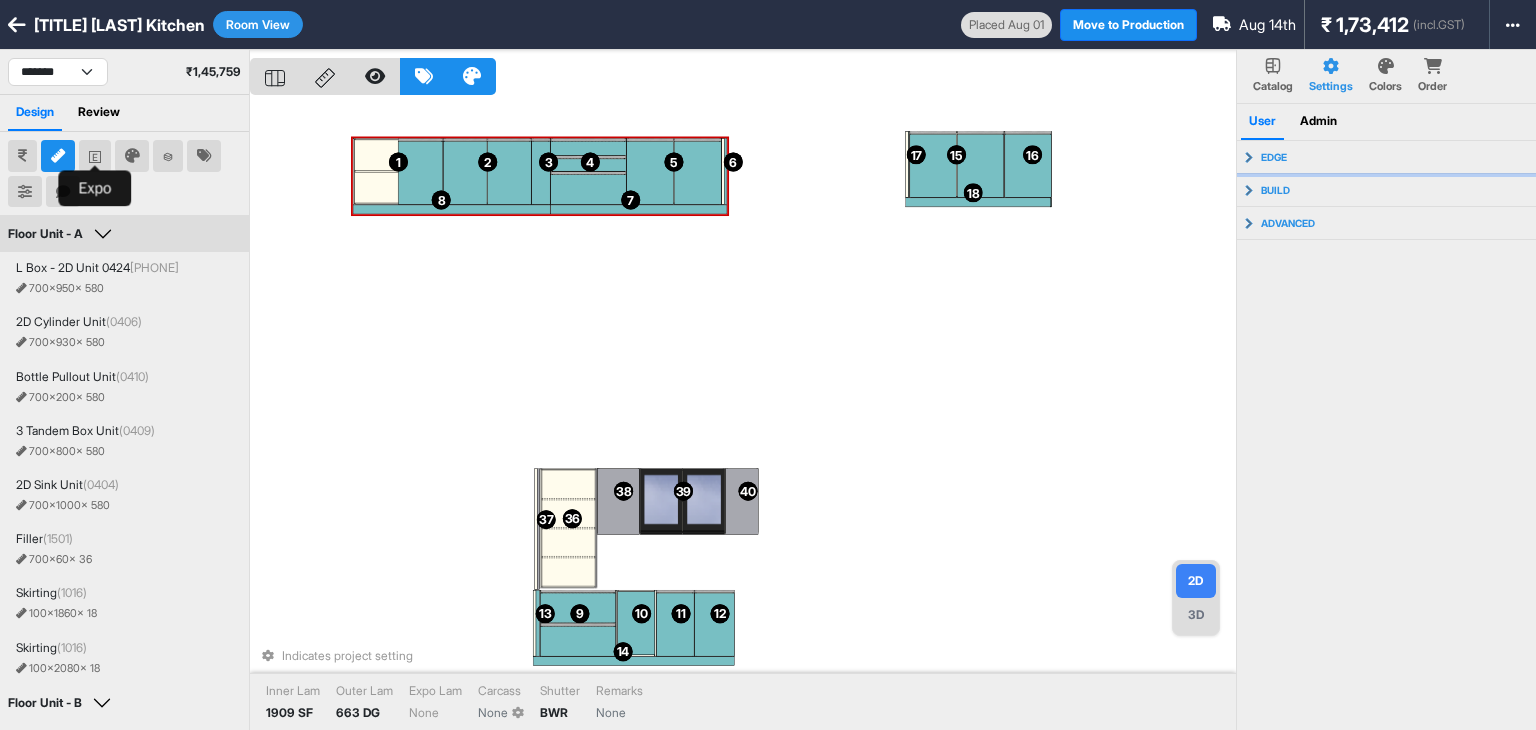 click on "edge" at bounding box center [1387, 157] 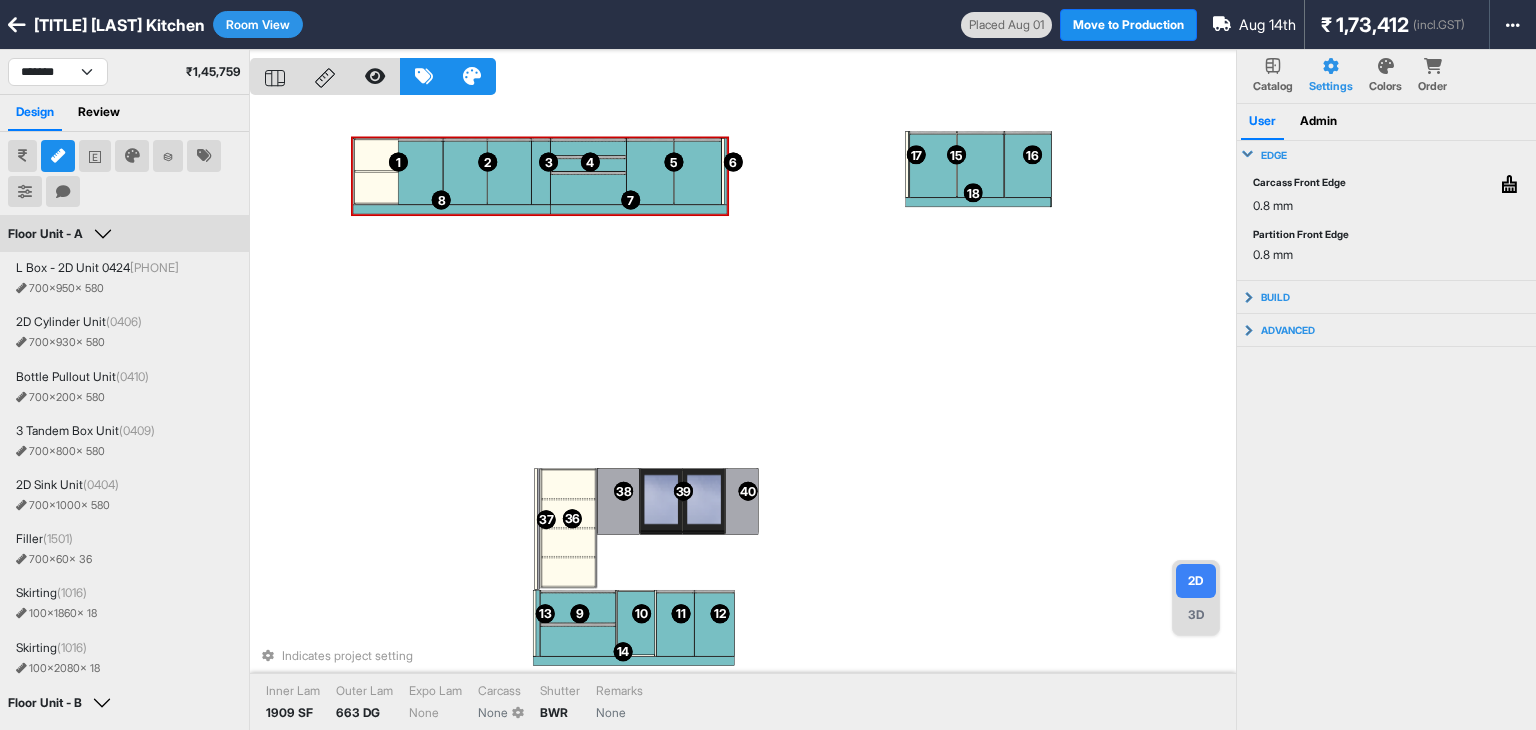 click on "edge" at bounding box center (1387, 155) 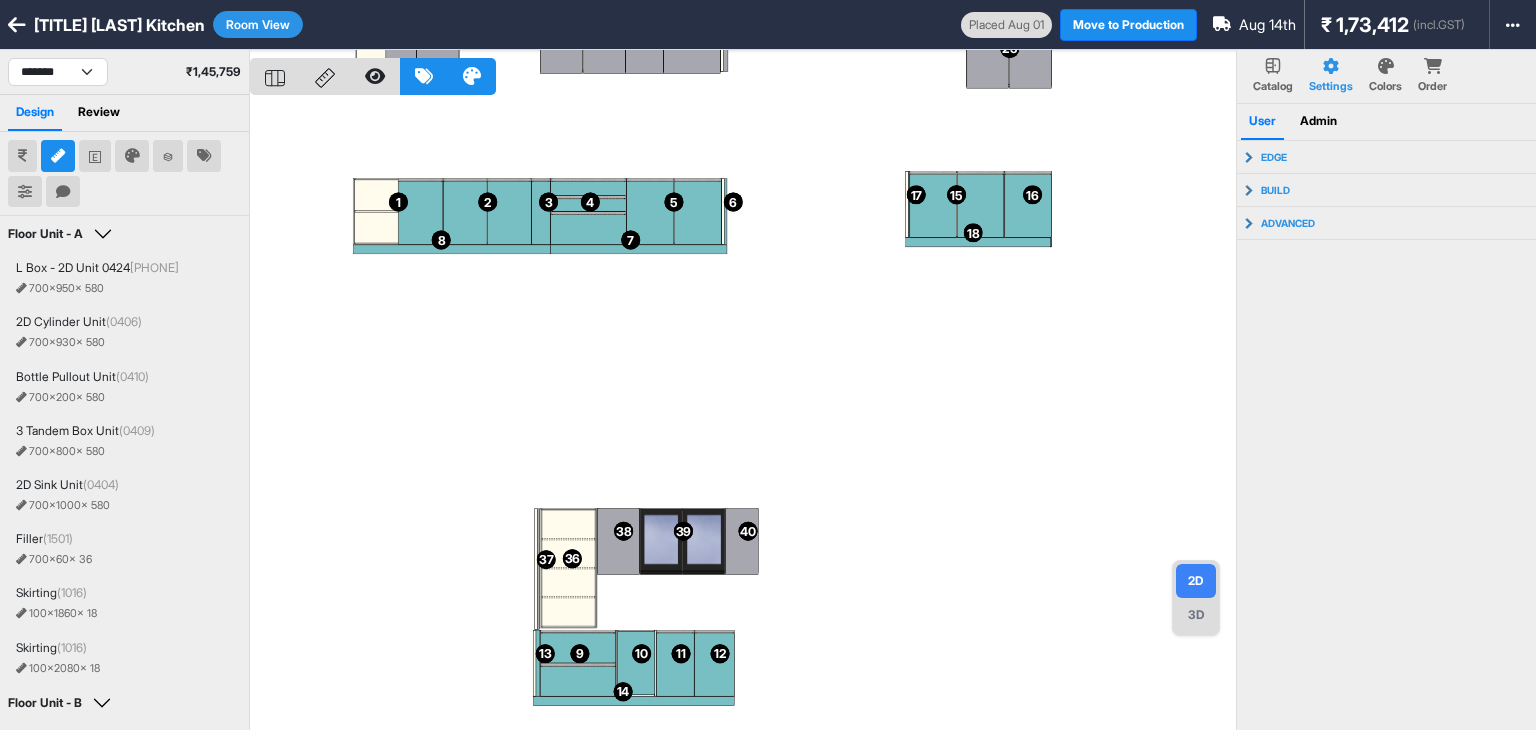 click on "1 1 2 2 3 3 4 4 5 5 6 6 7 7 8 8 10 10 11 11 12 12 13 13 14 14 9 9 15 15 16 16 17 17 18 18 19 19 20 20 21 21 22 22 23 23 24 24 25 25 26 26 27 27 28 28 29 29 30 30 31 31 32 32 33 33 34 34 35 35 36 36 37 37 38 38 39 39 40 40 41 41" at bounding box center (743, 415) 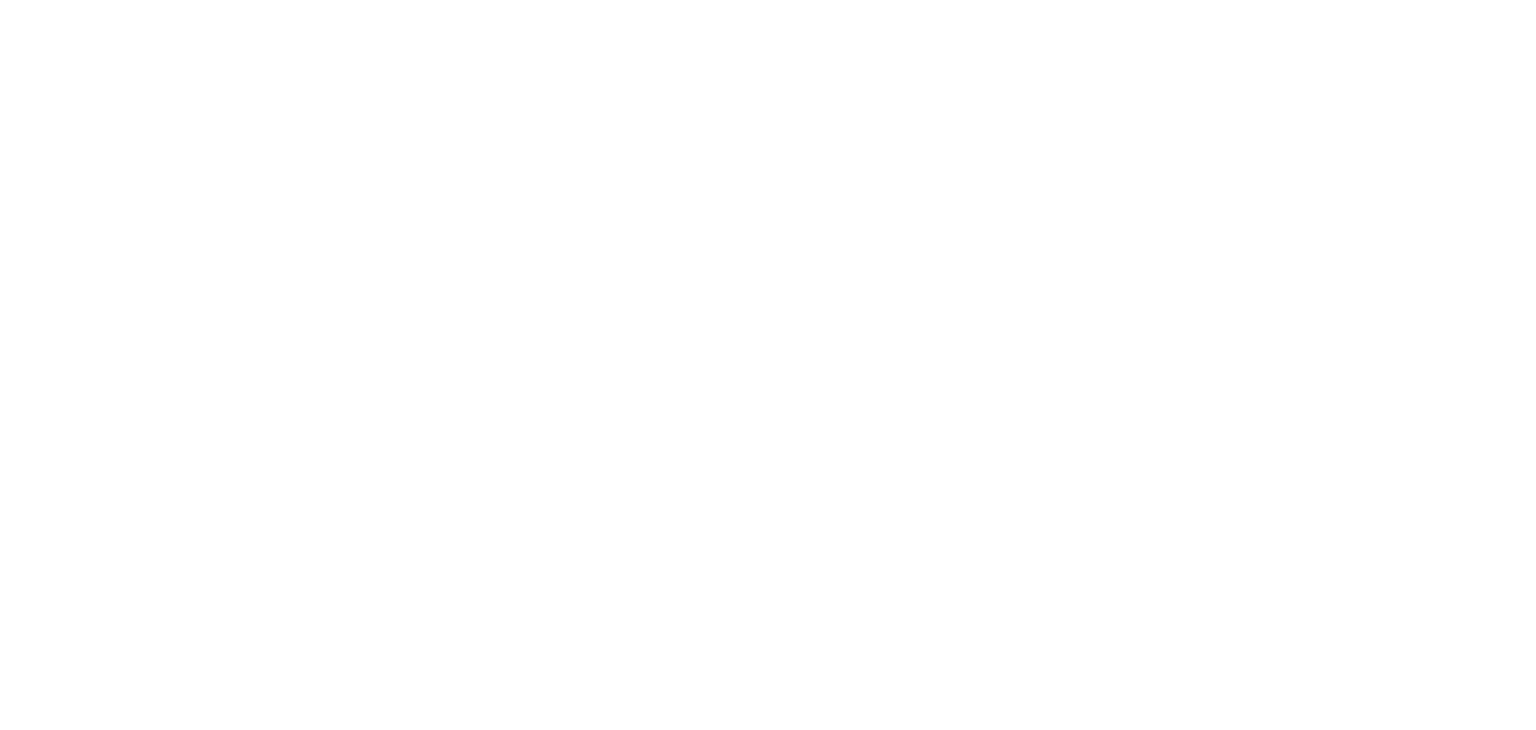 scroll, scrollTop: 0, scrollLeft: 0, axis: both 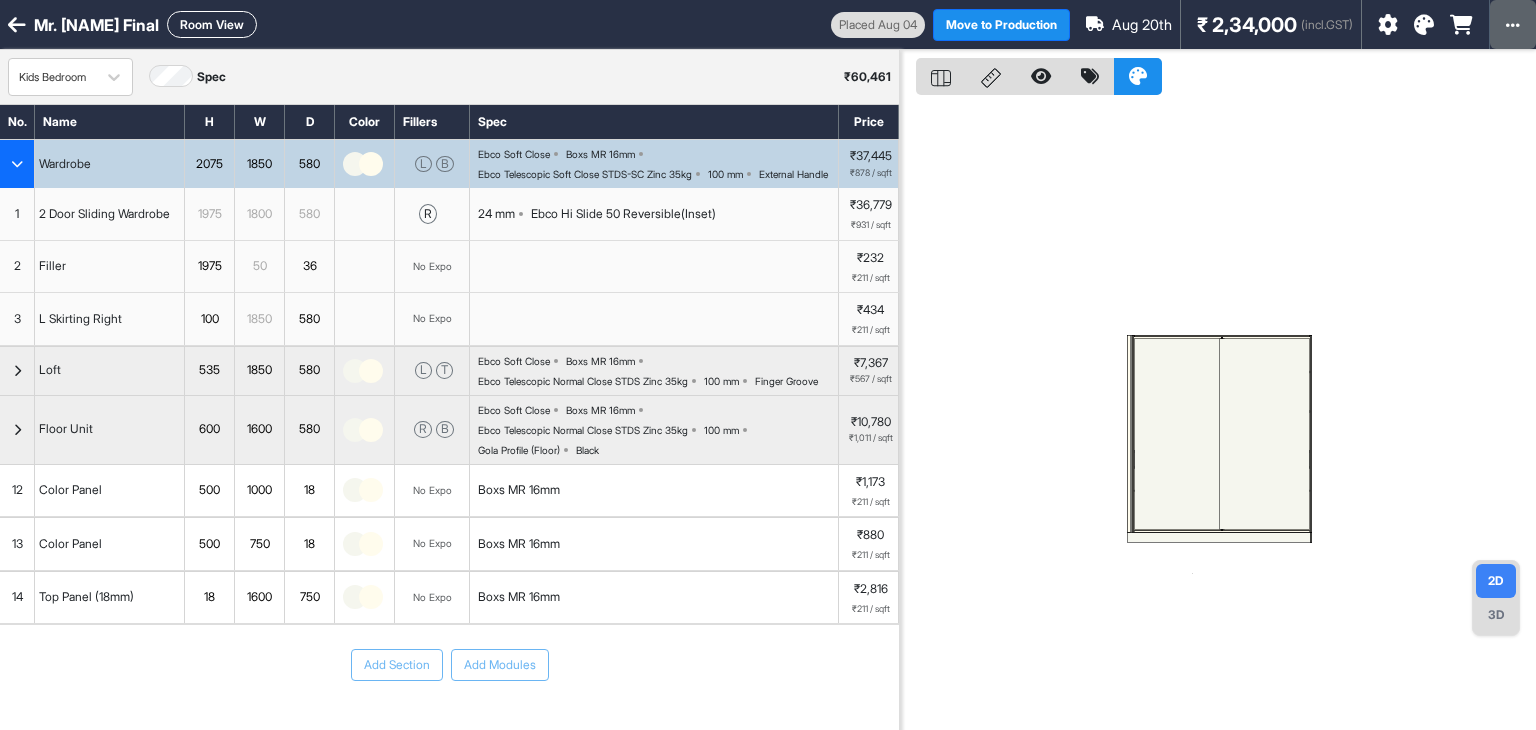 click at bounding box center [1513, 24] 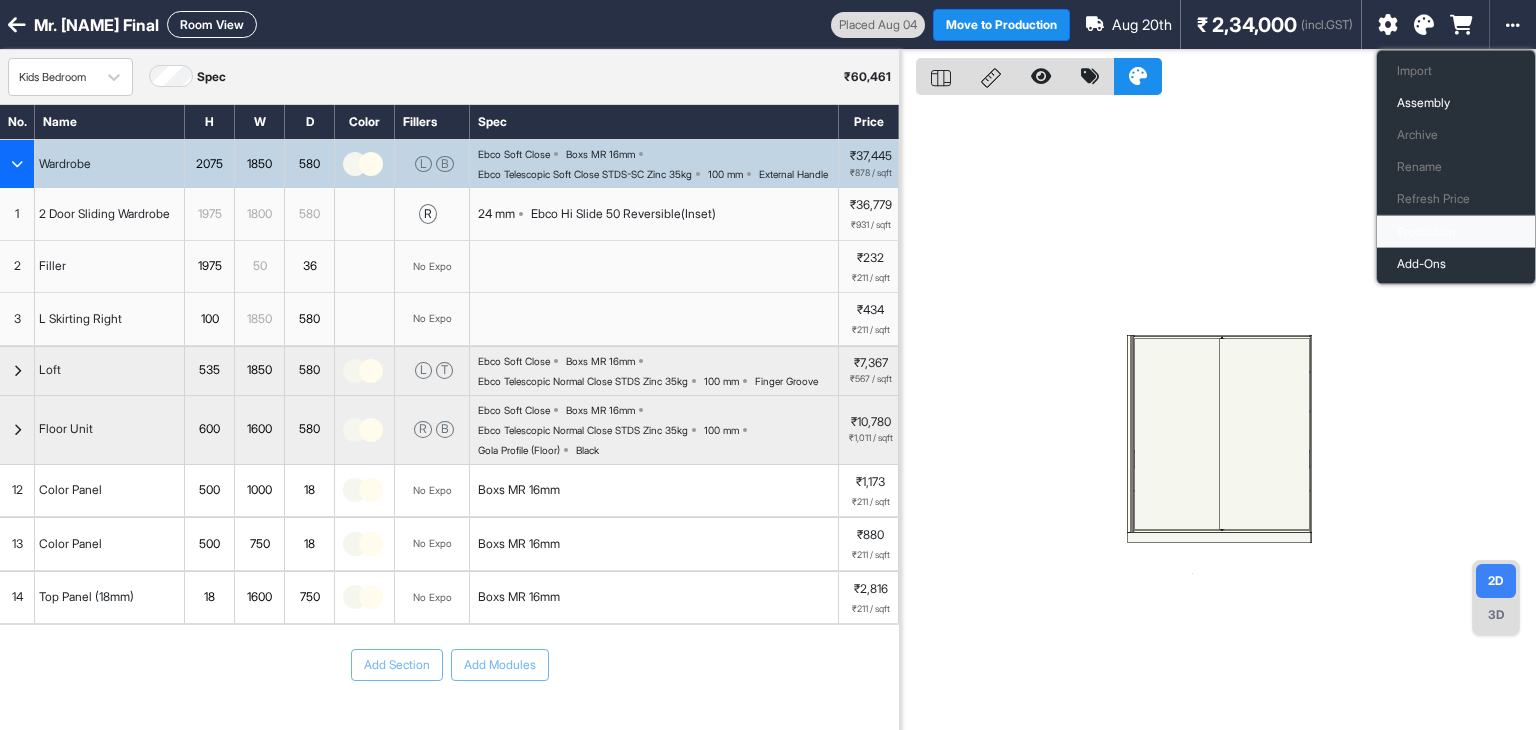 click on "Production" at bounding box center (1456, 232) 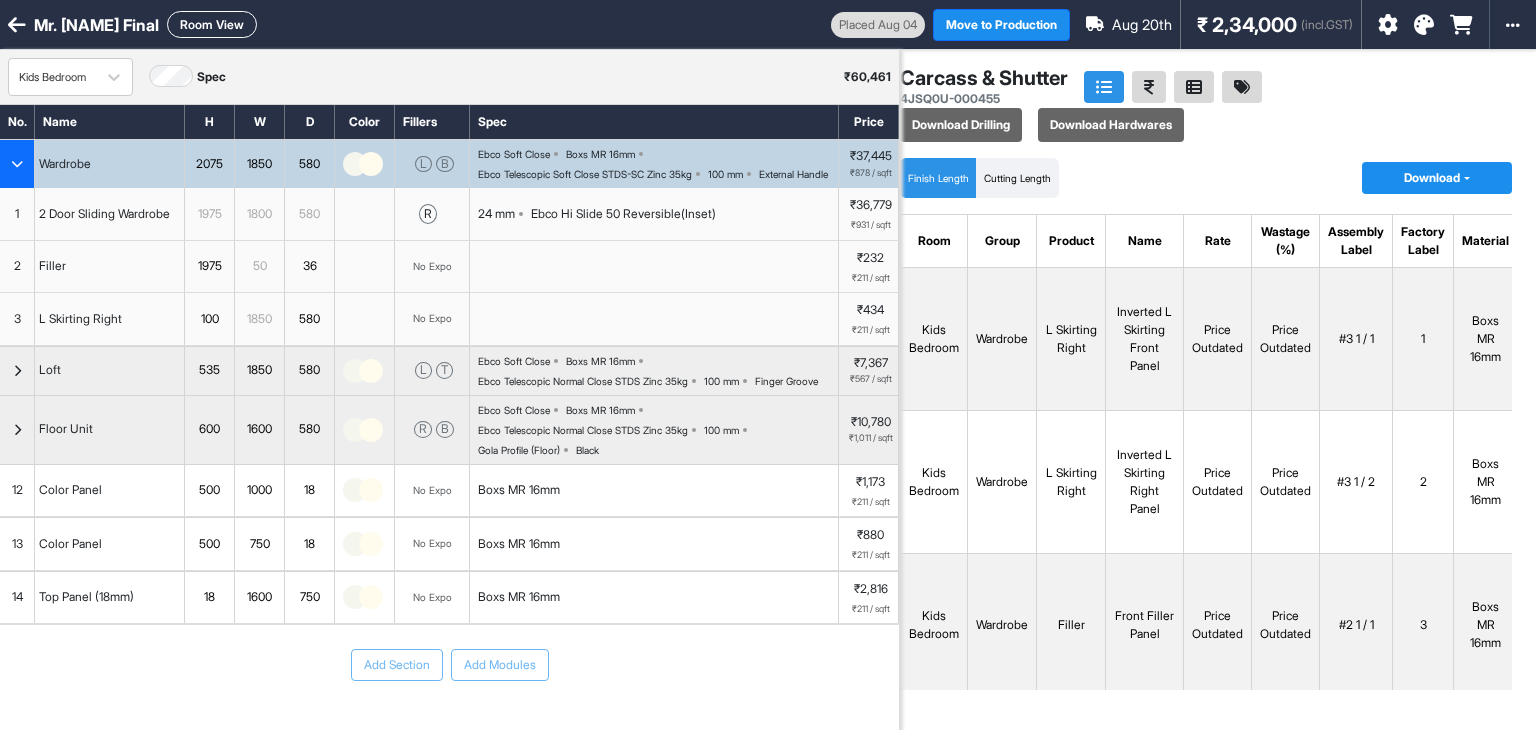 click on "Download" at bounding box center [1437, 178] 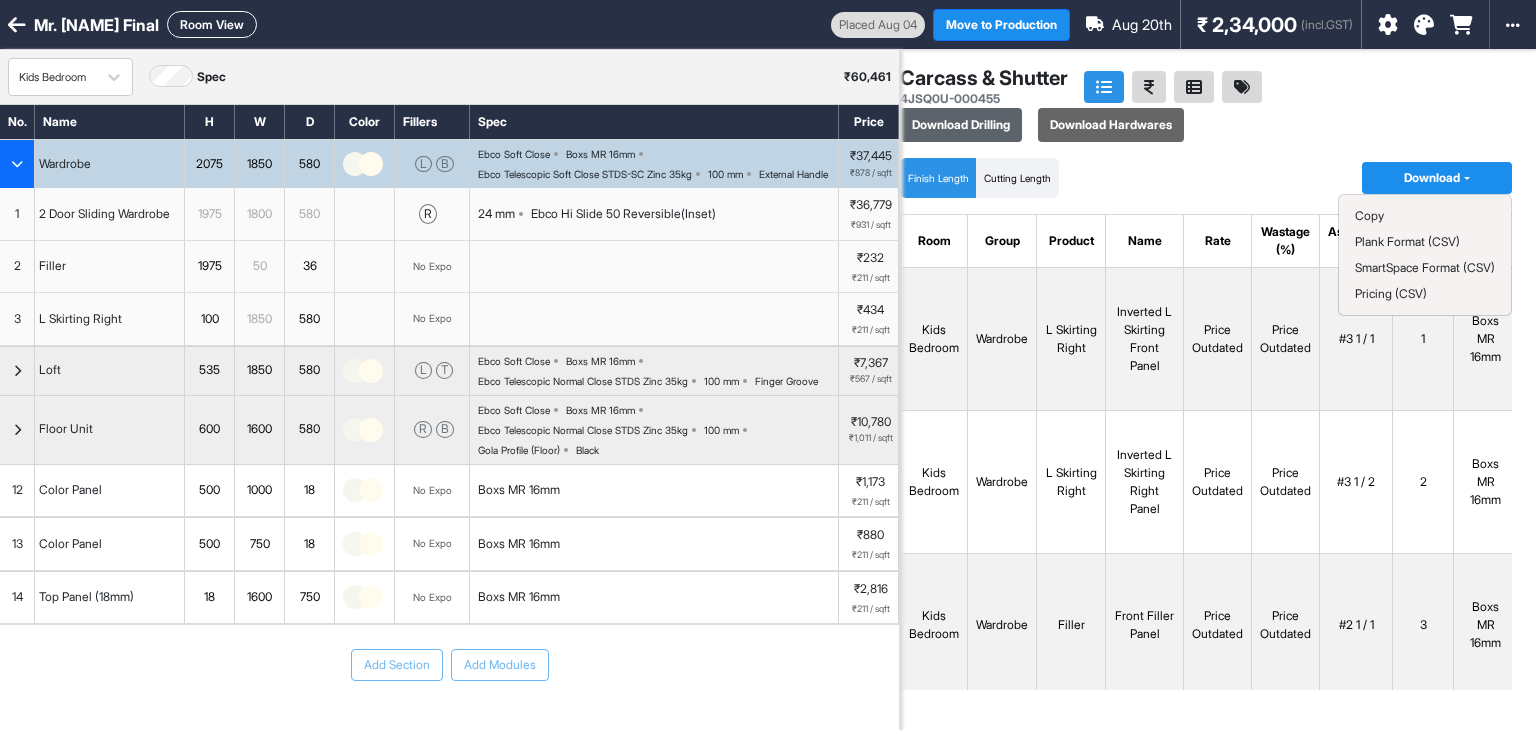 click on "Download Drilling" at bounding box center (961, 125) 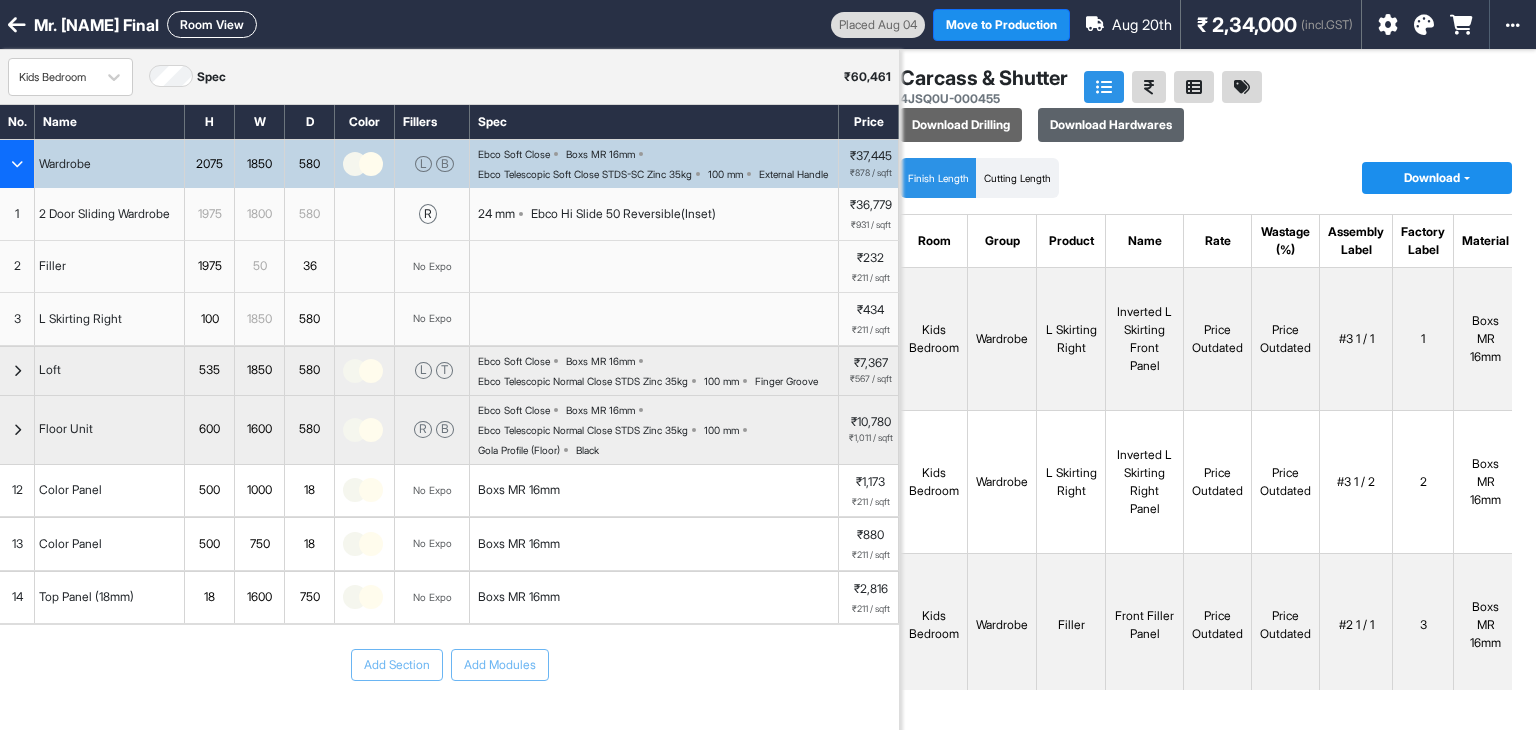 click on "Download Hardwares" at bounding box center [1111, 125] 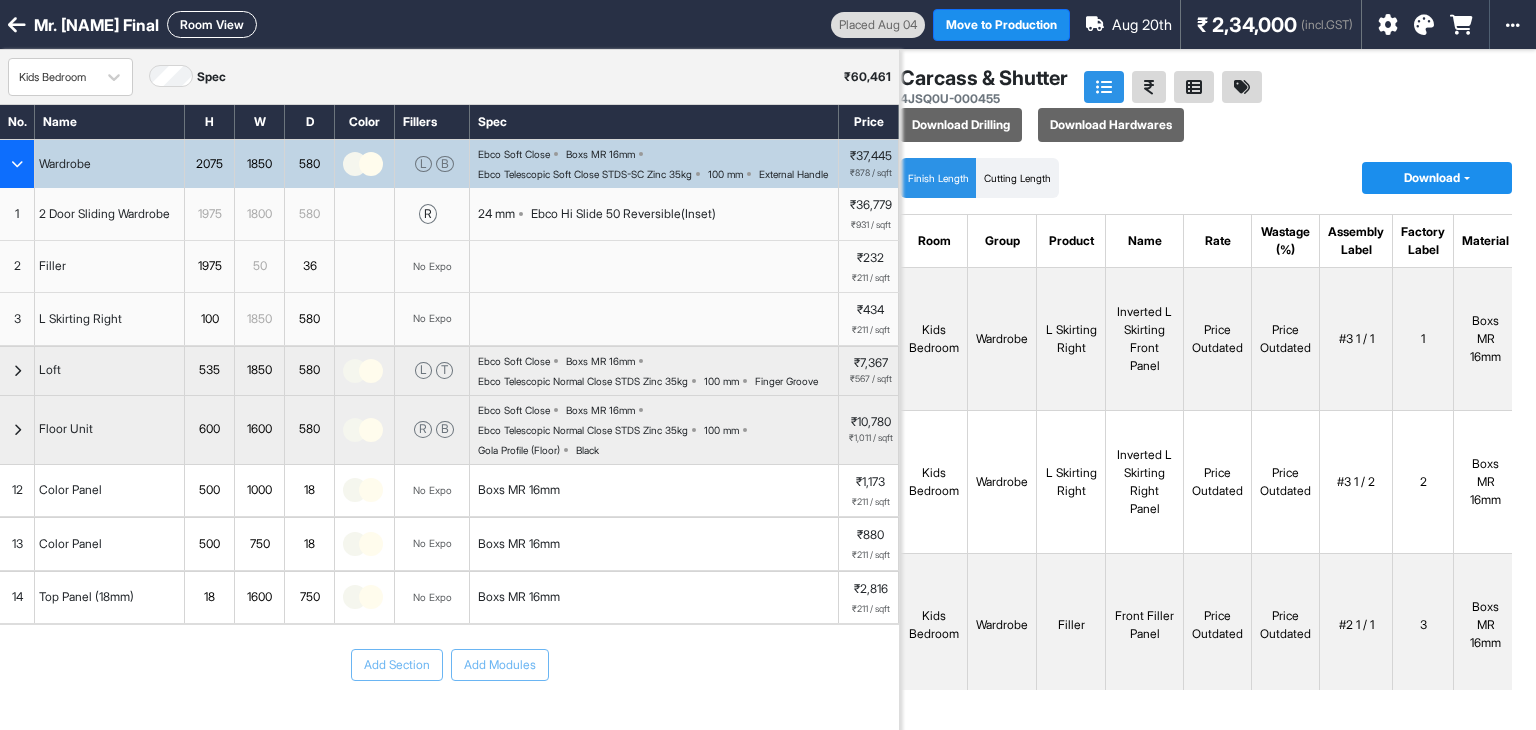 click on "Download" at bounding box center (1437, 178) 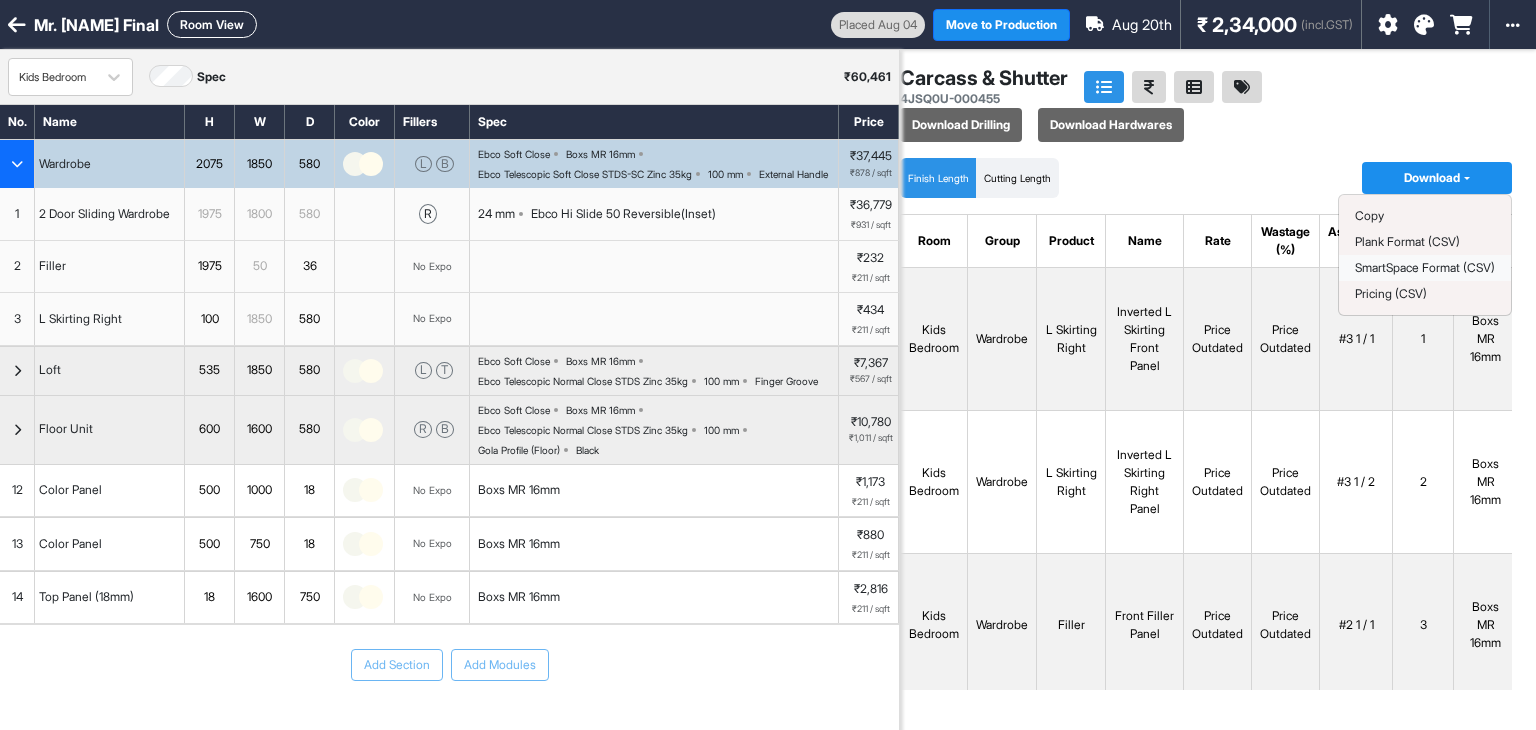 click on "SmartSpace Format (CSV)" at bounding box center [1425, 267] 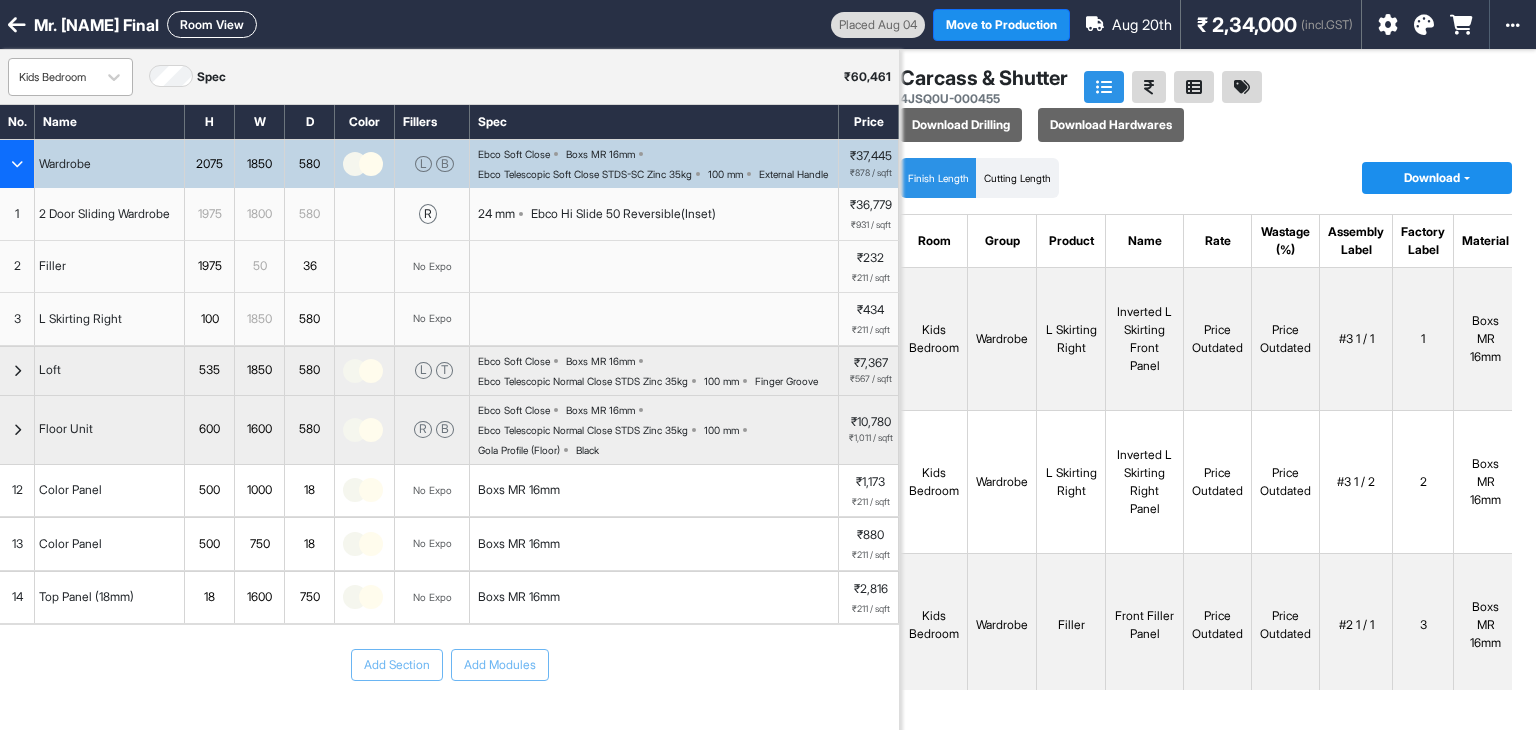 click on "Kids Bedroom" at bounding box center (52, 77) 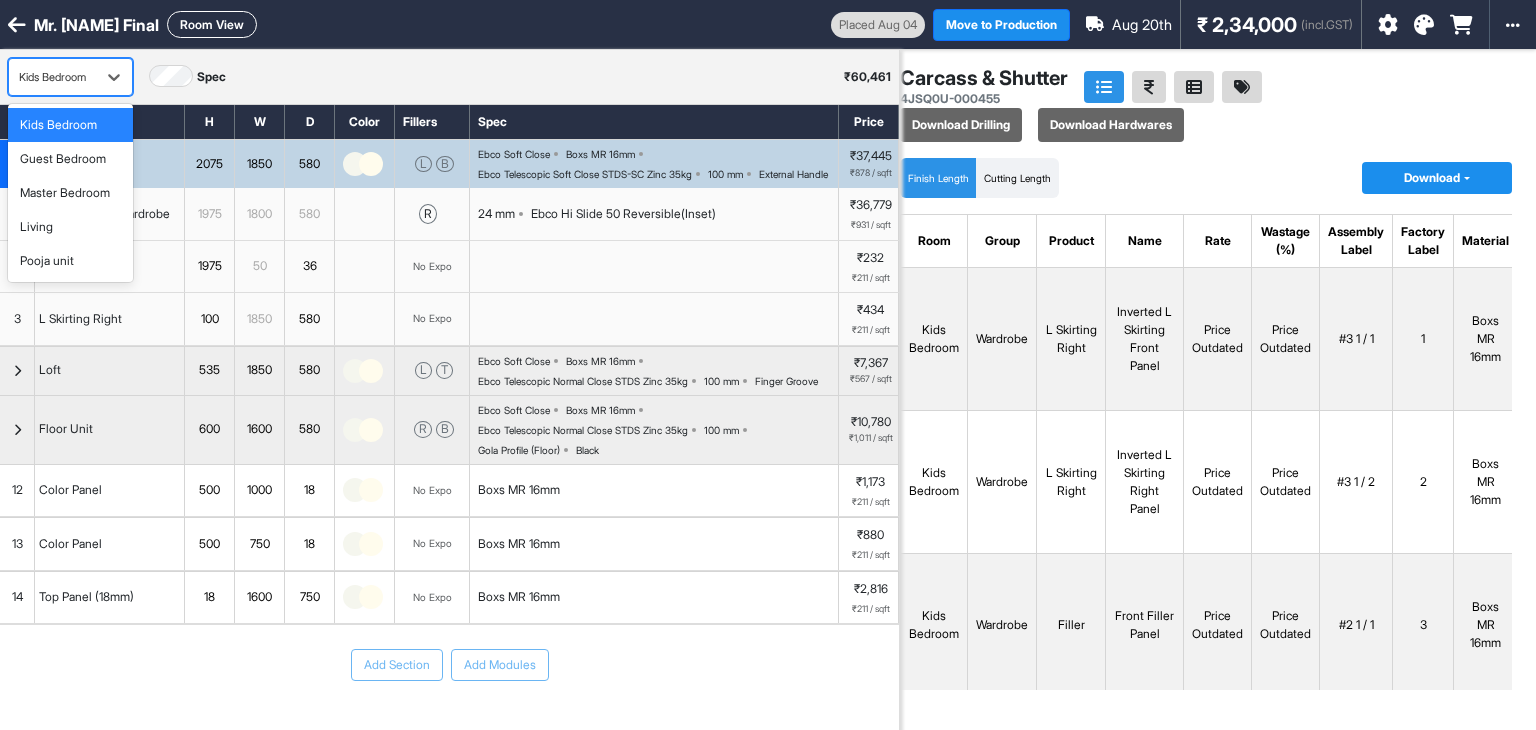 click on "Kids Bedroom" at bounding box center (52, 77) 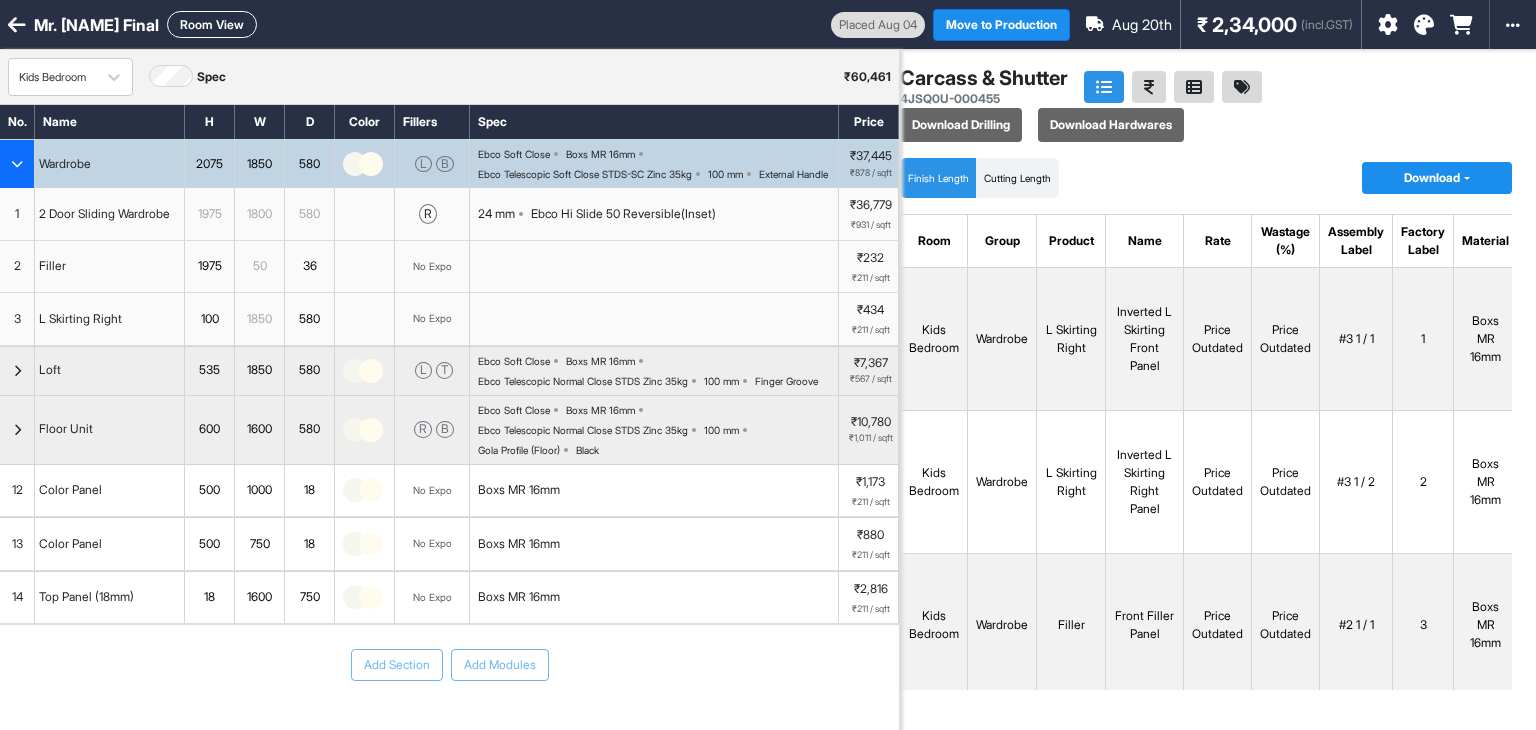 click on "Room View" at bounding box center [212, 24] 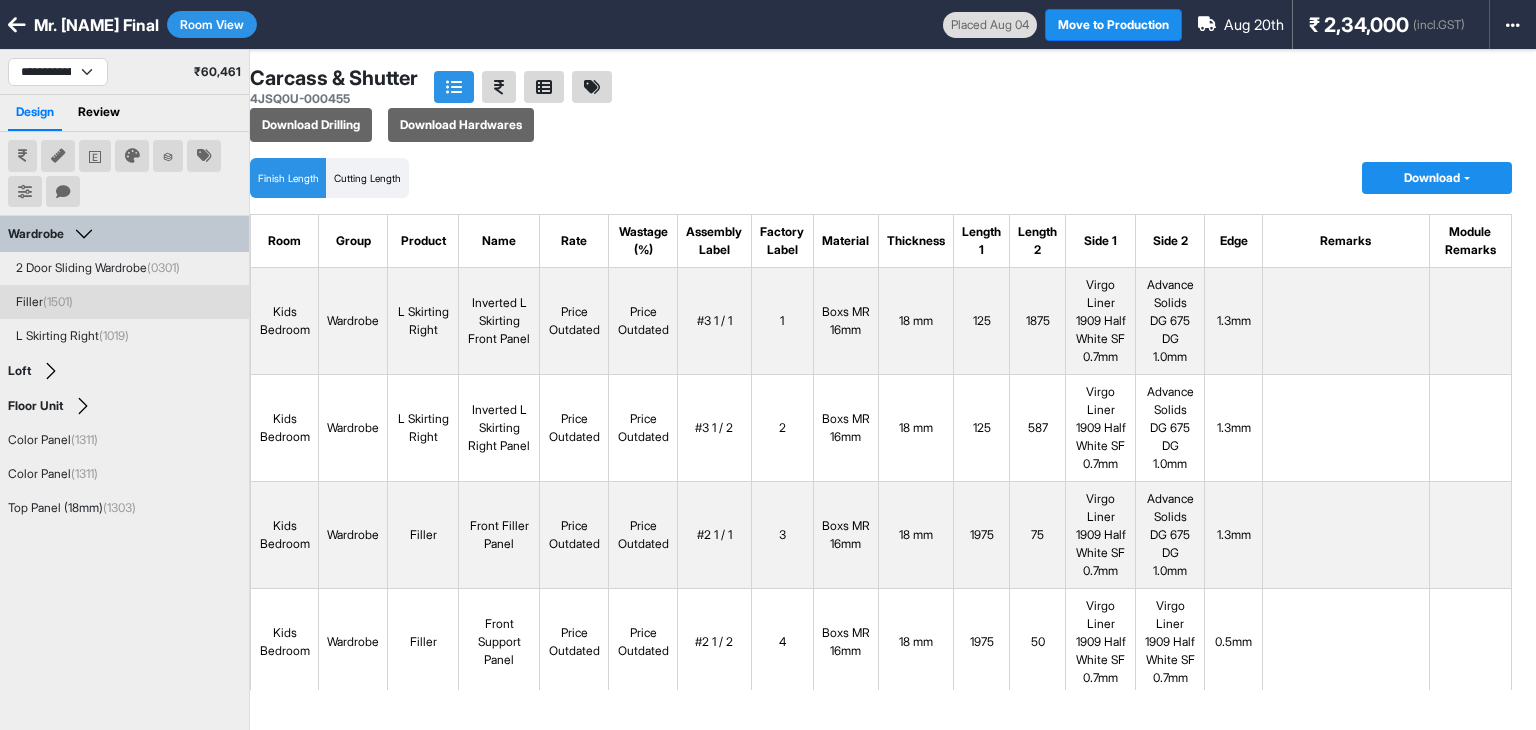 click on "Filler  (1501)" at bounding box center [124, 302] 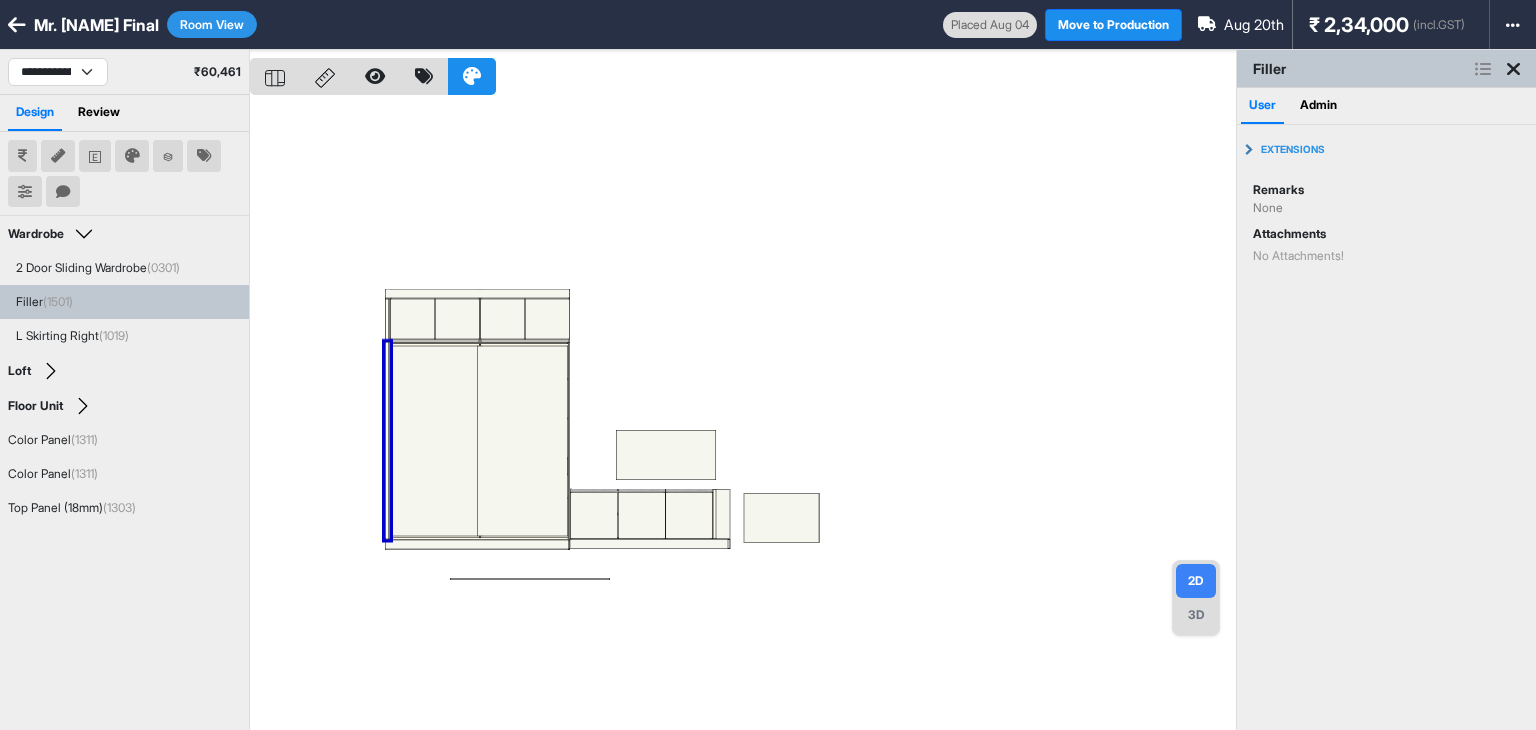 click at bounding box center [743, 415] 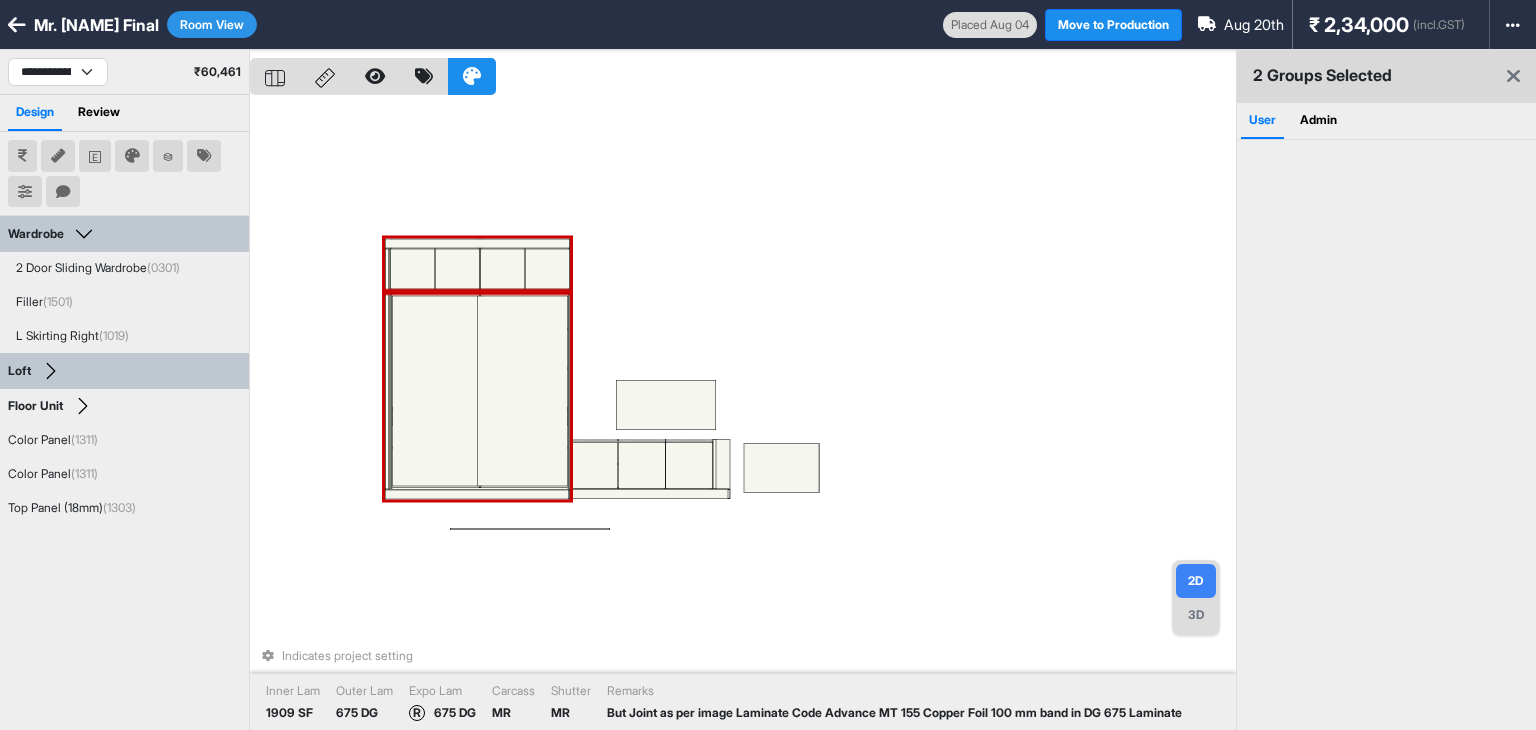 click at bounding box center (523, 391) 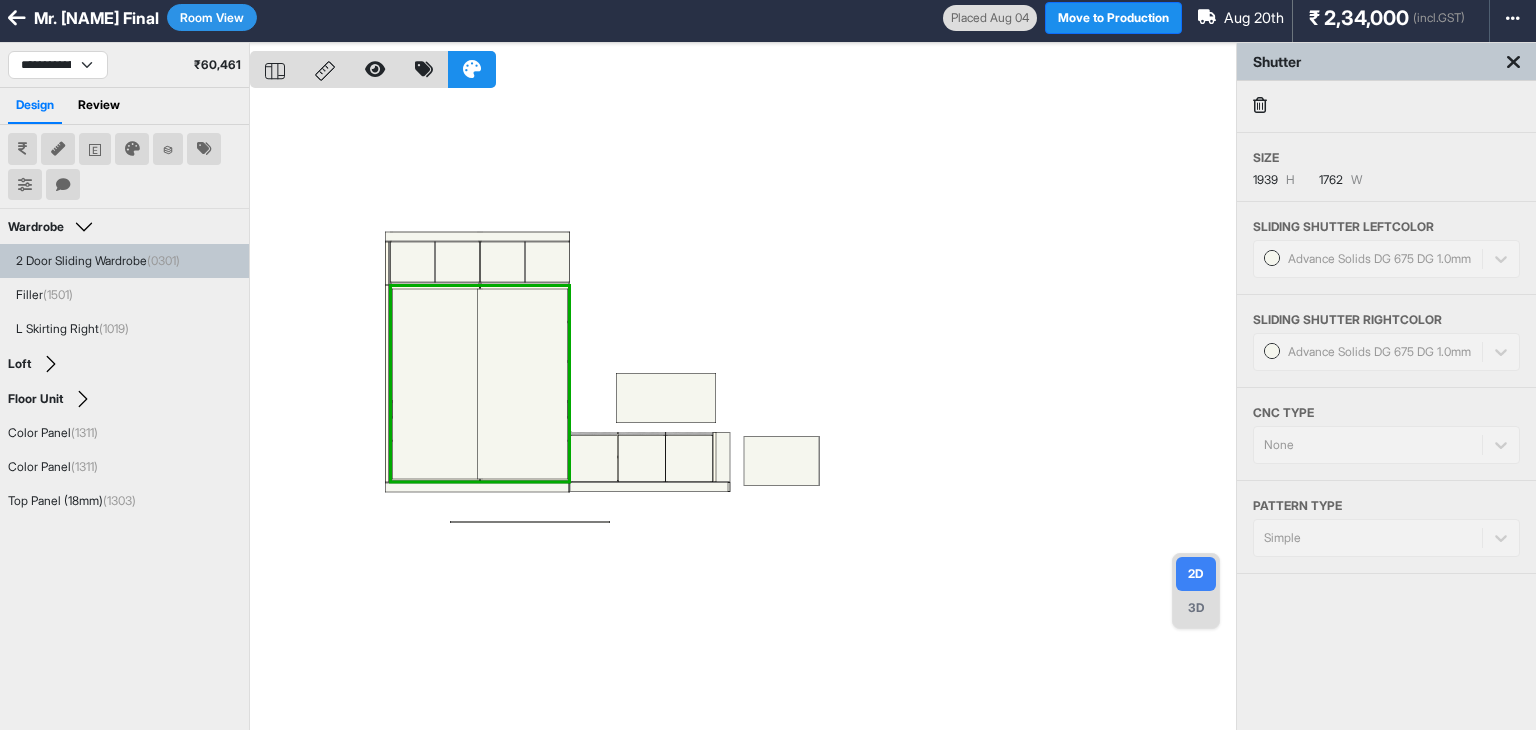 scroll, scrollTop: 0, scrollLeft: 0, axis: both 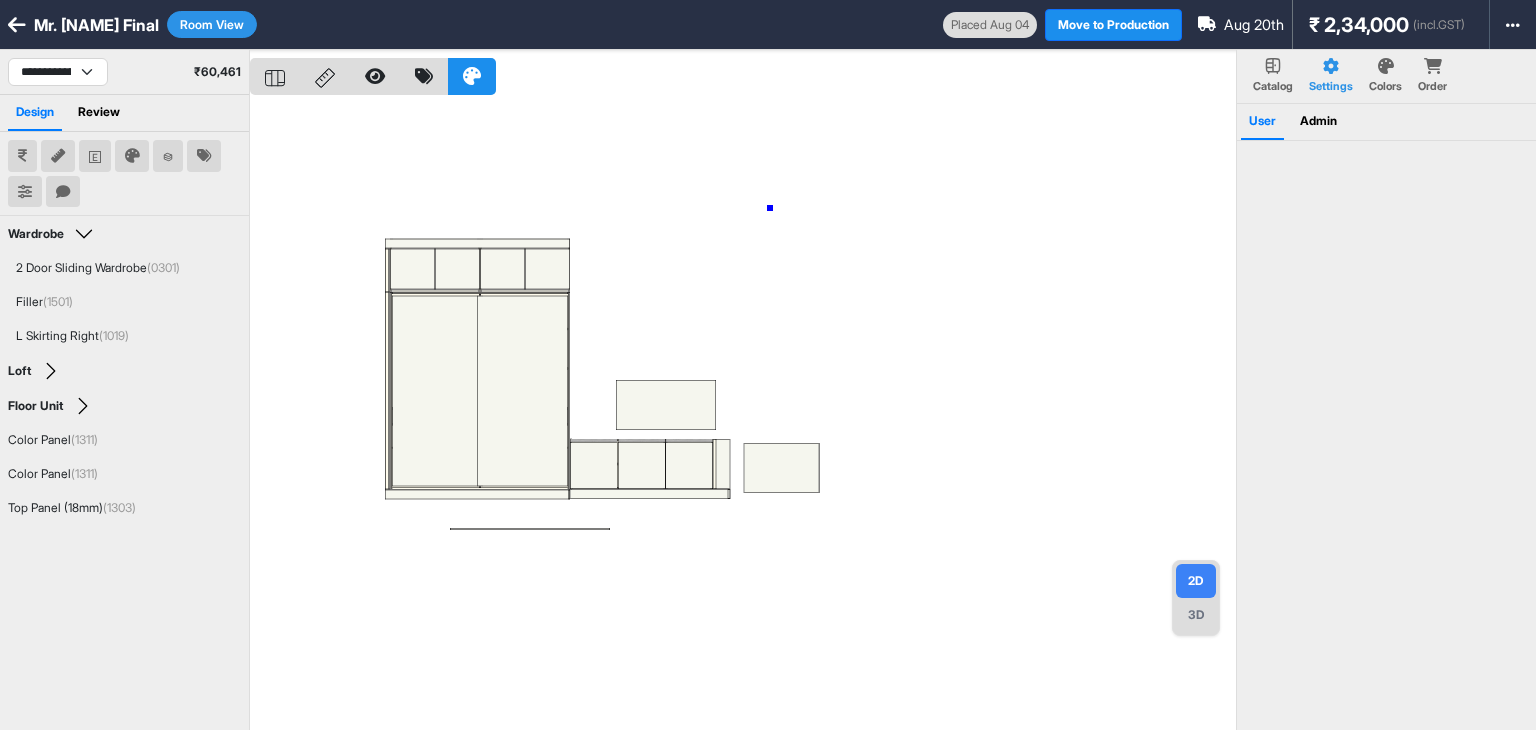 click at bounding box center (743, 415) 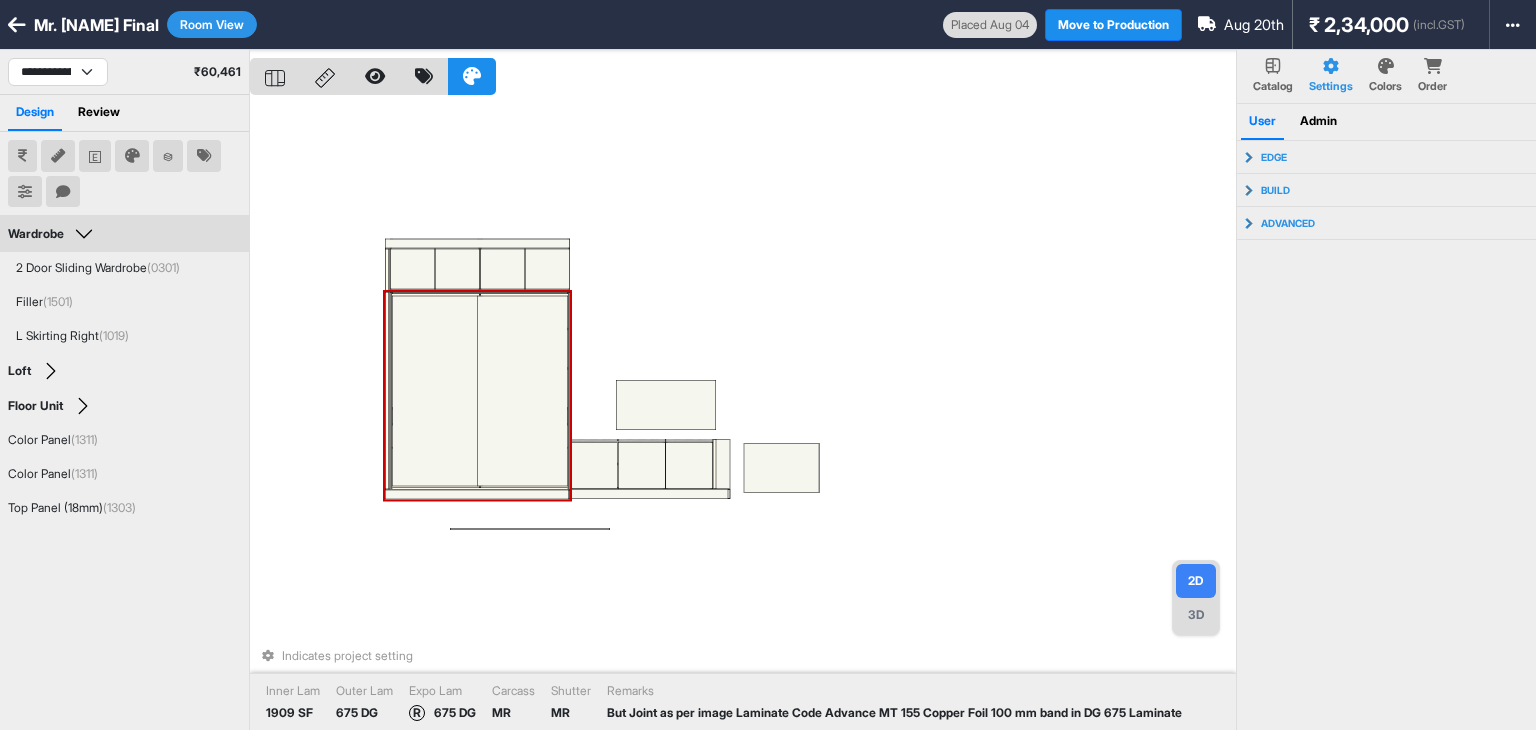 click at bounding box center (437, 391) 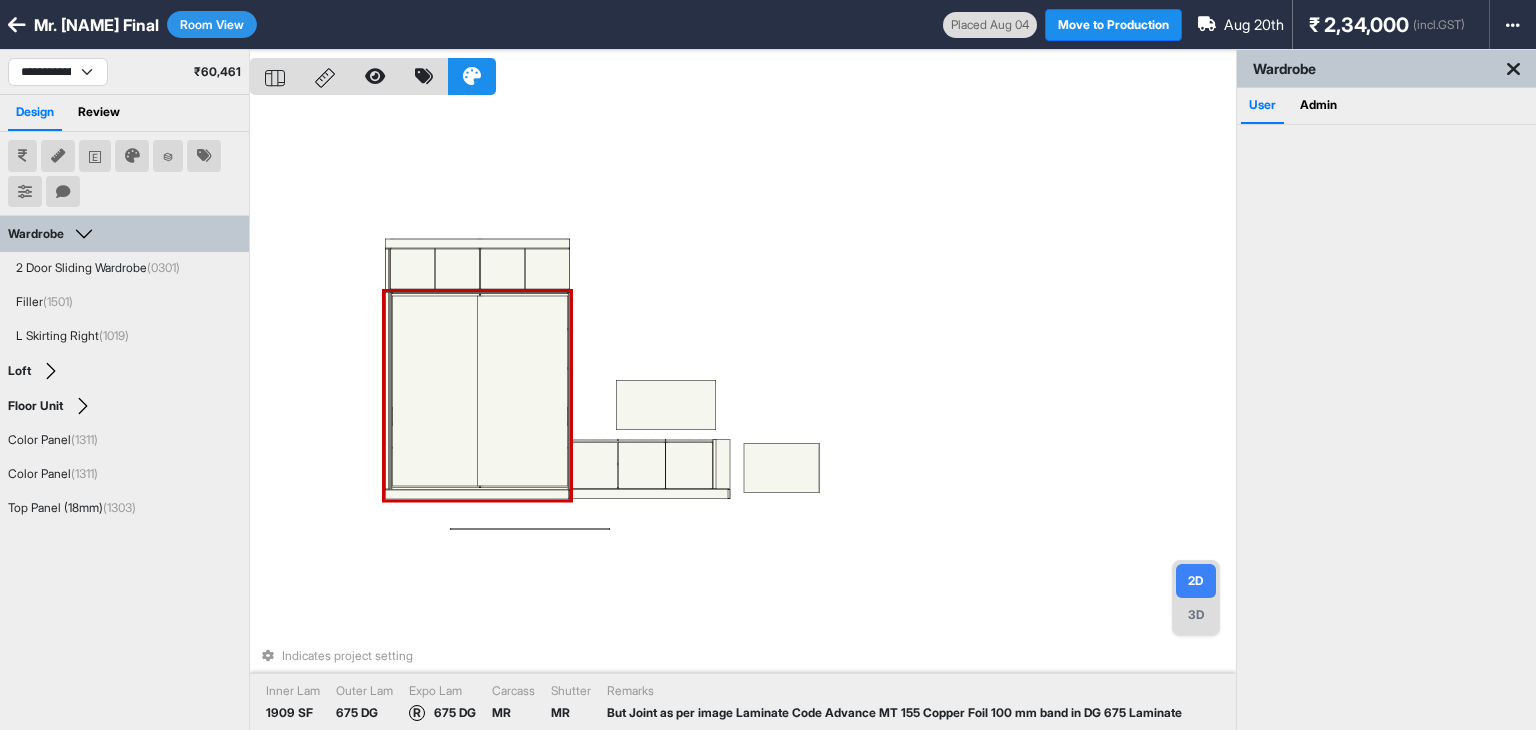 click at bounding box center (437, 391) 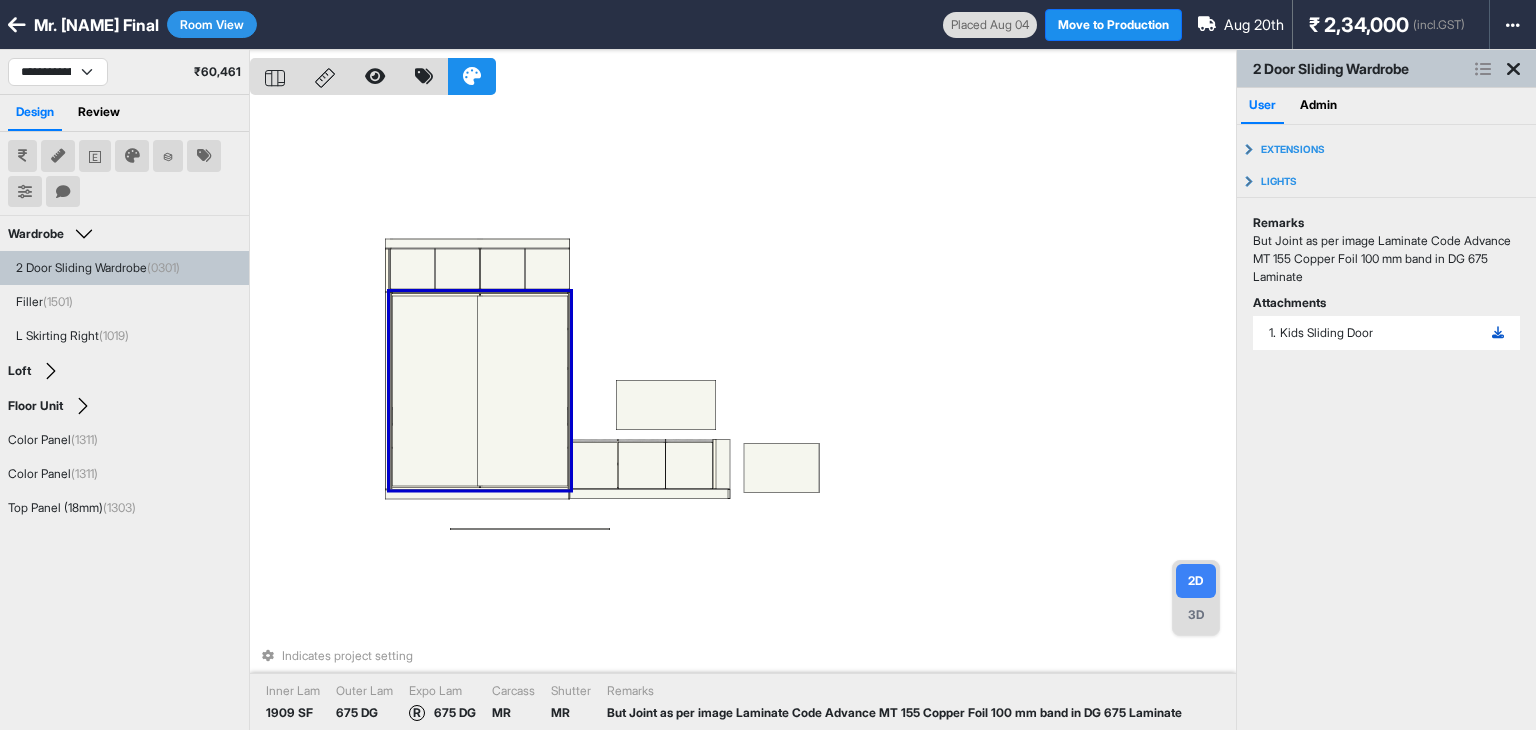 click at bounding box center [1498, 333] 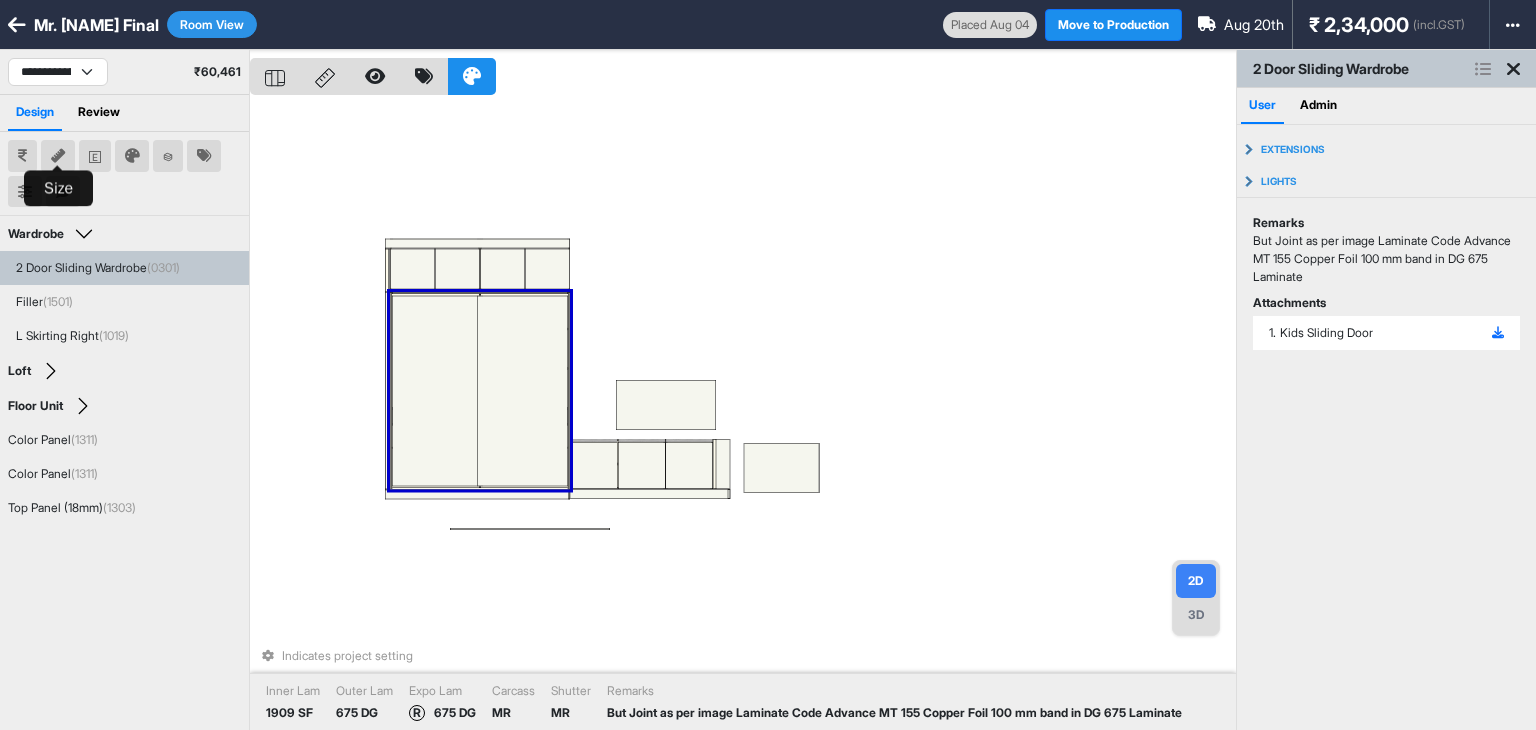 click at bounding box center [58, 156] 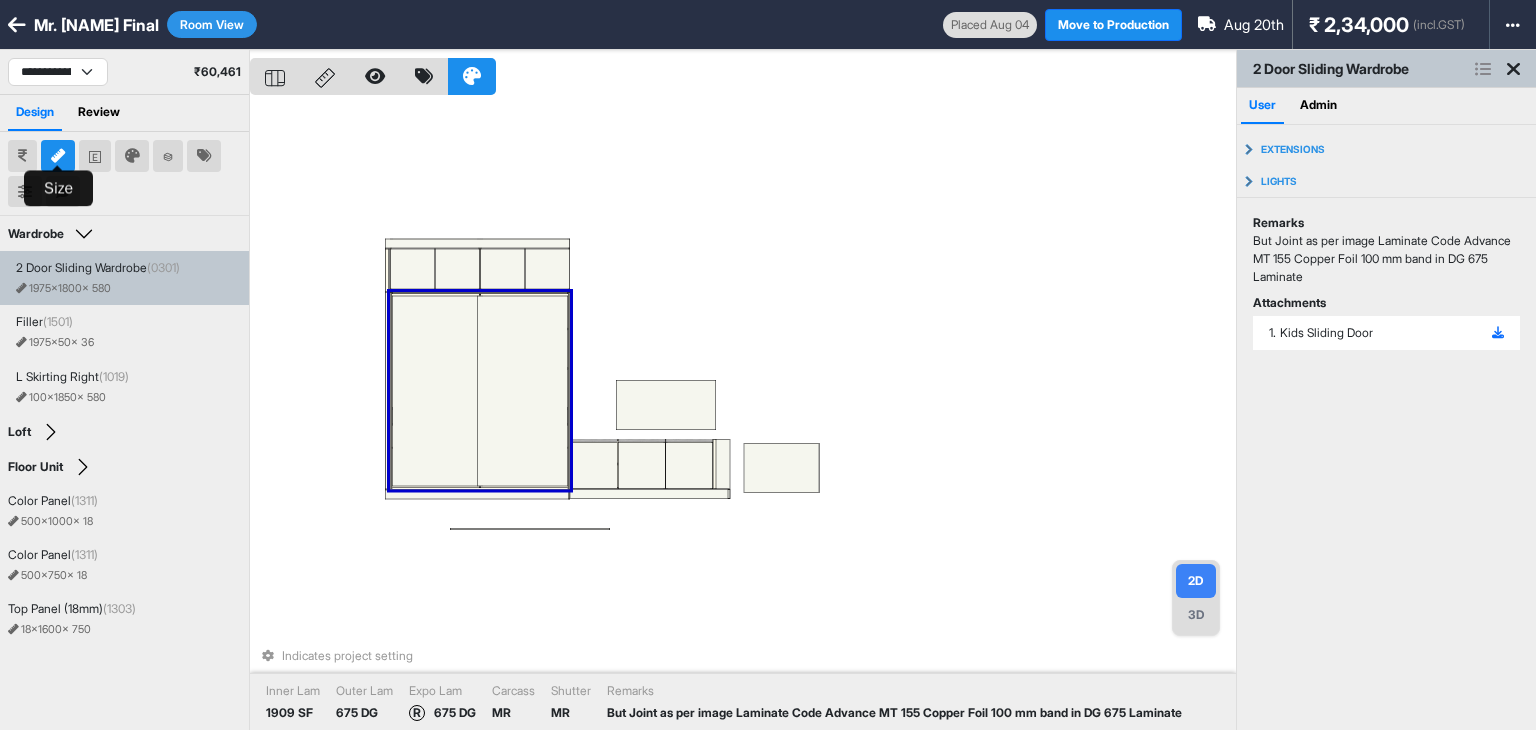 click at bounding box center (58, 156) 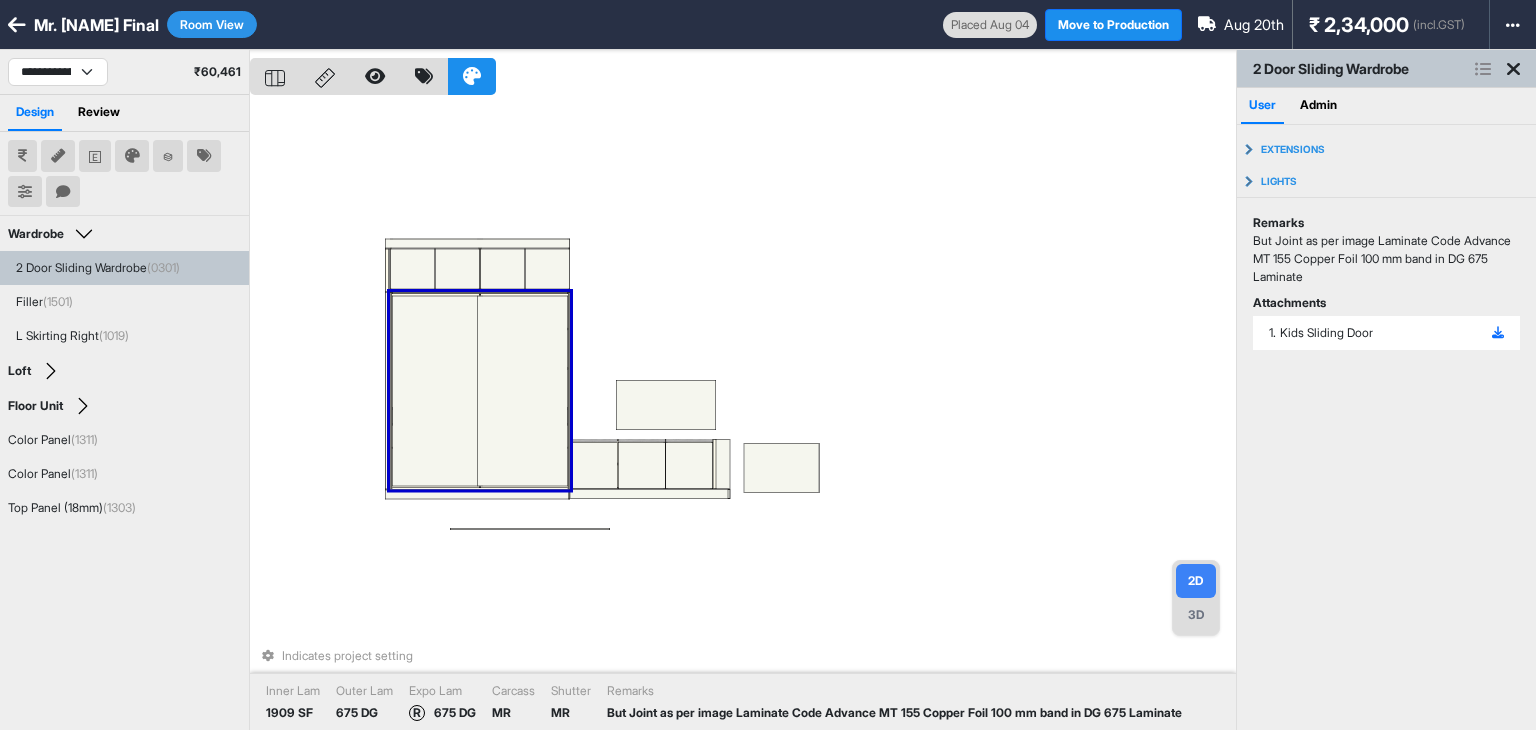 click on "Room View" at bounding box center [212, 24] 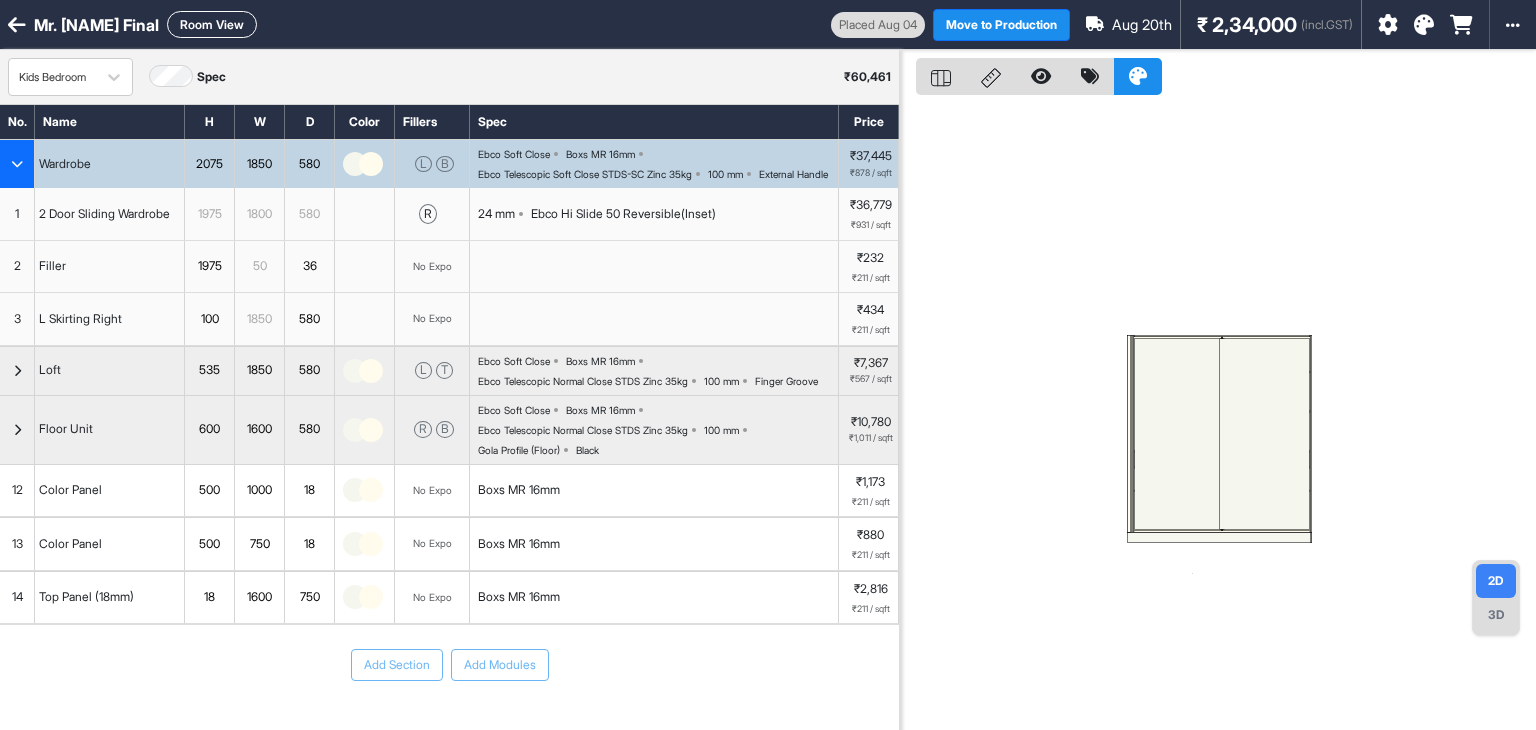 click on "Ebco Hi Slide 50 Reversible(Inset)" at bounding box center [623, 214] 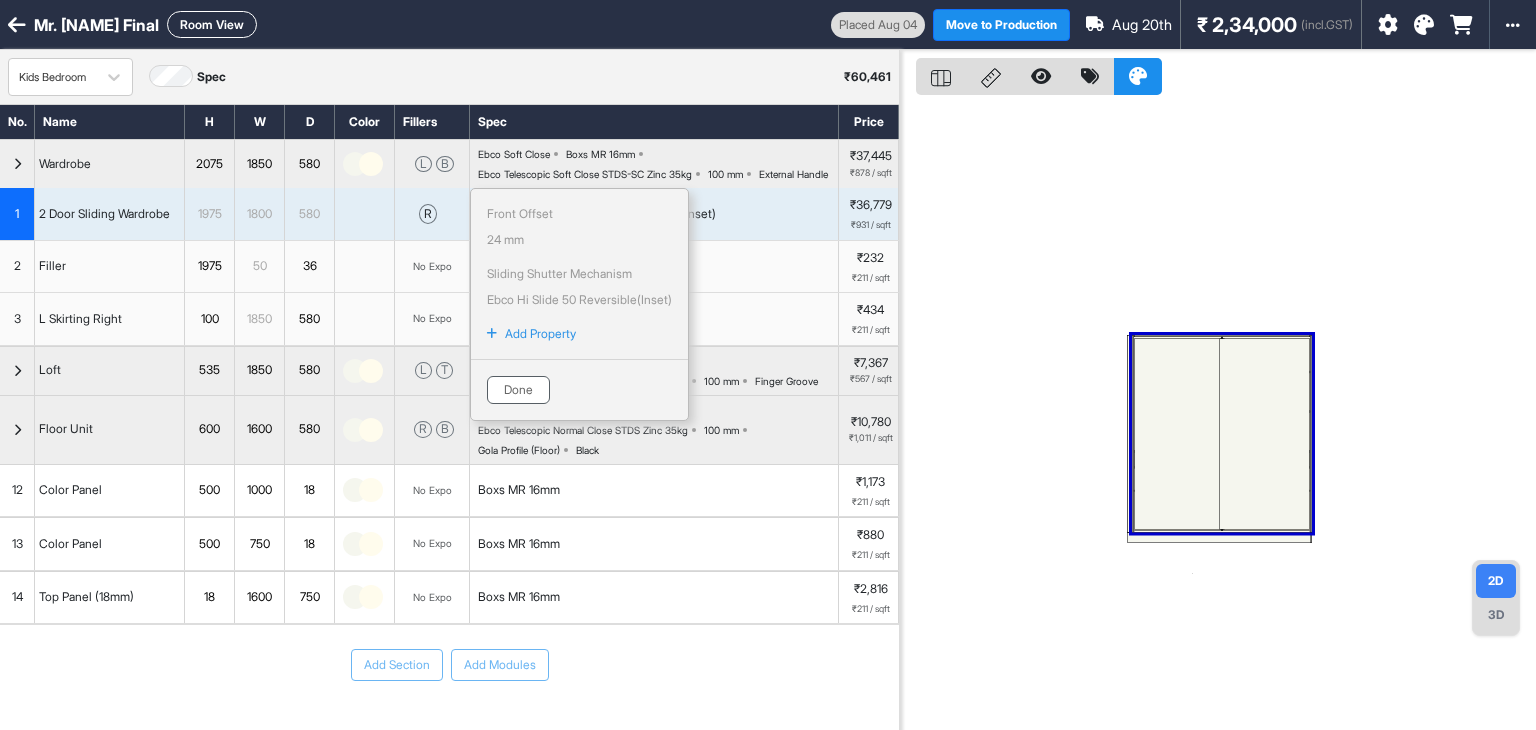 click on "Done" at bounding box center (518, 390) 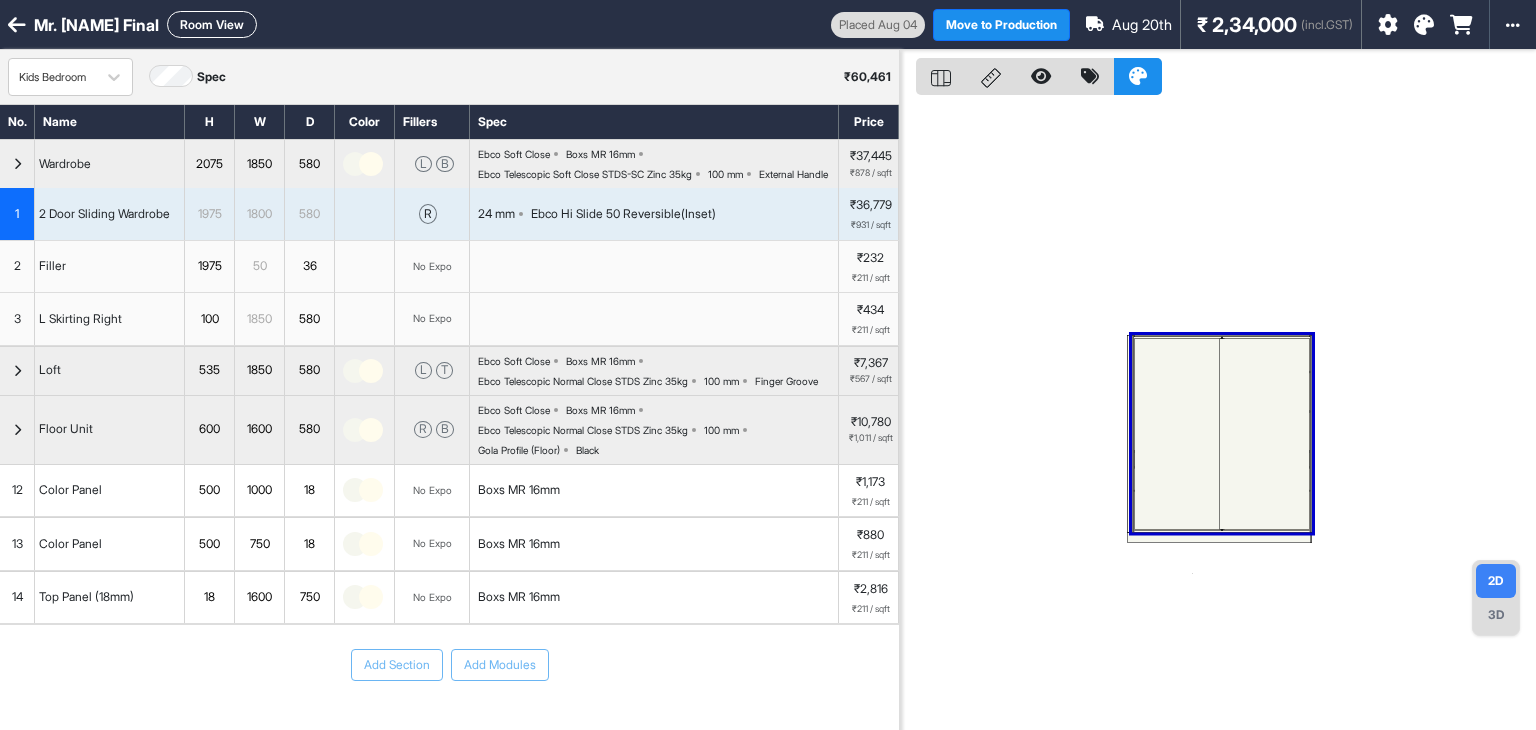 click on "24 mm Ebco Hi Slide 50 Reversible(Inset)" at bounding box center (654, 214) 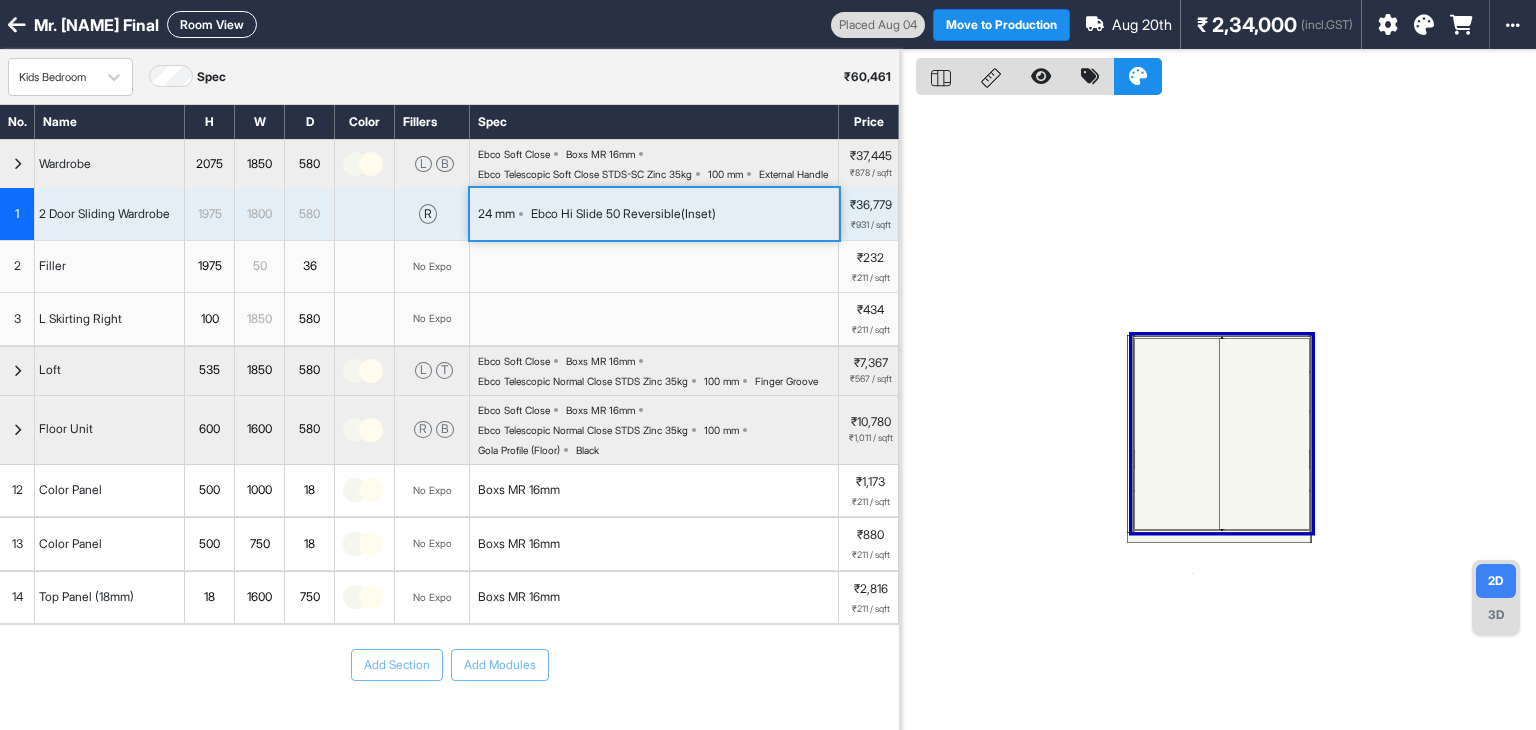 click on "24 mm Ebco Hi Slide 50 Reversible(Inset)" at bounding box center (654, 214) 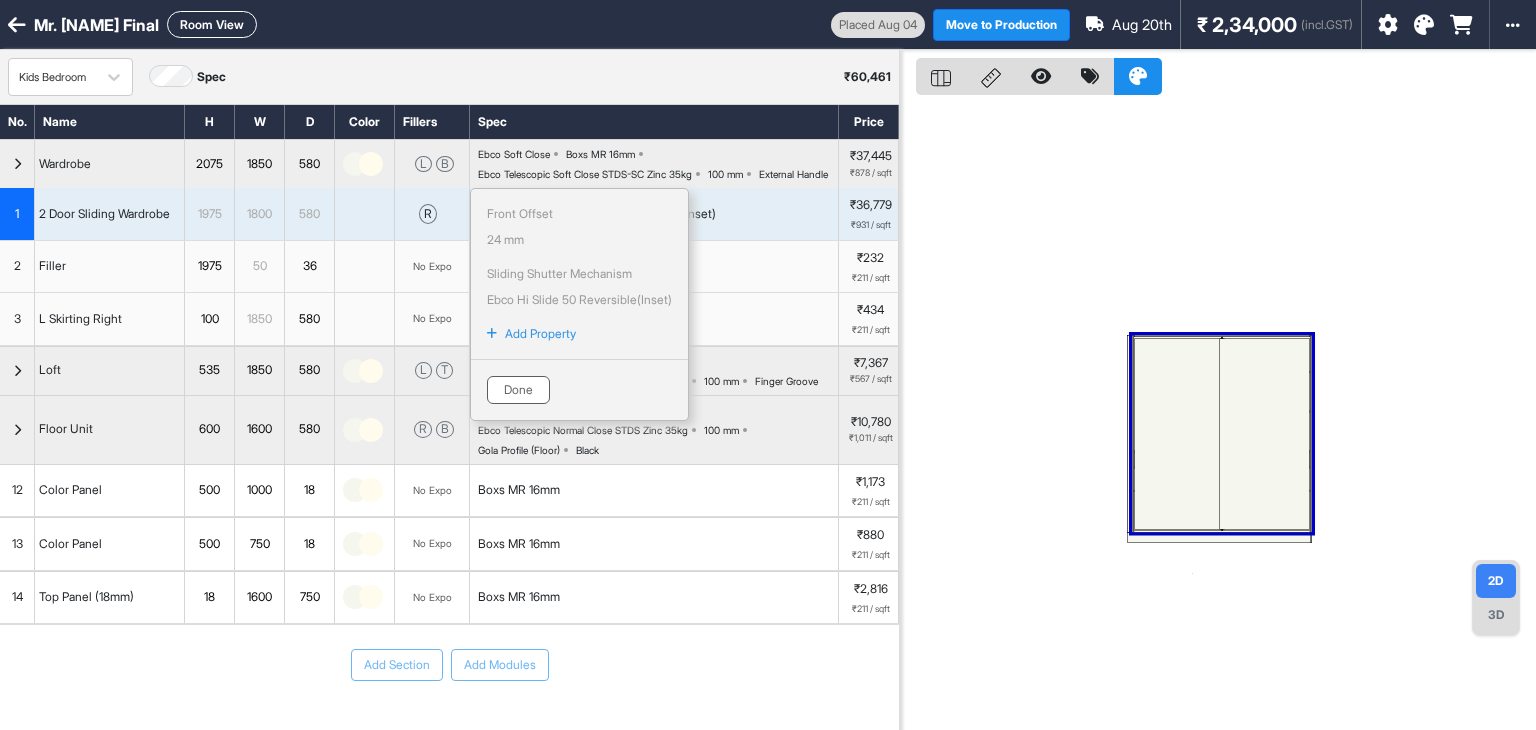click on "Done" at bounding box center [518, 390] 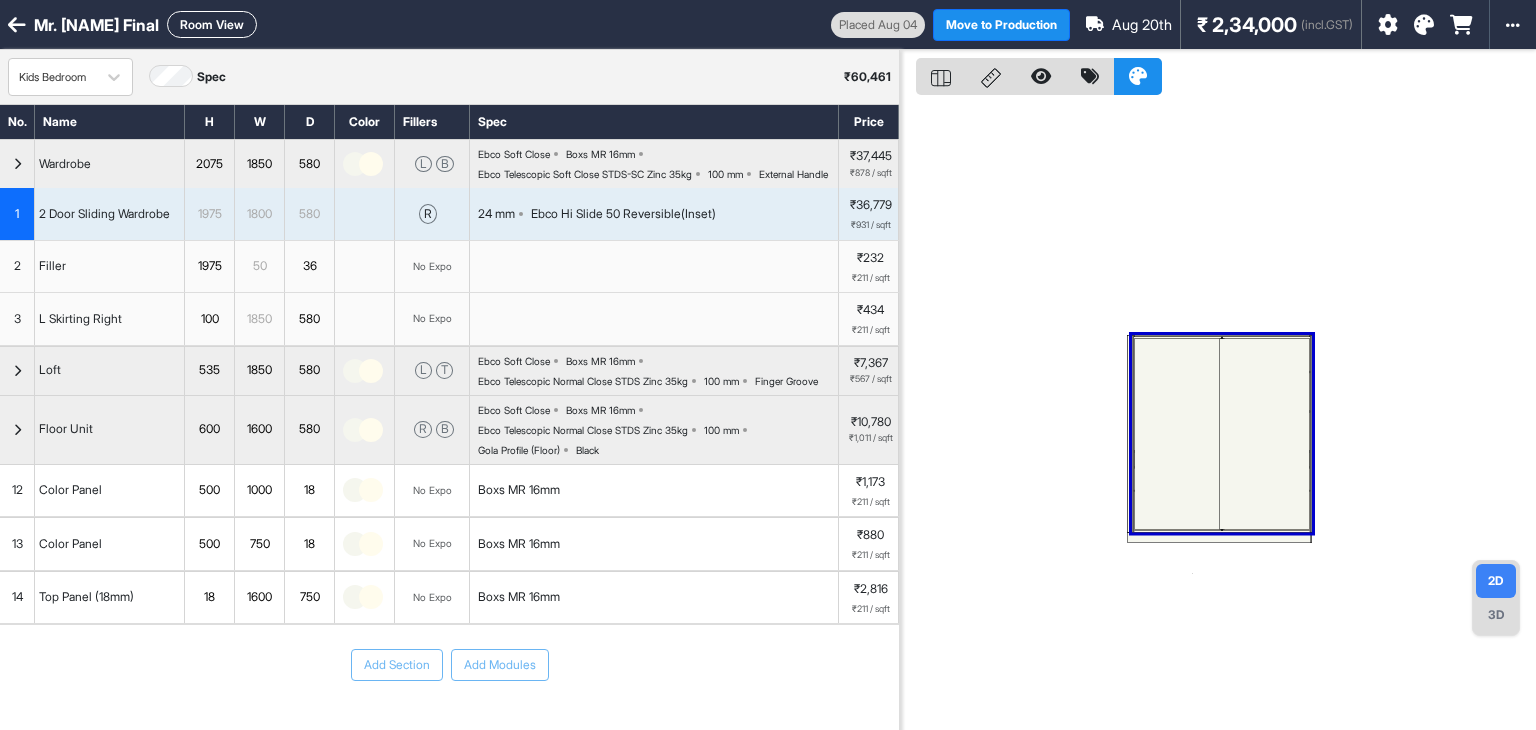 click on "Room View" at bounding box center [212, 24] 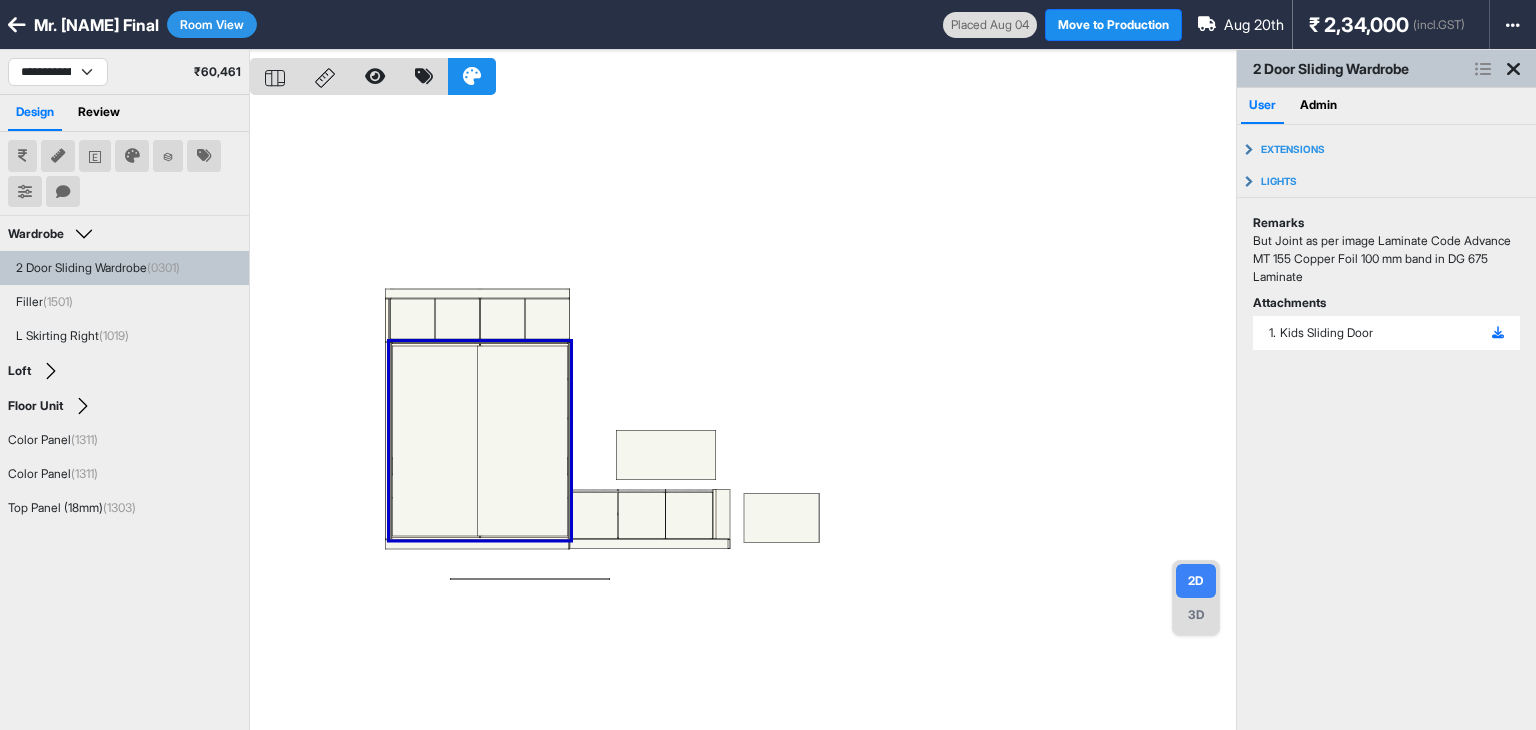click at bounding box center (743, 415) 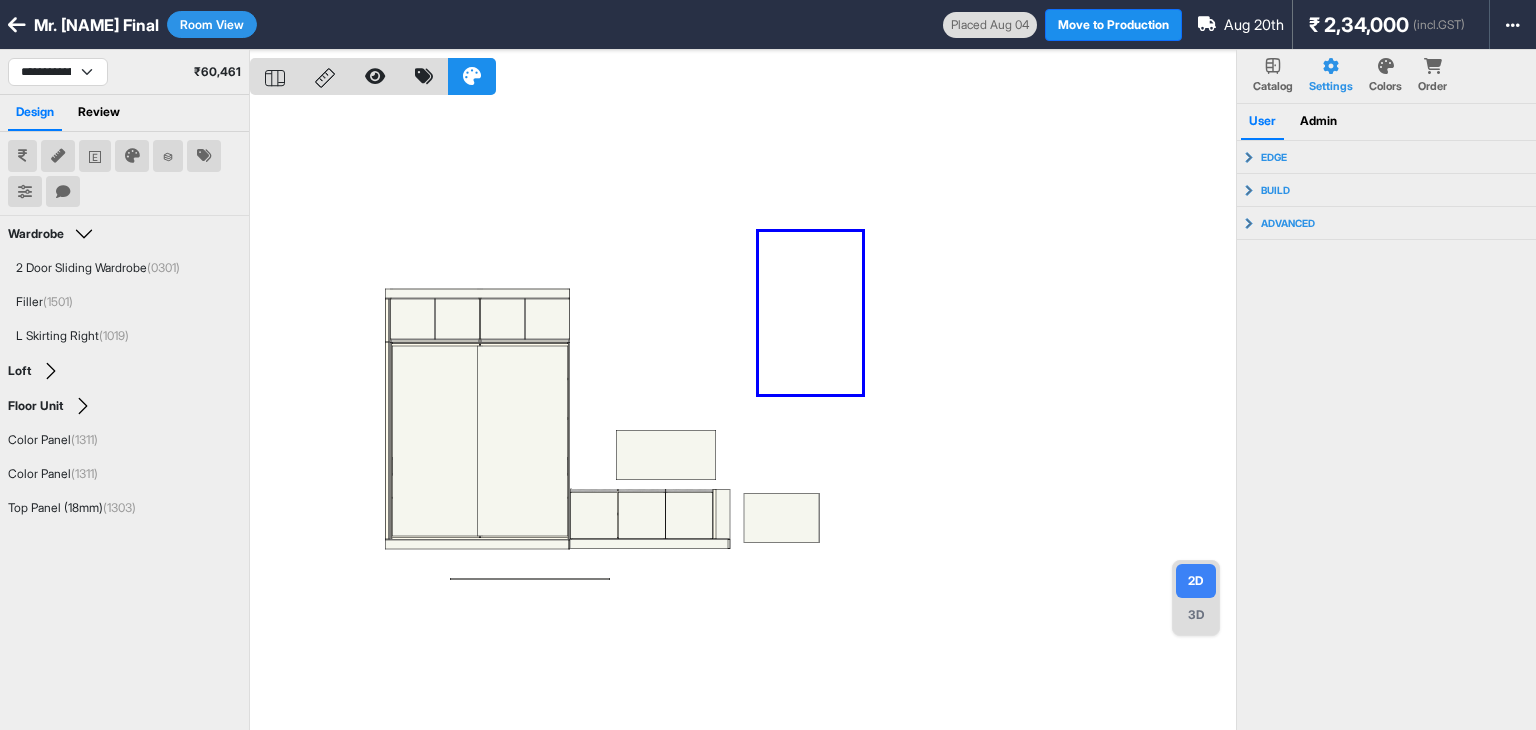 click at bounding box center [743, 415] 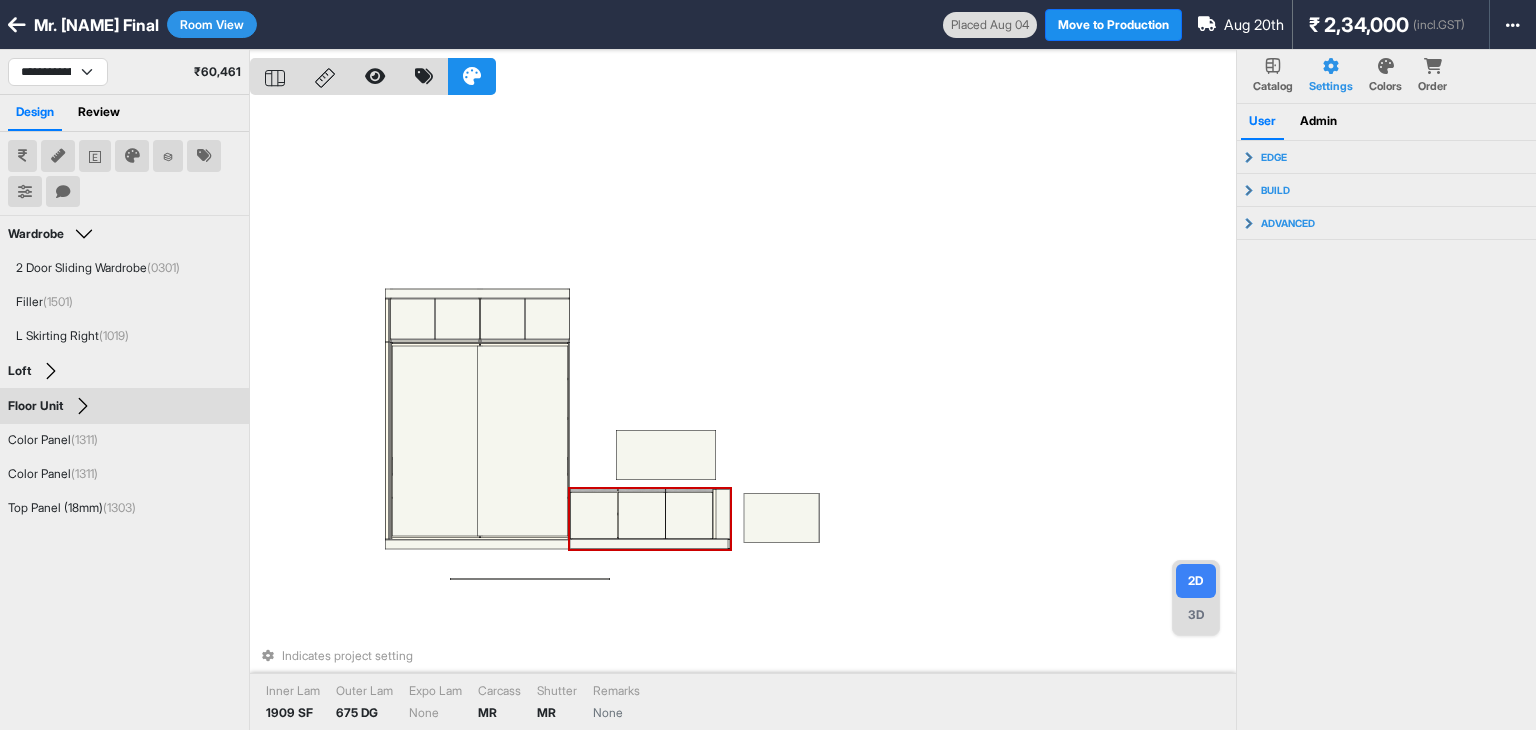 click on "Room View" at bounding box center [212, 24] 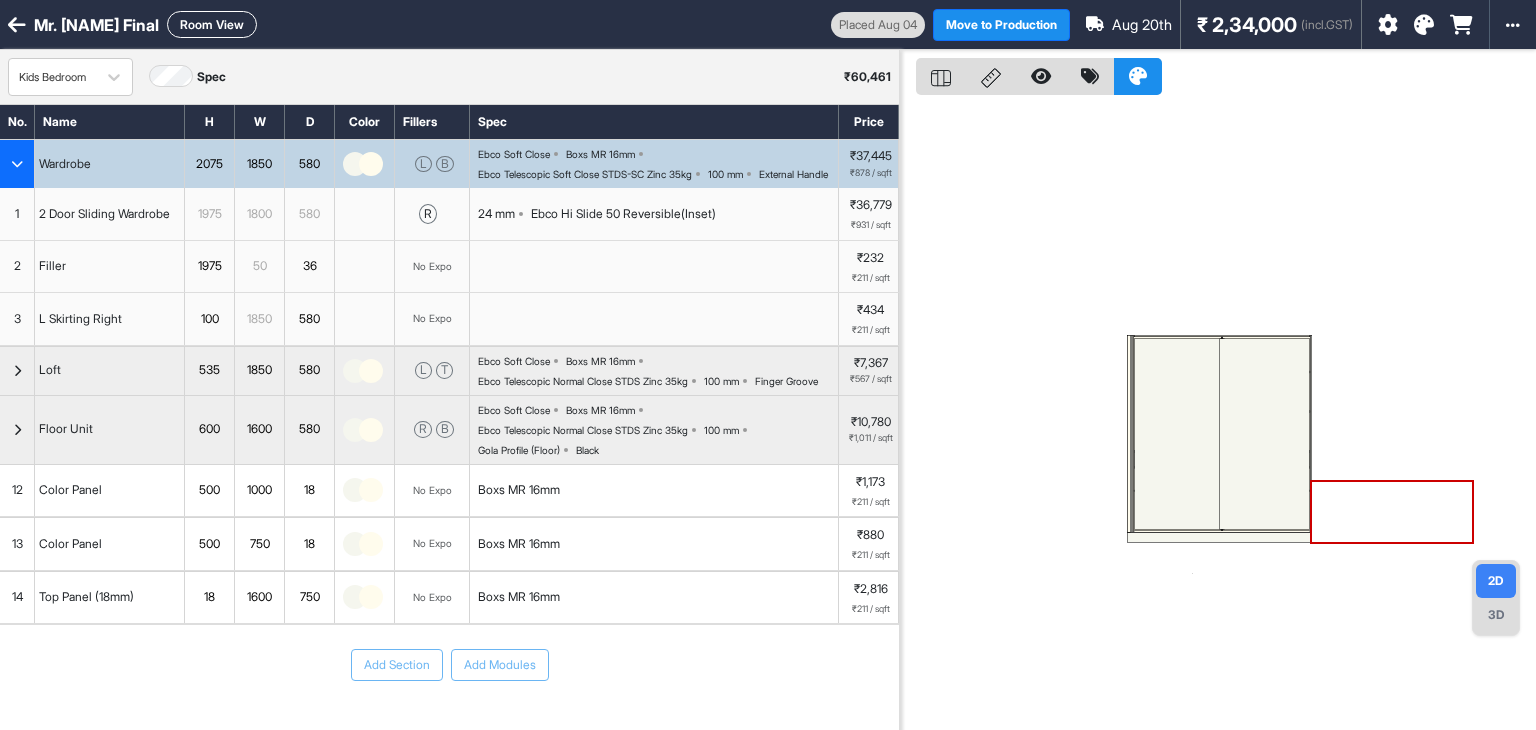 click on "Room View" at bounding box center [212, 24] 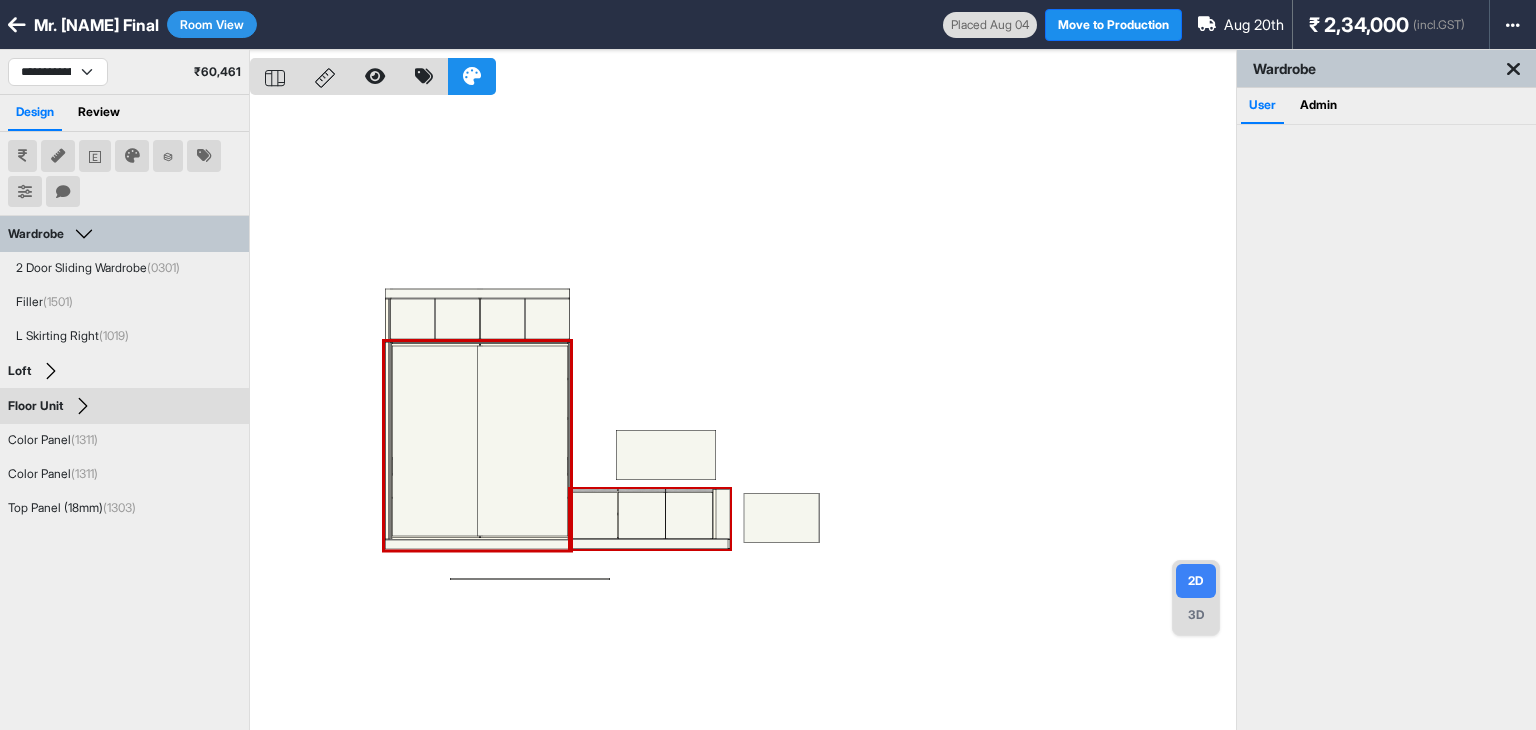 click at bounding box center (743, 415) 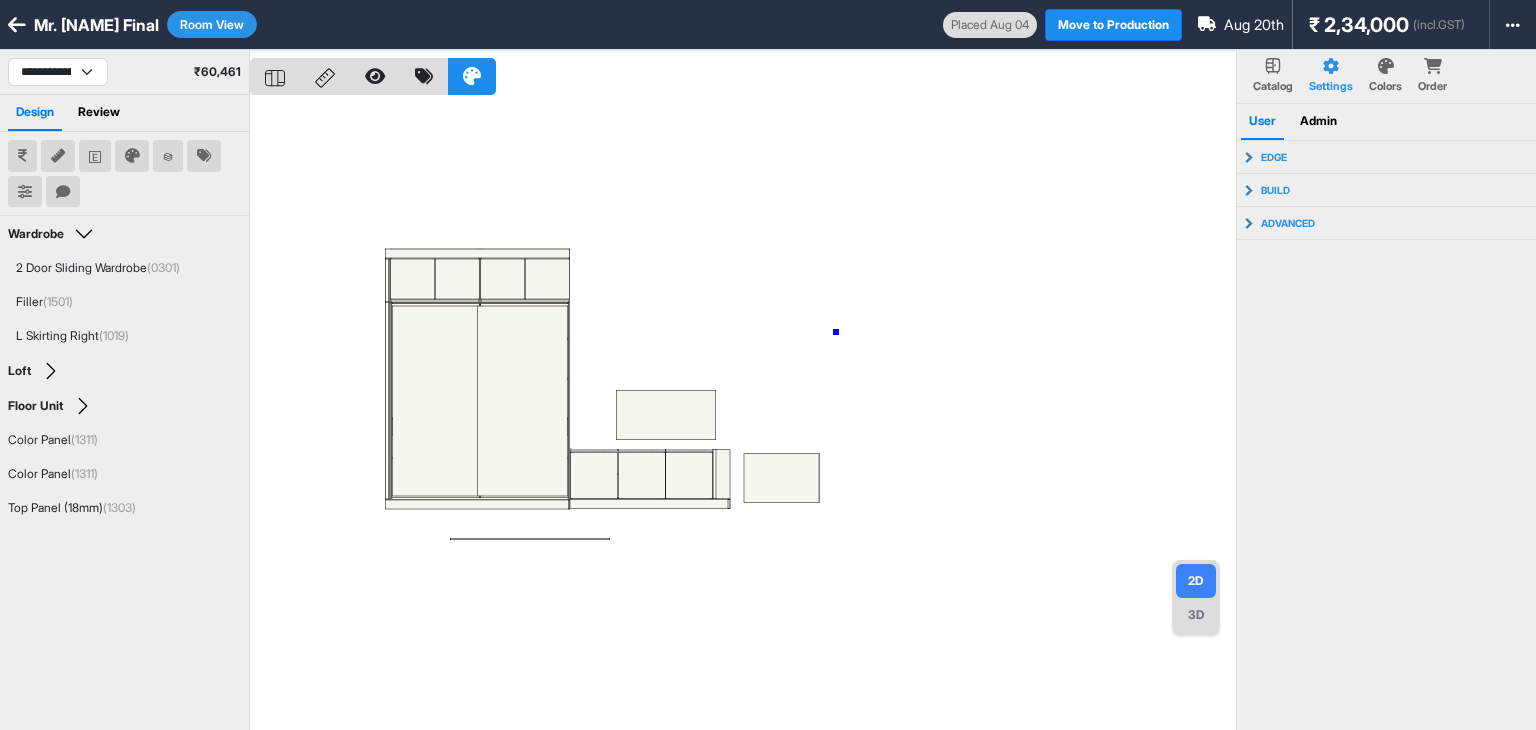 click at bounding box center (743, 415) 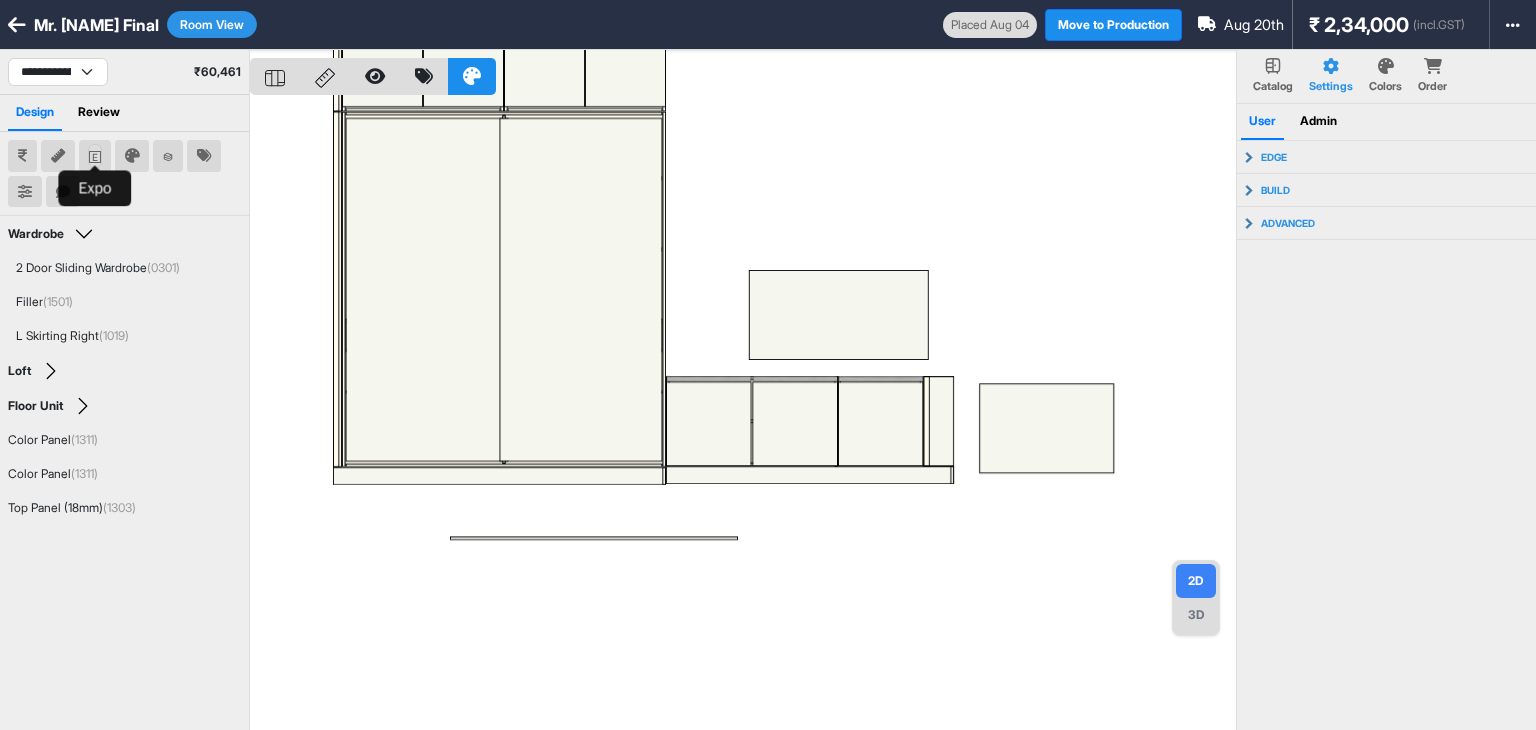 click 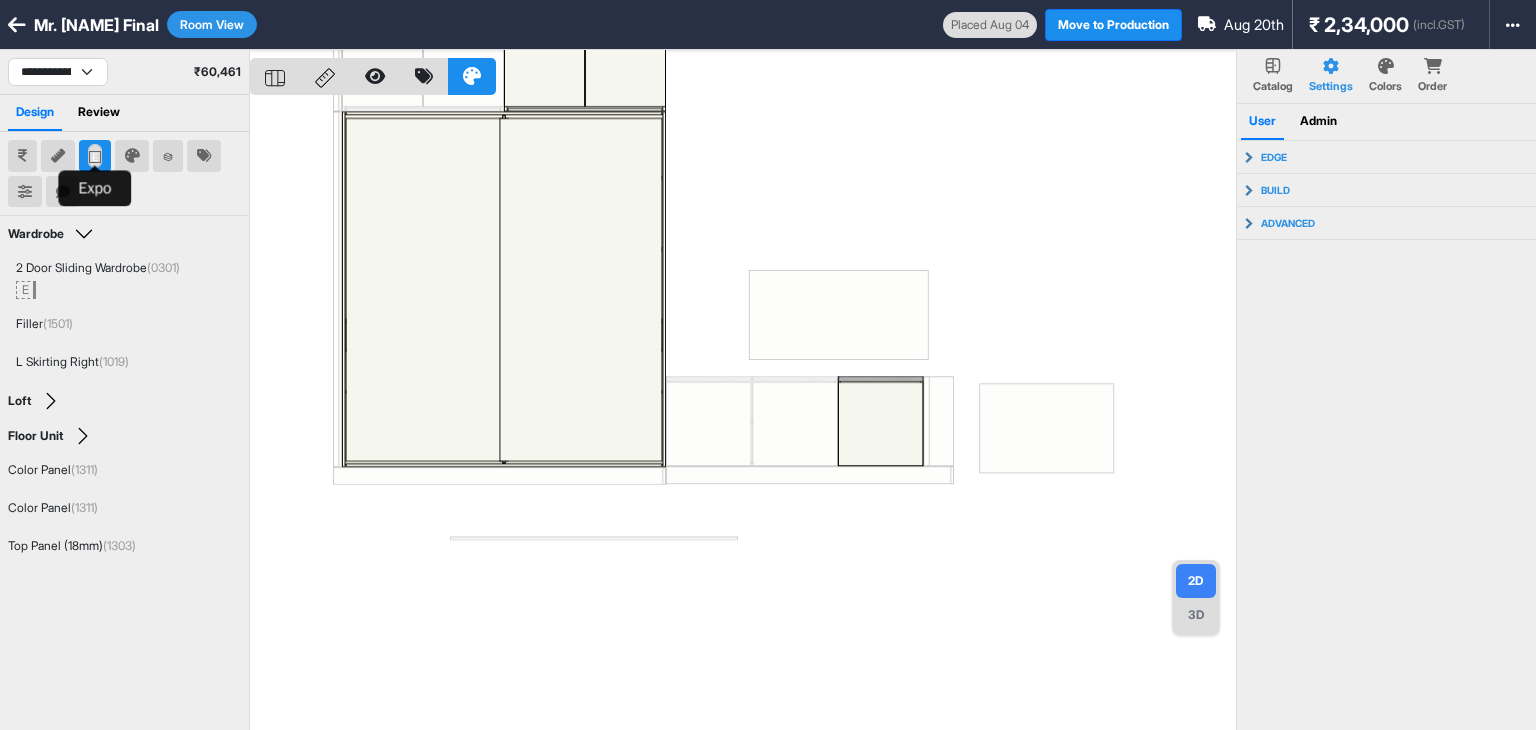 click 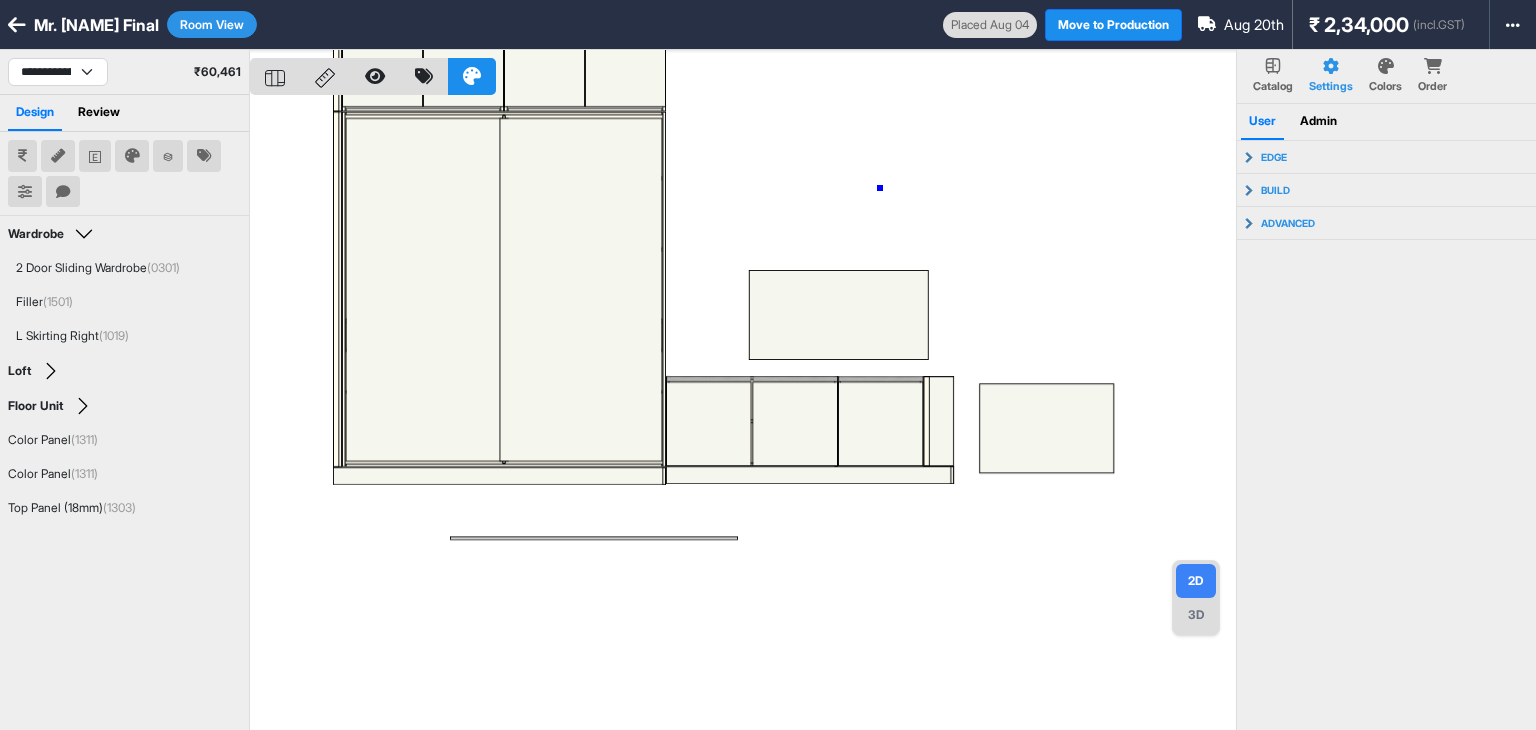 click at bounding box center (743, 415) 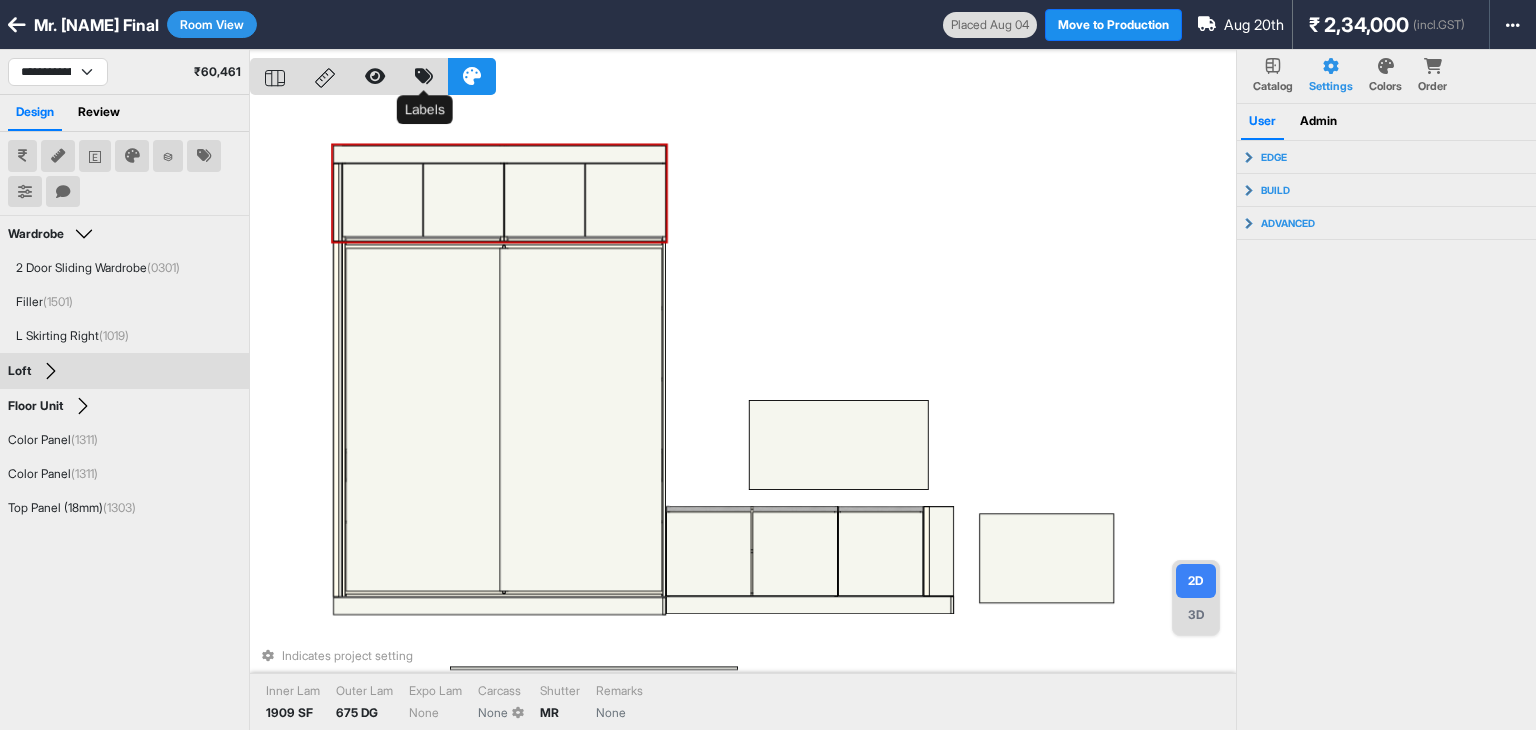 click at bounding box center (424, 76) 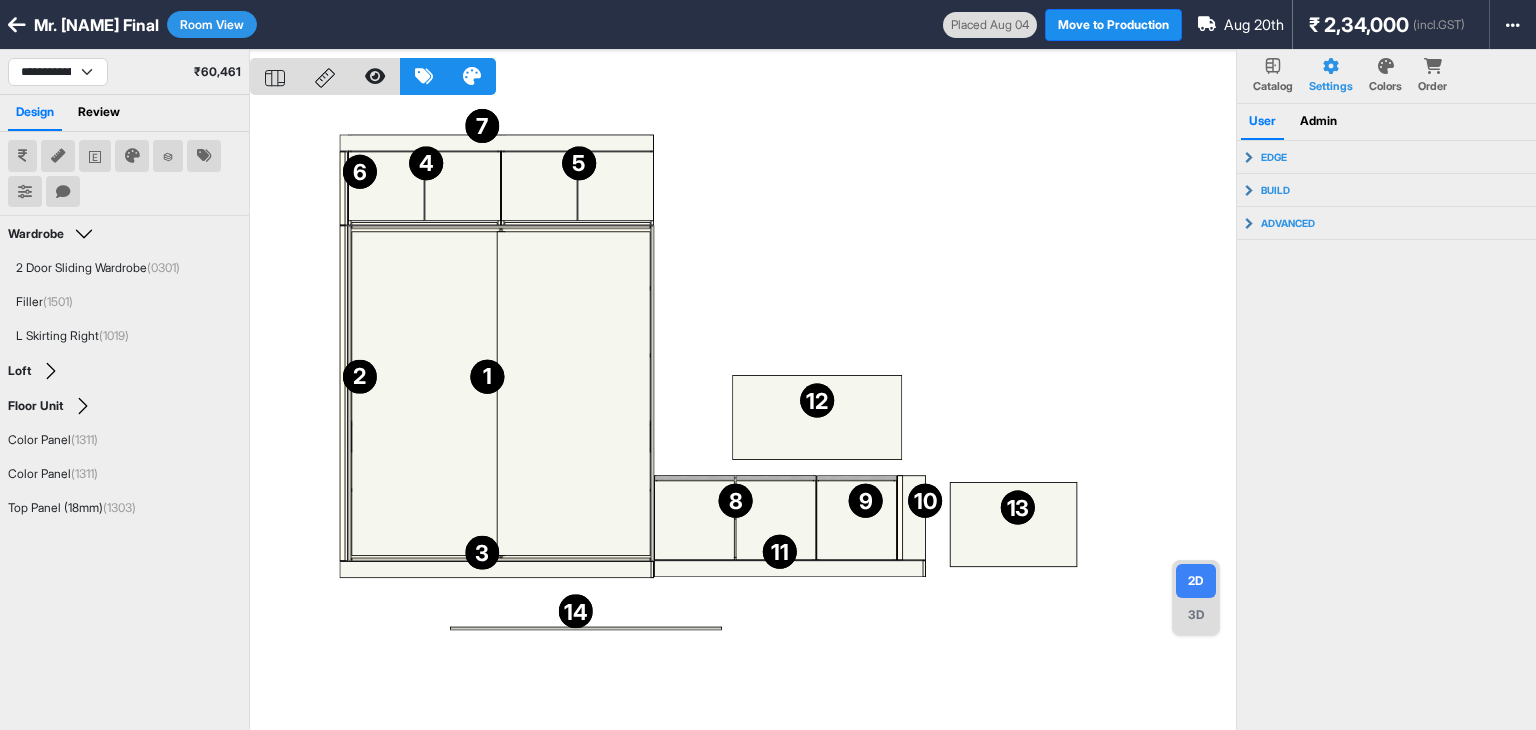 click at bounding box center [424, 76] 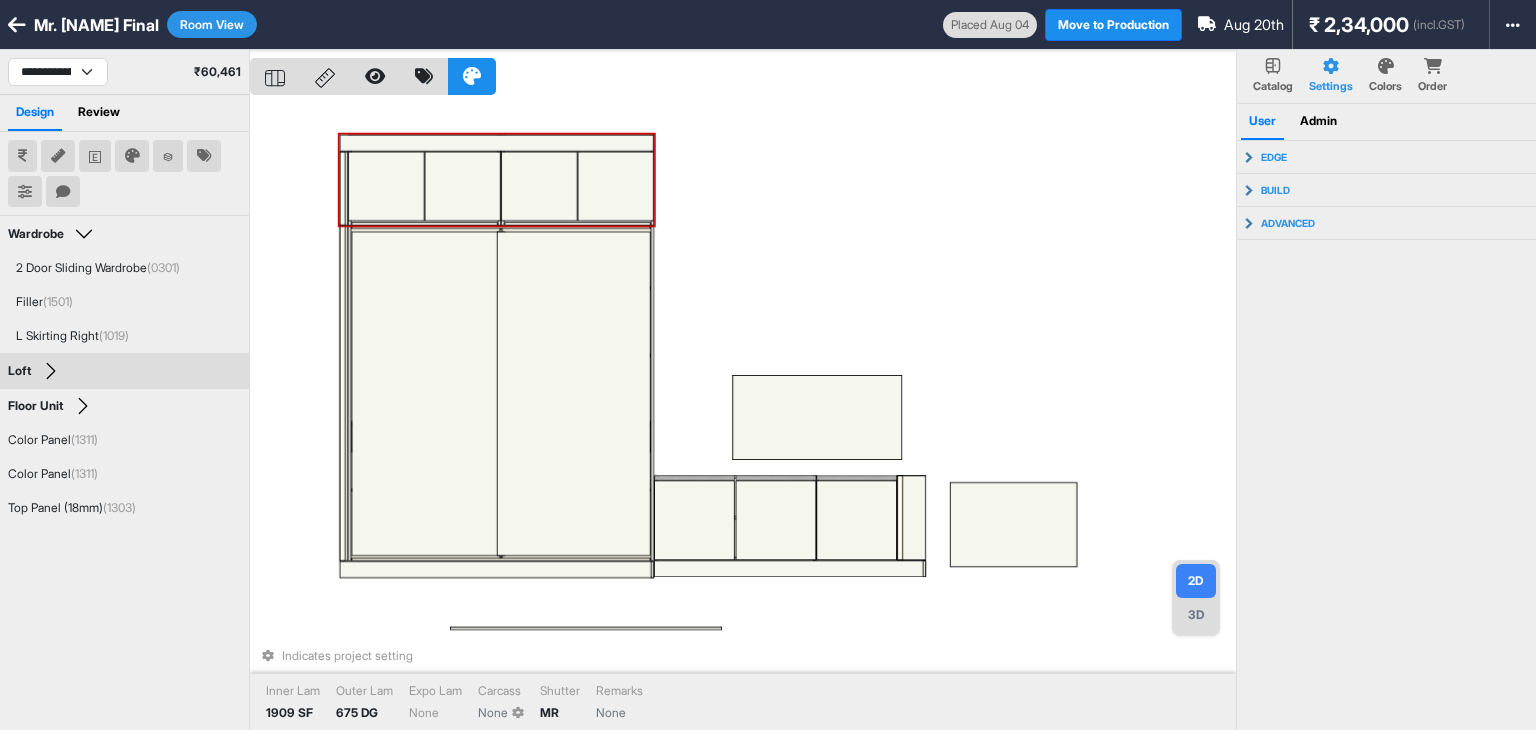 click on "Indicates project setting Inner Lam 1909 SF Outer Lam 675 DG Expo Lam None Carcass None Shutter MR Remarks None" at bounding box center (743, 415) 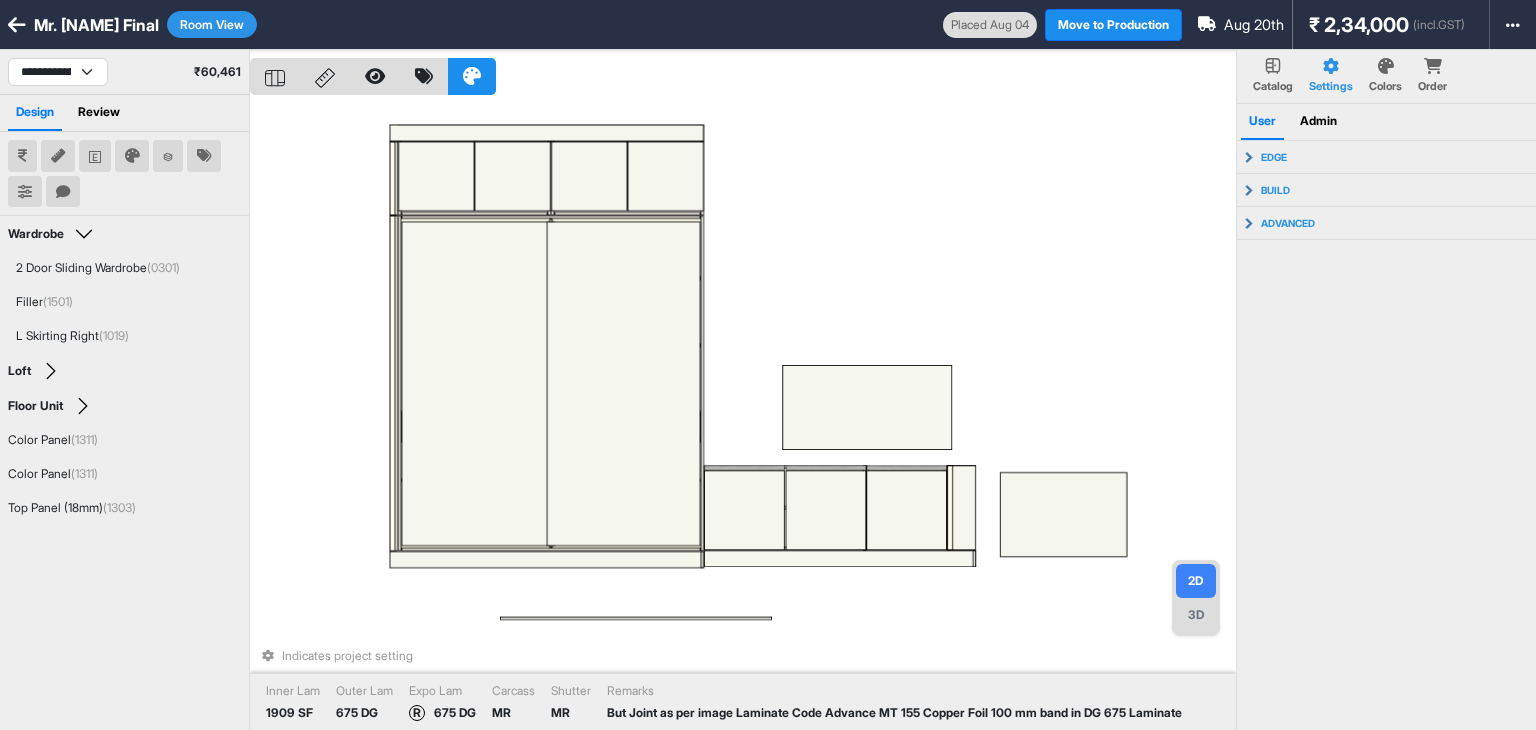 click on "Indicates project setting Inner Lam 1909 SF Outer Lam 675 DG Expo Lam R 675 DG Carcass MR Shutter MR Remarks But Joint as per image Laminate Code Advance MT 155 Copper Foil
100 mm band in DG 675 Laminate" at bounding box center (743, 415) 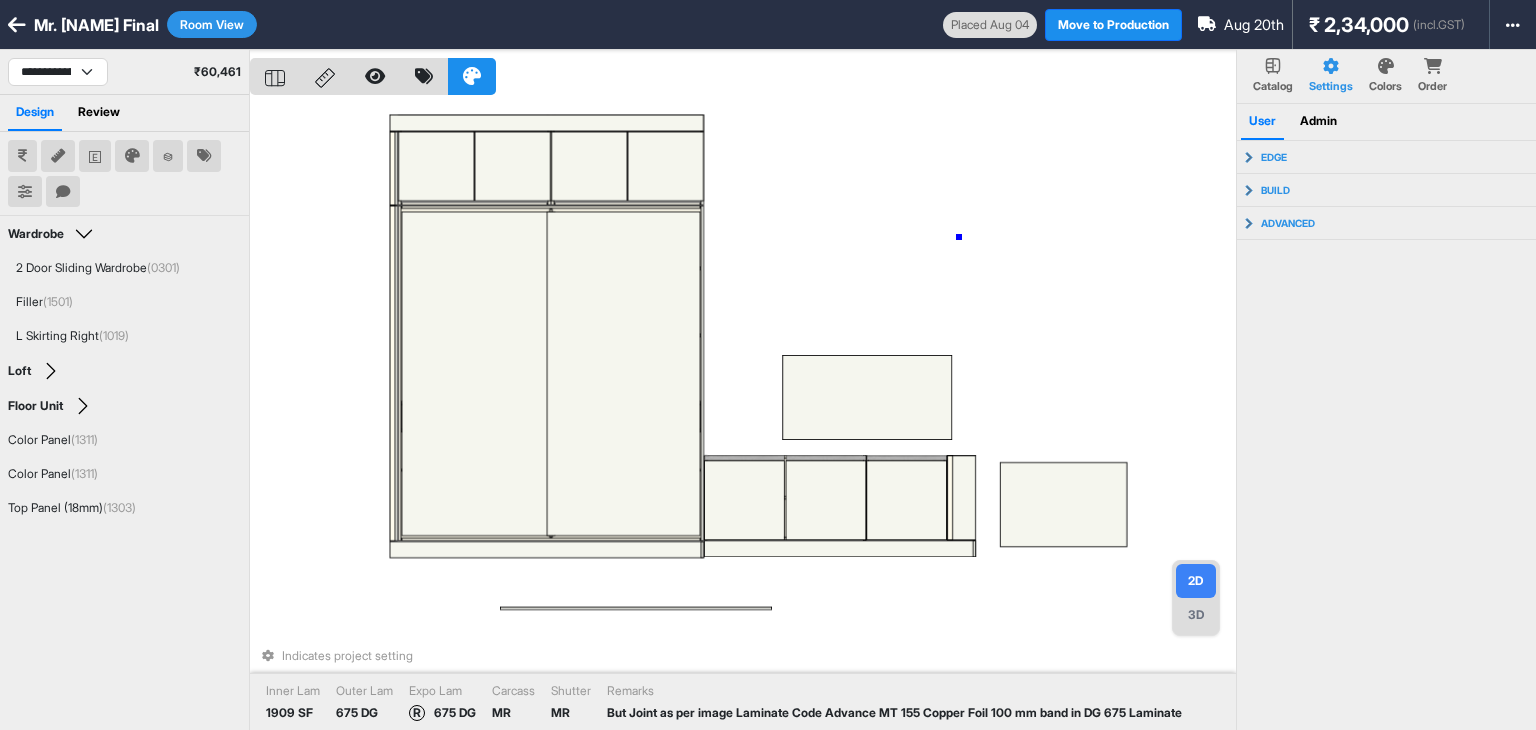 click on "Indicates project setting Inner Lam 1909 SF Outer Lam 675 DG Expo Lam R 675 DG Carcass MR Shutter MR Remarks But Joint as per image Laminate Code Advance MT 155 Copper Foil
100 mm band in DG 675 Laminate" at bounding box center [743, 415] 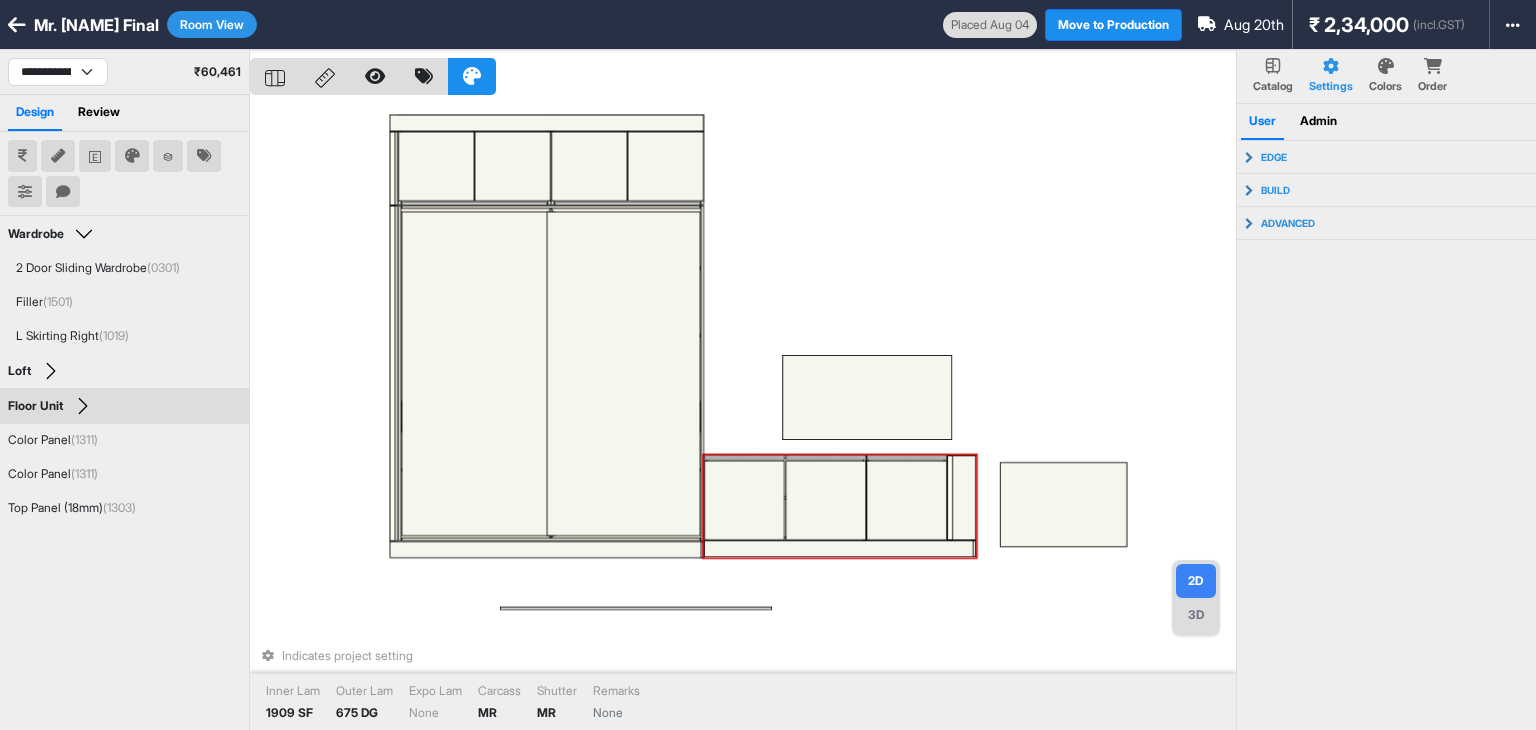 click at bounding box center (744, 500) 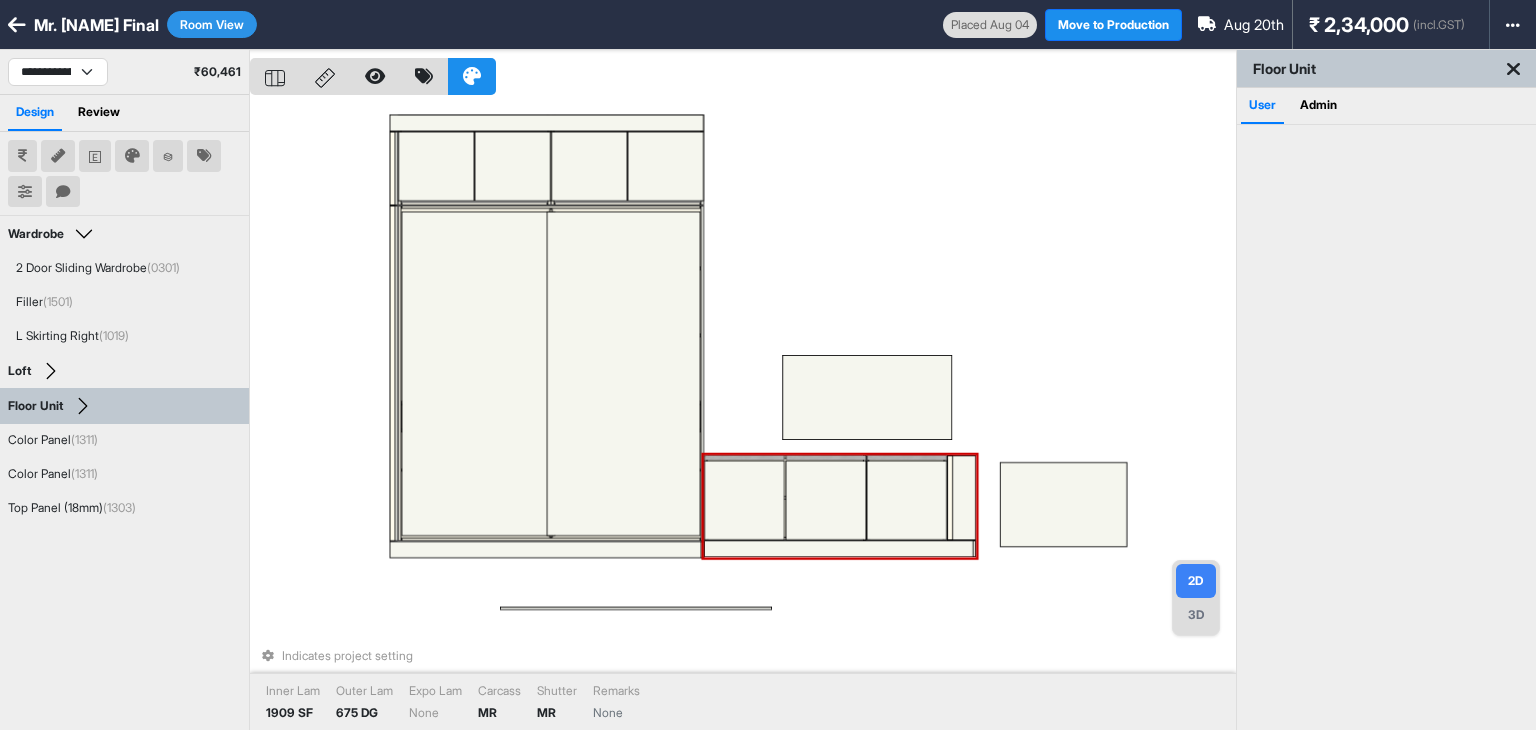 click at bounding box center [744, 500] 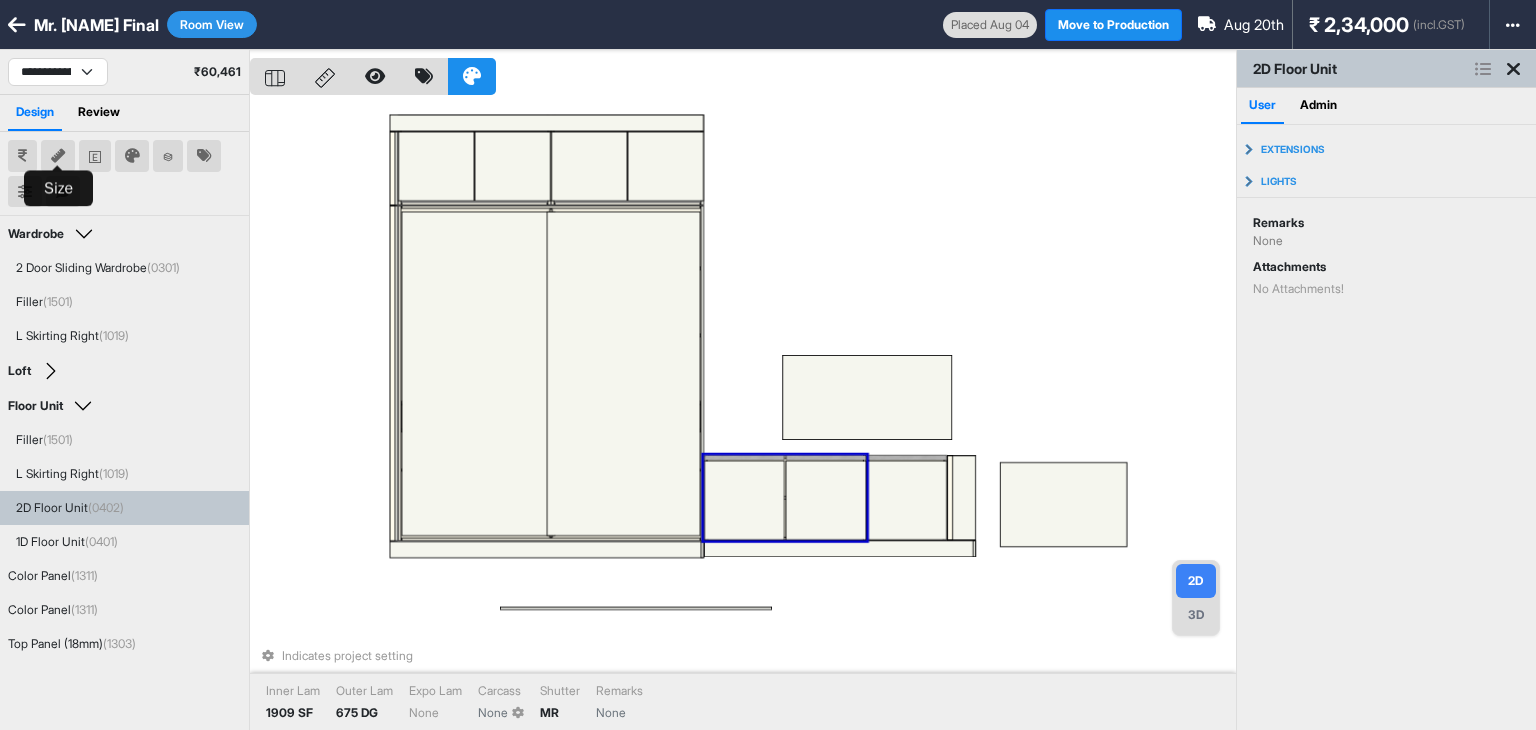 click at bounding box center [58, 156] 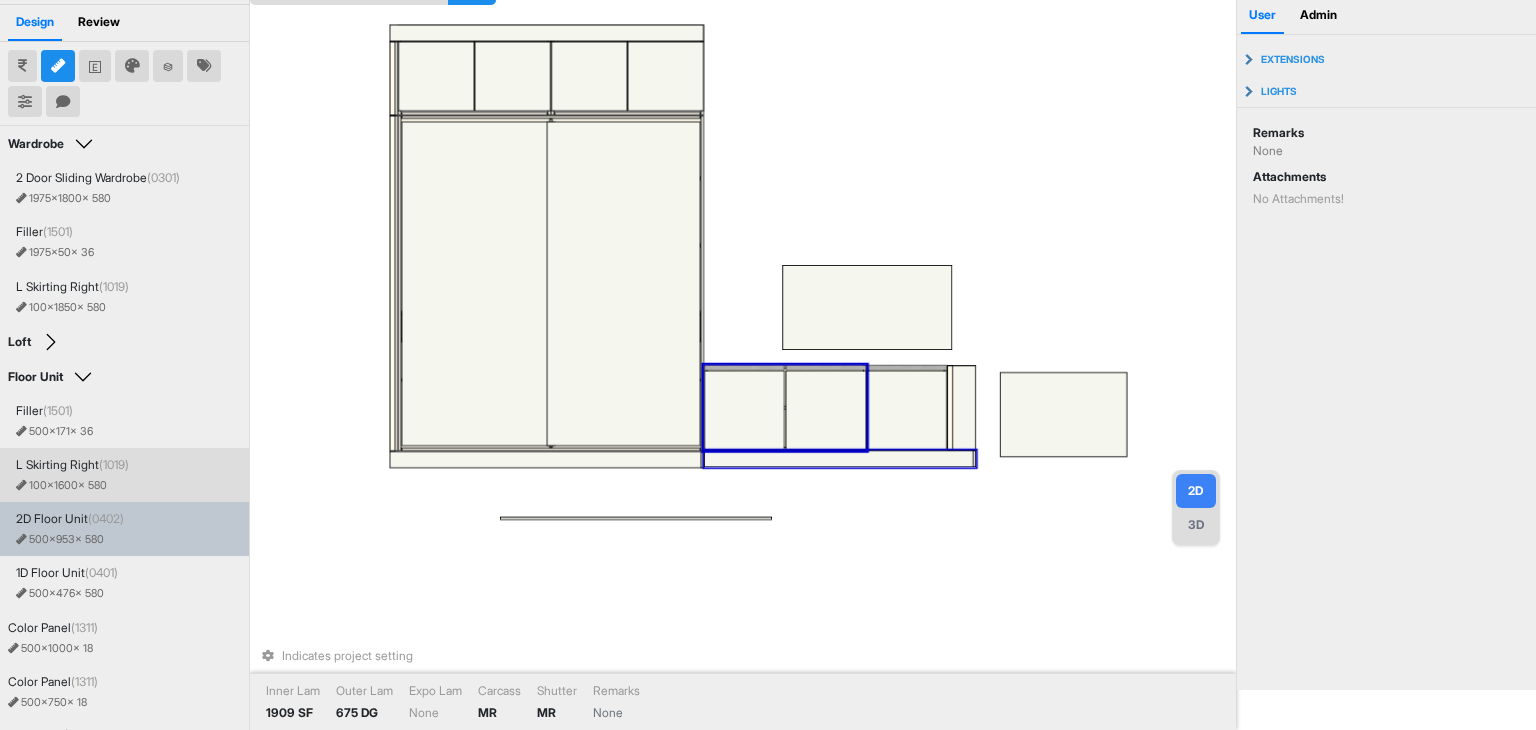 scroll, scrollTop: 100, scrollLeft: 0, axis: vertical 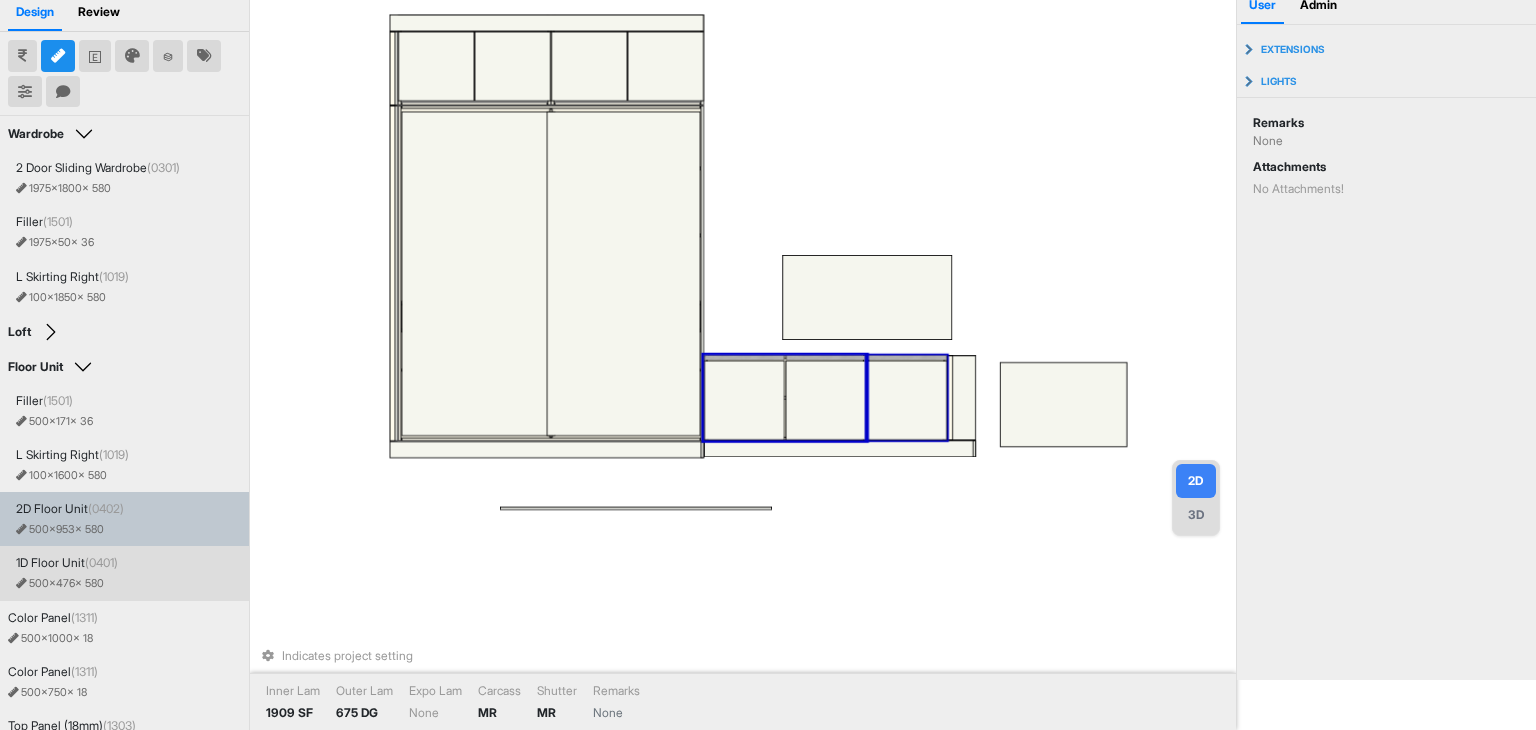 click on "(0401)" at bounding box center (101, 562) 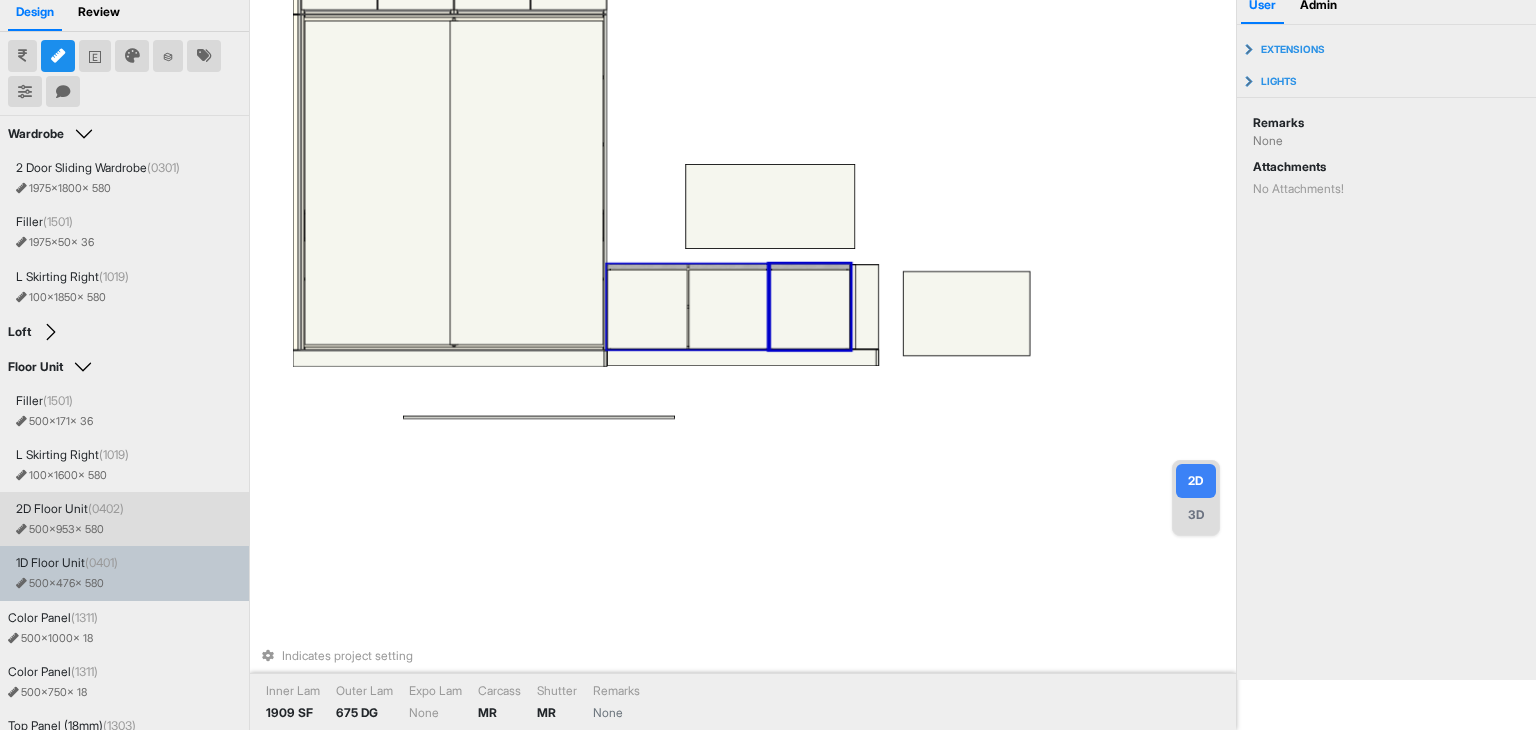click on "2D Floor Unit  (0402) 500  x  953  x   580" at bounding box center (128, 519) 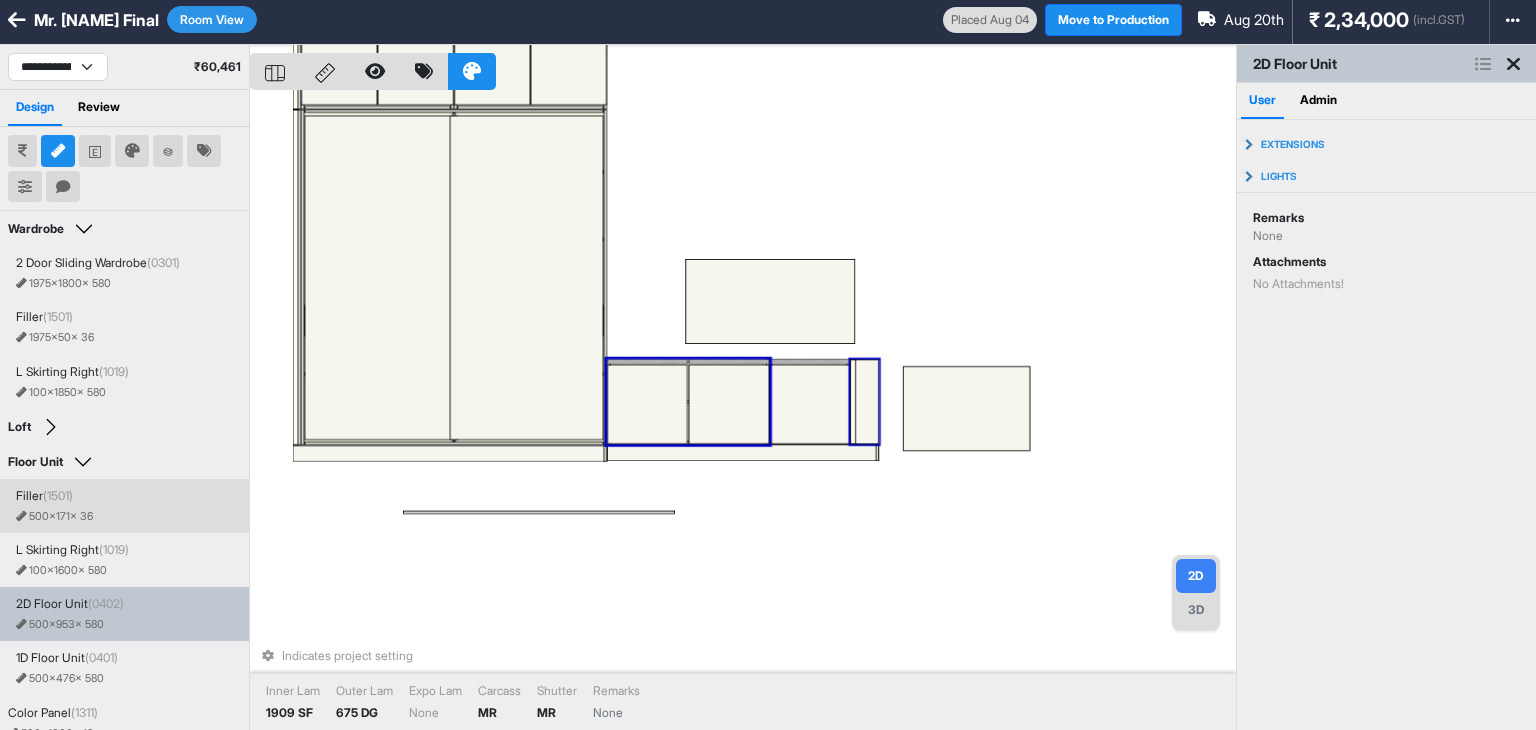 scroll, scrollTop: 0, scrollLeft: 0, axis: both 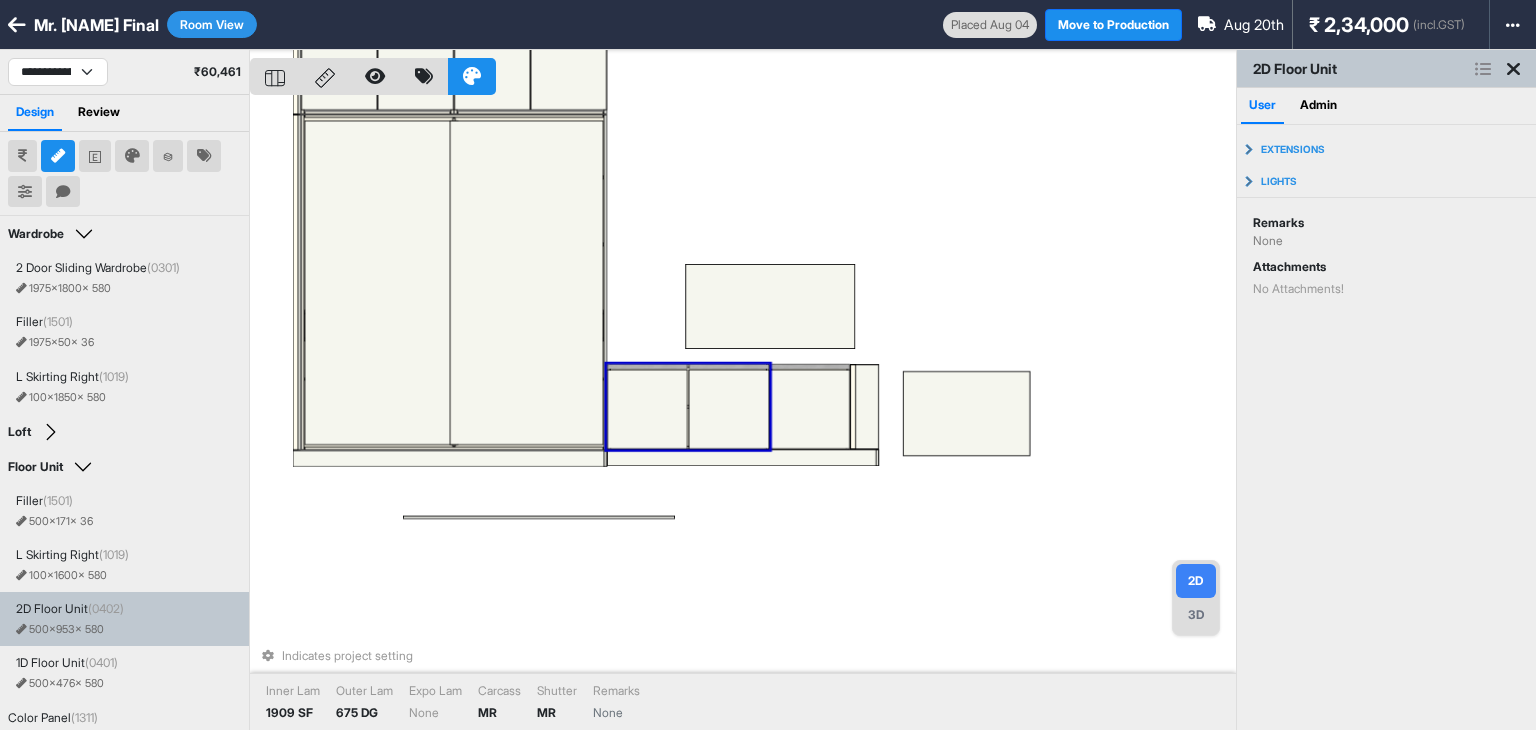 click at bounding box center (58, 156) 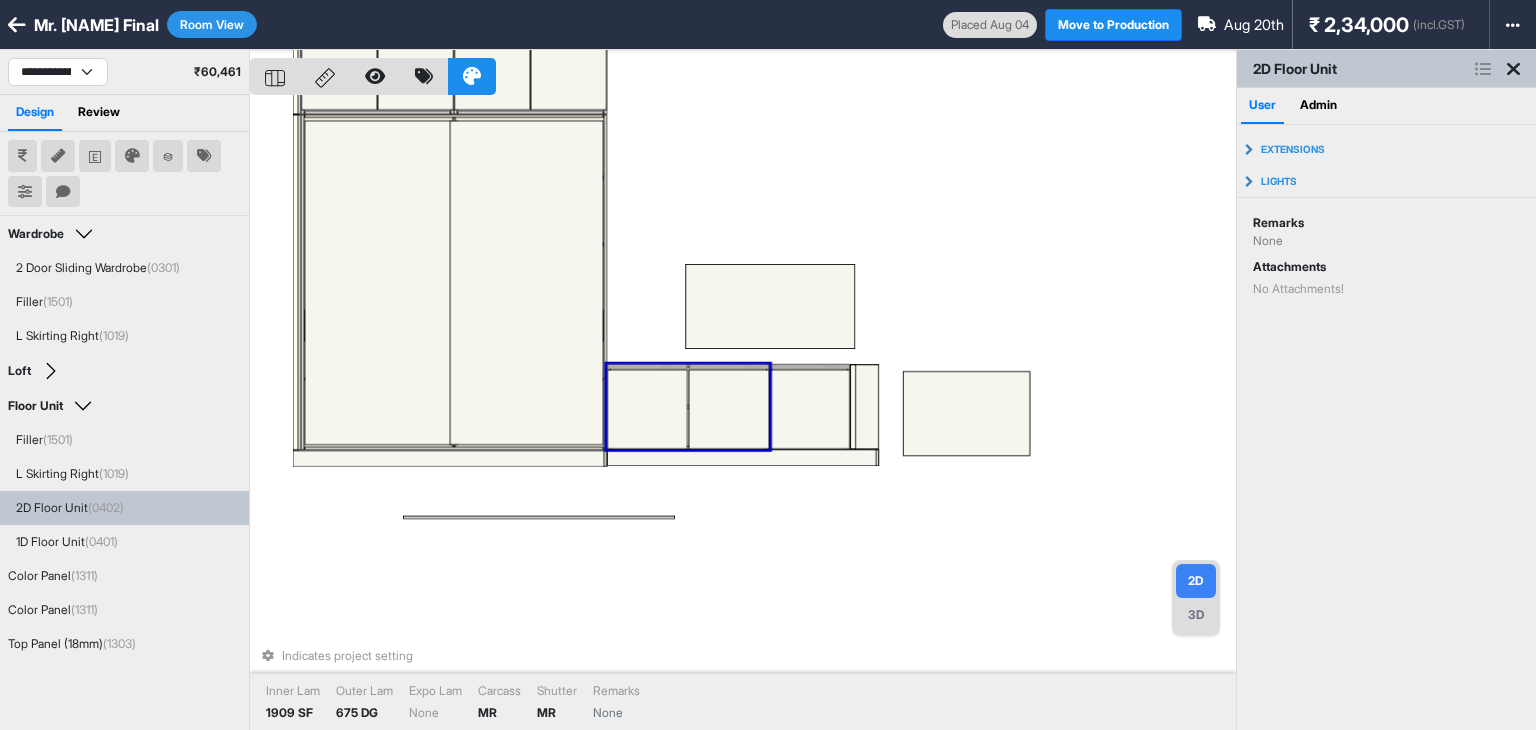 click on "Indicates project setting Inner Lam 1909 SF Outer Lam 675 DG Expo Lam None Carcass MR Shutter MR Remarks None" at bounding box center [743, 415] 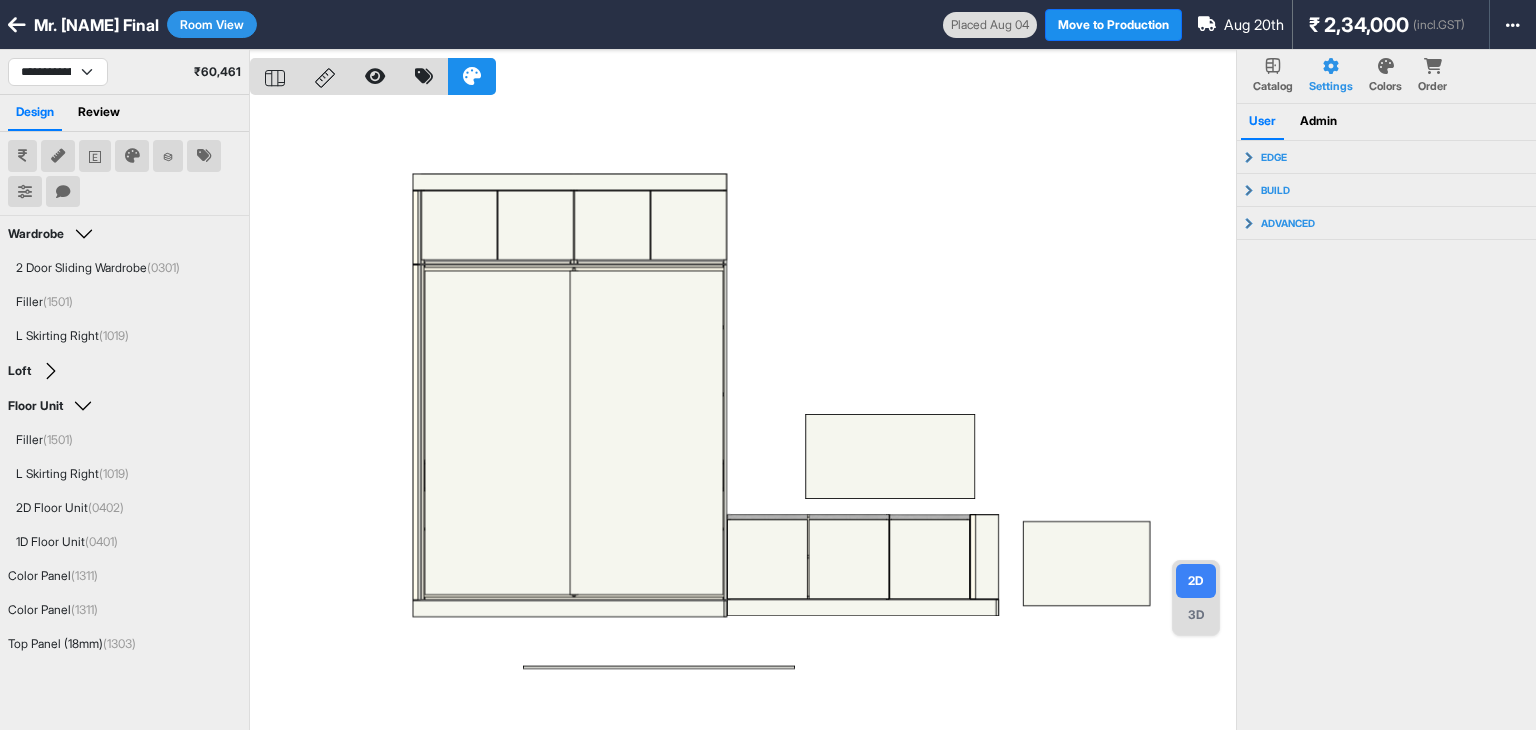 click at bounding box center [743, 415] 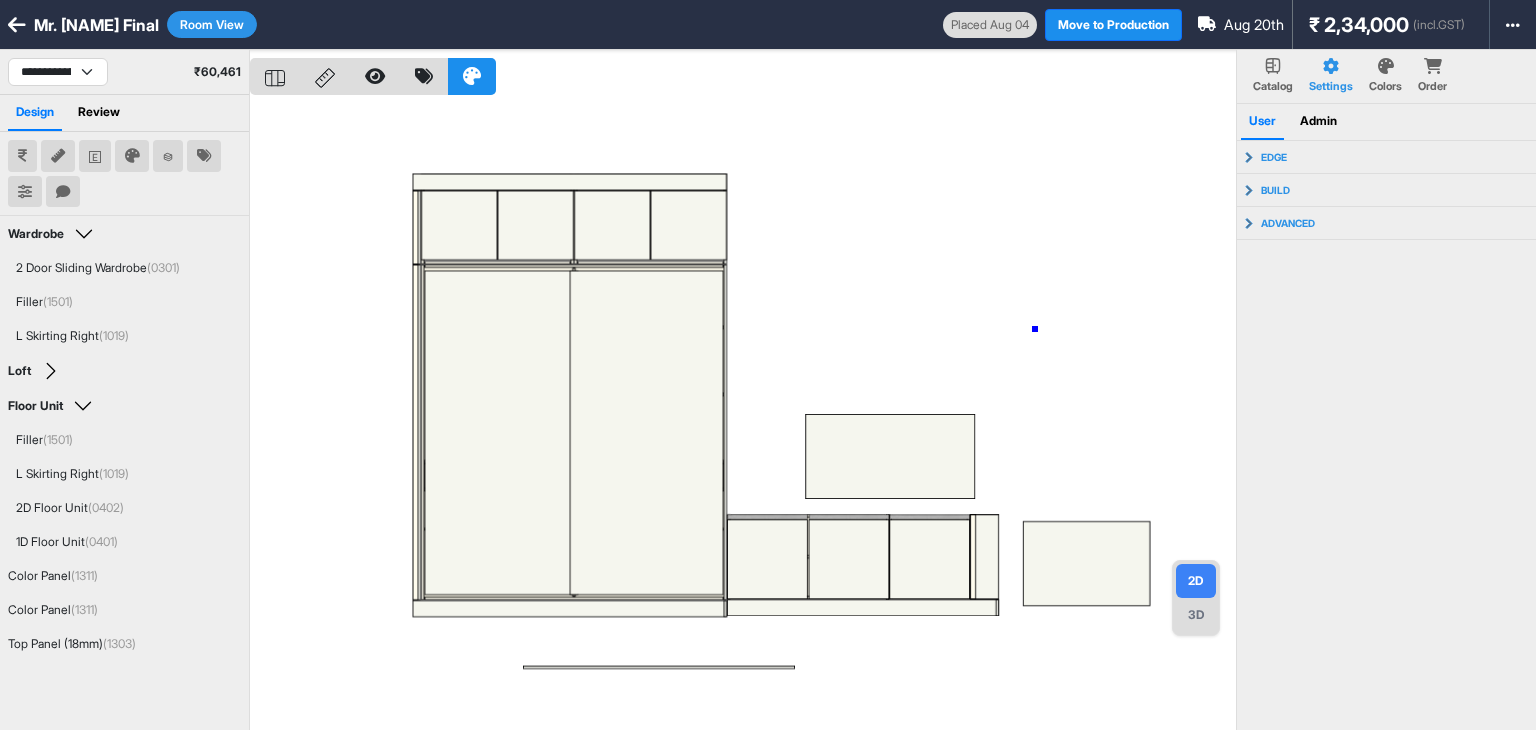 click at bounding box center (743, 415) 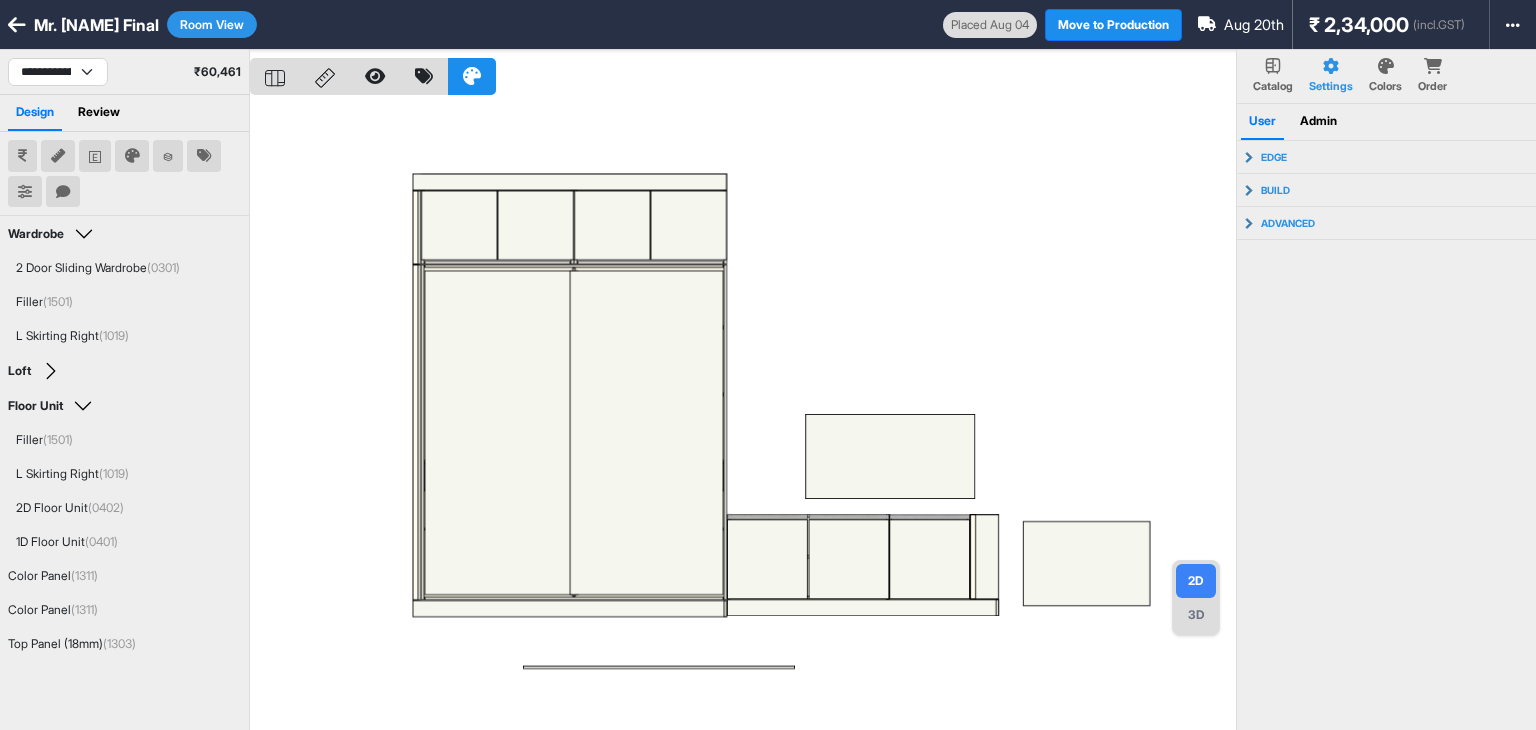 click at bounding box center (743, 415) 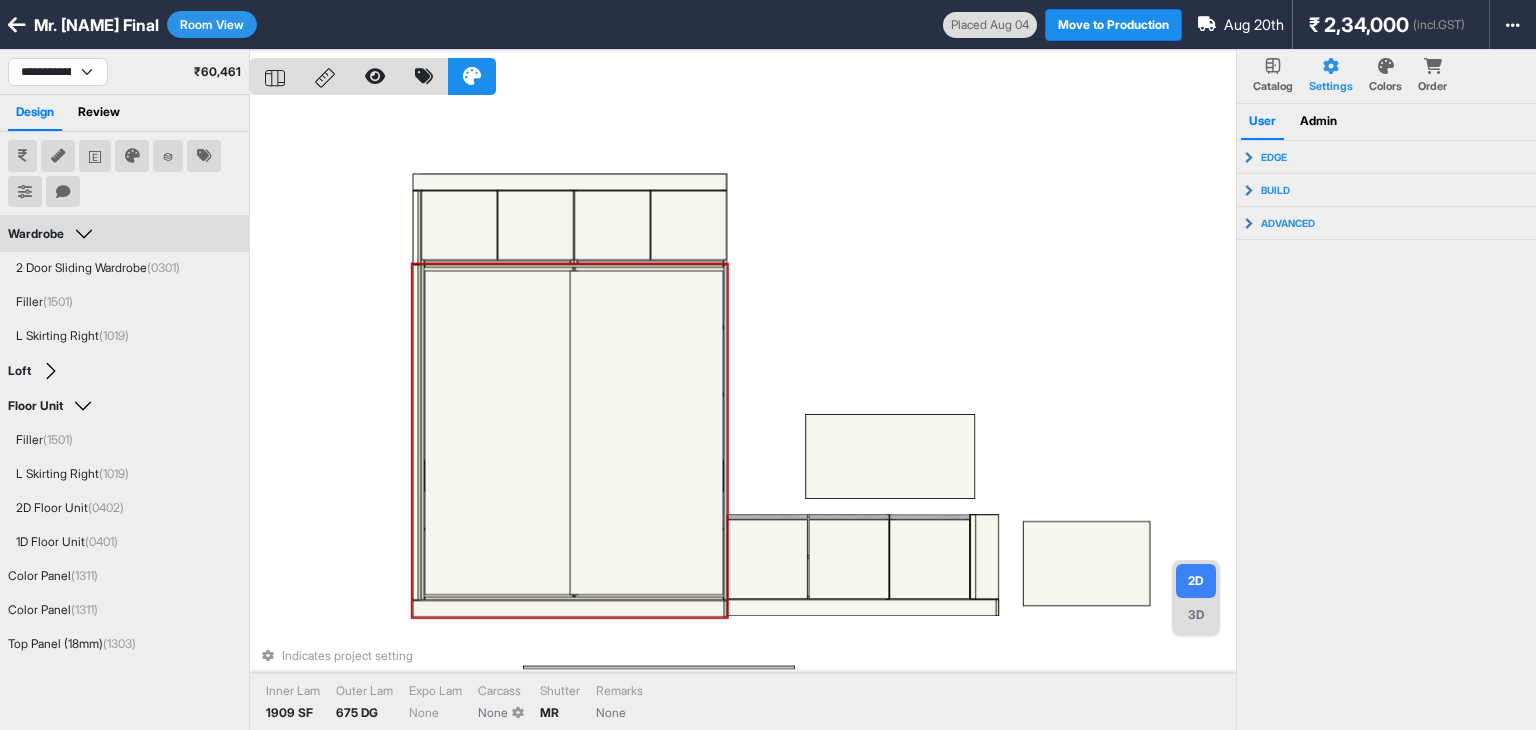 click at bounding box center [570, 608] 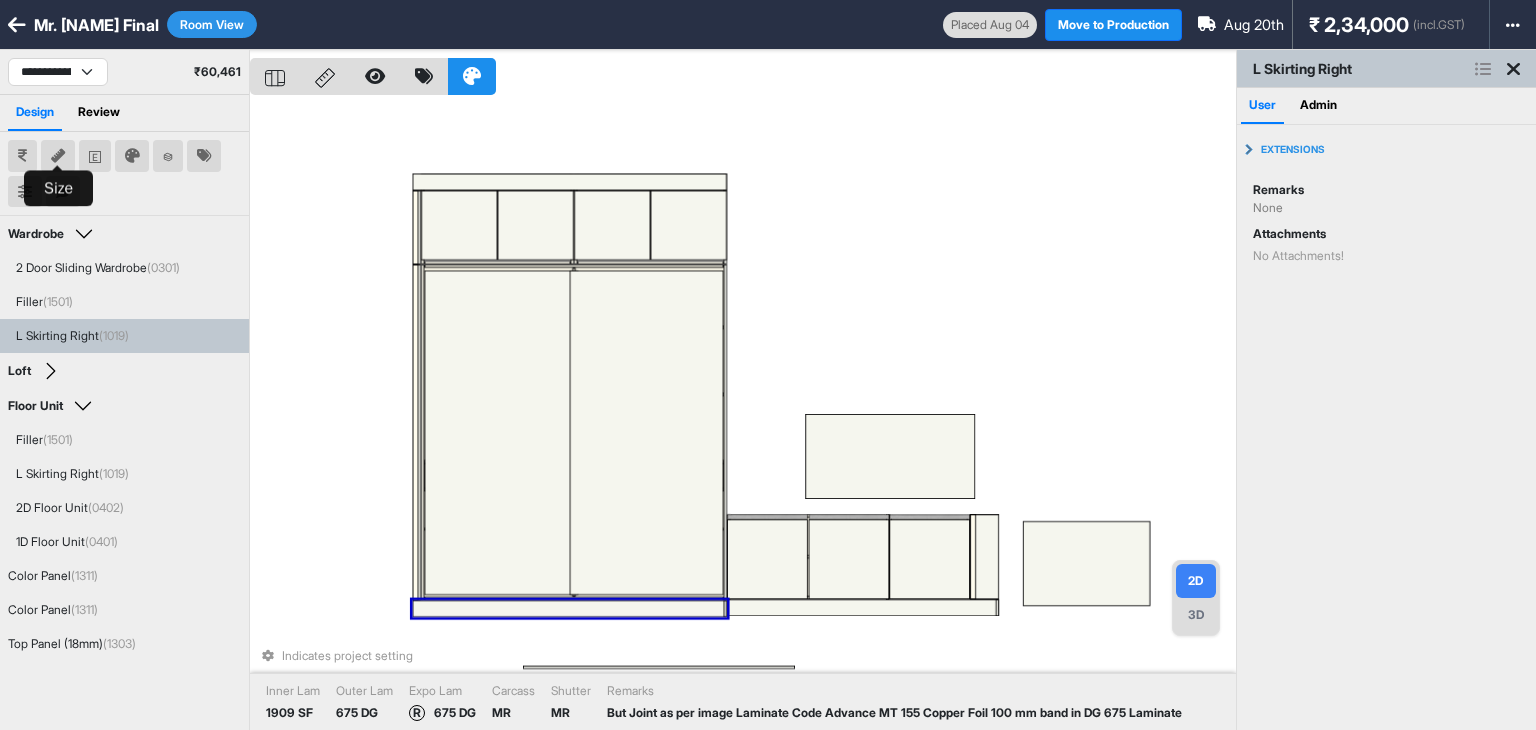 click at bounding box center [58, 156] 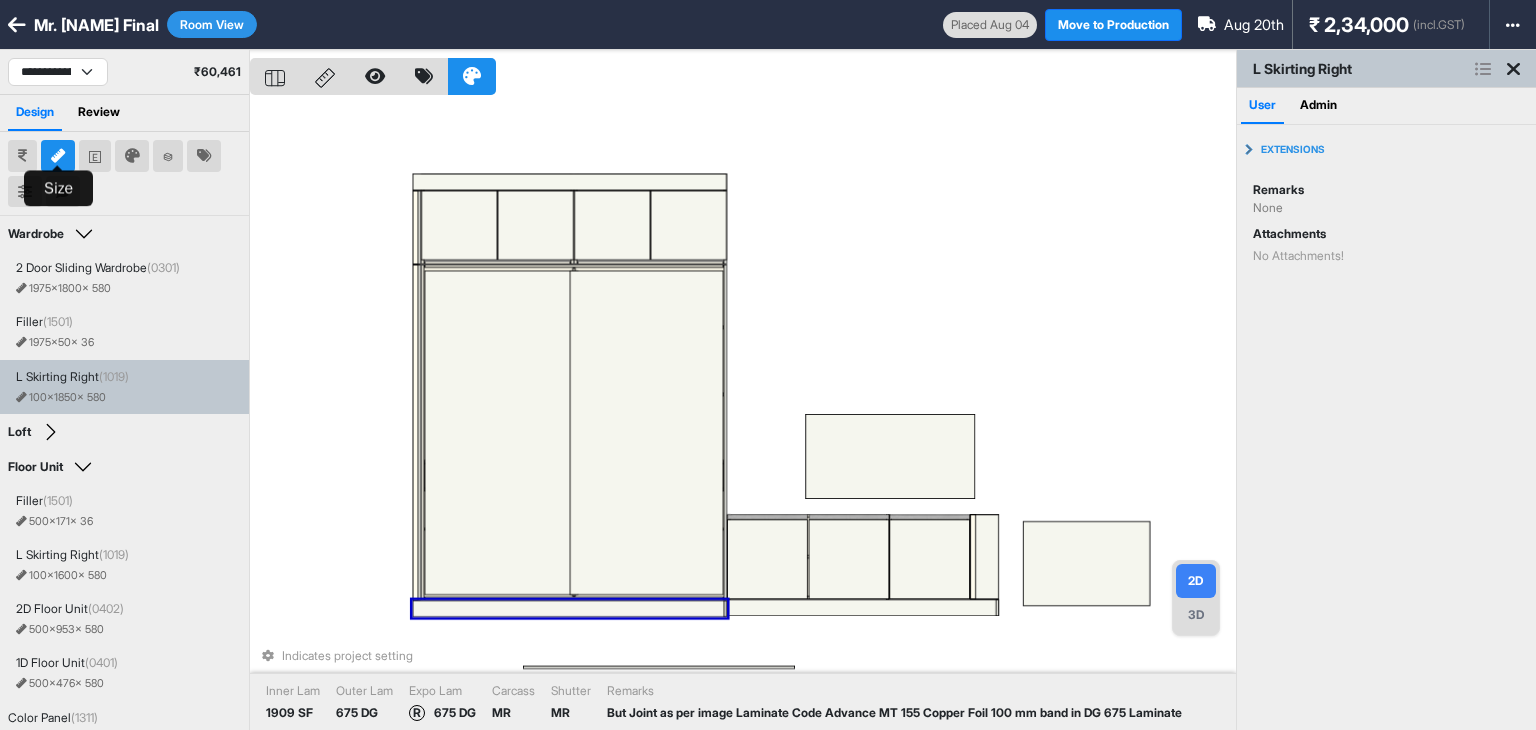 click at bounding box center (58, 156) 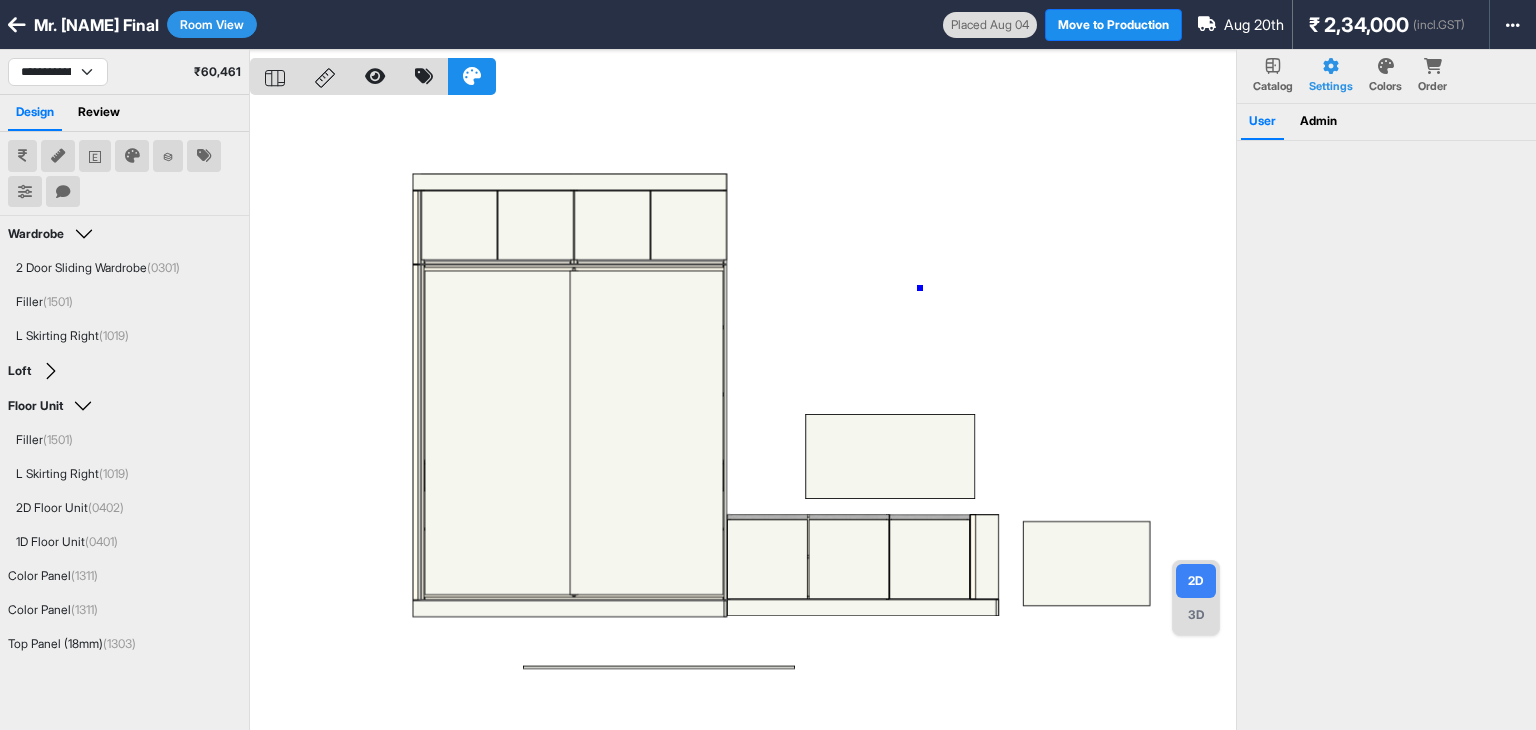 click at bounding box center (743, 415) 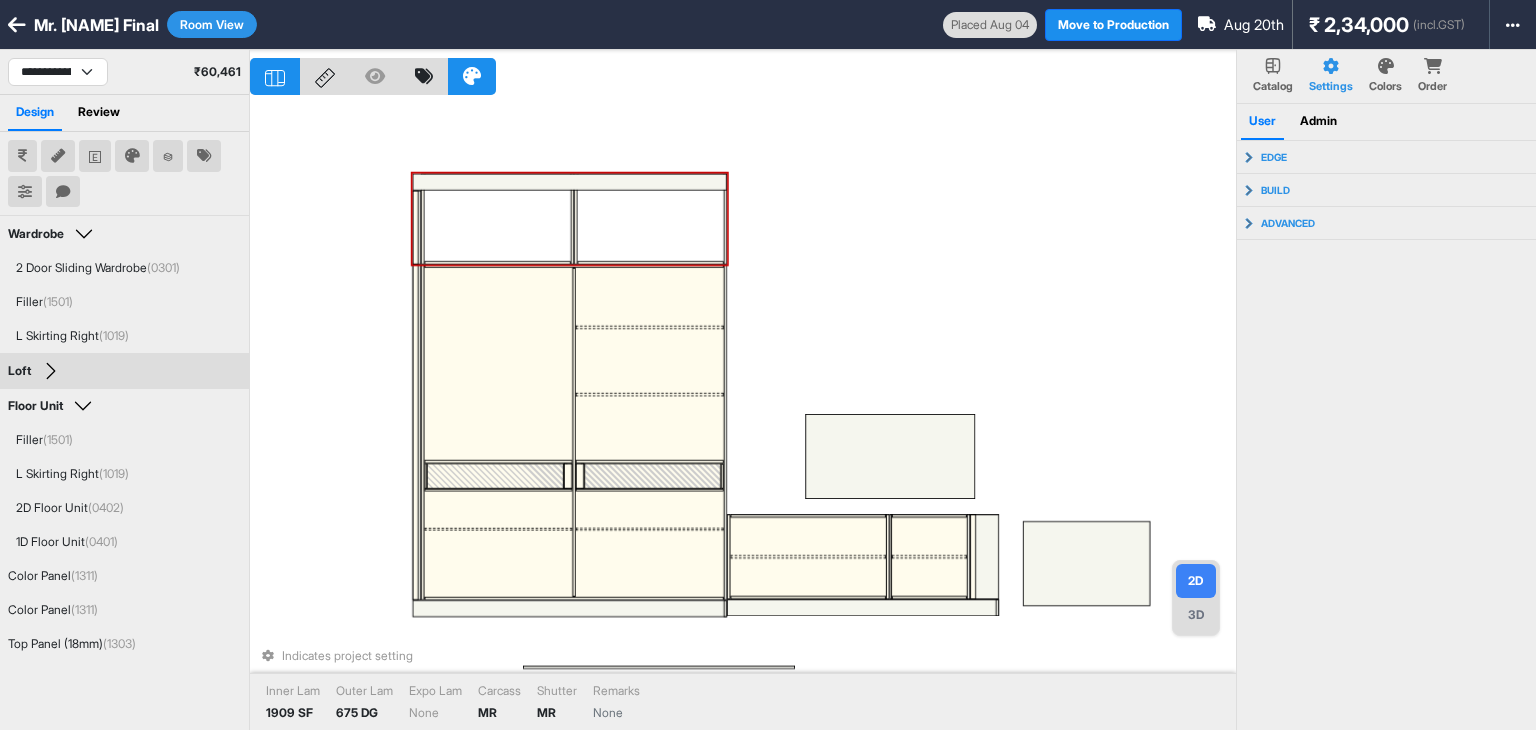 click on "Indicates project setting Inner Lam 1909 SF Outer Lam 675 DG Expo Lam None Carcass MR Shutter MR Remarks None" at bounding box center (743, 415) 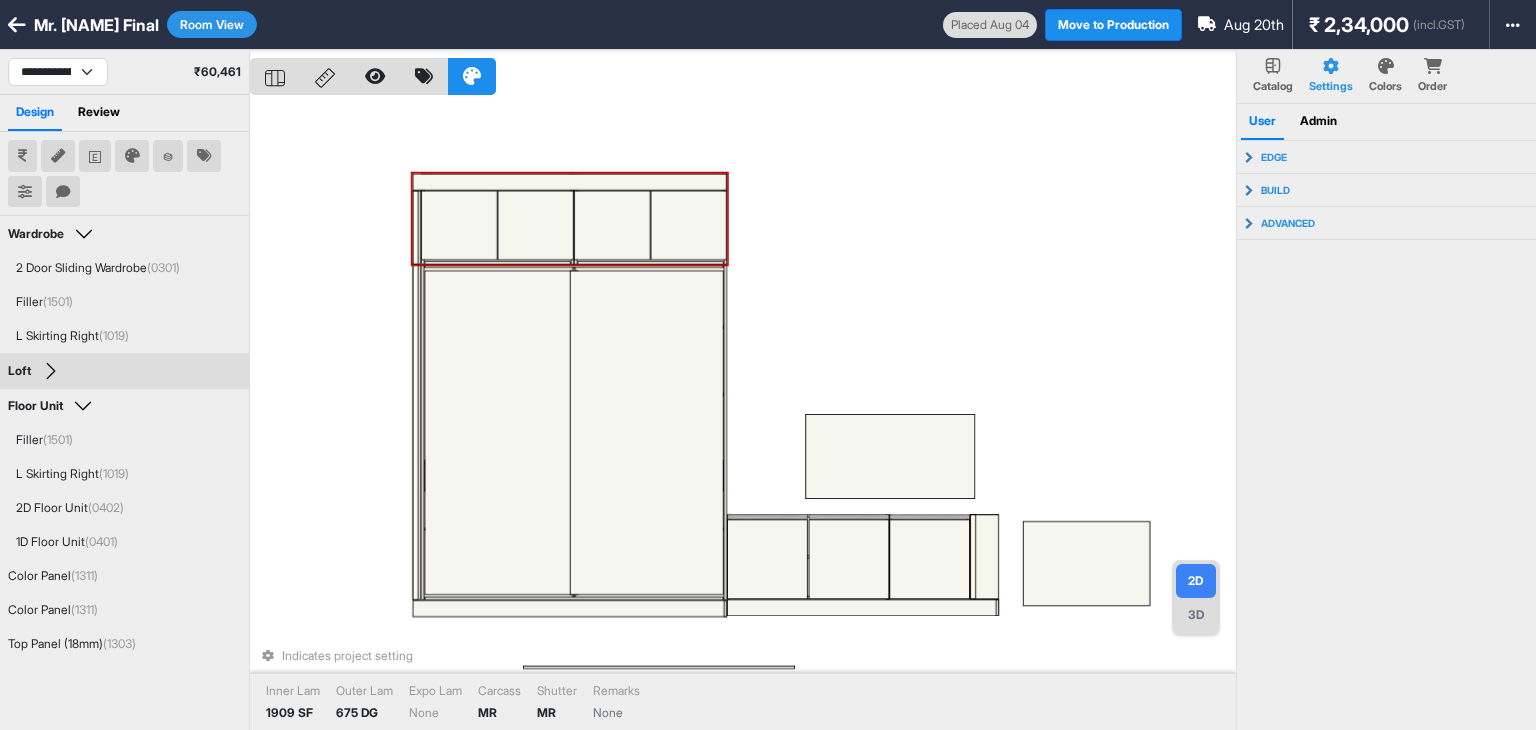 click at bounding box center [459, 225] 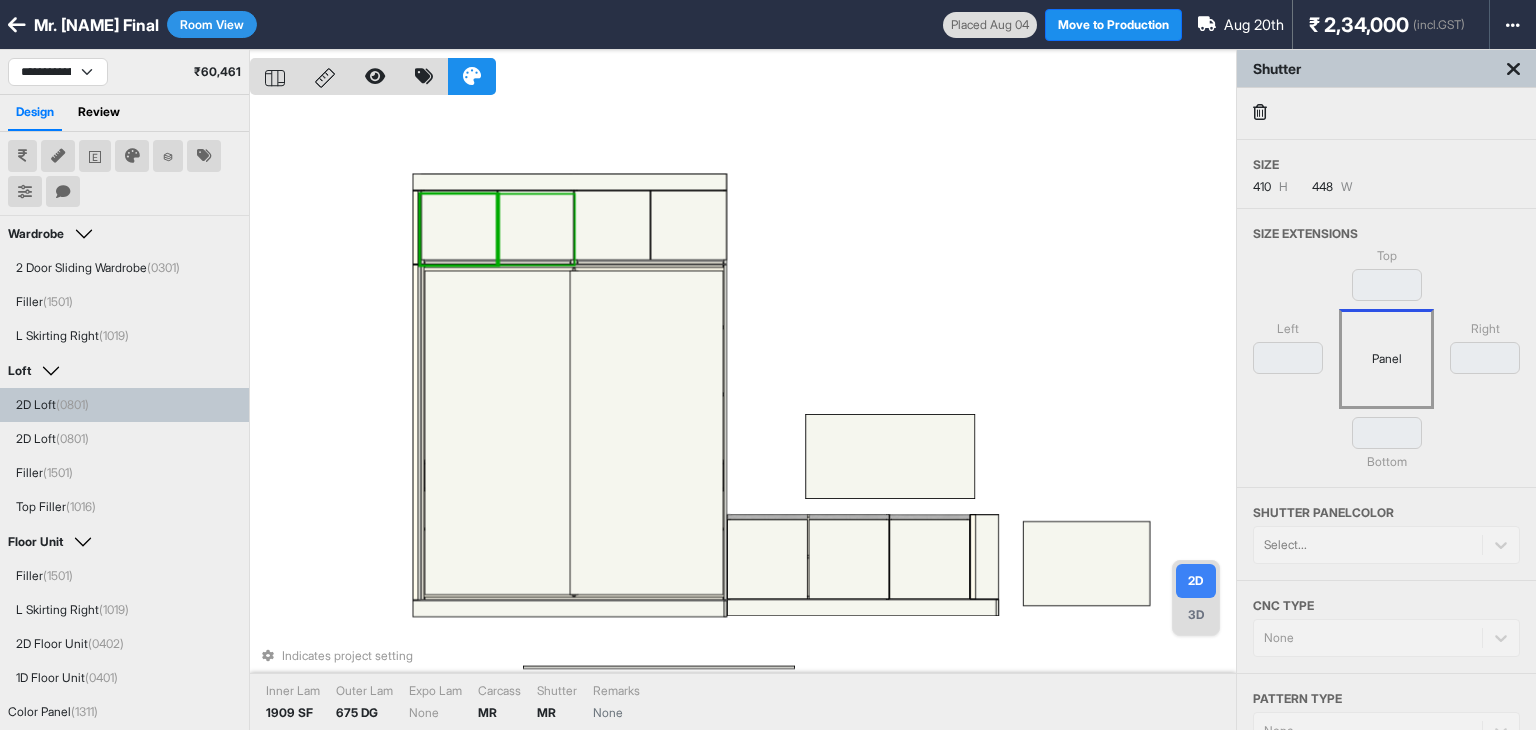 click at bounding box center (536, 225) 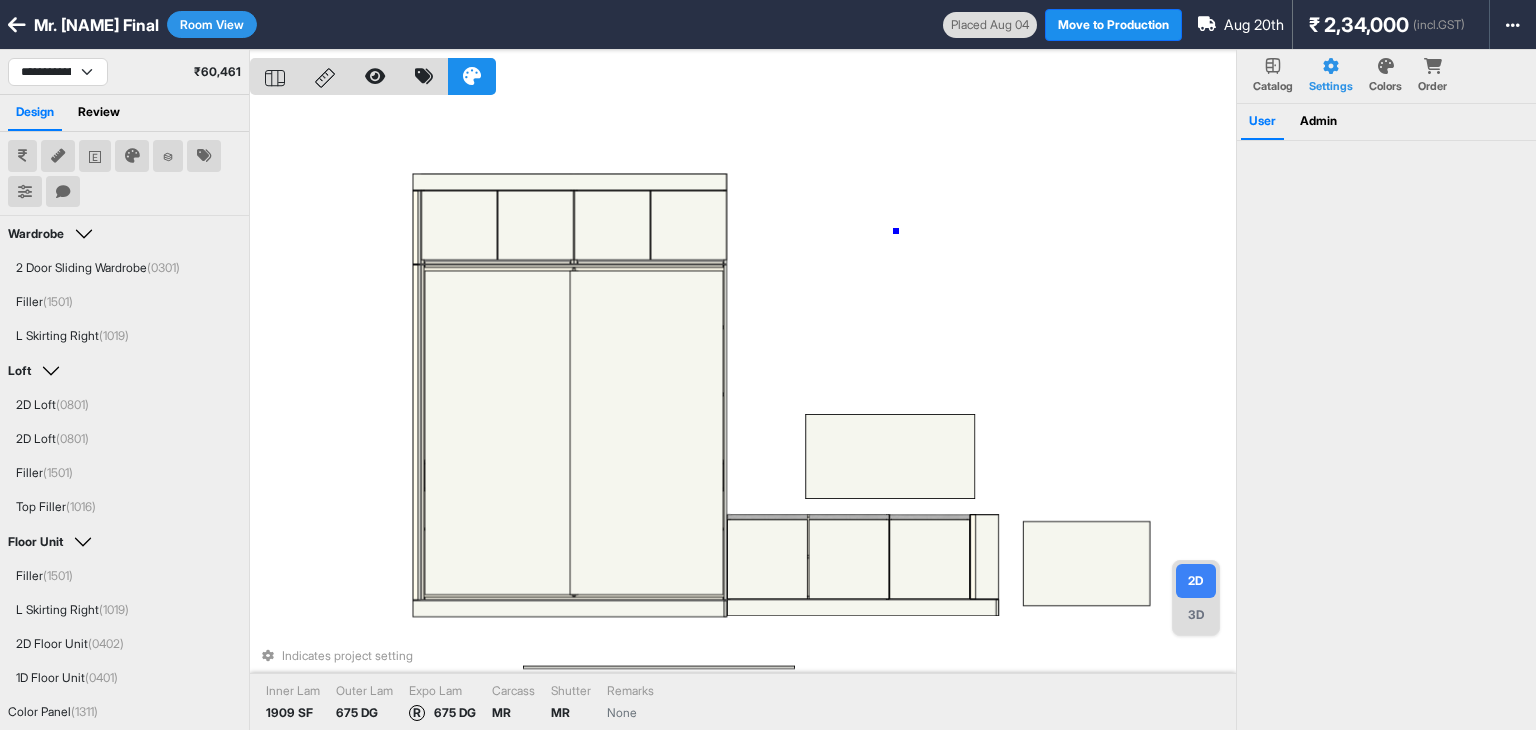 click on "Indicates project setting Inner Lam 1909 SF Outer Lam 675 DG Expo Lam R 675 DG Carcass MR Shutter MR Remarks None" at bounding box center [743, 415] 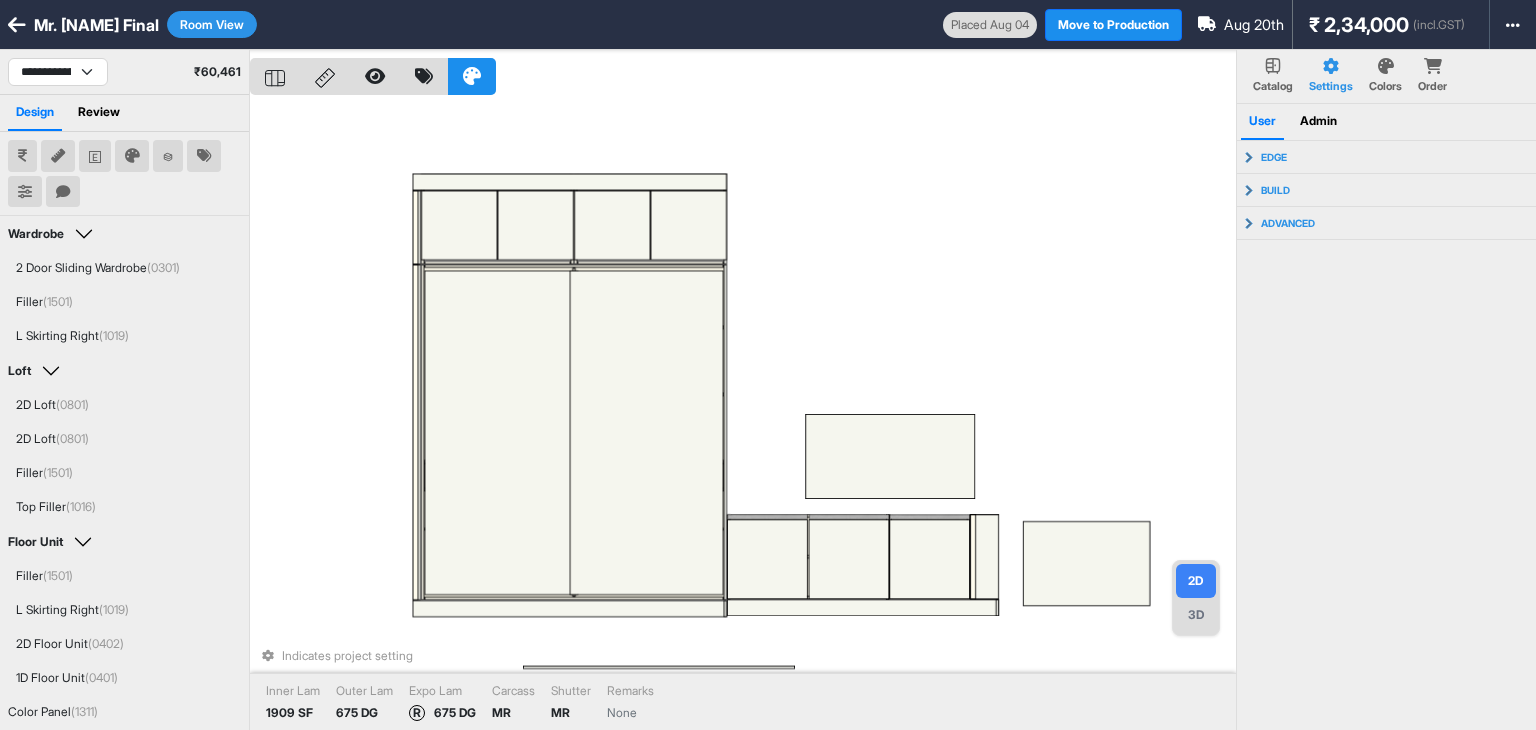 click on "Colors" at bounding box center [1385, 86] 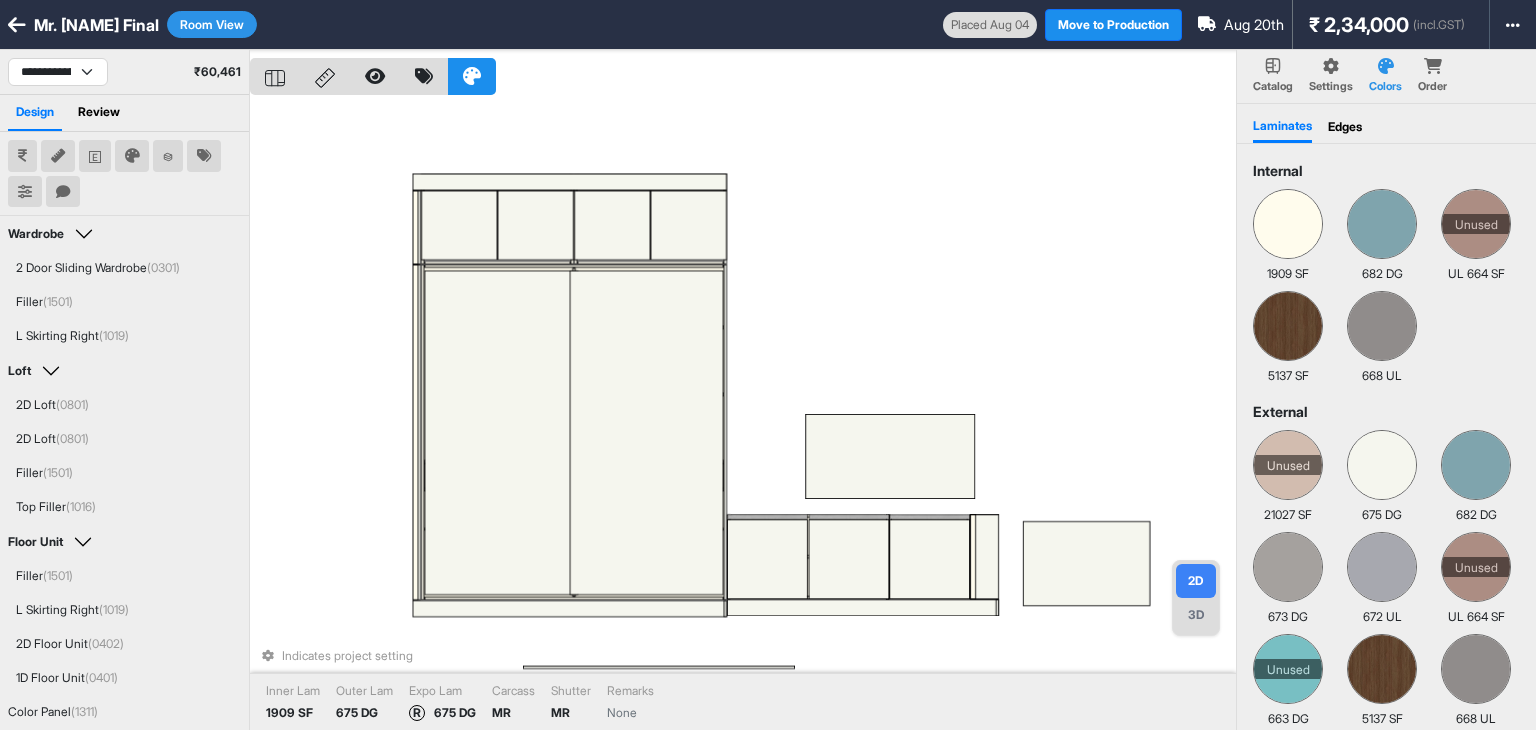 click on "Settings" at bounding box center [1331, 76] 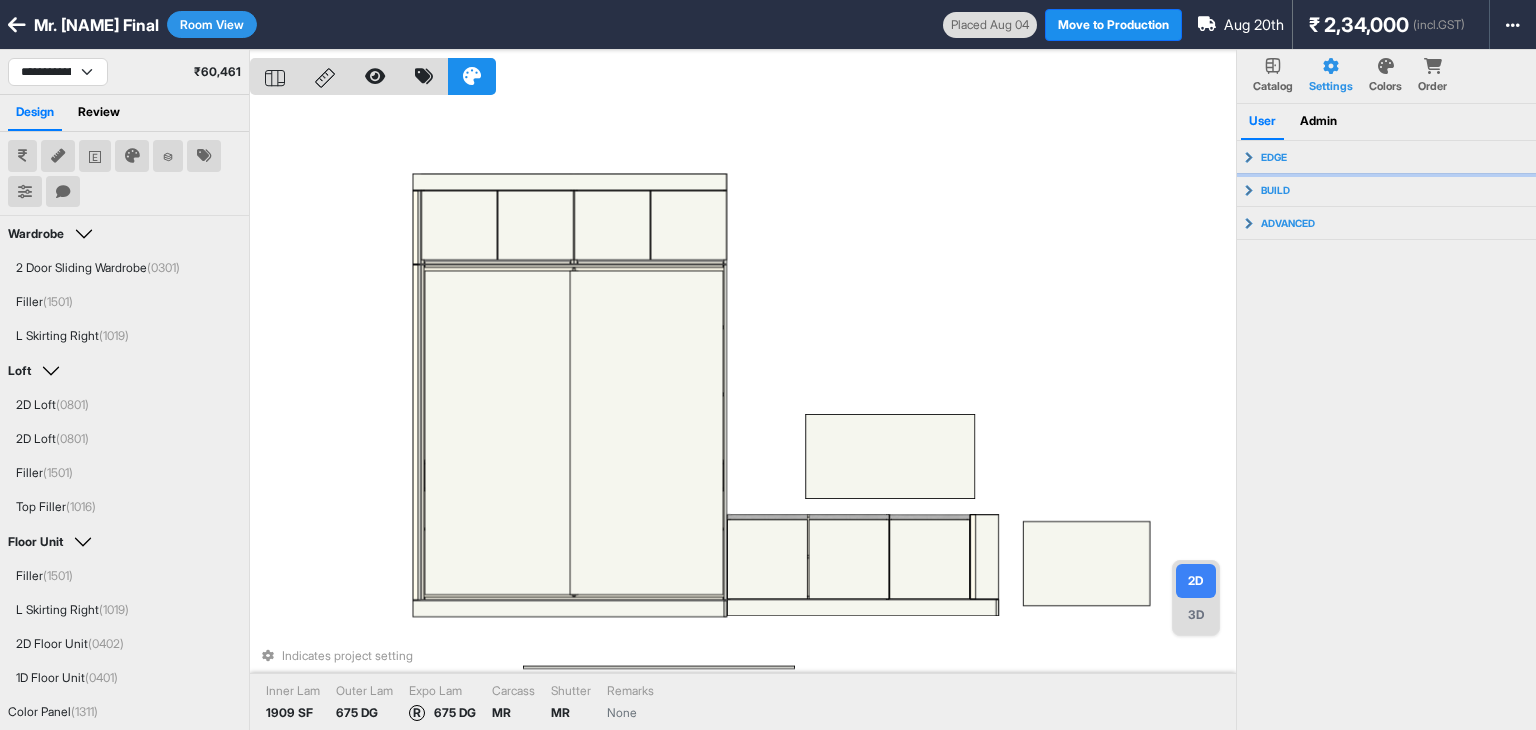 click on "edge" at bounding box center [1387, 157] 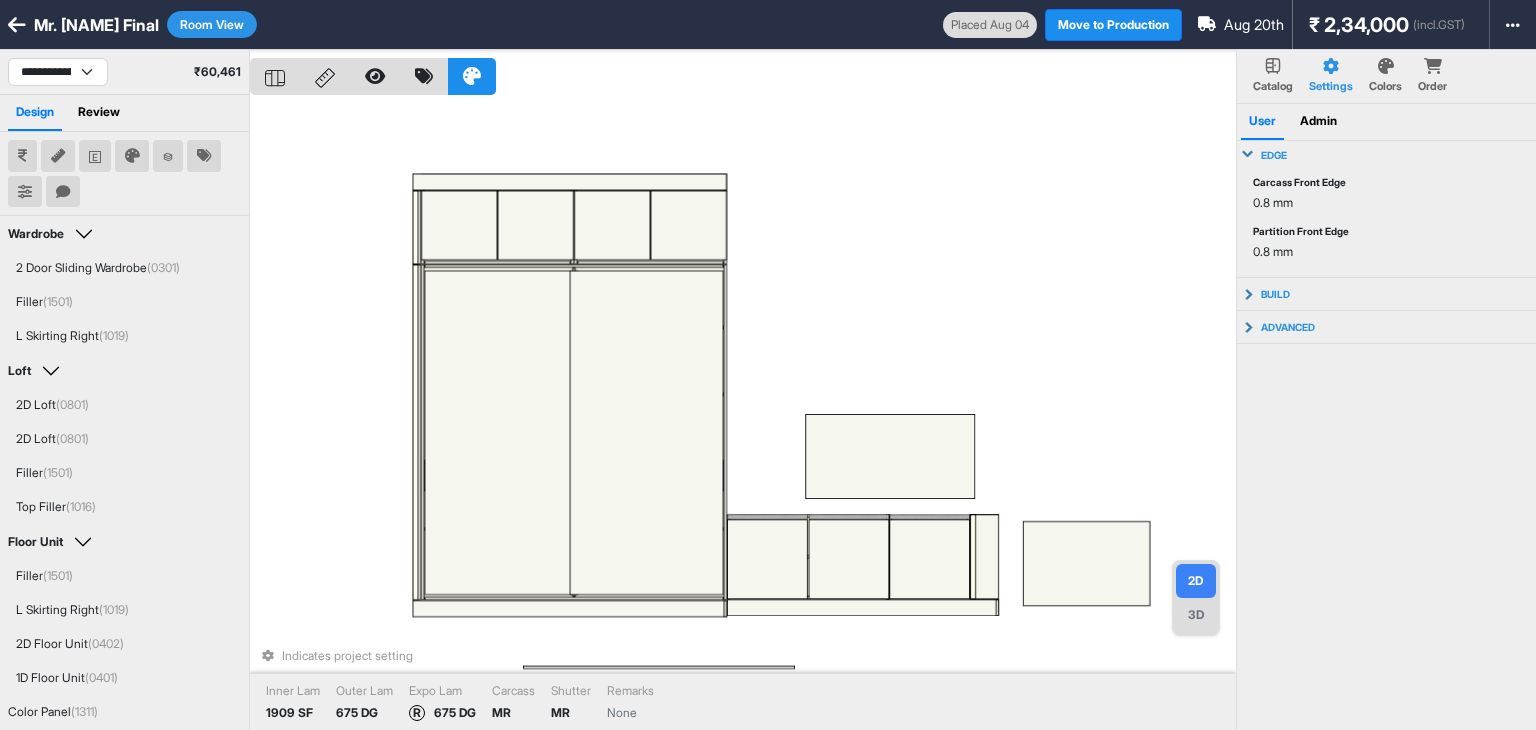 click on "edge" at bounding box center [1387, 155] 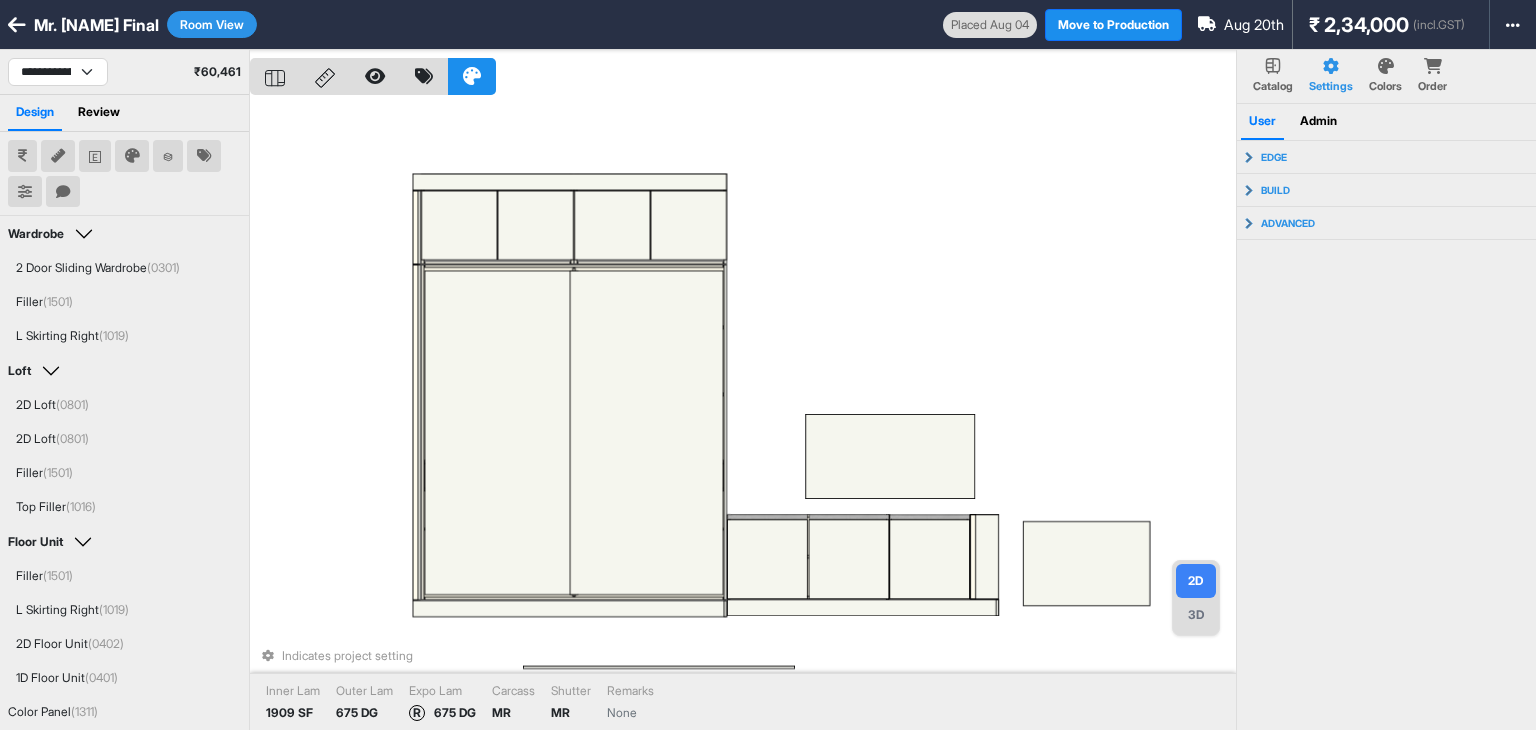 click on "Indicates project setting Inner Lam 1909 SF Outer Lam 675 DG Expo Lam R 675 DG Carcass MR Shutter MR Remarks None" at bounding box center [743, 415] 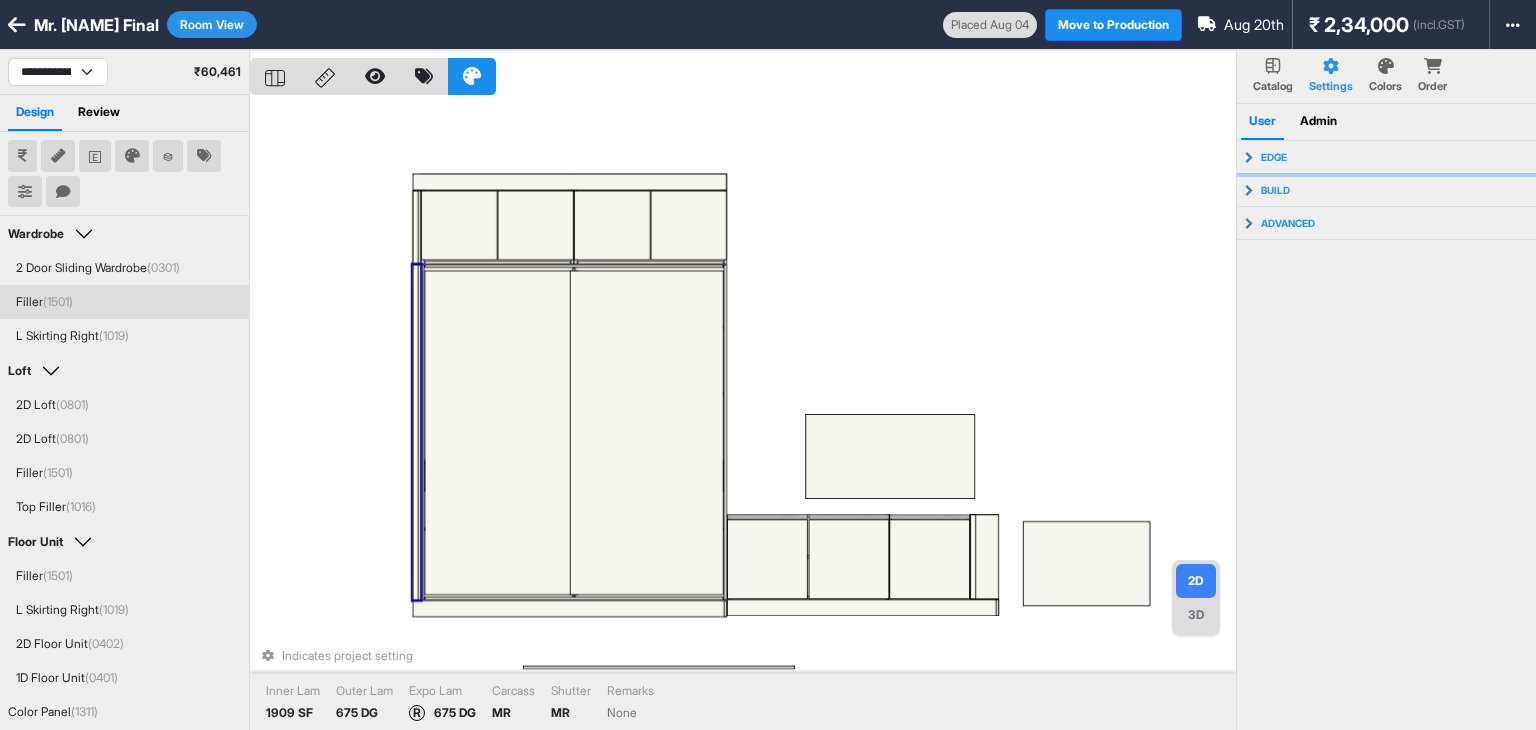 click on "edge" at bounding box center [1387, 157] 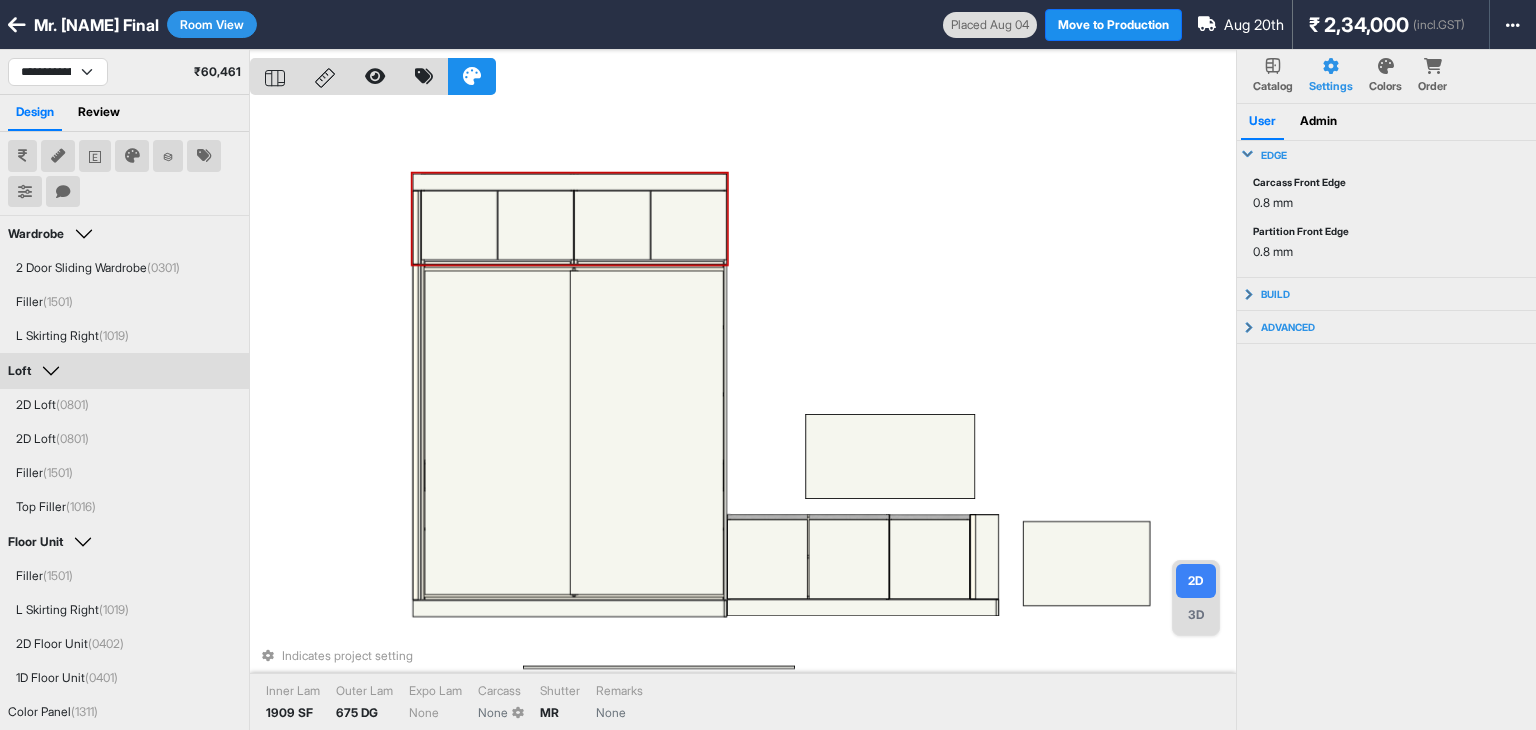 click on "Indicates project setting Inner Lam 1909 SF Outer Lam 675 DG Expo Lam None Carcass None Shutter MR Remarks None" at bounding box center [743, 415] 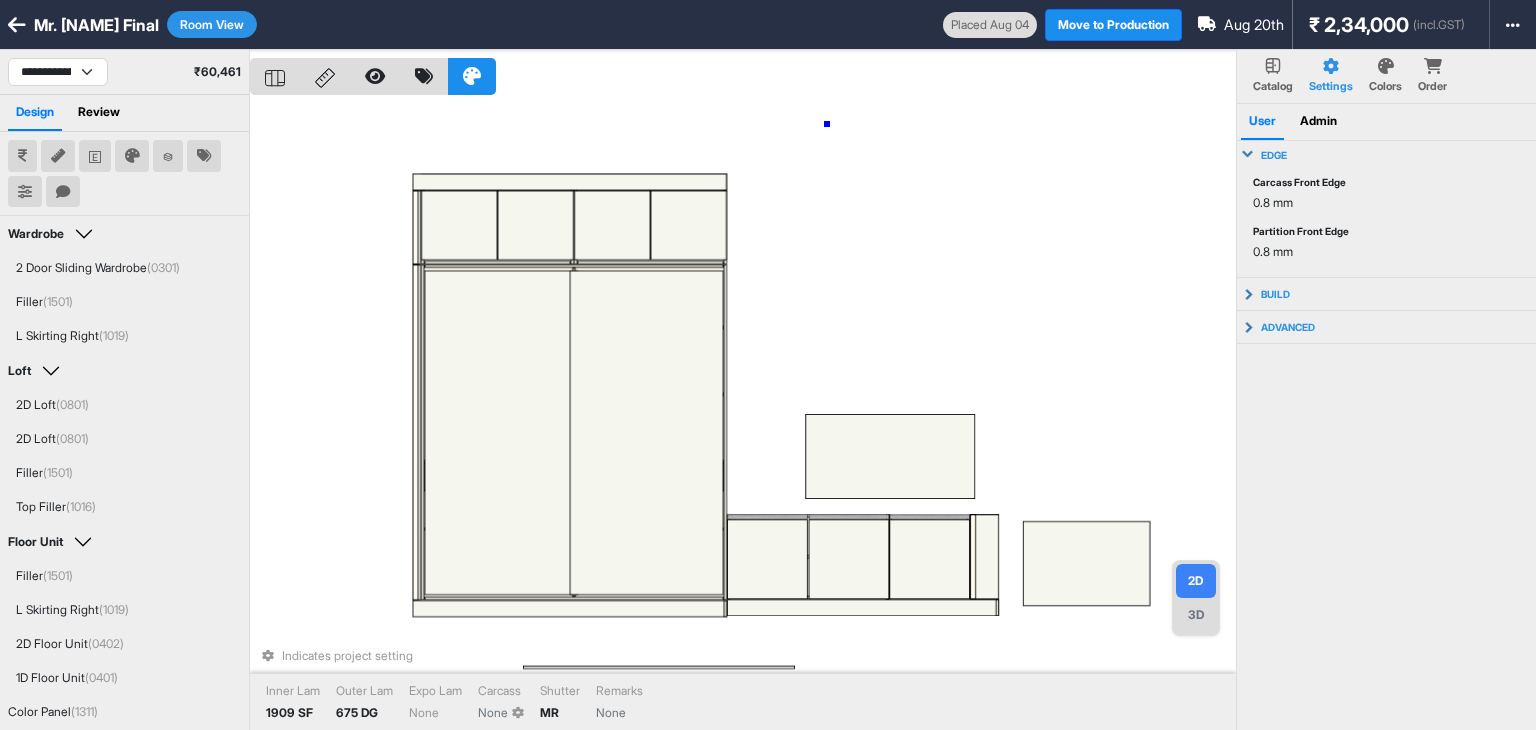 click on "Indicates project setting Inner Lam 1909 SF Outer Lam 675 DG Expo Lam None Carcass None Shutter MR Remarks None" at bounding box center [743, 415] 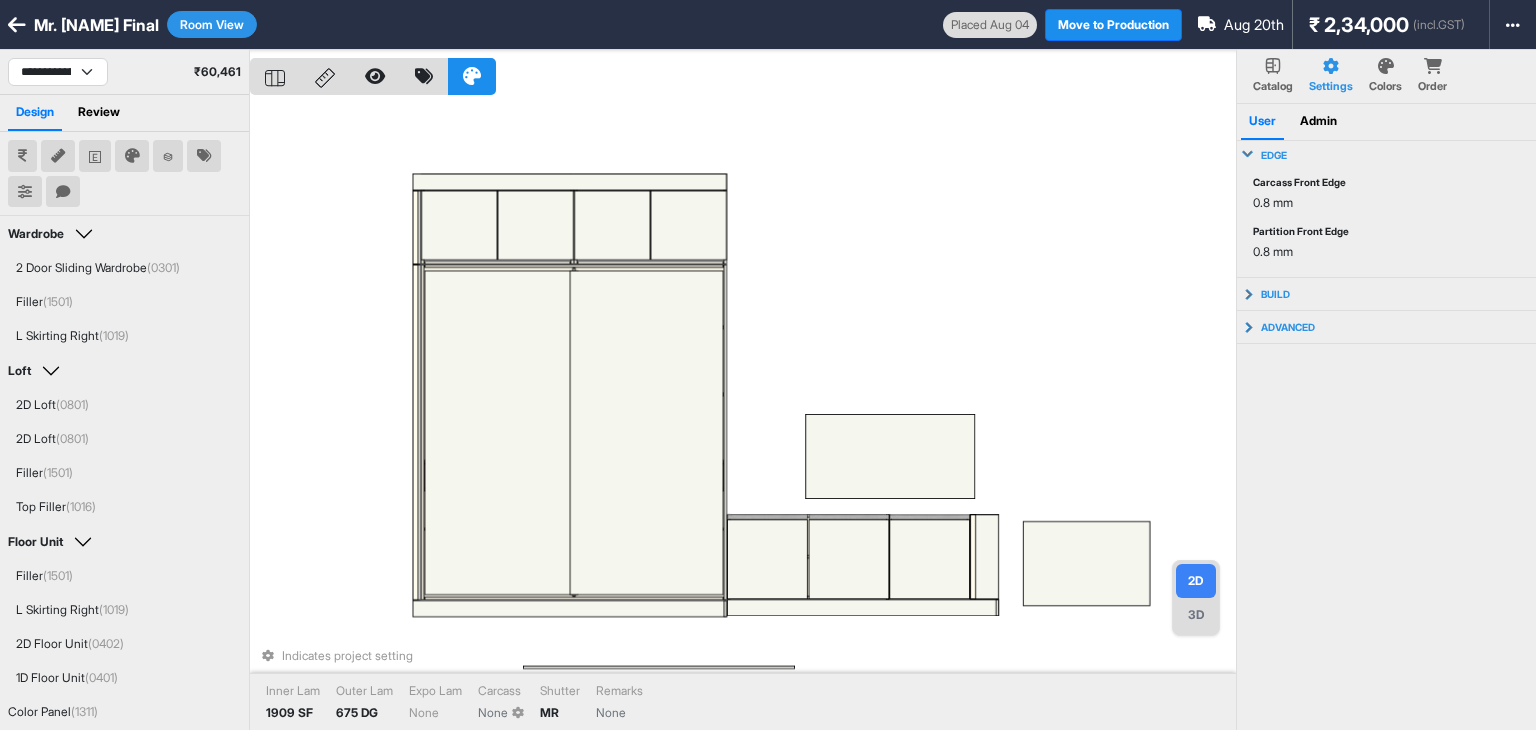 click on "Room View" at bounding box center (212, 24) 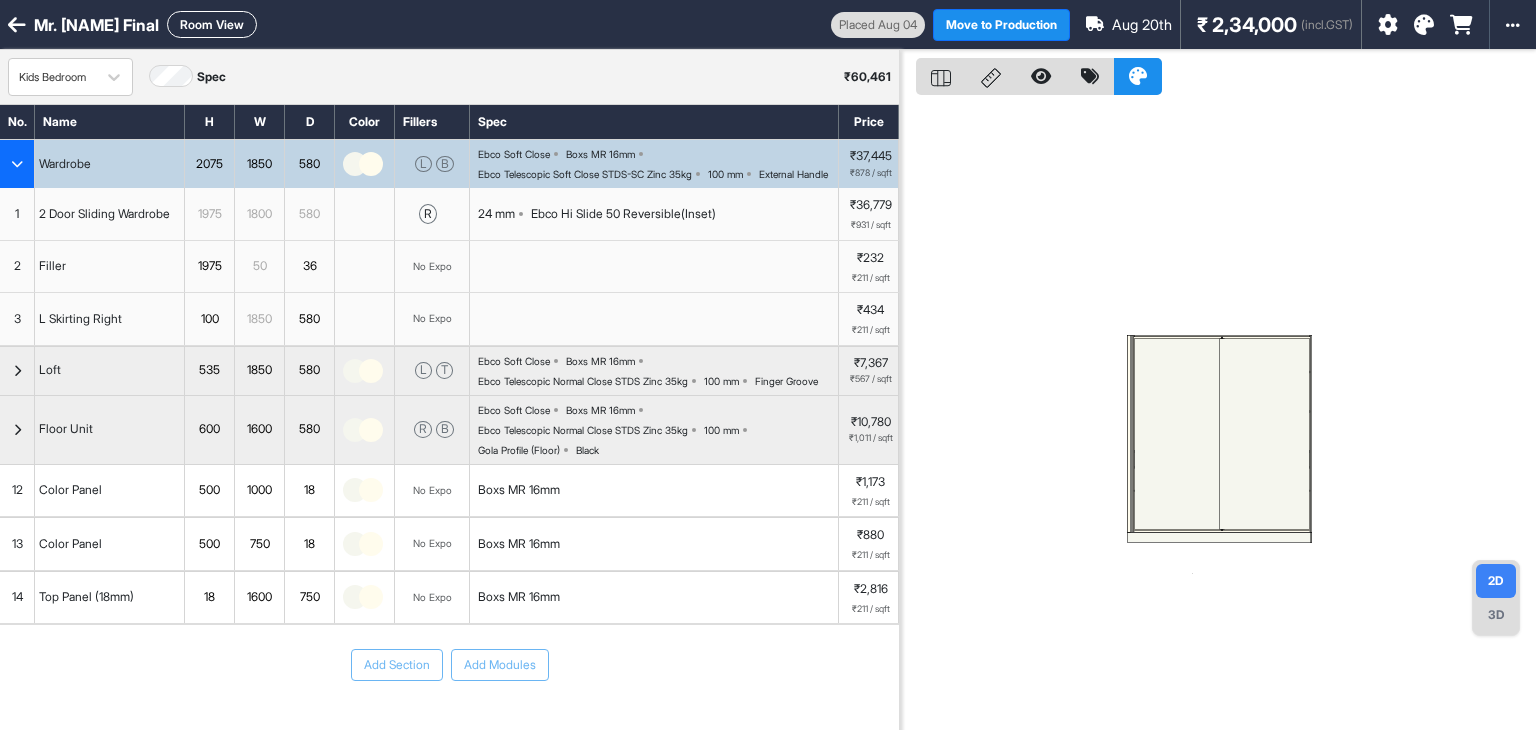 click at bounding box center [17, 164] 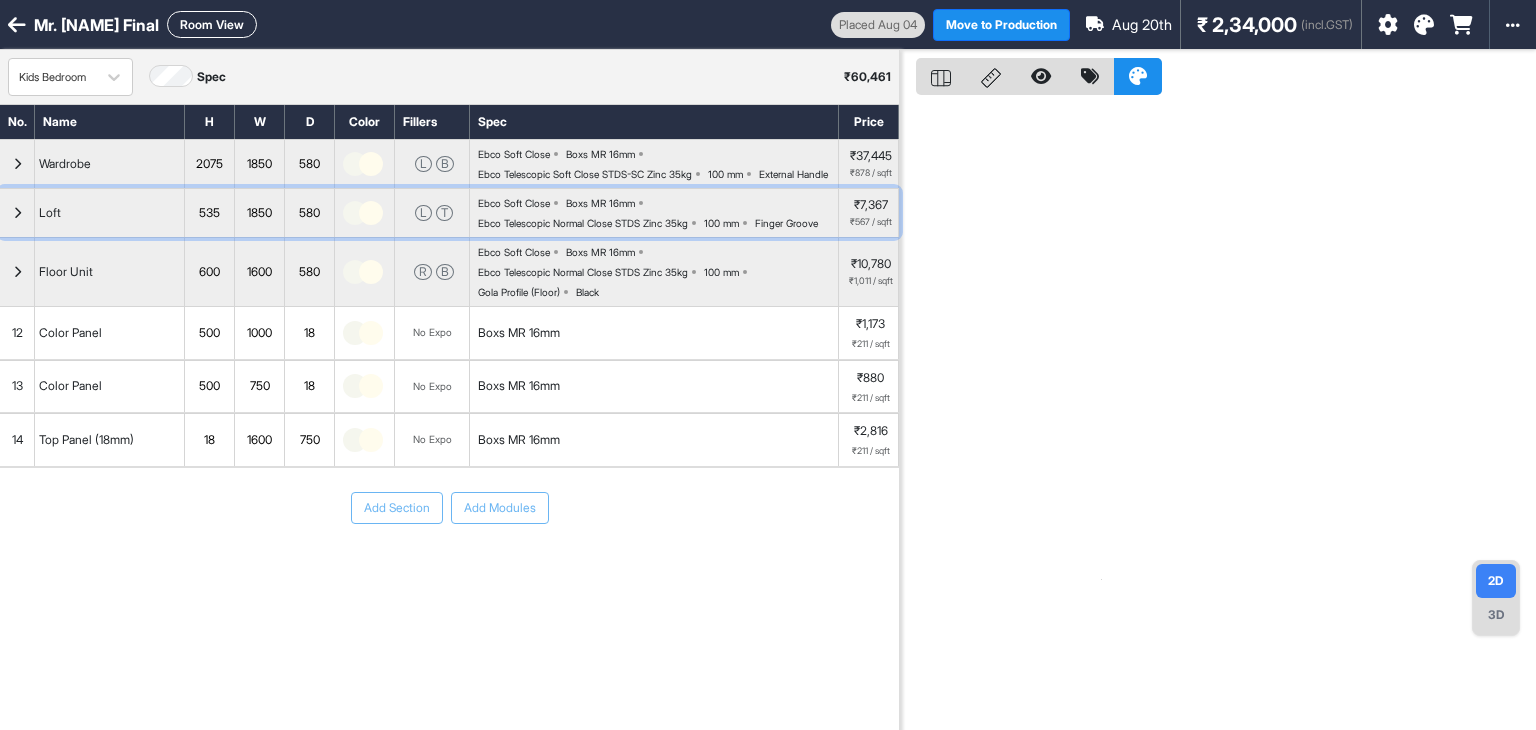 click at bounding box center (17, 213) 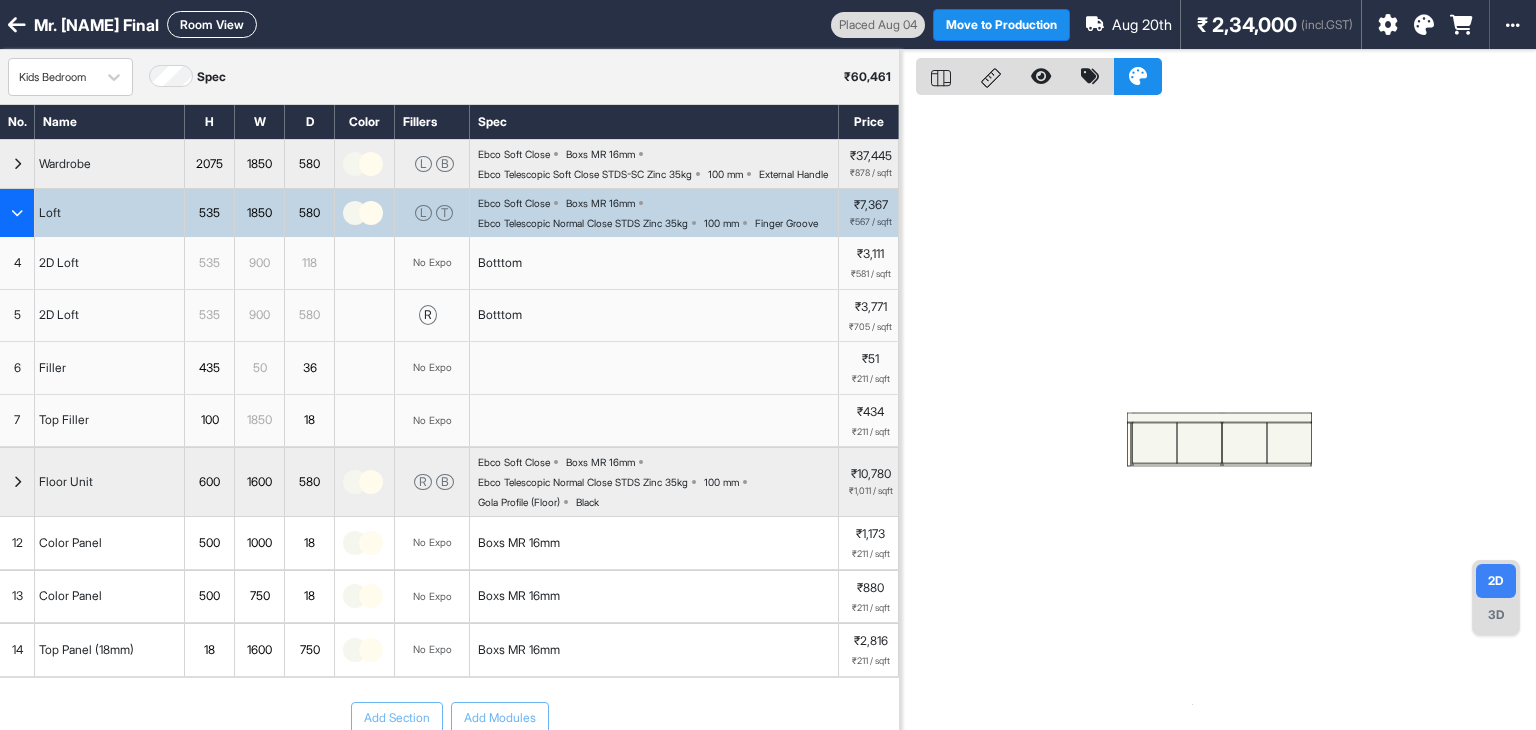 click at bounding box center (17, 213) 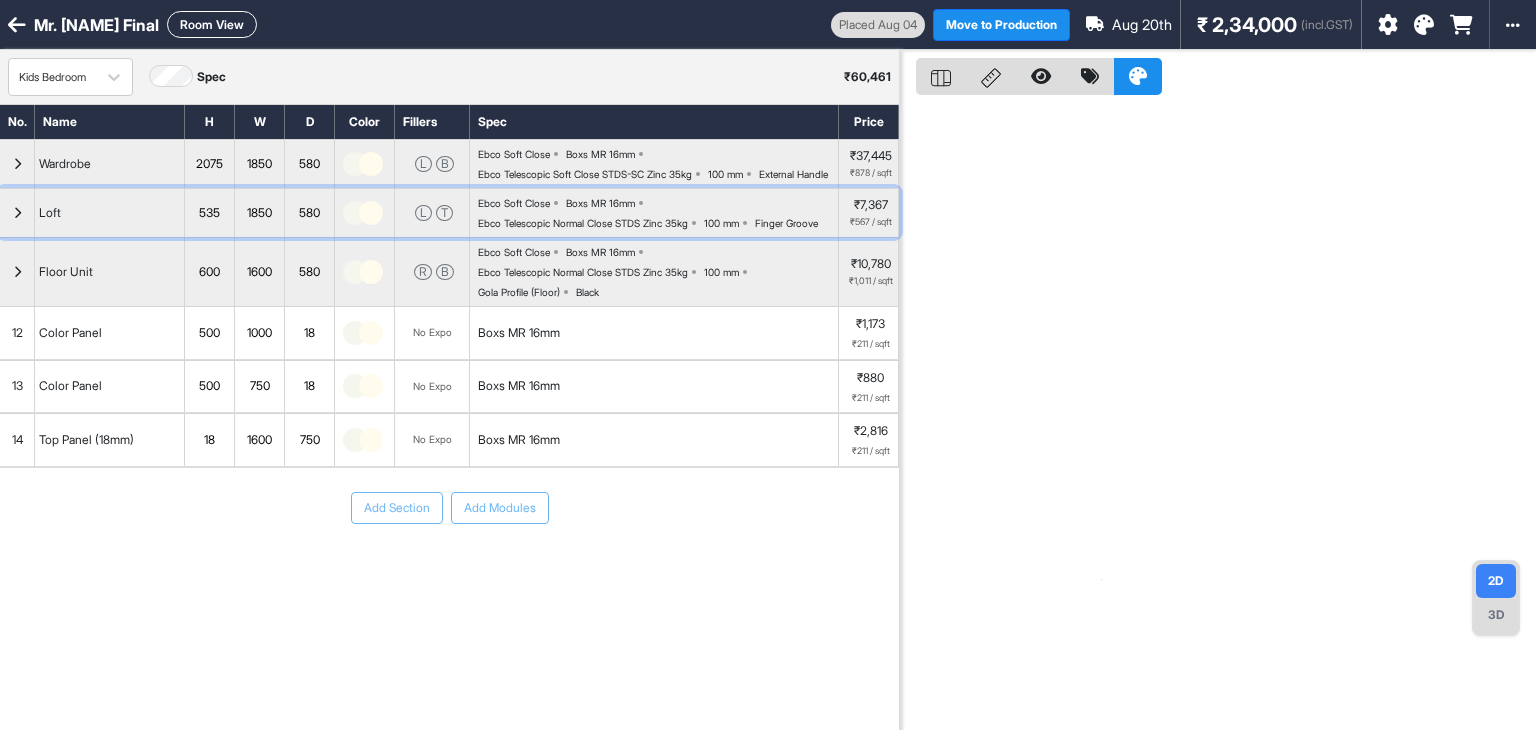 click at bounding box center [17, 213] 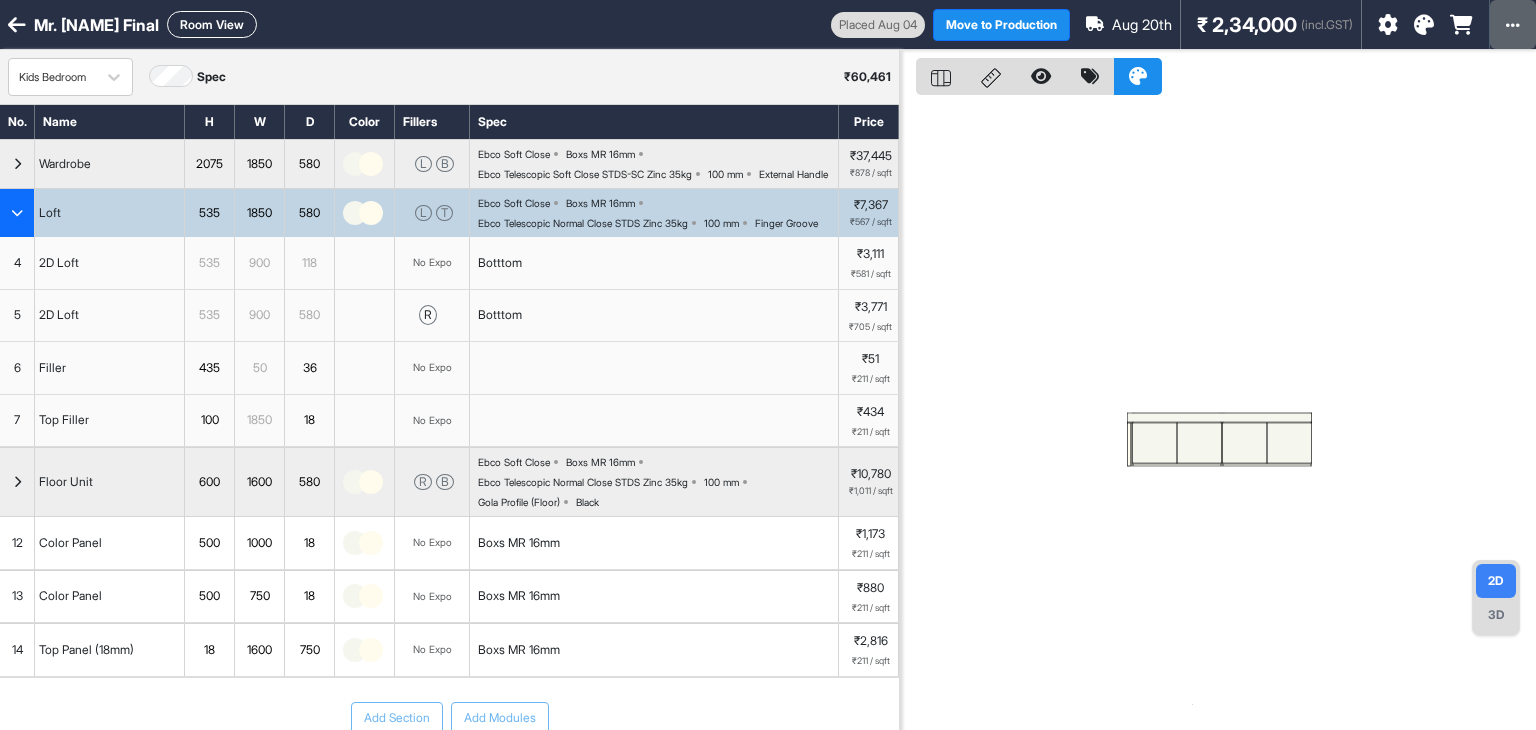 click at bounding box center [1513, 24] 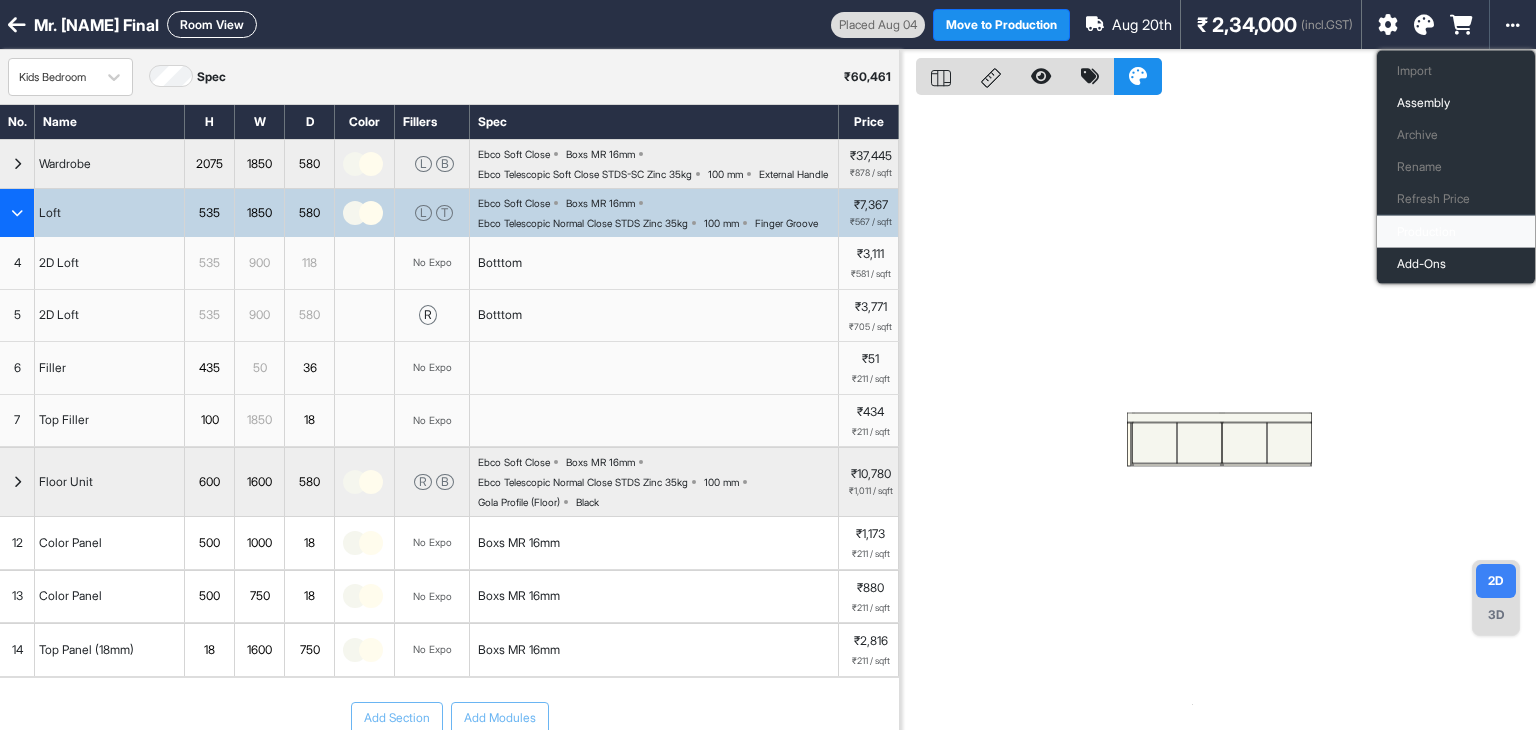 click on "Production" at bounding box center (1456, 232) 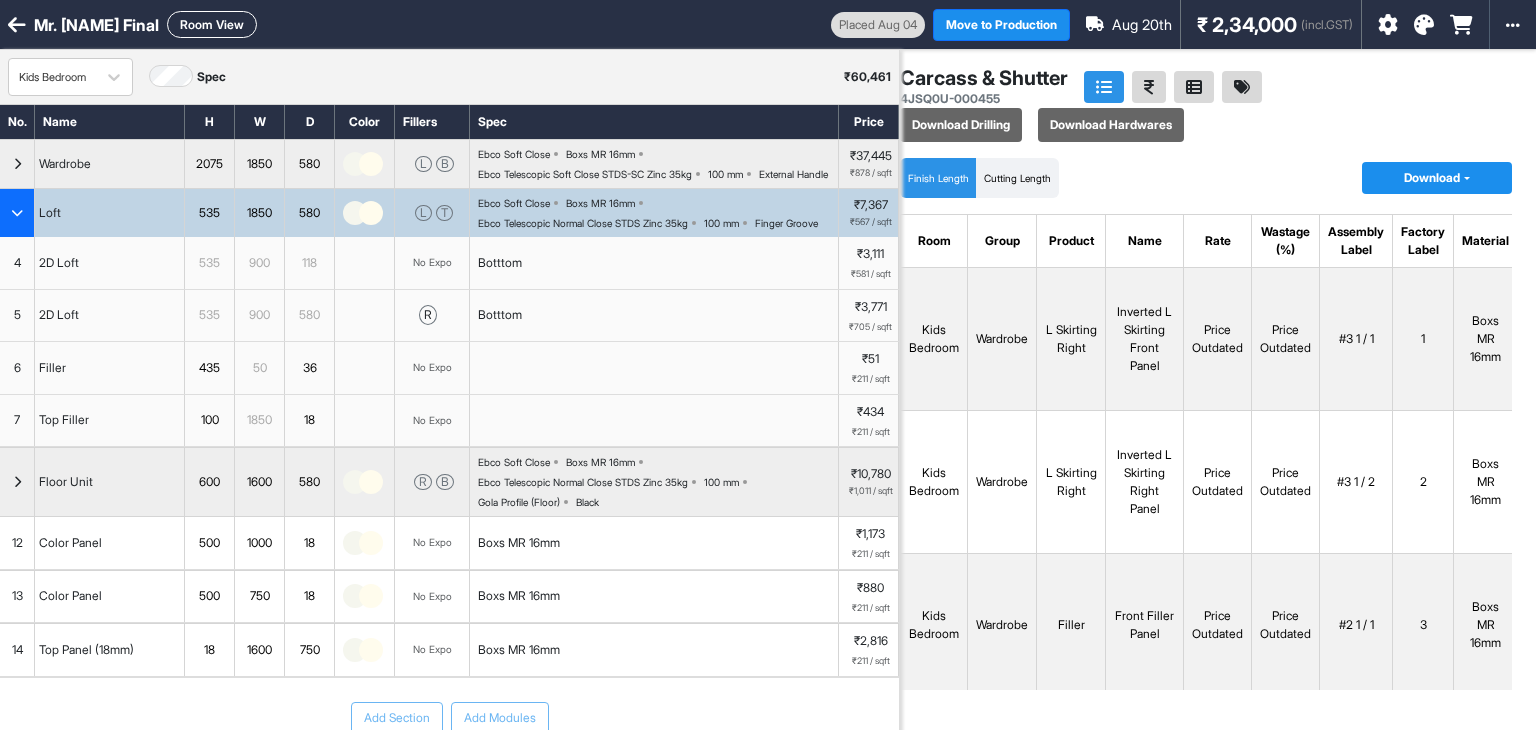 click on "Download" at bounding box center (1437, 178) 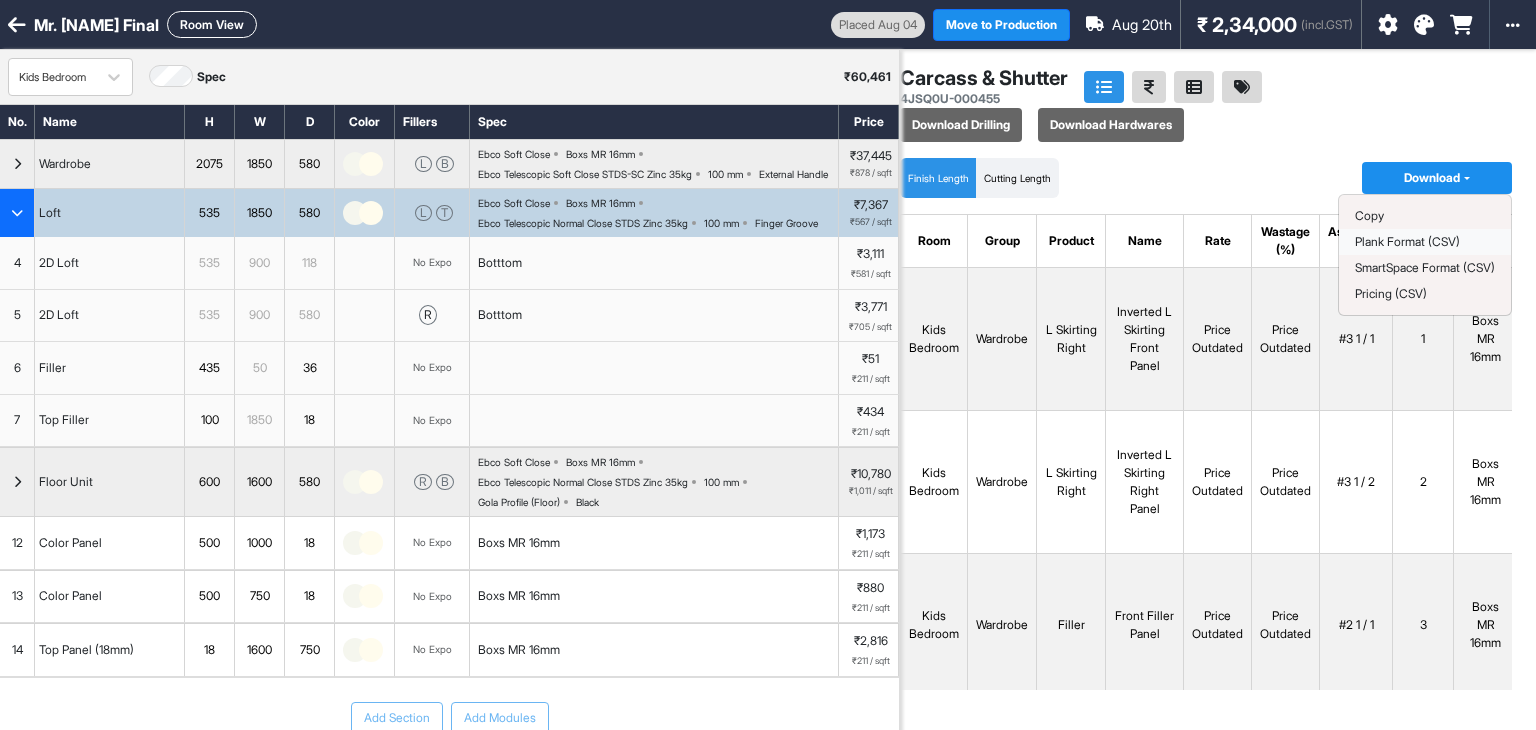 click on "Plank Format (CSV)" at bounding box center (1407, 241) 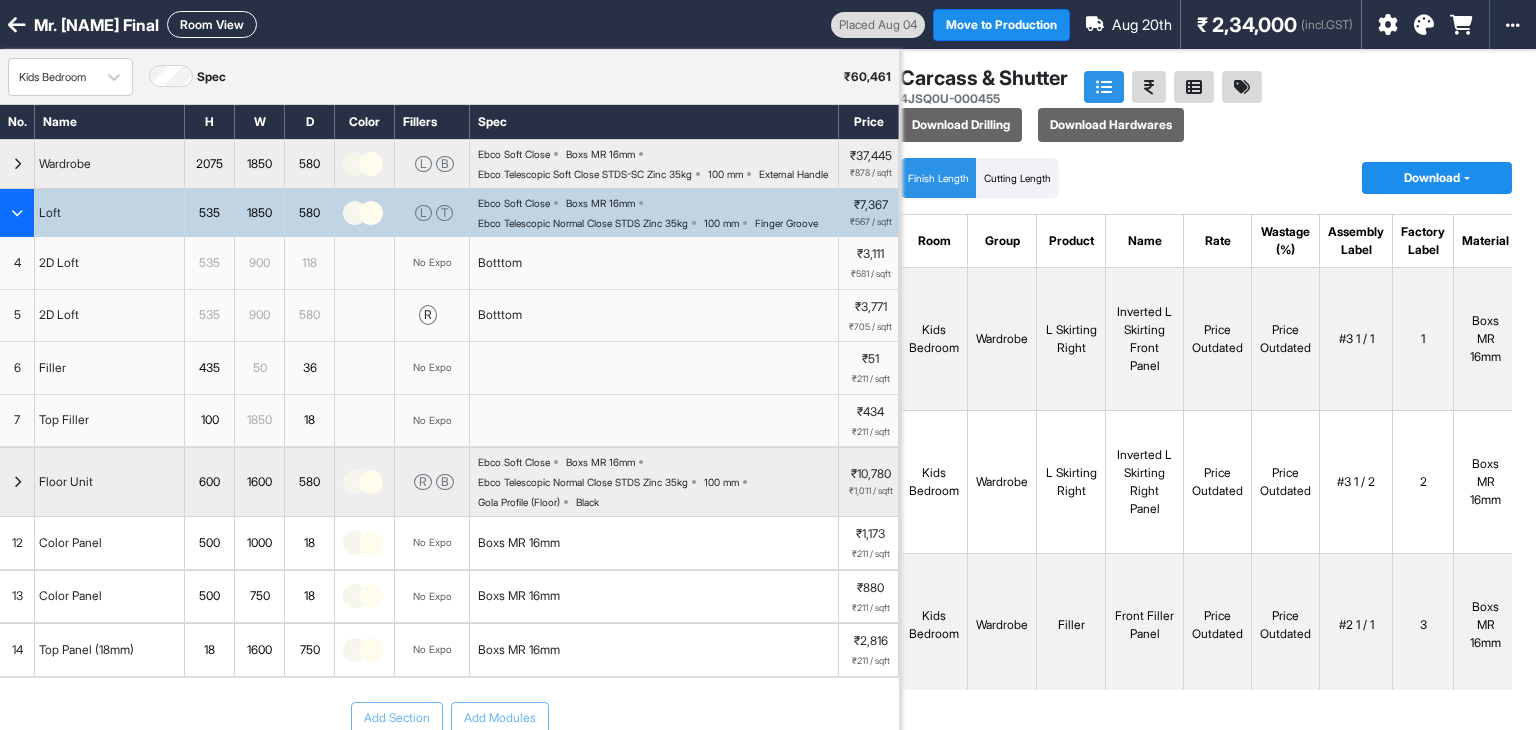 click on "Mr. [NAME] final Room View" at bounding box center [415, 24] 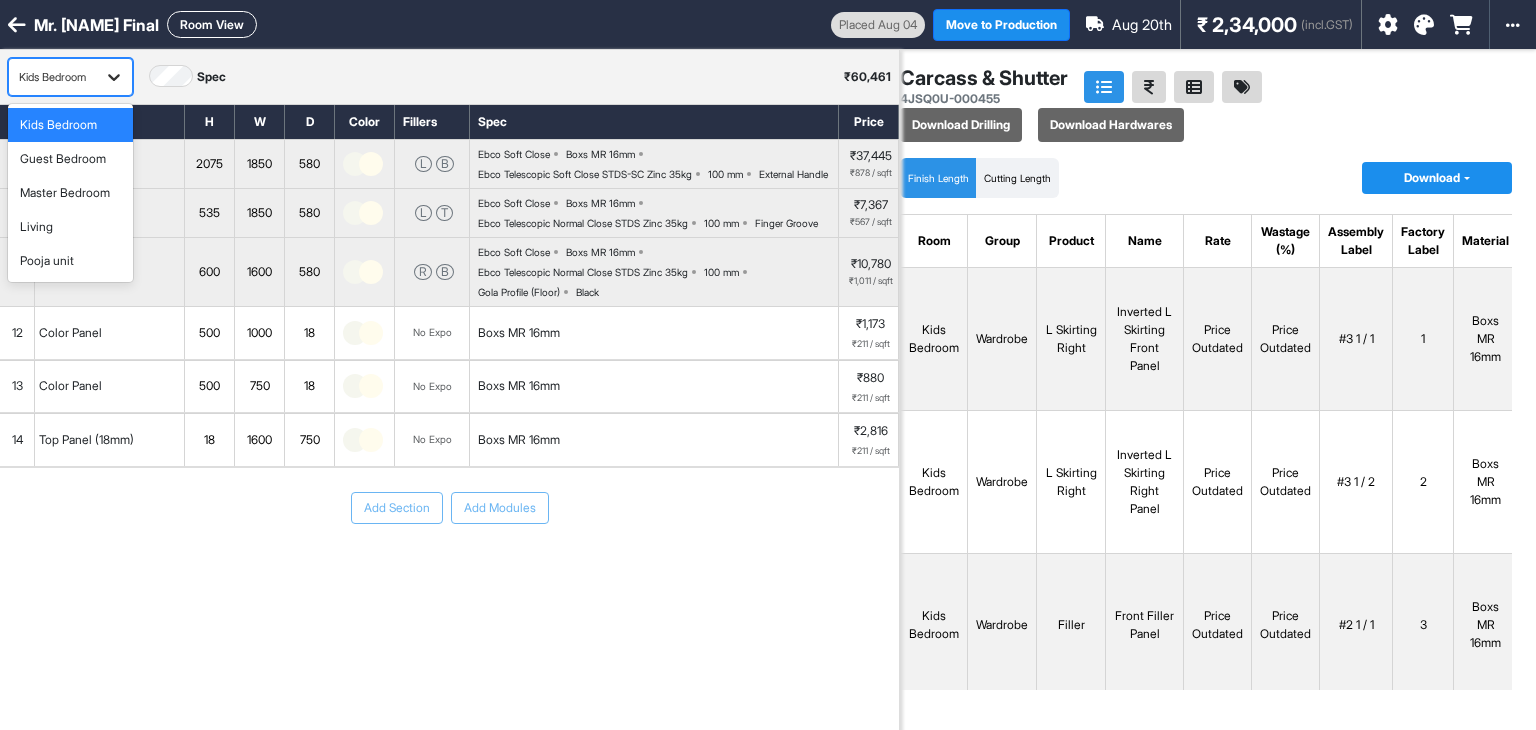 click at bounding box center (114, 77) 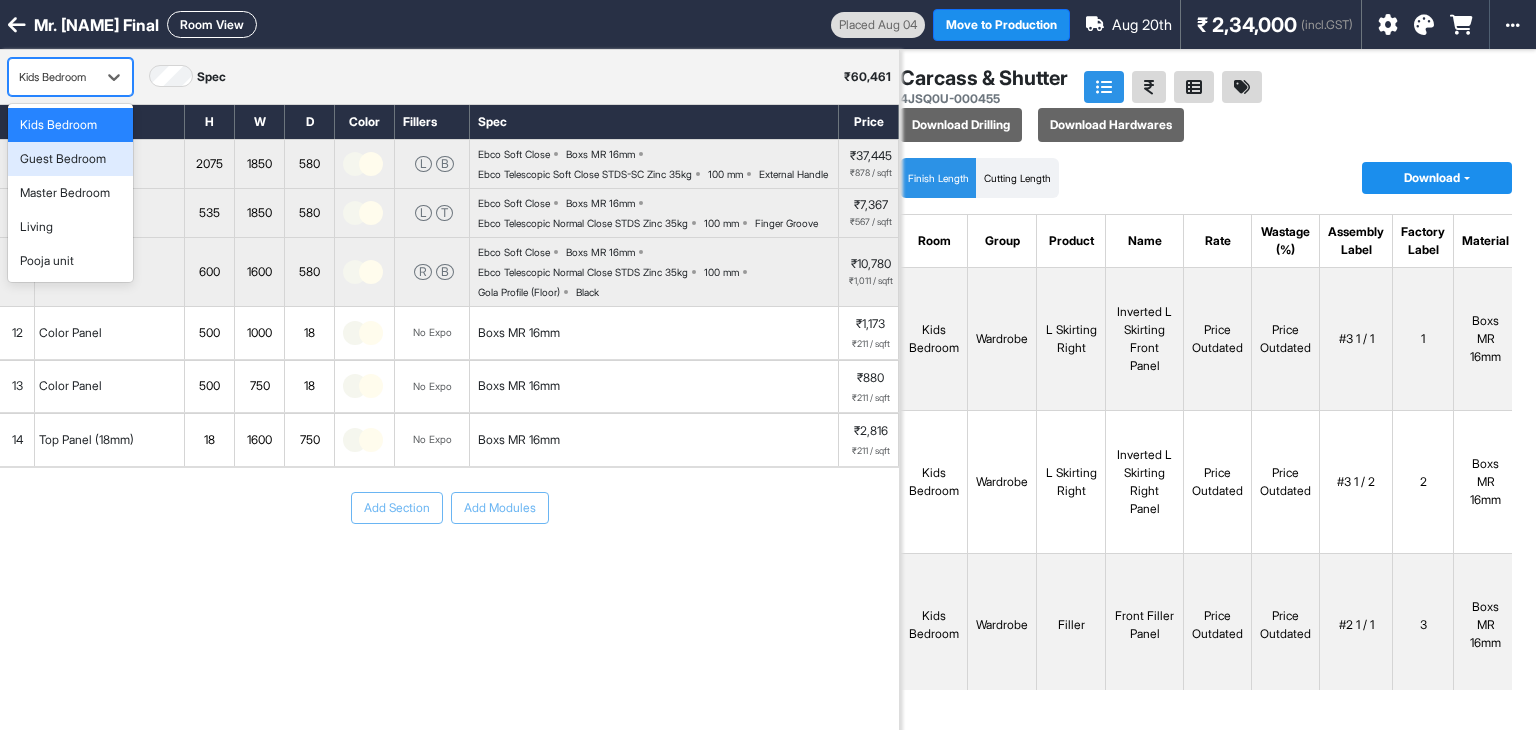 click on "Guest Bedroom" at bounding box center [63, 159] 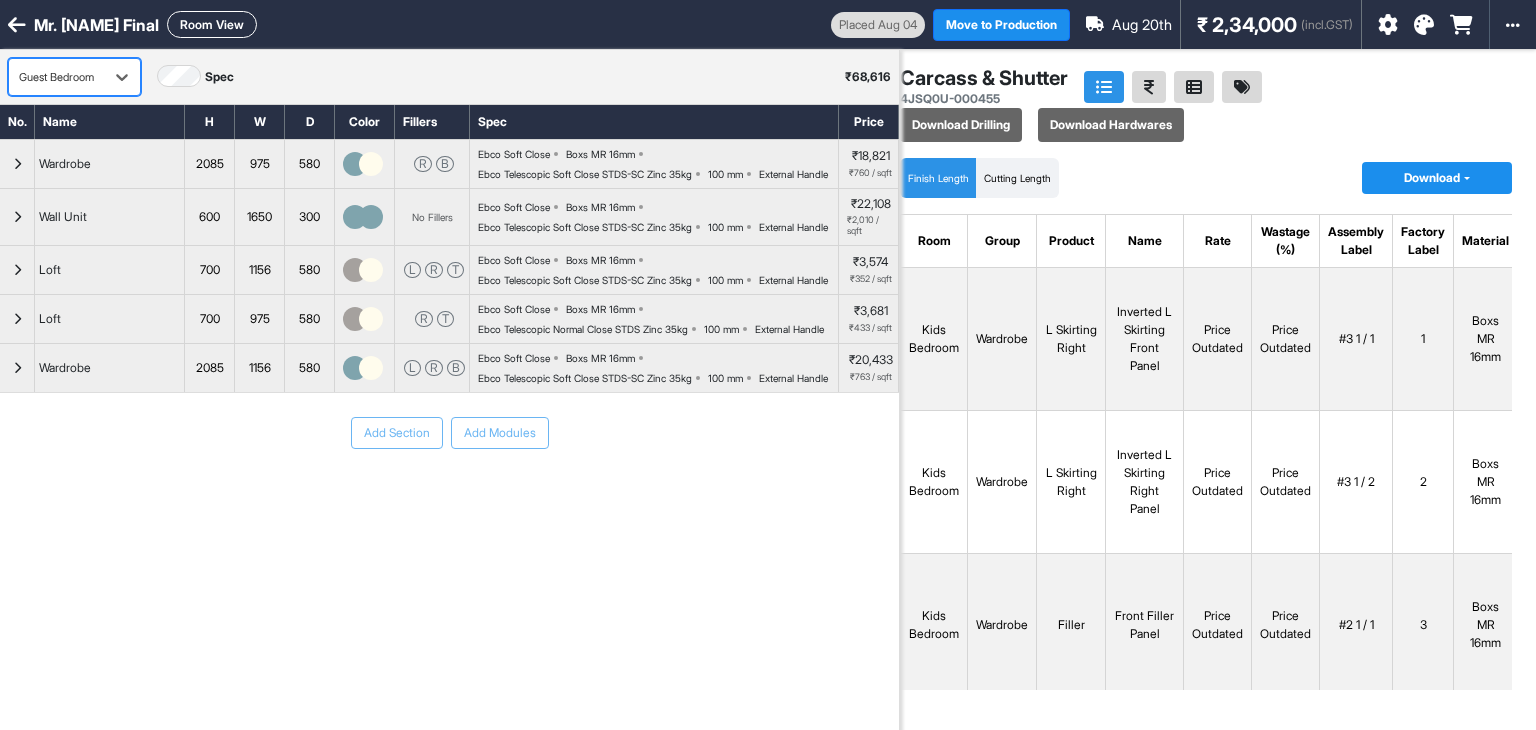 click on "Room View" at bounding box center (212, 24) 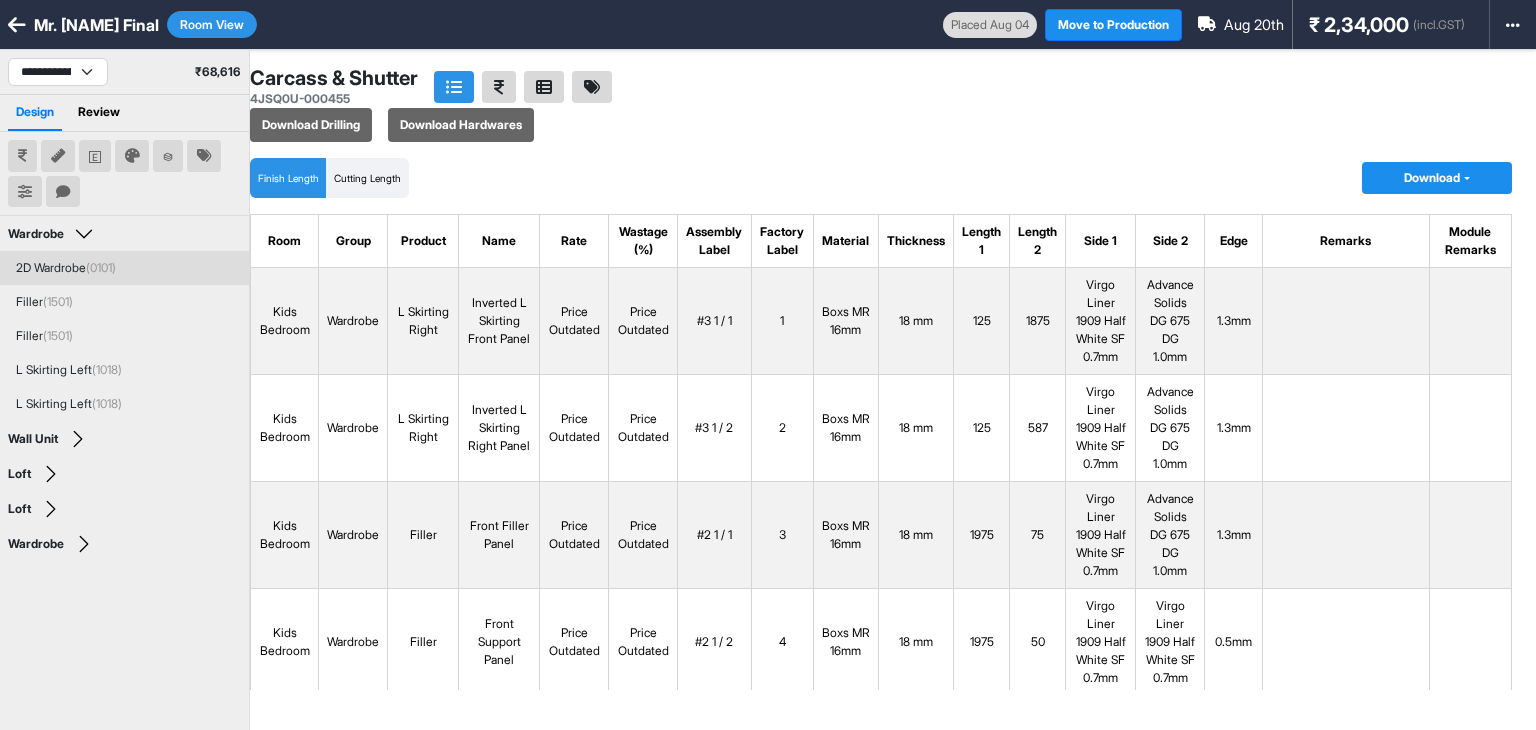 click on "2D Wardrobe  (0101)" at bounding box center (128, 268) 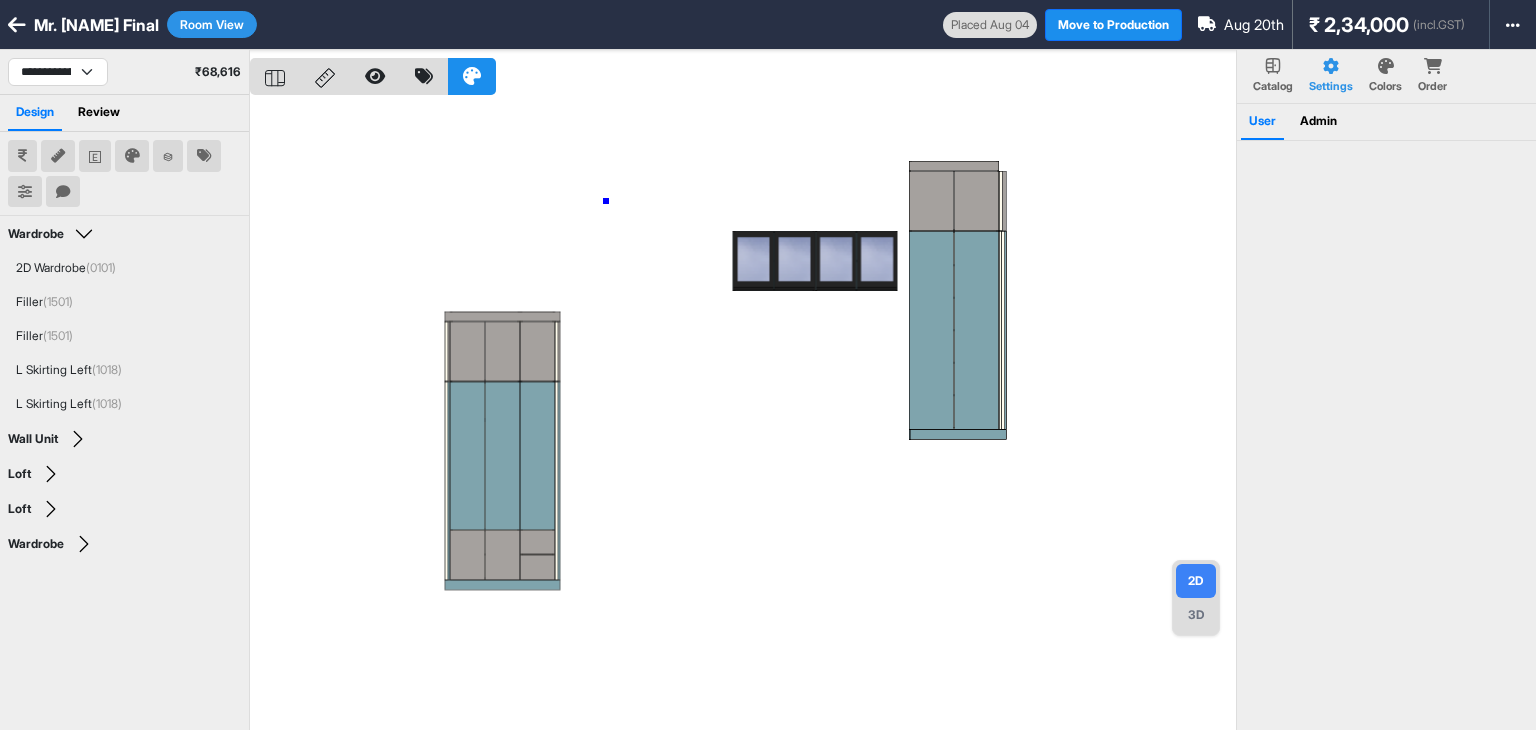 click at bounding box center (743, 415) 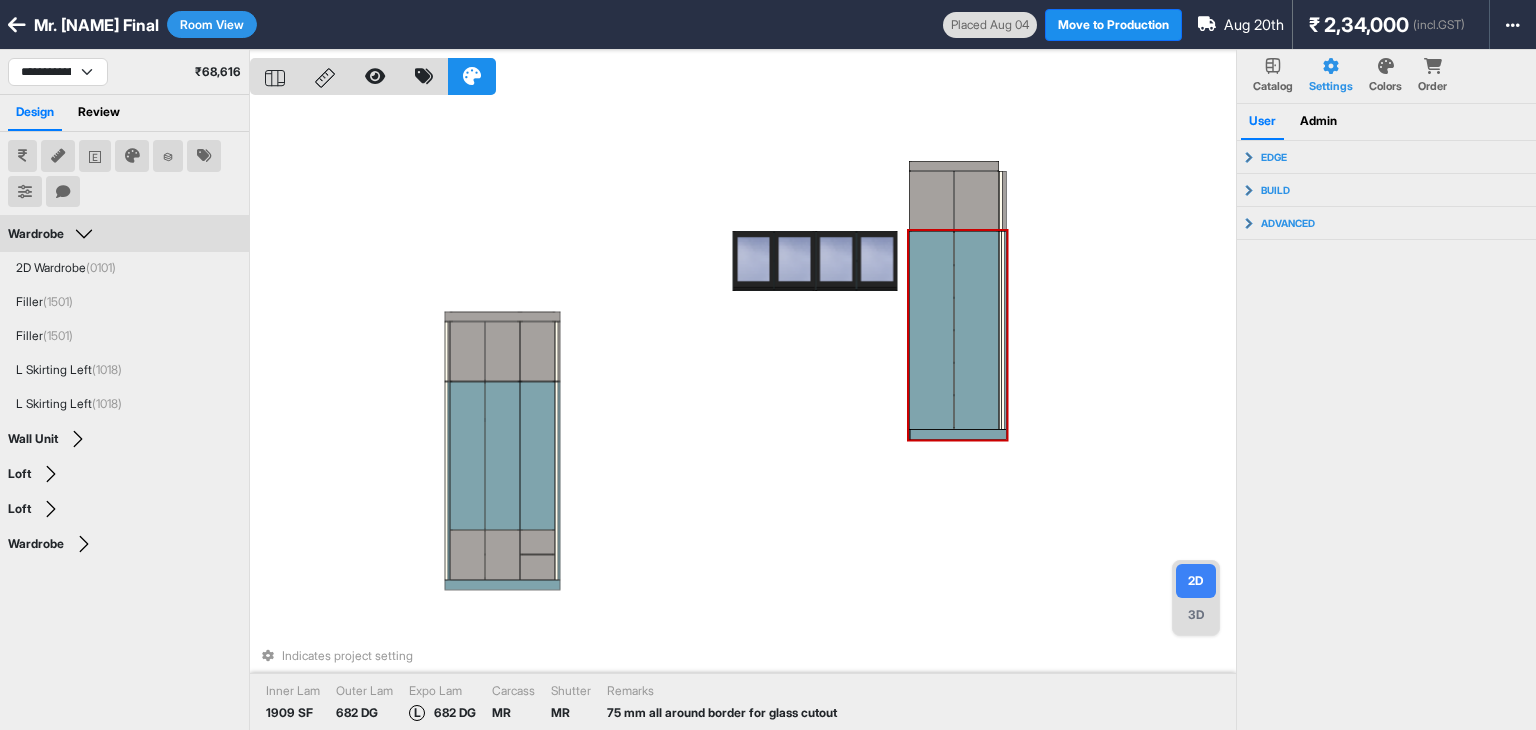 click at bounding box center [976, 330] 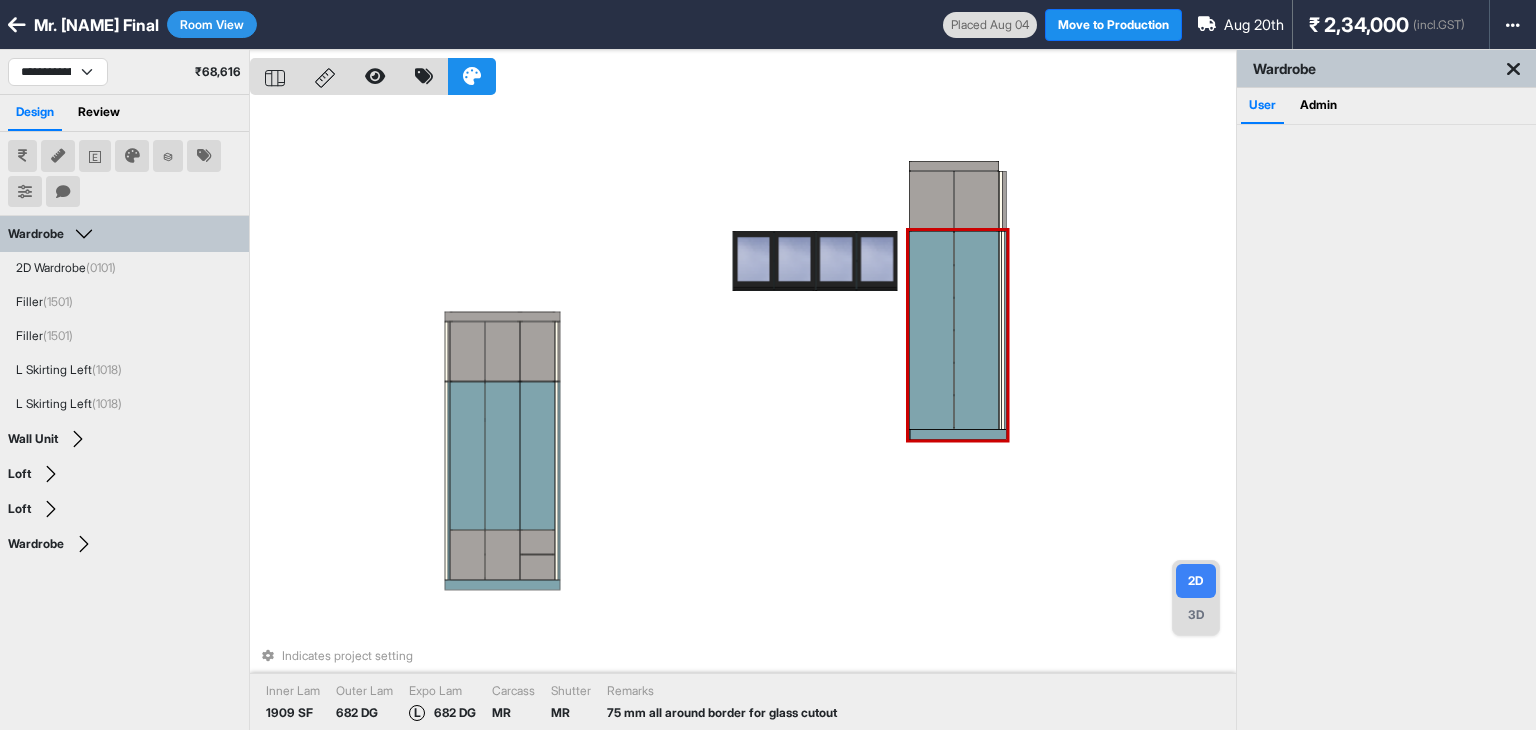 click at bounding box center [976, 330] 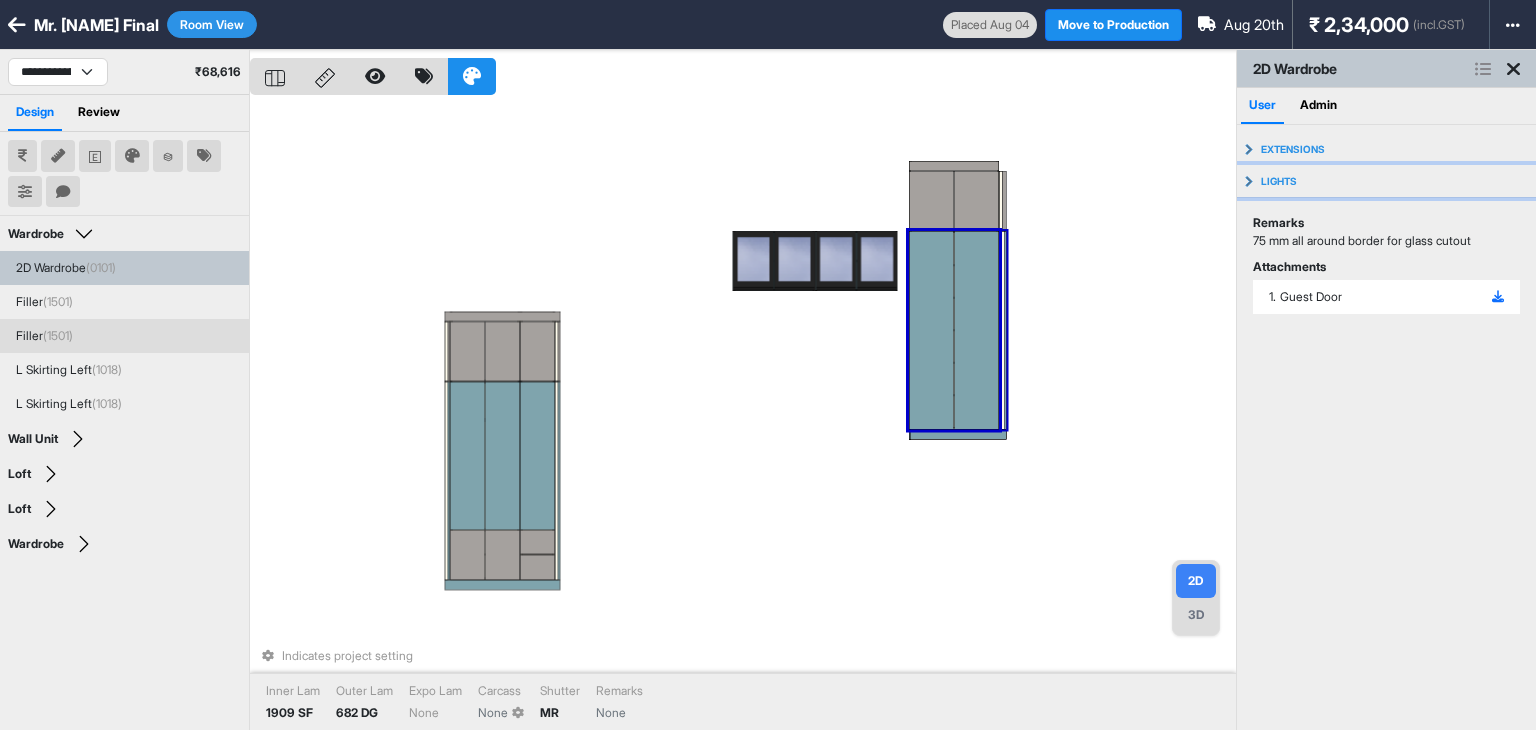click on "Lights" at bounding box center (1386, 181) 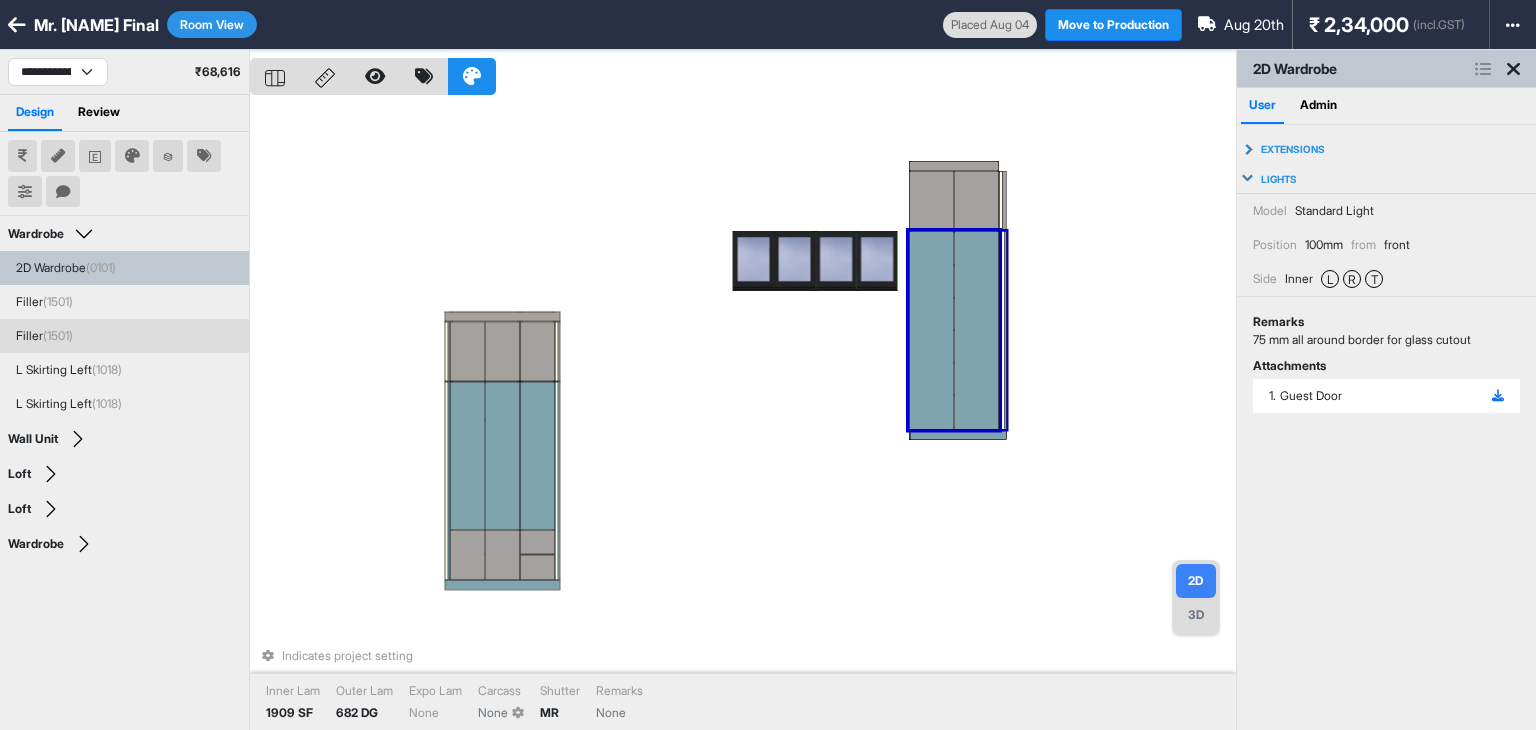 click on "Lights" at bounding box center (1386, 179) 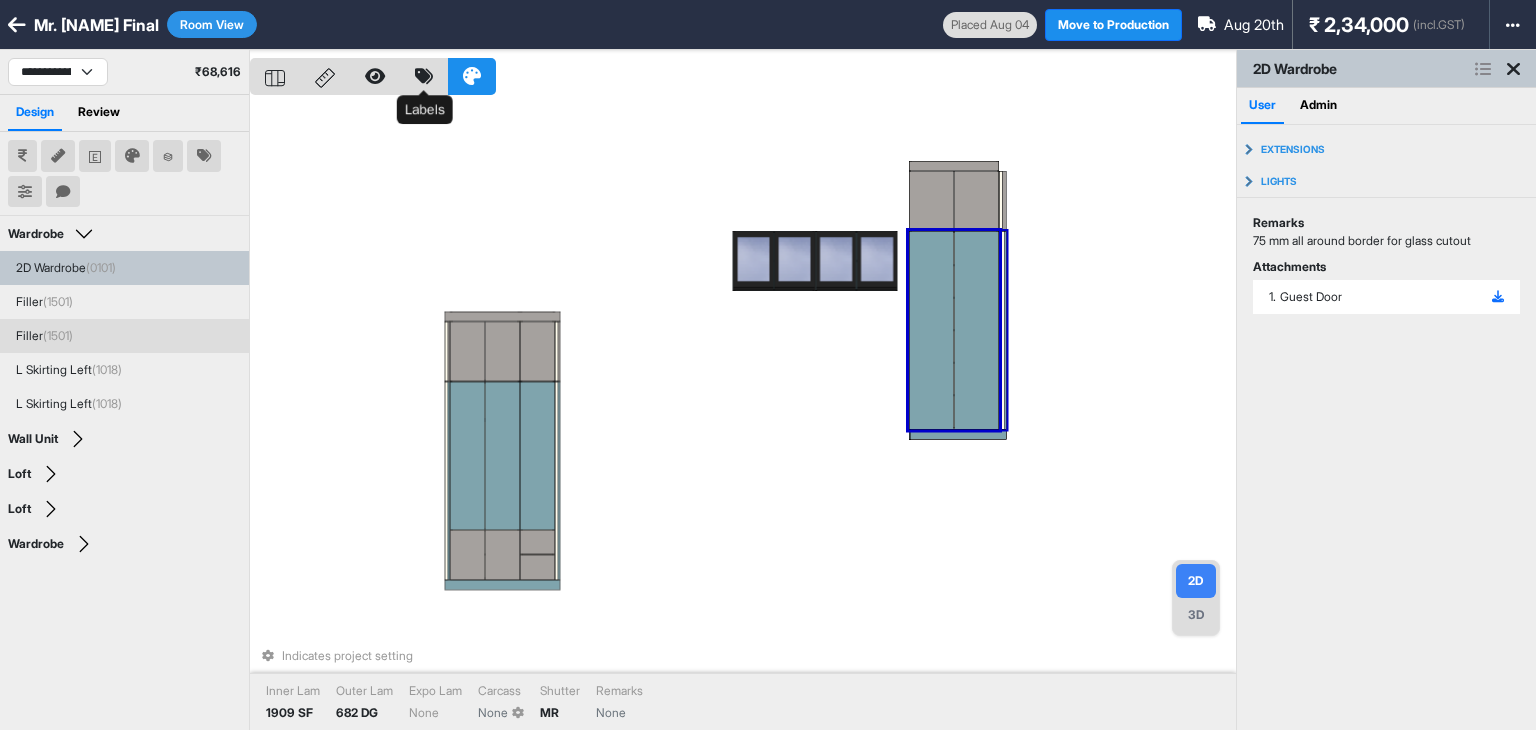 click at bounding box center [424, 76] 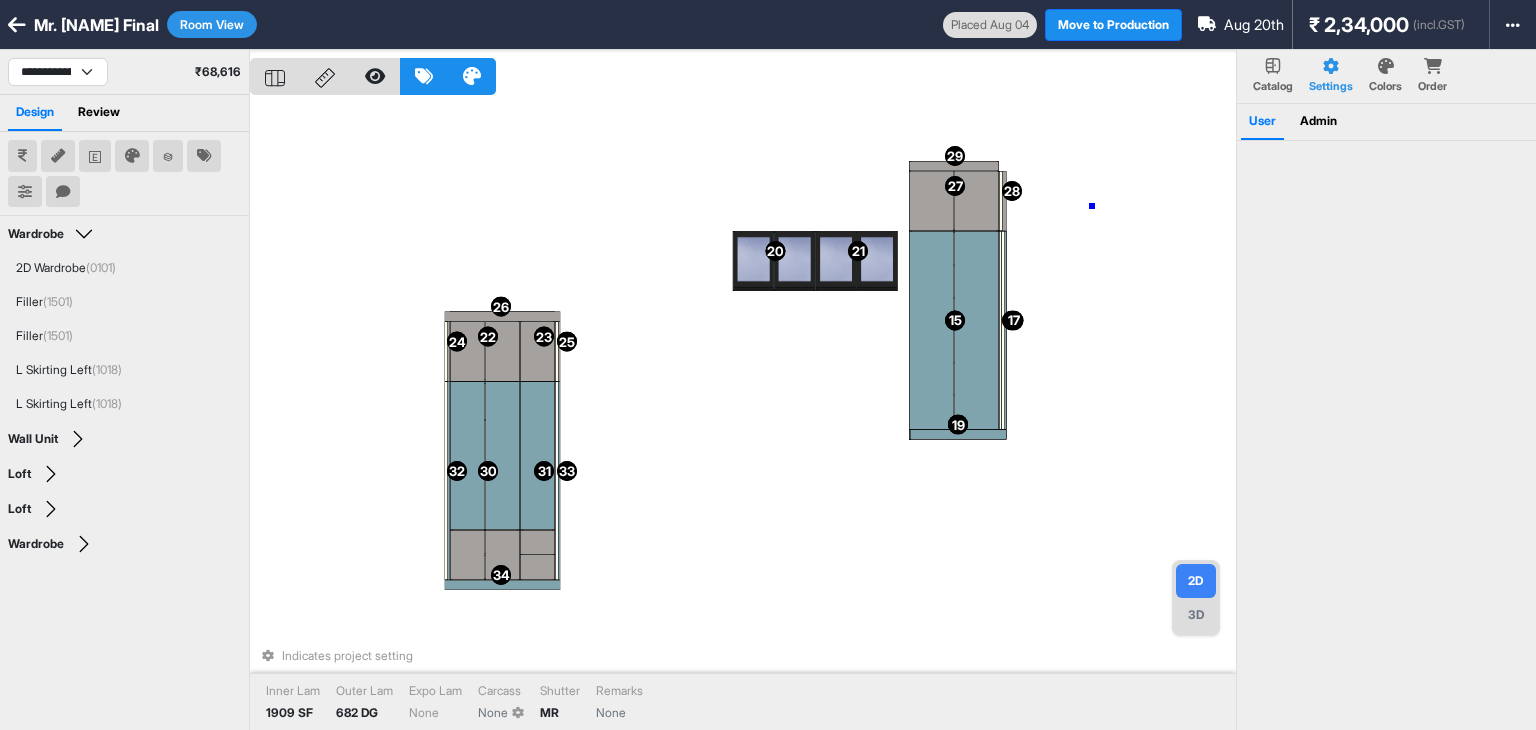 click on "15 15 16 16 17 17 18 18 19 19 20 20 21 21 22 22 23 23 24 24 25 25 26 26 27 27 28 28 29 29 30 30 31 31 32 32 33 33 34 34 Indicates project setting Inner Lam 1909 SF Outer Lam 682 DG Expo Lam None Carcass None Shutter MR Remarks None" at bounding box center (743, 415) 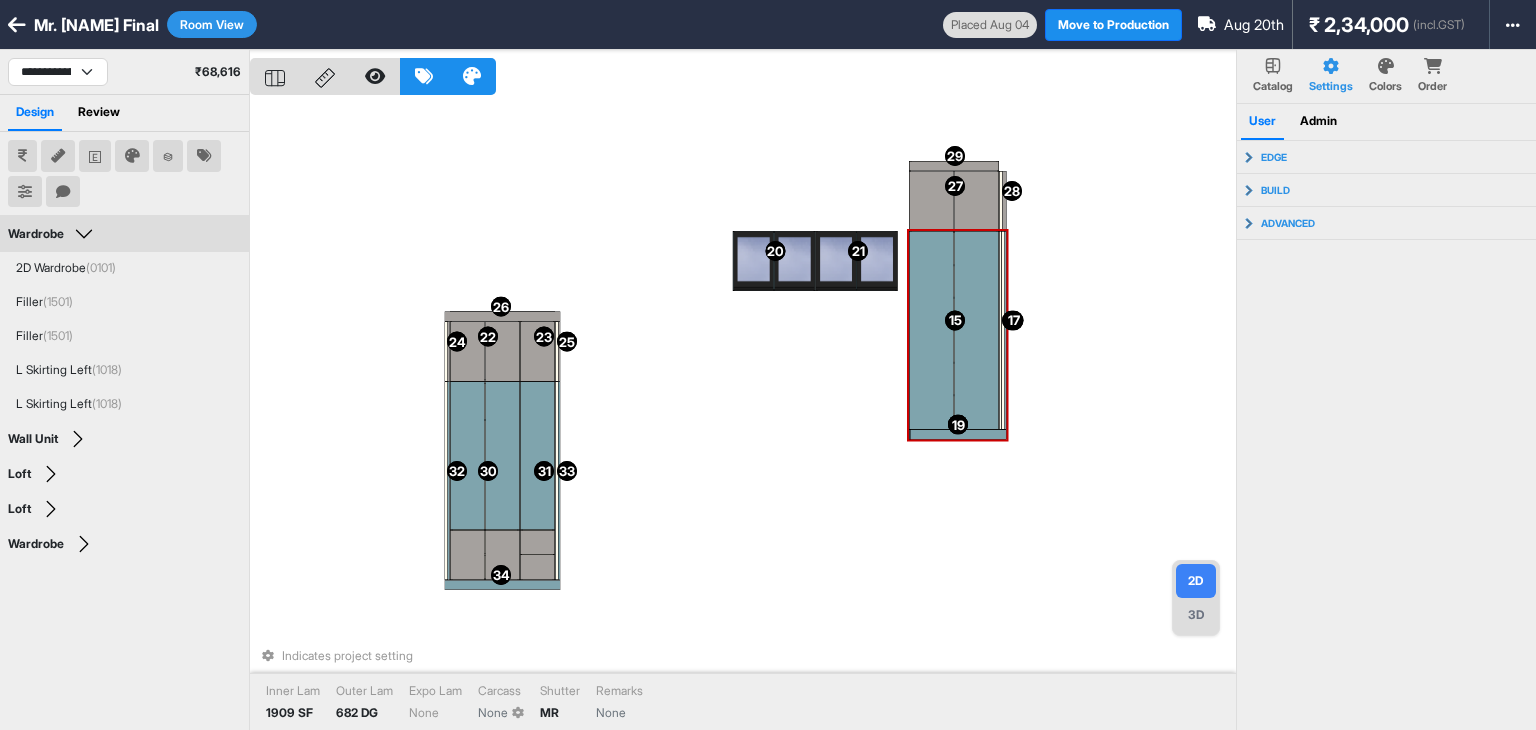 click at bounding box center [958, 435] 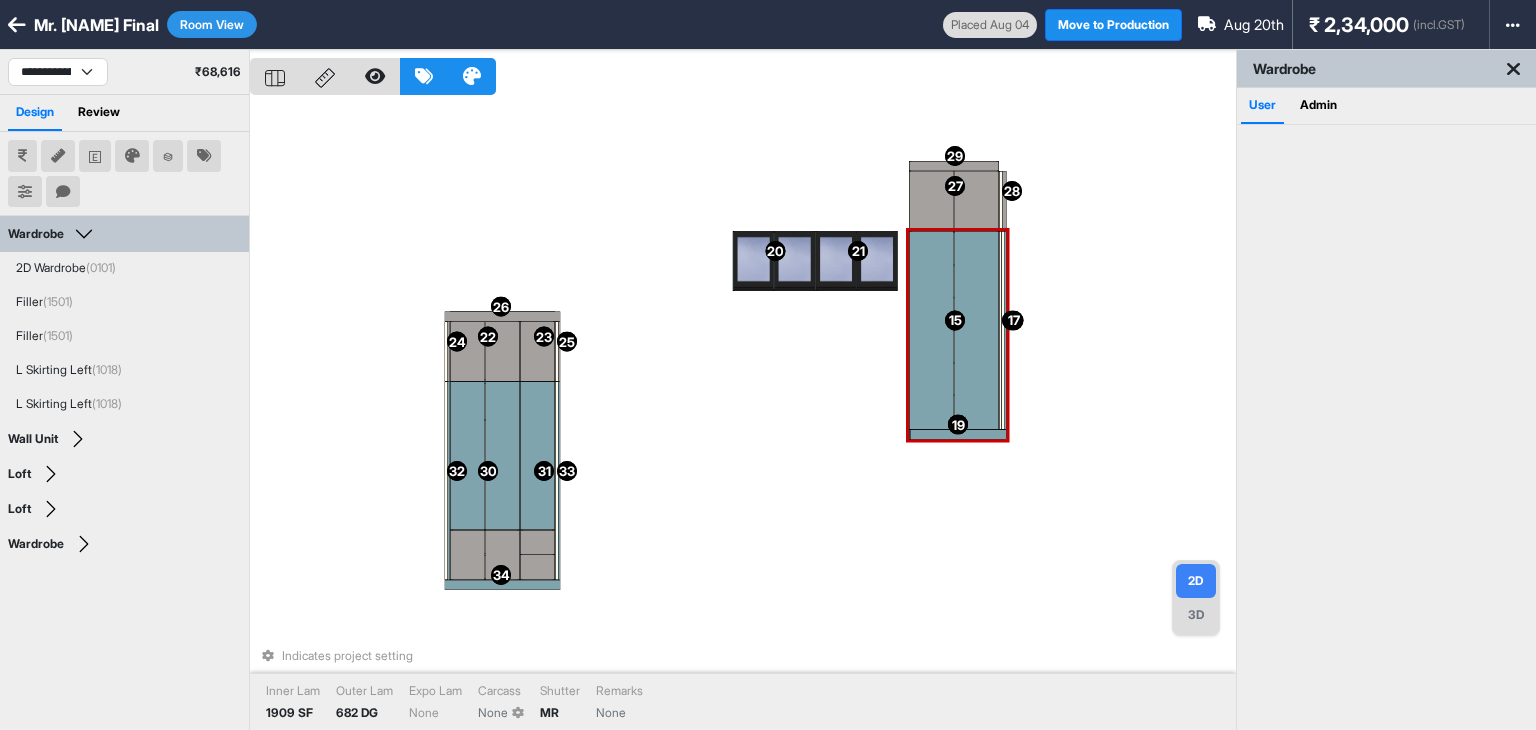 click at bounding box center [958, 435] 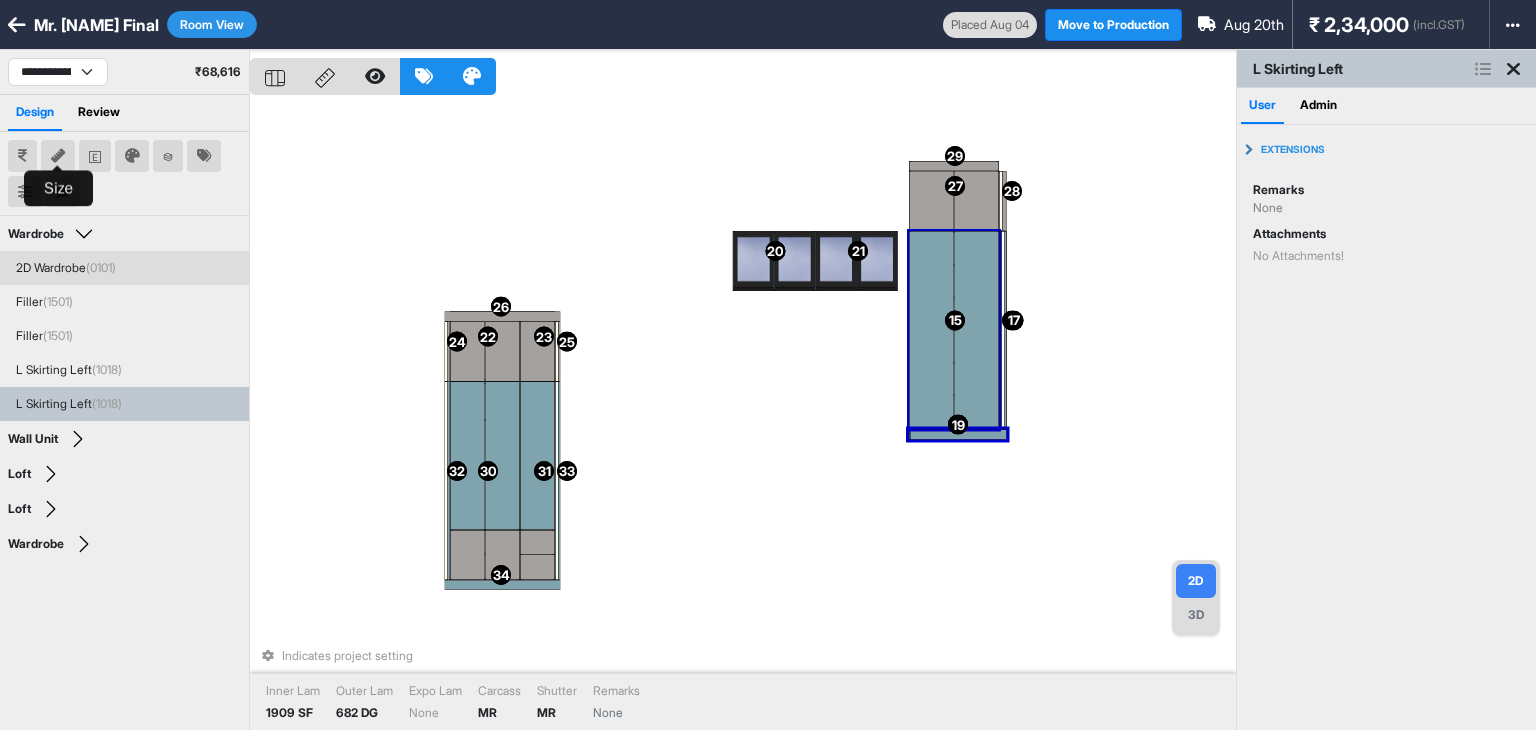 click at bounding box center (58, 156) 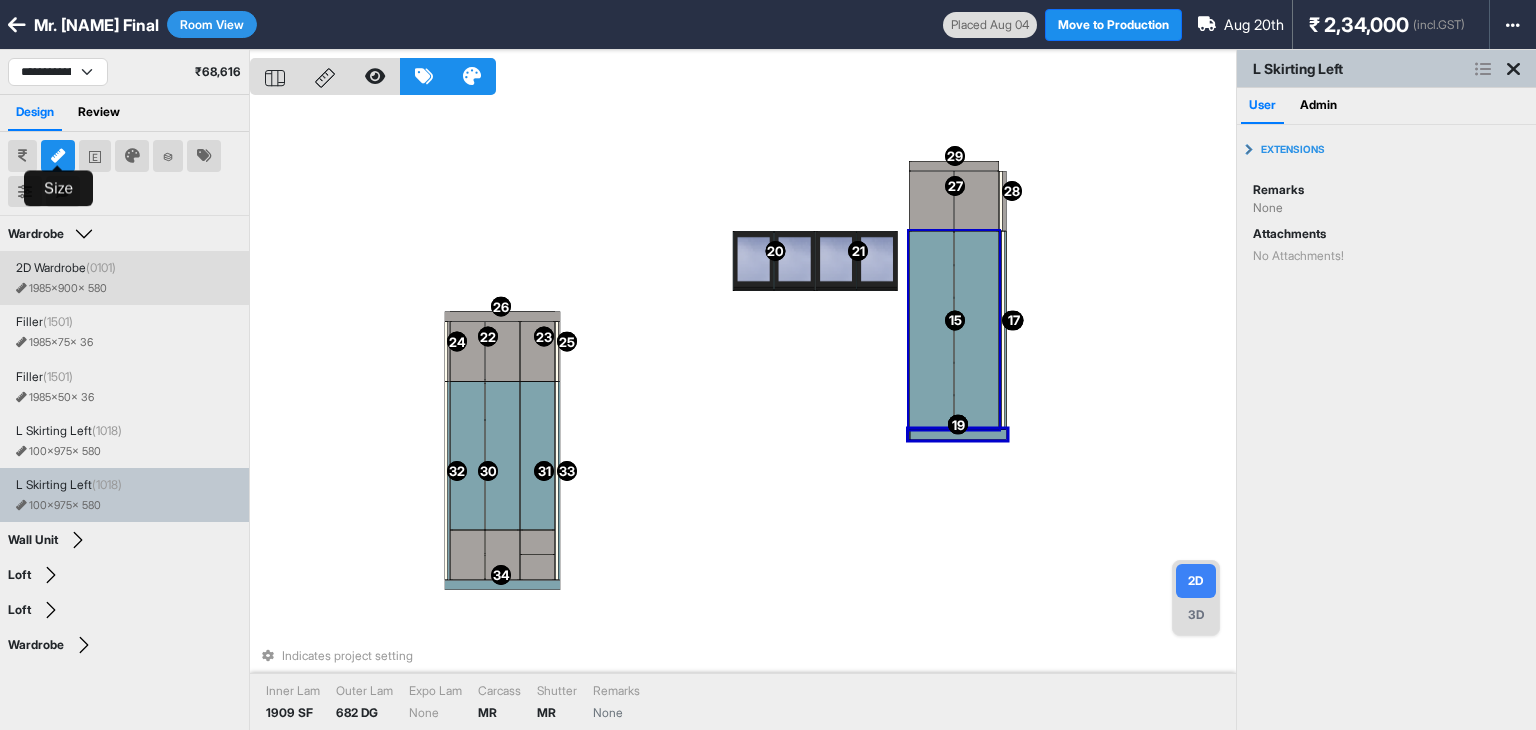 click on "15 15 16 16 17 17 18 18 19 19 20 20 21 21 22 22 23 23 24 24 25 25 26 26 27 27 28 28 29 29 30 30 31 31 32 32 33 33 34 34 Indicates project setting Inner Lam 1909 SF Outer Lam 682 DG Expo Lam None Carcass MR Shutter MR Remarks None" at bounding box center [743, 415] 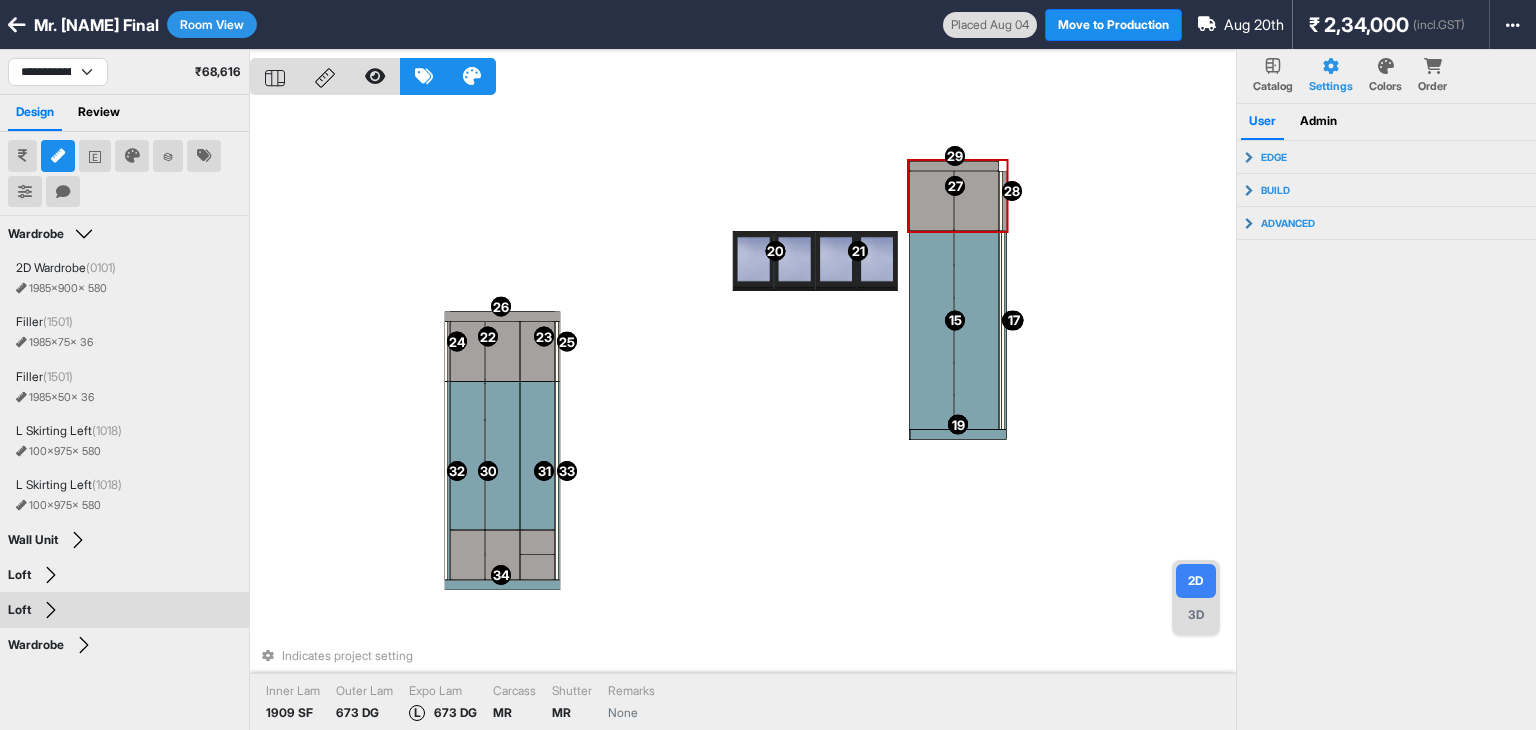 click at bounding box center [931, 201] 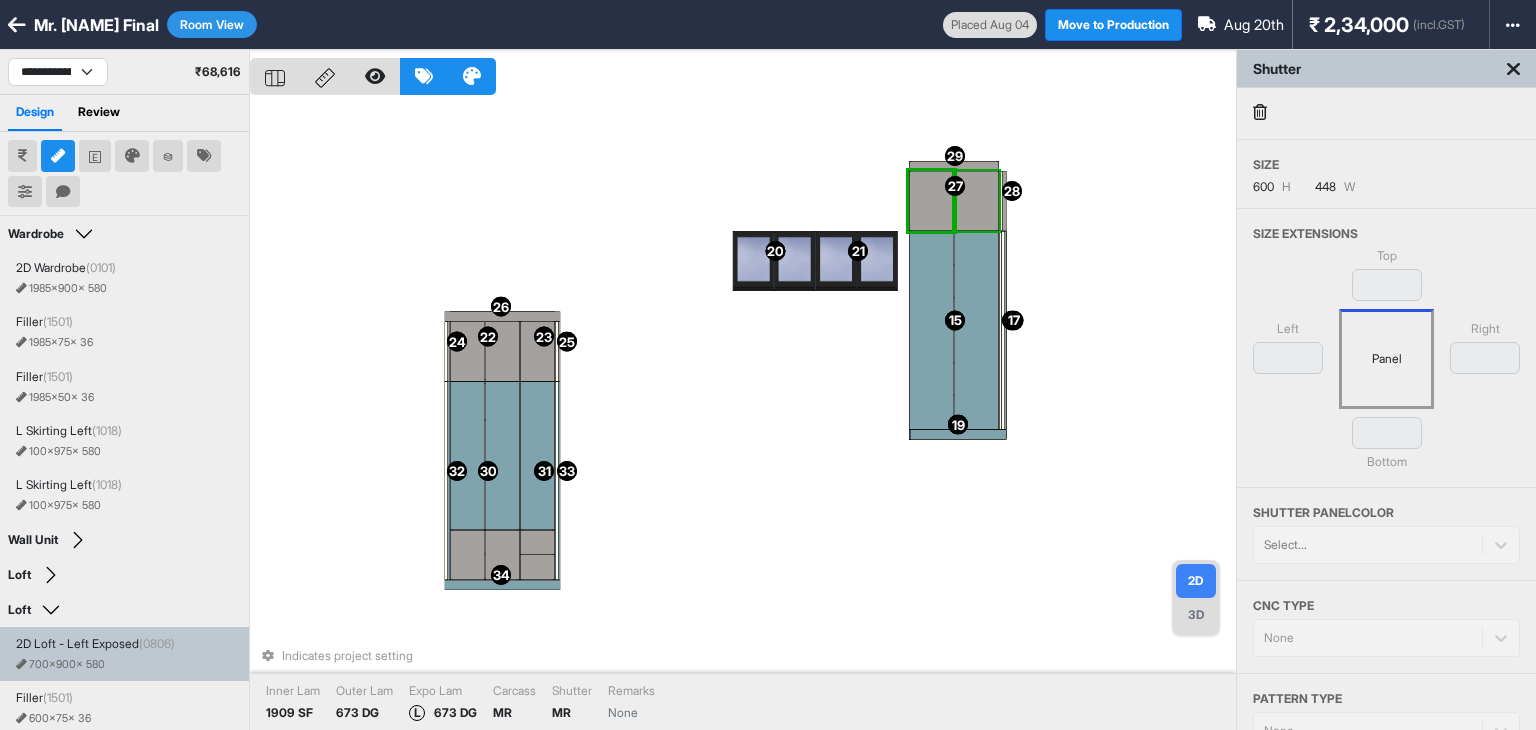 click at bounding box center [976, 201] 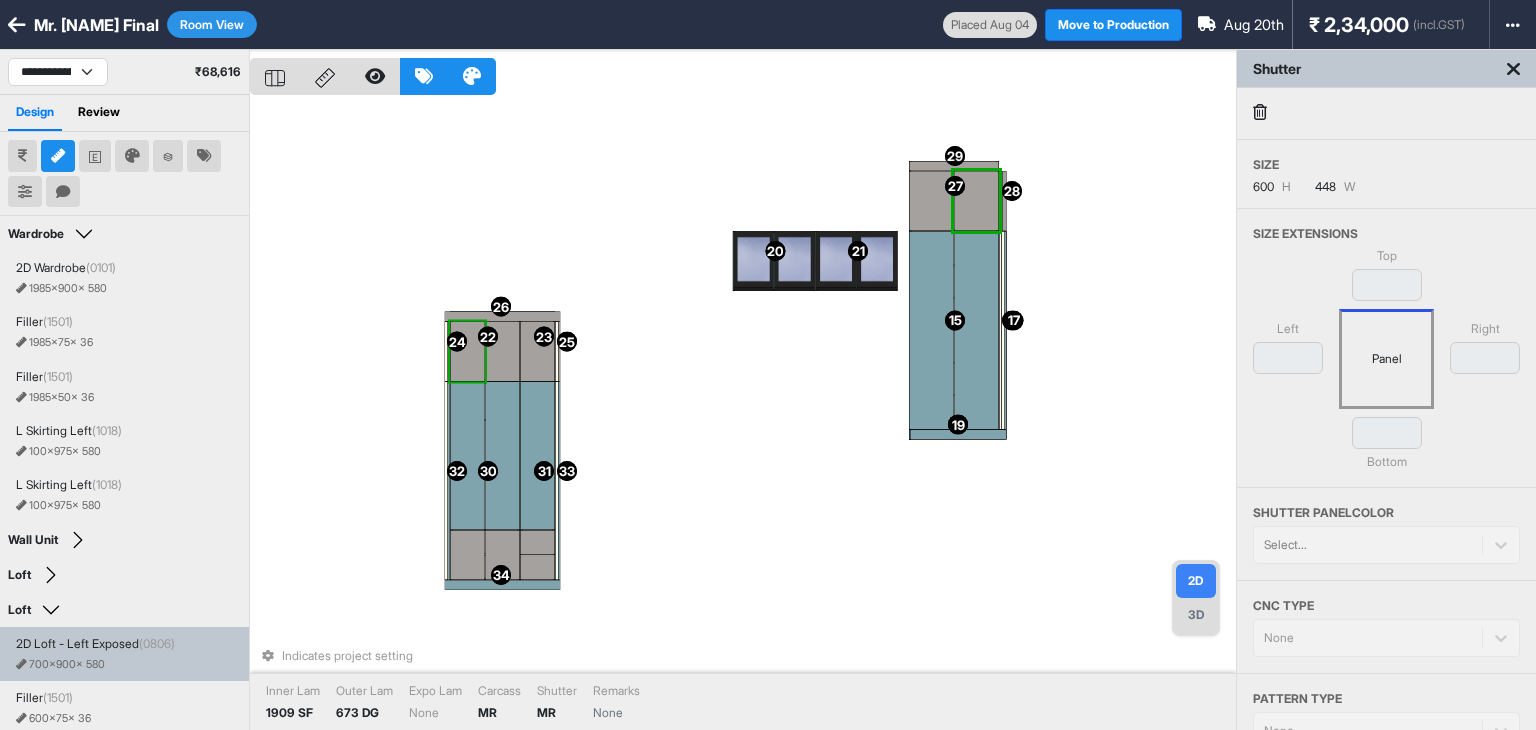 click at bounding box center [467, 352] 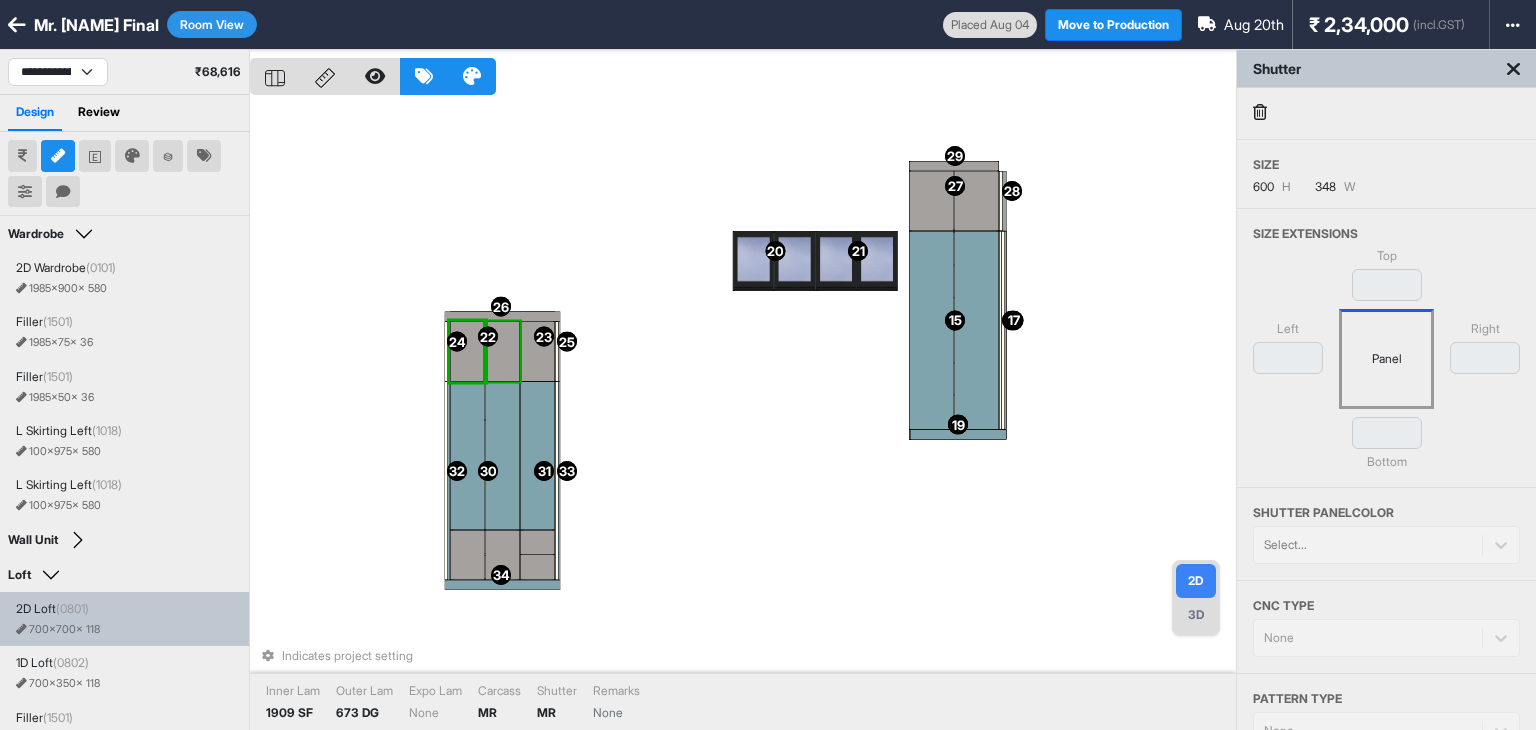 drag, startPoint x: 485, startPoint y: 366, endPoint x: 497, endPoint y: 366, distance: 12 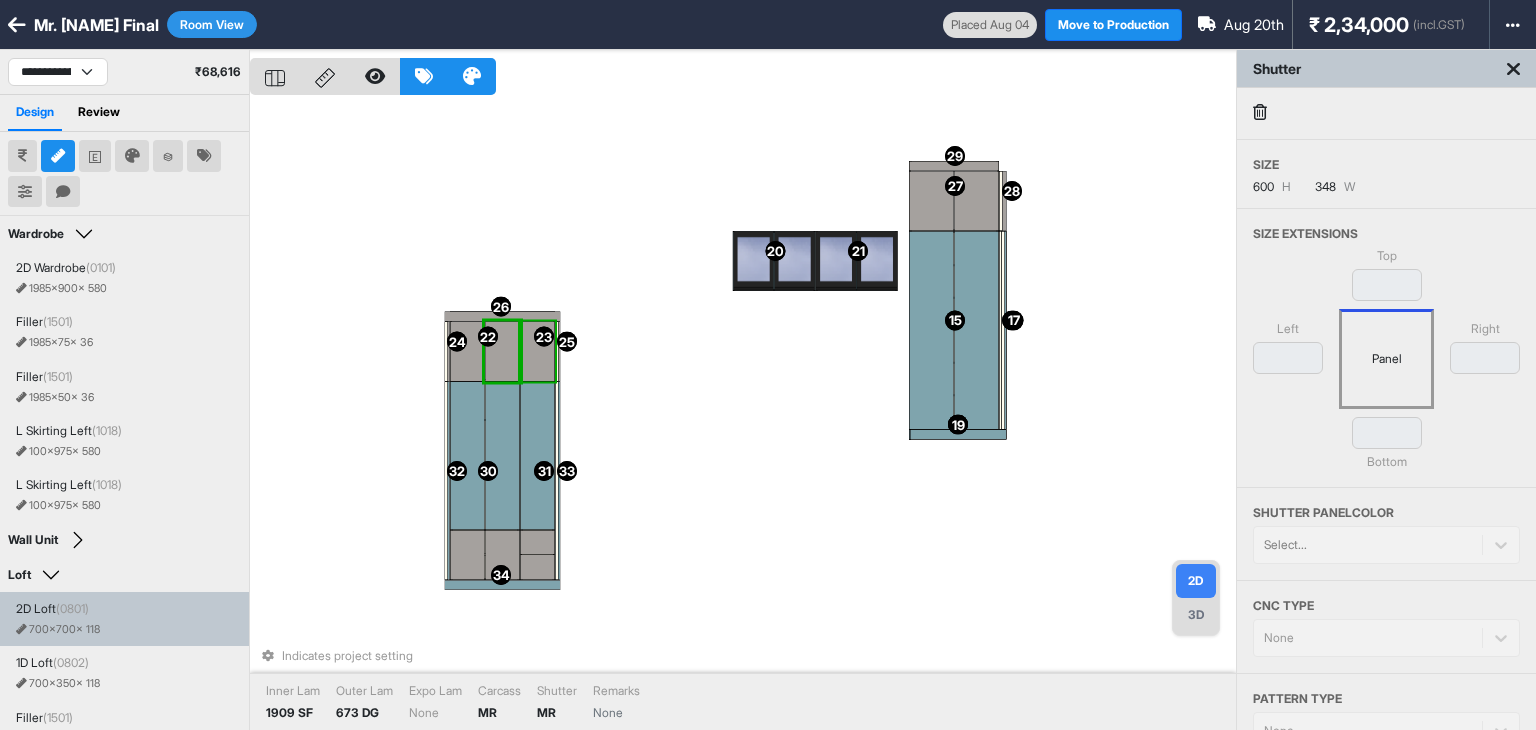 click at bounding box center (537, 352) 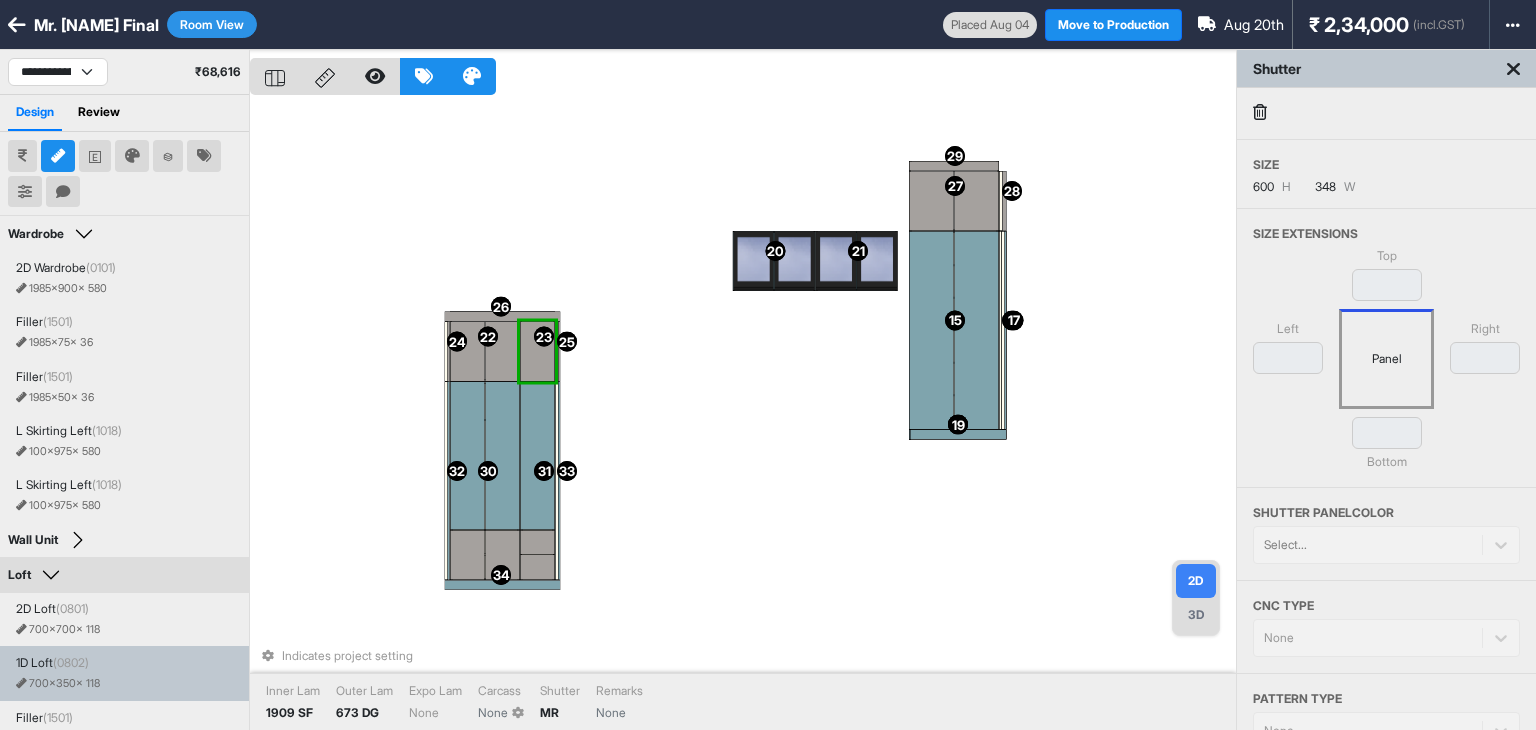 click at bounding box center [557, 352] 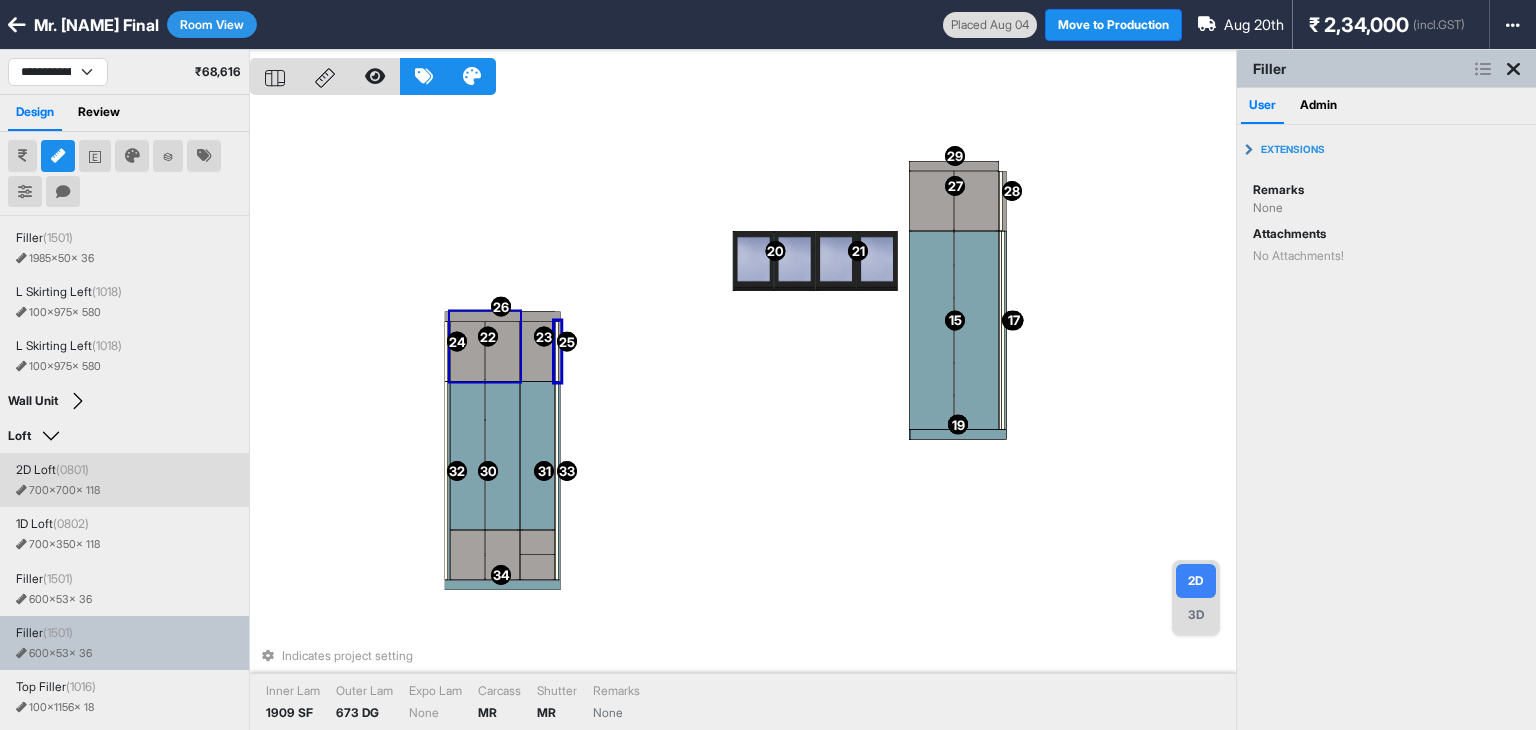 scroll, scrollTop: 150, scrollLeft: 0, axis: vertical 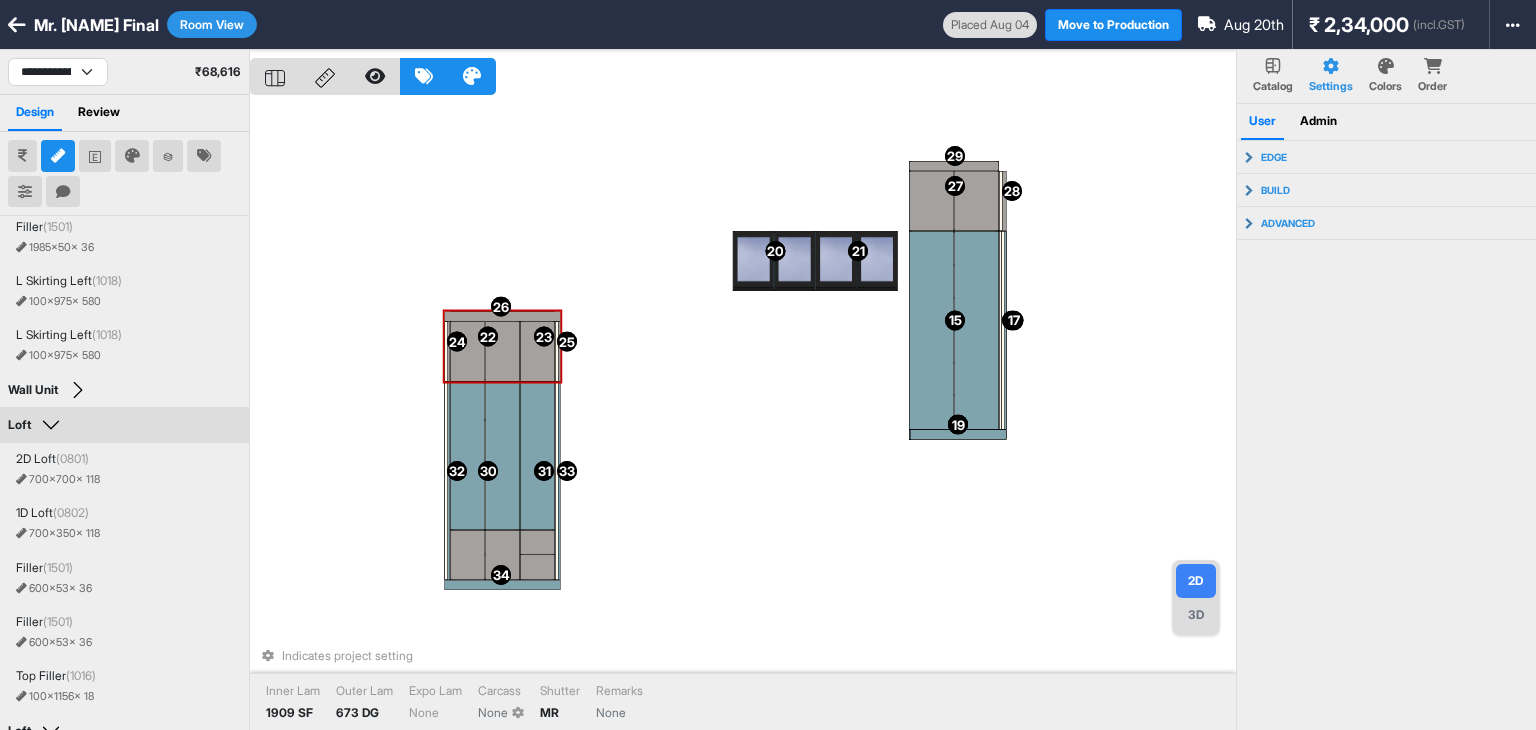 click at bounding box center [447, 352] 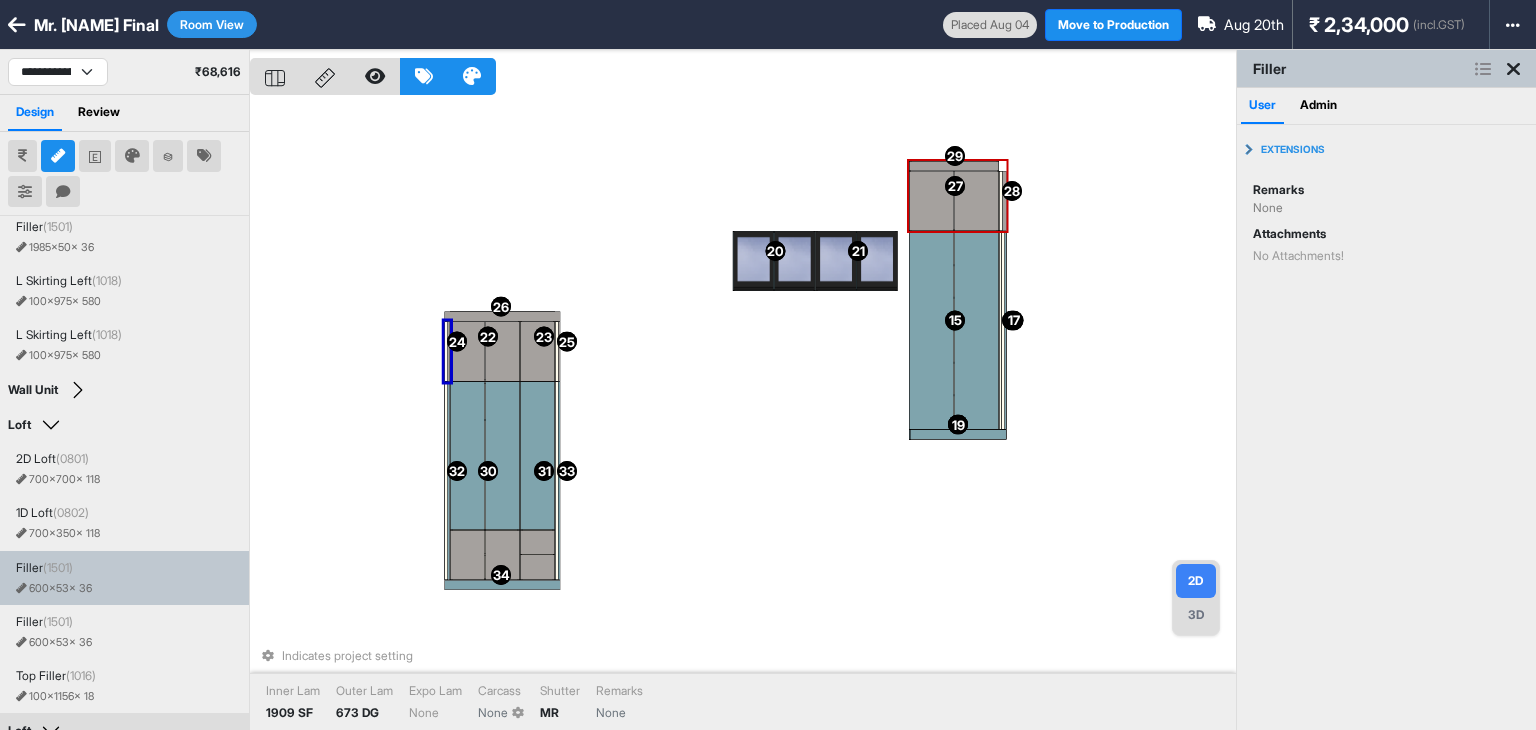 click at bounding box center [1001, 201] 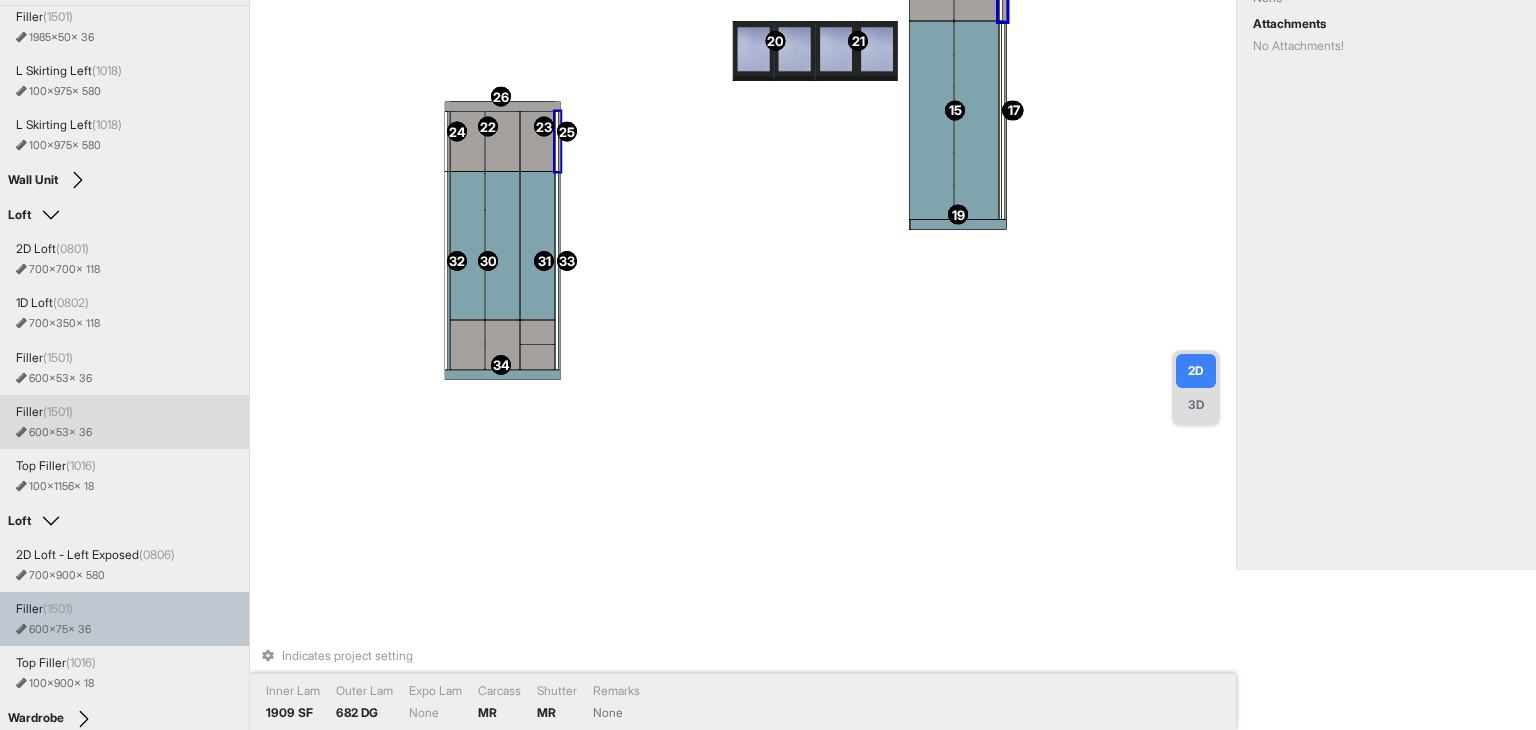 scroll, scrollTop: 215, scrollLeft: 0, axis: vertical 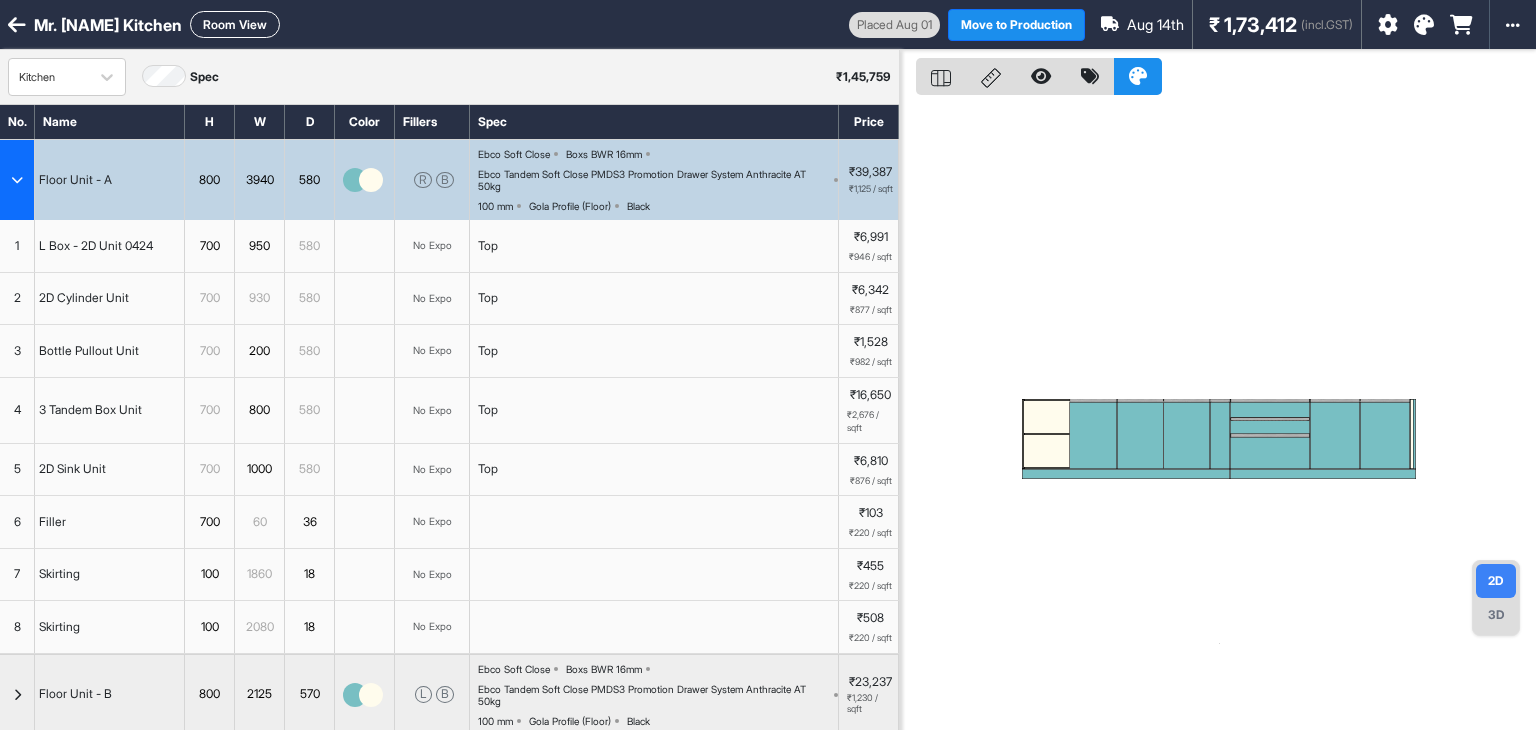 click at bounding box center (17, 180) 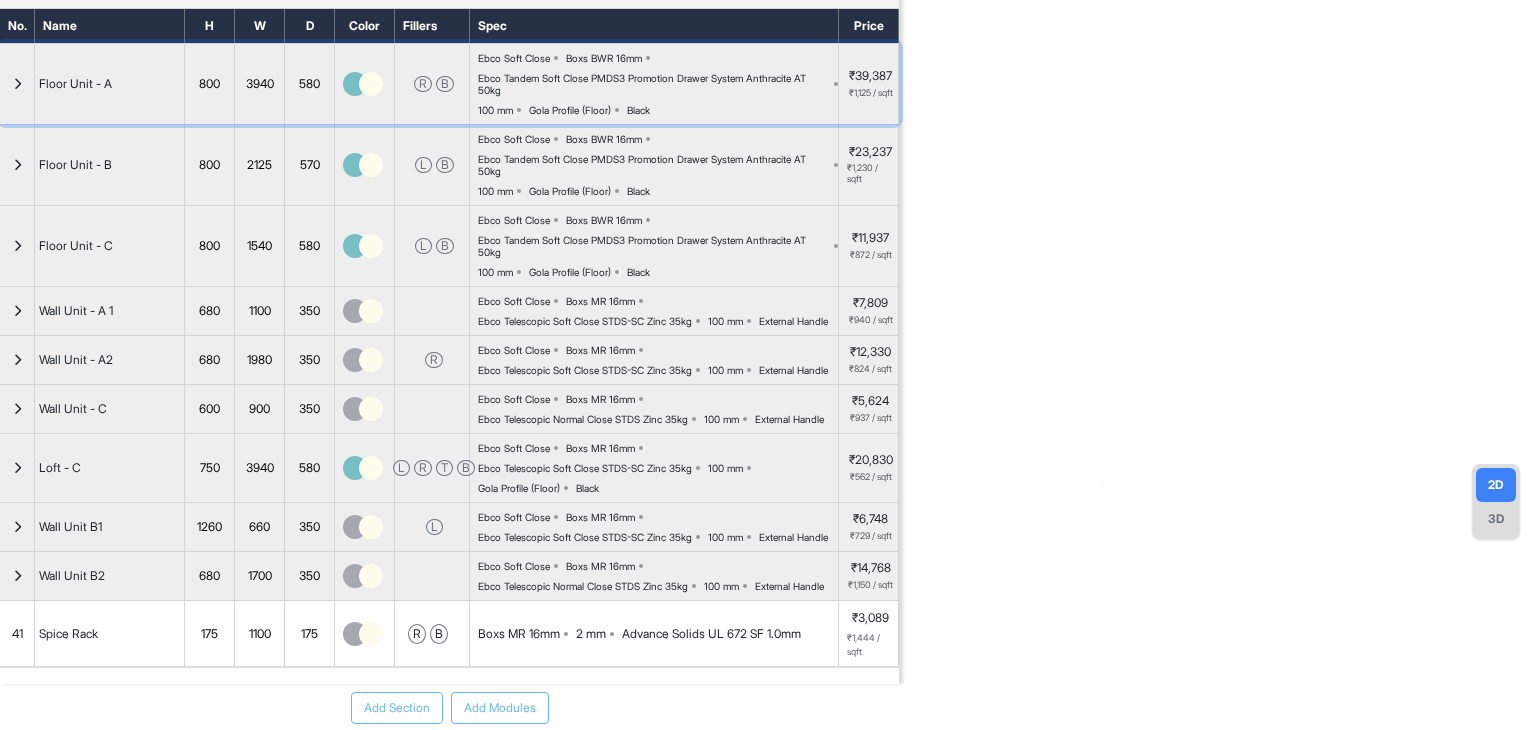 scroll, scrollTop: 100, scrollLeft: 0, axis: vertical 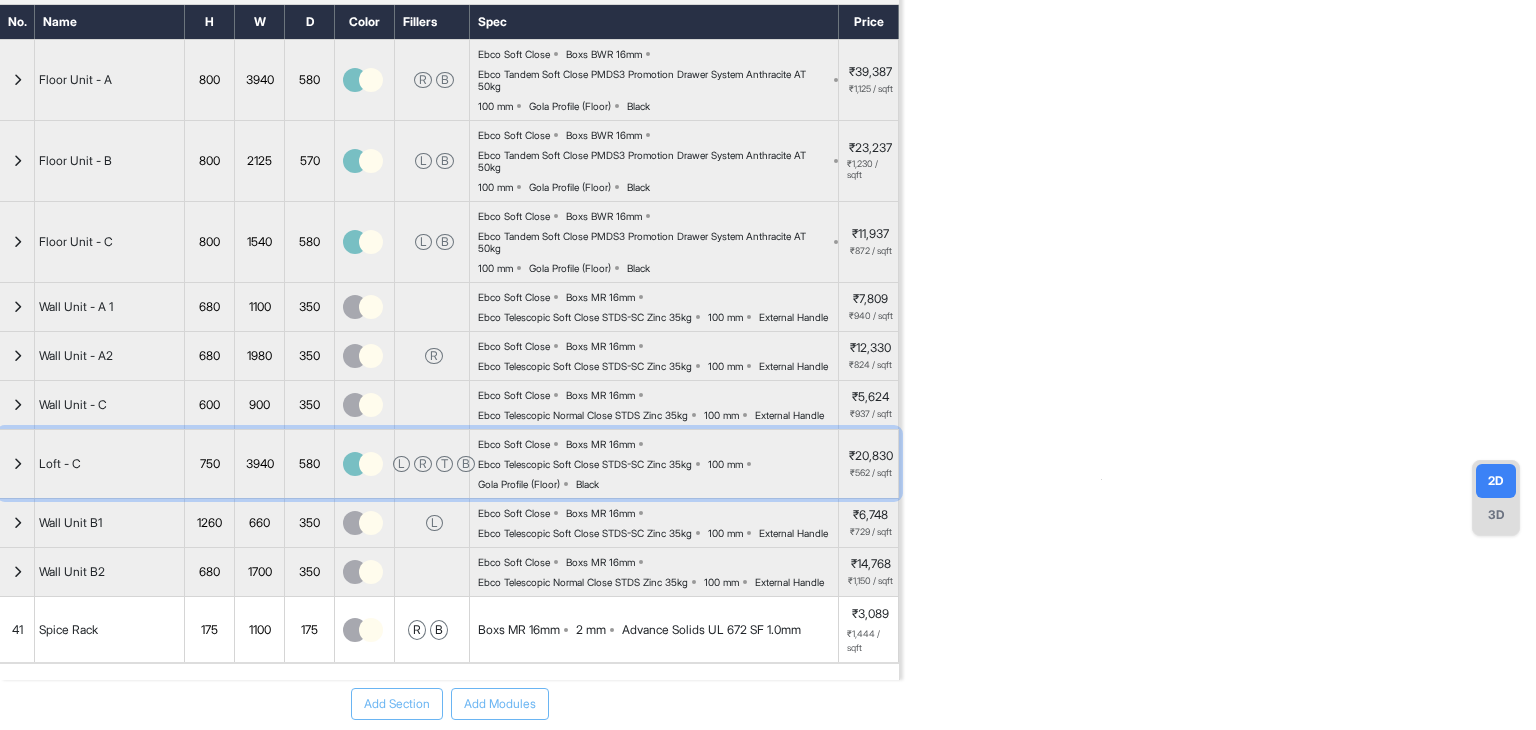 click at bounding box center [17, 464] 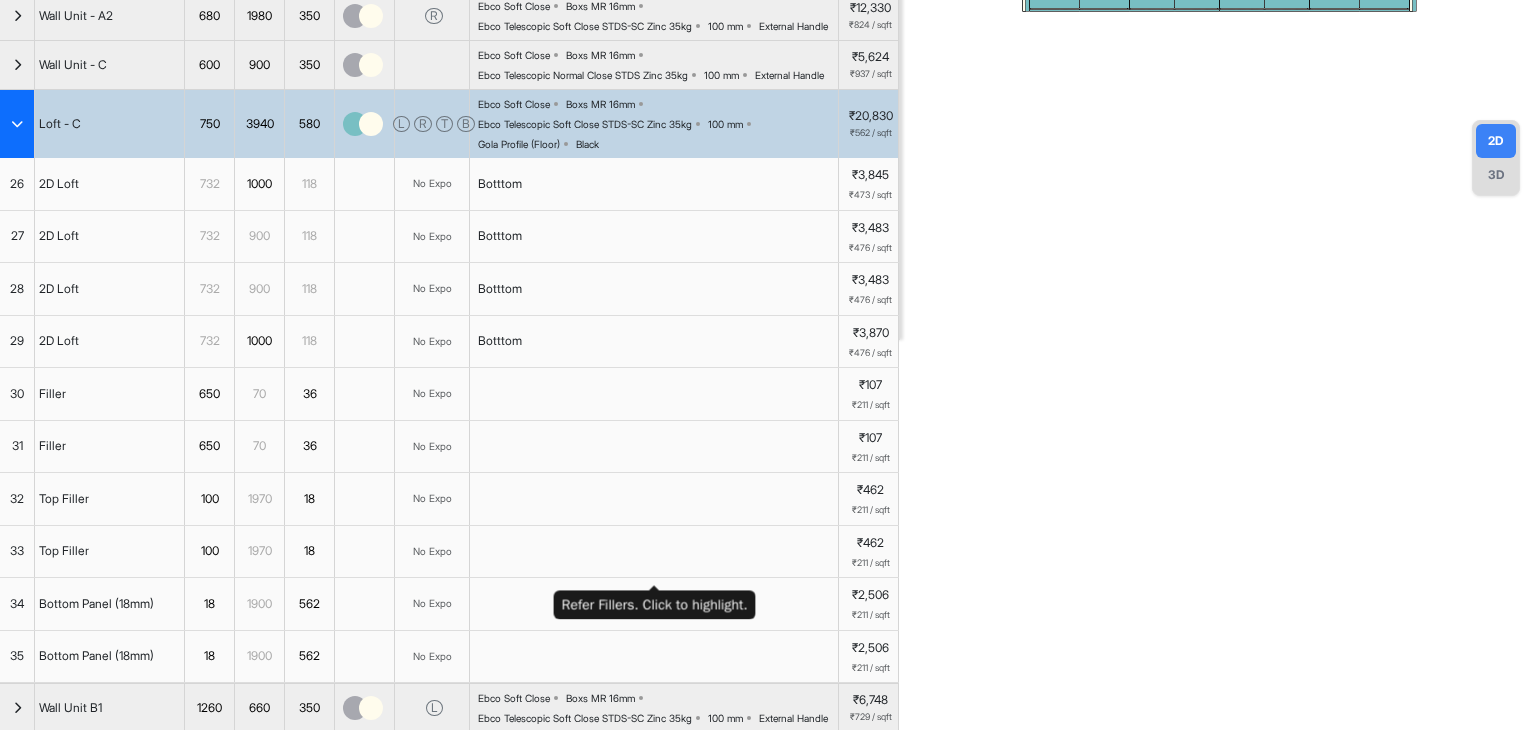 scroll, scrollTop: 400, scrollLeft: 0, axis: vertical 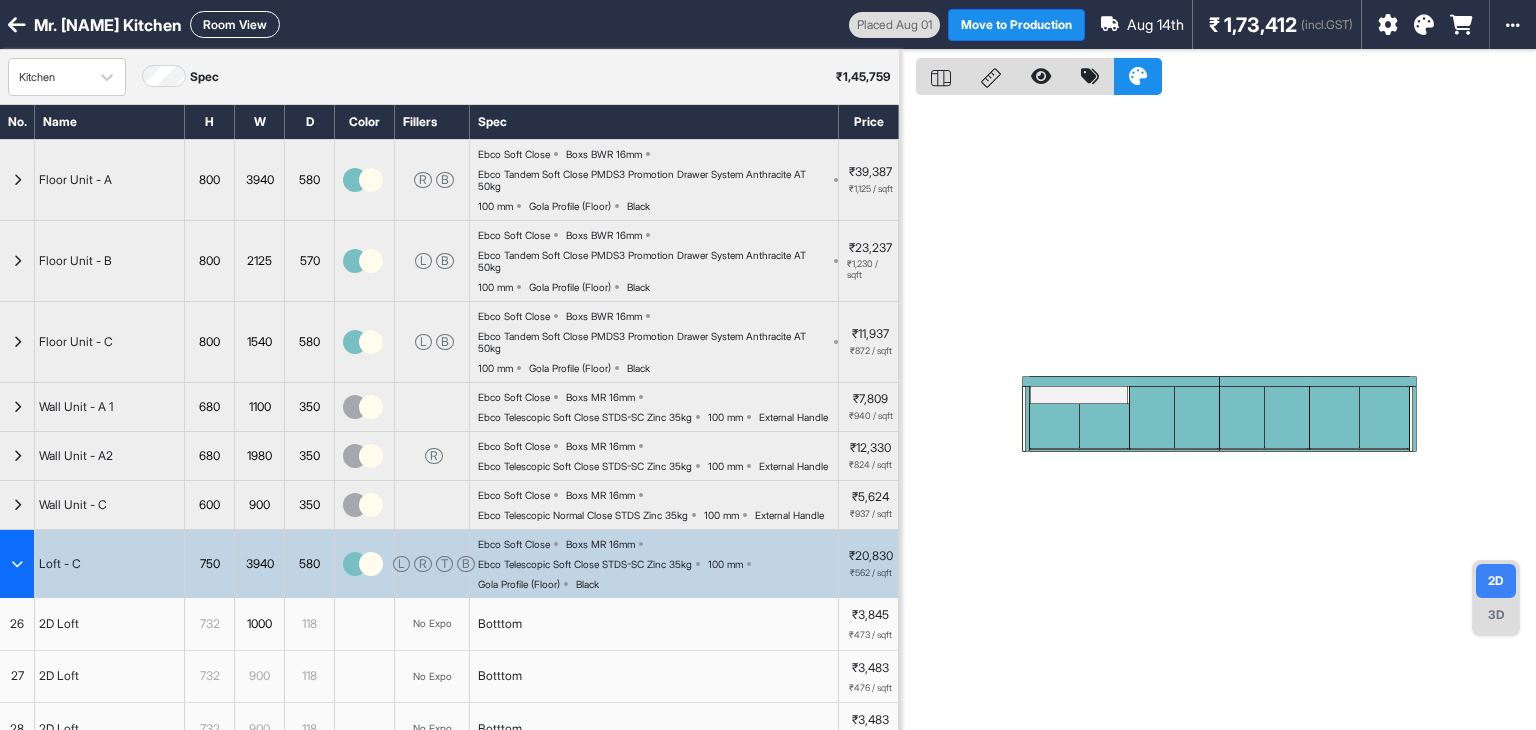 click on "Room View" at bounding box center (235, 24) 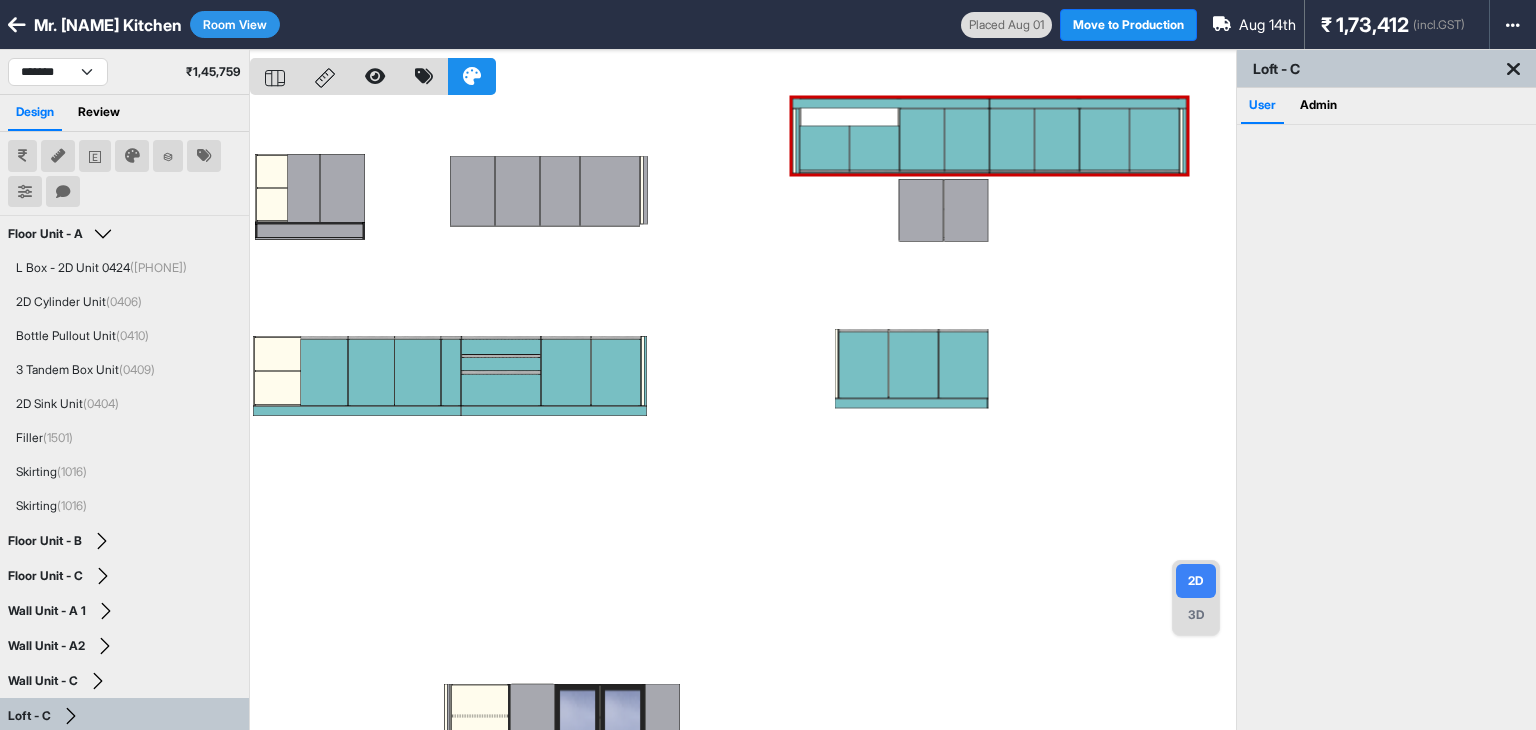 click at bounding box center [743, 415] 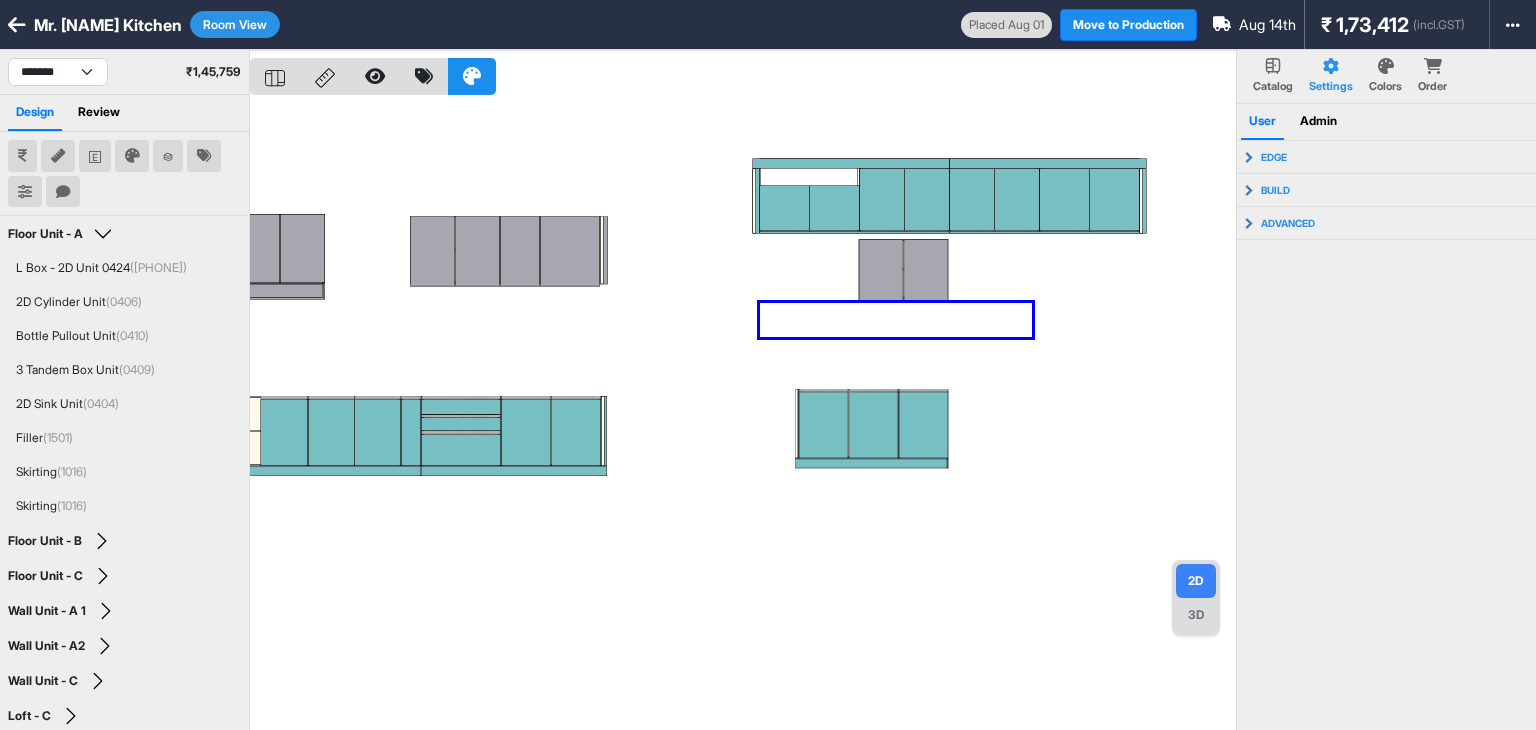 click at bounding box center [743, 415] 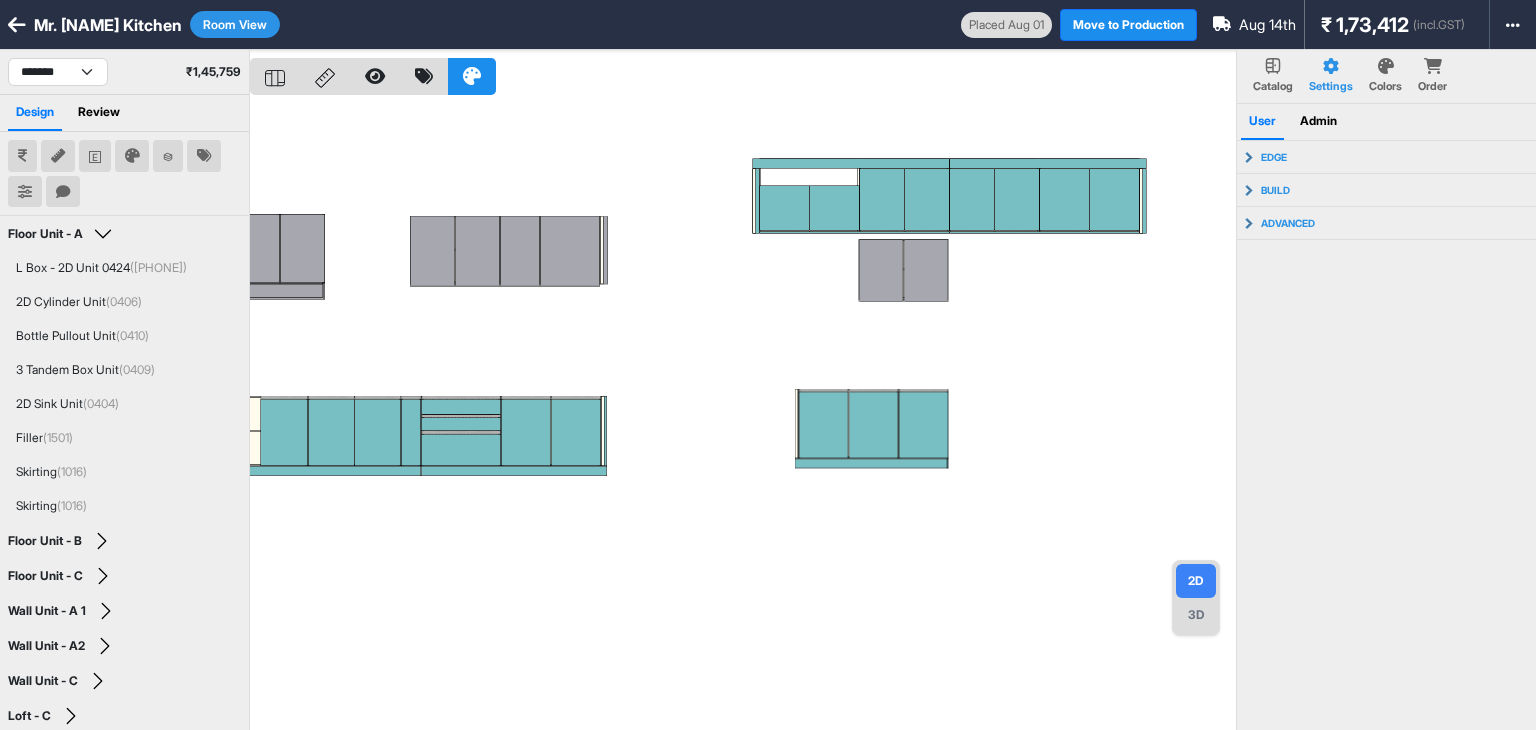click on "3D" at bounding box center [1196, 615] 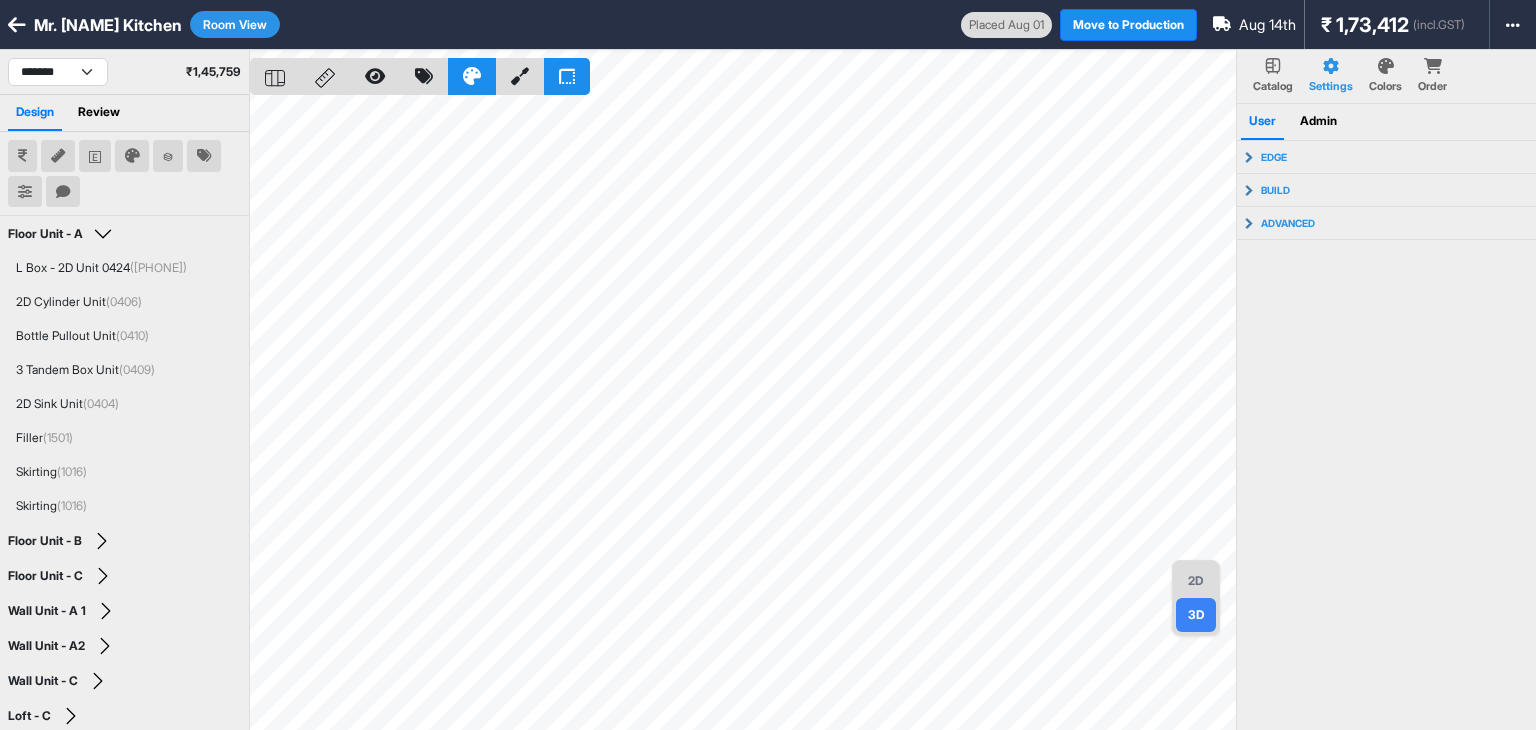 click on "2D" at bounding box center [1196, 581] 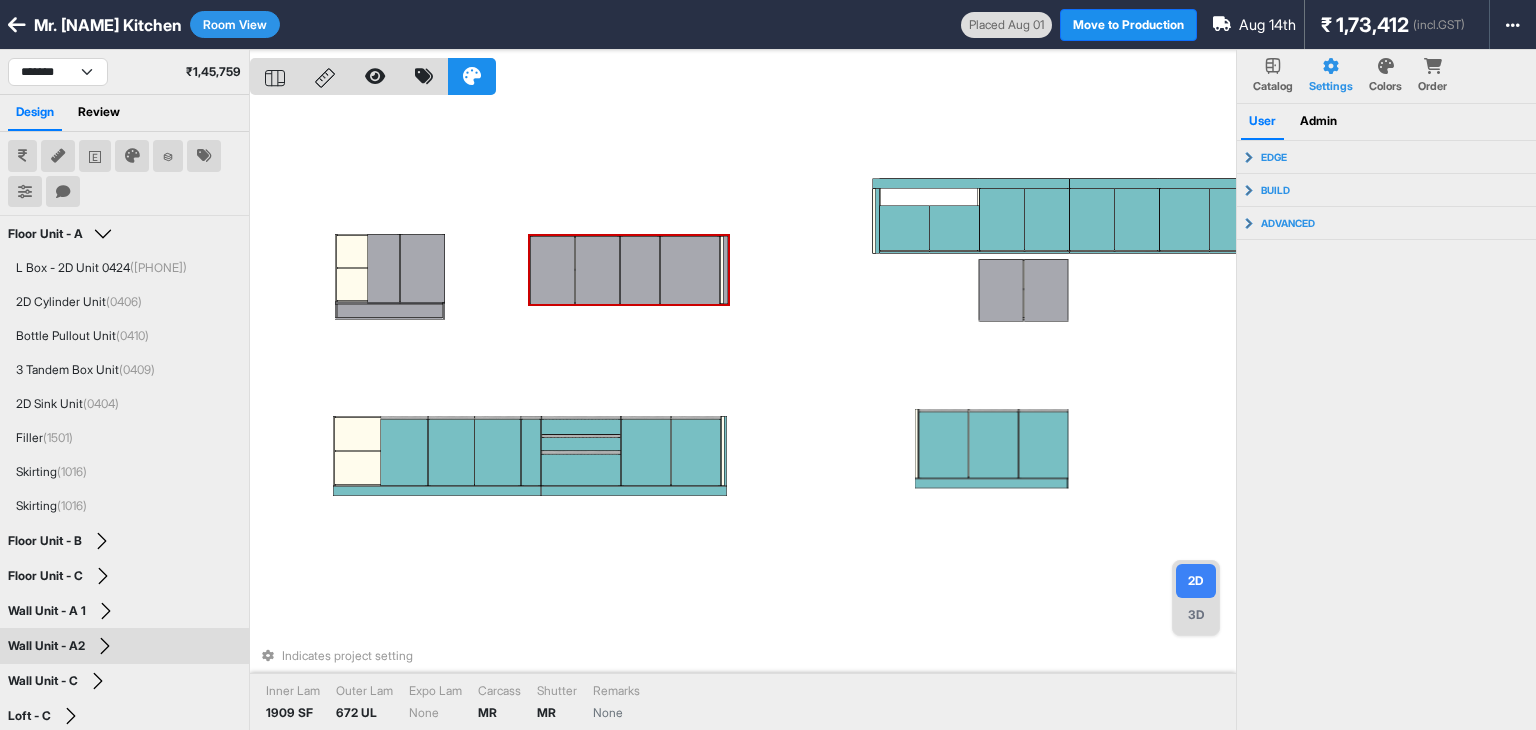 click at bounding box center (552, 271) 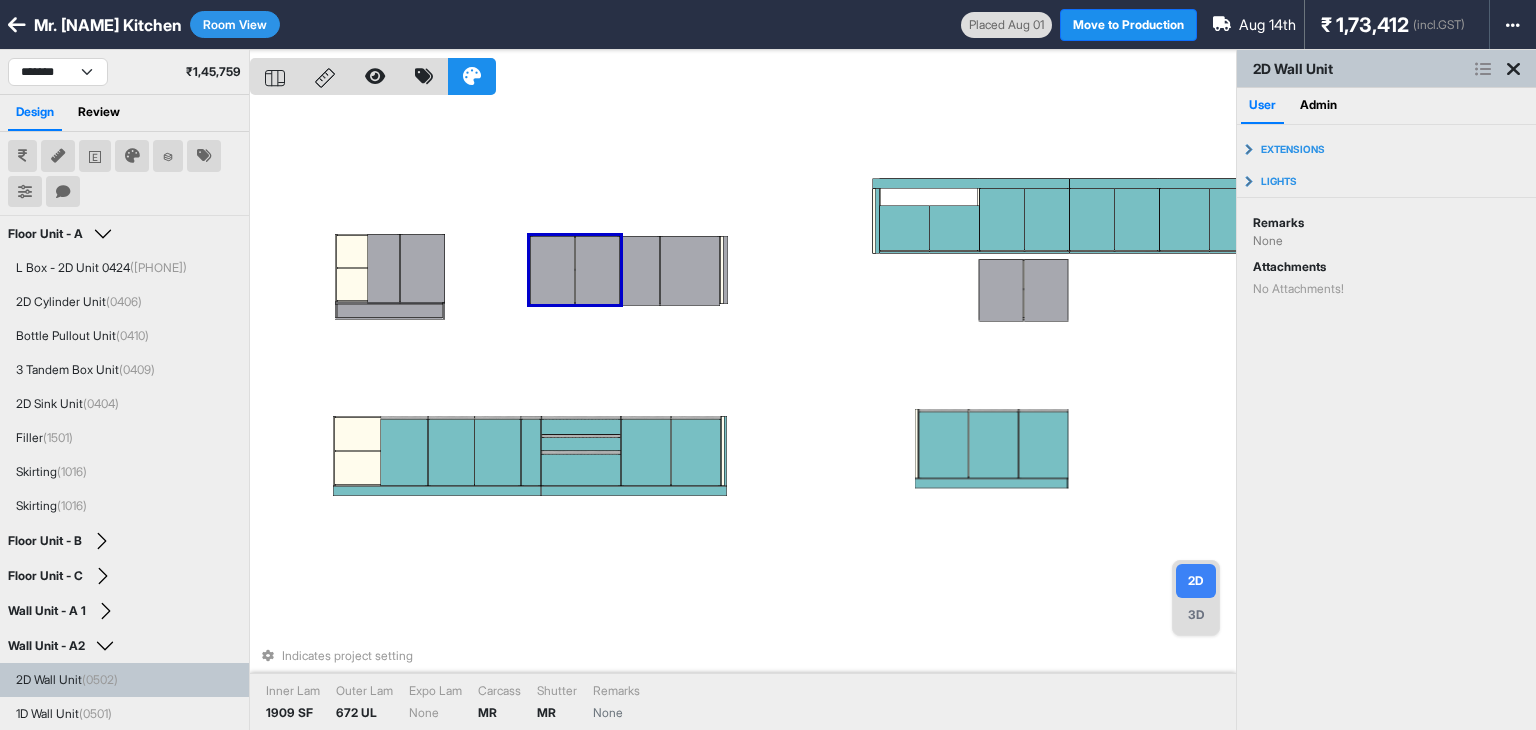 click at bounding box center [552, 271] 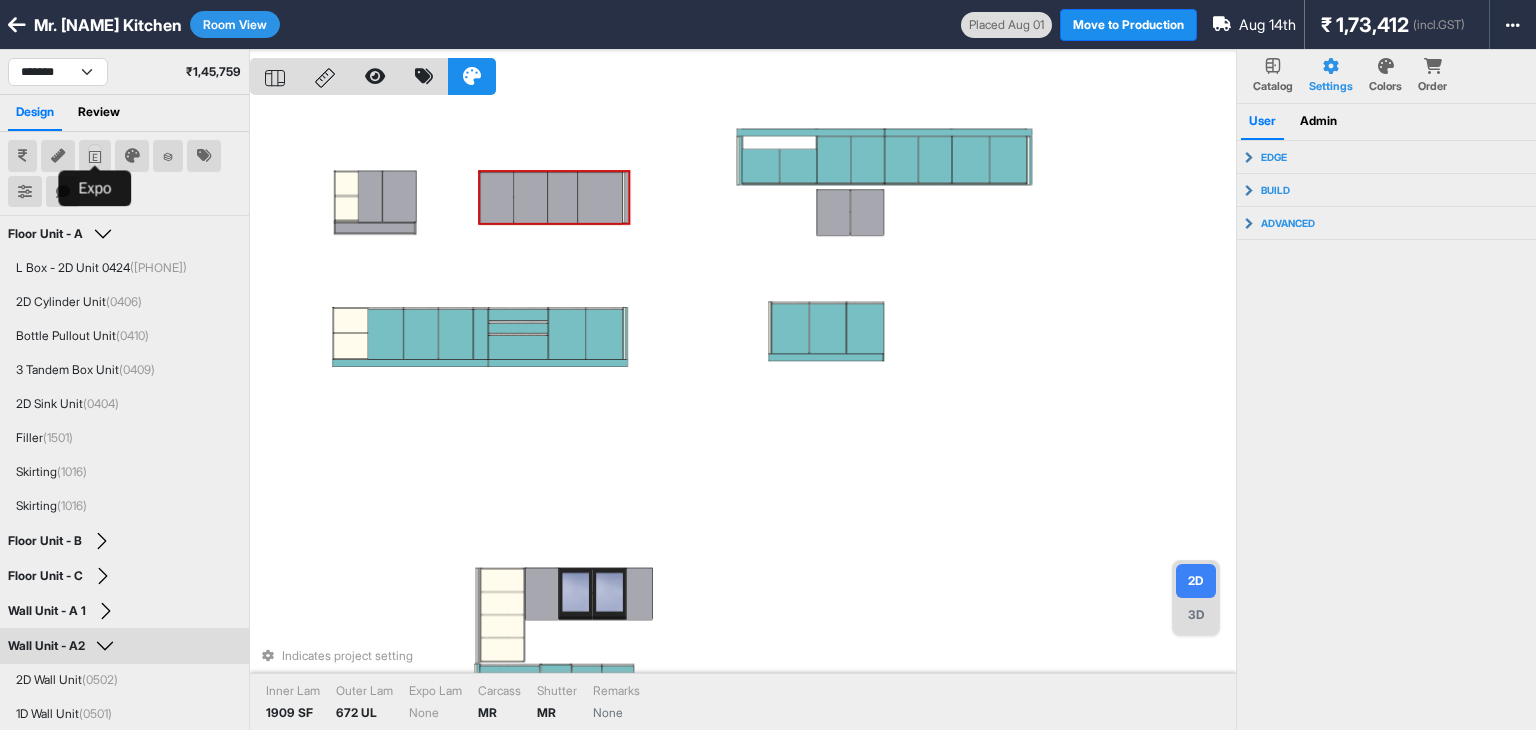 click at bounding box center [95, 156] 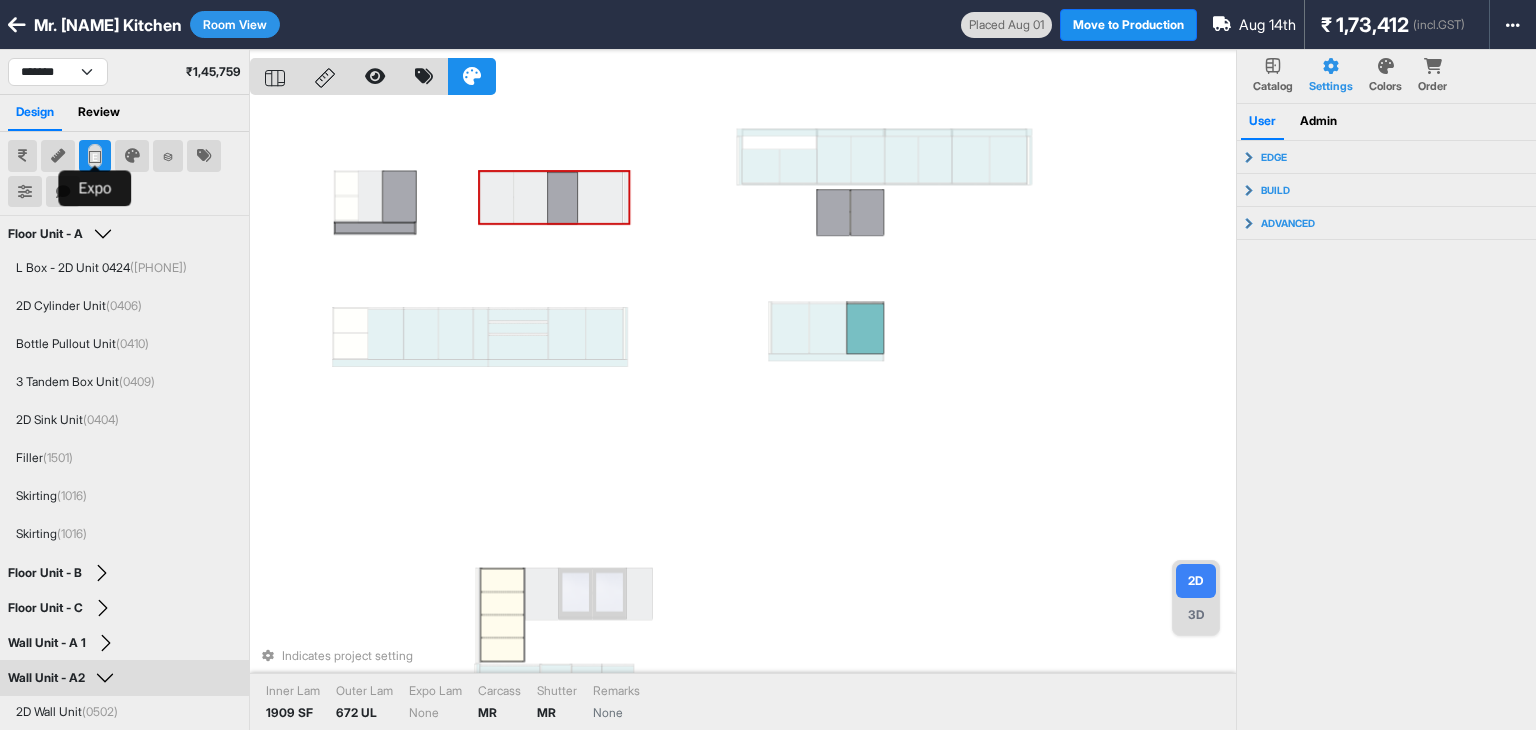 click at bounding box center [95, 156] 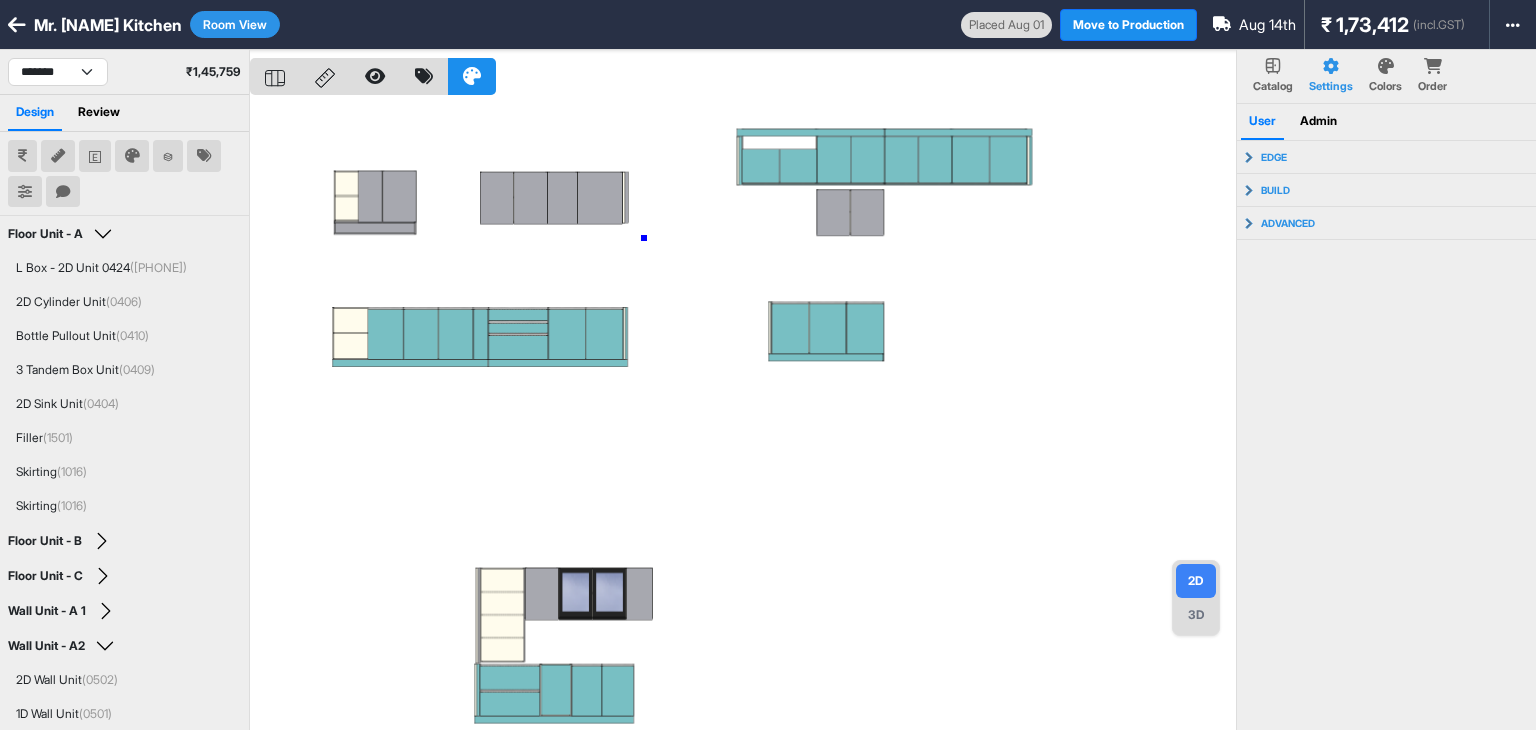 click at bounding box center (743, 415) 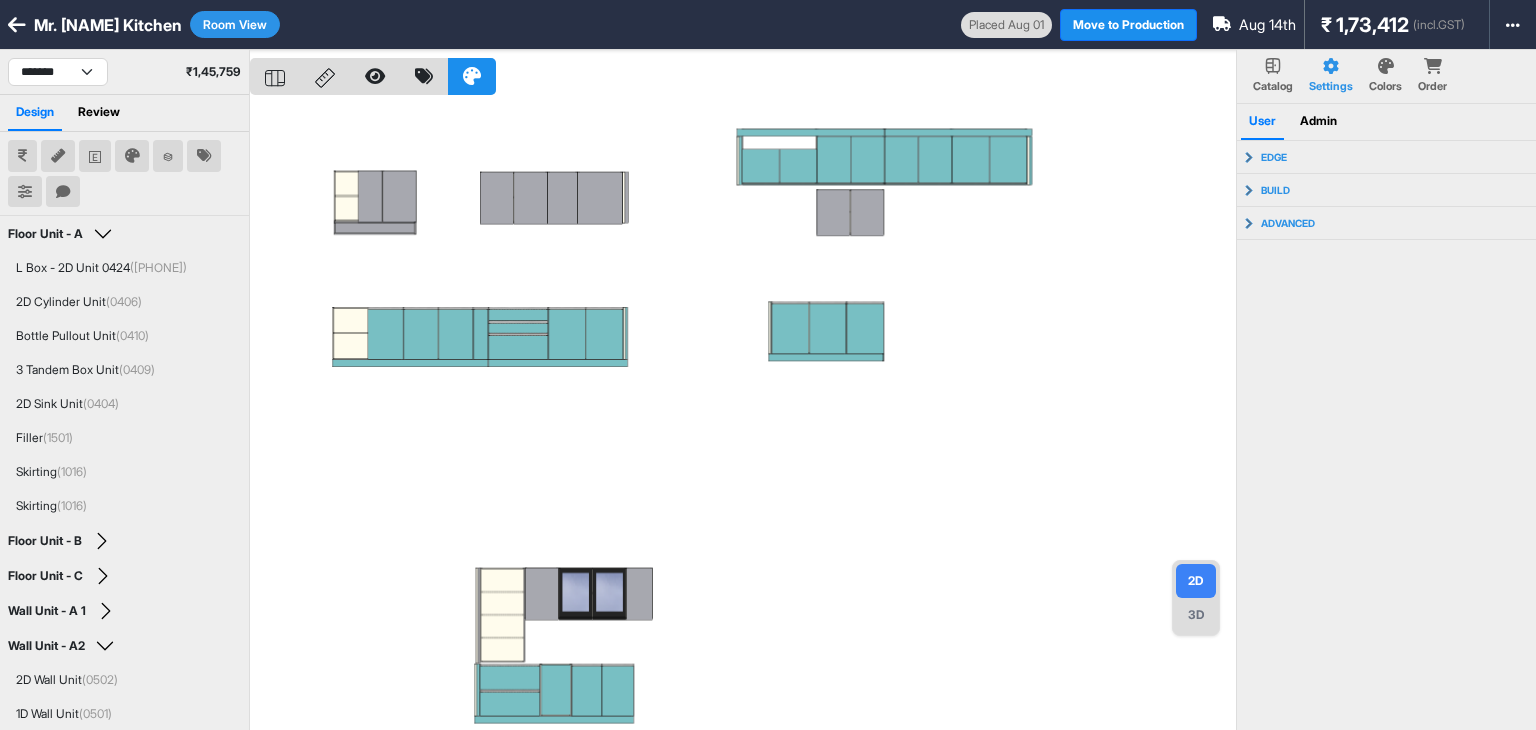 click at bounding box center [743, 415] 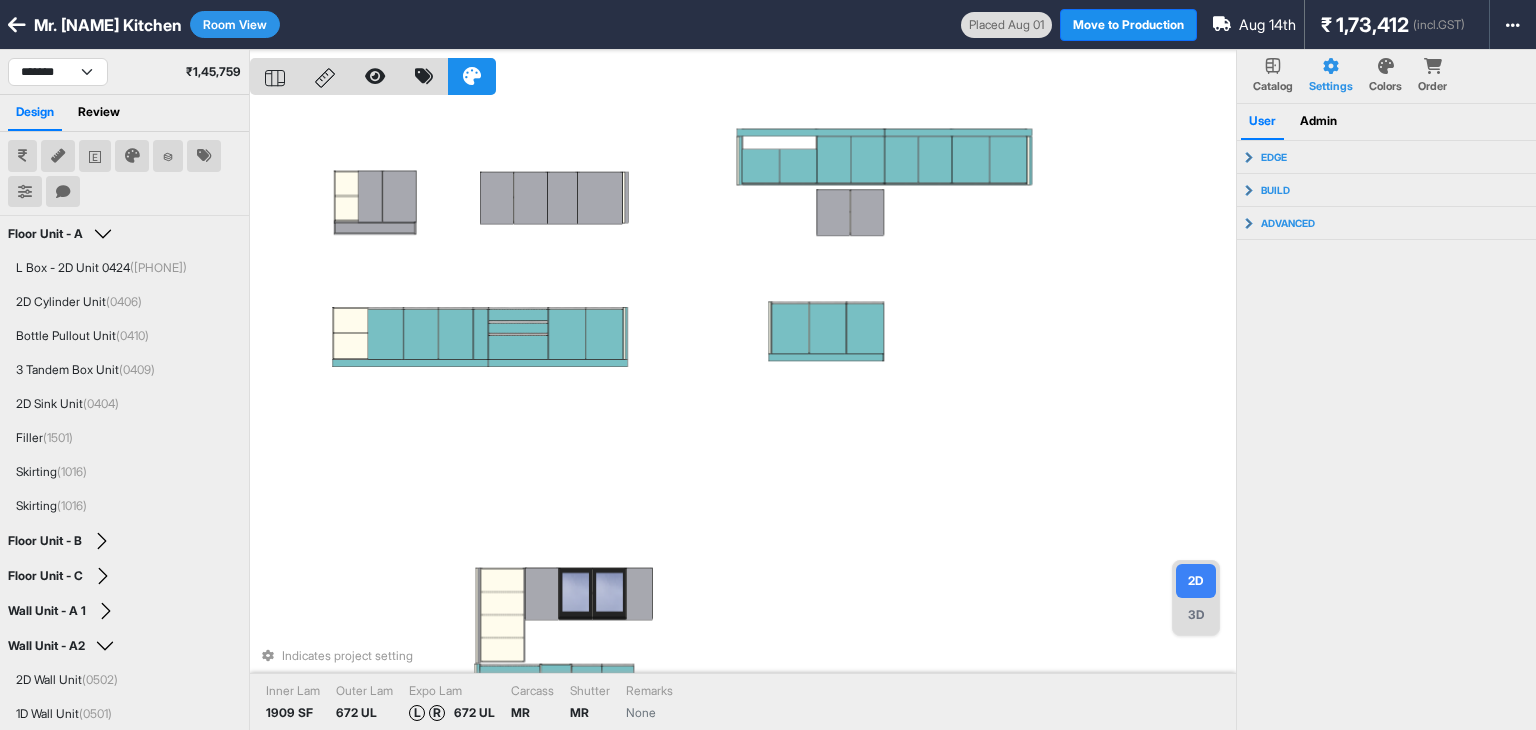 click on "Indicates project setting Inner Lam 1909 SF Outer Lam 672 UL Expo Lam L R 672 UL Carcass MR Shutter MR Remarks None" at bounding box center (743, 415) 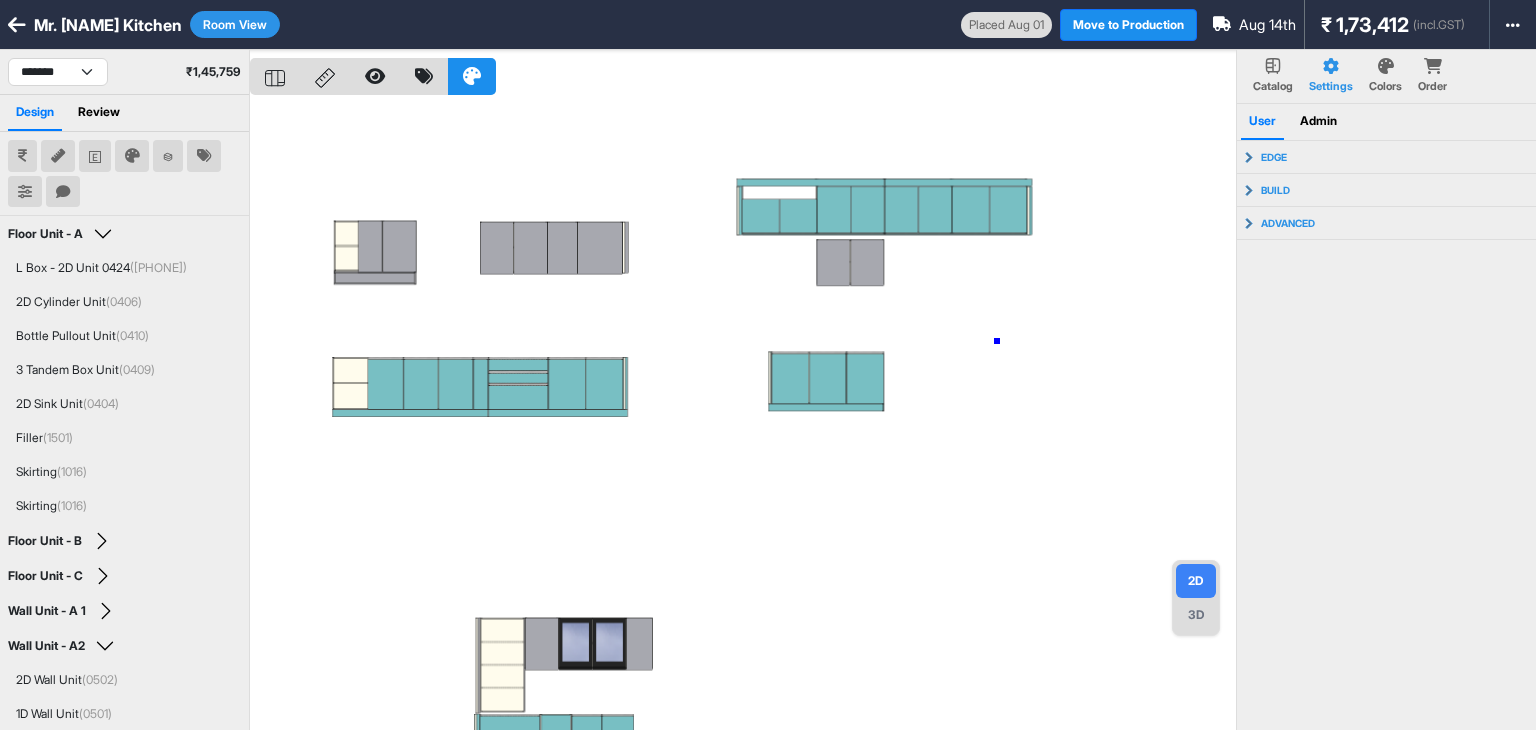 click at bounding box center [743, 415] 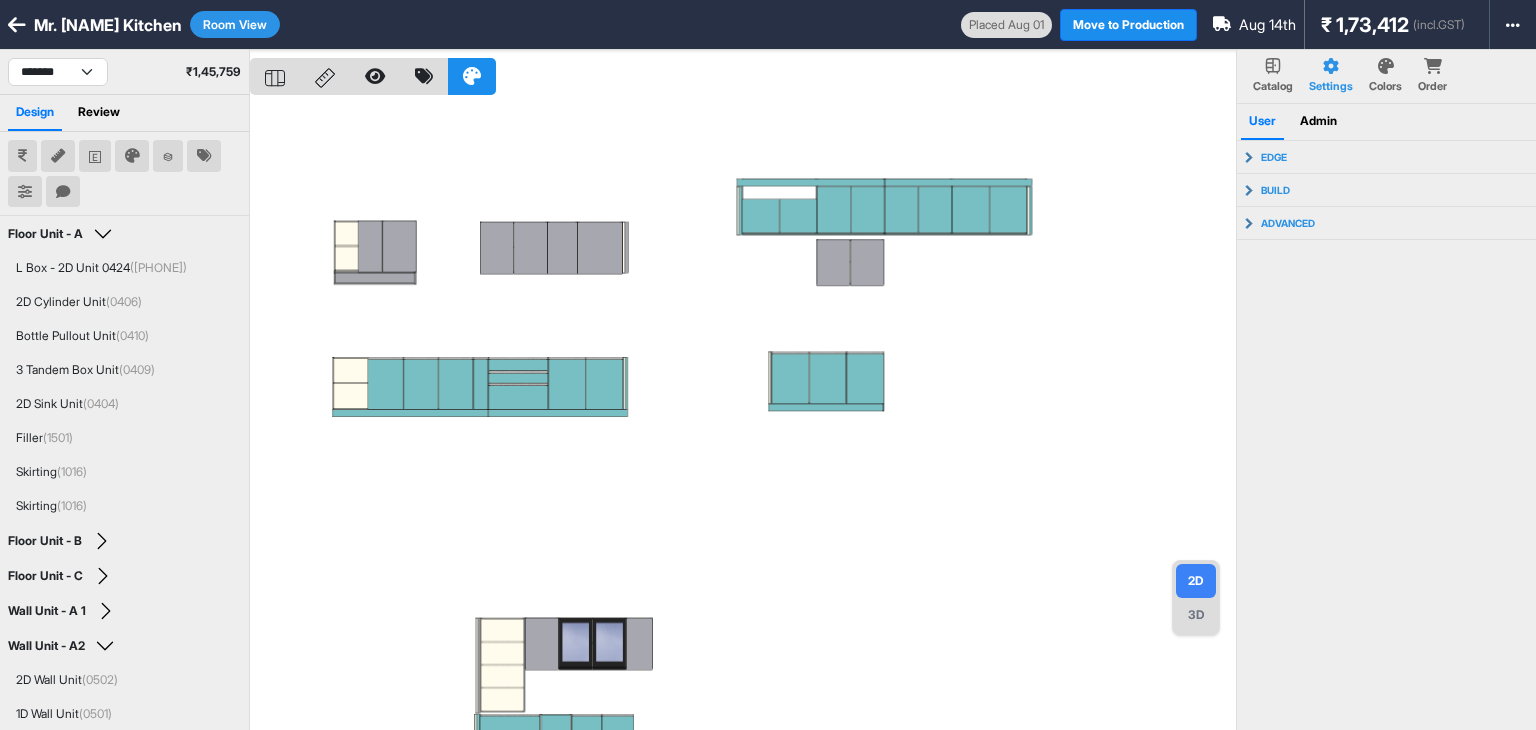 click on "3D" at bounding box center (1196, 615) 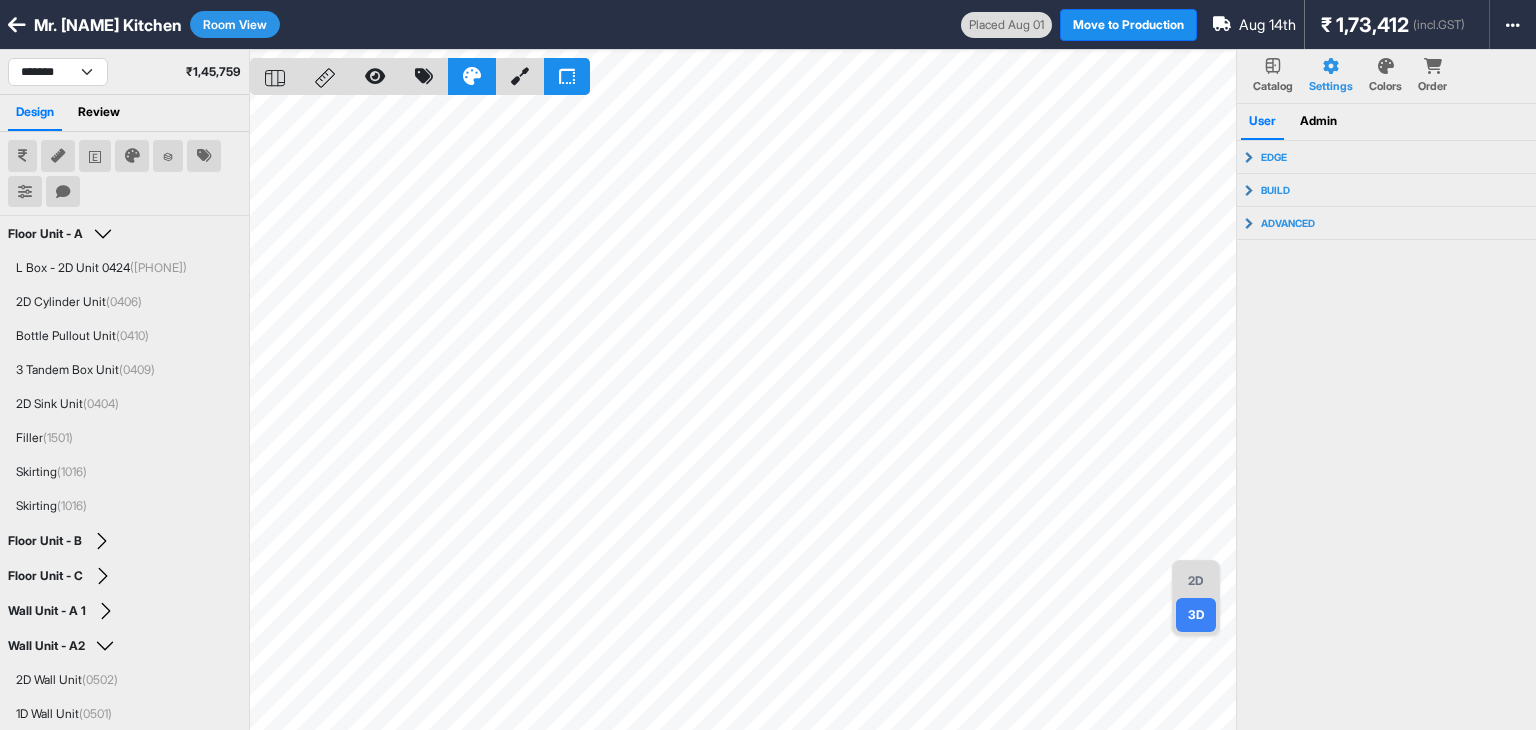 click on "2D 3D" at bounding box center (1196, 598) 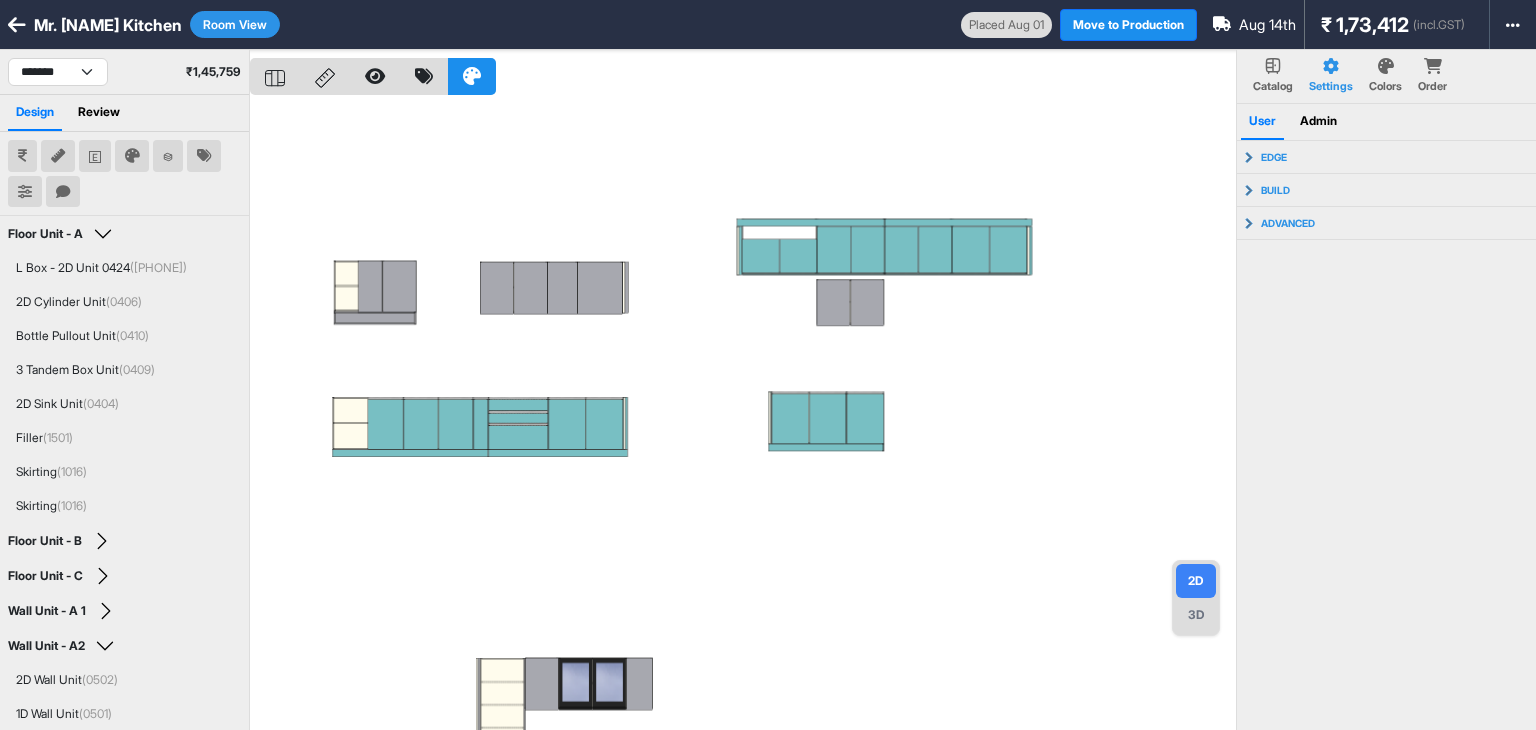 click at bounding box center [743, 415] 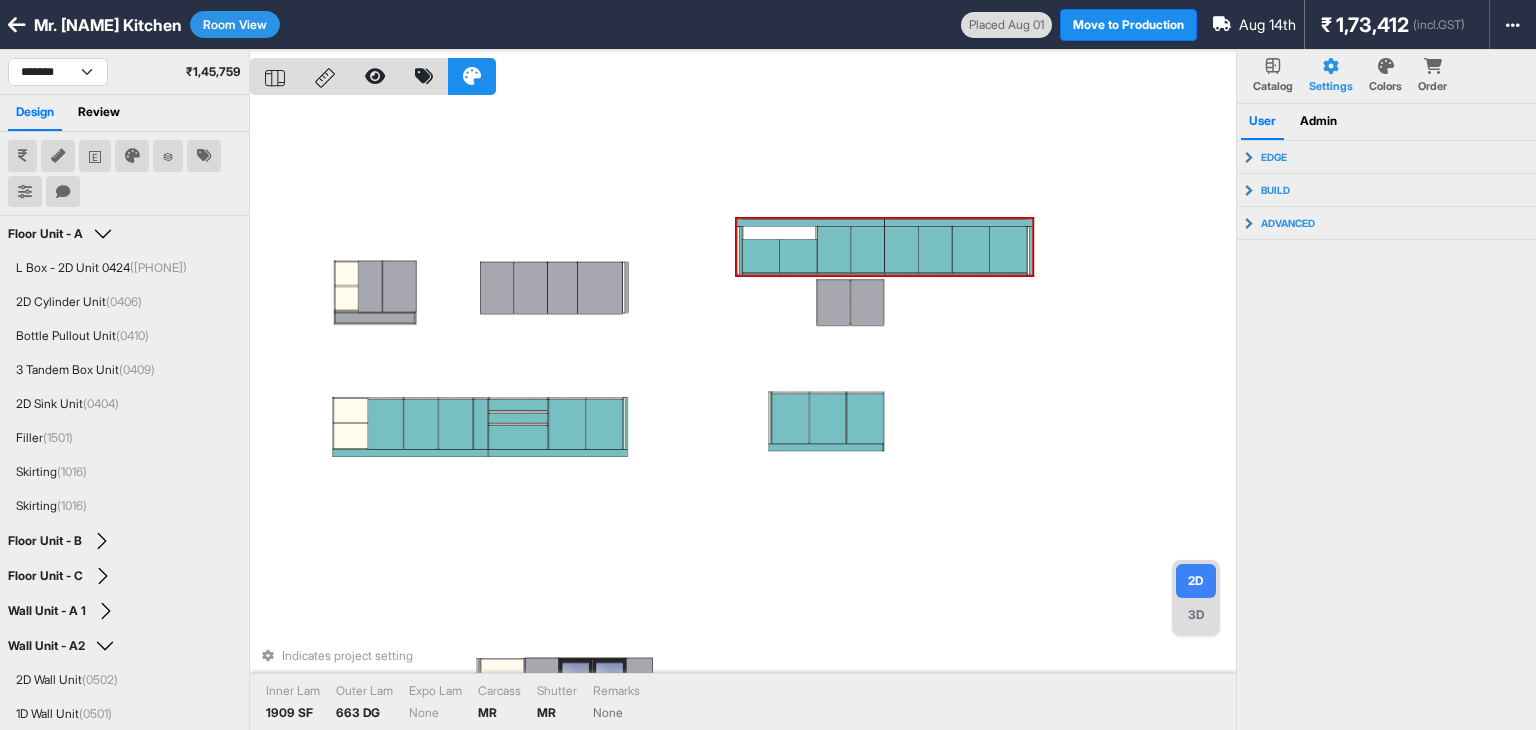 click at bounding box center [760, 256] 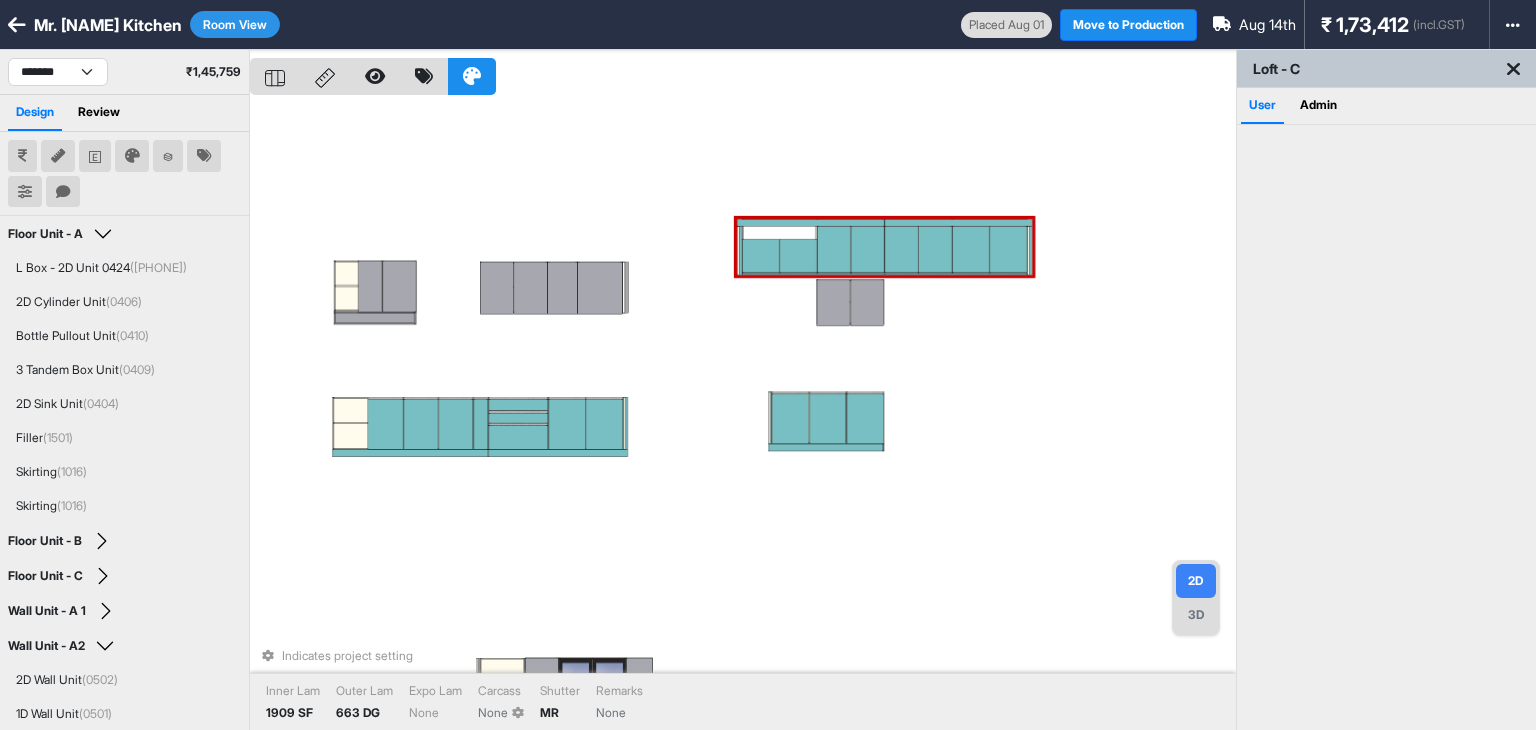 click at bounding box center (738, 250) 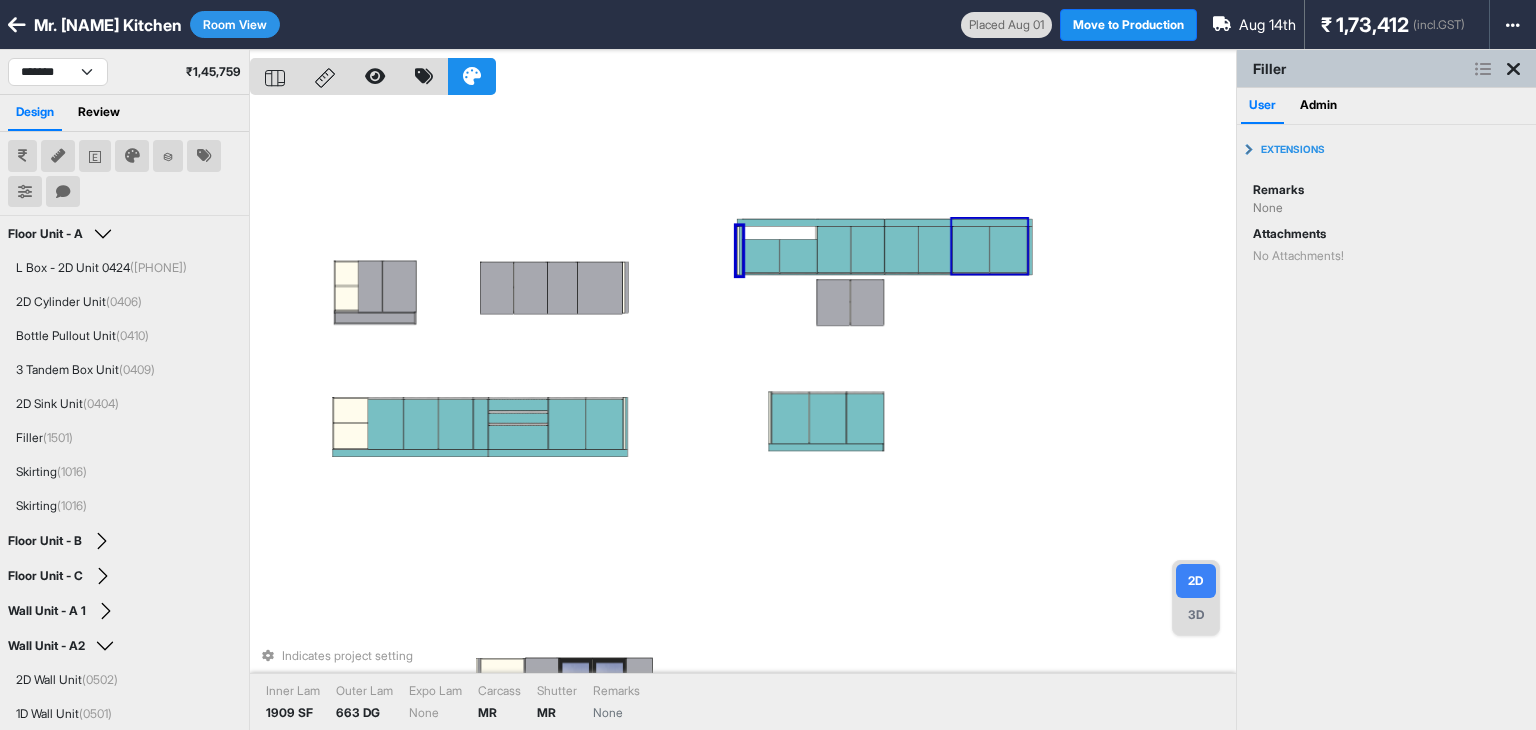 click at bounding box center (1008, 249) 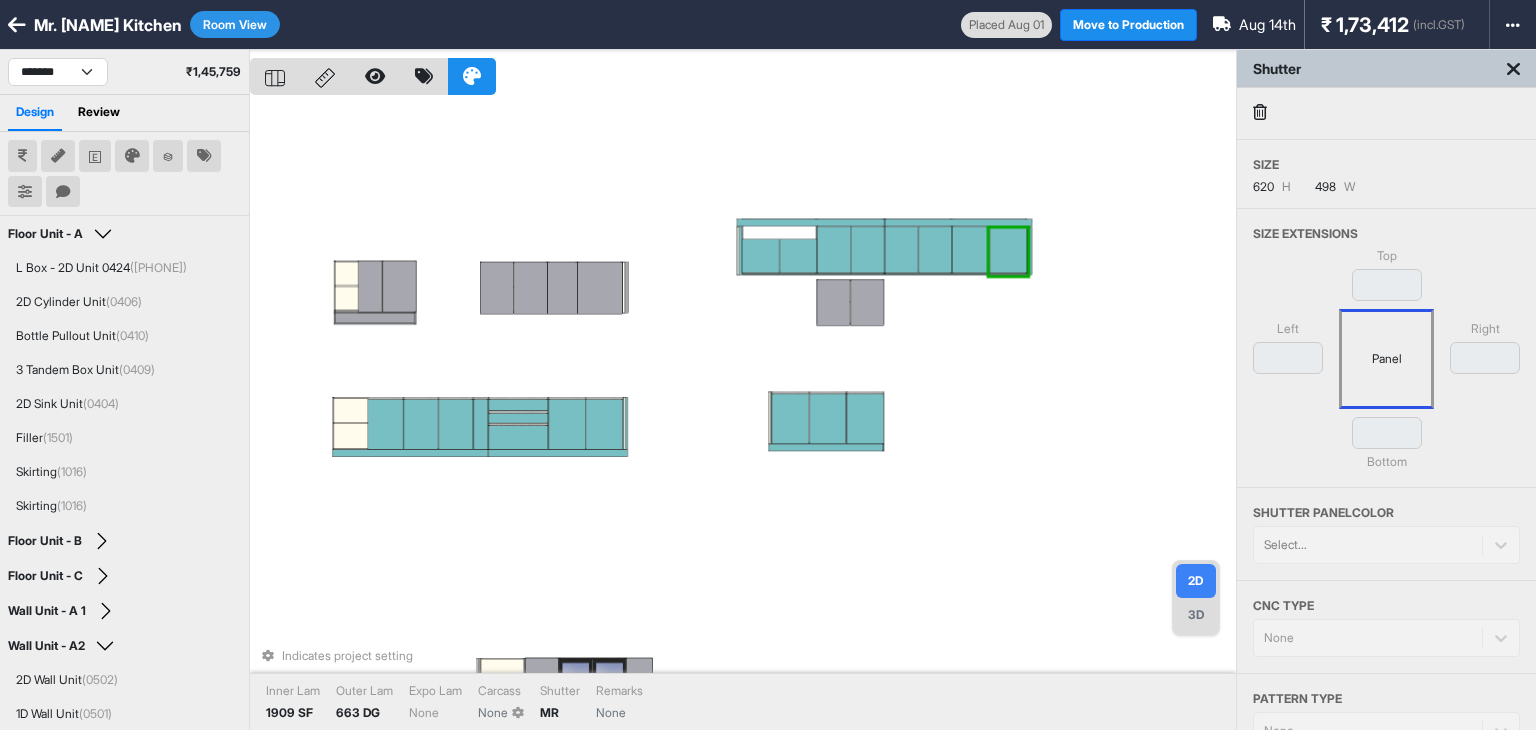 click at bounding box center [1028, 250] 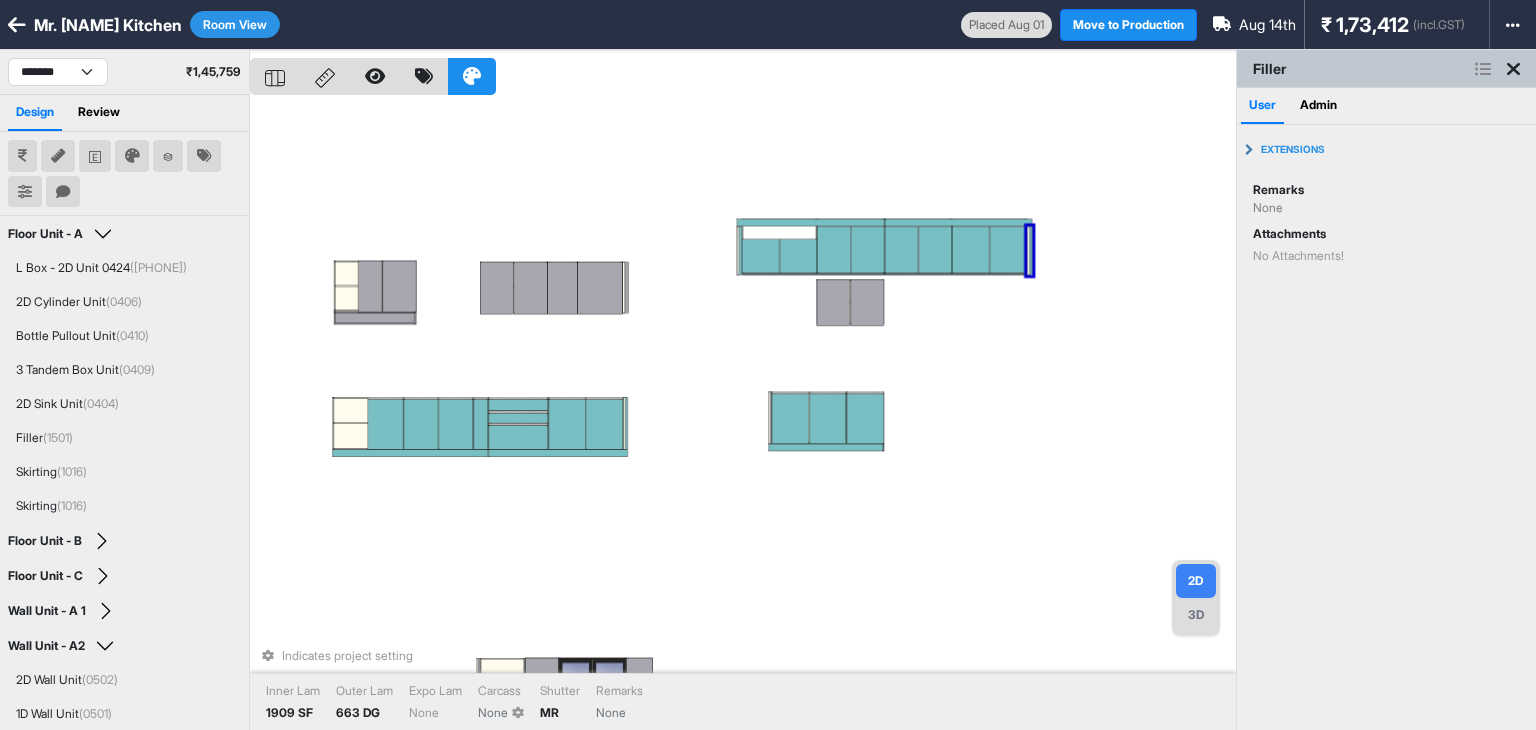 click at bounding box center (1028, 250) 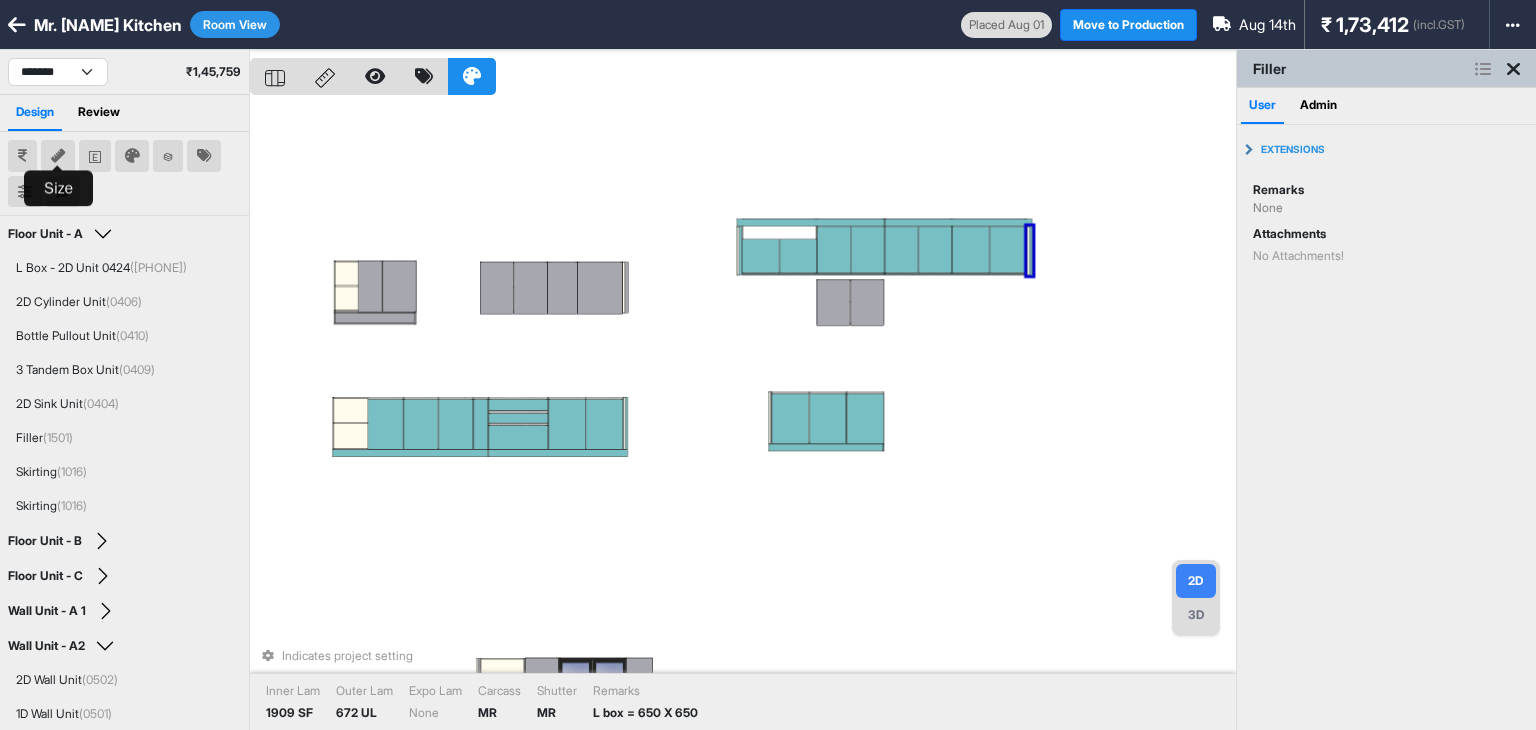 click at bounding box center (58, 156) 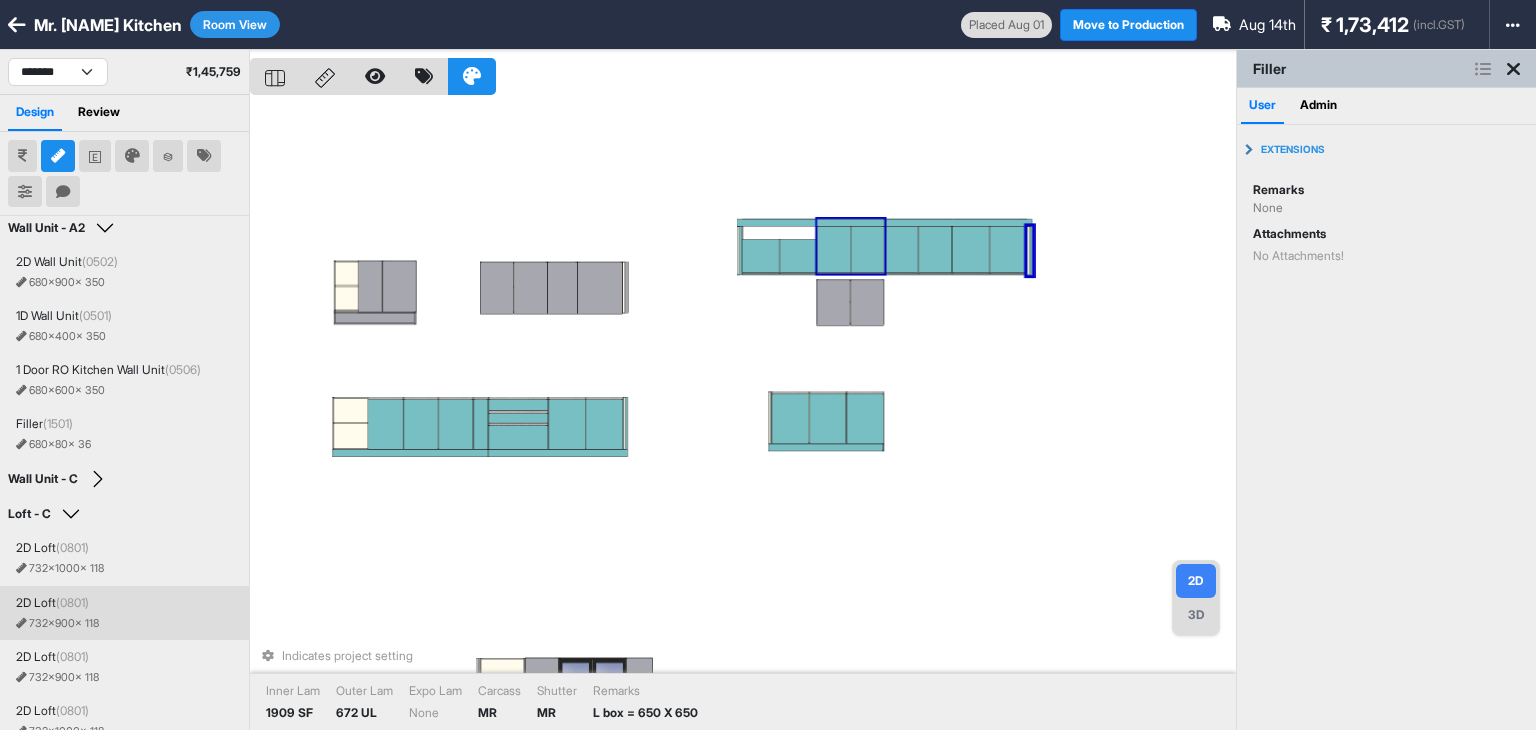 scroll, scrollTop: 800, scrollLeft: 0, axis: vertical 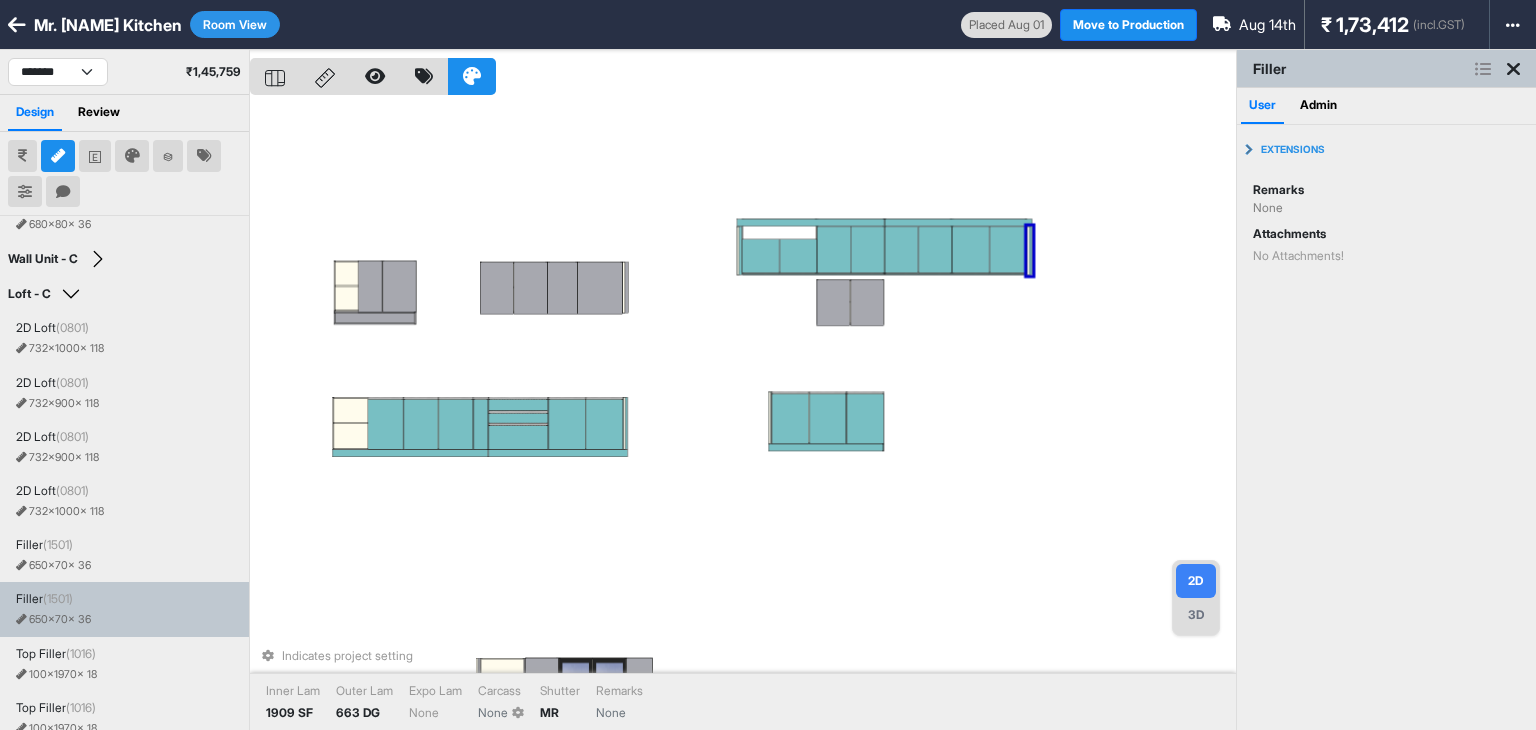 type 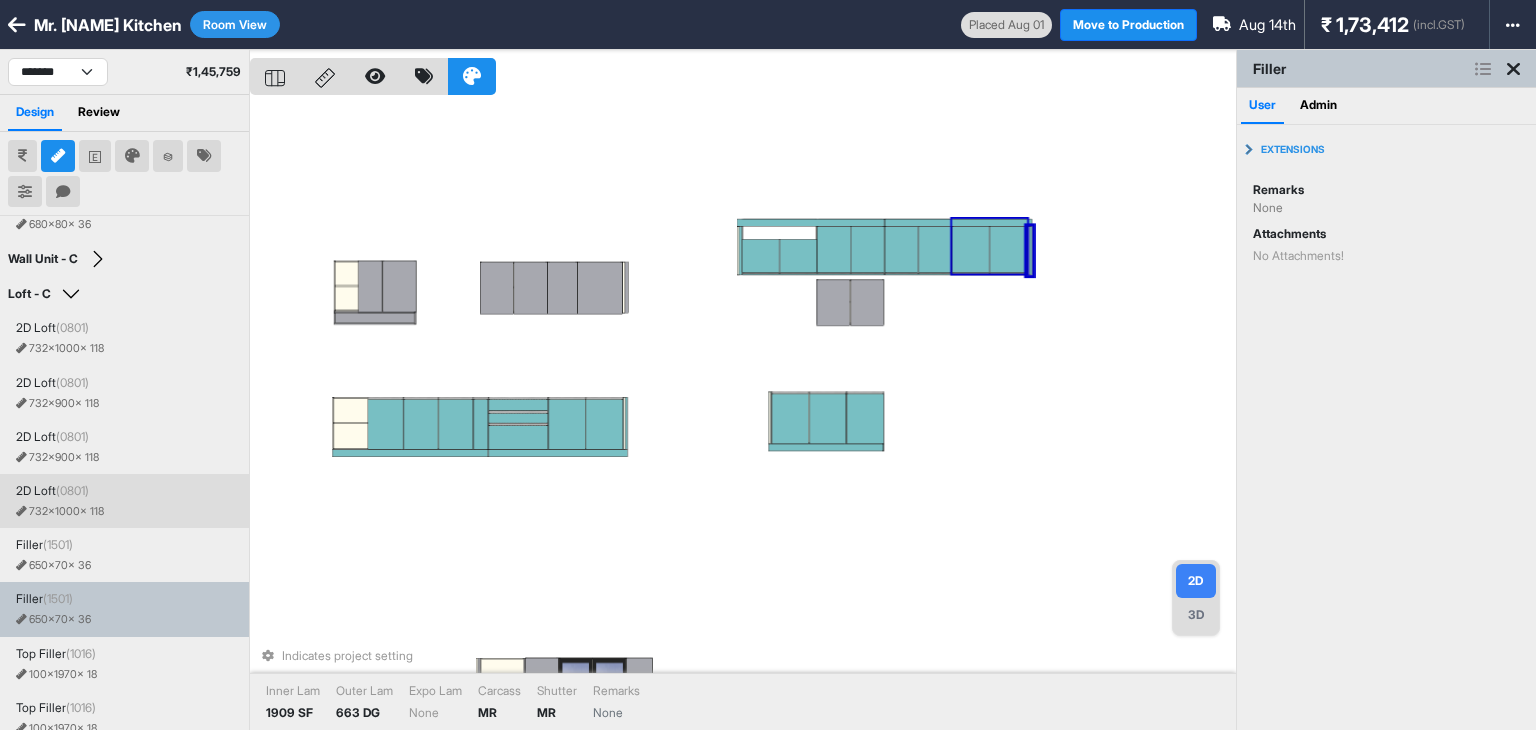 click at bounding box center [1008, 249] 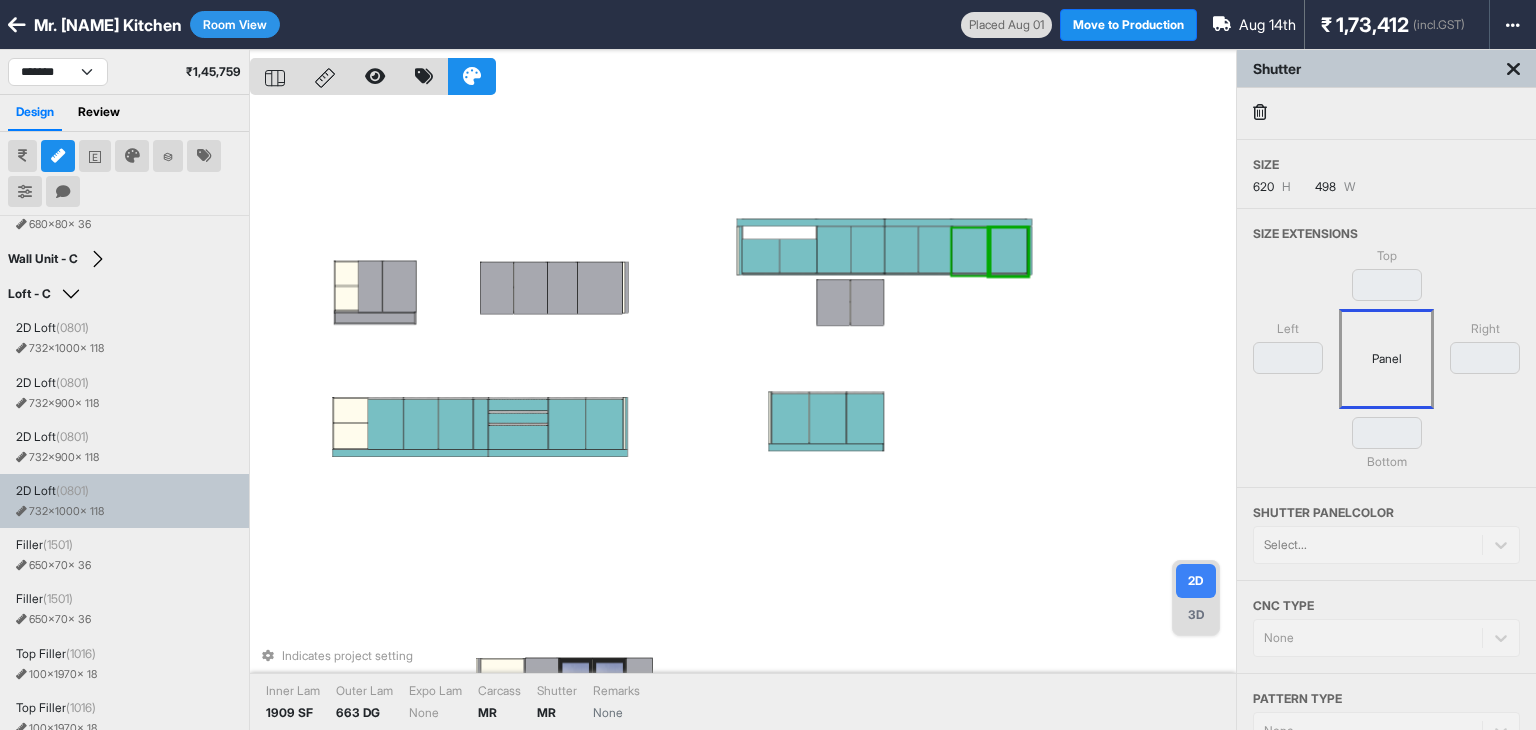 click at bounding box center [970, 249] 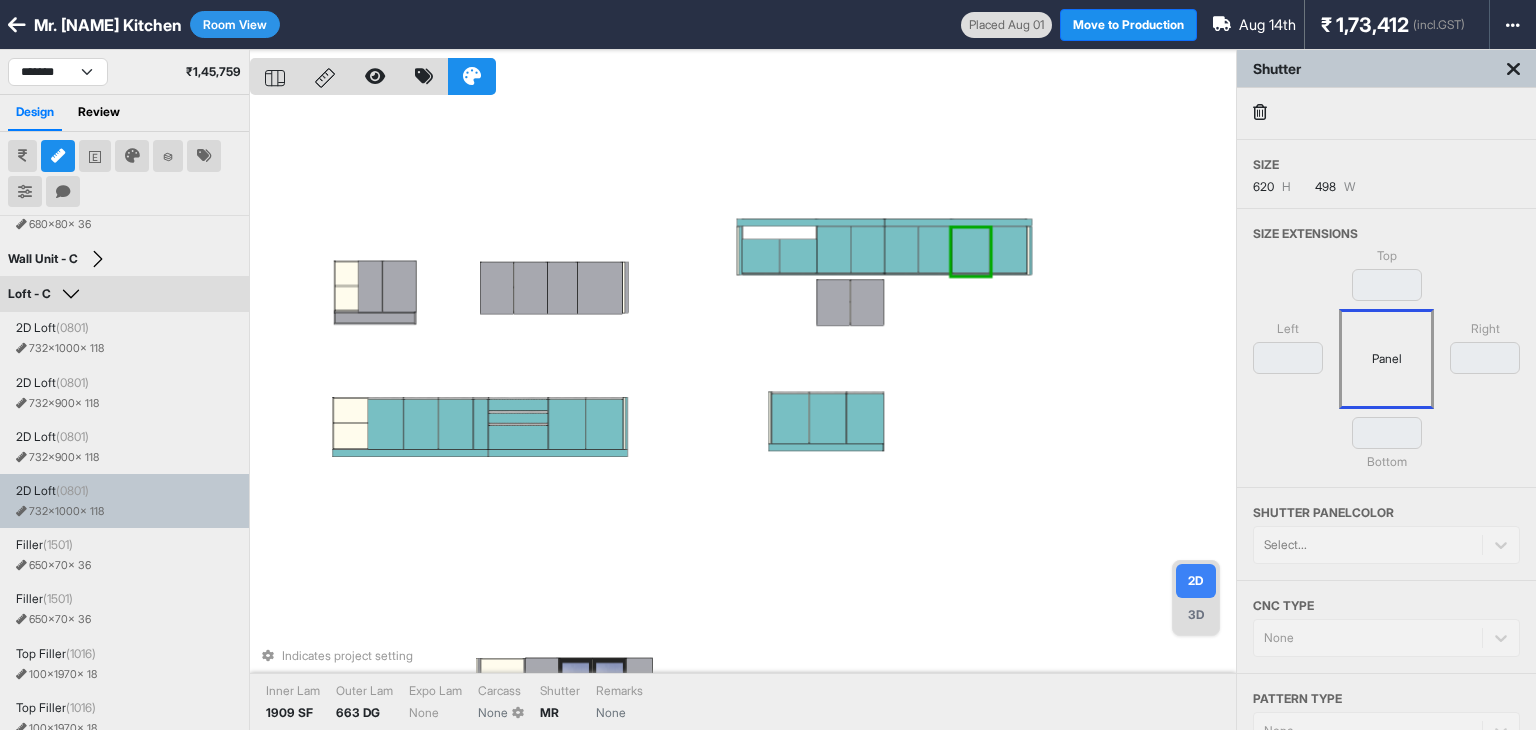 click at bounding box center [1029, 250] 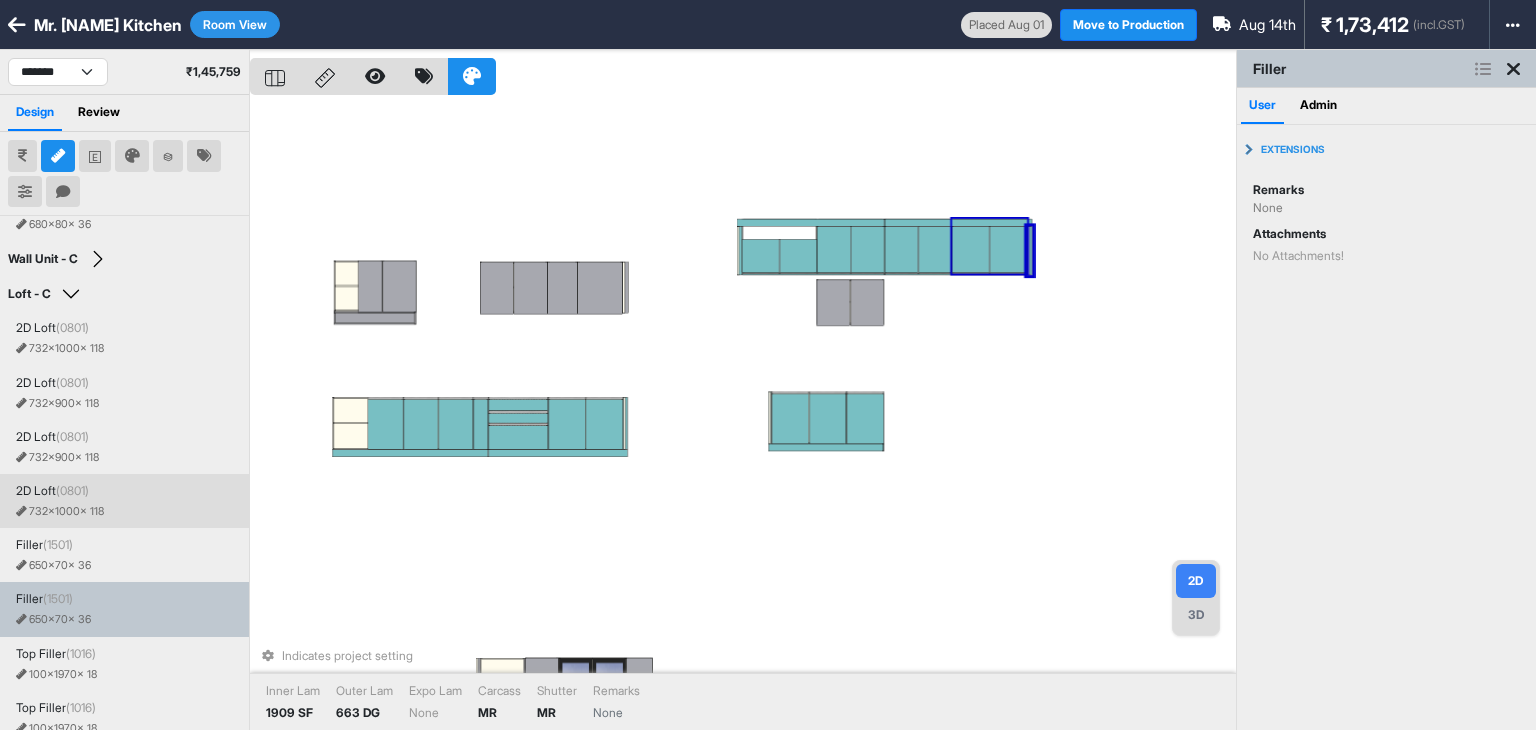 click at bounding box center (1008, 249) 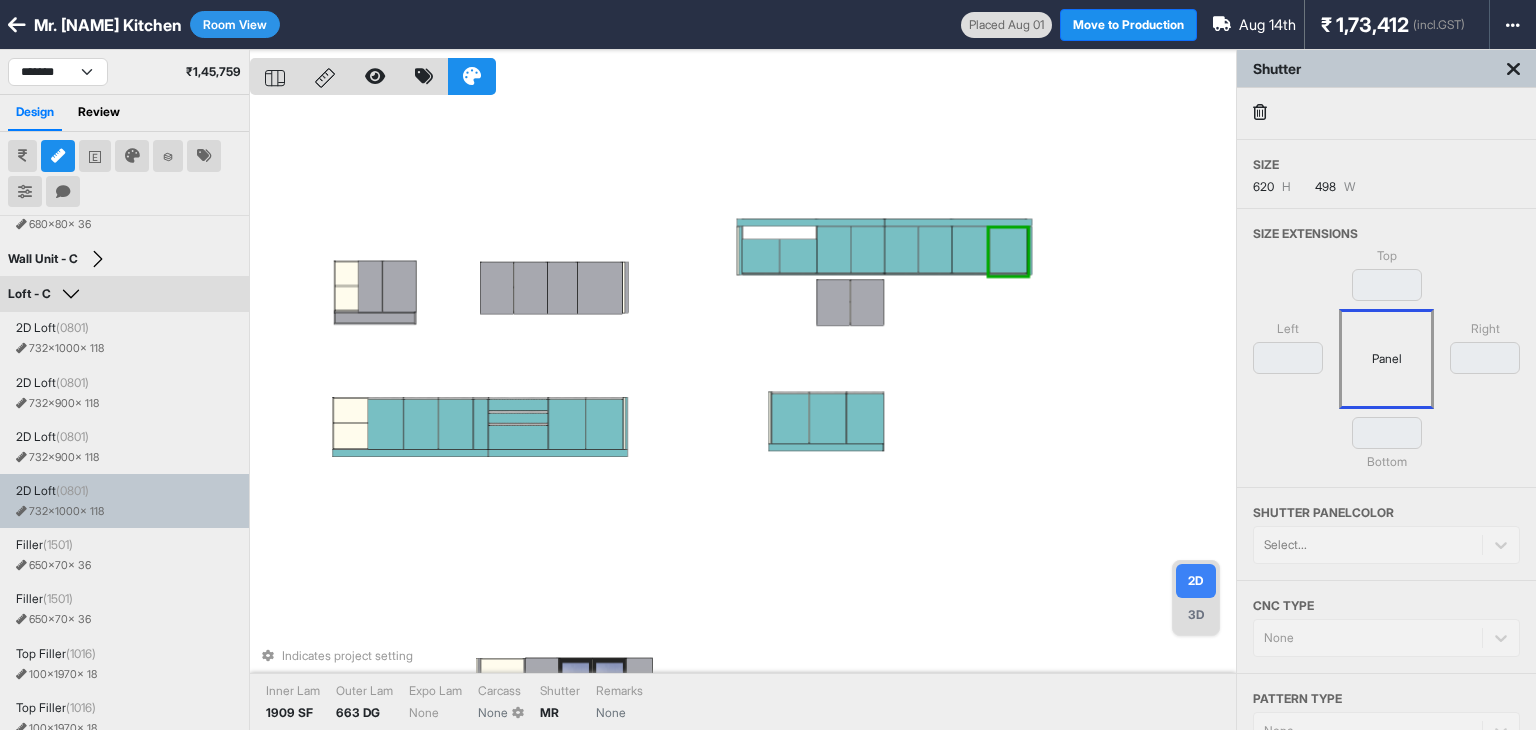 click on "Indicates project setting Inner Lam 1909 SF Outer Lam 663 DG Expo Lam None Carcass None Shutter MR Remarks None" at bounding box center (743, 415) 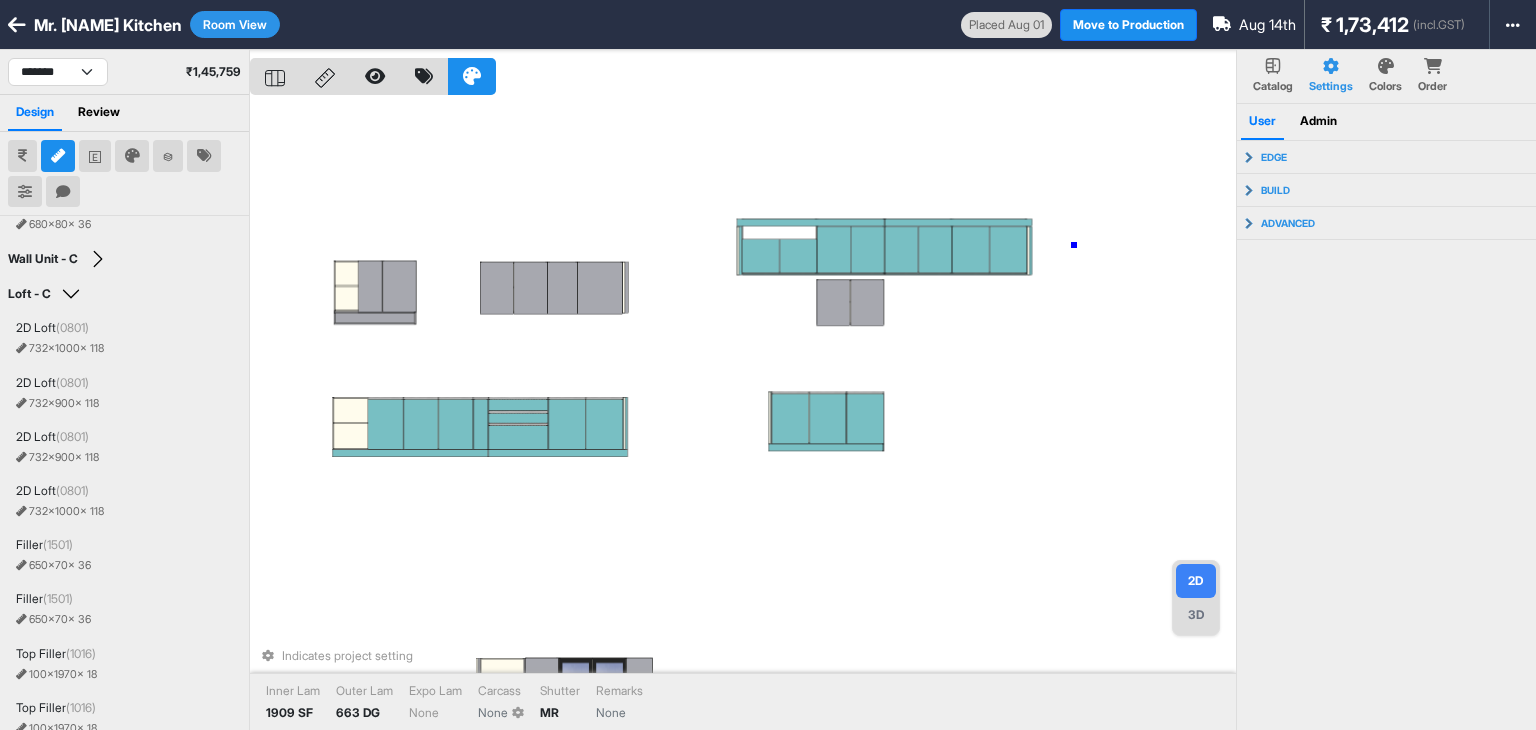 click on "Indicates project setting Inner Lam 1909 SF Outer Lam 663 DG Expo Lam None Carcass None Shutter MR Remarks None" at bounding box center (743, 415) 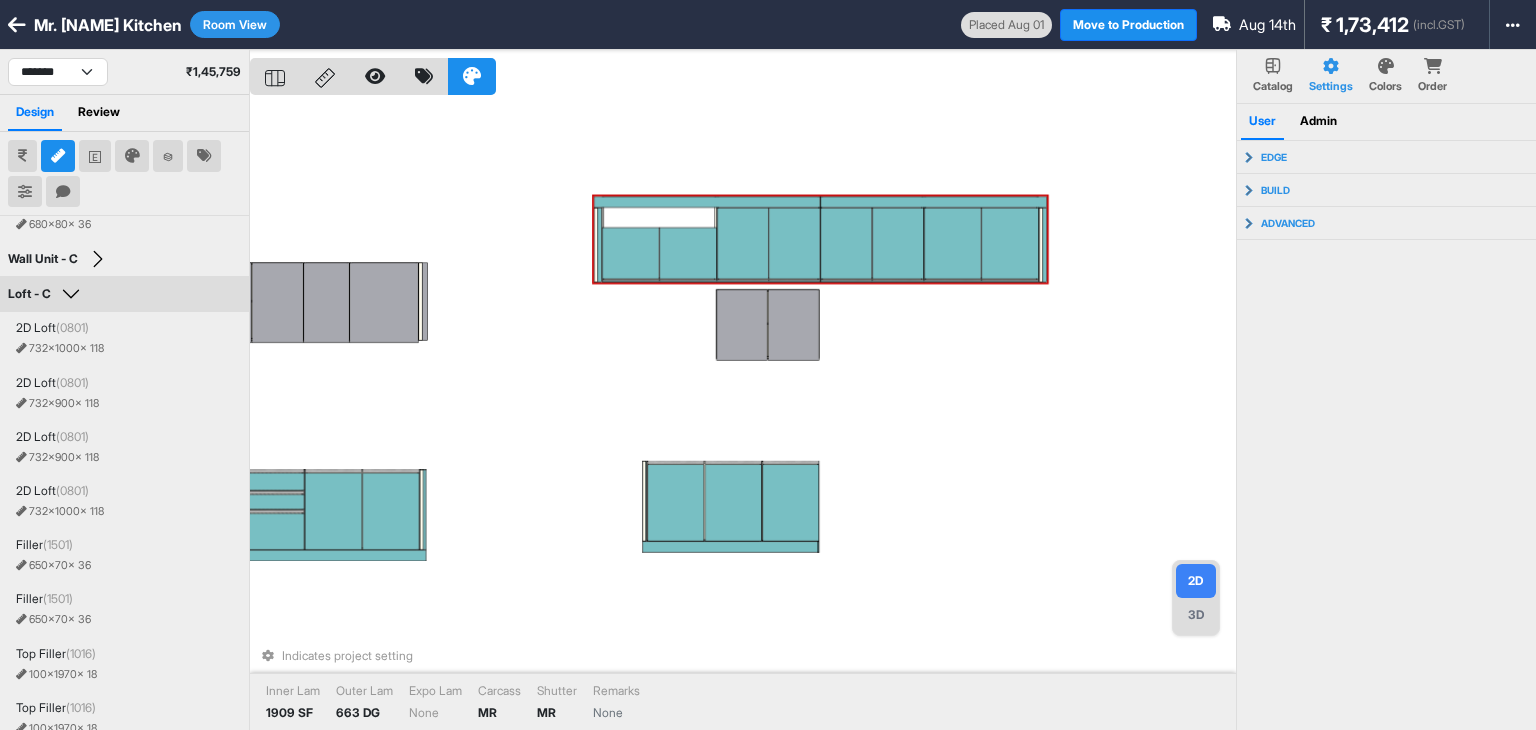 click at bounding box center (1010, 243) 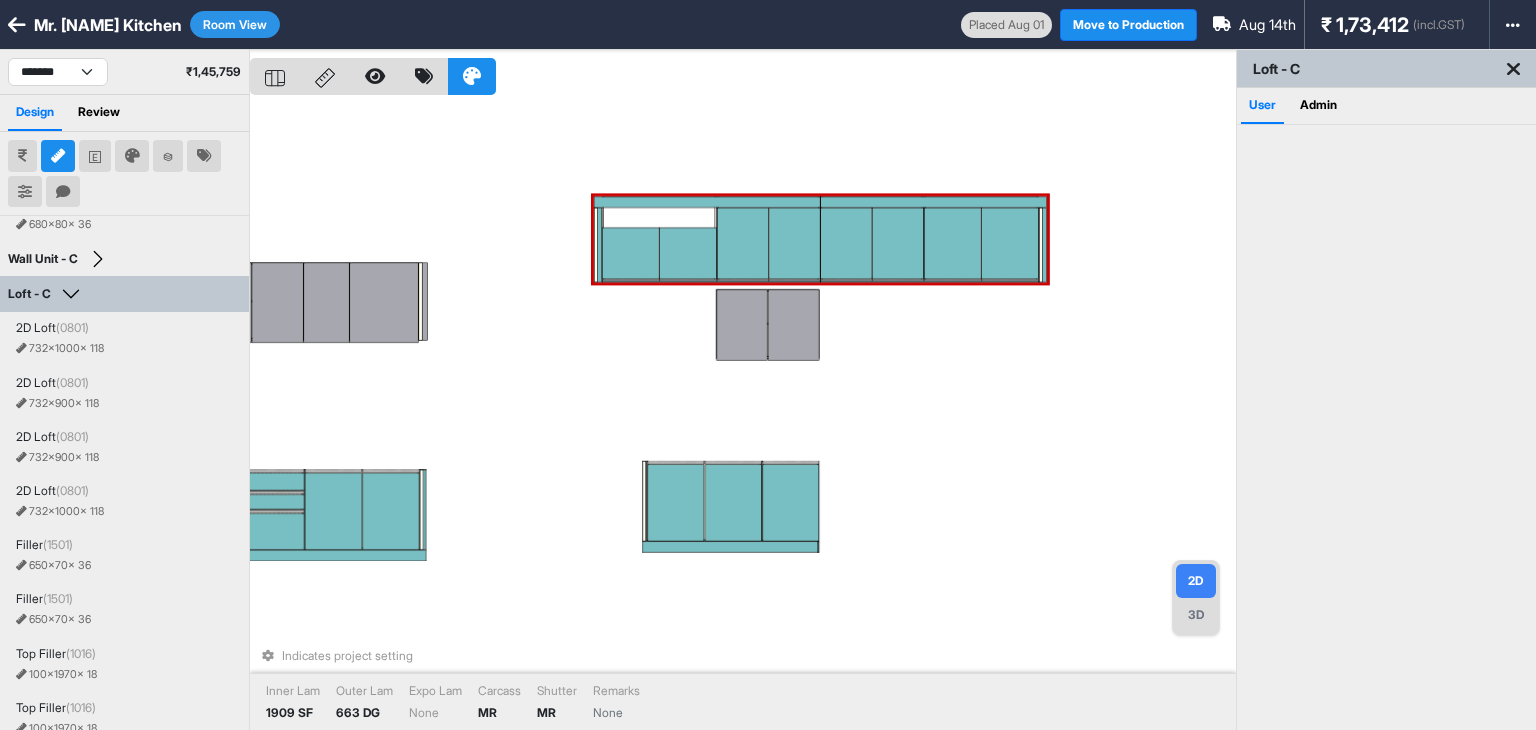 click at bounding box center (1010, 243) 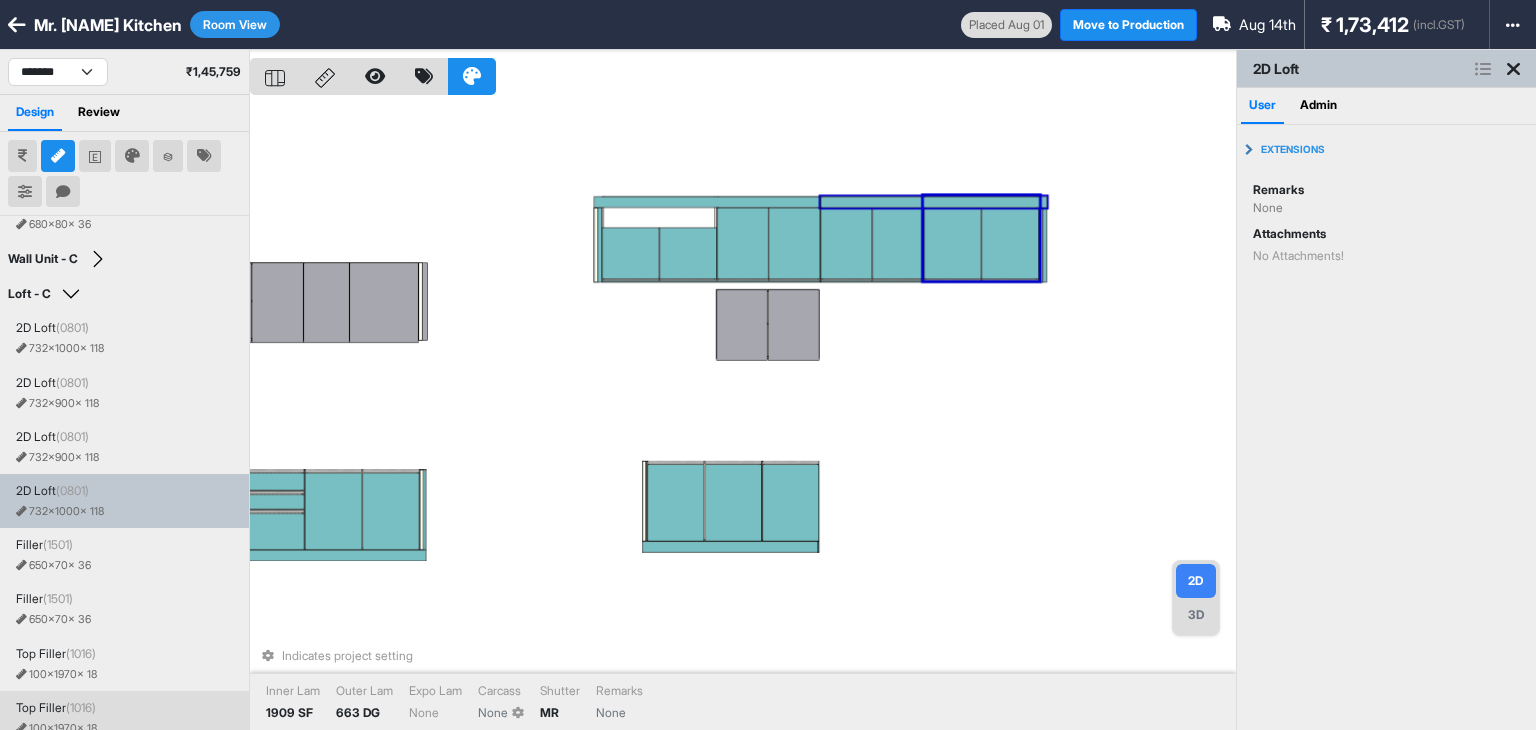 click at bounding box center [933, 202] 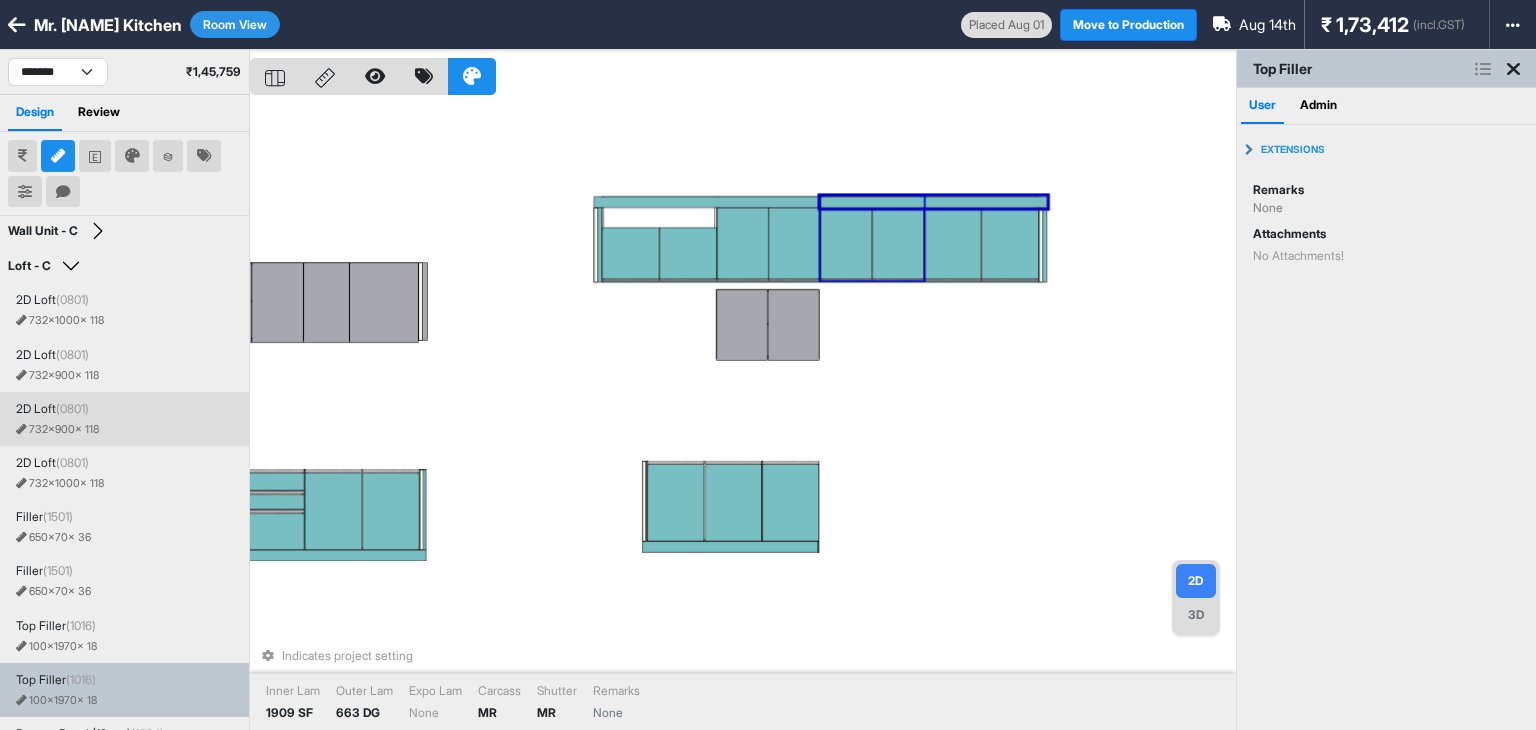 scroll, scrollTop: 832, scrollLeft: 0, axis: vertical 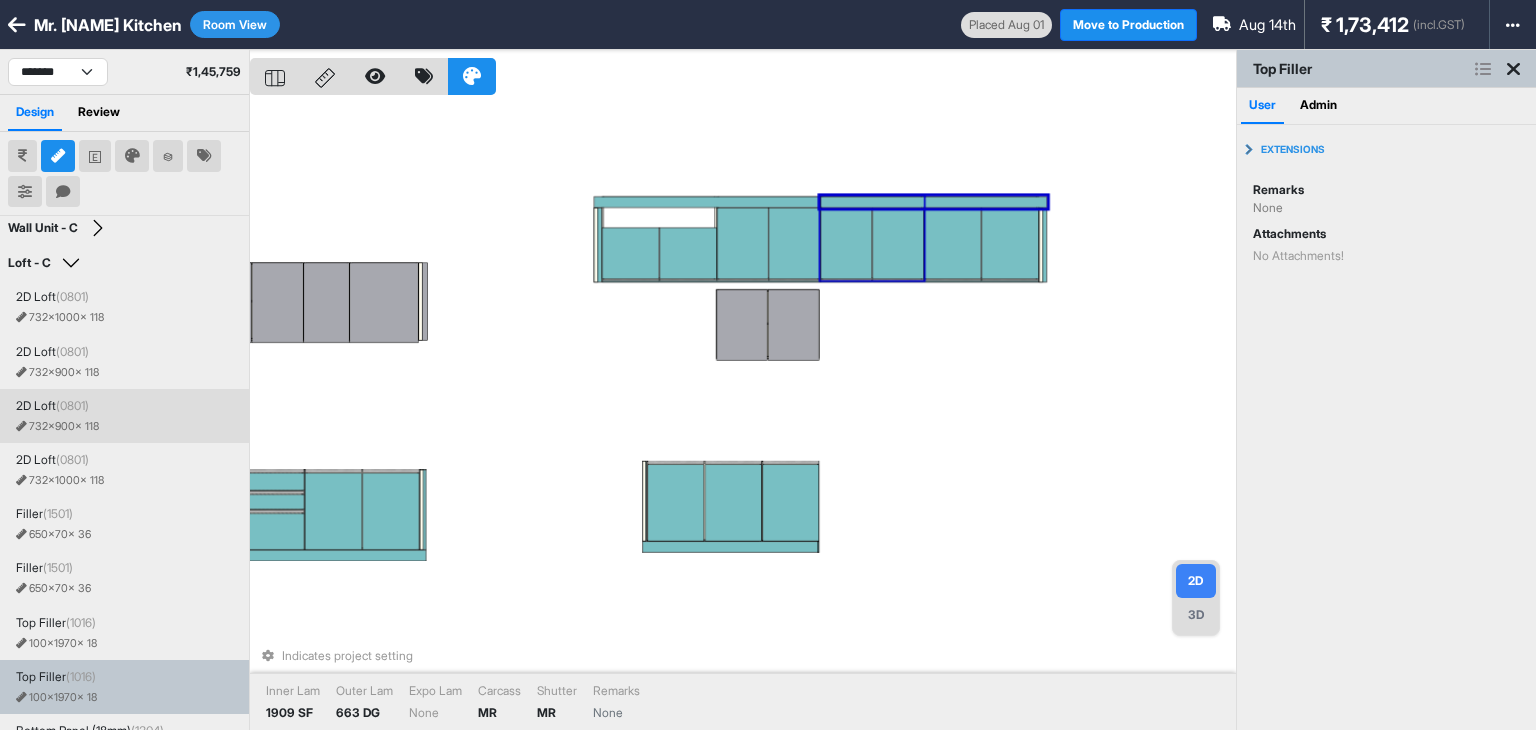 click on "Indicates project setting Inner Lam 1909 SF Outer Lam 663 DG Expo Lam None Carcass MR Shutter MR Remarks None" at bounding box center [743, 415] 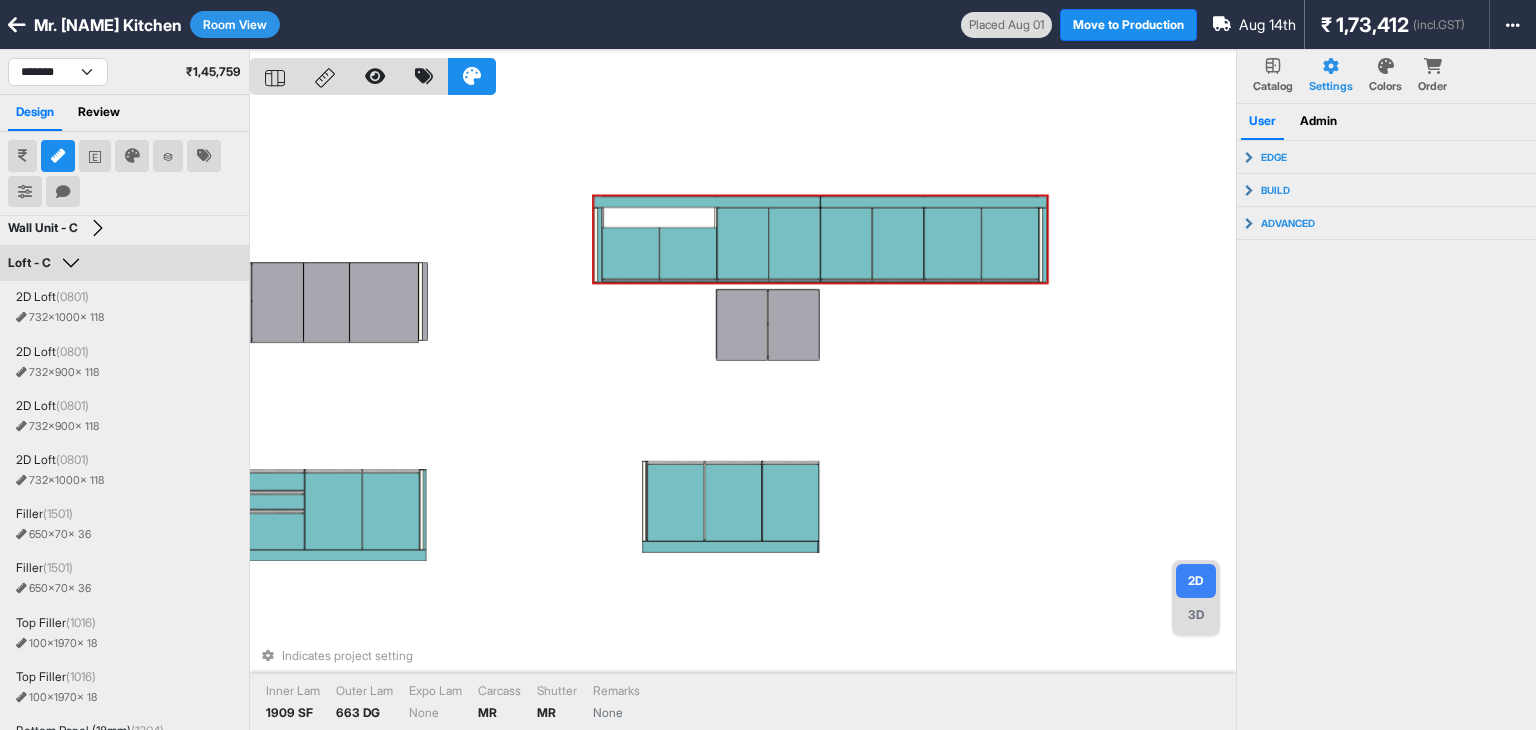 click at bounding box center (1010, 243) 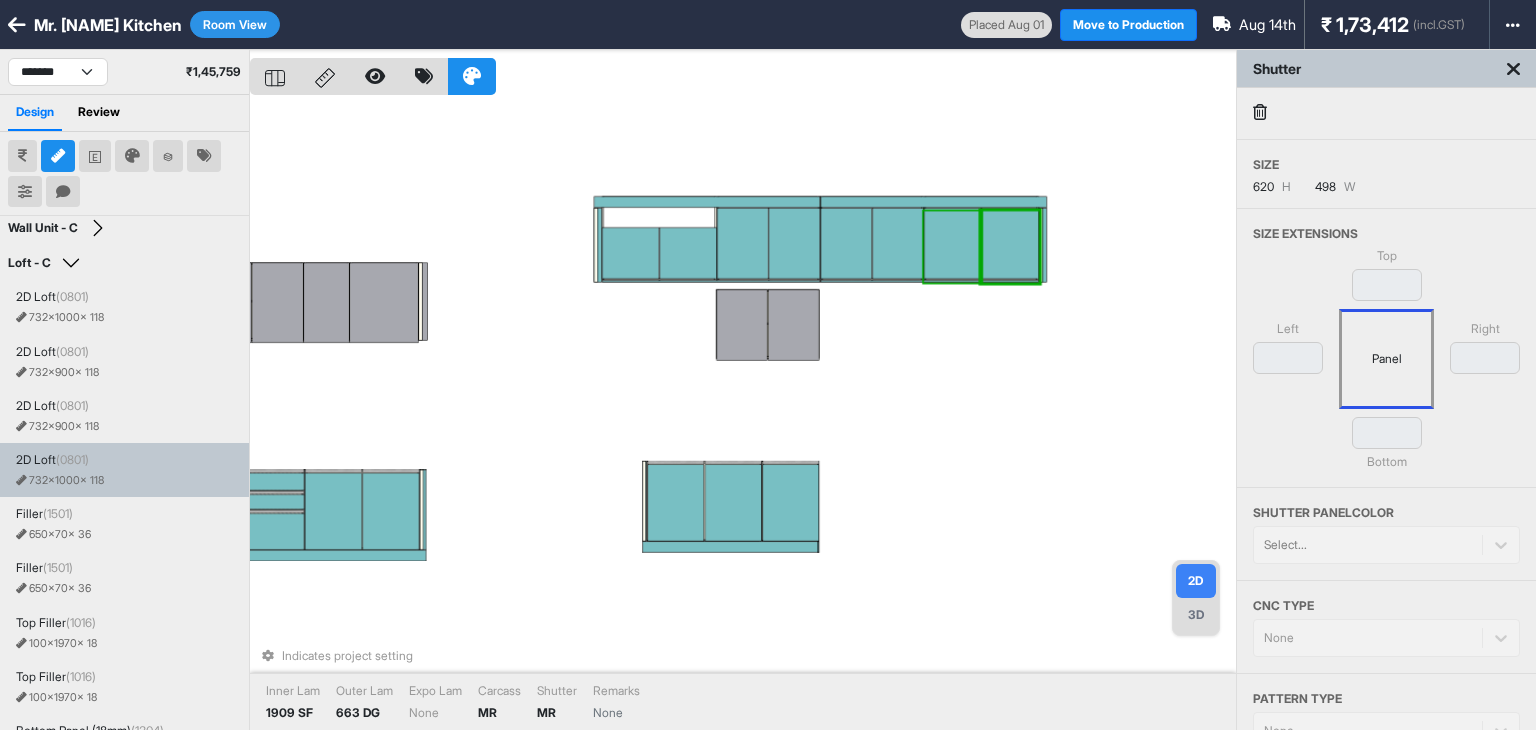 click at bounding box center (952, 243) 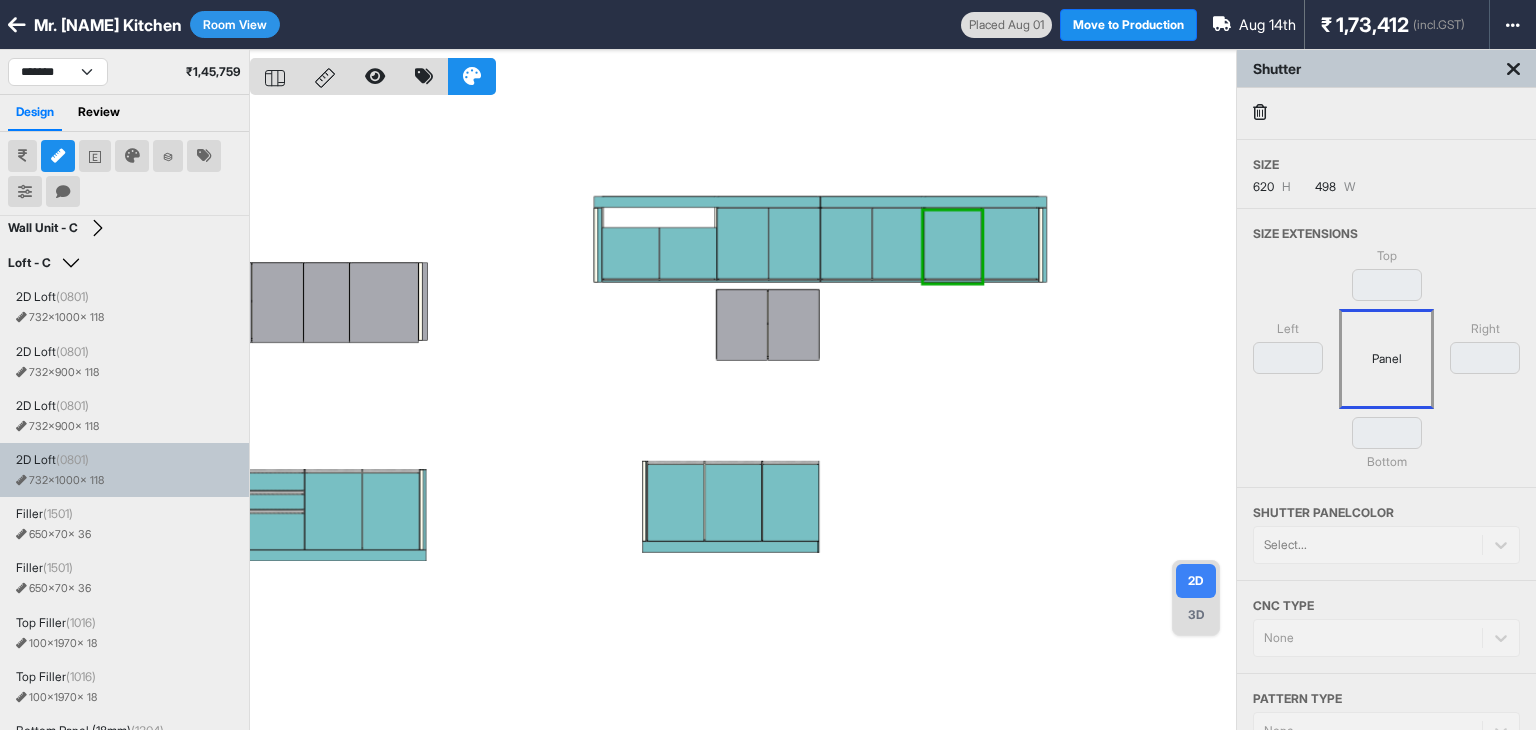 click at bounding box center (743, 415) 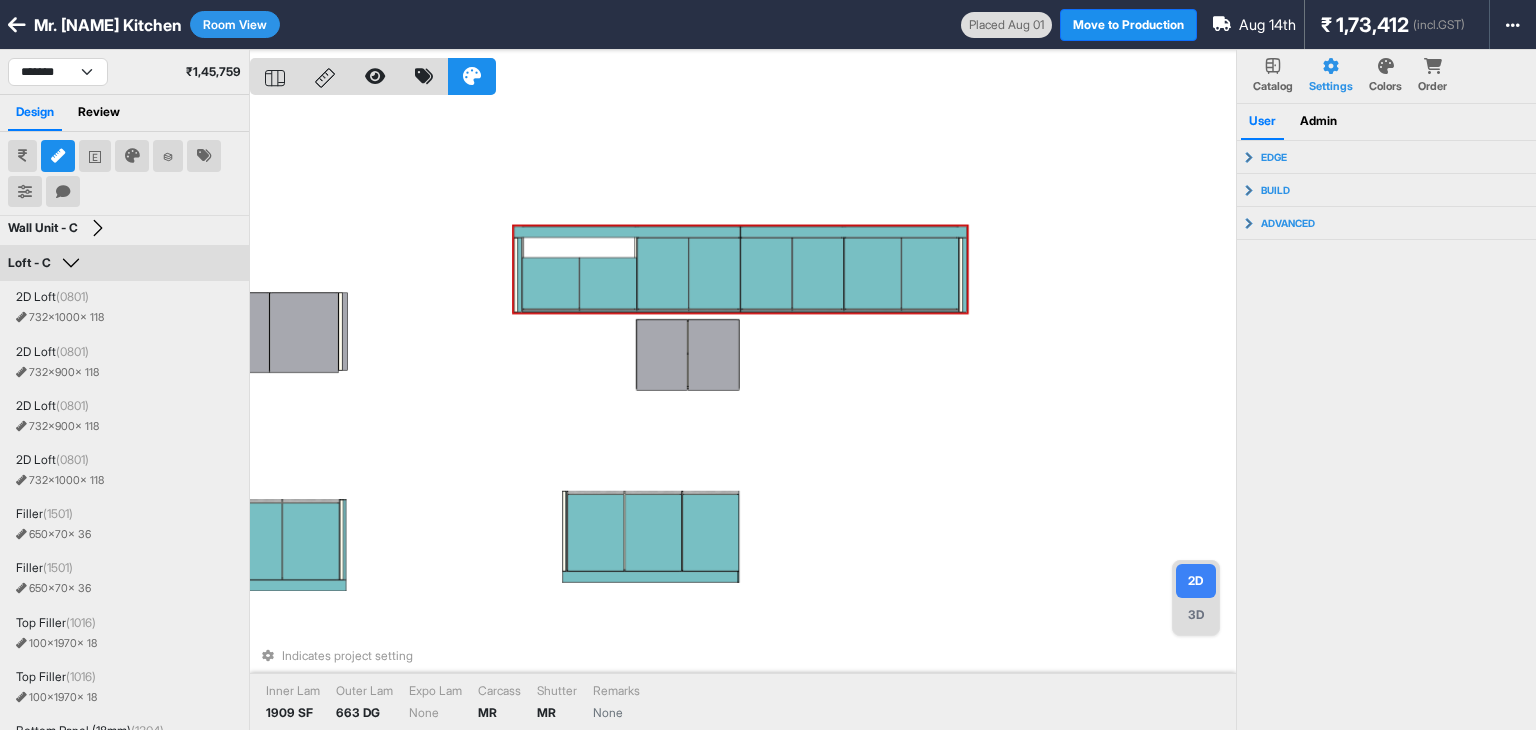 click at bounding box center (608, 283) 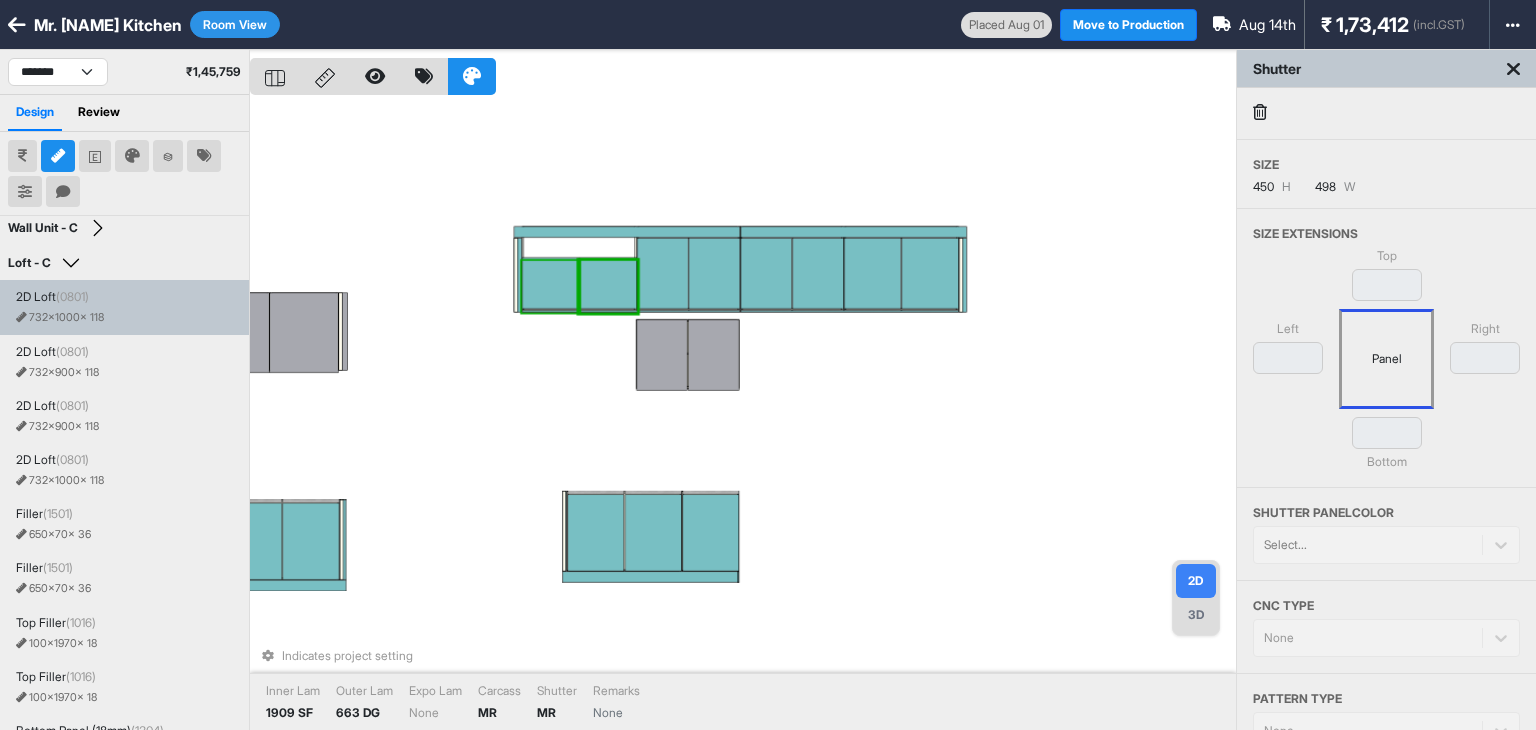 click at bounding box center (550, 283) 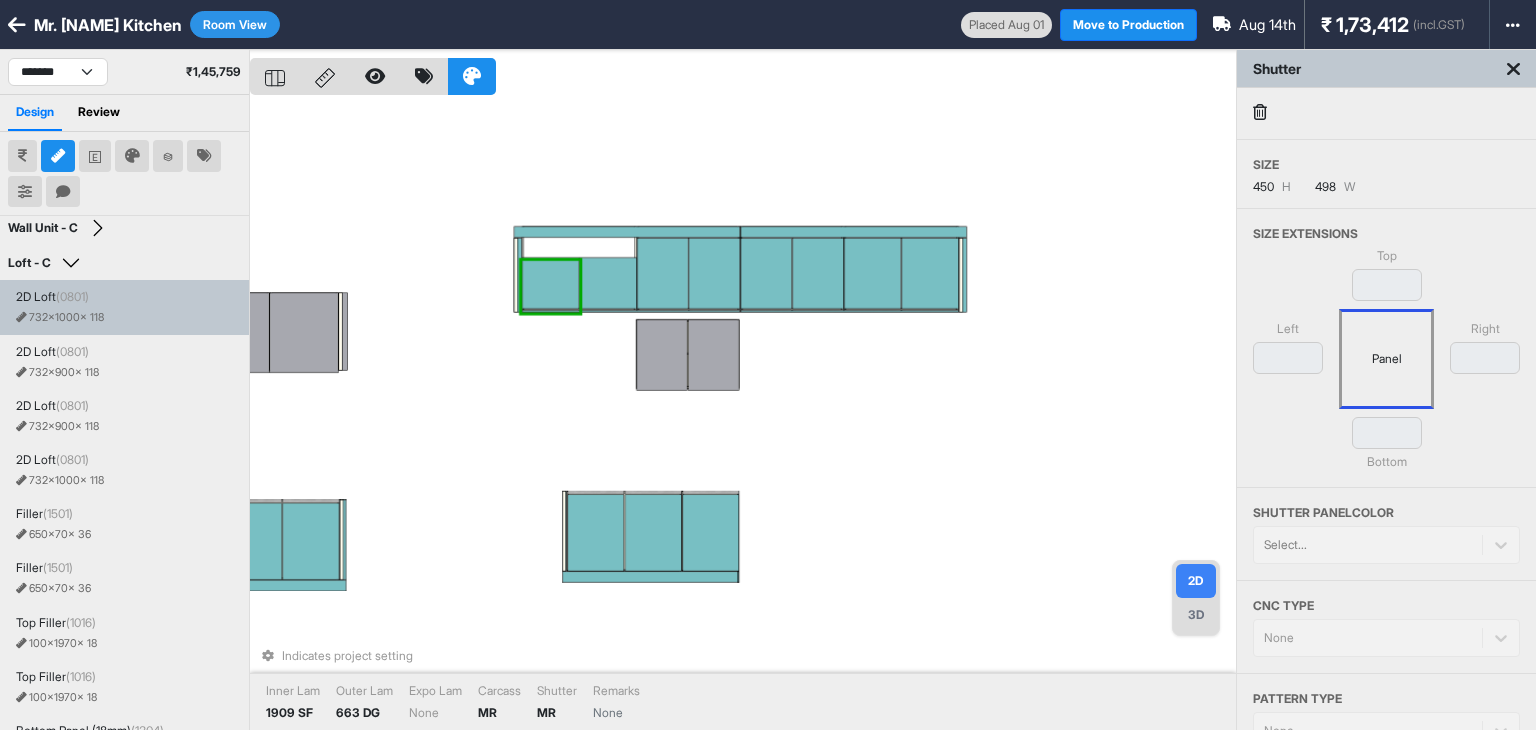 click on "Indicates project setting Inner Lam 1909 SF Outer Lam 663 DG Expo Lam None Carcass MR Shutter MR Remarks None" at bounding box center [743, 415] 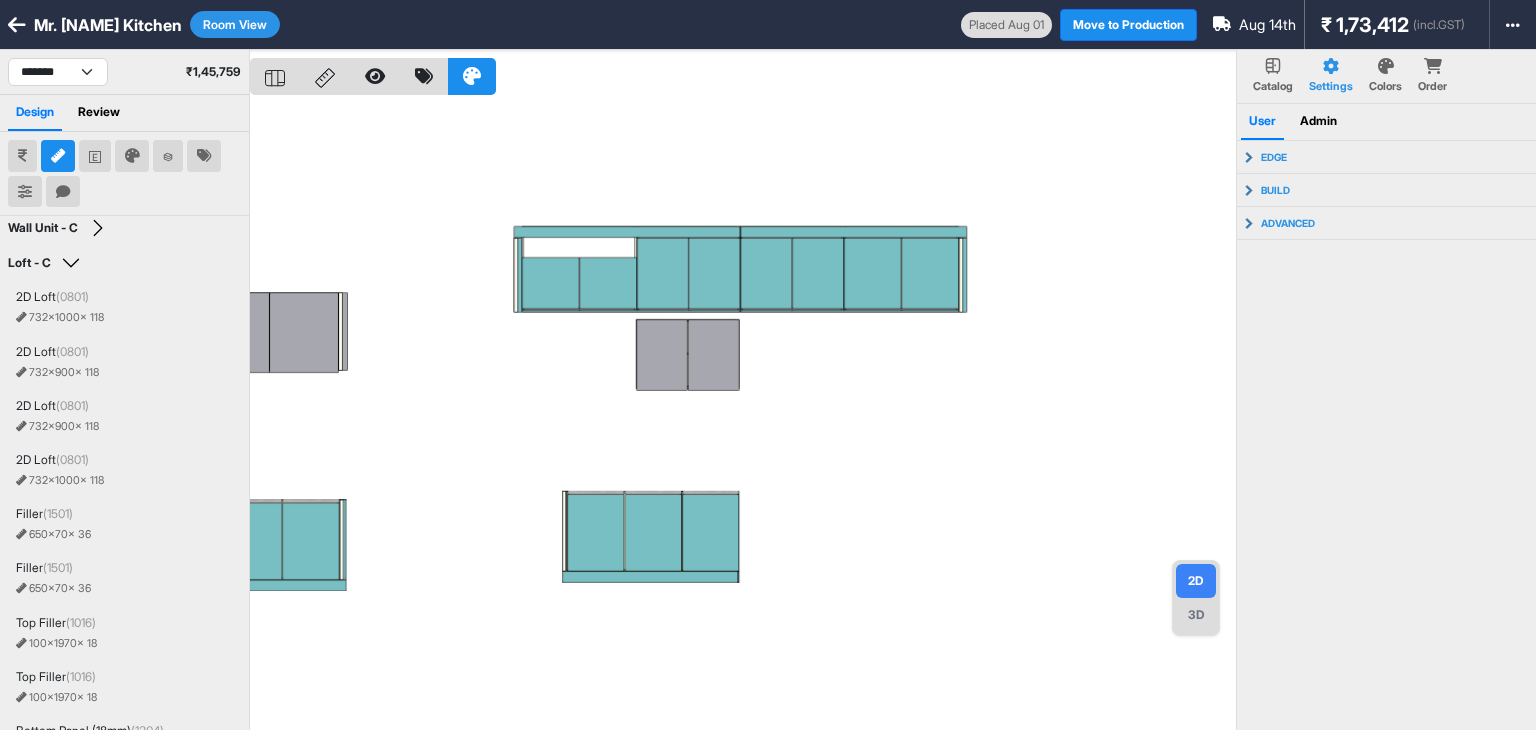 click at bounding box center [743, 415] 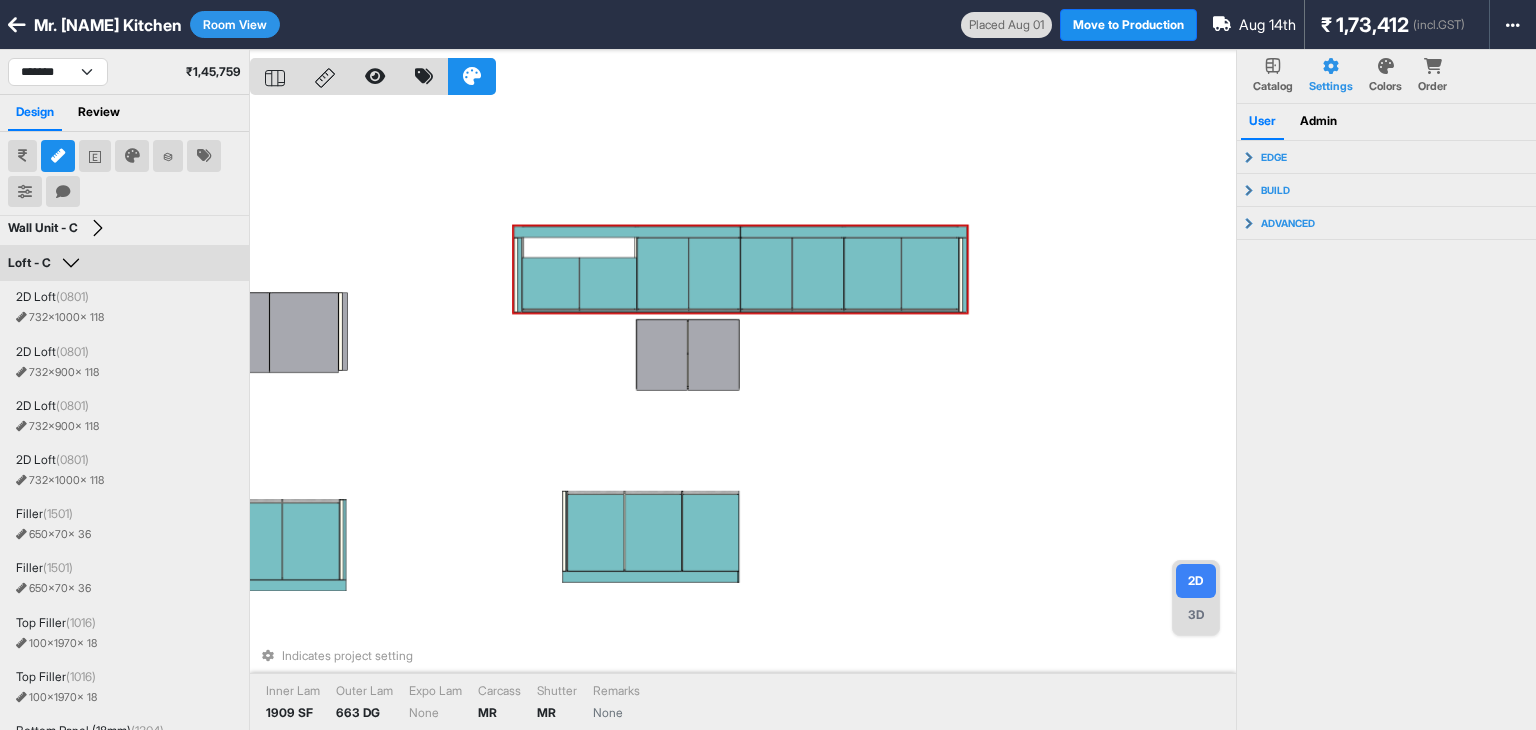 click at bounding box center (608, 283) 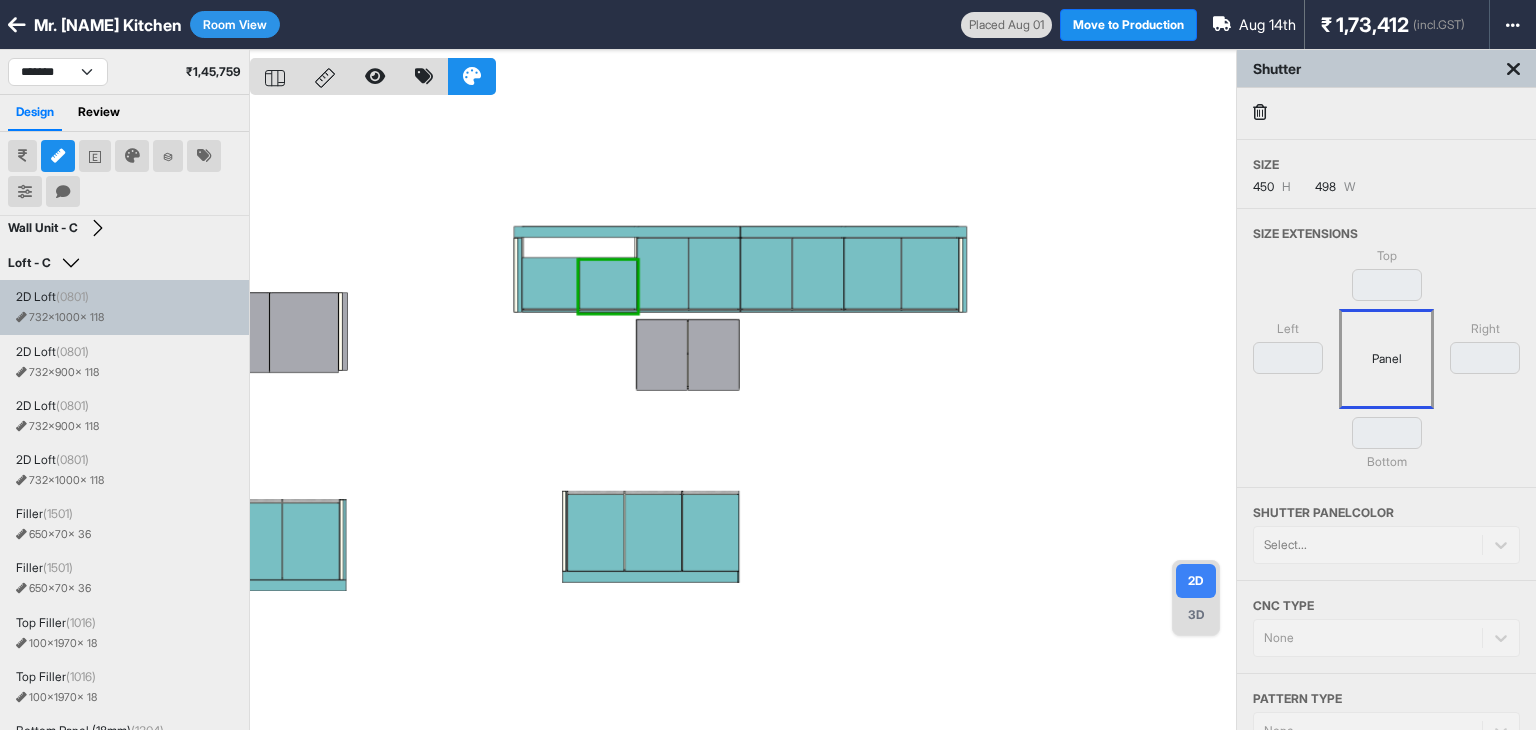 click at bounding box center [743, 415] 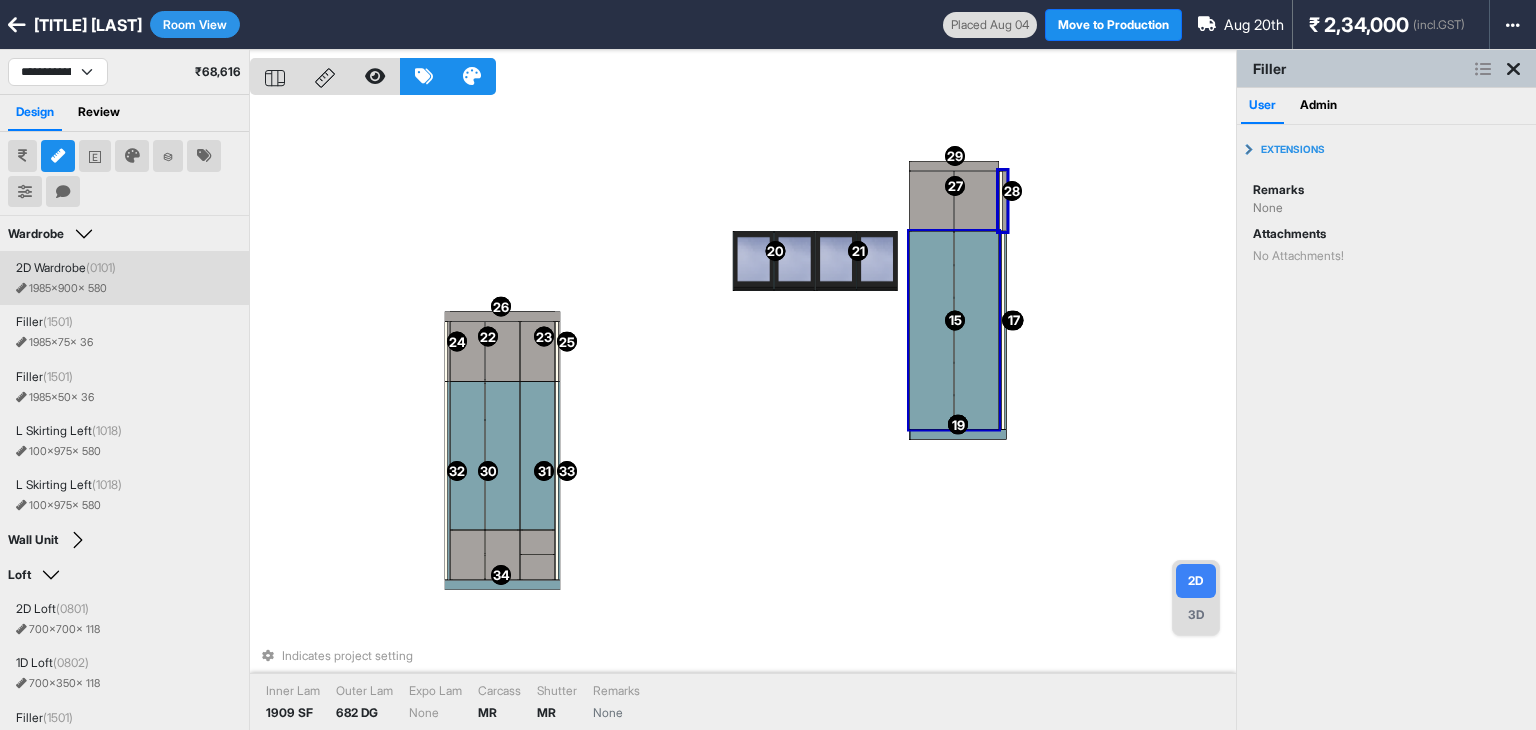 scroll, scrollTop: 0, scrollLeft: 0, axis: both 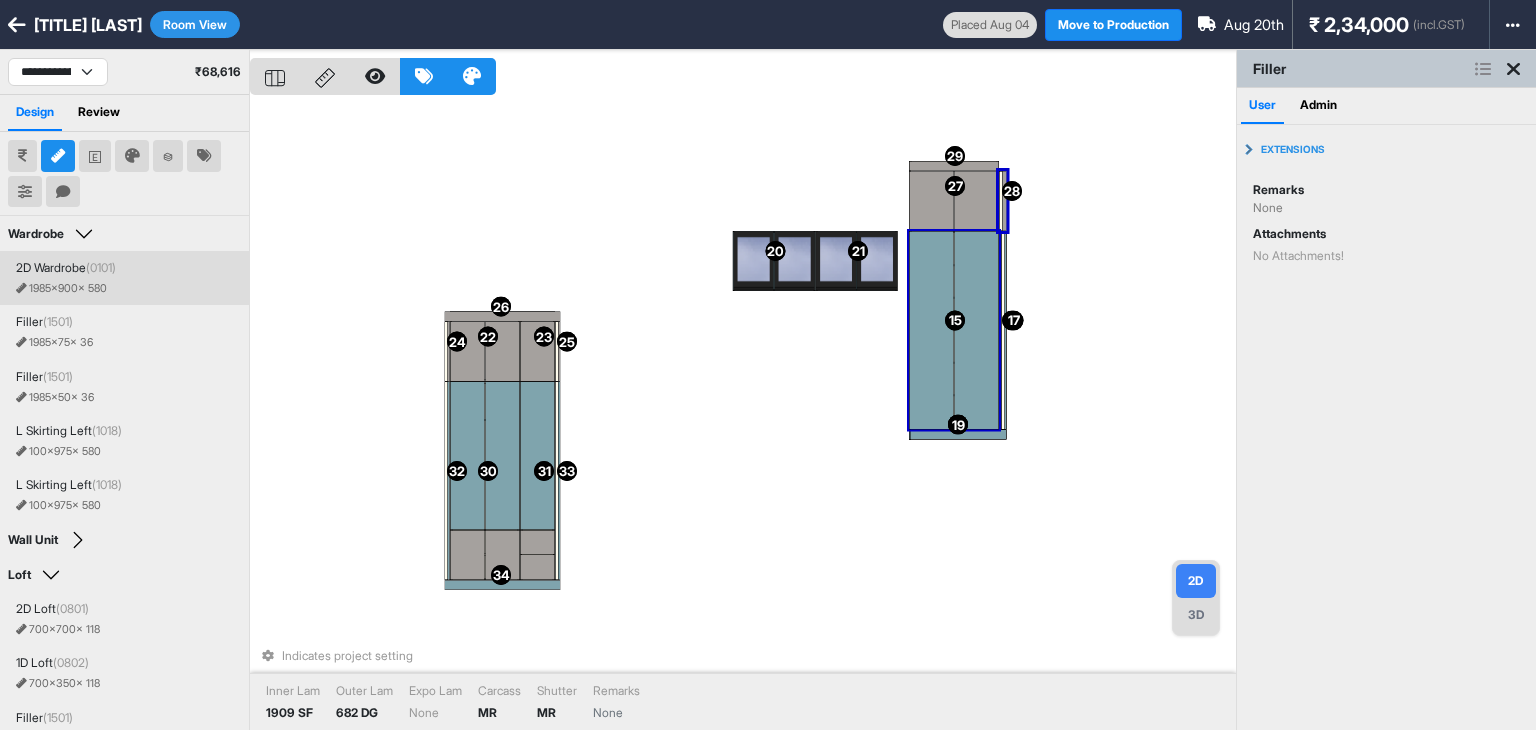 click on "15 15 16 16 17 17 18 18 19 19 20 20 21 21 22 22 23 23 24 24 25 25 26 26 27 27 28 28 29 29 30 30 31 31 32 32 33 33 34 34 Indicates project setting Inner Lam 1909 SF Outer Lam 682 DG Expo Lam None Carcass MR Shutter MR Remarks None" at bounding box center [743, 415] 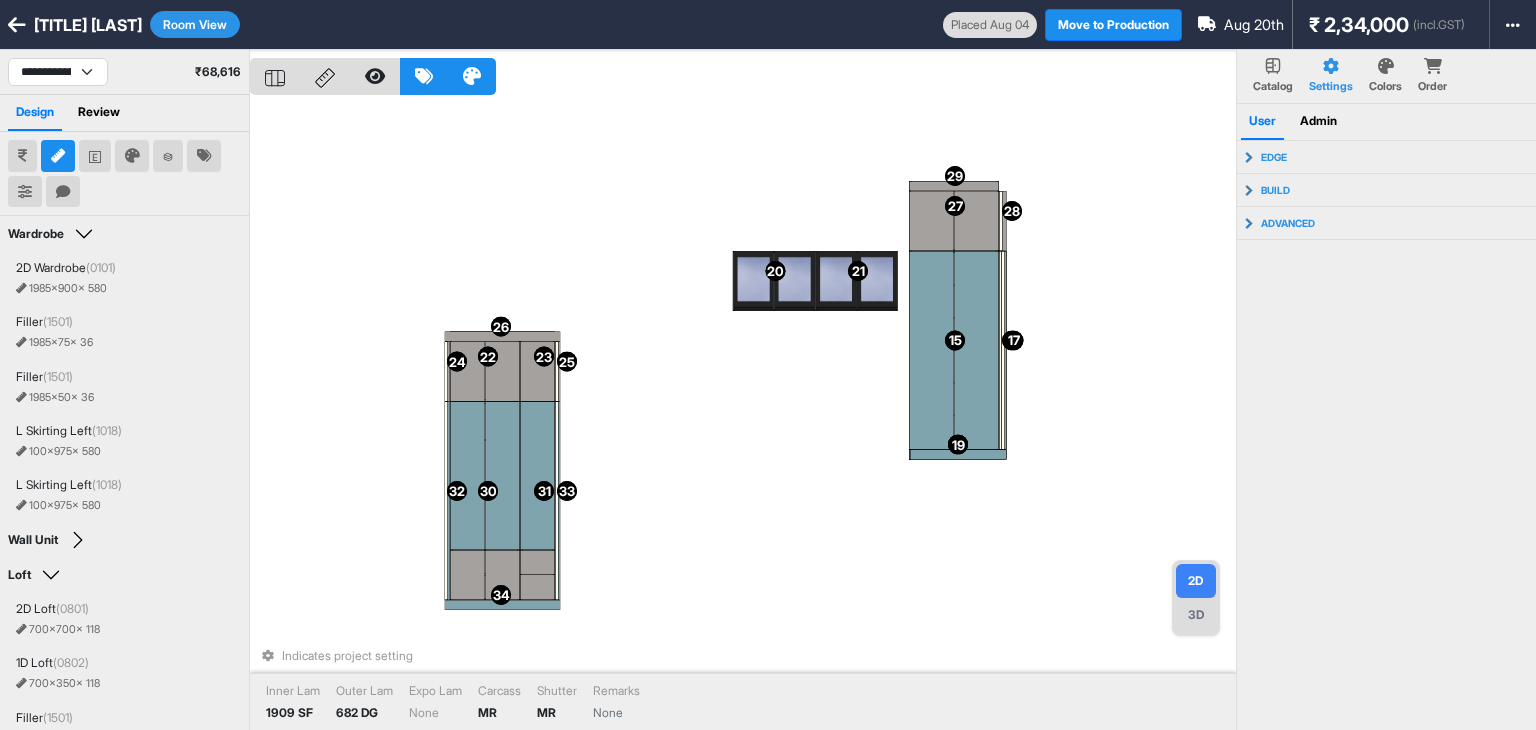 click at bounding box center [58, 156] 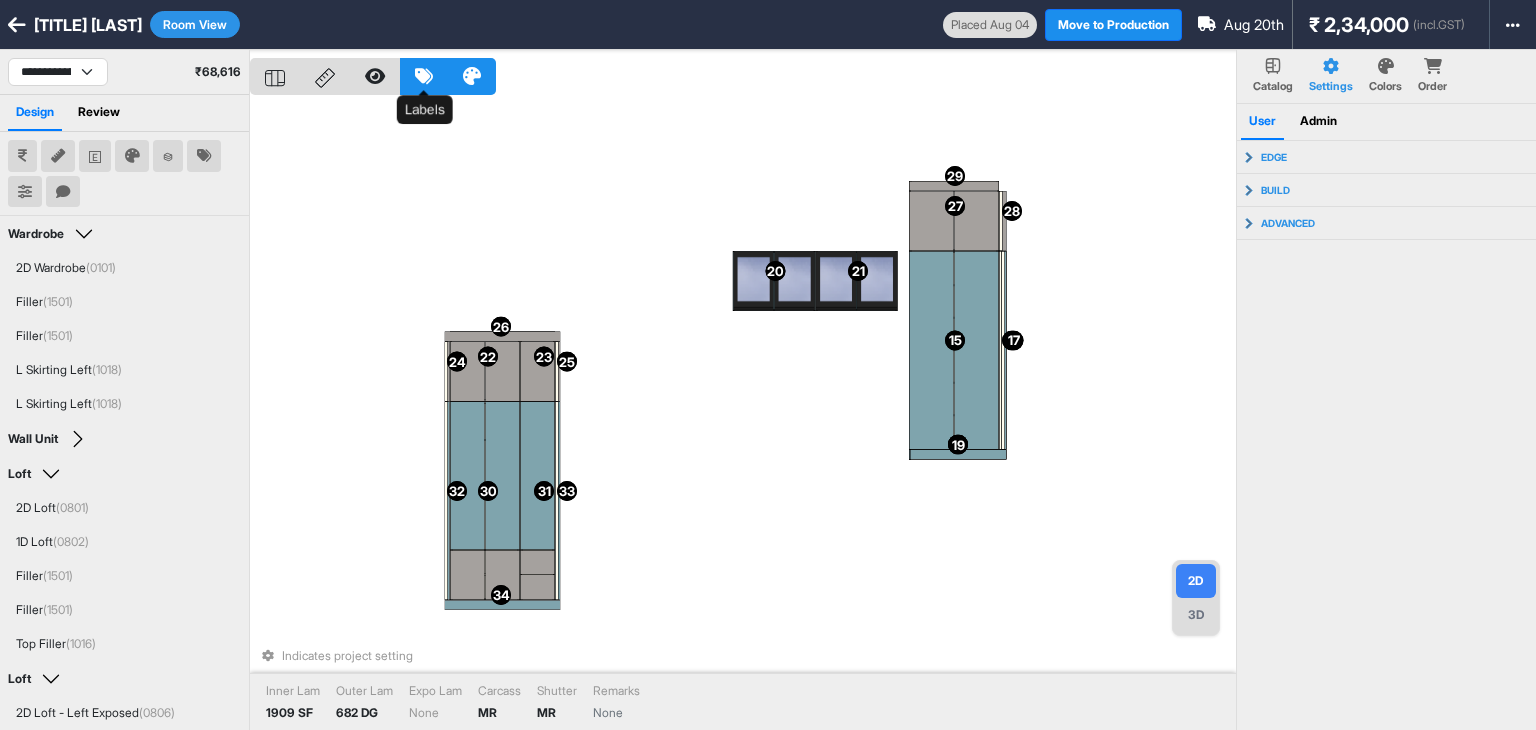 click at bounding box center [424, 76] 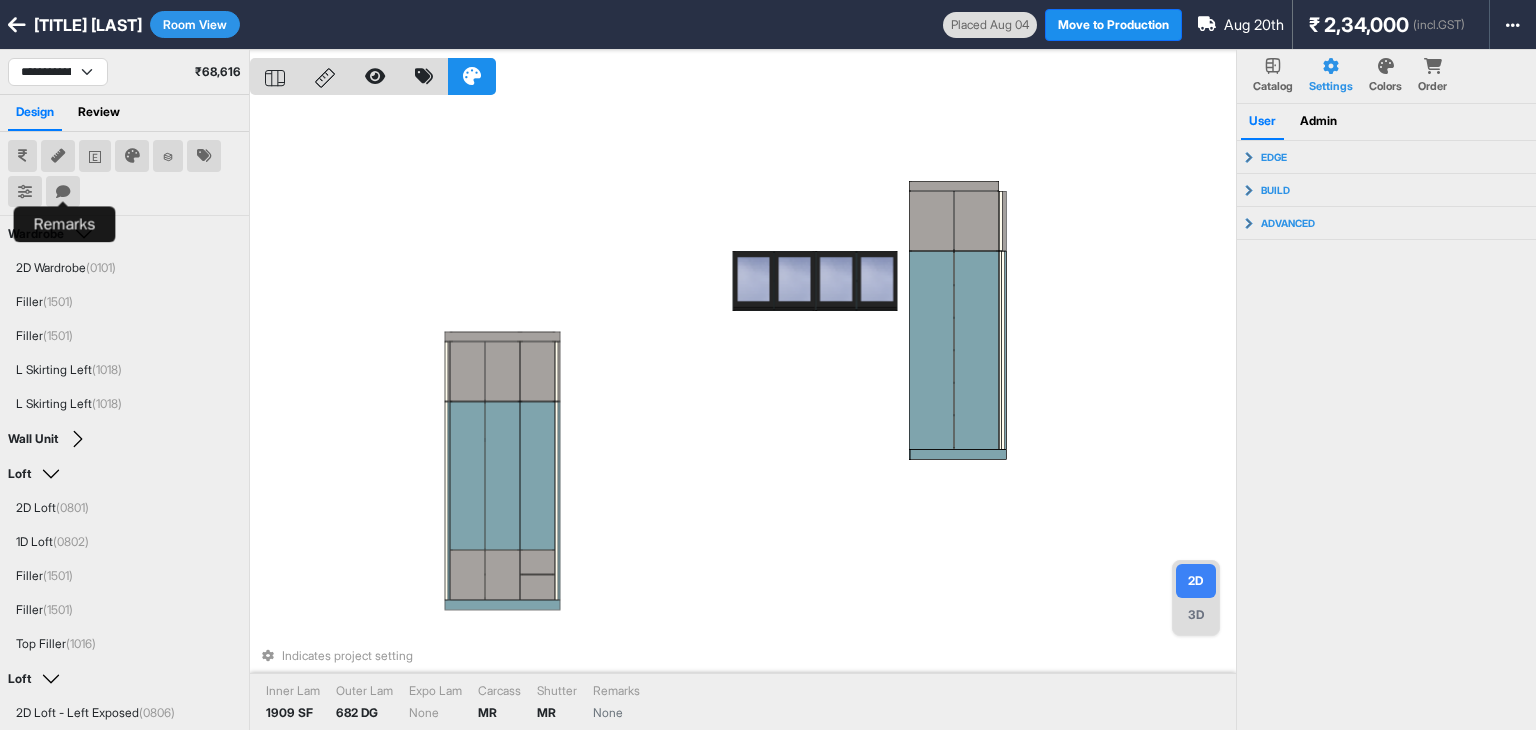 click at bounding box center (63, 192) 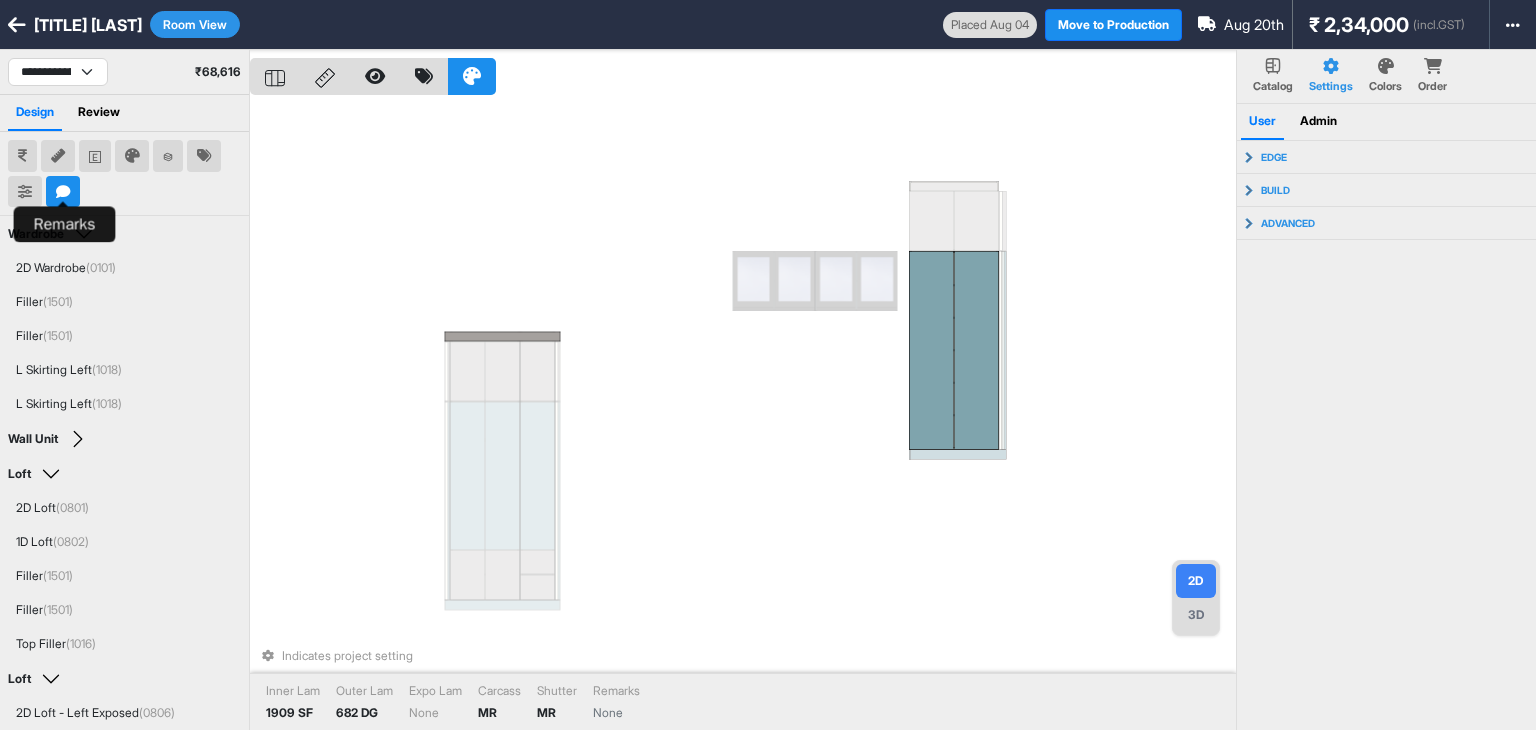 click at bounding box center (63, 192) 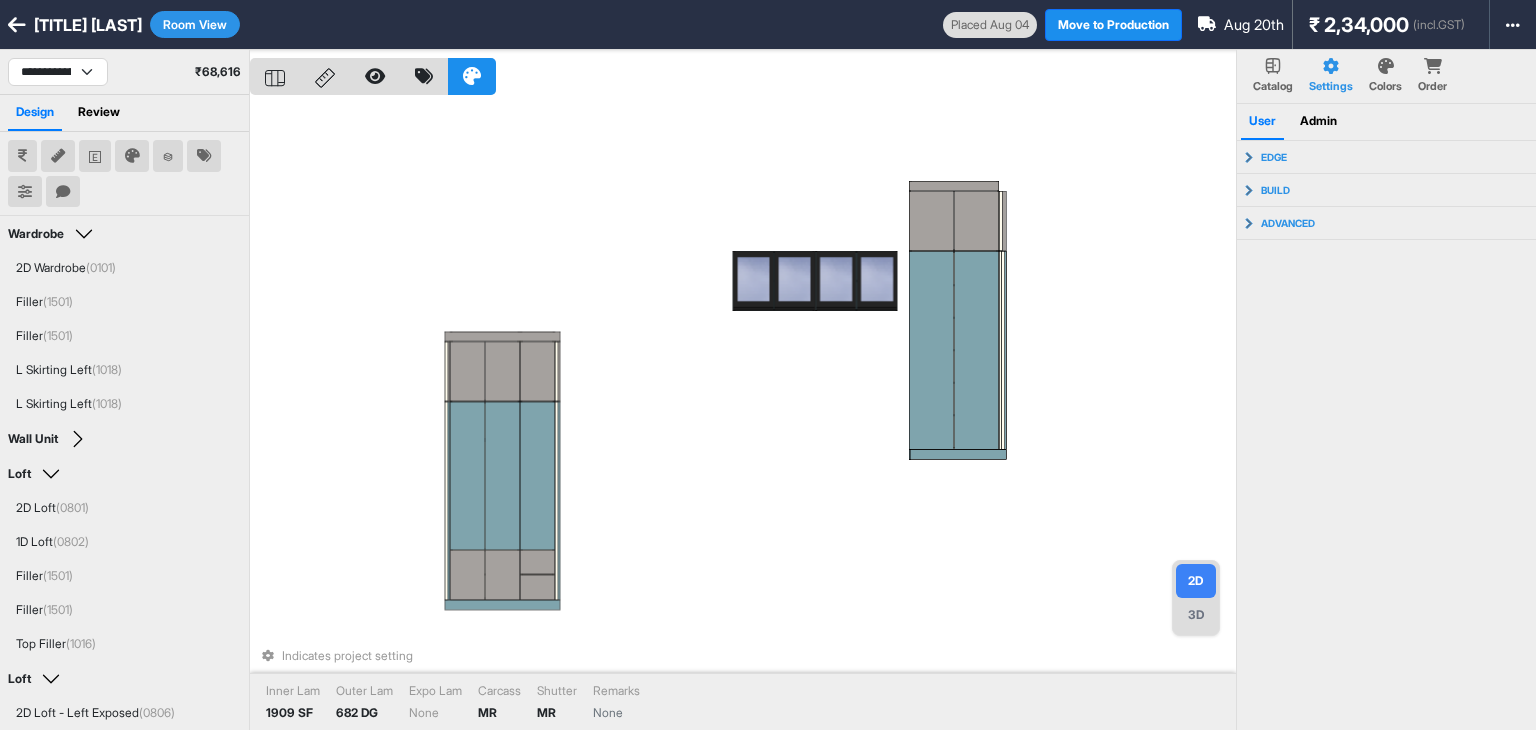 click on "Review" at bounding box center [99, 113] 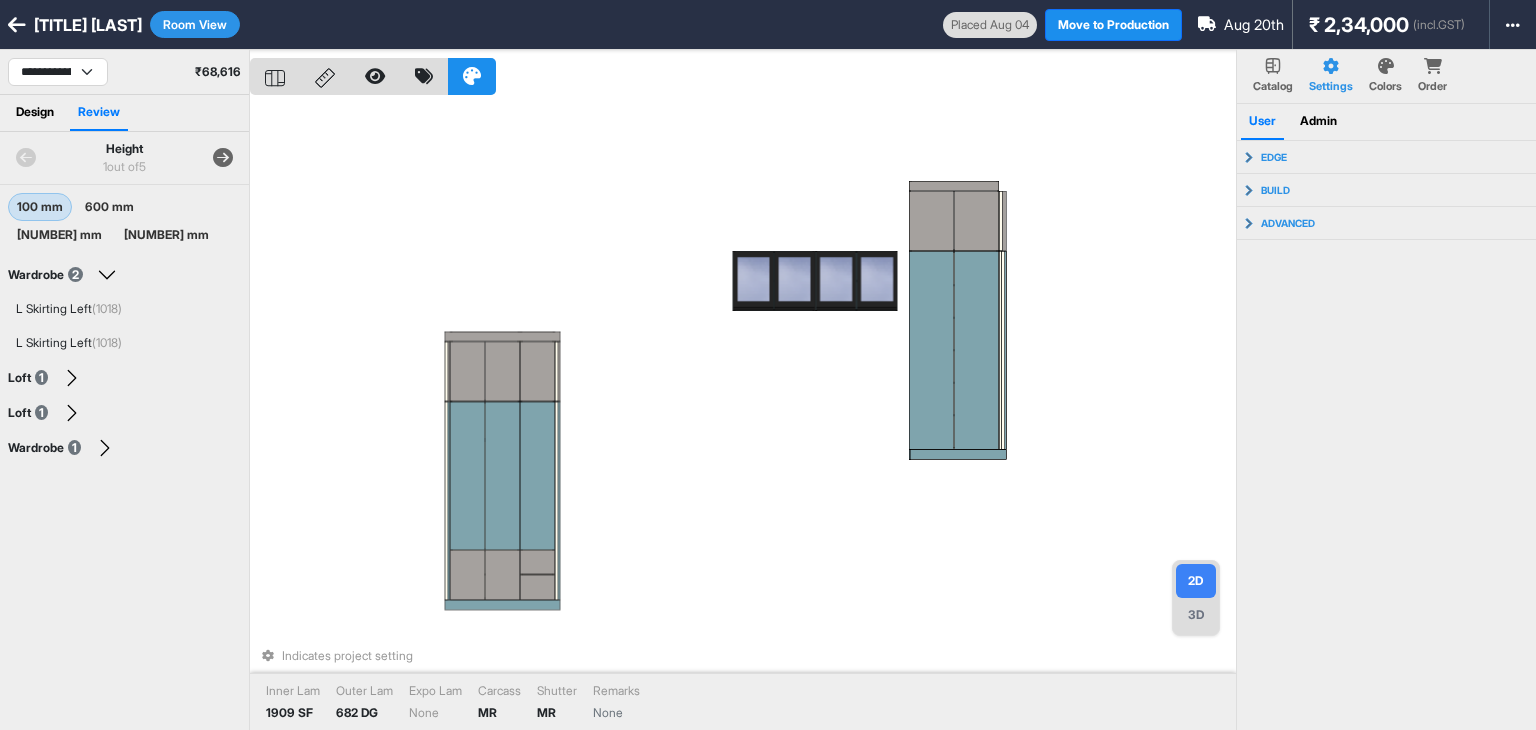 click at bounding box center [223, 158] 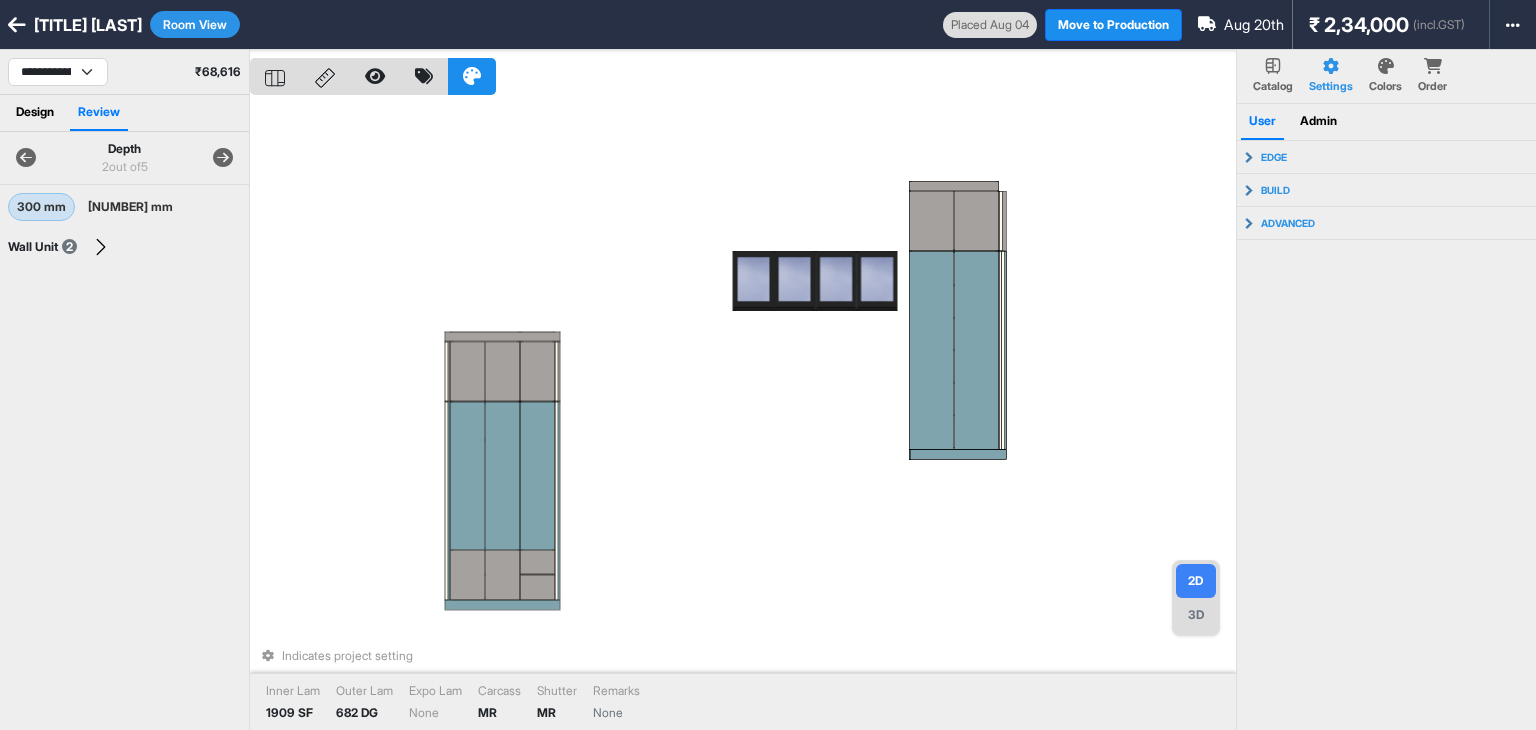 click at bounding box center (223, 158) 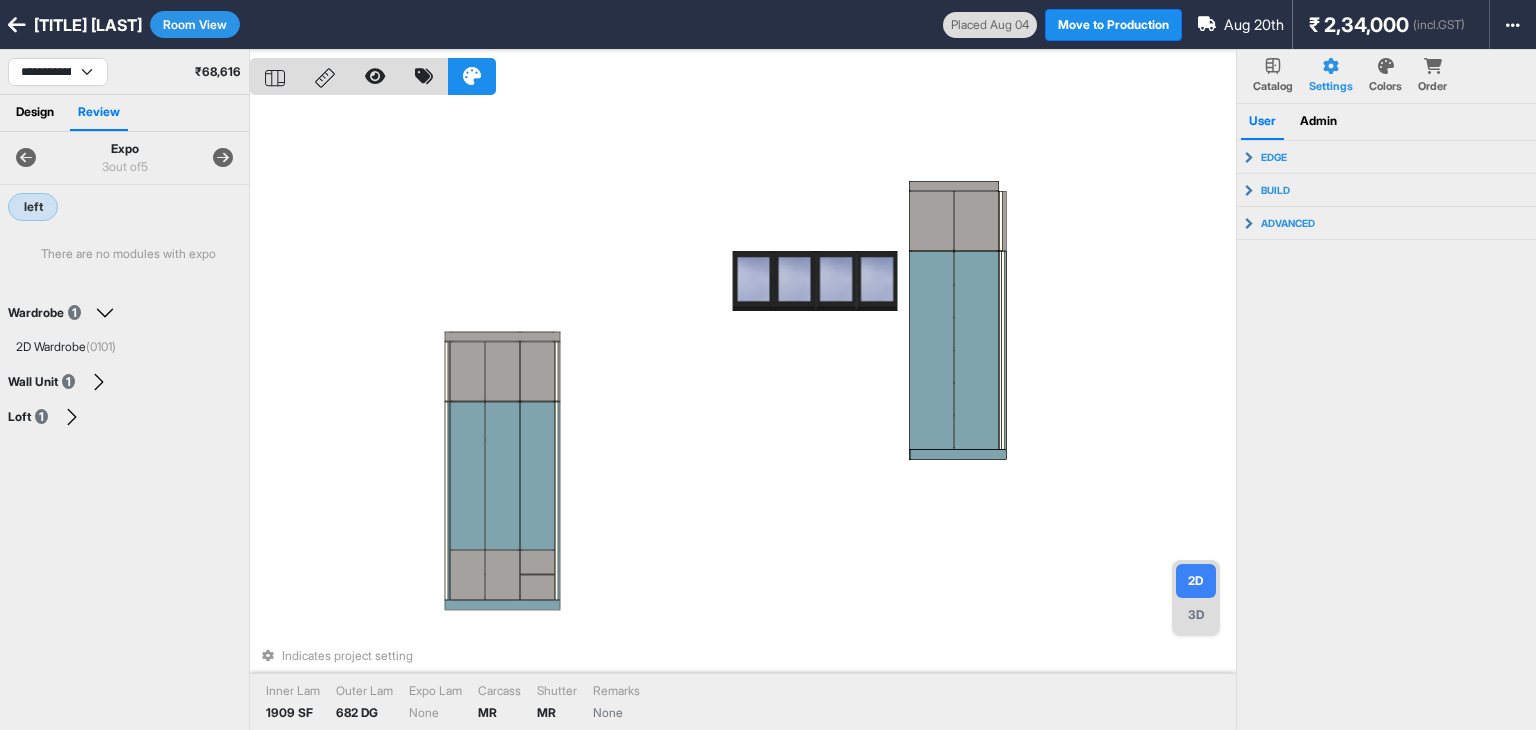 click at bounding box center [223, 158] 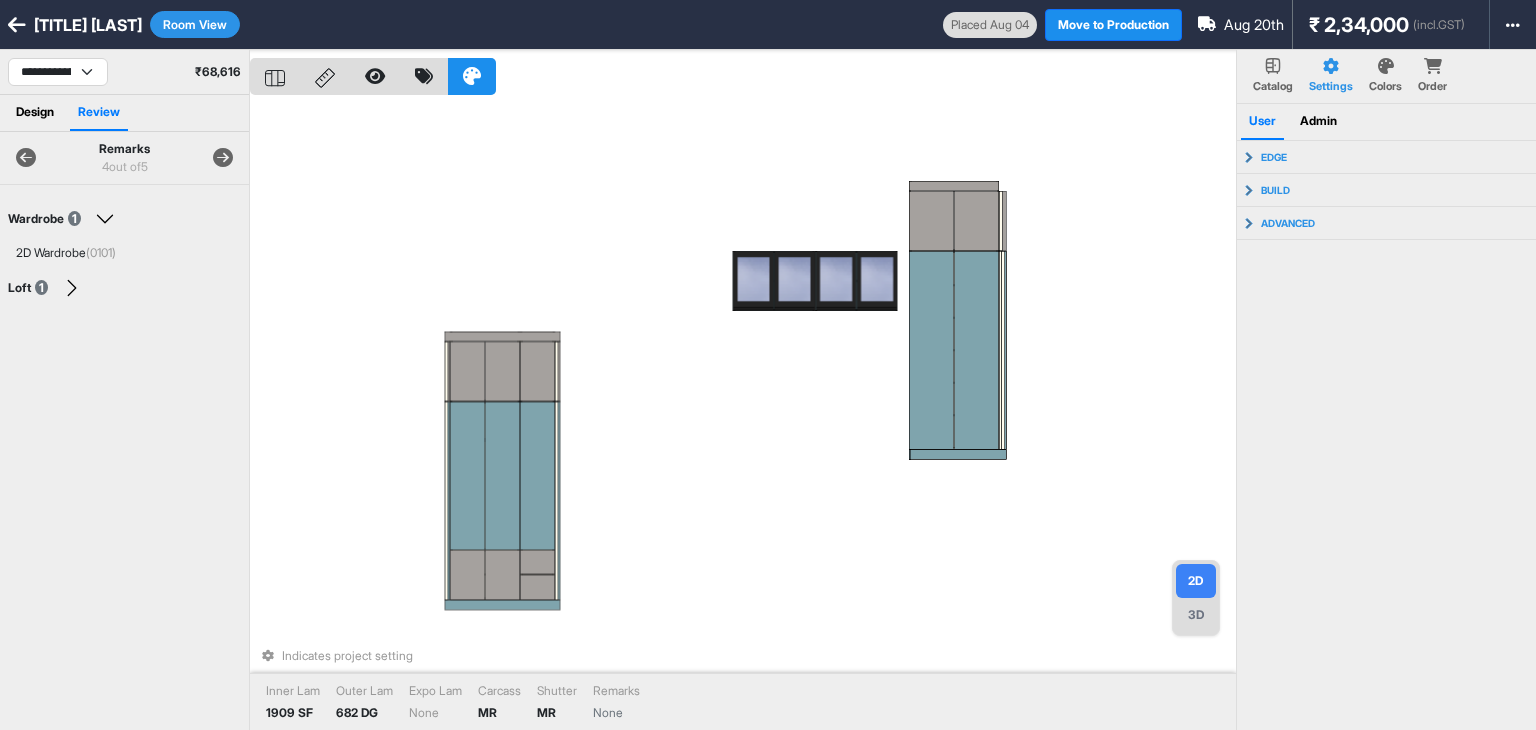 click at bounding box center (223, 158) 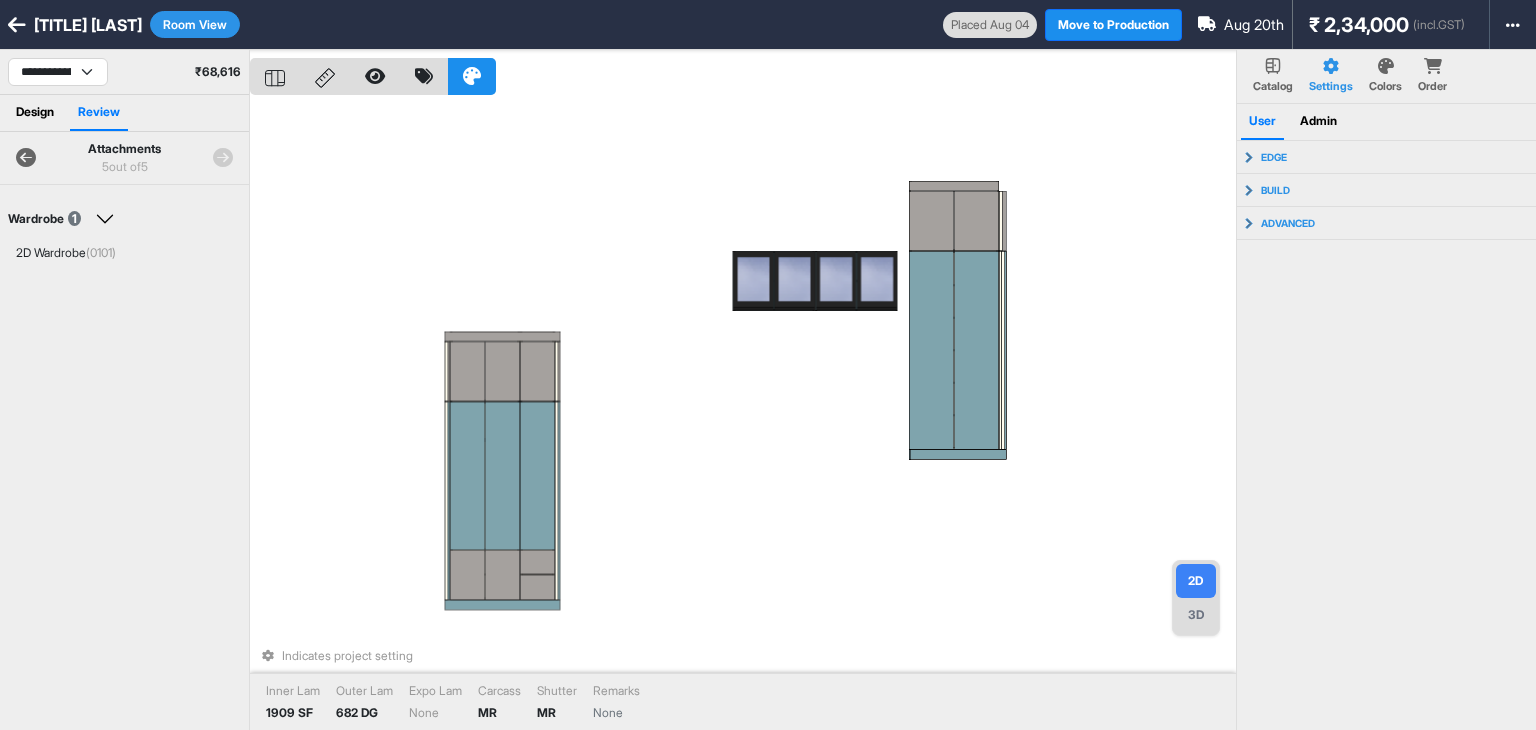 click at bounding box center [223, 158] 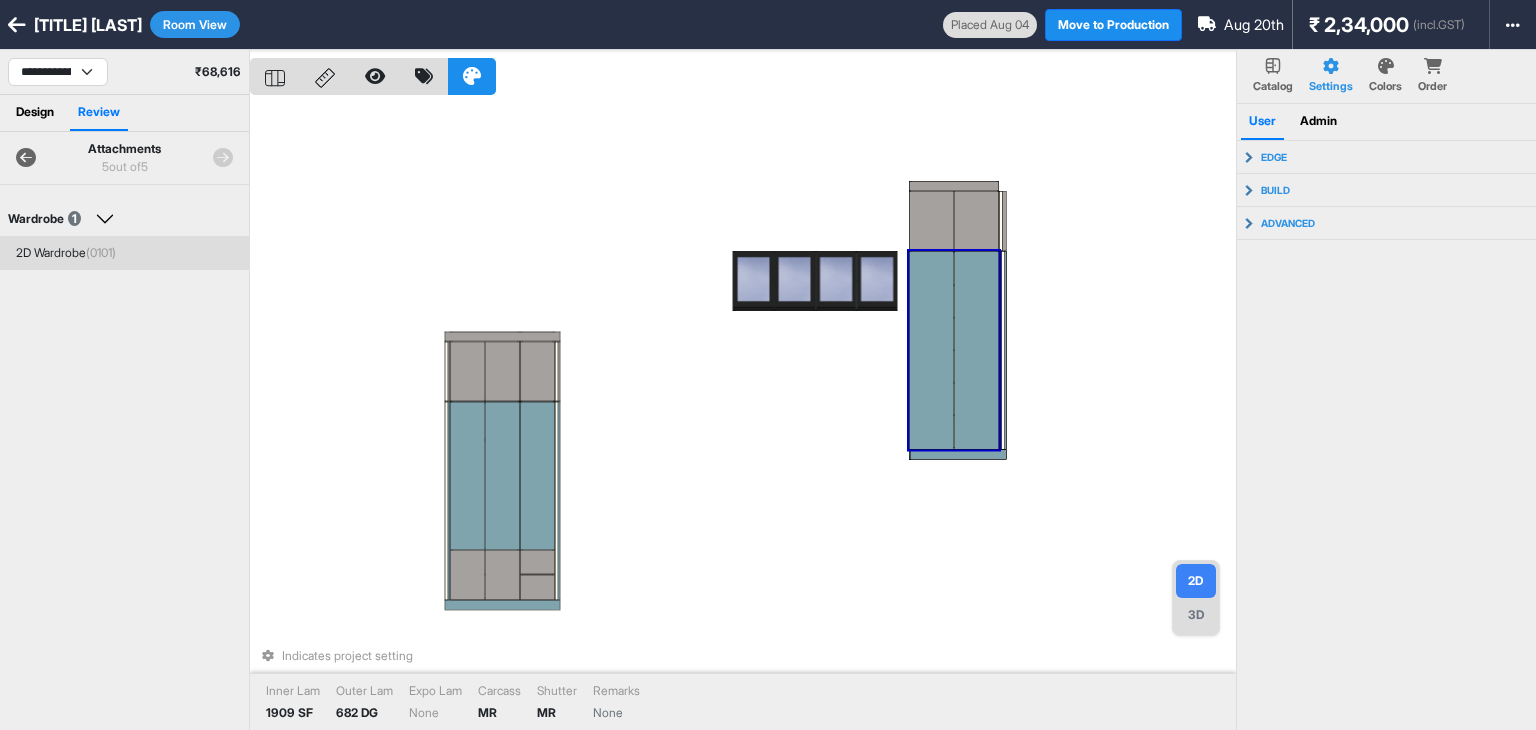 click on "2D Wardrobe  (0101)" at bounding box center [66, 253] 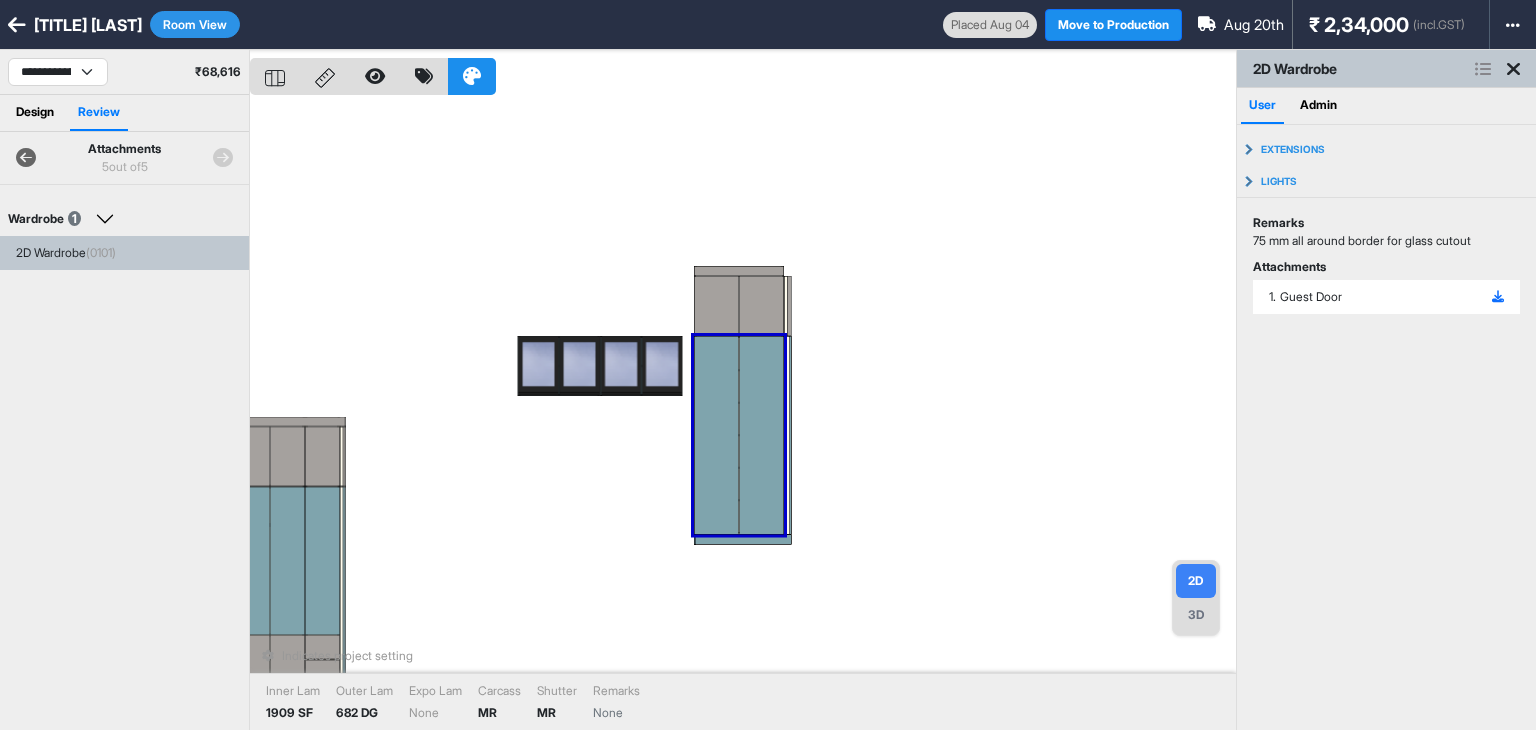 click at bounding box center [26, 158] 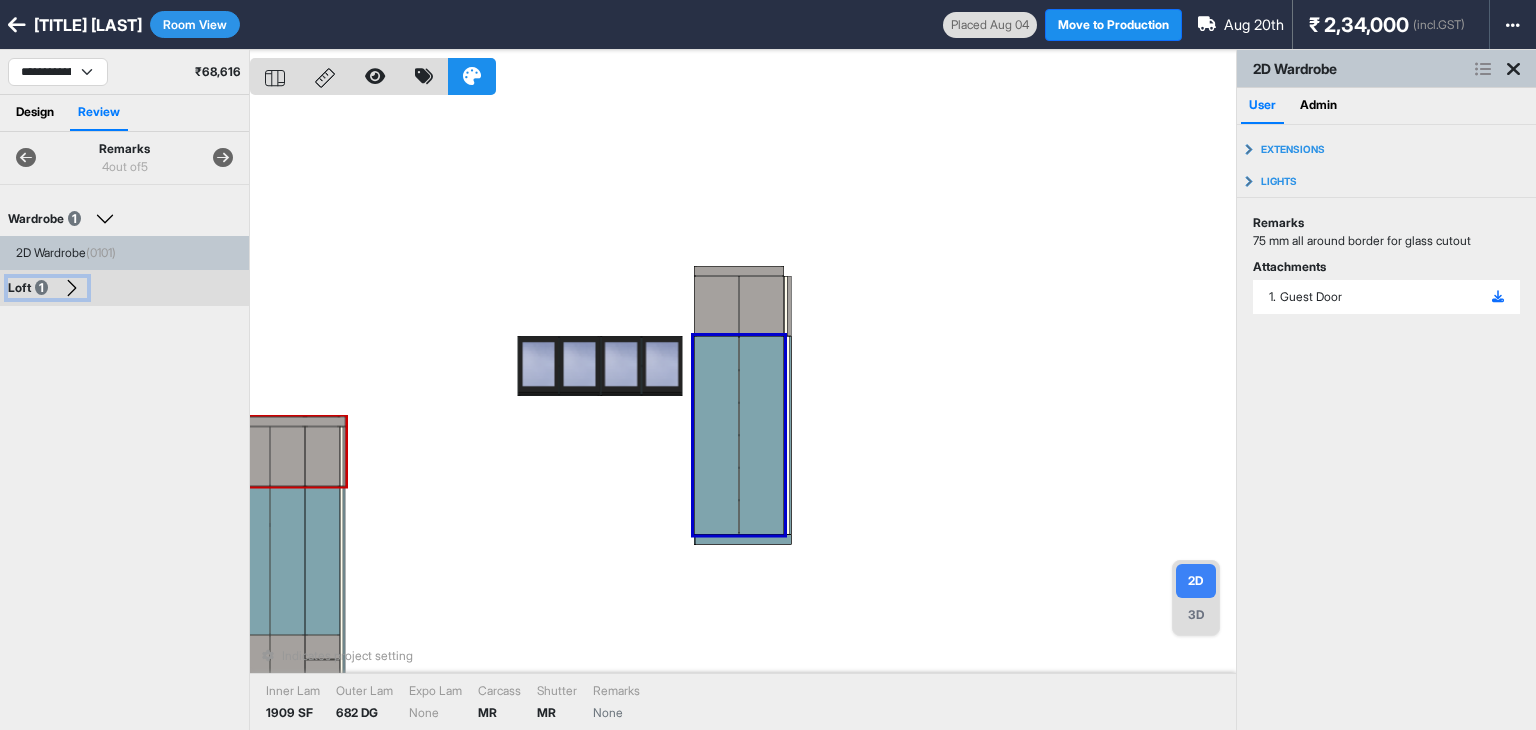 drag, startPoint x: 36, startPoint y: 289, endPoint x: 67, endPoint y: 300, distance: 32.89377 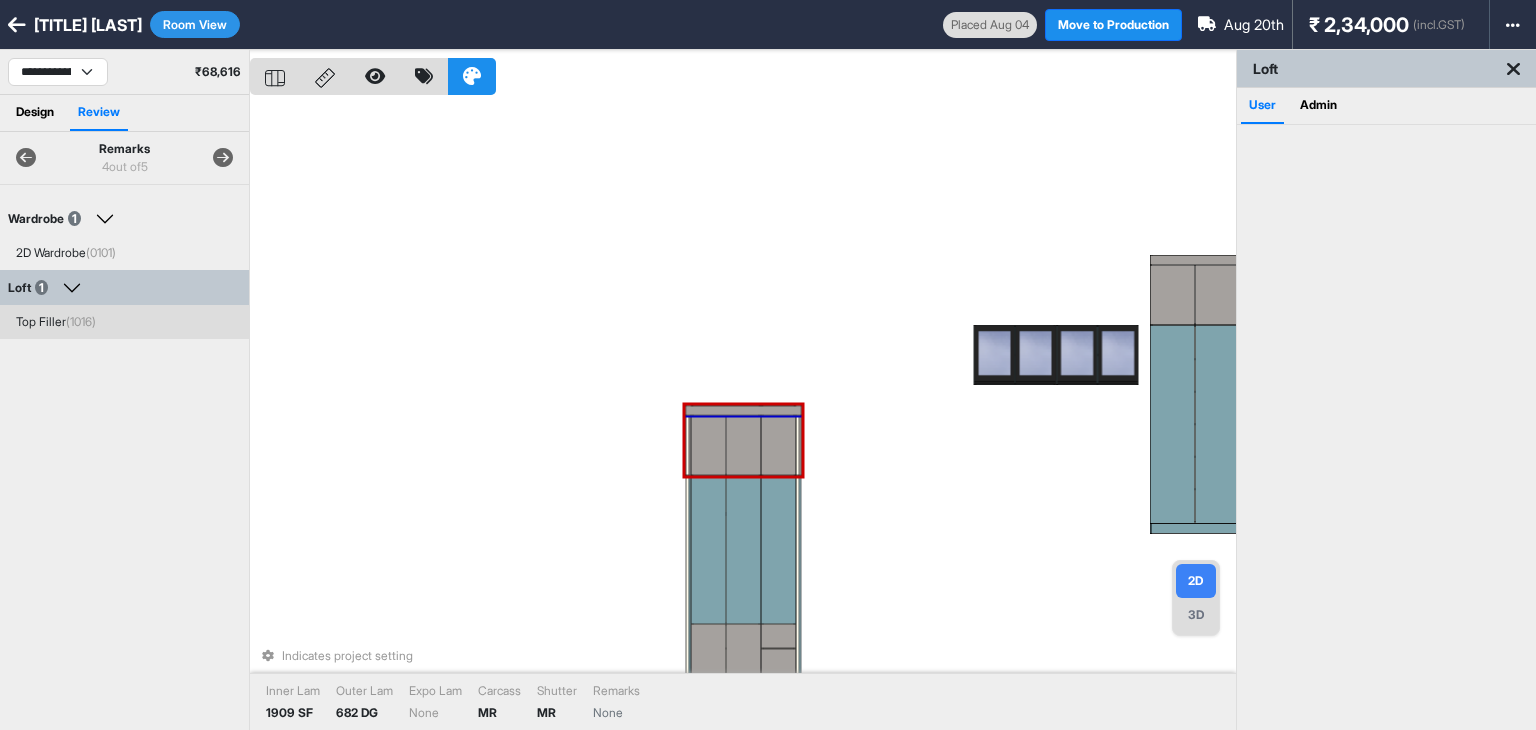 click on "(1016)" at bounding box center (81, 321) 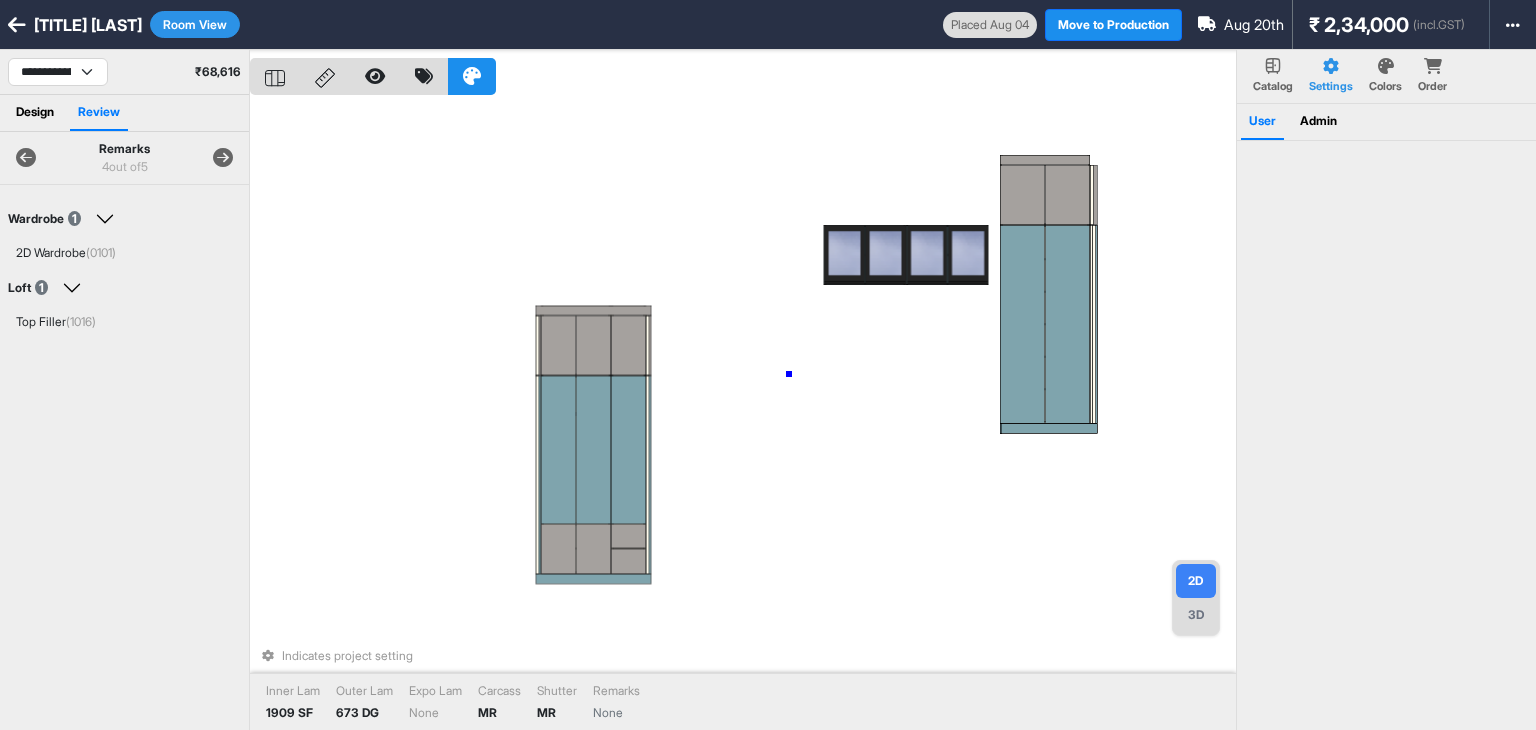 click on "Indicates project setting Inner Lam [NUMBER] SF Outer Lam [NUMBER] DG Expo Lam None Carcass MR Shutter MR Remarks None" at bounding box center (743, 415) 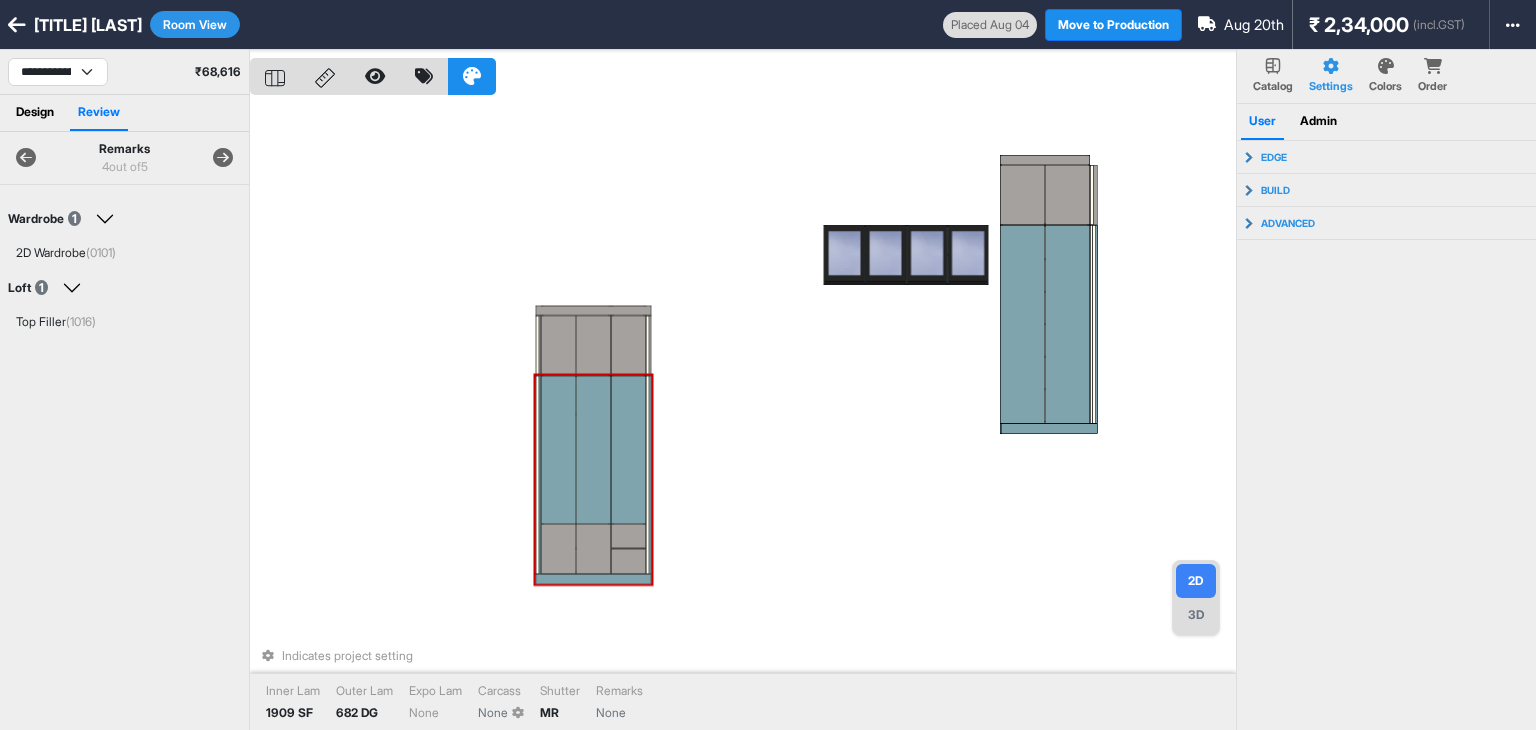 click at bounding box center [537, 474] 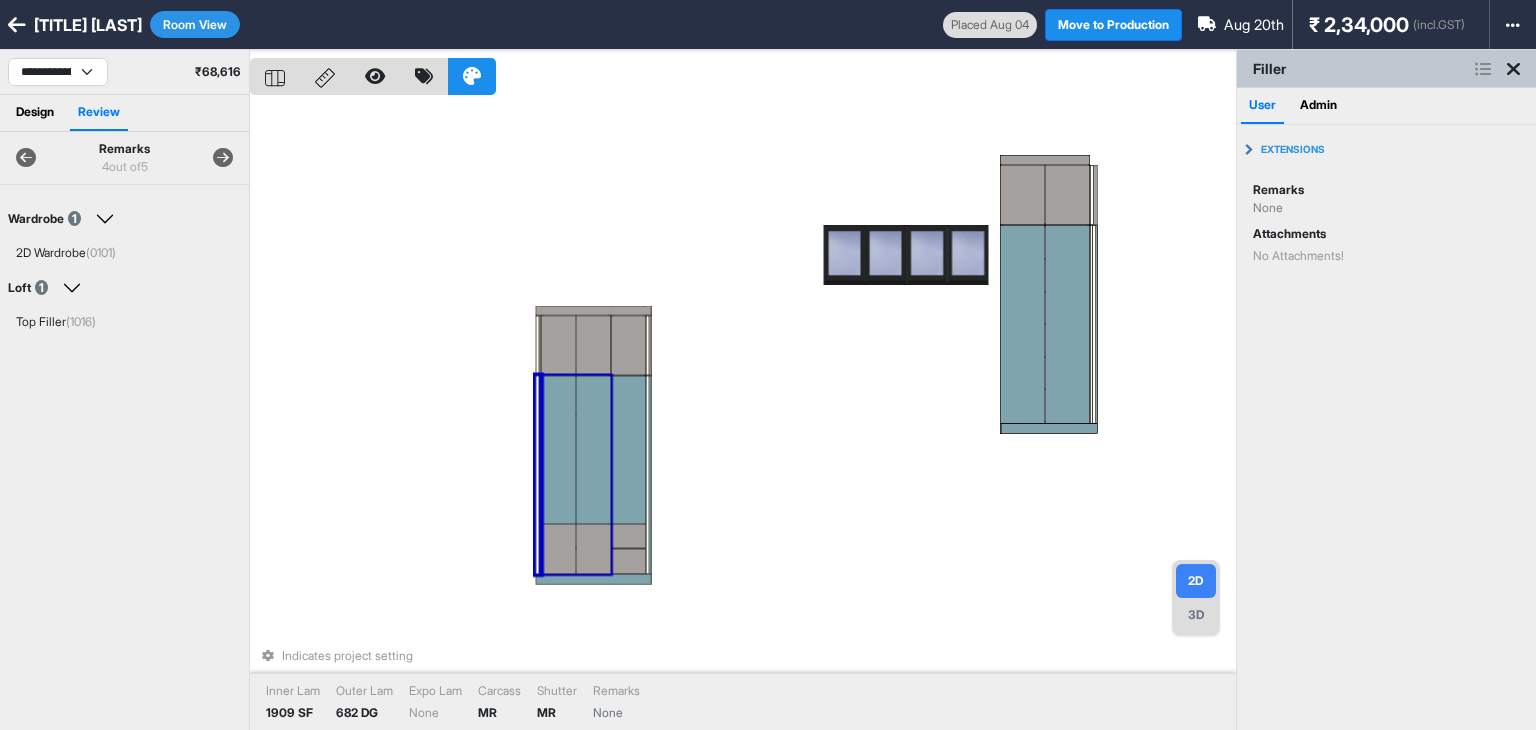 click at bounding box center (558, 449) 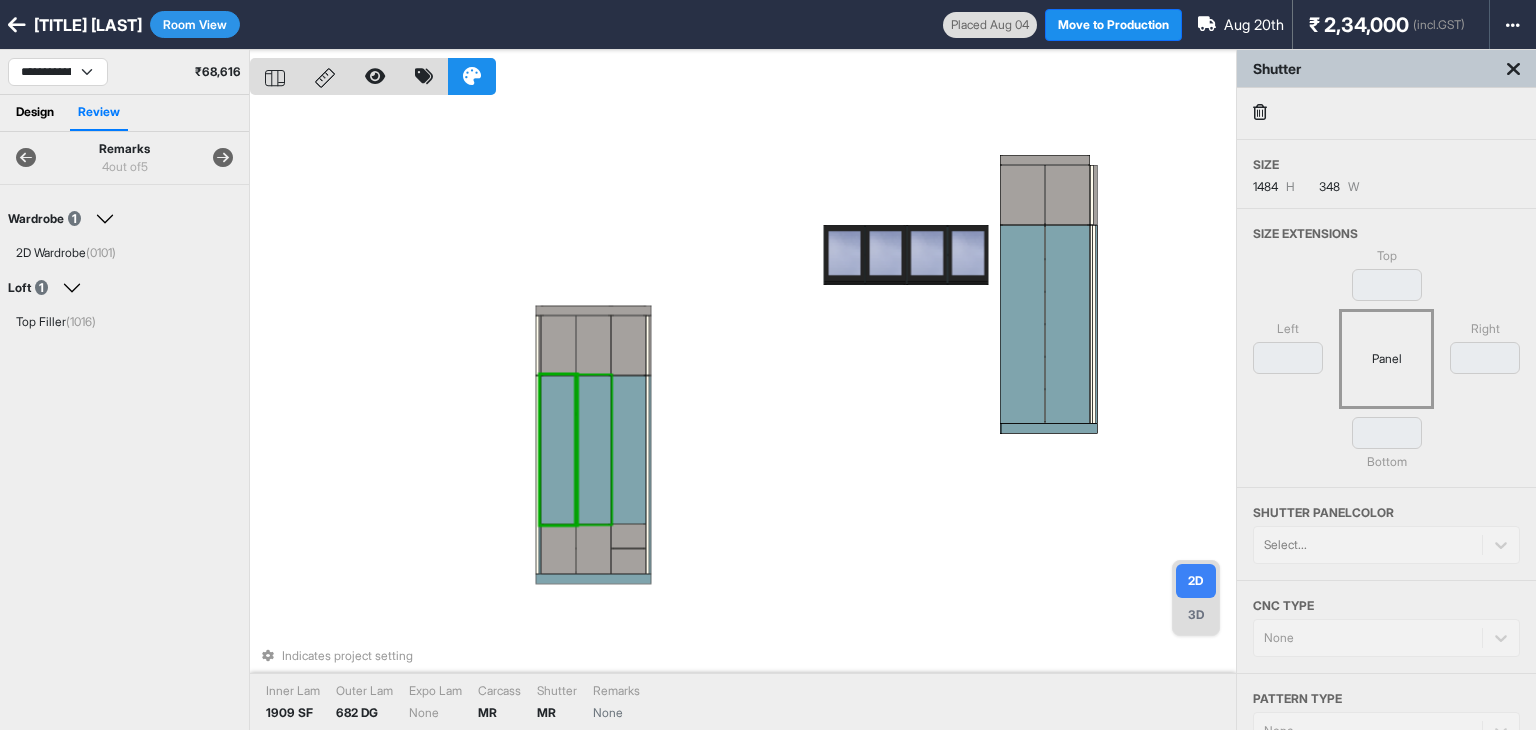 click at bounding box center (593, 449) 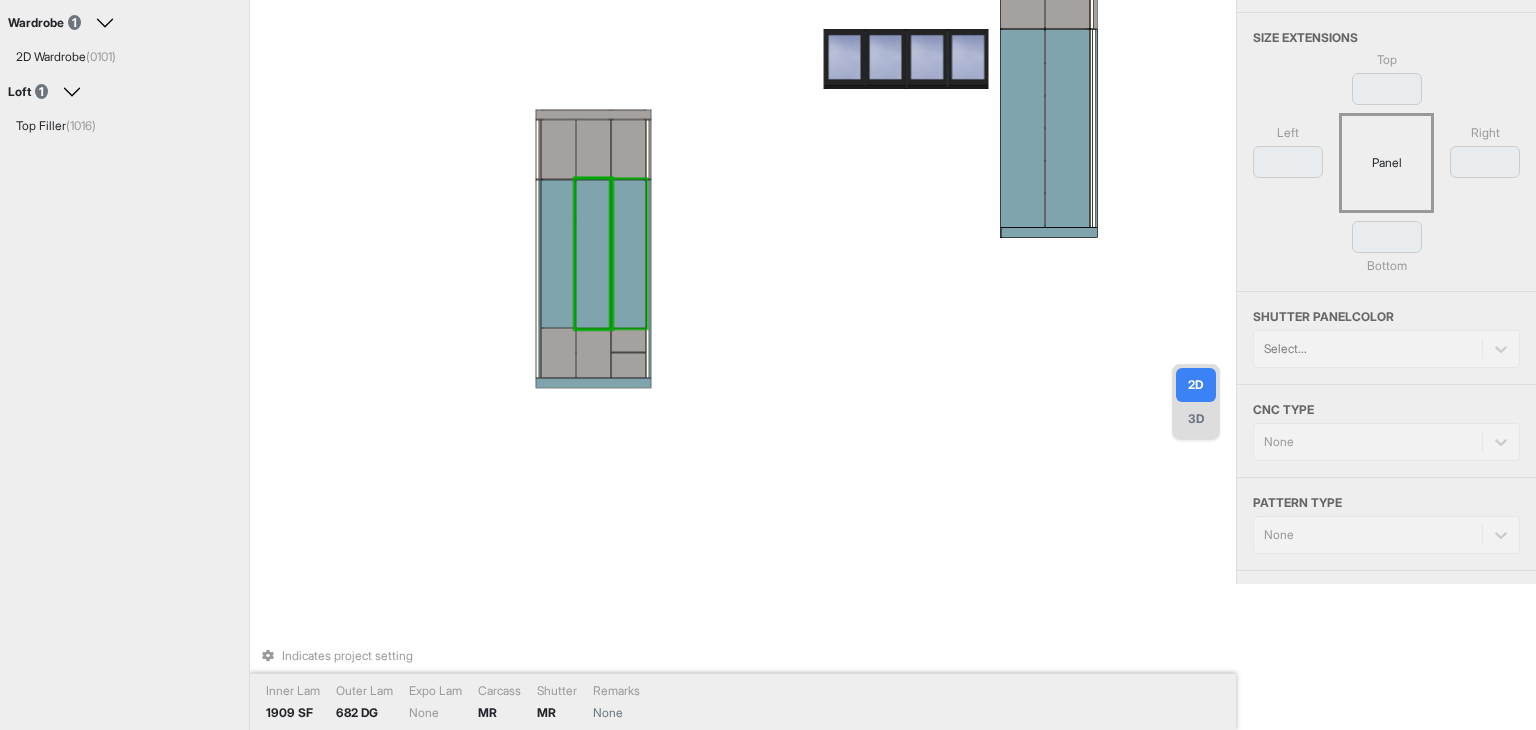 scroll, scrollTop: 200, scrollLeft: 0, axis: vertical 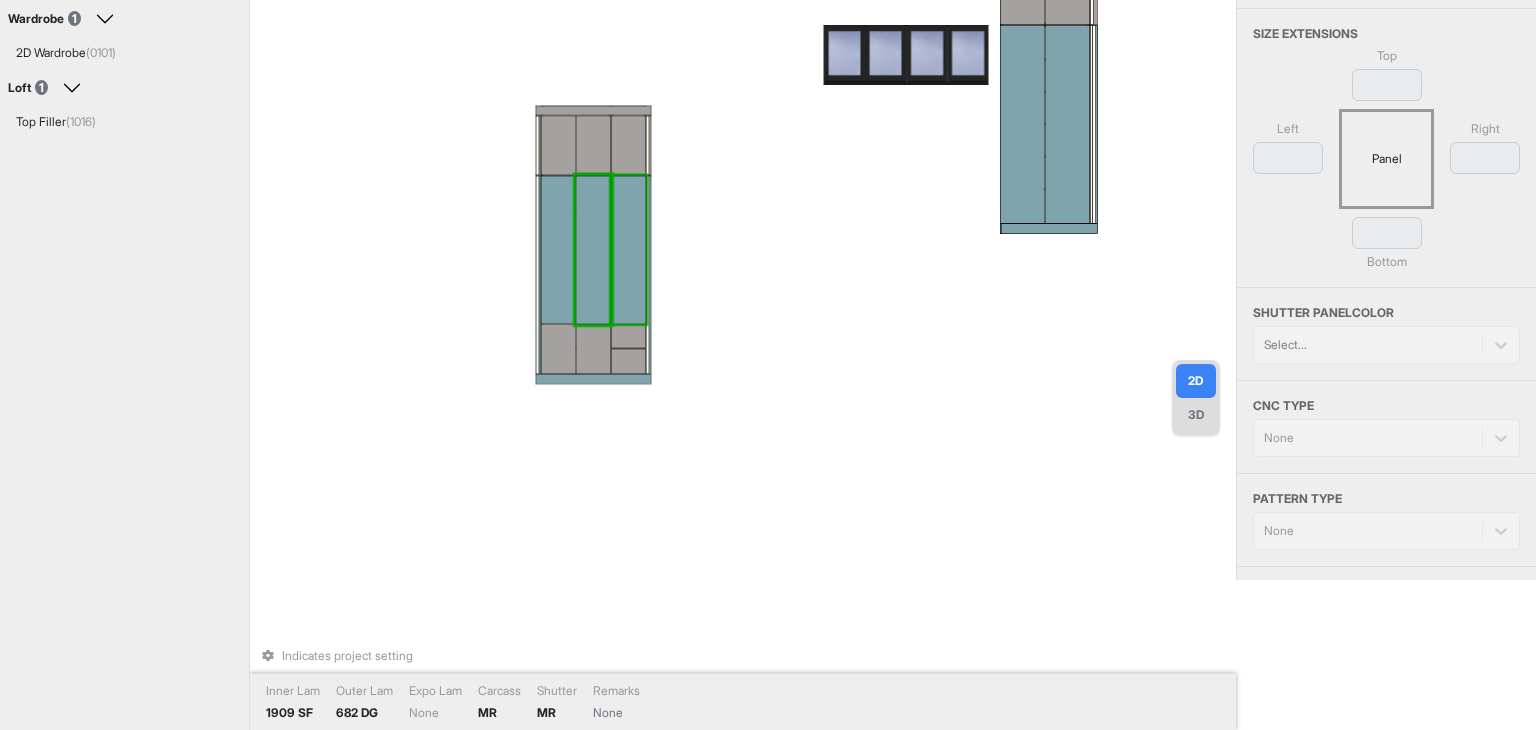 click at bounding box center (628, 249) 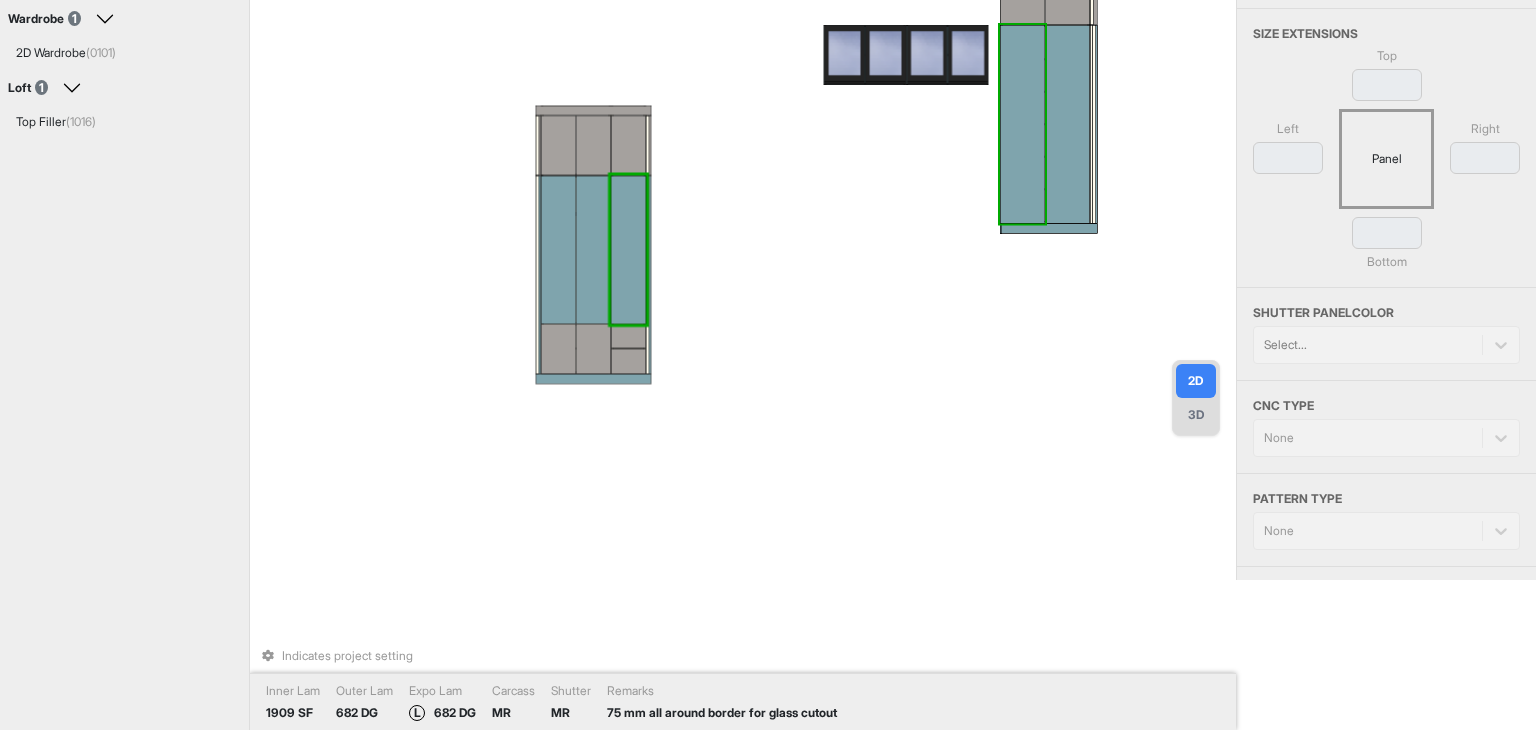 click at bounding box center (1022, 124) 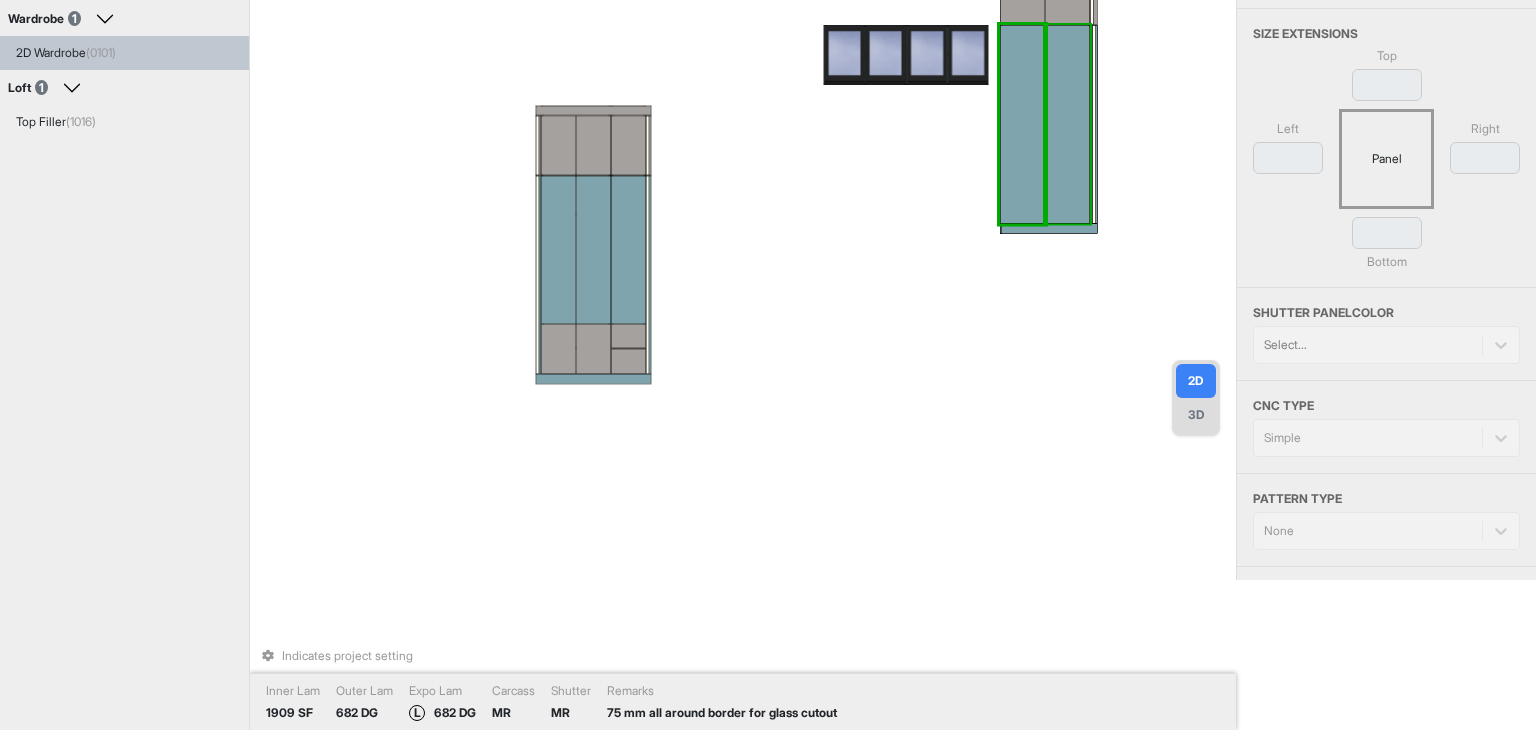 click at bounding box center (1067, 124) 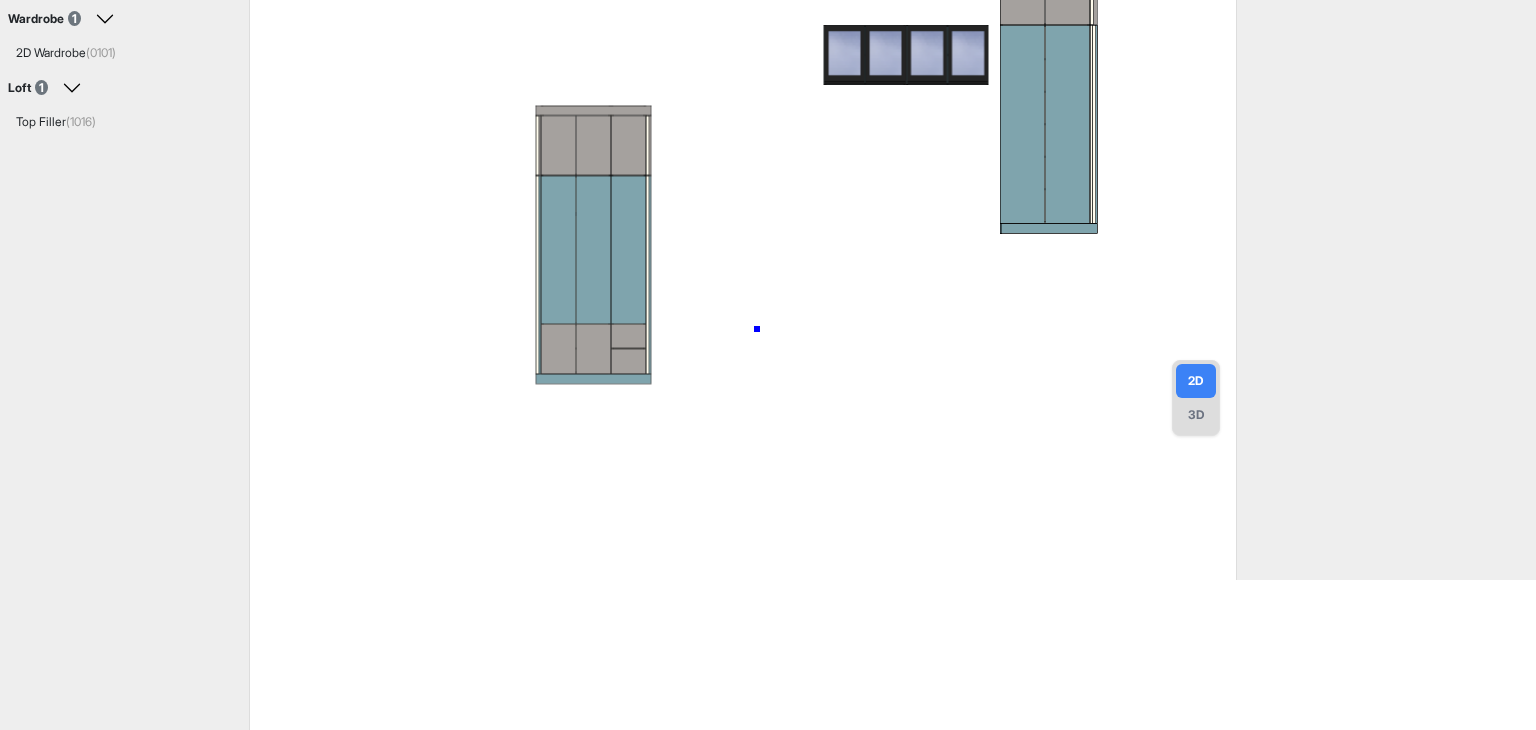 click at bounding box center [743, 215] 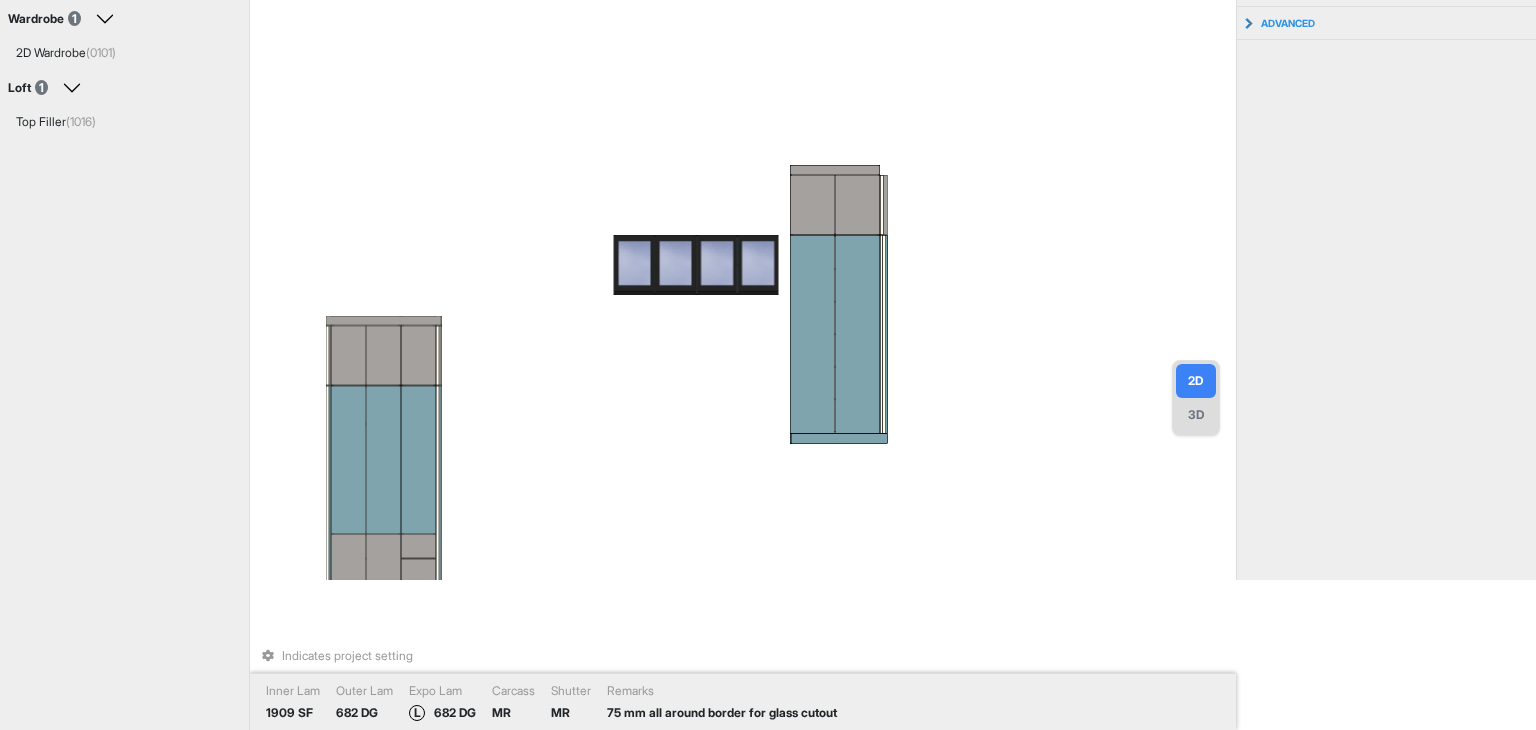 click on "Indicates project setting Inner Lam [NUMBER] SF Outer Lam [NUMBER] DG Expo Lam L [NUMBER] DG Carcass MR Shutter MR Remarks [NUMBER] mm all around border for glass cutout" at bounding box center (743, 215) 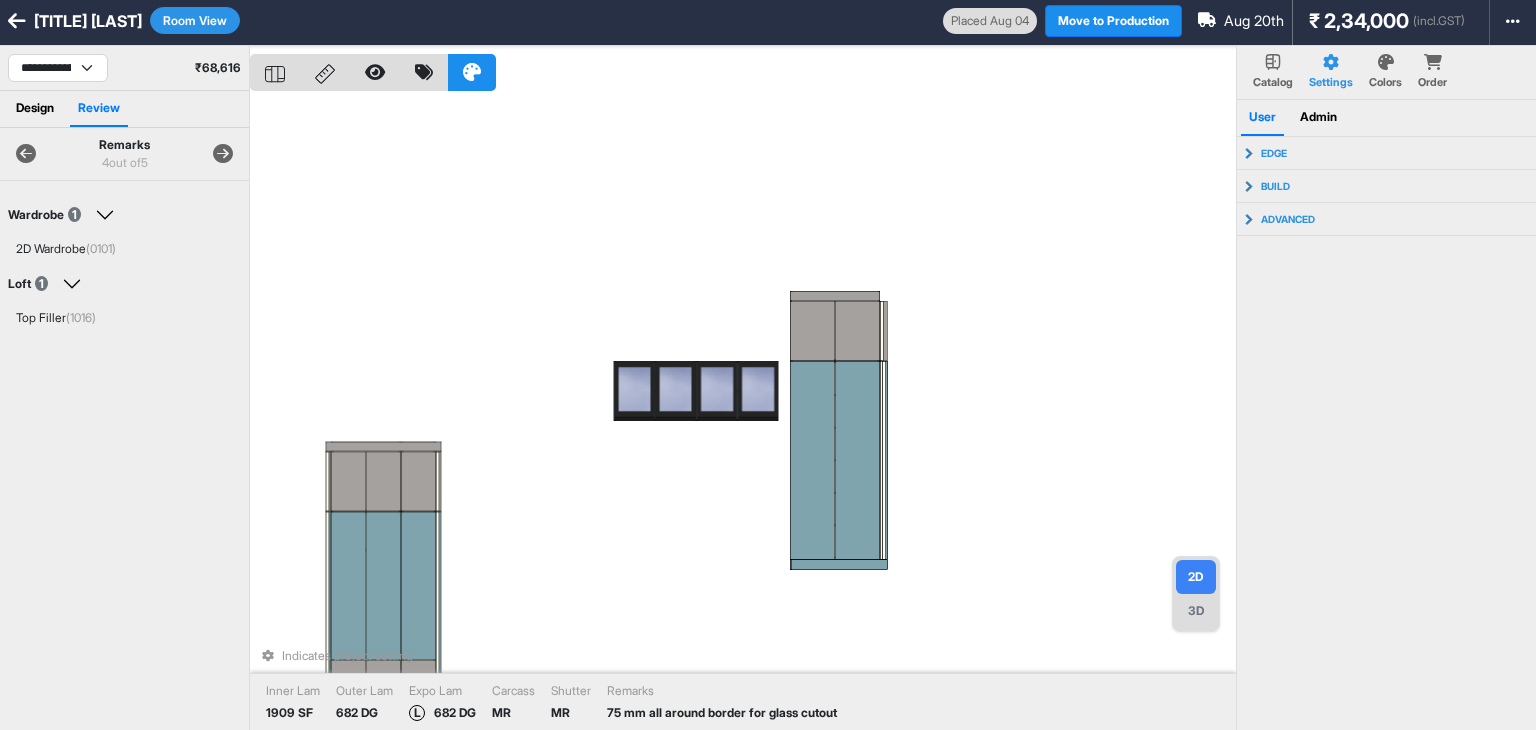 scroll, scrollTop: 0, scrollLeft: 0, axis: both 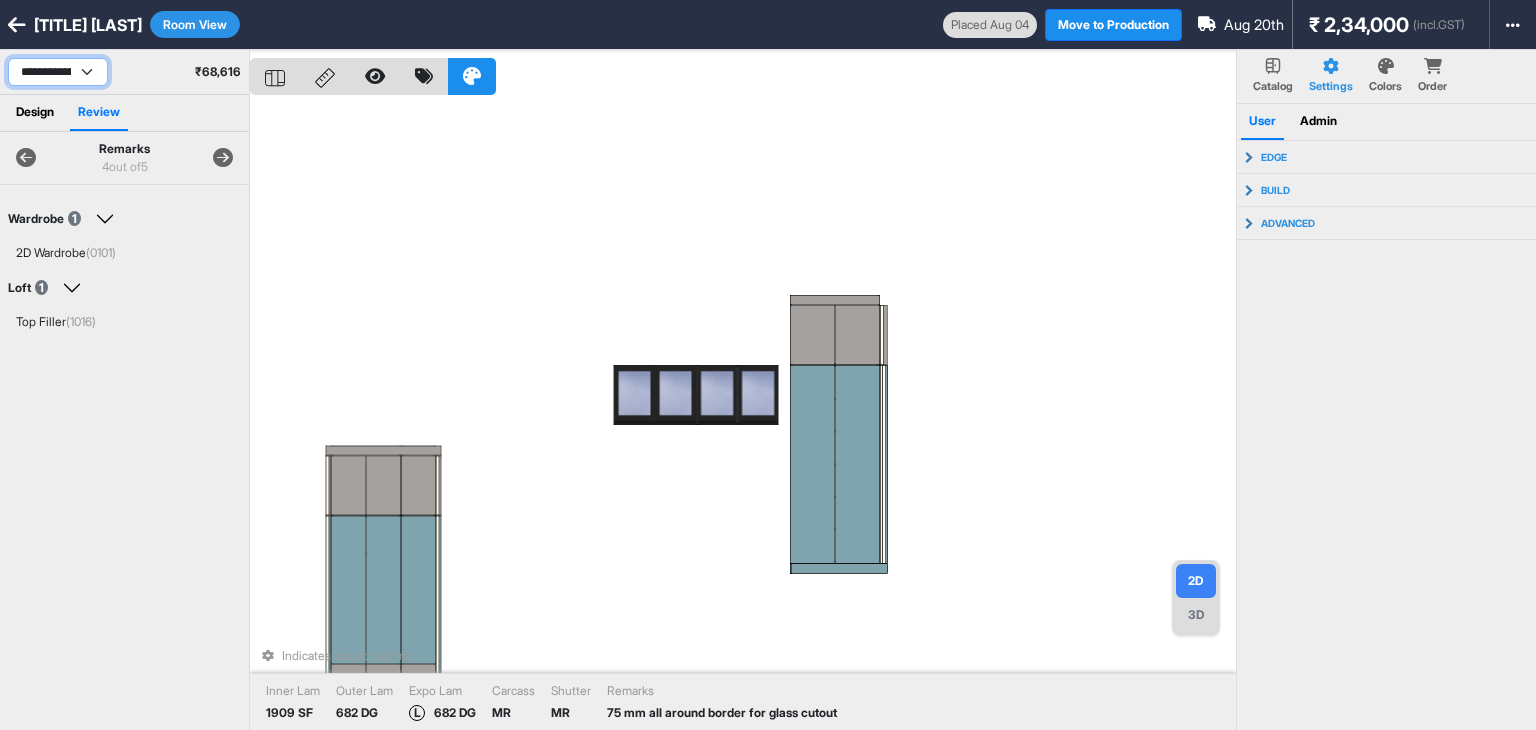 click on "**********" at bounding box center [58, 72] 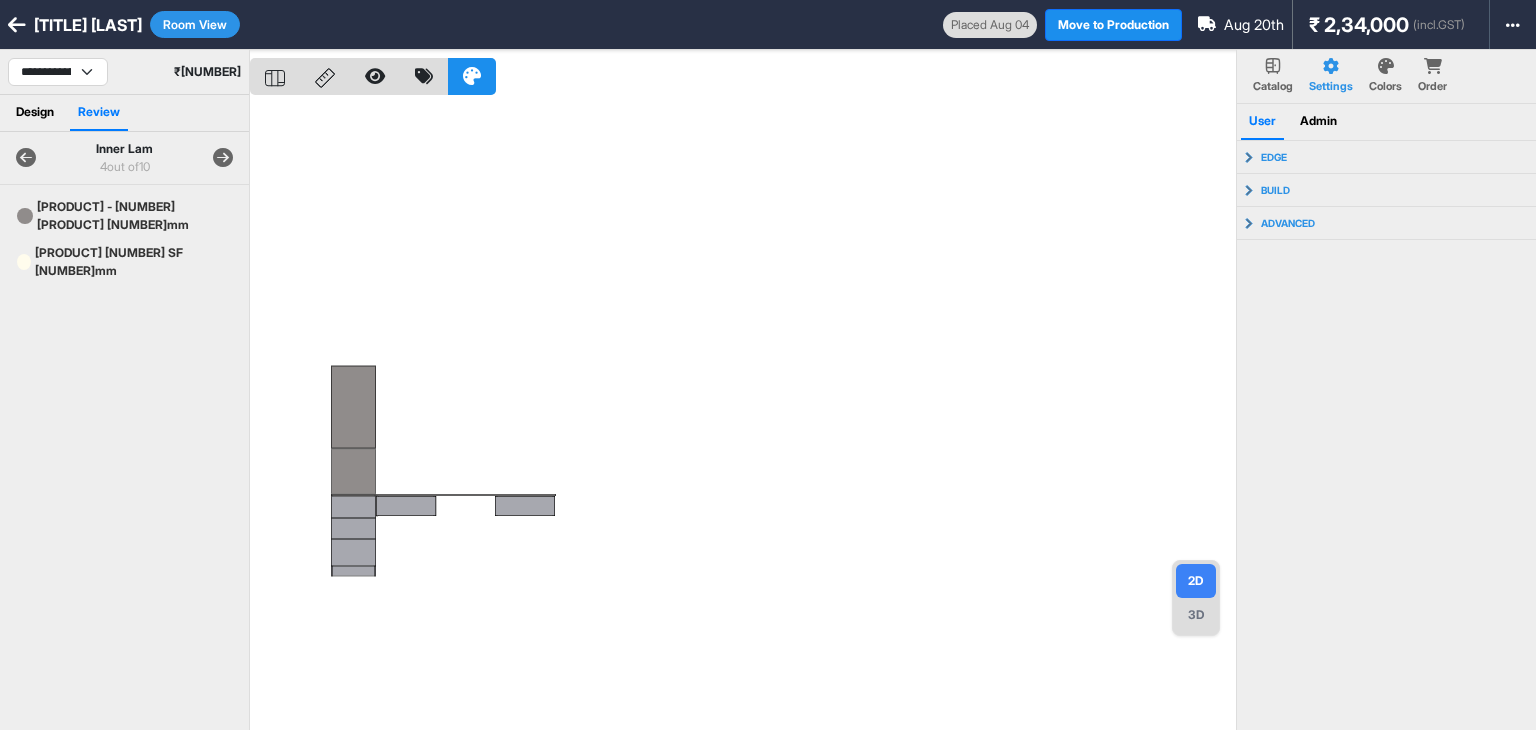 click on "Design" at bounding box center [35, 113] 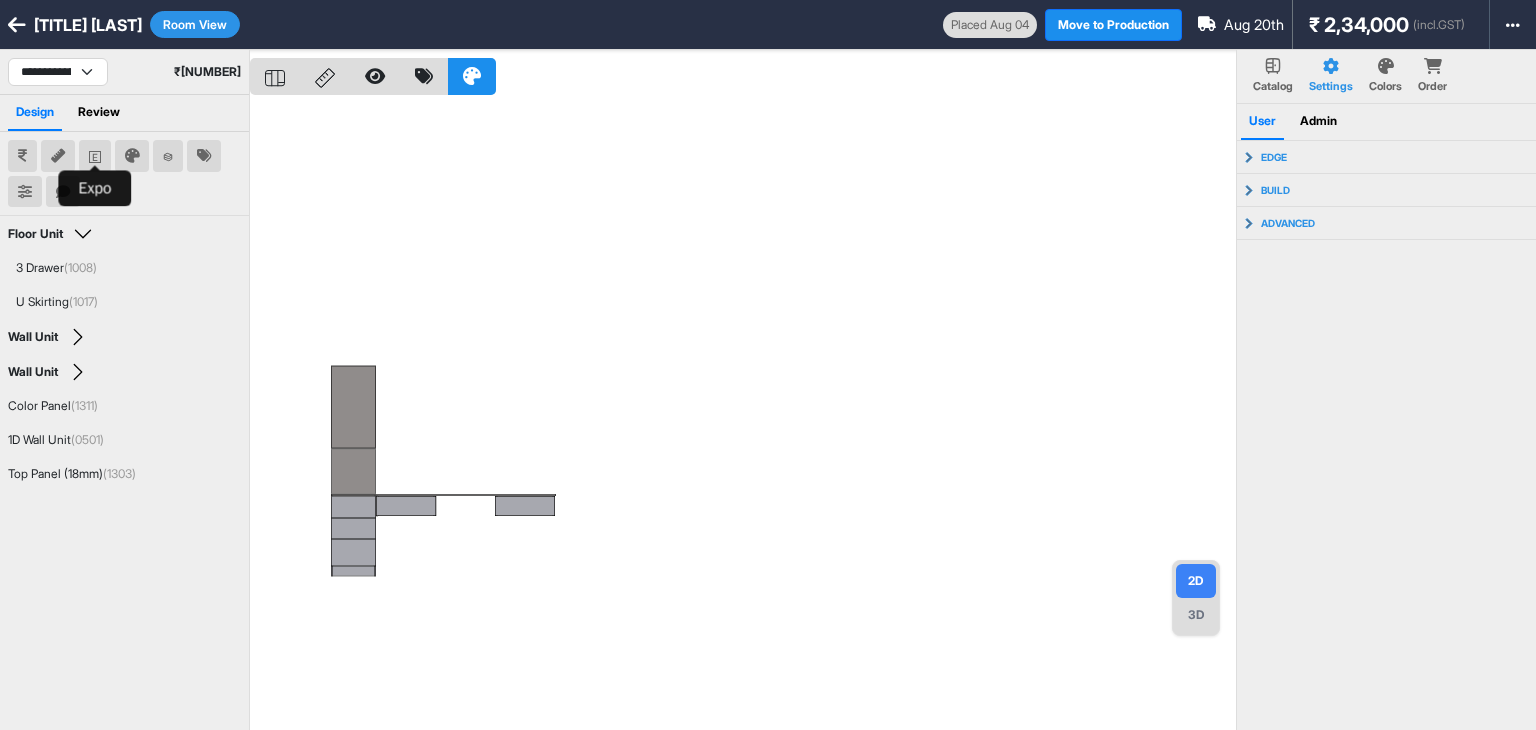 click at bounding box center [95, 156] 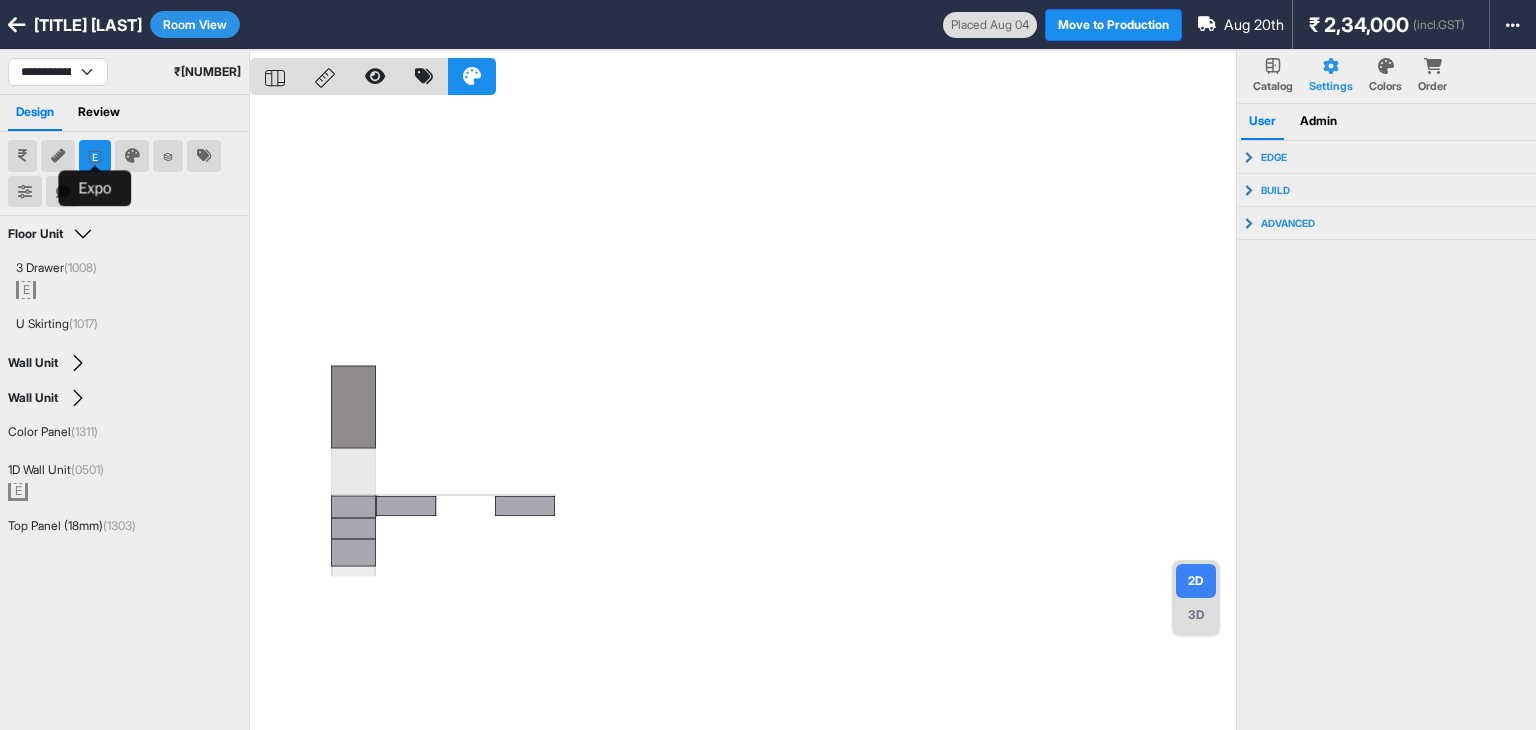 click at bounding box center (95, 156) 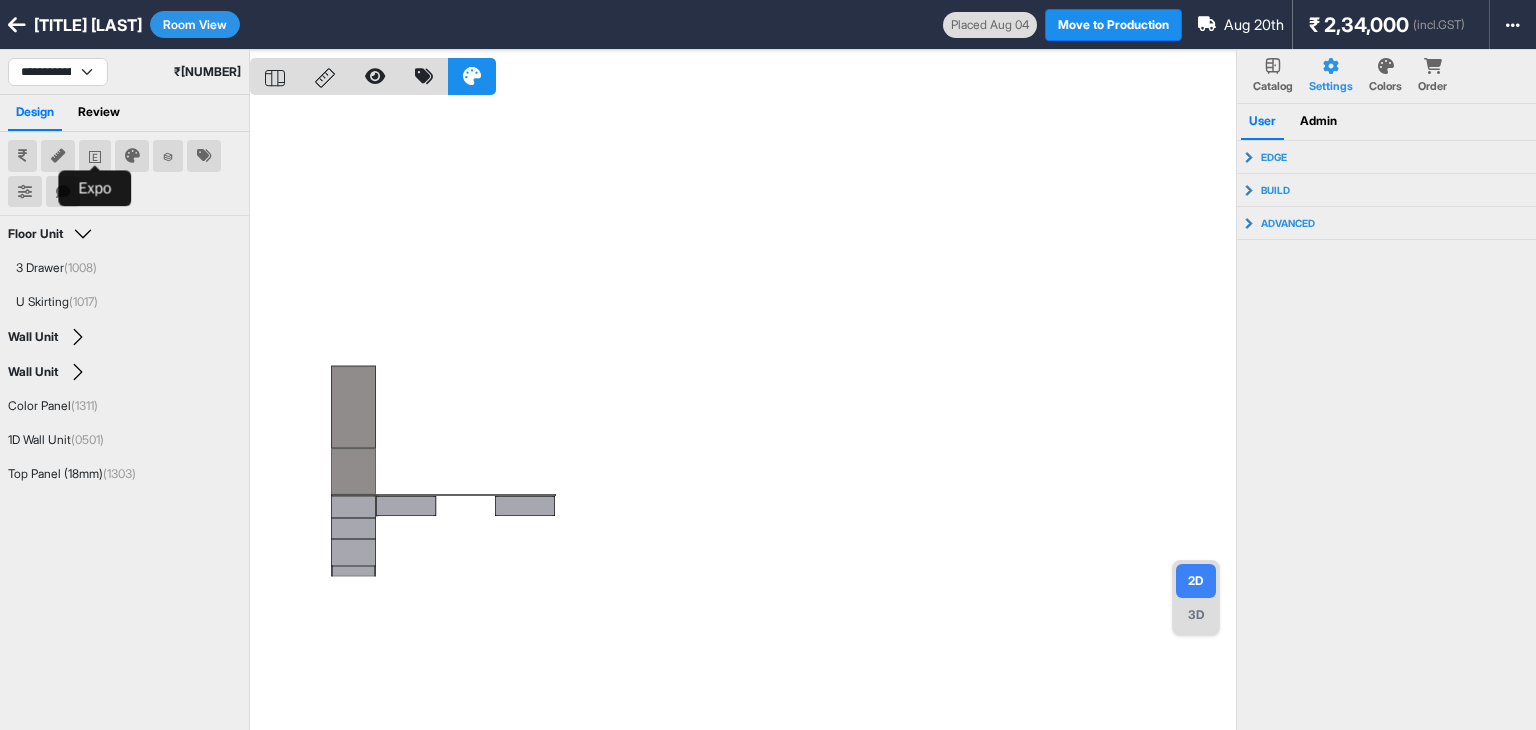 click at bounding box center [95, 156] 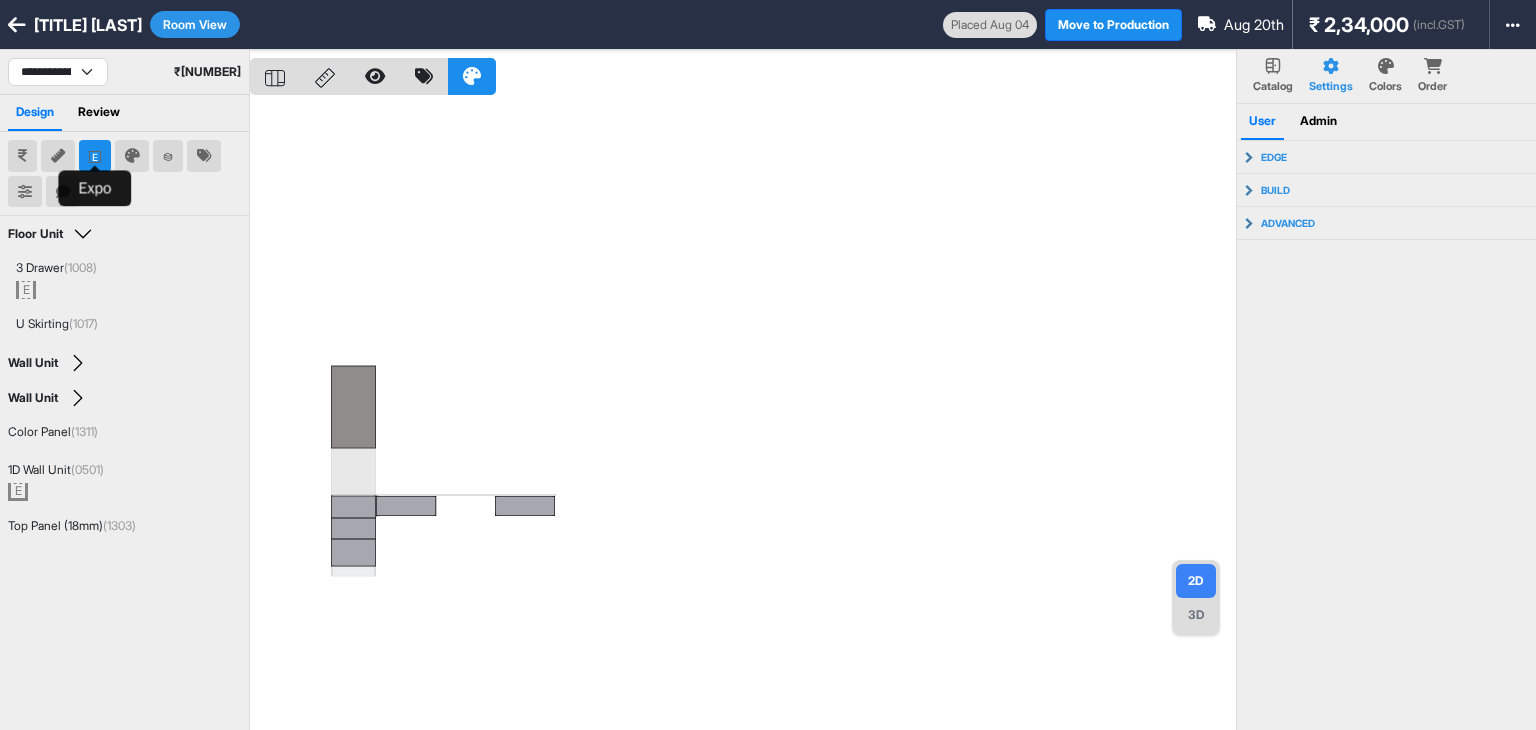 click at bounding box center [95, 156] 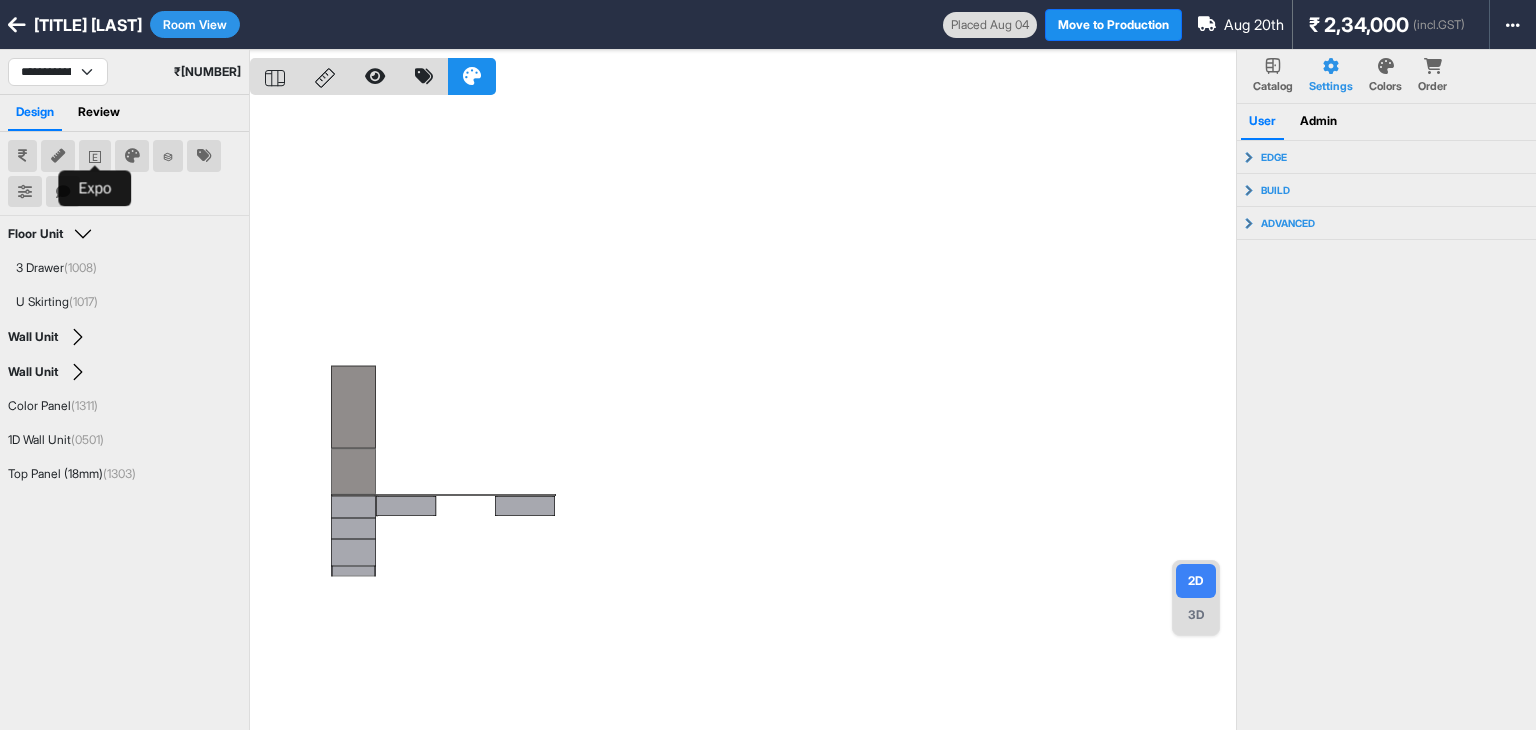 click at bounding box center [743, 415] 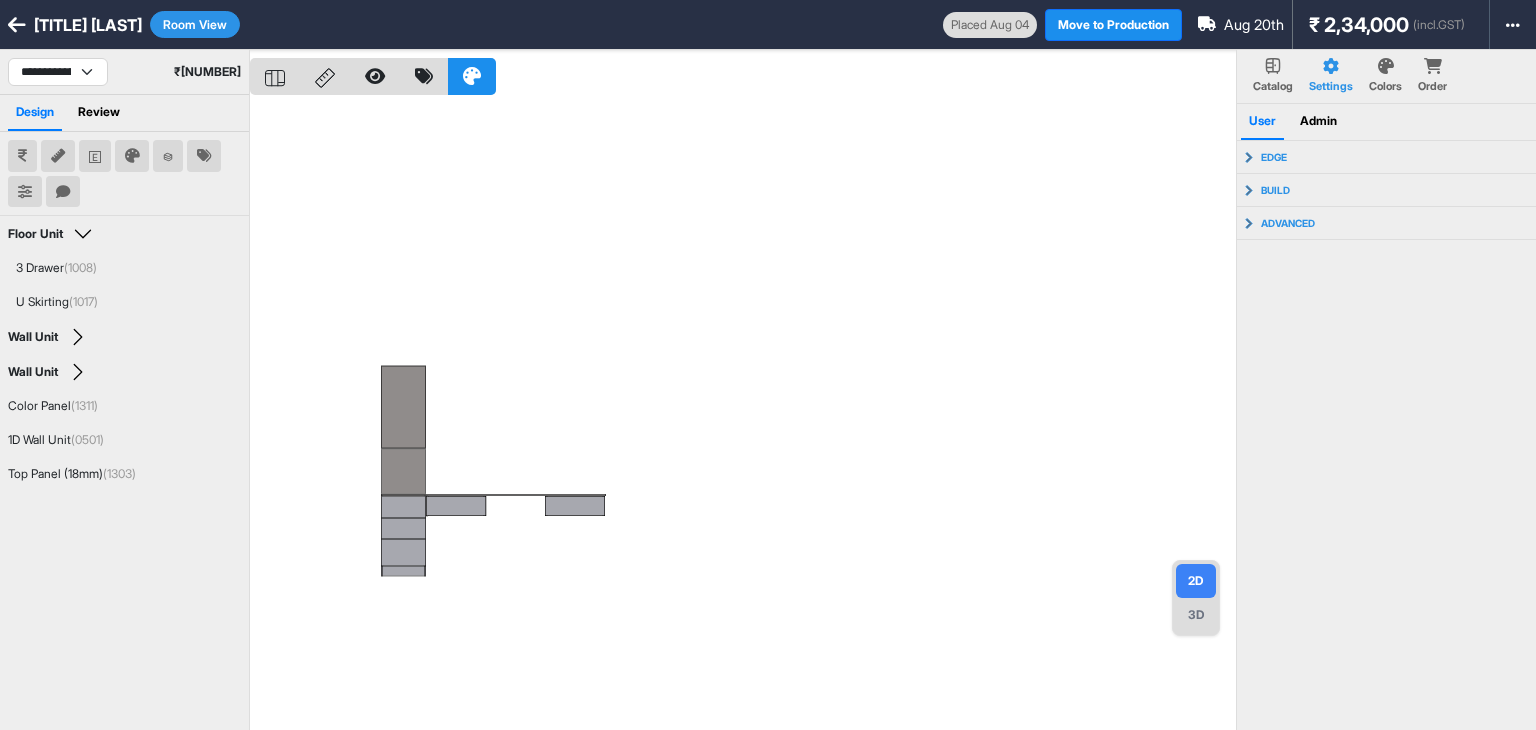 click at bounding box center (743, 415) 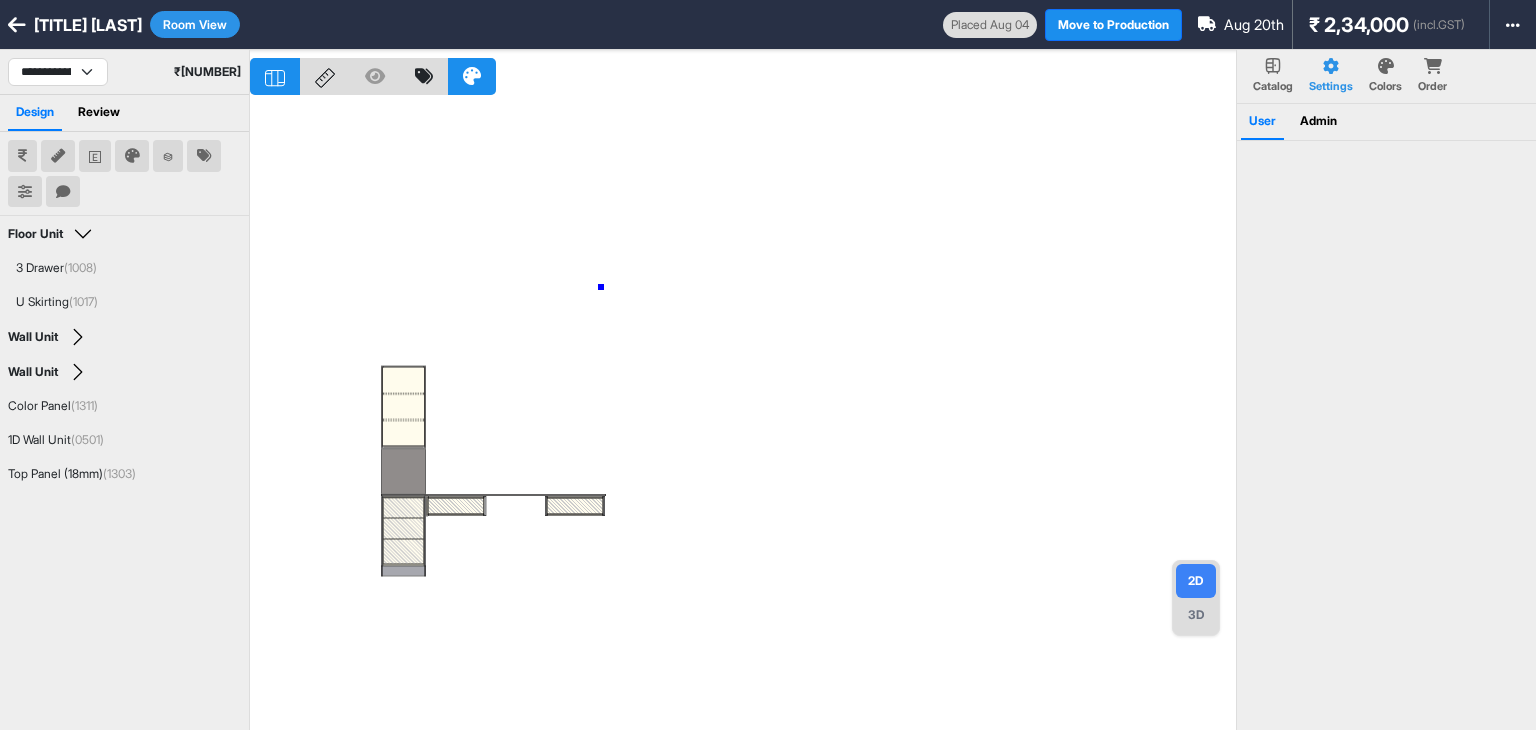 click at bounding box center (743, 415) 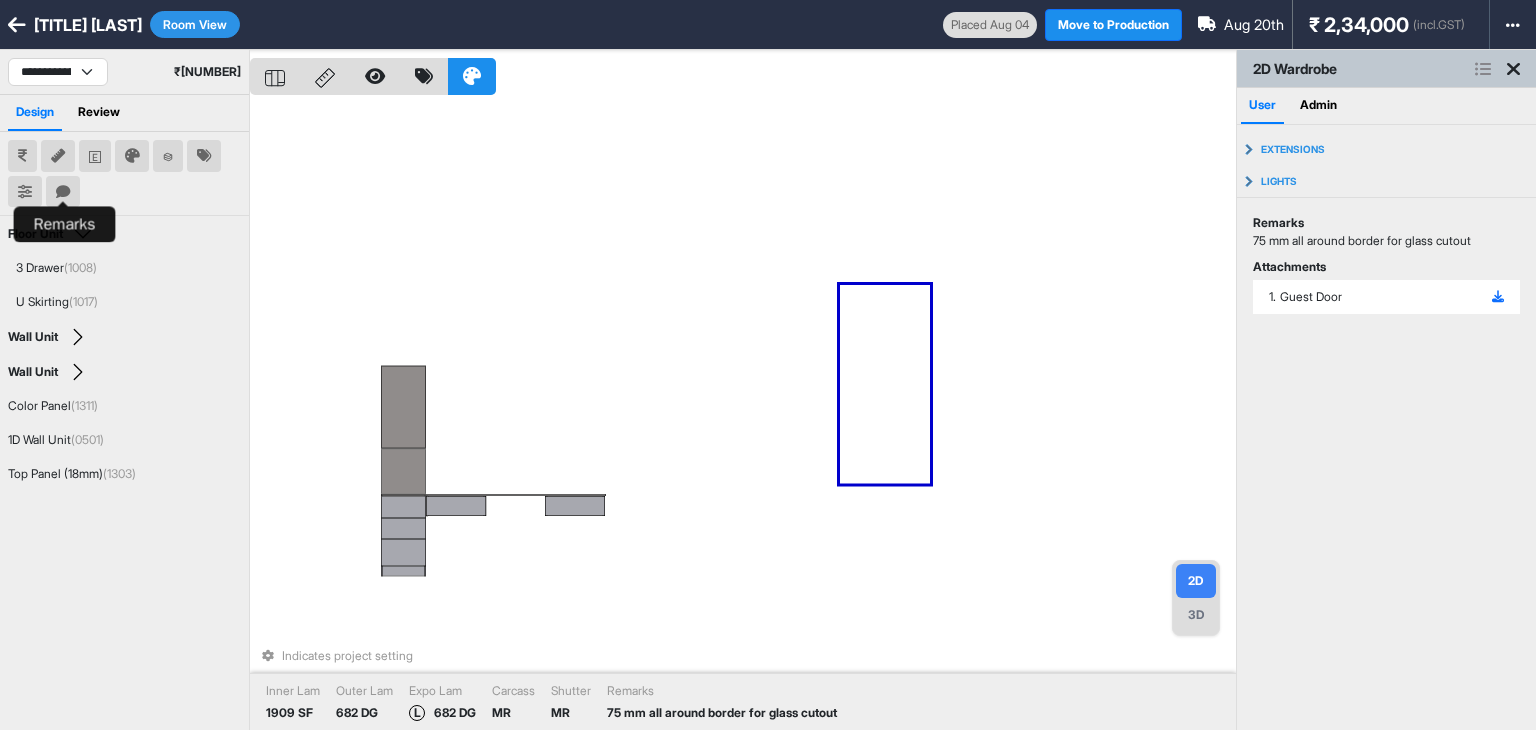 click at bounding box center (63, 192) 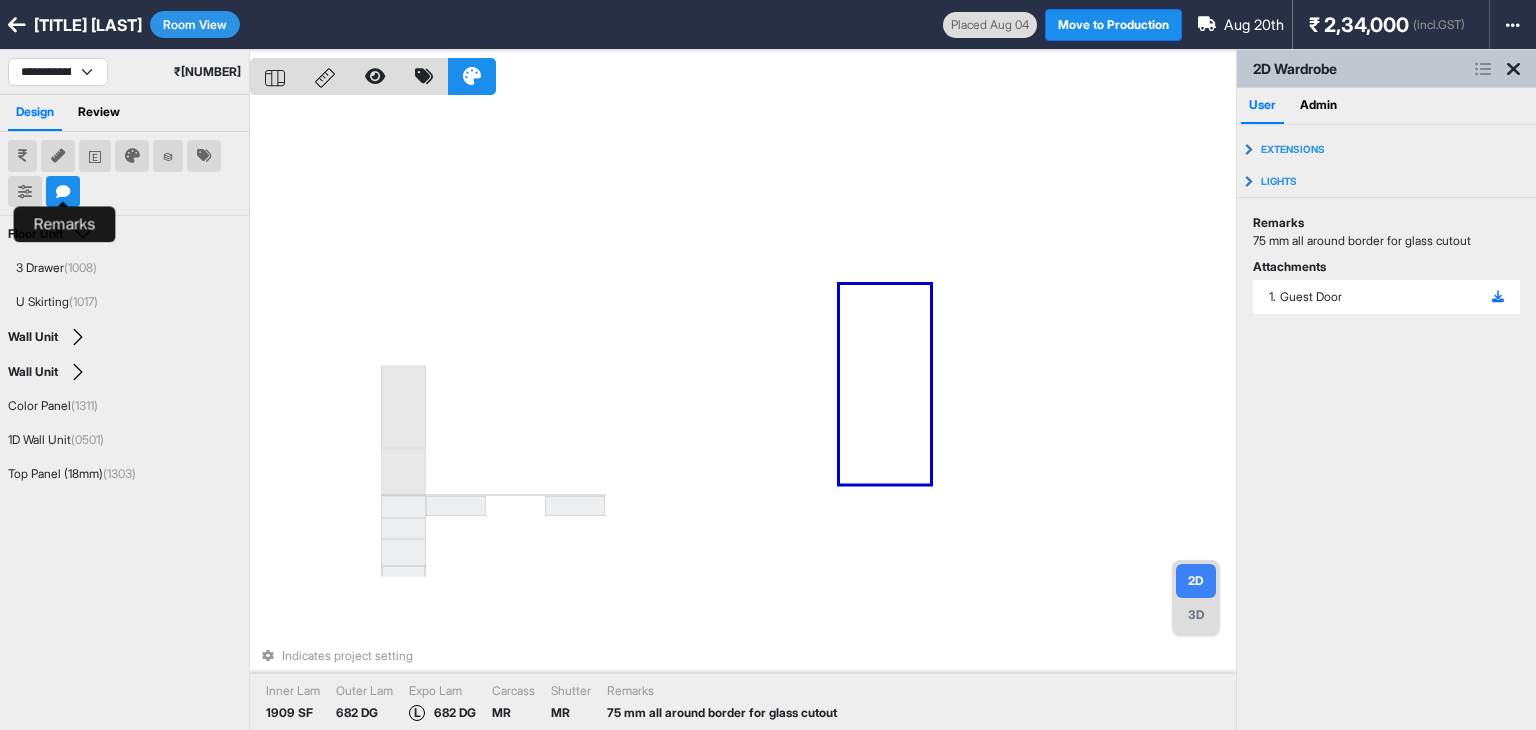 click at bounding box center (63, 192) 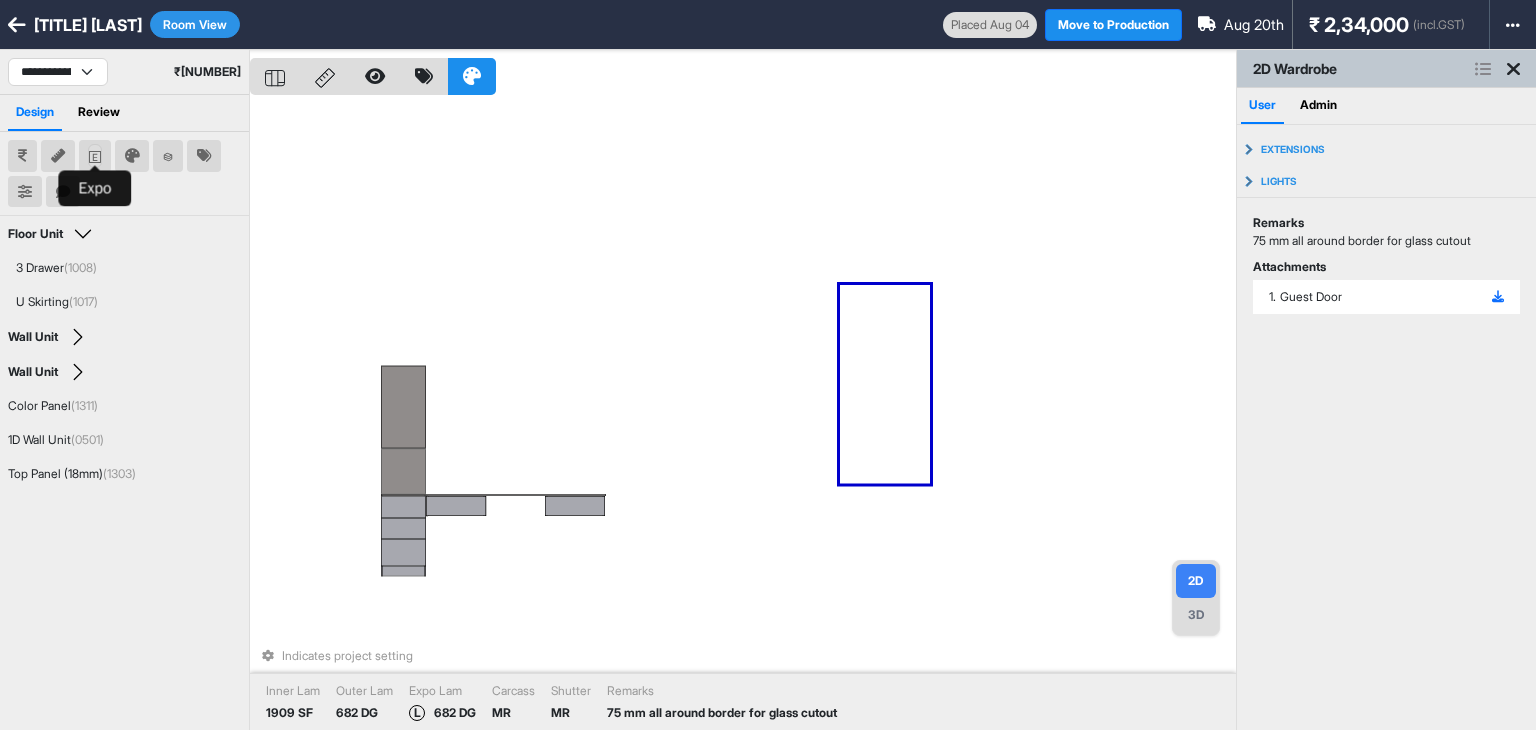 click 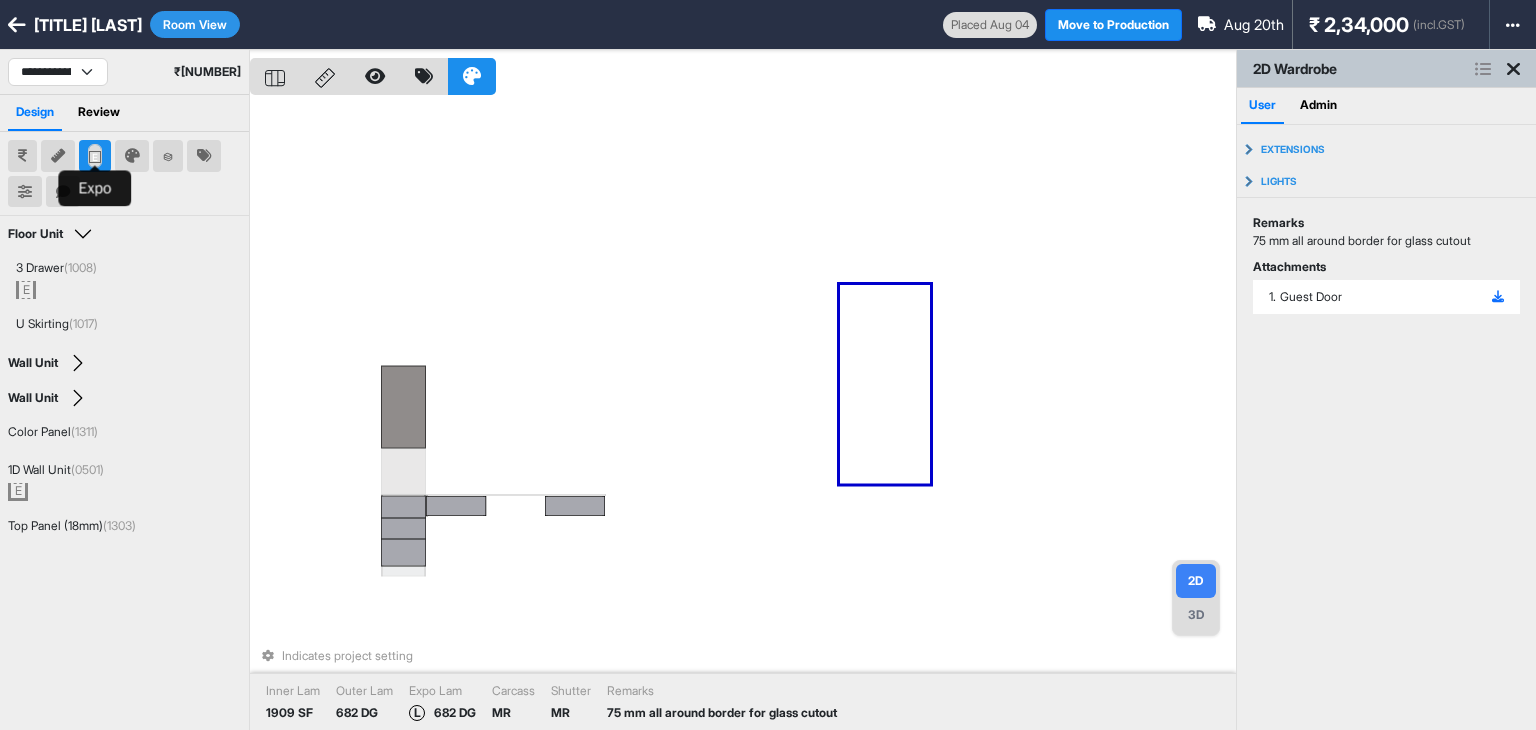 click 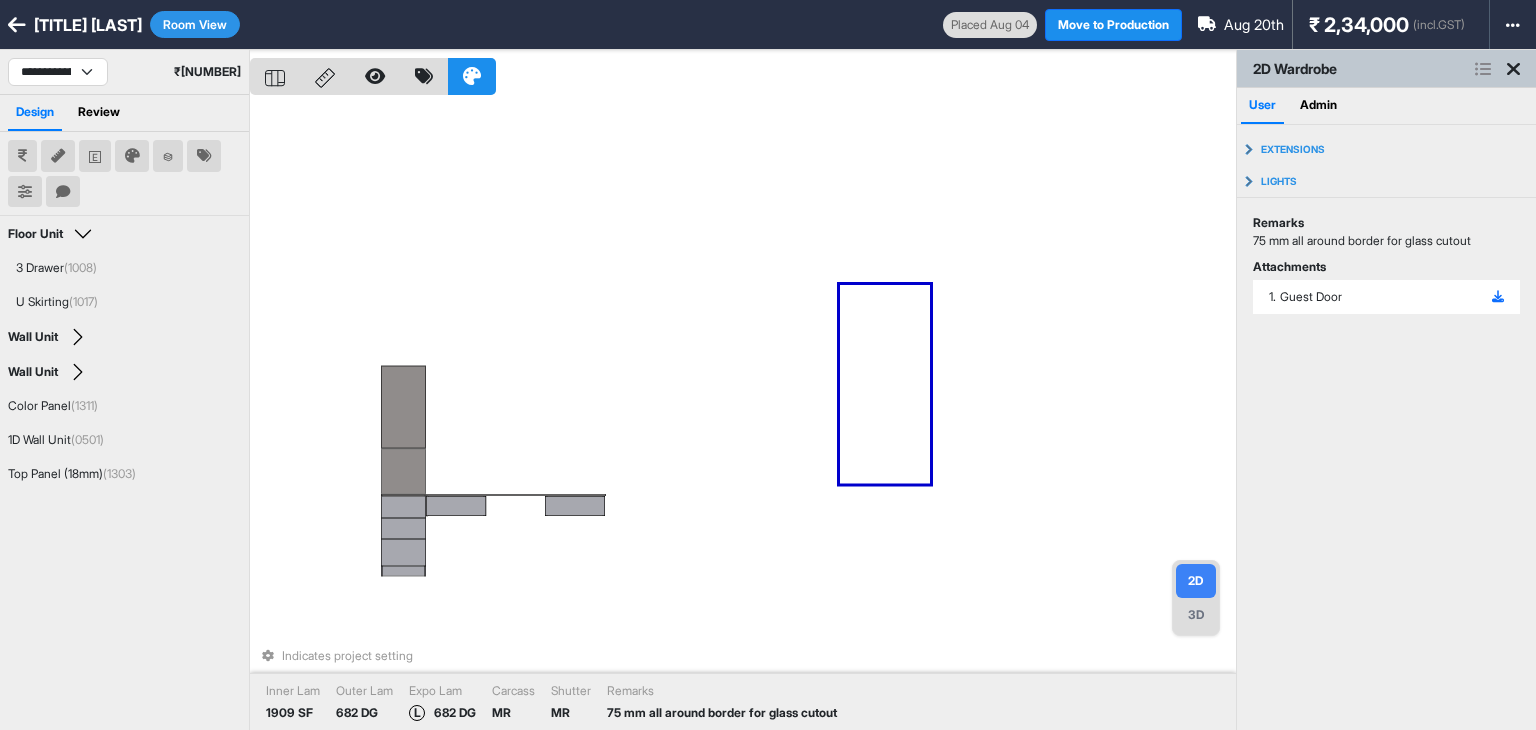 click on "Indicates project setting Inner Lam [NUMBER] SF Outer Lam [NUMBER] DG Expo Lam L [NUMBER] DG Carcass MR Shutter MR Remarks [NUMBER] mm all around border for glass cutout" at bounding box center (743, 415) 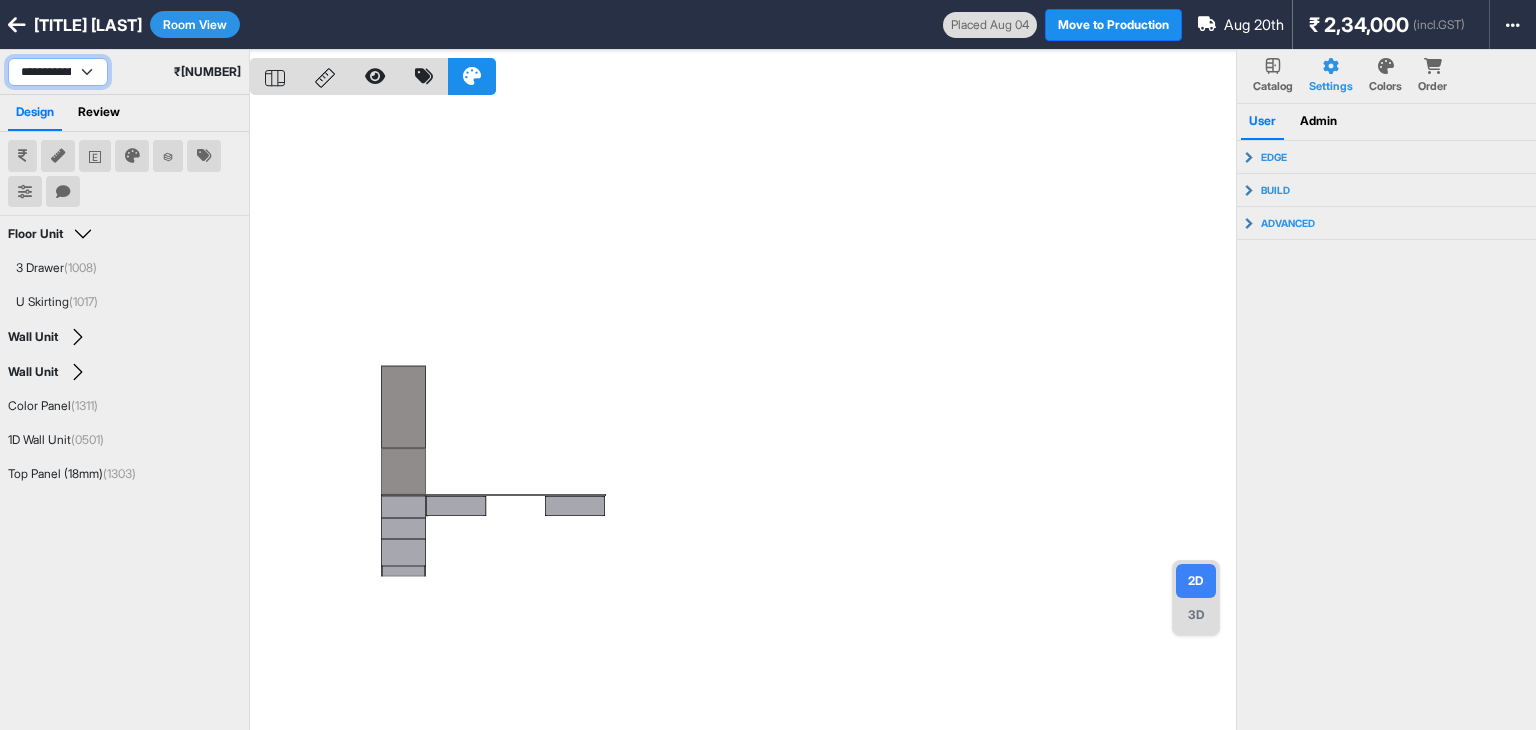 click on "**********" at bounding box center [58, 72] 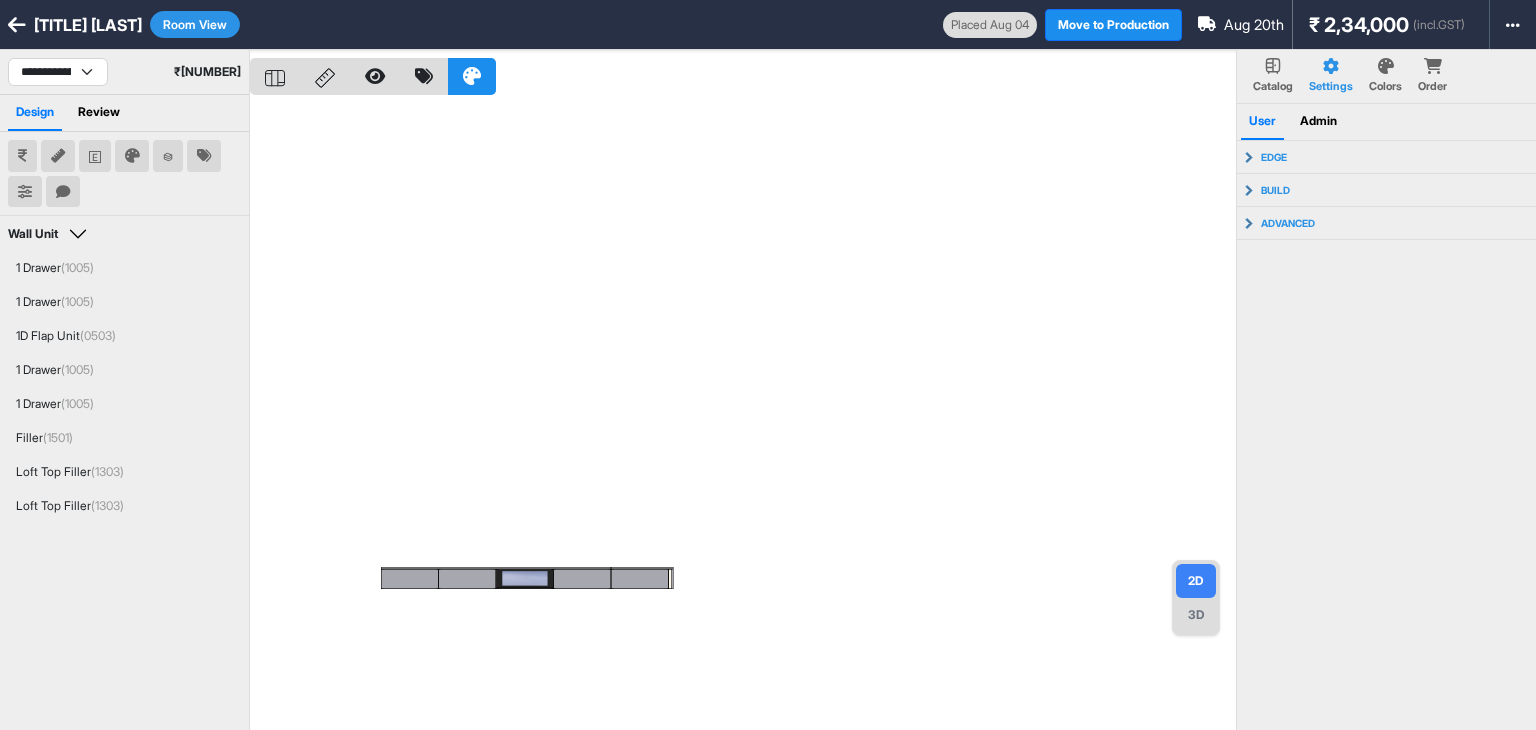 click on "3D" at bounding box center [1196, 615] 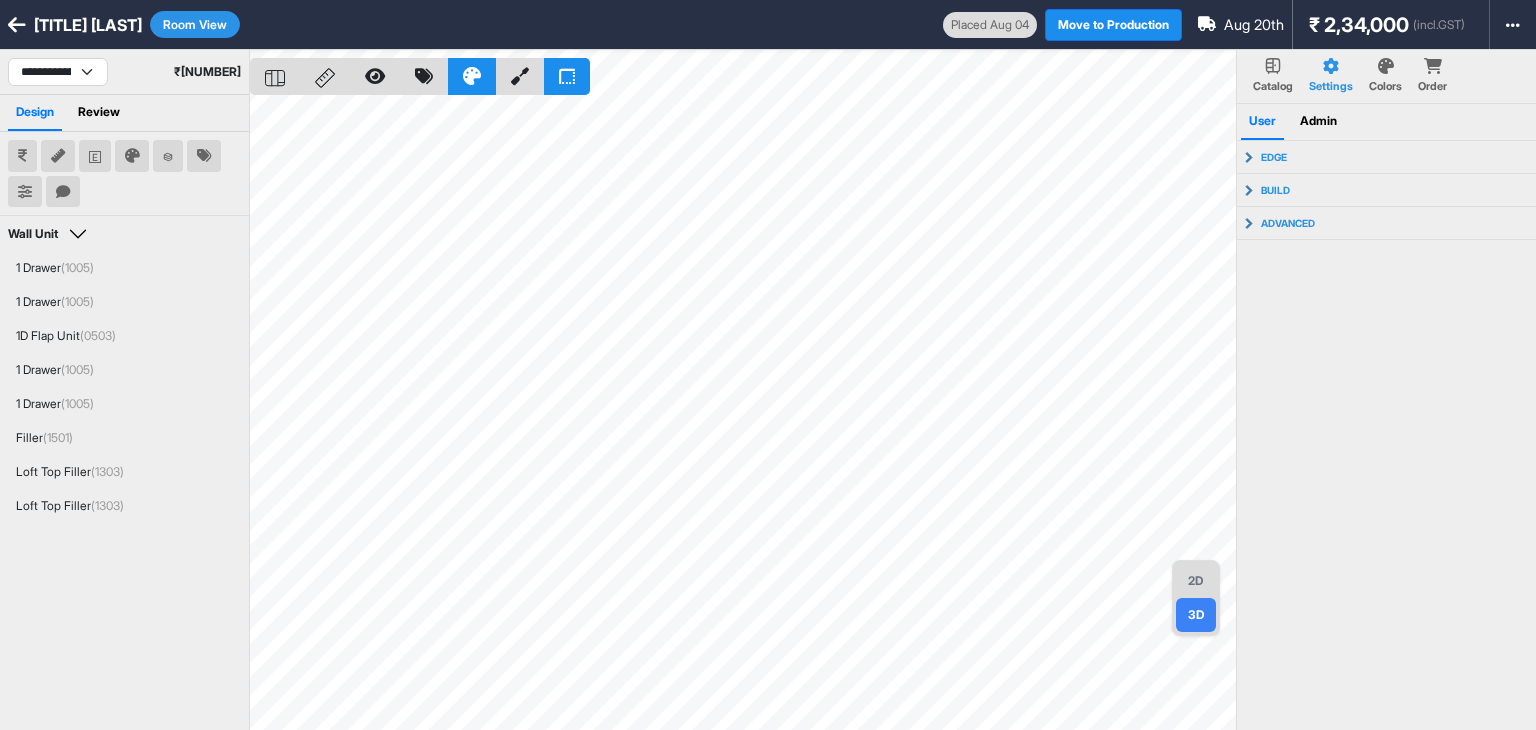 click on "2D" at bounding box center (1196, 581) 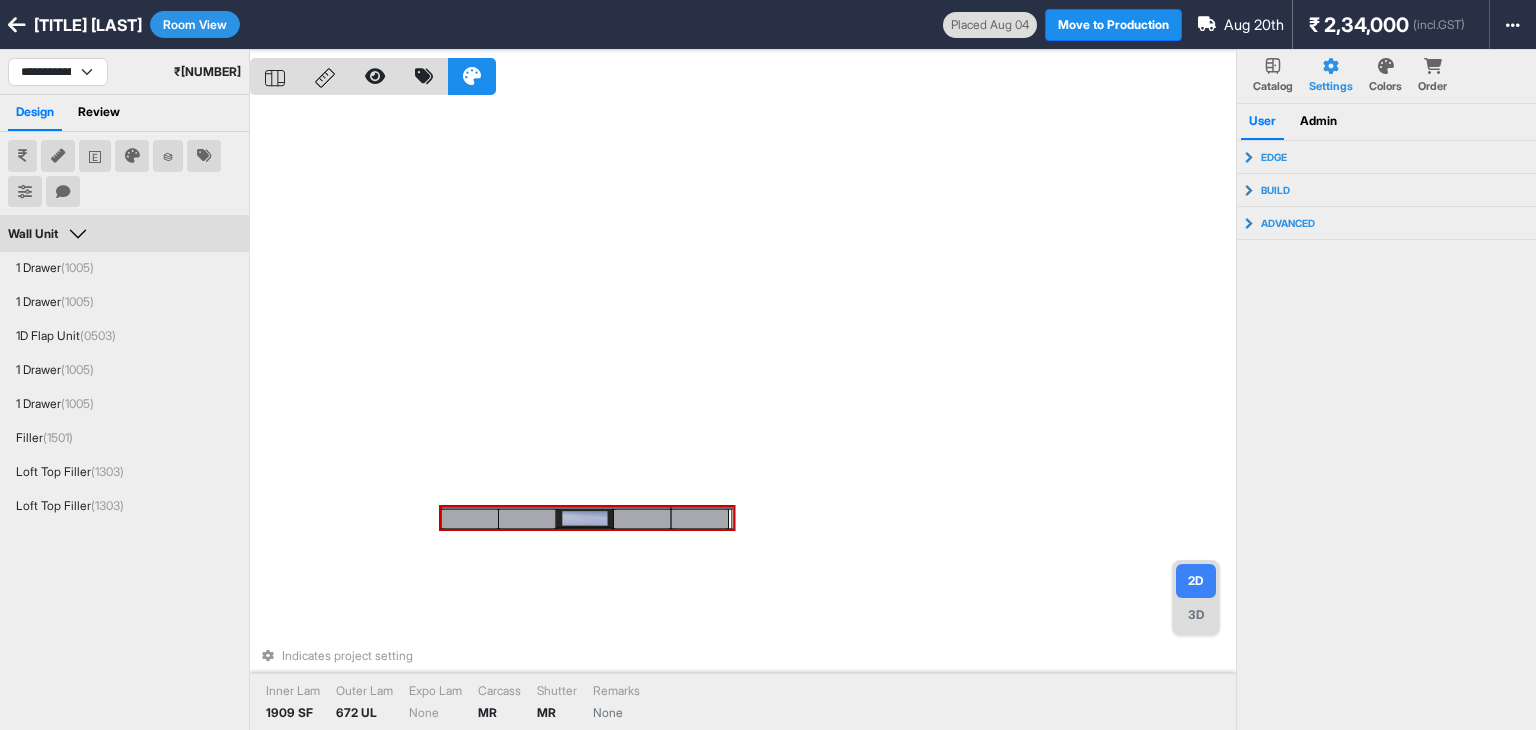 click at bounding box center (526, 519) 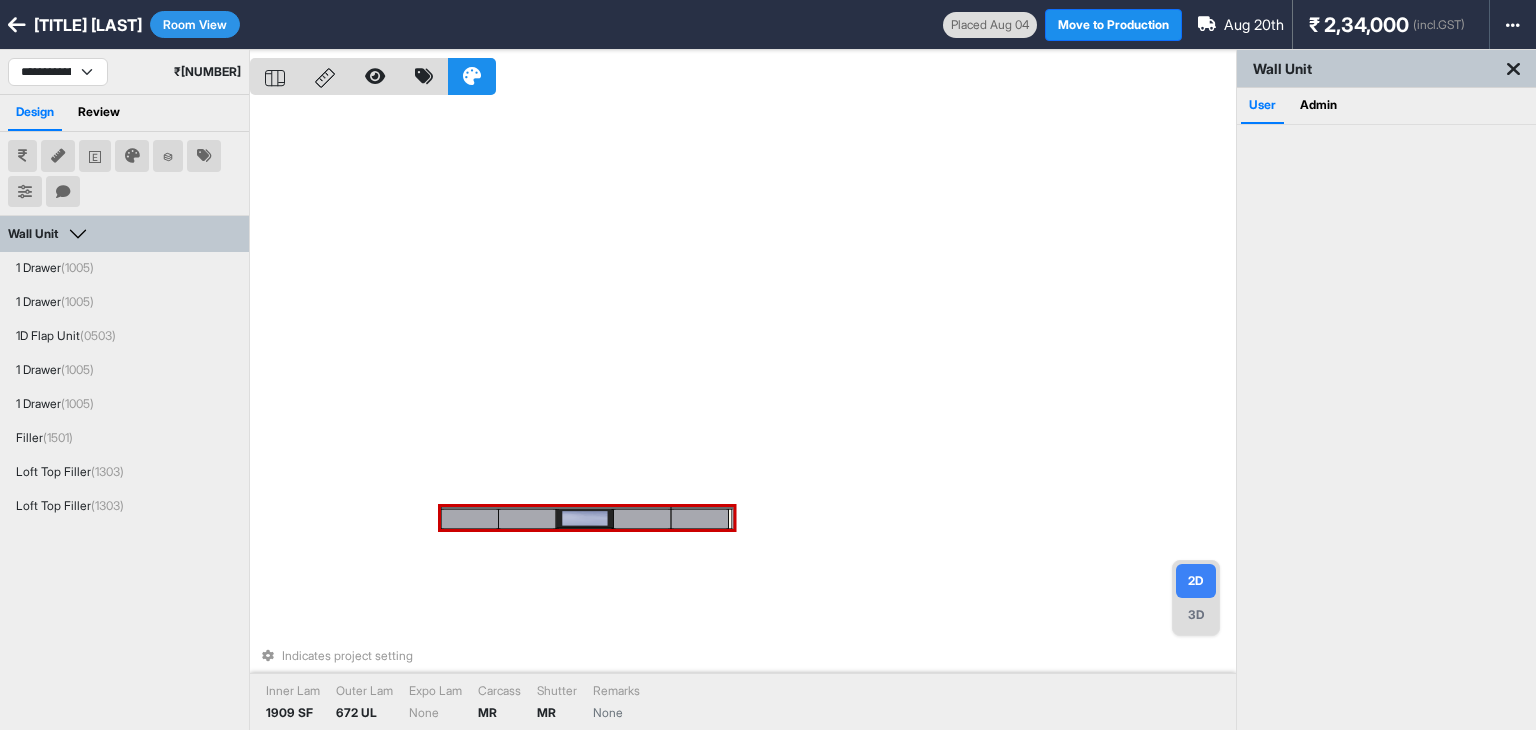 click at bounding box center (526, 519) 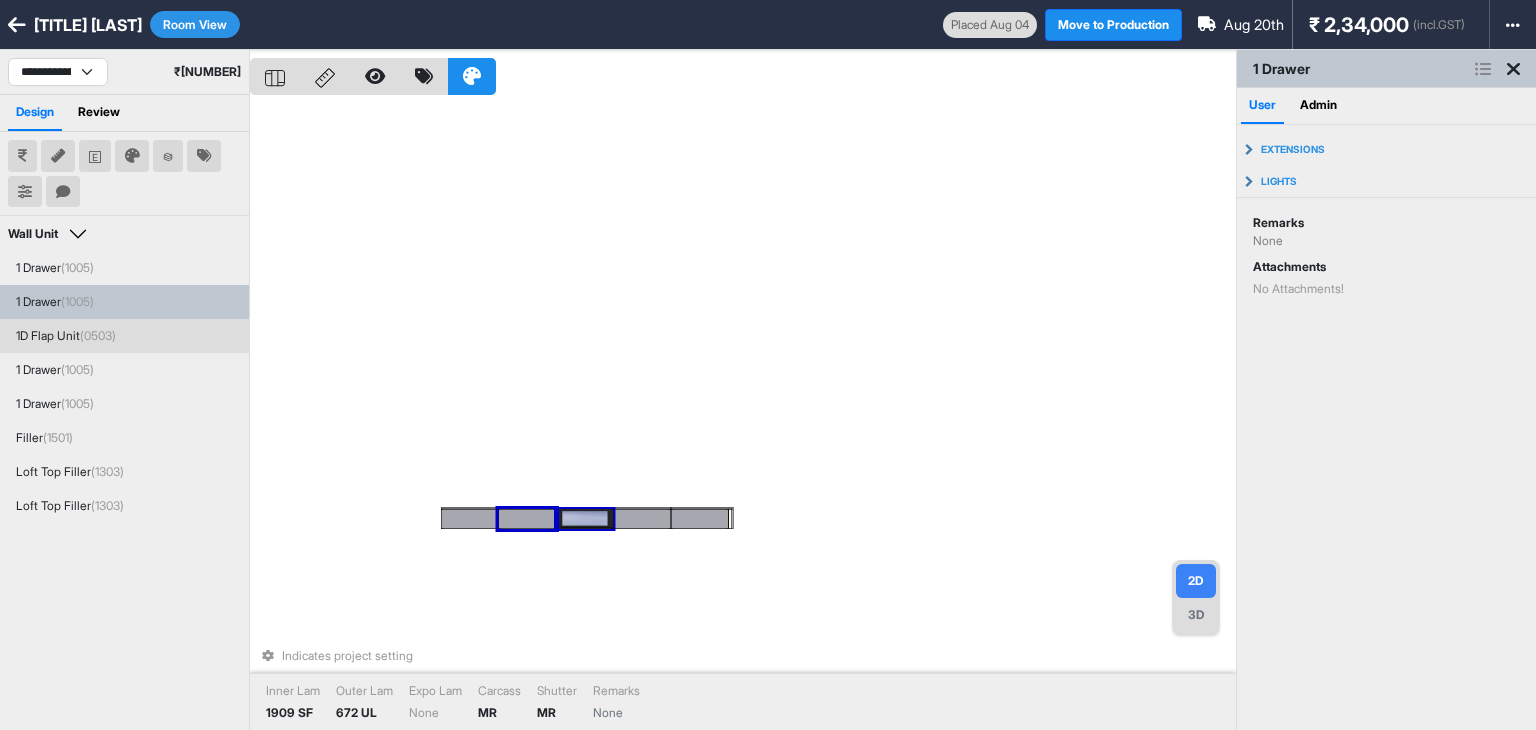 click at bounding box center [584, 519] 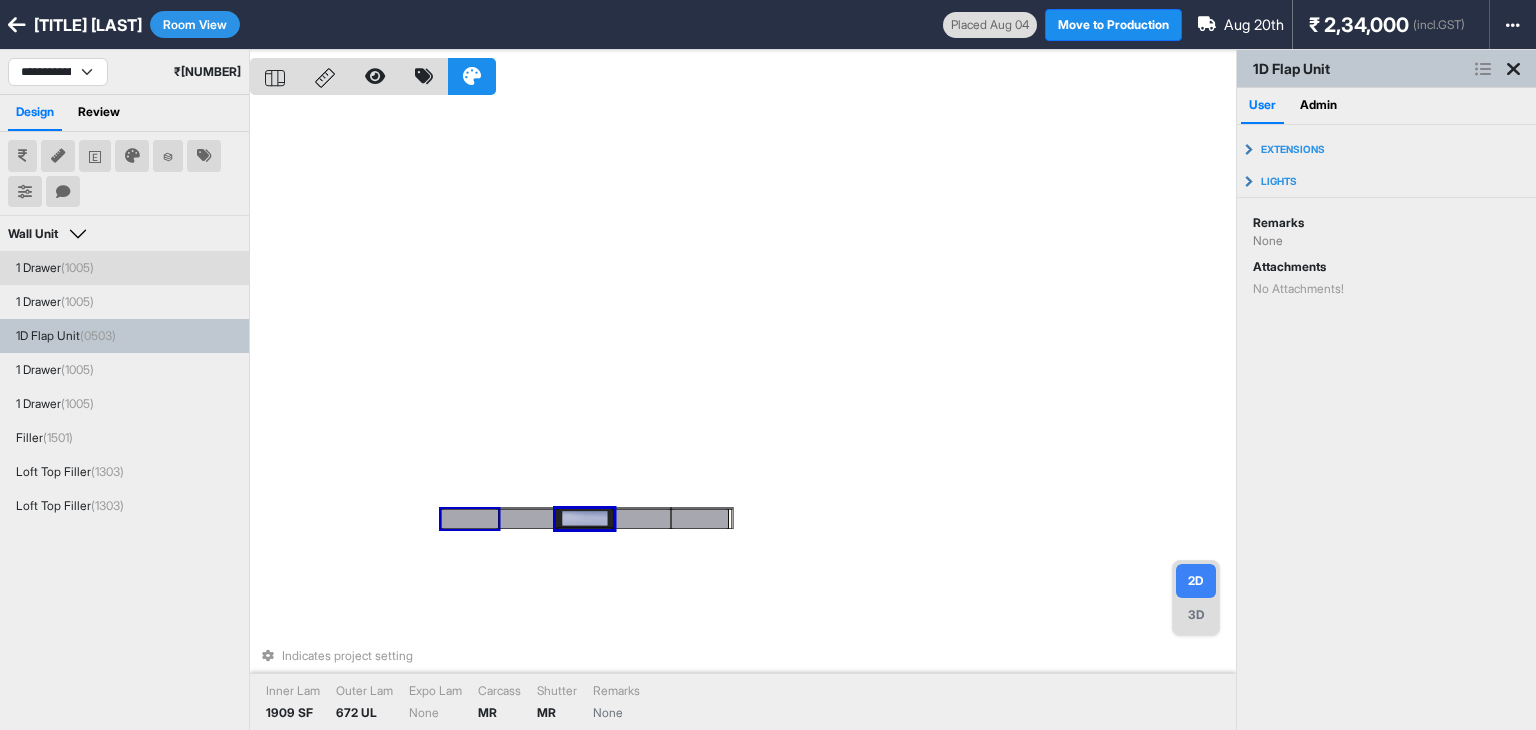 click at bounding box center (469, 519) 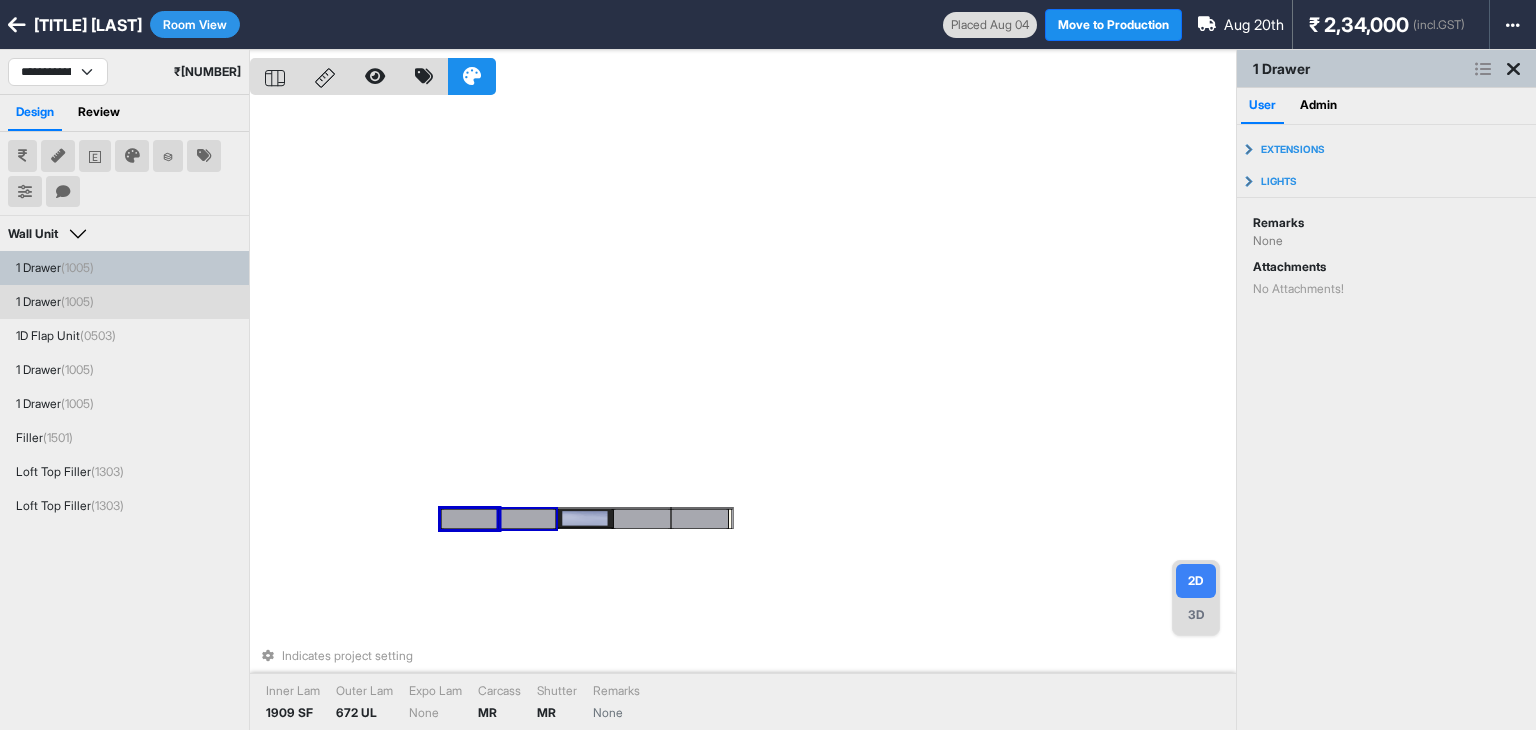 click at bounding box center (526, 519) 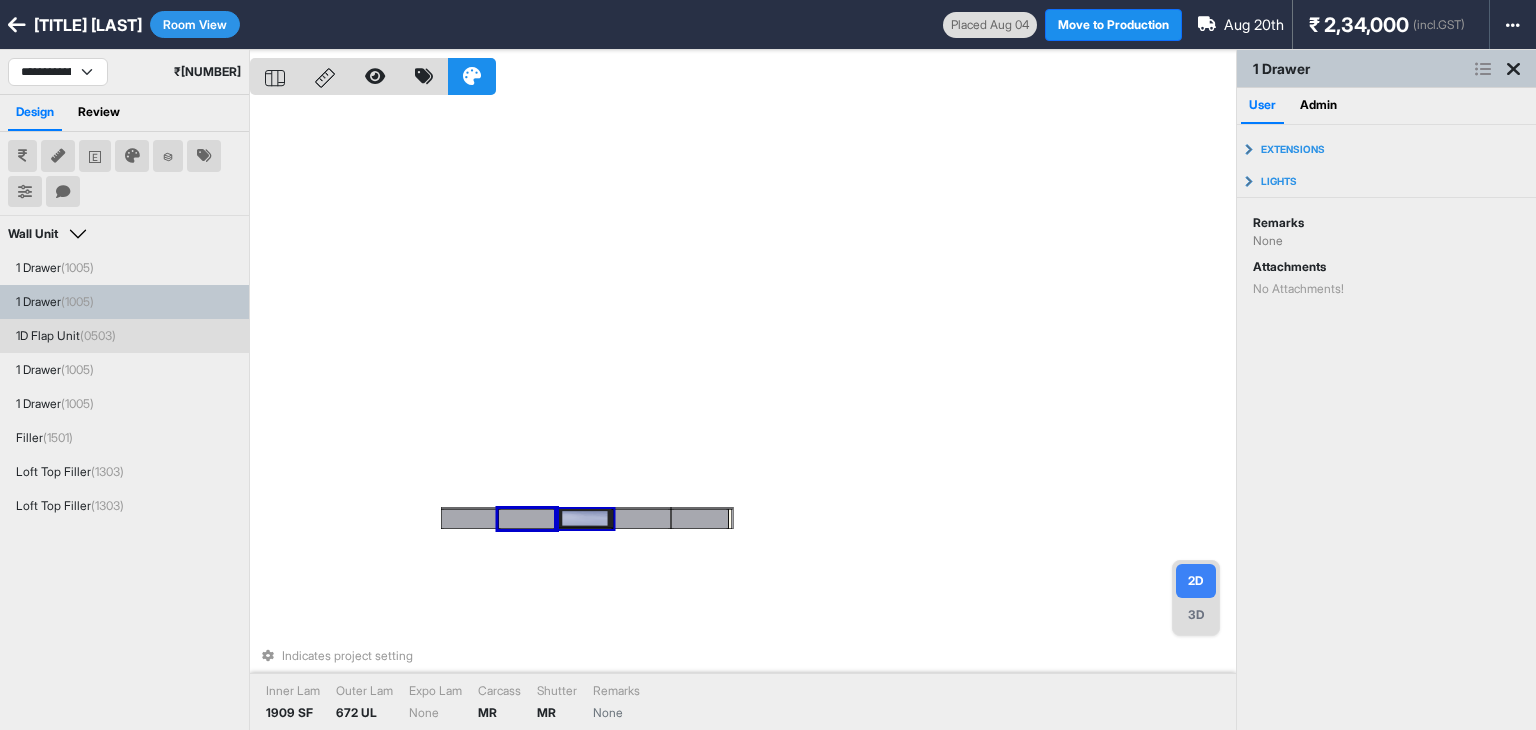 click at bounding box center (584, 519) 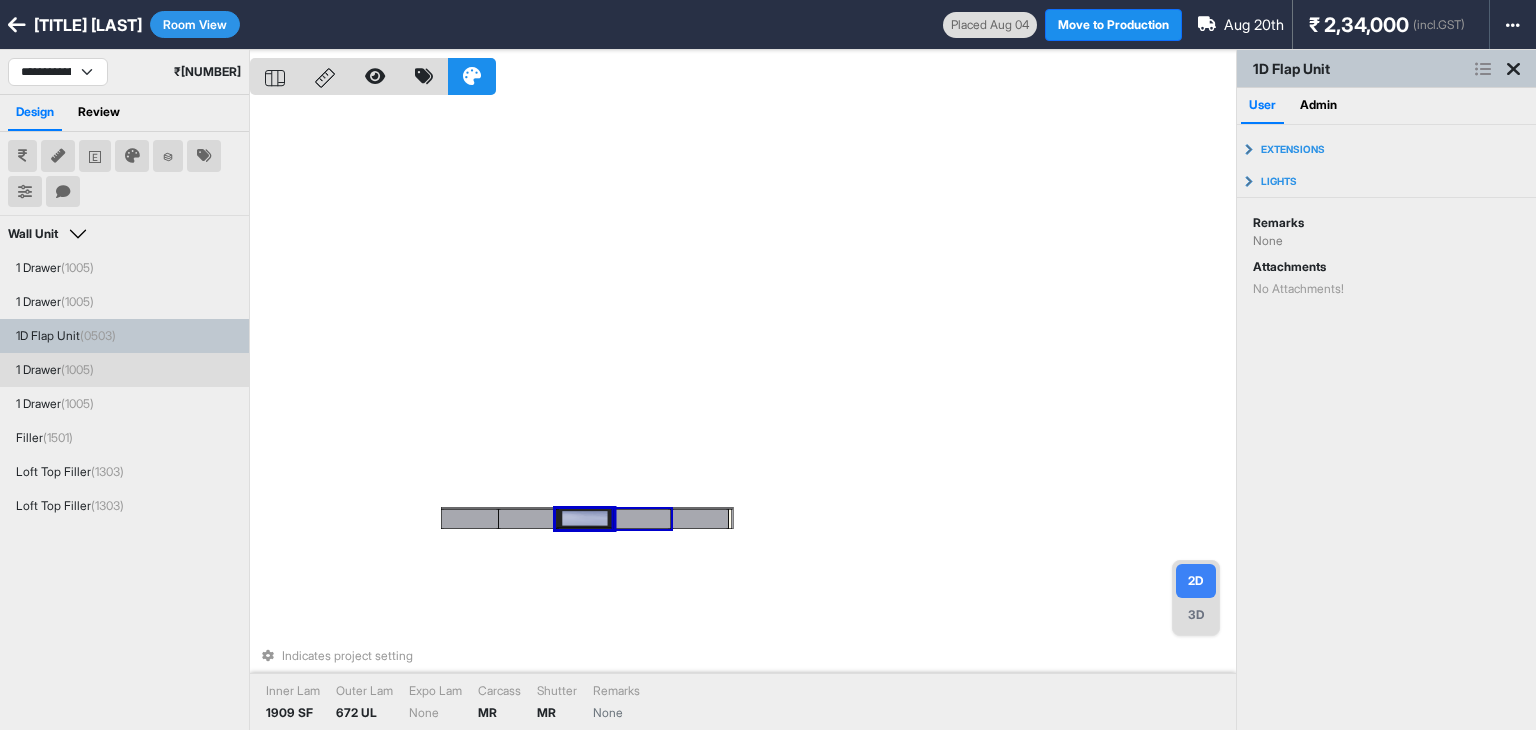 click at bounding box center (641, 519) 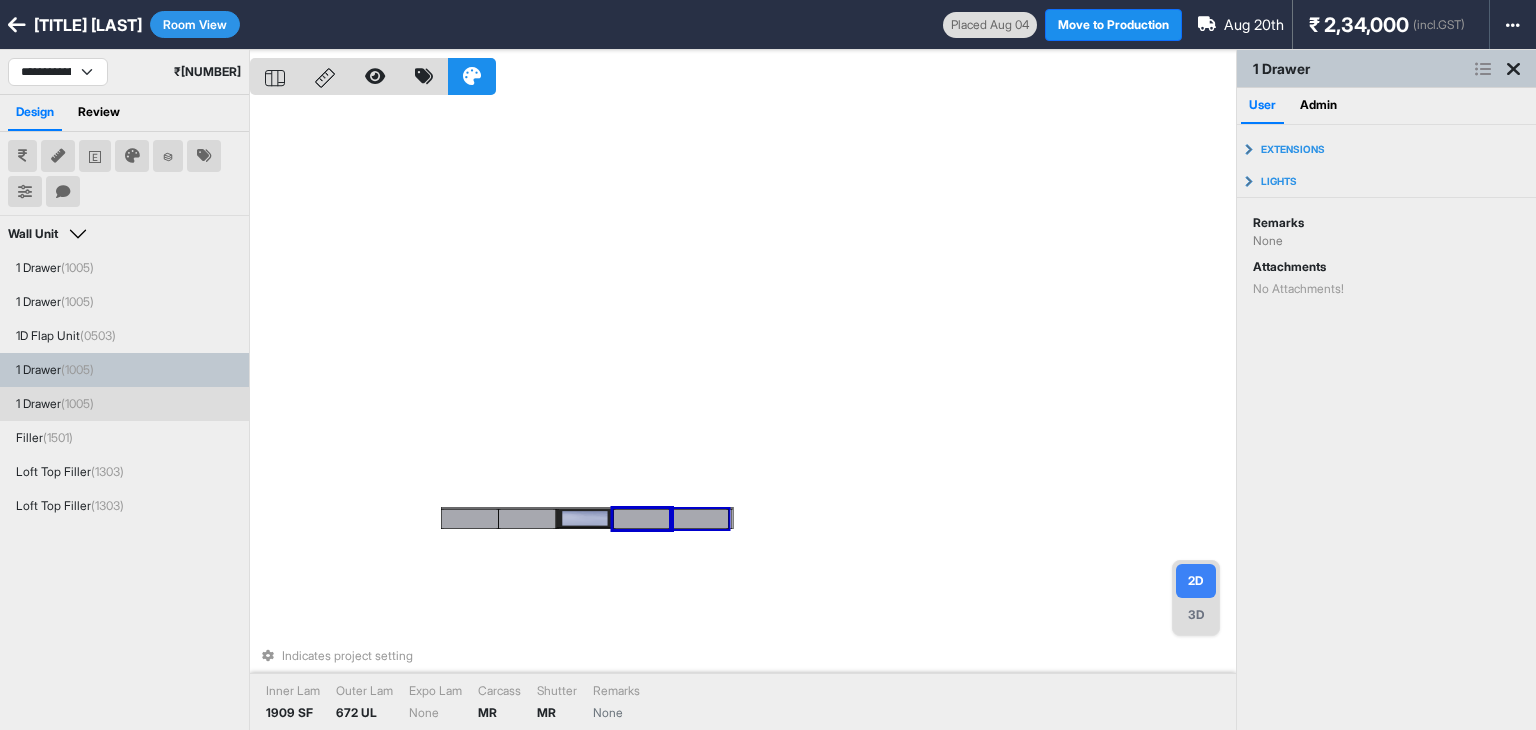 click at bounding box center [699, 519] 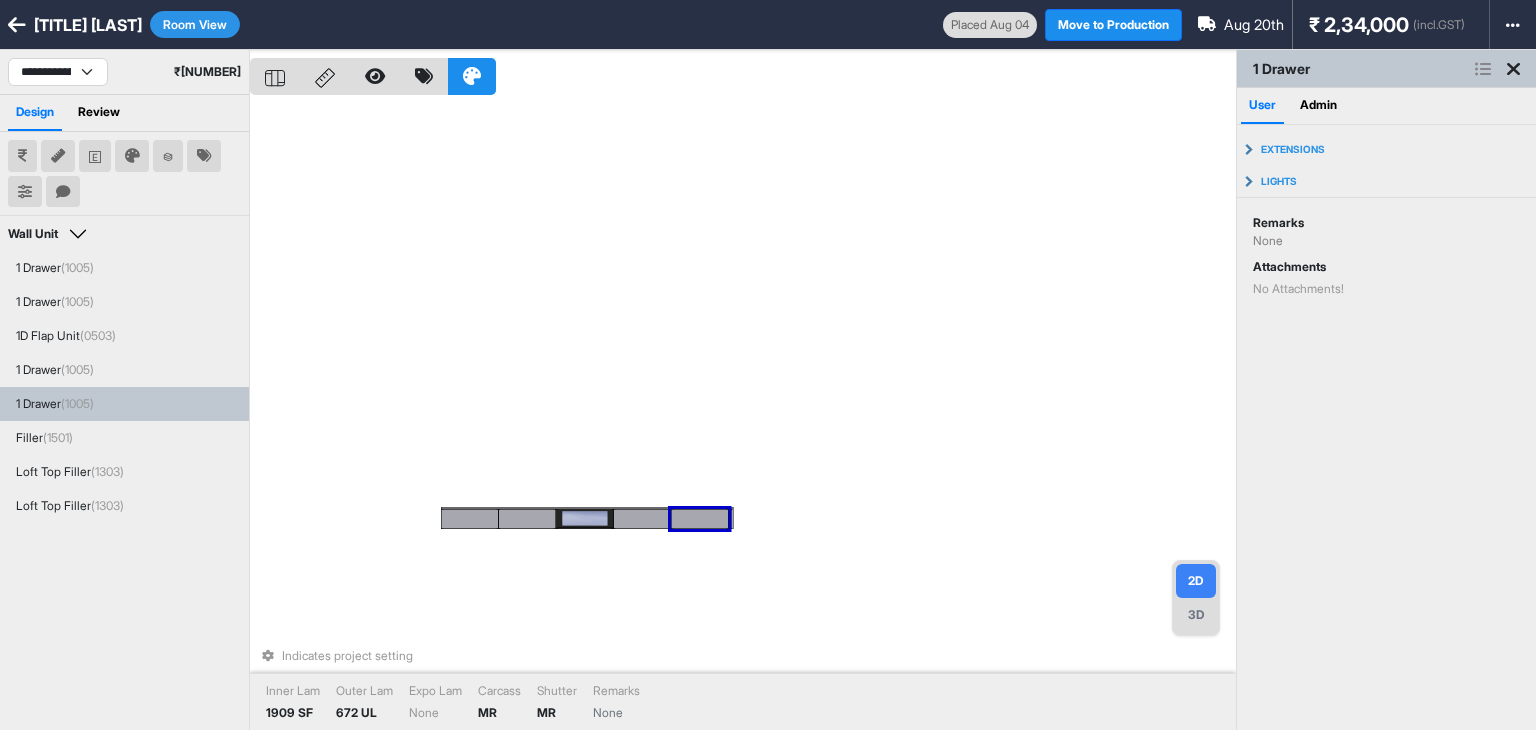 click on "Indicates project setting Inner Lam 1909 SF Outer Lam 672 UL Expo Lam None Carcass MR Shutter MR Remarks None" at bounding box center (743, 415) 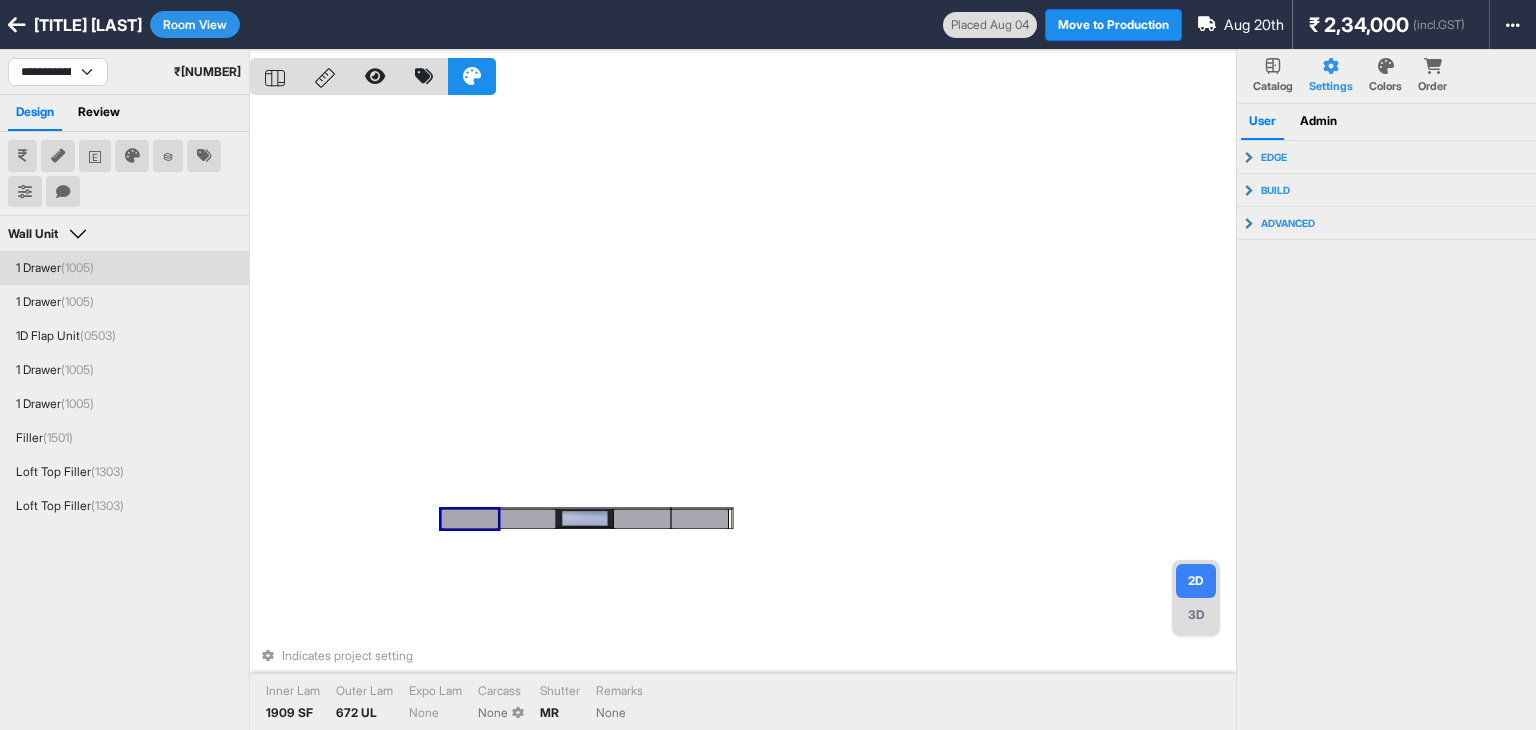 click on "1 Drawer  (1005)" at bounding box center [124, 268] 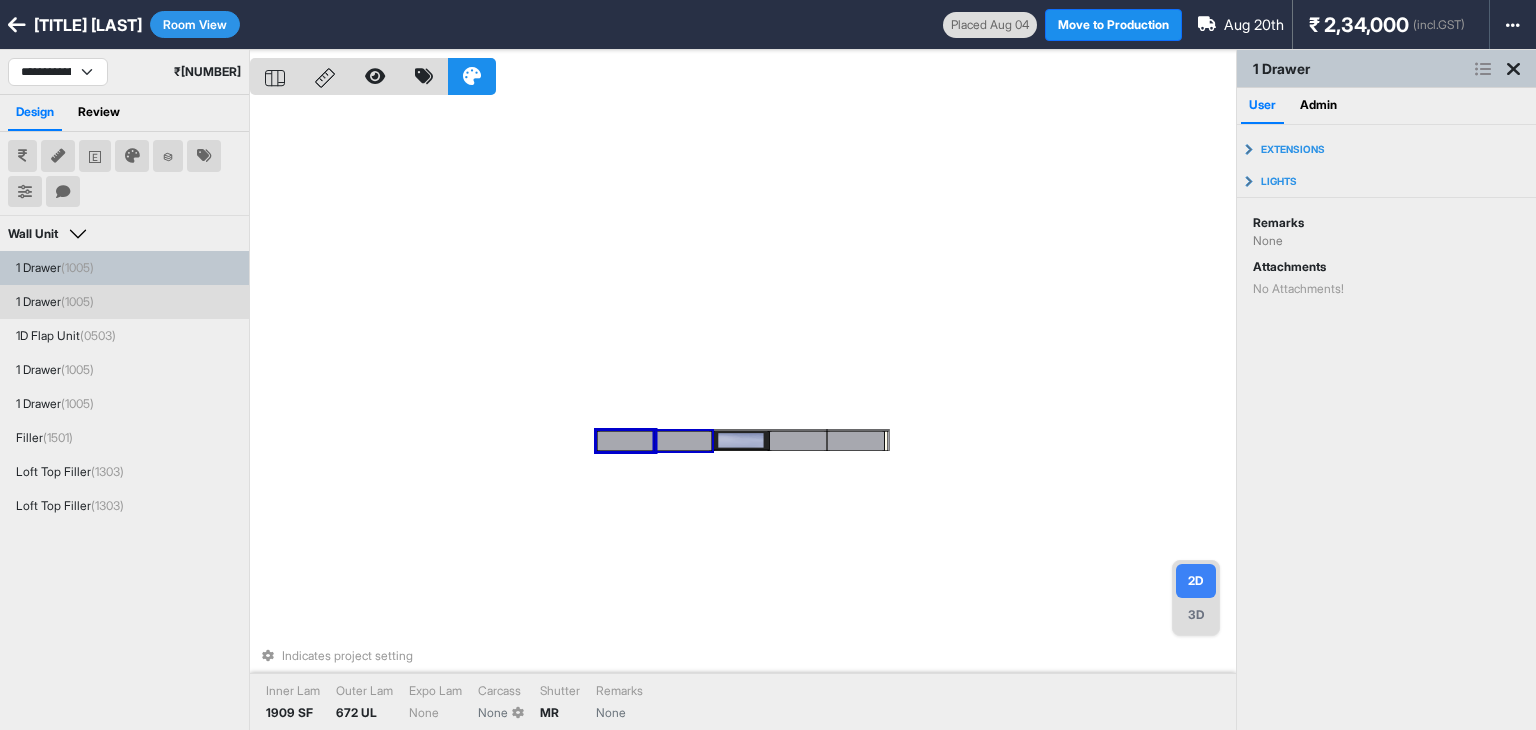 click on "(1005)" at bounding box center (77, 301) 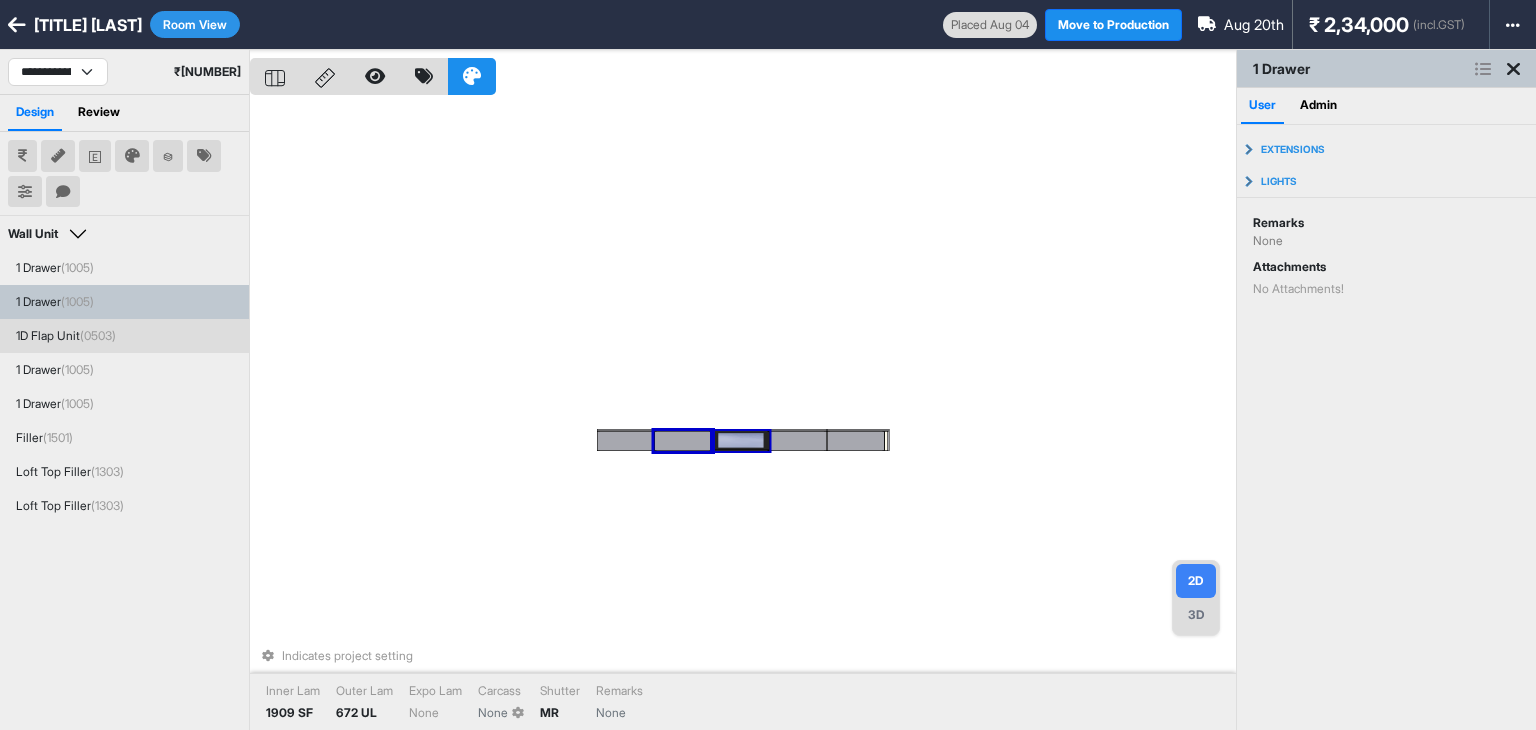 click on "1D Flap Unit  (0503)" at bounding box center (66, 336) 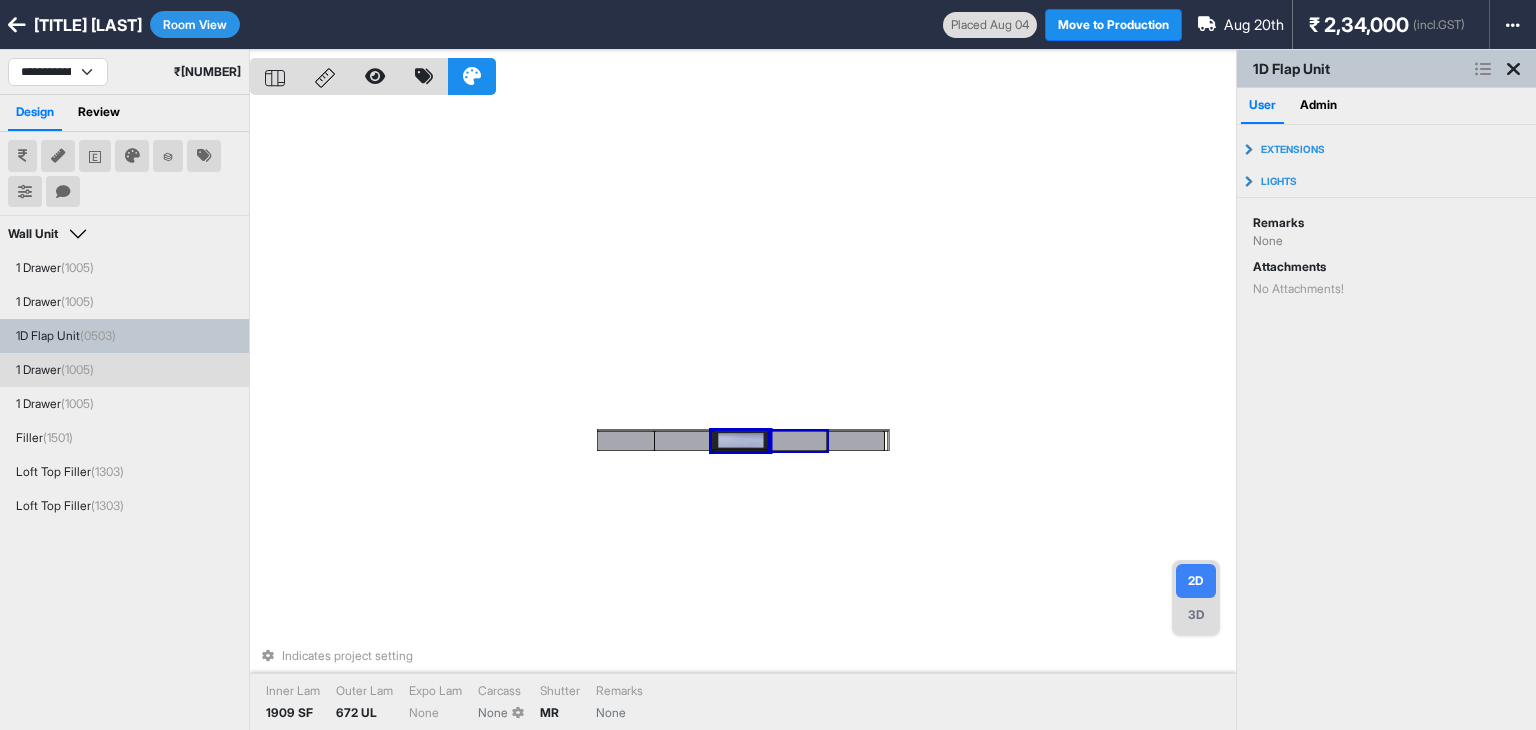 click on "(1005)" at bounding box center (77, 369) 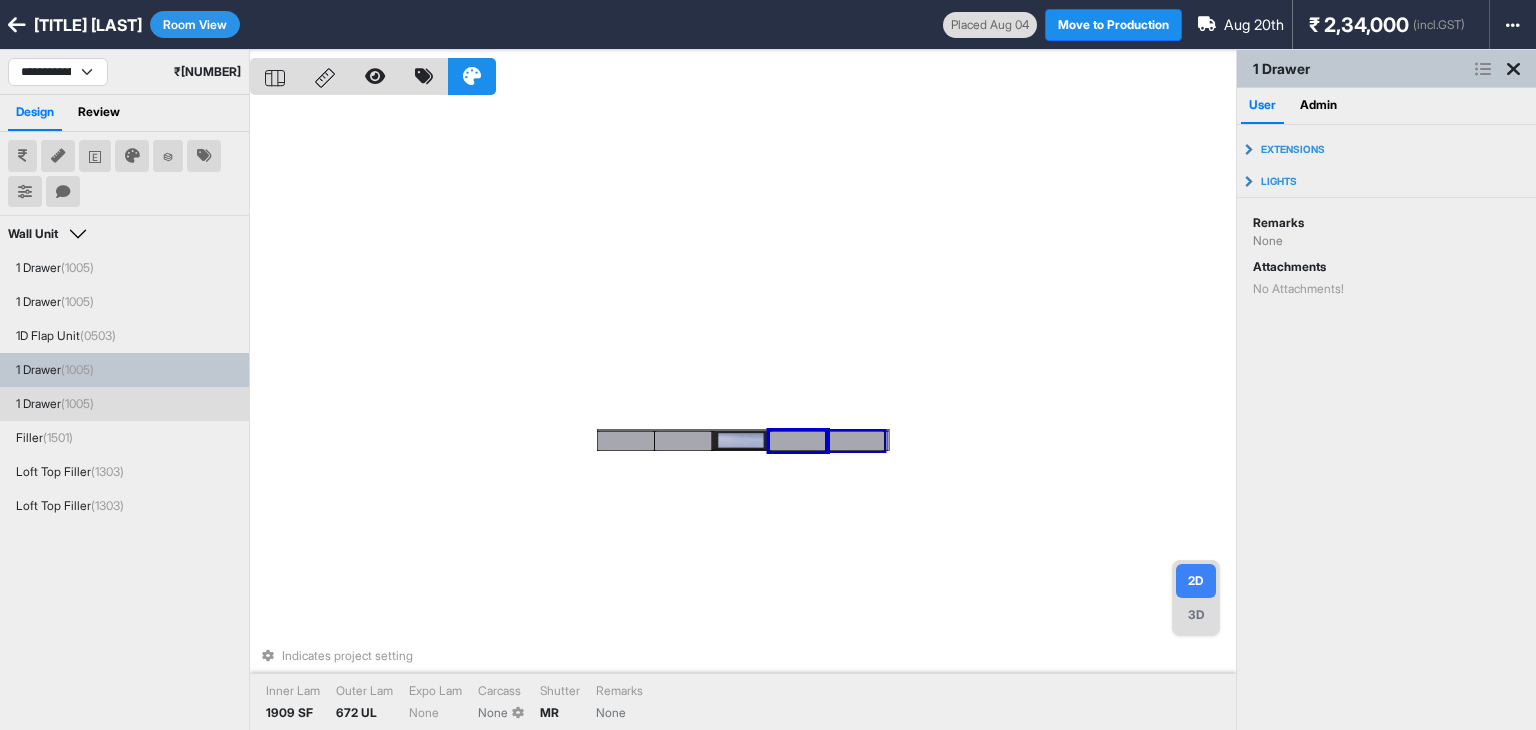click on "1 Drawer  (1005)" at bounding box center [124, 404] 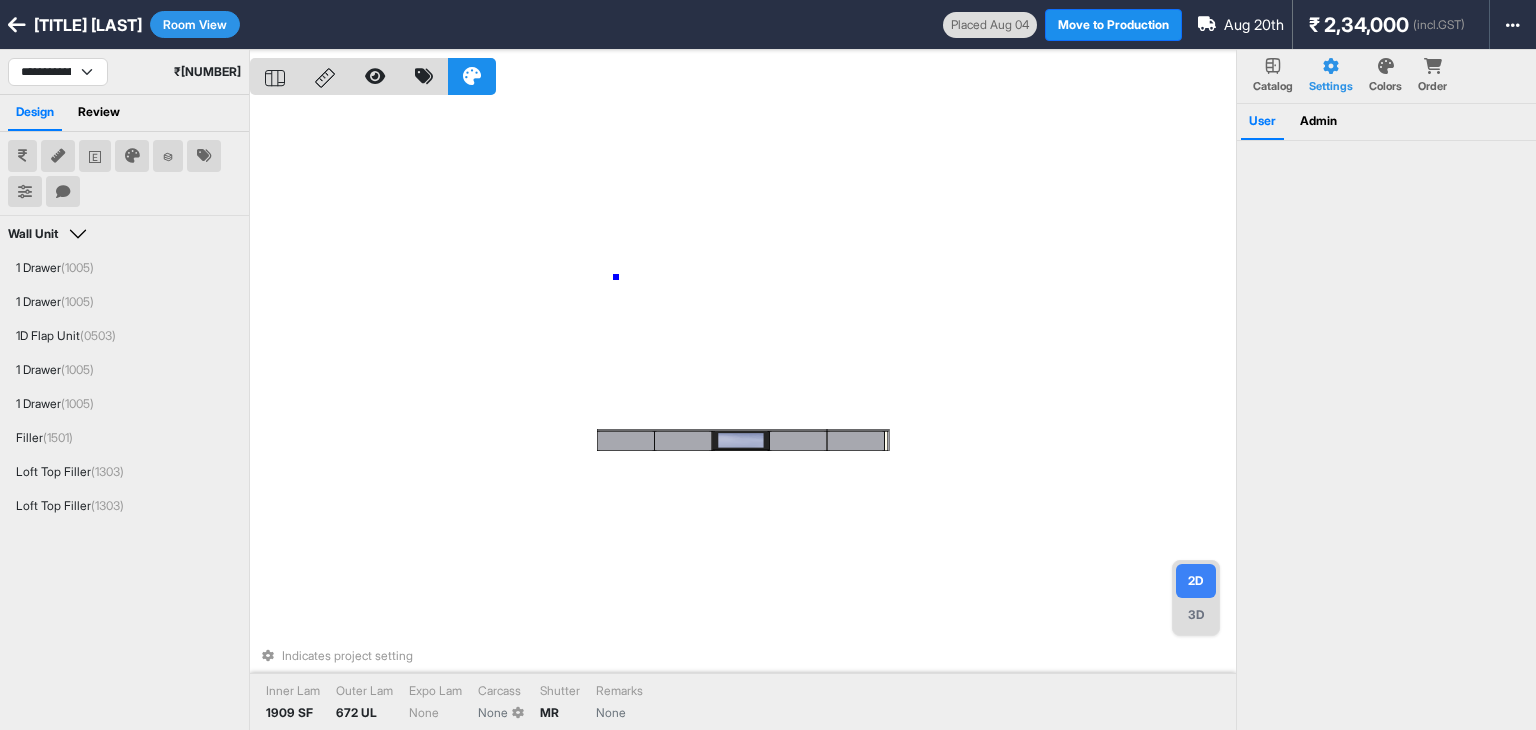 click on "Indicates project setting Inner Lam 1909 SF Outer Lam 672 UL Expo Lam None Carcass None Shutter MR Remarks None" at bounding box center (743, 415) 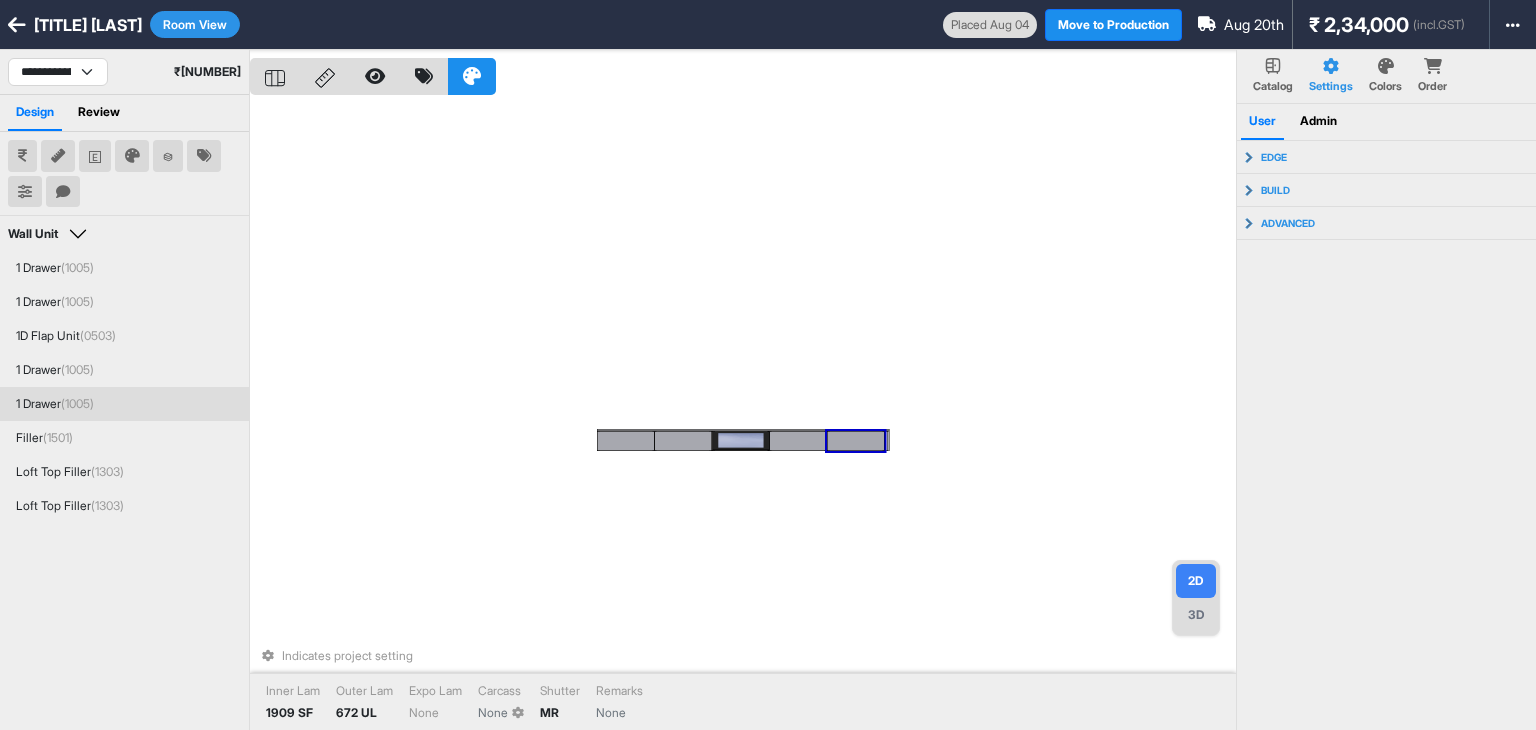 click on "3D" at bounding box center [1196, 615] 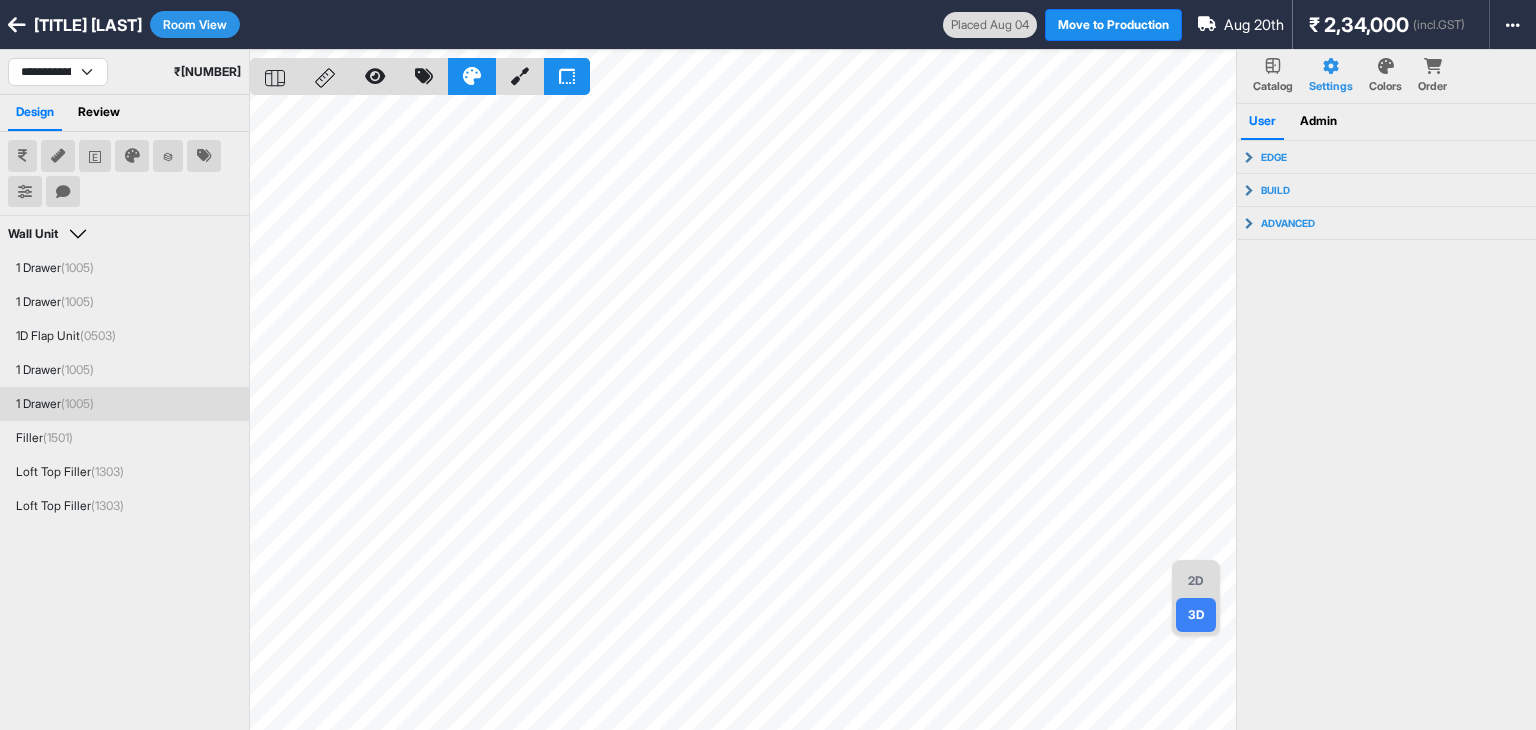 click on "2D" at bounding box center (1196, 581) 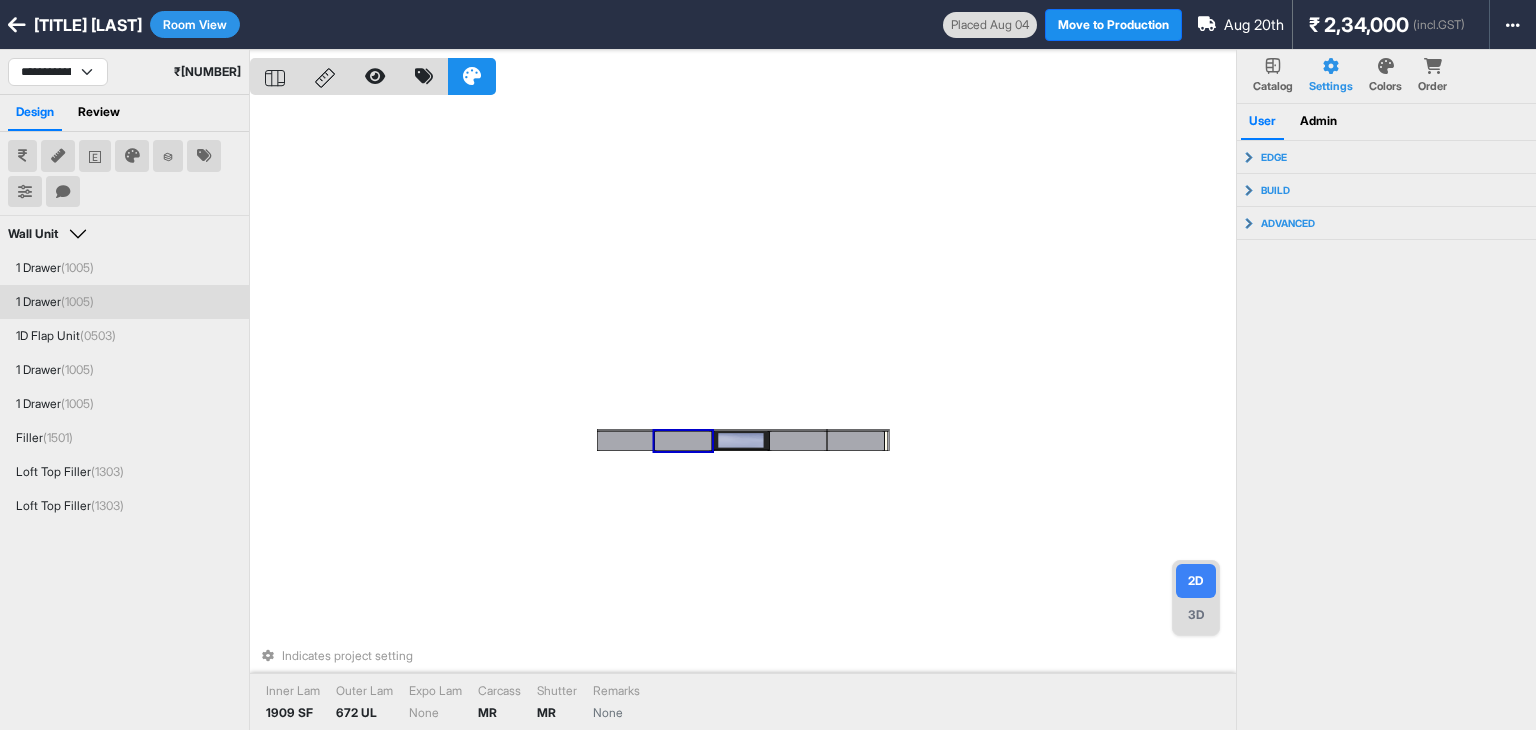 click on "1 Drawer  (1005)" at bounding box center (124, 302) 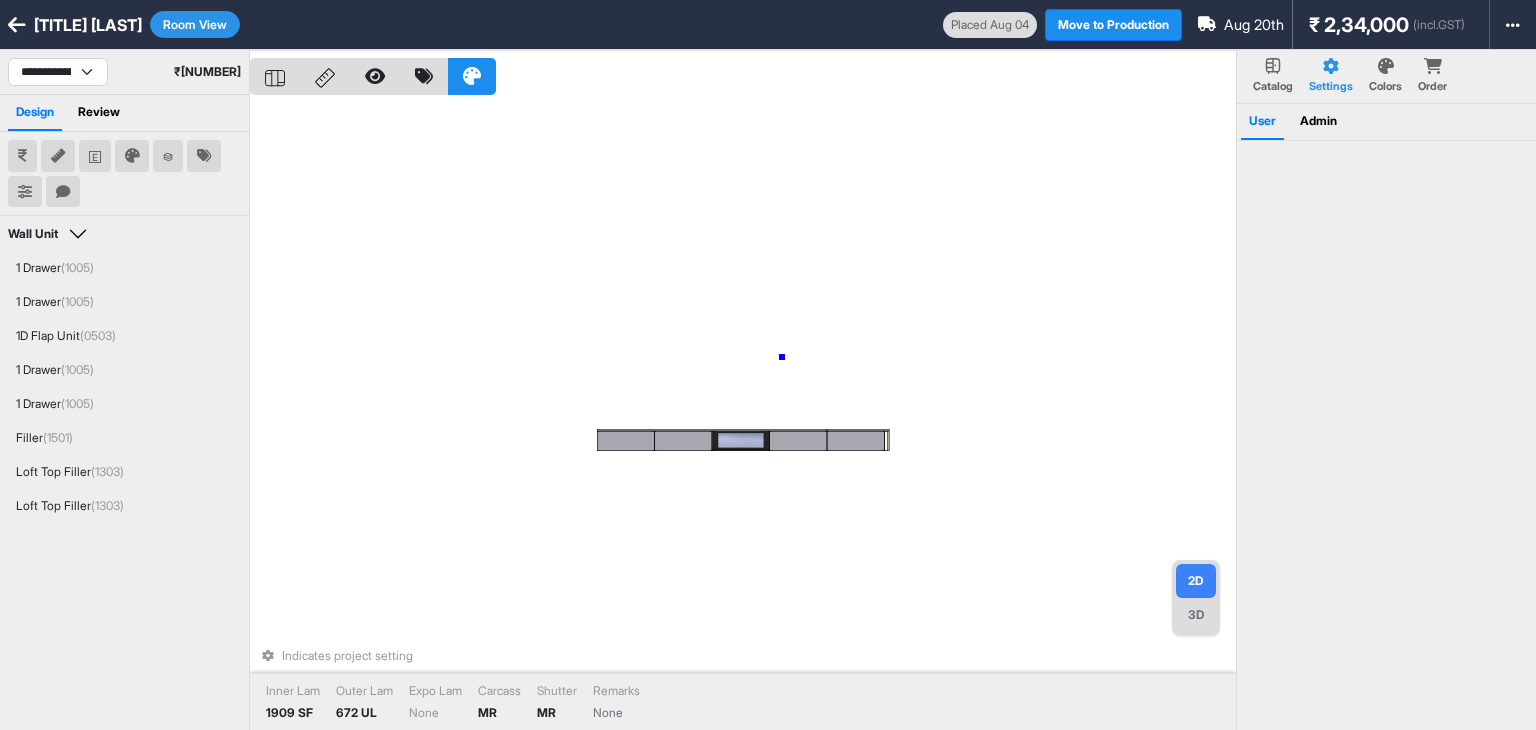 click on "Indicates project setting Inner Lam 1909 SF Outer Lam 672 UL Expo Lam None Carcass MR Shutter MR Remarks None" at bounding box center (743, 415) 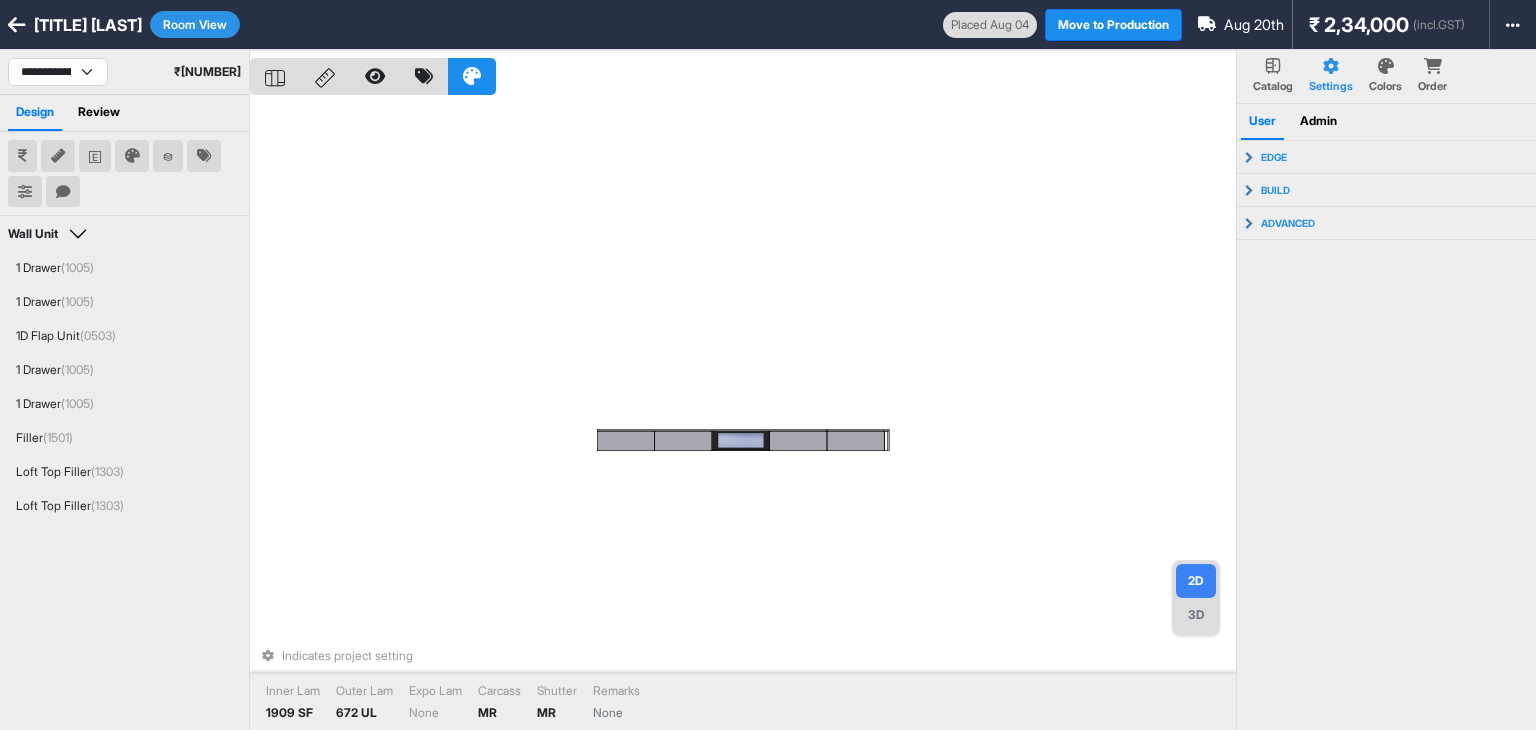 click on "3D" at bounding box center (1196, 615) 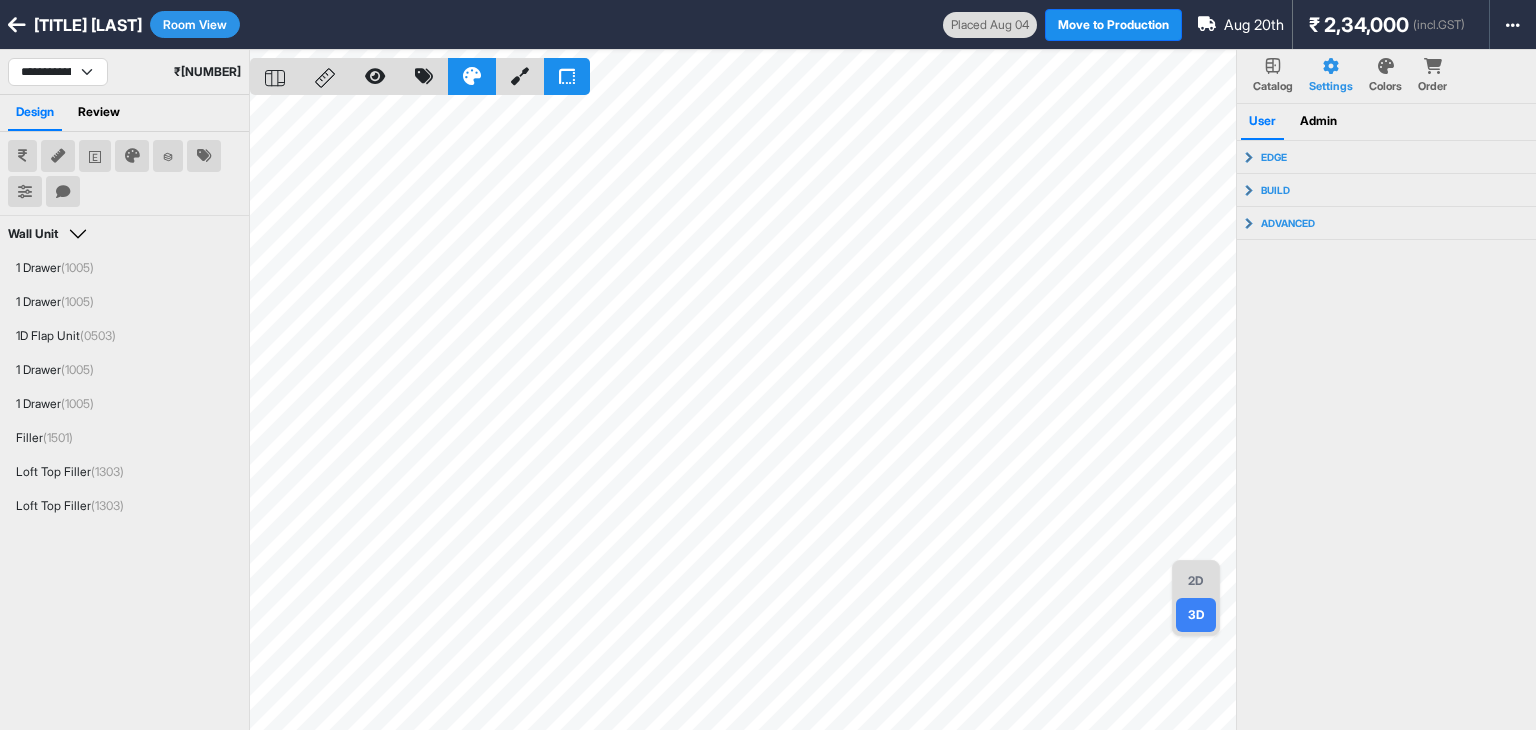 click on "2D" at bounding box center (1196, 581) 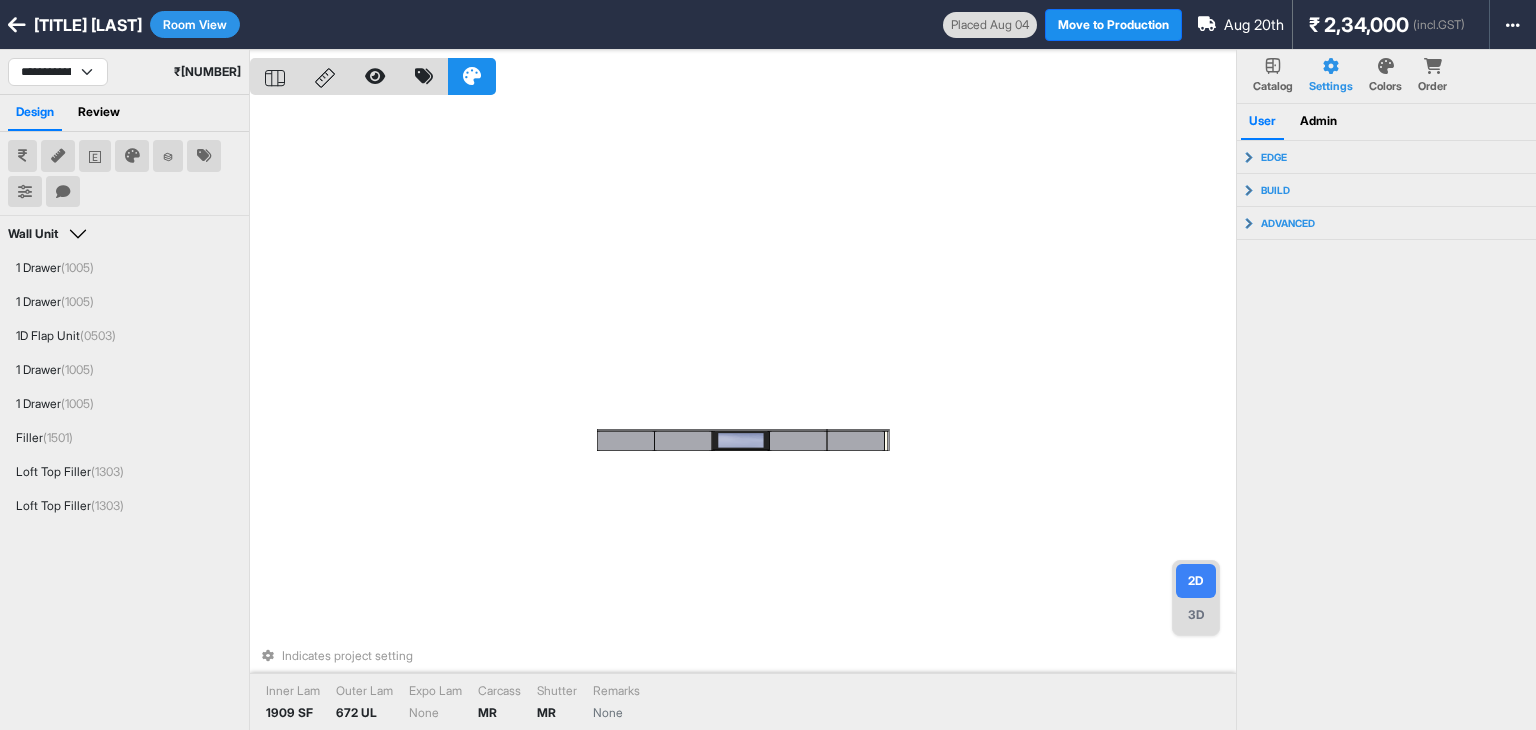 click on "Room View" at bounding box center (195, 24) 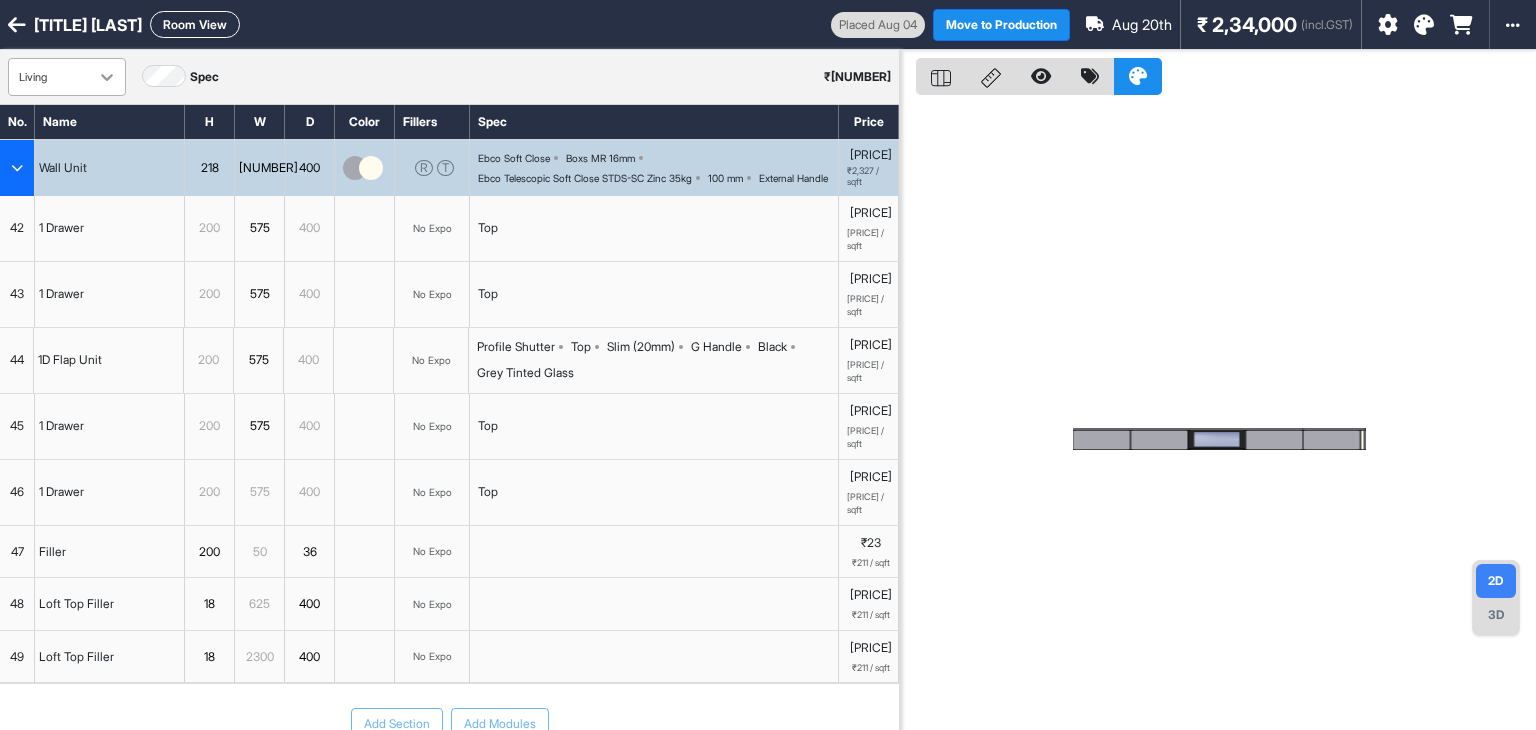 click at bounding box center (107, 77) 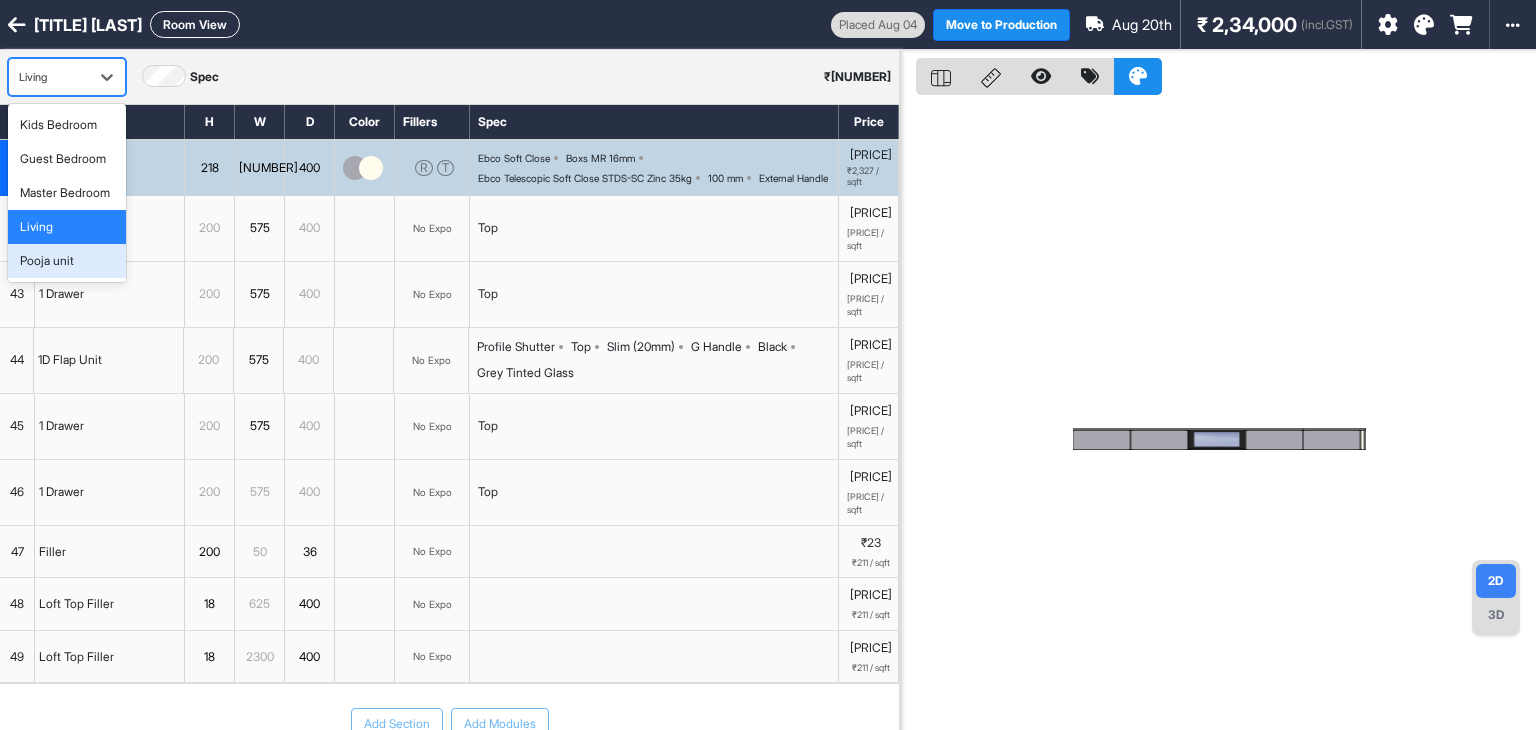 click on "Pooja unit" at bounding box center (47, 261) 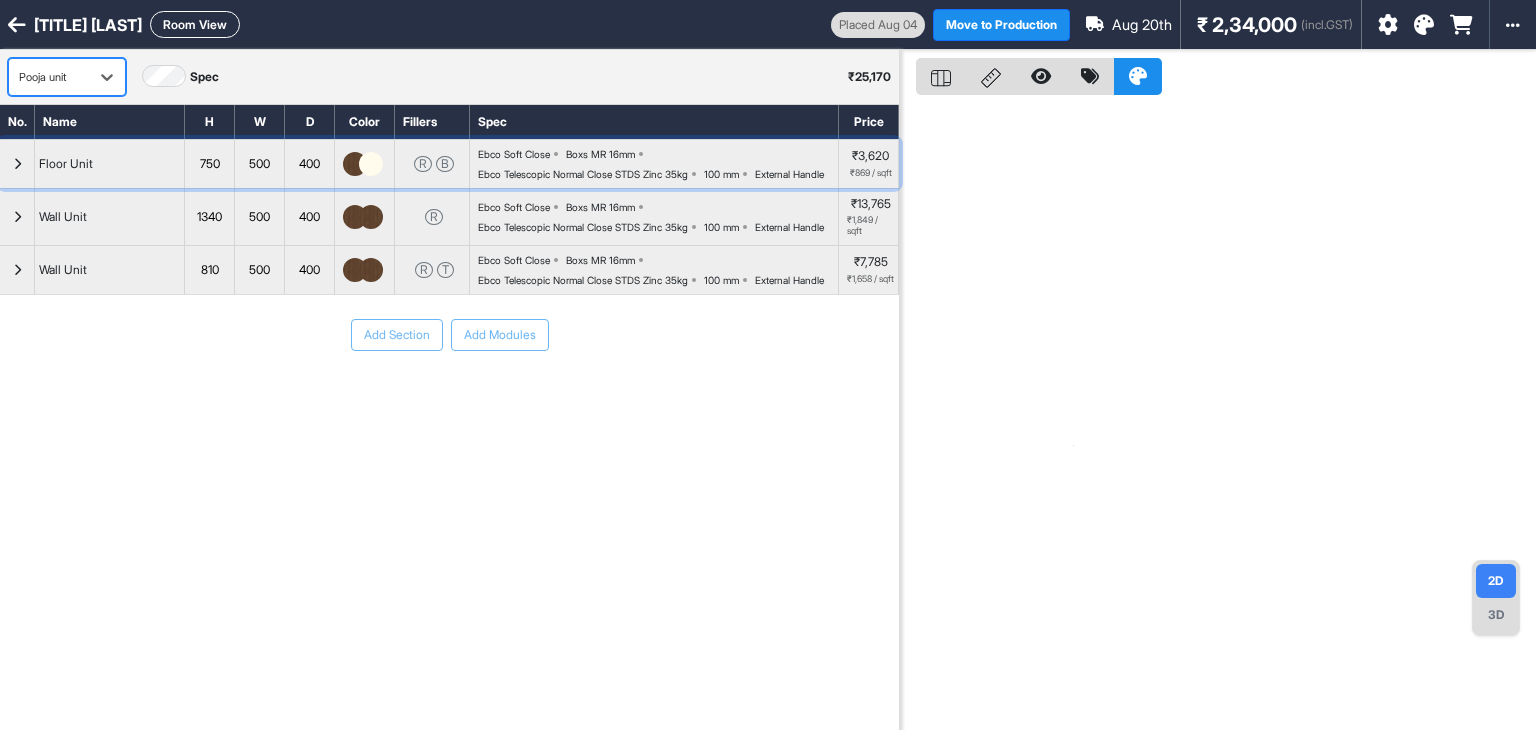 click at bounding box center (17, 164) 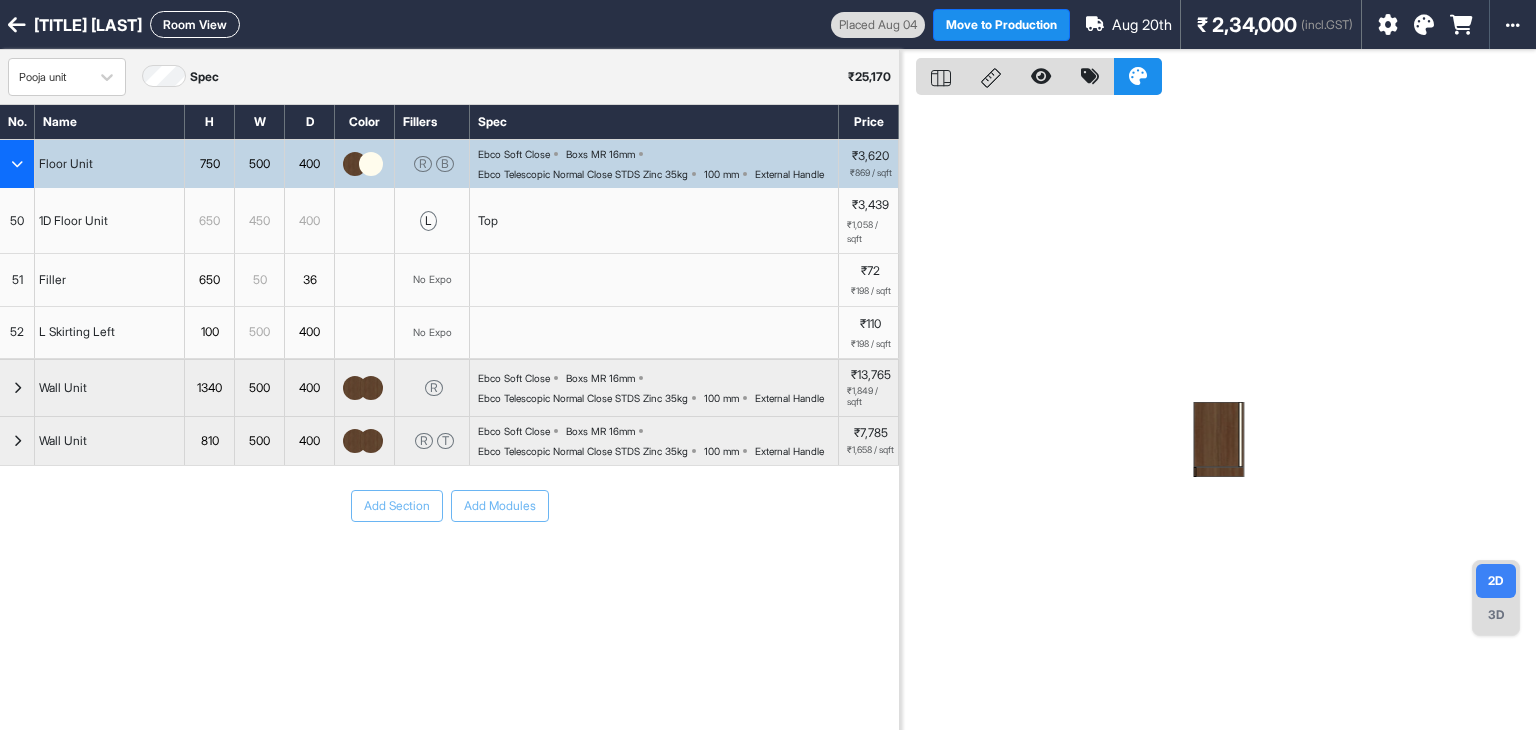 click at bounding box center (17, 164) 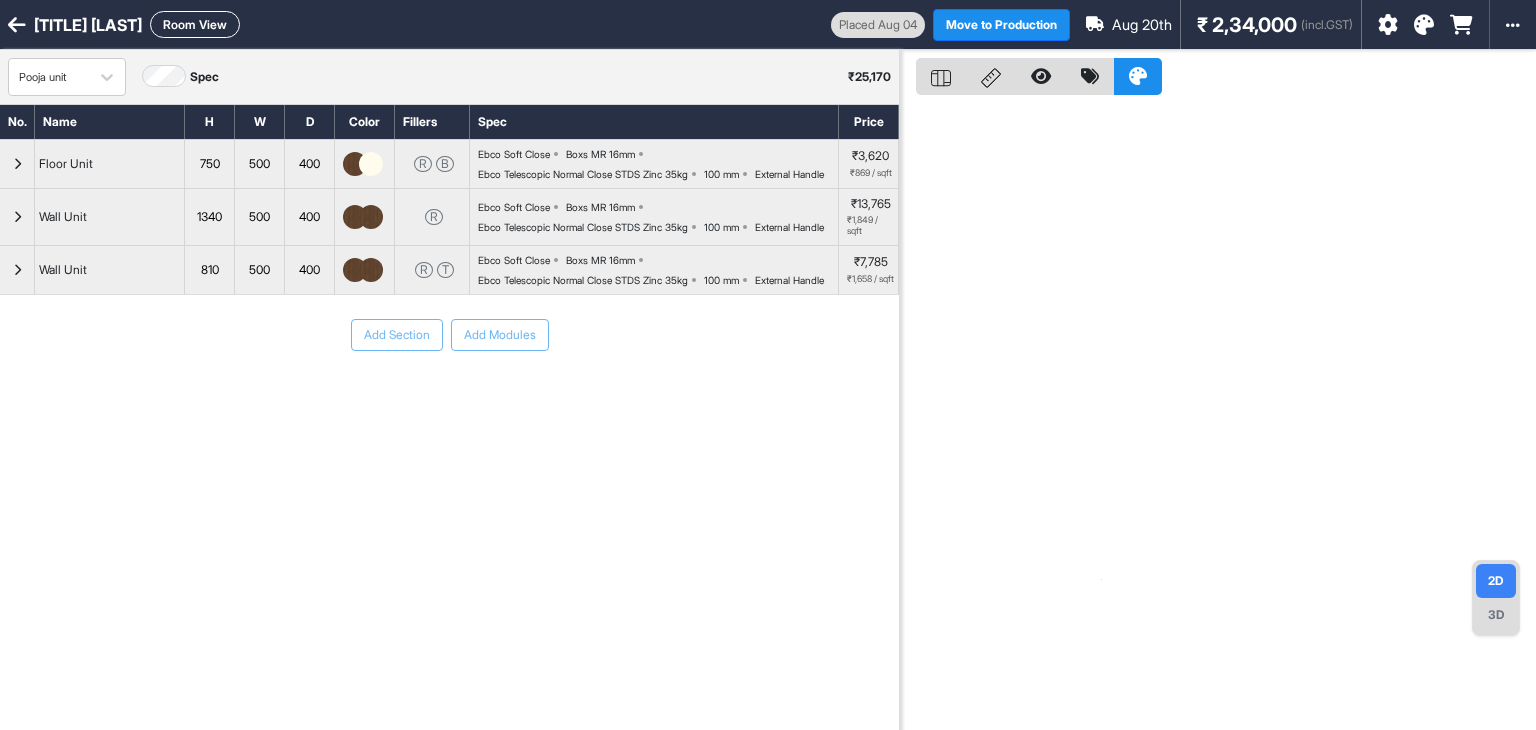 click on "Room View" at bounding box center (195, 24) 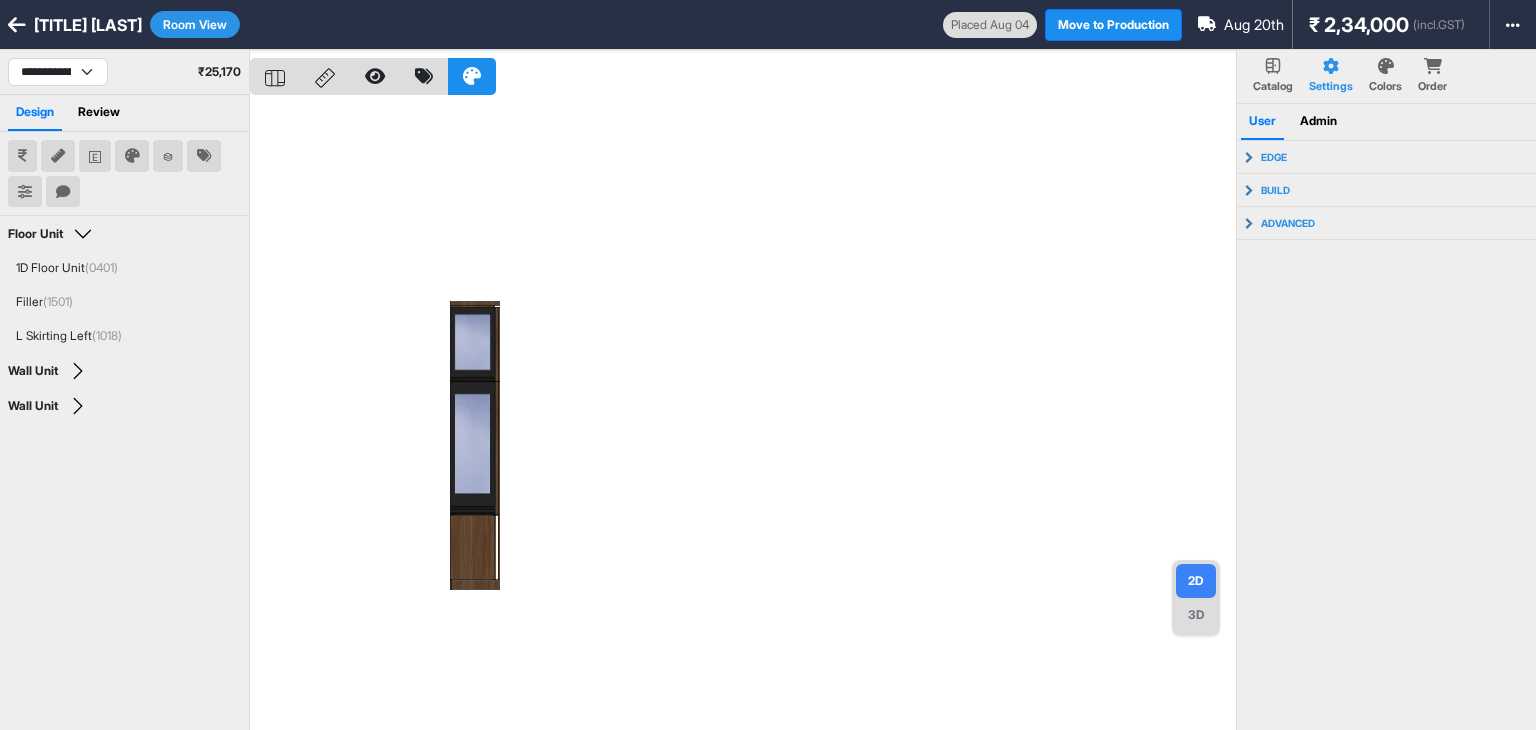 click at bounding box center [743, 415] 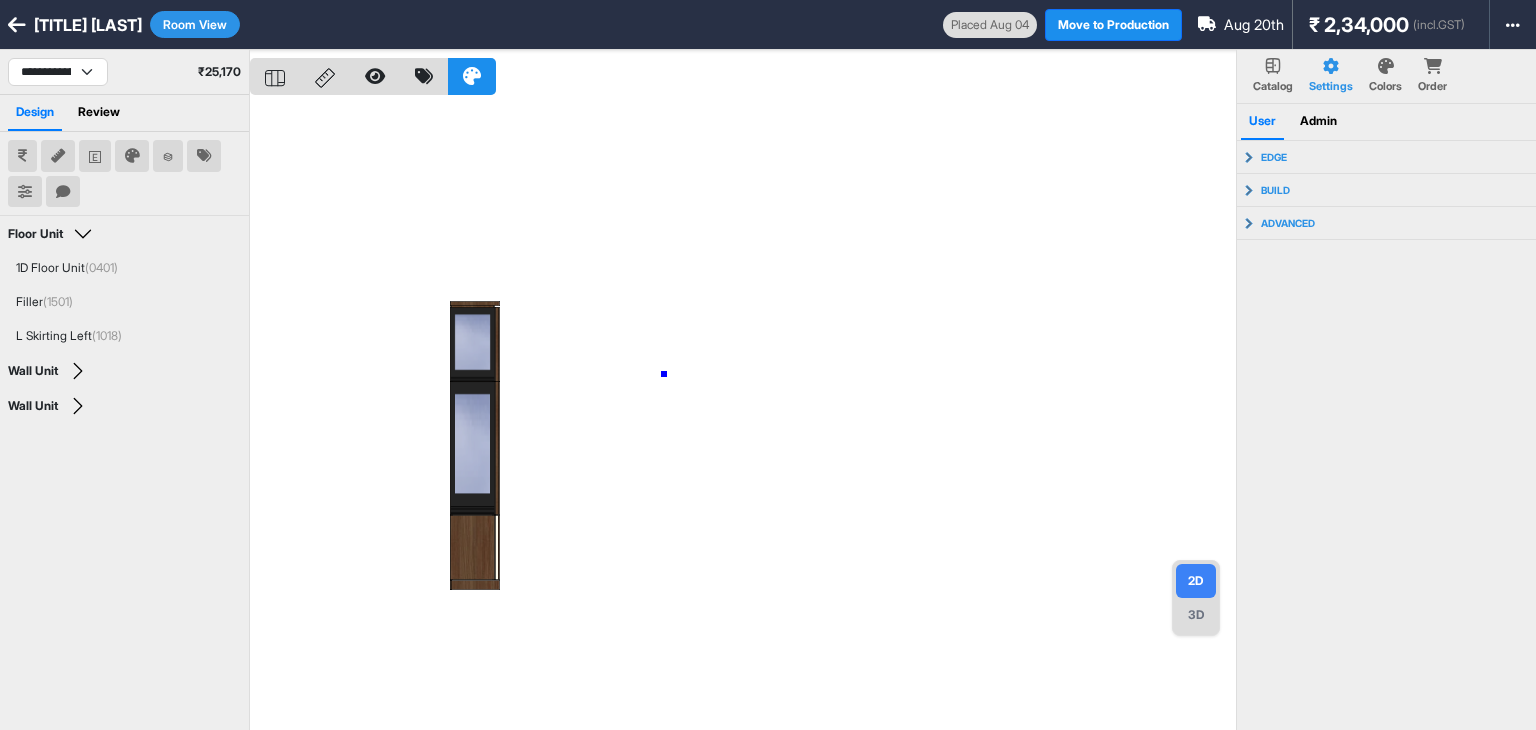 click at bounding box center [743, 415] 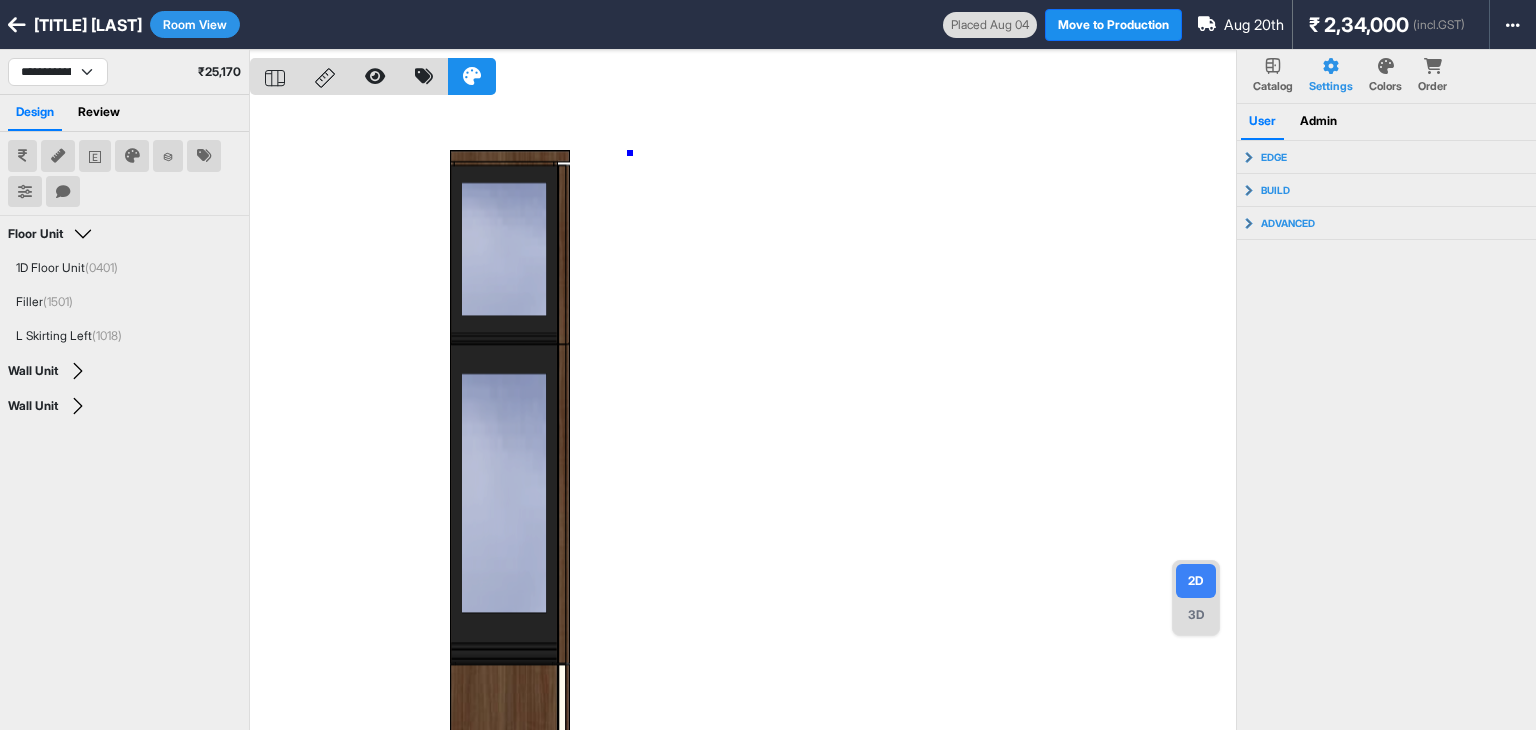 click at bounding box center [743, 415] 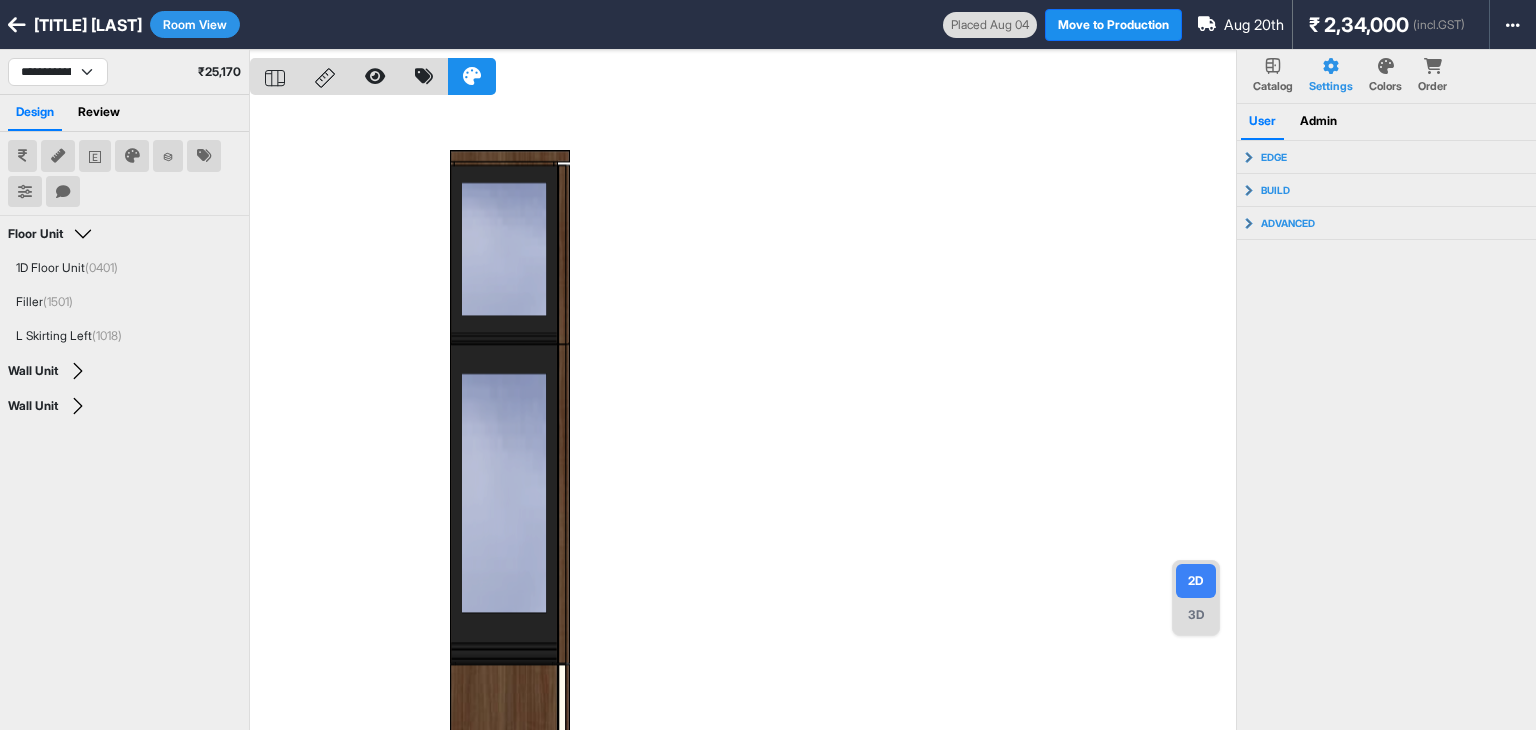 click on "3D" at bounding box center (1196, 615) 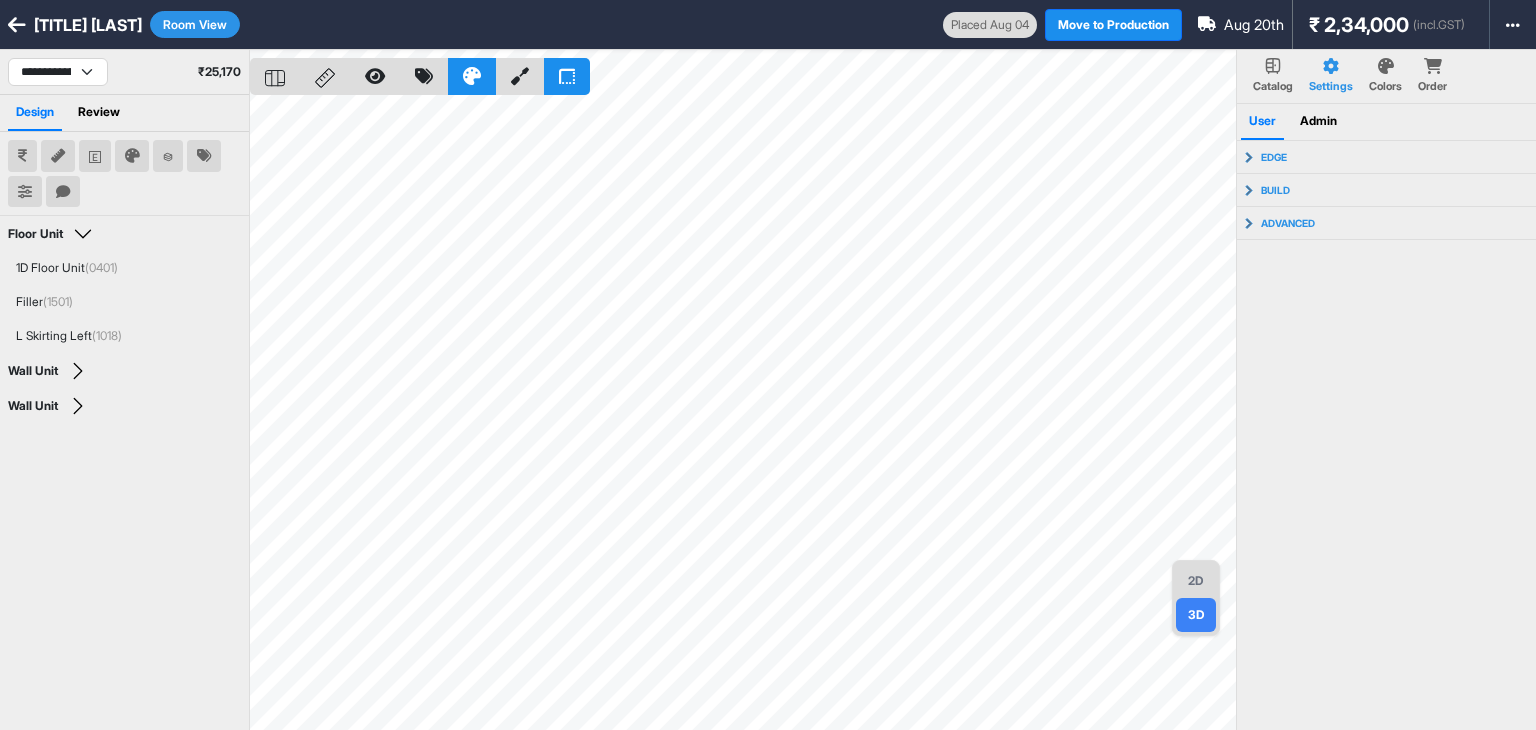click on "2D" at bounding box center [1196, 581] 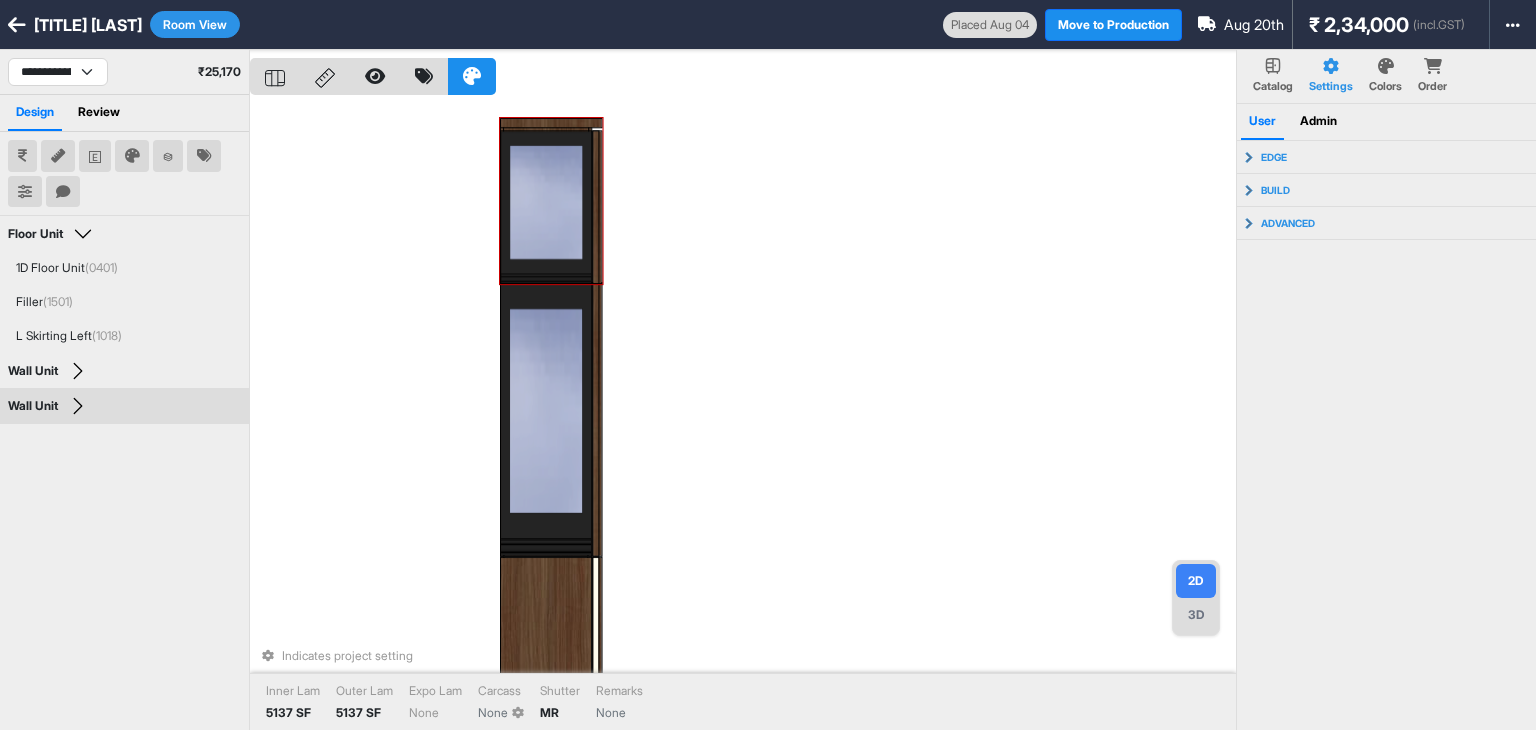 click at bounding box center [595, 207] 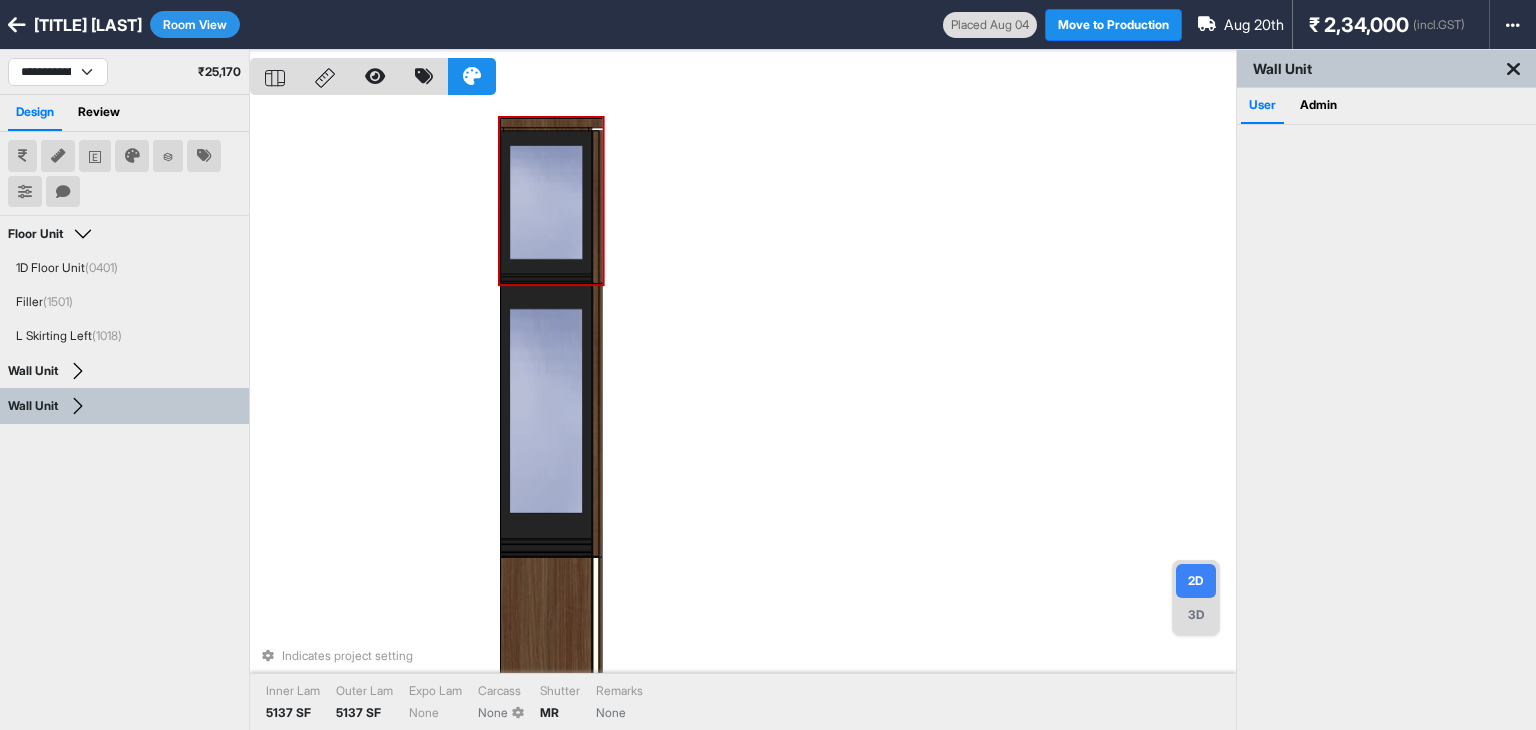click at bounding box center (595, 207) 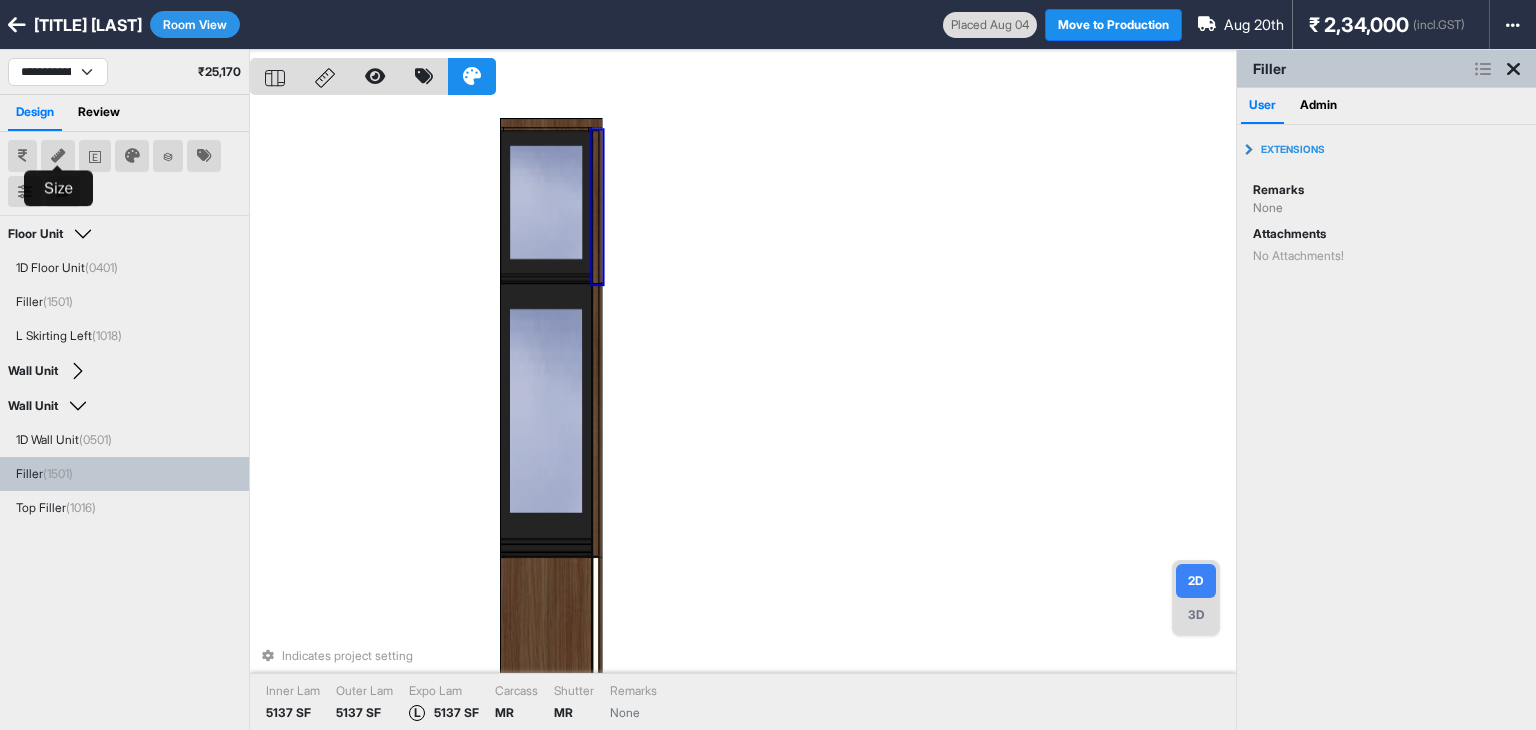 click at bounding box center (58, 156) 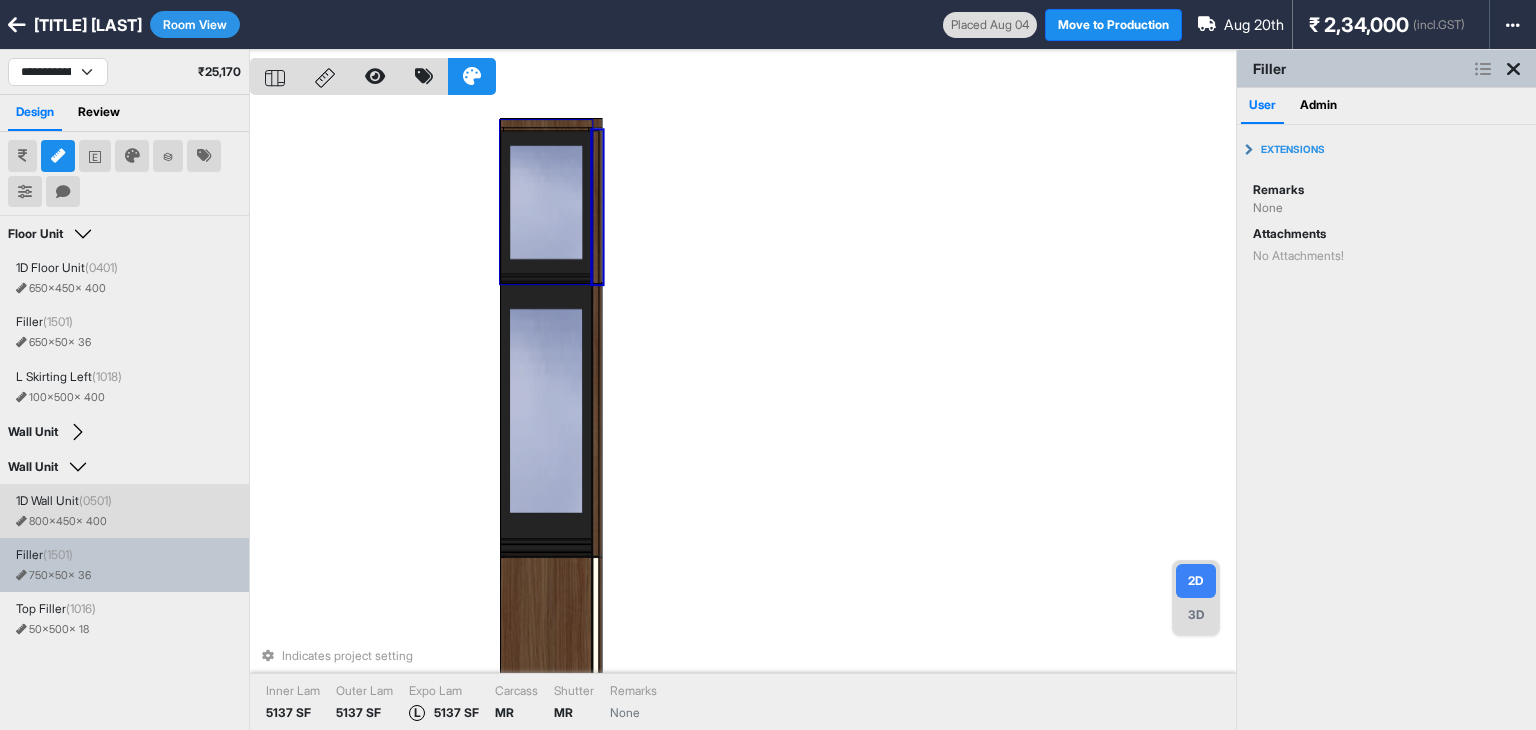 click on "(0501)" at bounding box center [95, 500] 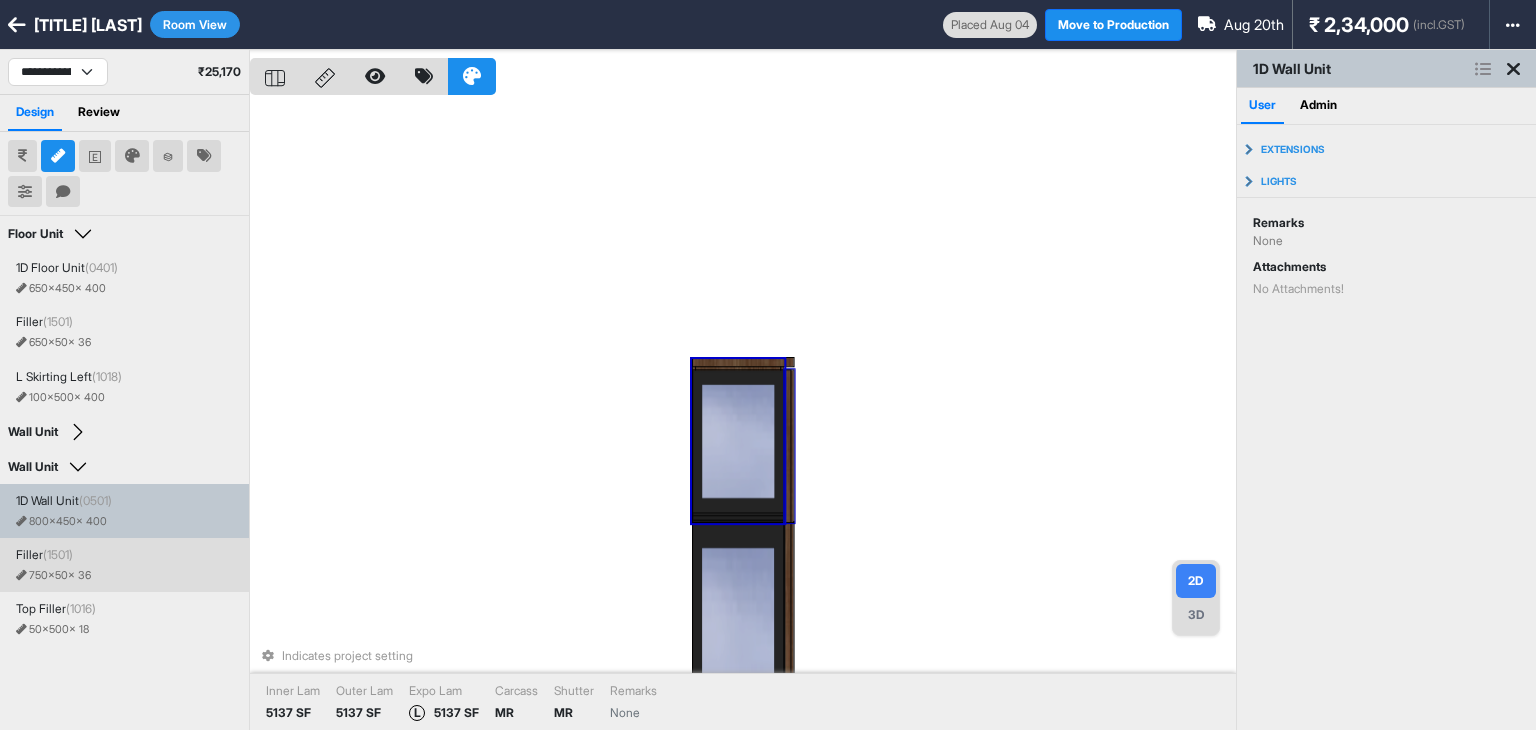 click on "Filler  (1501) 750  x  50  x   36" at bounding box center (128, 565) 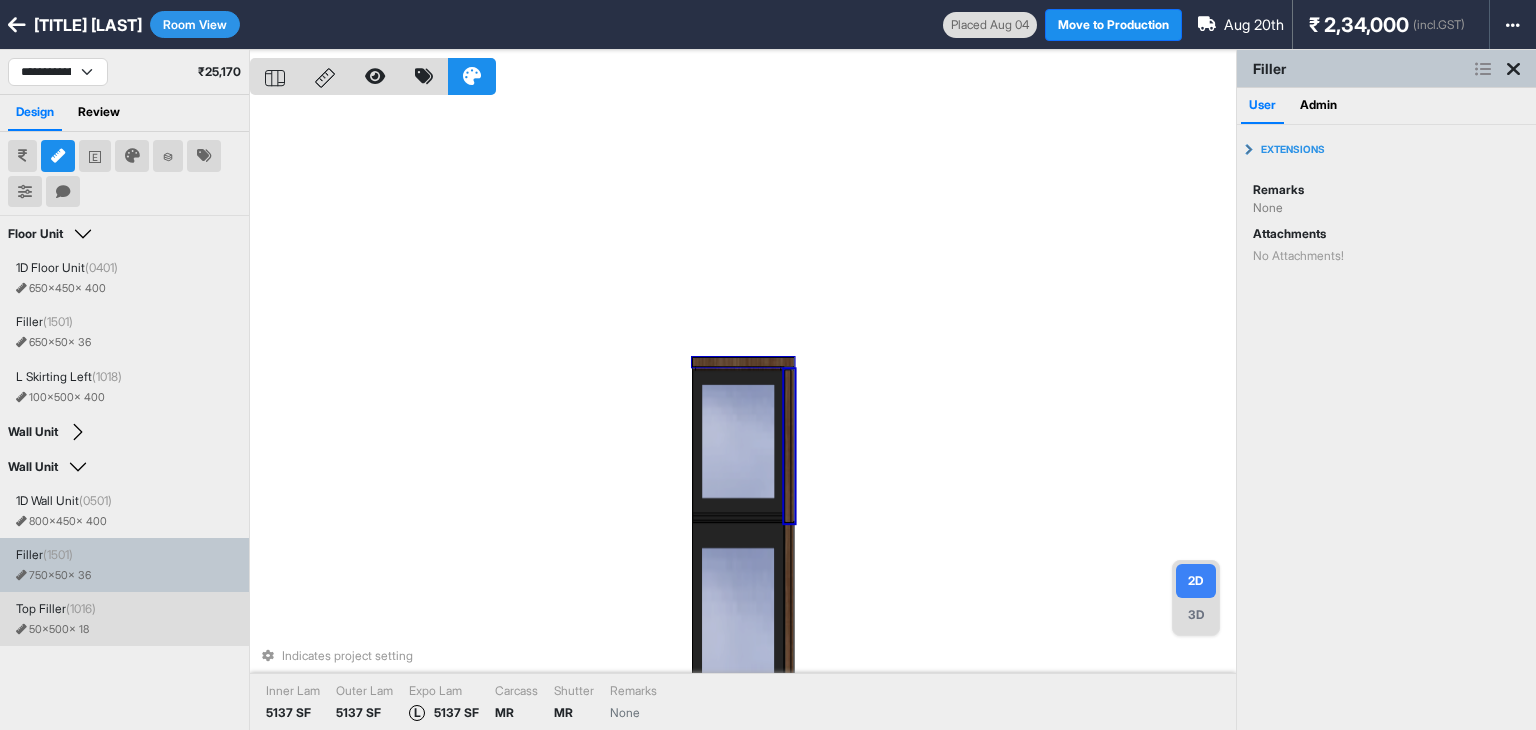 click on "Top Filler  (1016) 50  x  500  x   18" at bounding box center (128, 619) 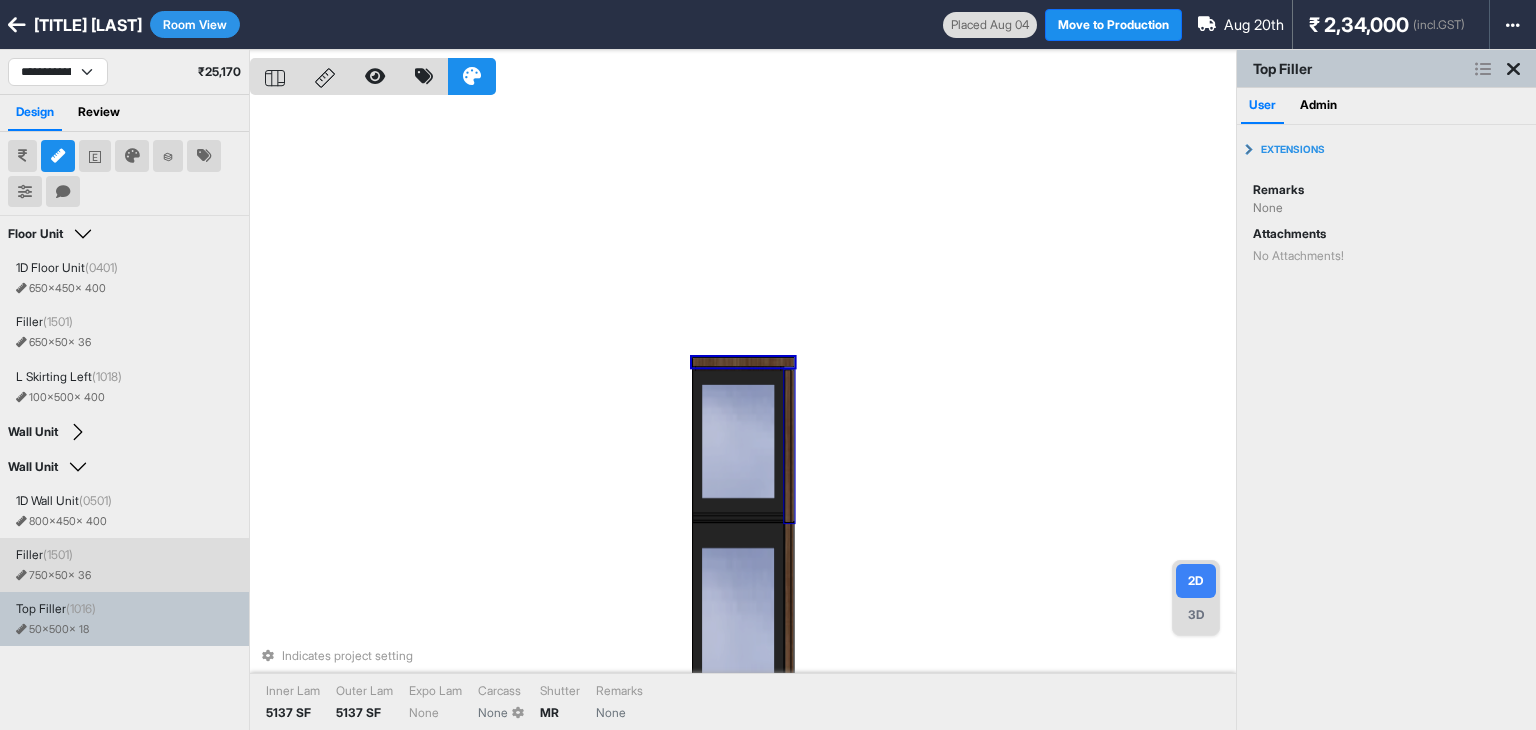 click on "Indicates project setting Inner Lam 5137 SF Outer Lam 5137 SF Expo Lam None Carcass None Shutter MR Remarks None" at bounding box center [743, 415] 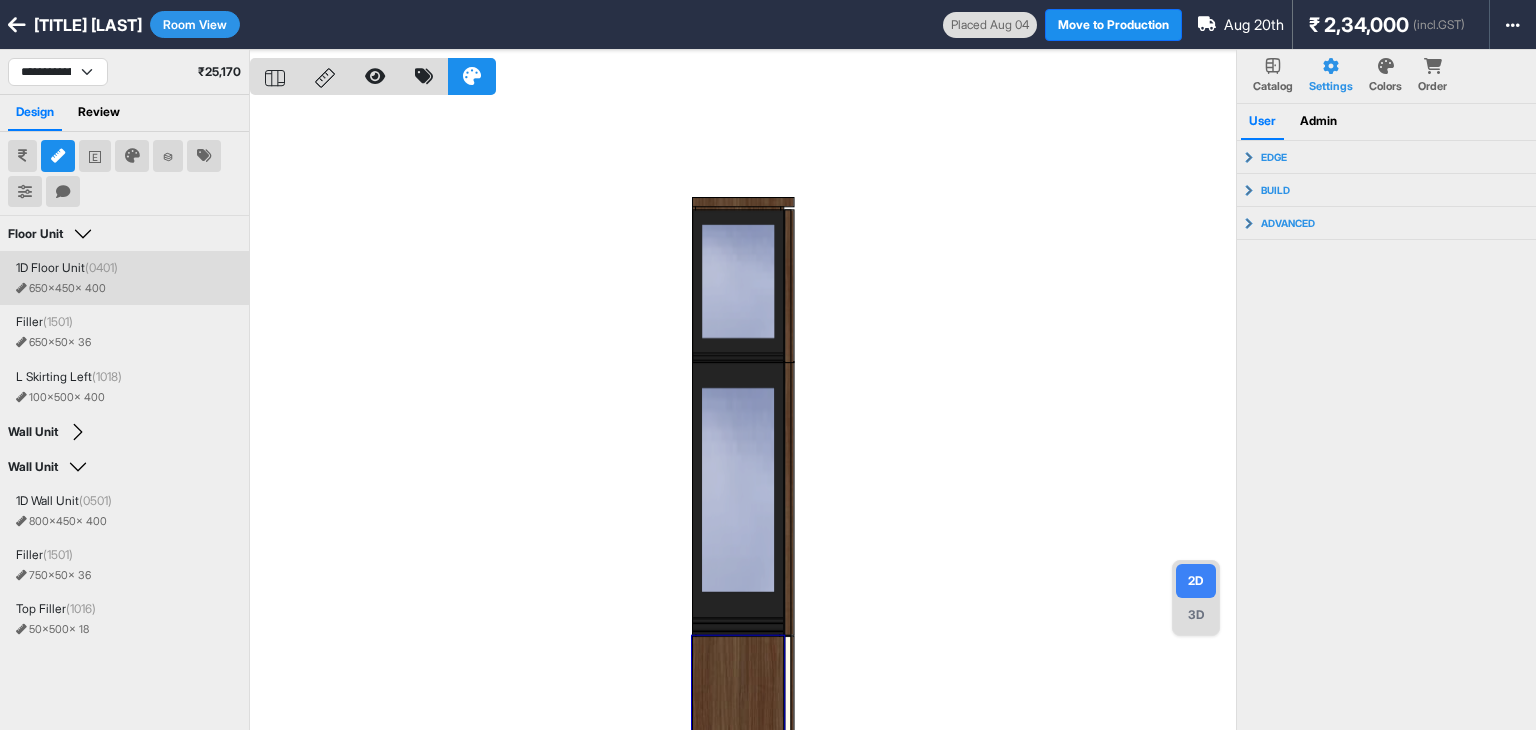 click on "1D Floor Unit  (0401)" at bounding box center (128, 268) 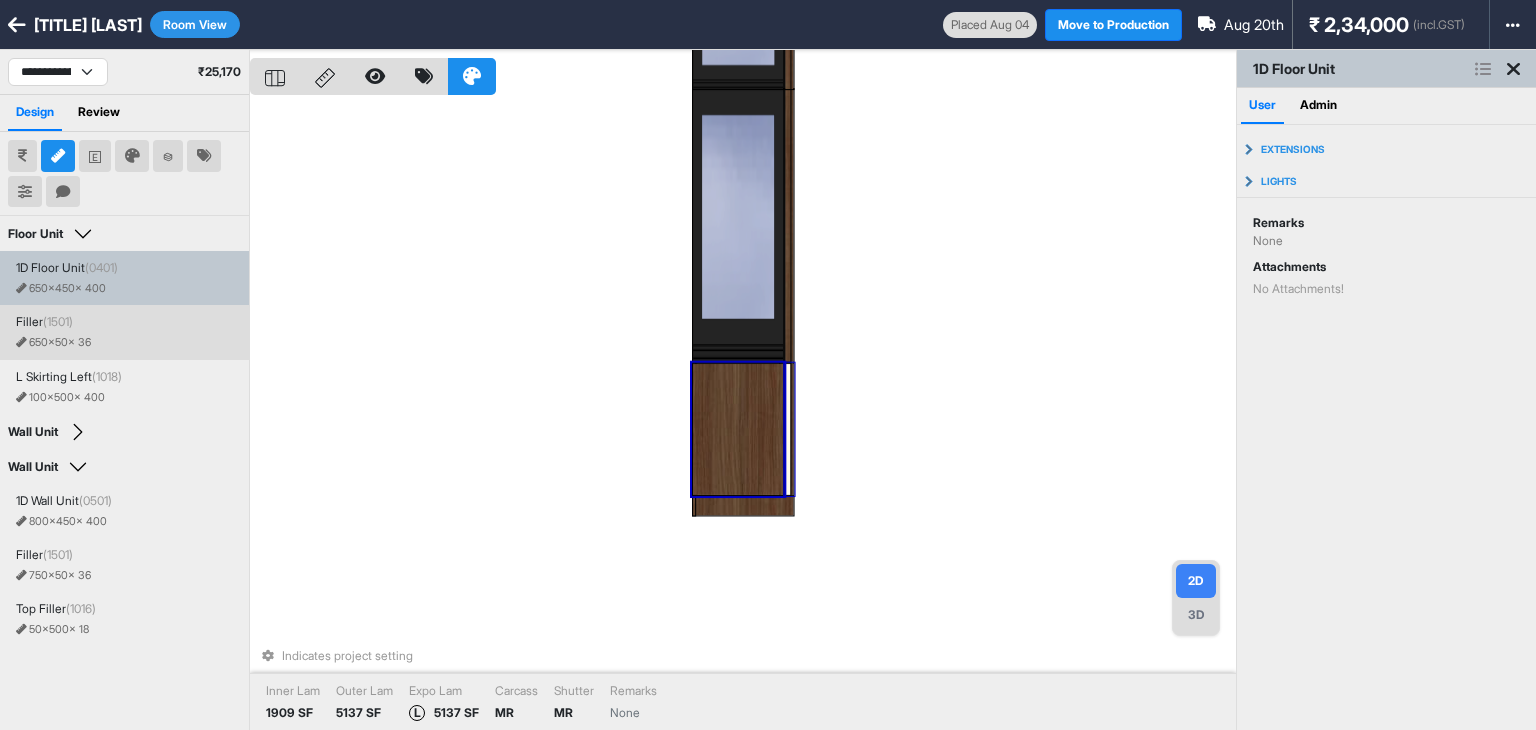 click on "650  x  50  x   36" at bounding box center (128, 343) 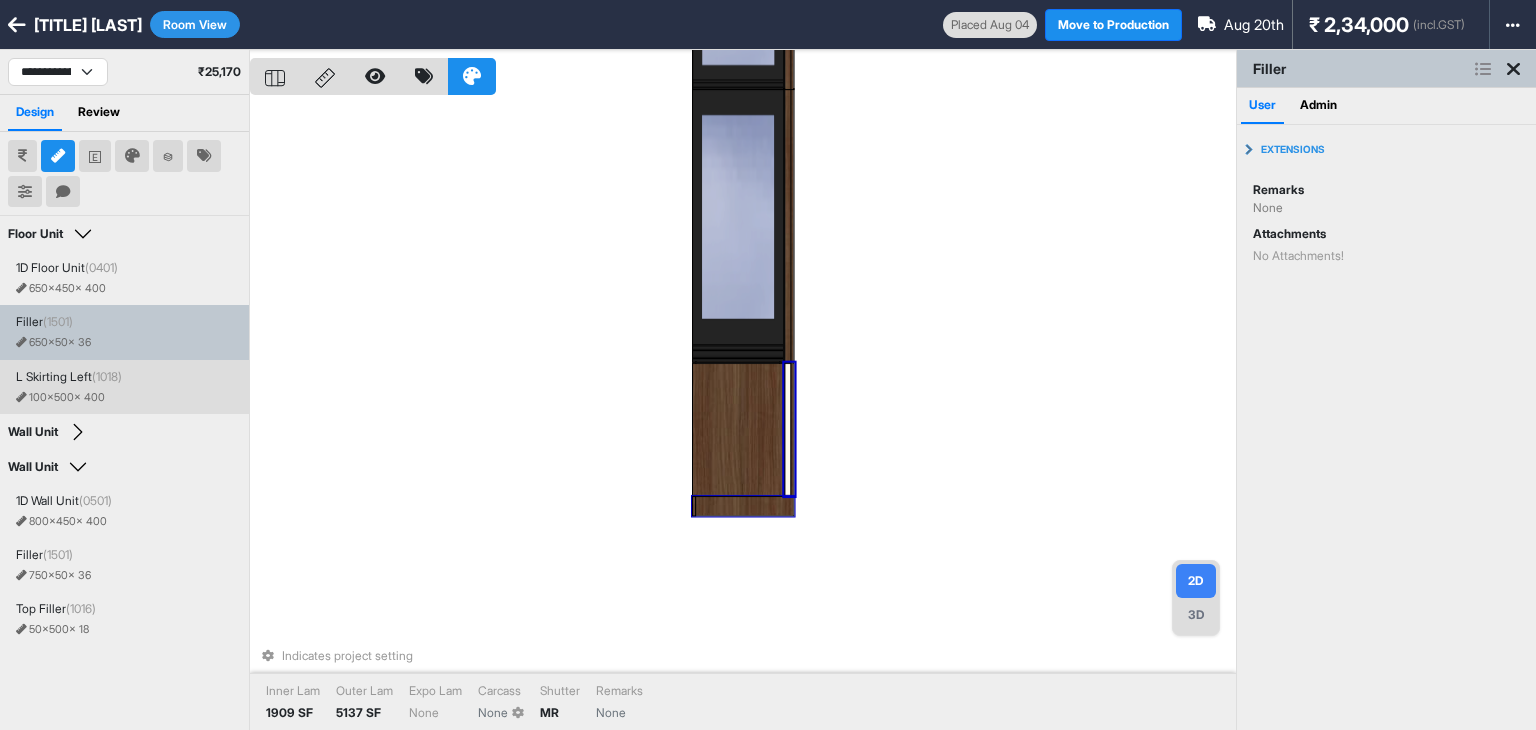 click on "(1018)" at bounding box center [107, 376] 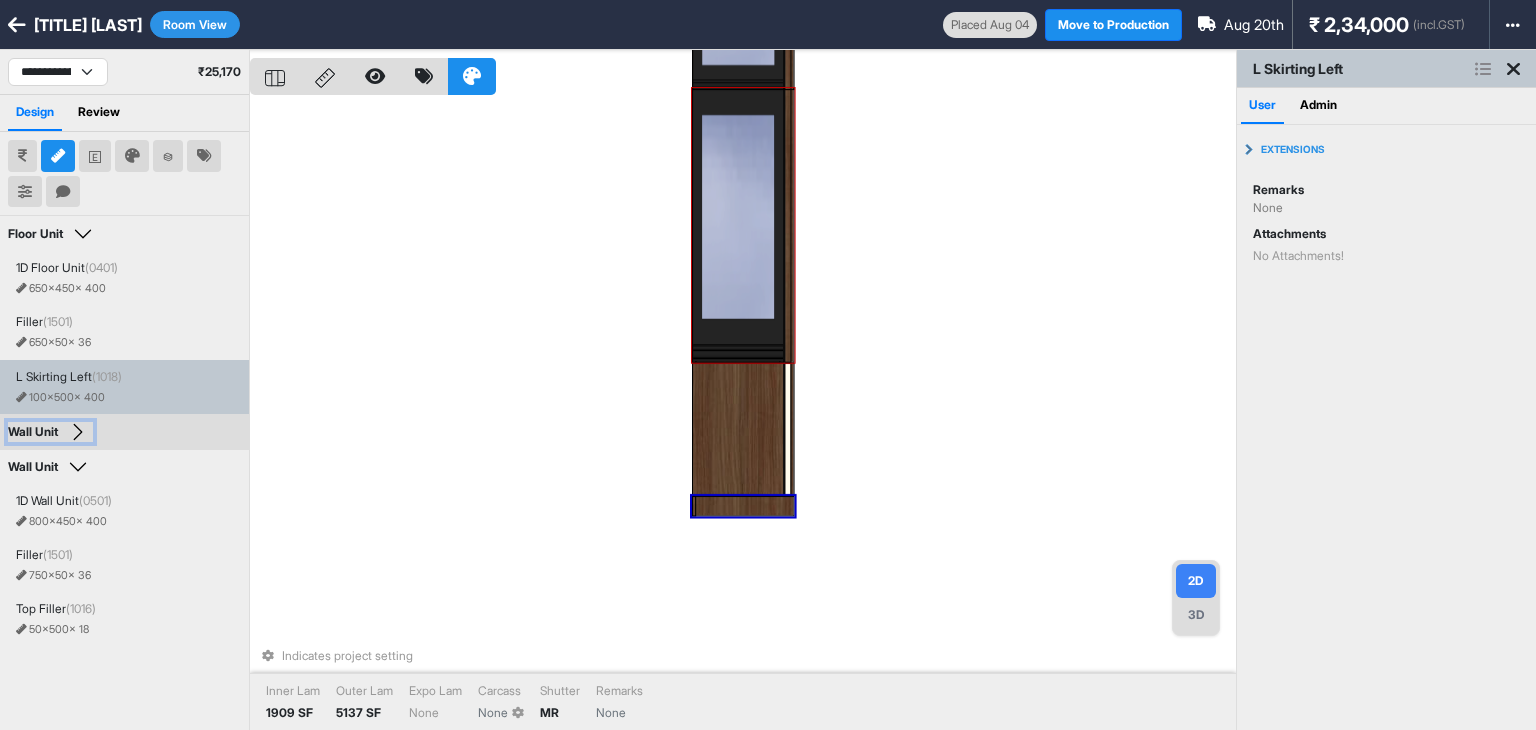 click on "Wall Unit" at bounding box center (50, 432) 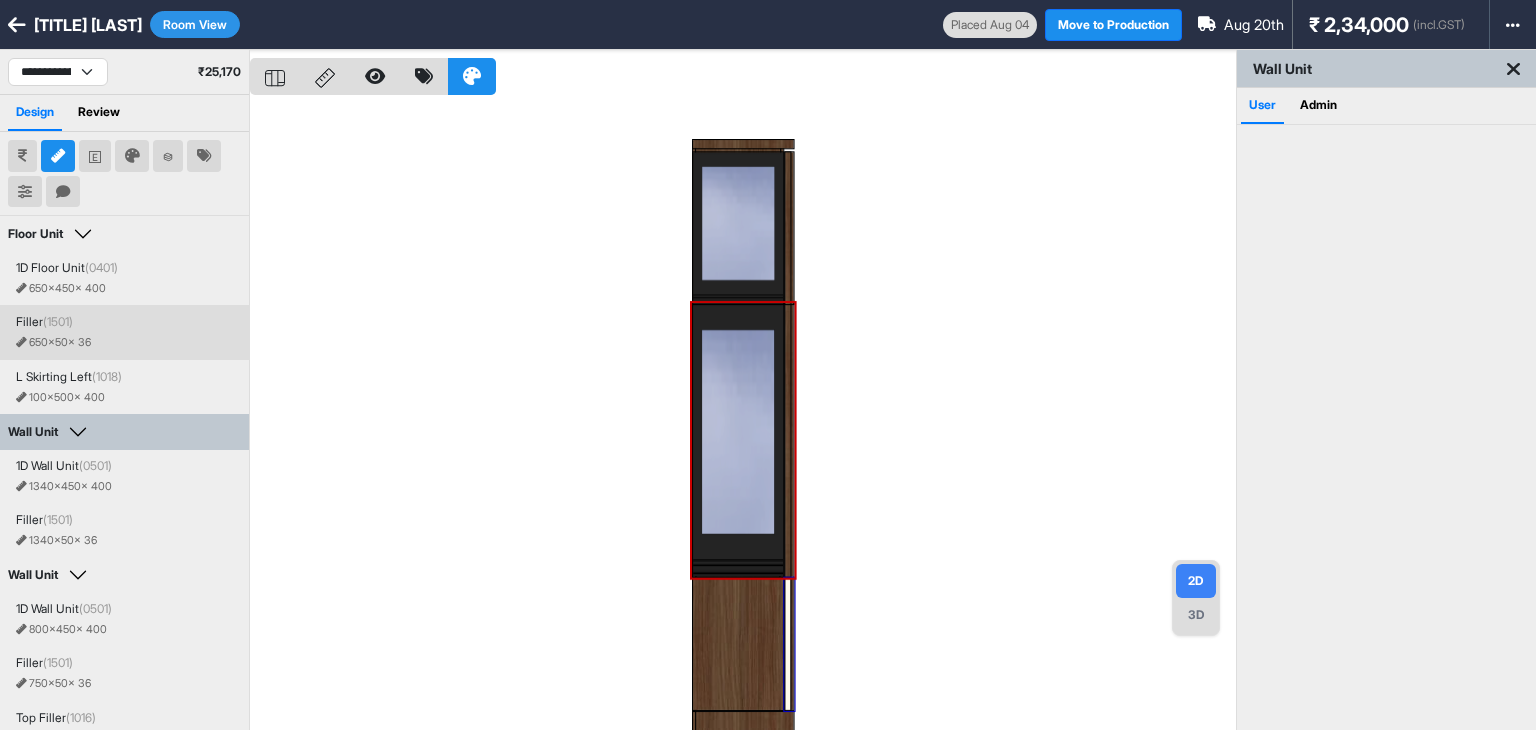 click at bounding box center (743, 415) 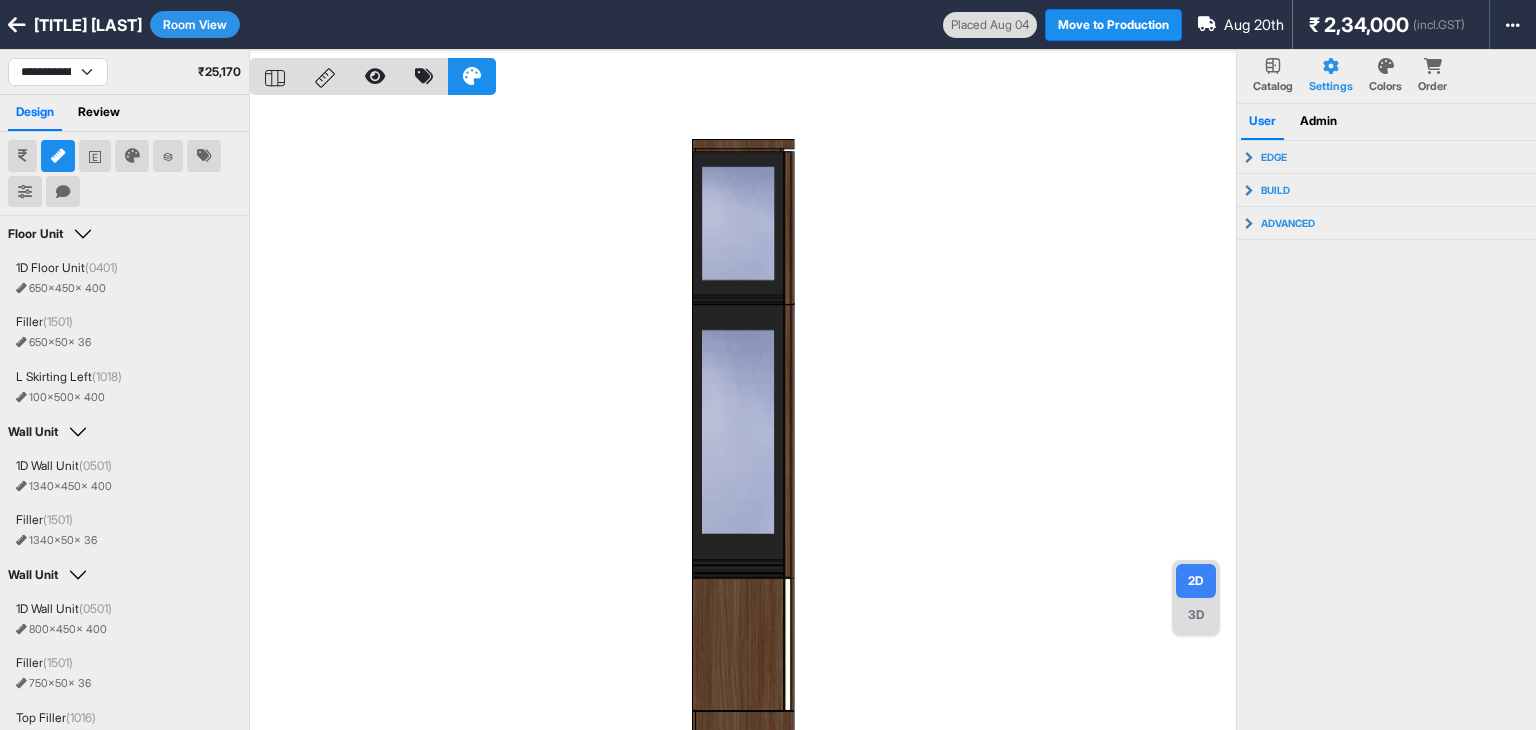 click at bounding box center [58, 156] 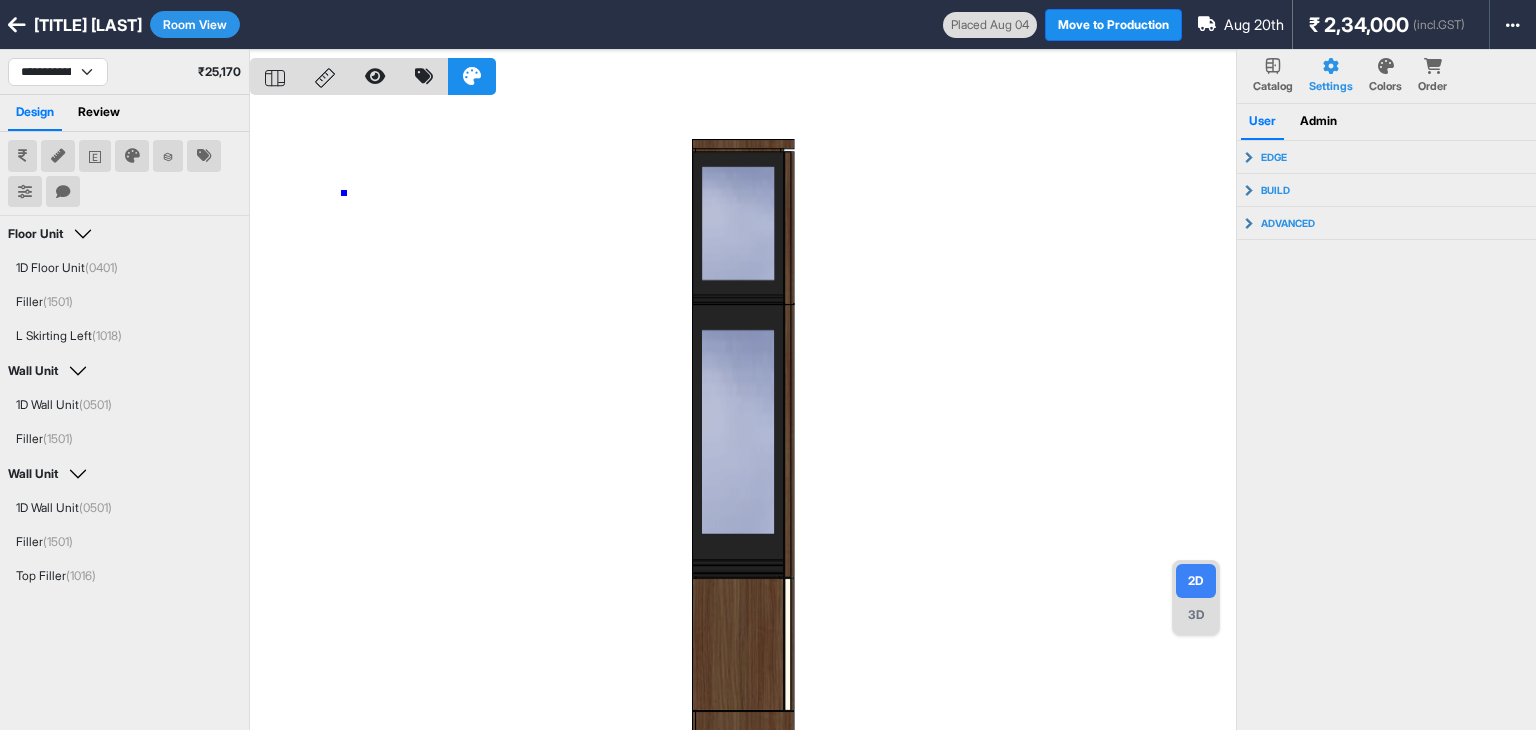 click at bounding box center [743, 415] 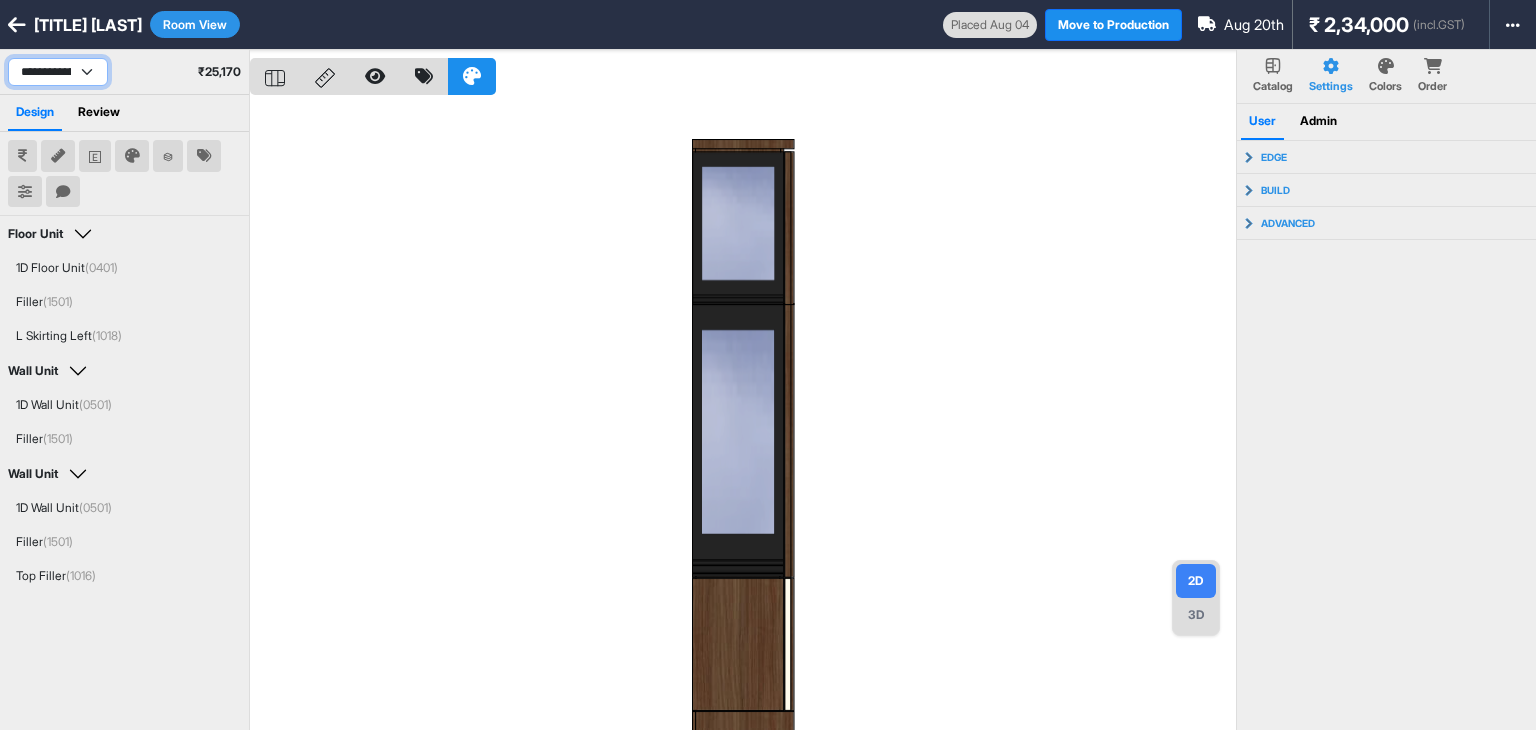 click on "**********" at bounding box center [58, 72] 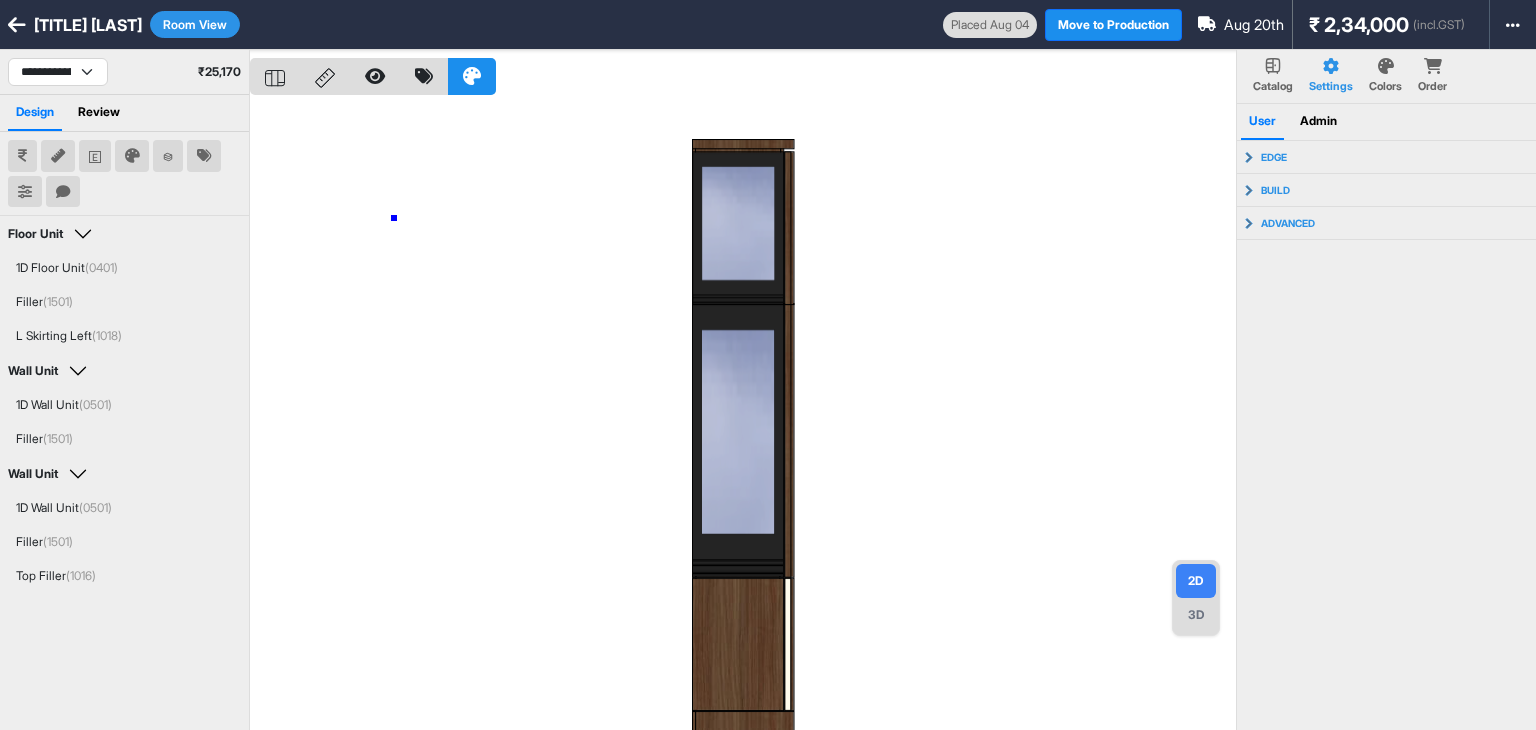 click at bounding box center (743, 415) 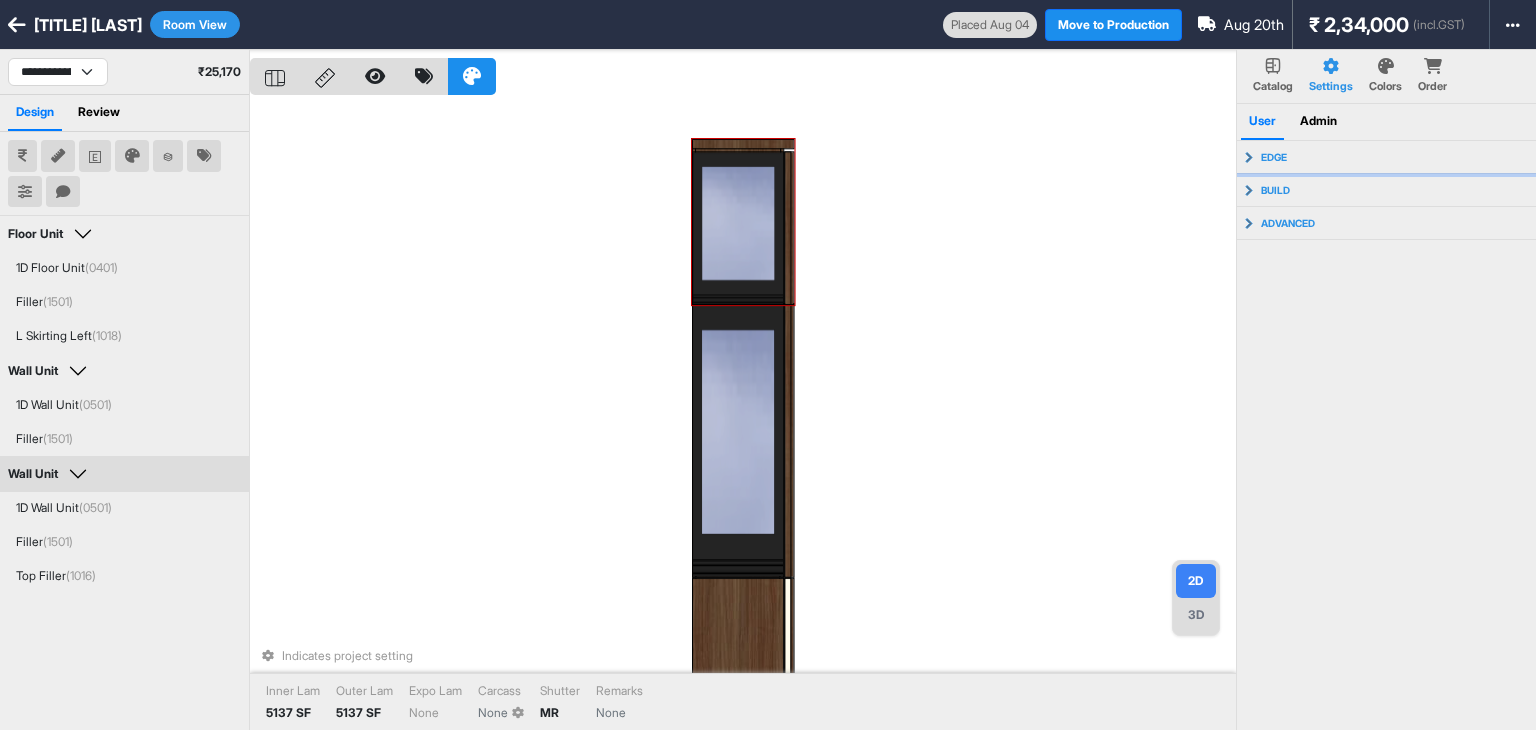 click on "edge" at bounding box center [1387, 157] 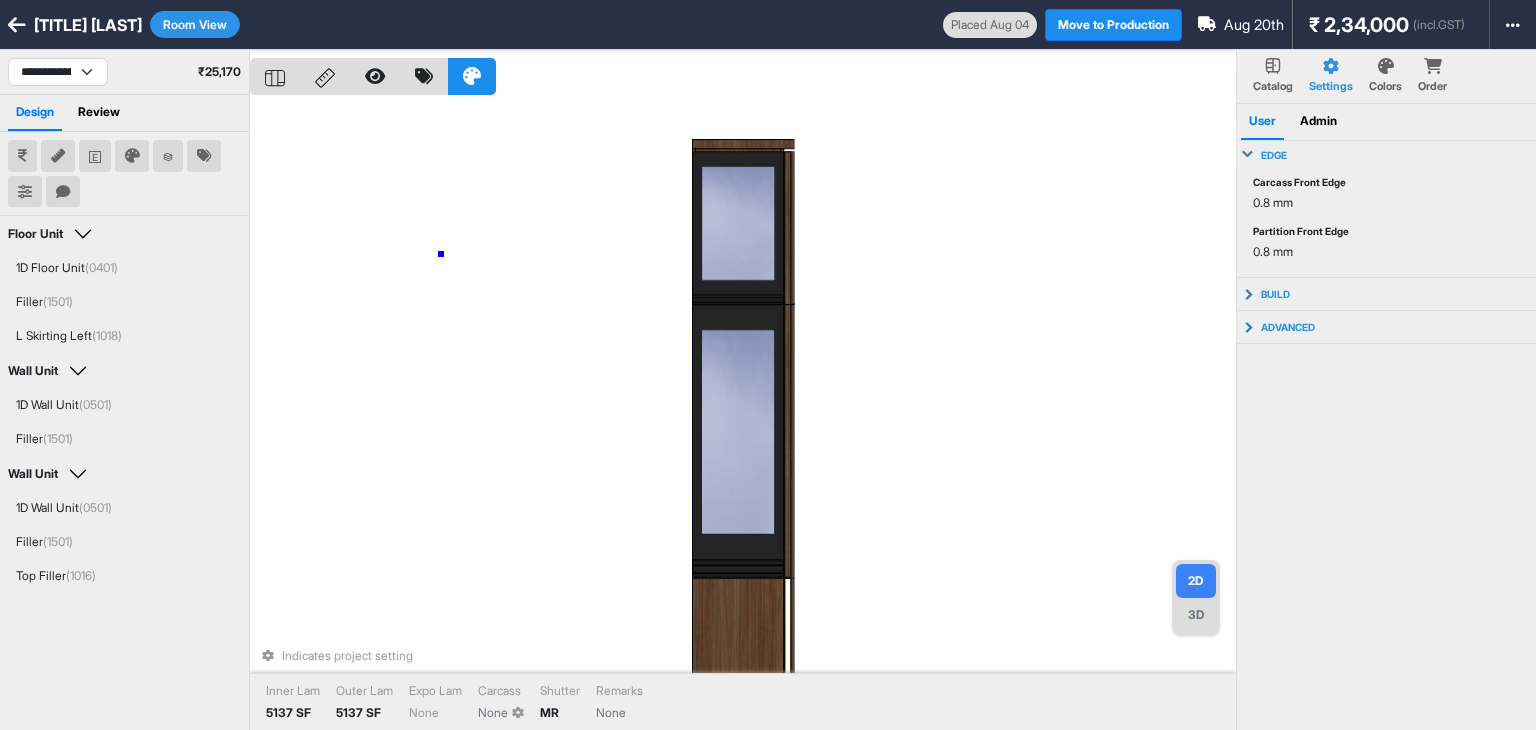 click on "Indicates project setting Inner Lam 5137 SF Outer Lam 5137 SF Expo Lam None Carcass None Shutter MR Remarks None" at bounding box center [743, 415] 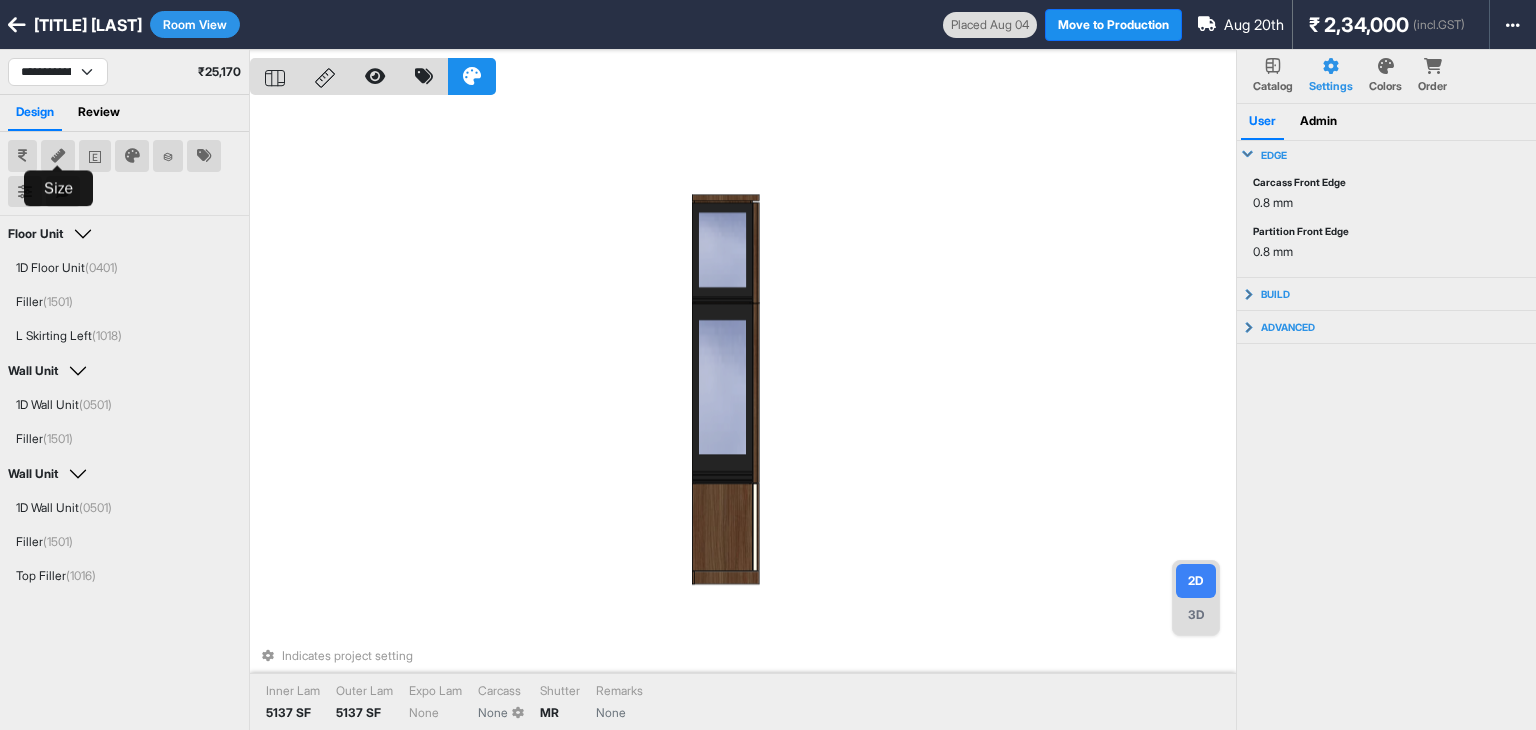 click on "Review" at bounding box center [99, 113] 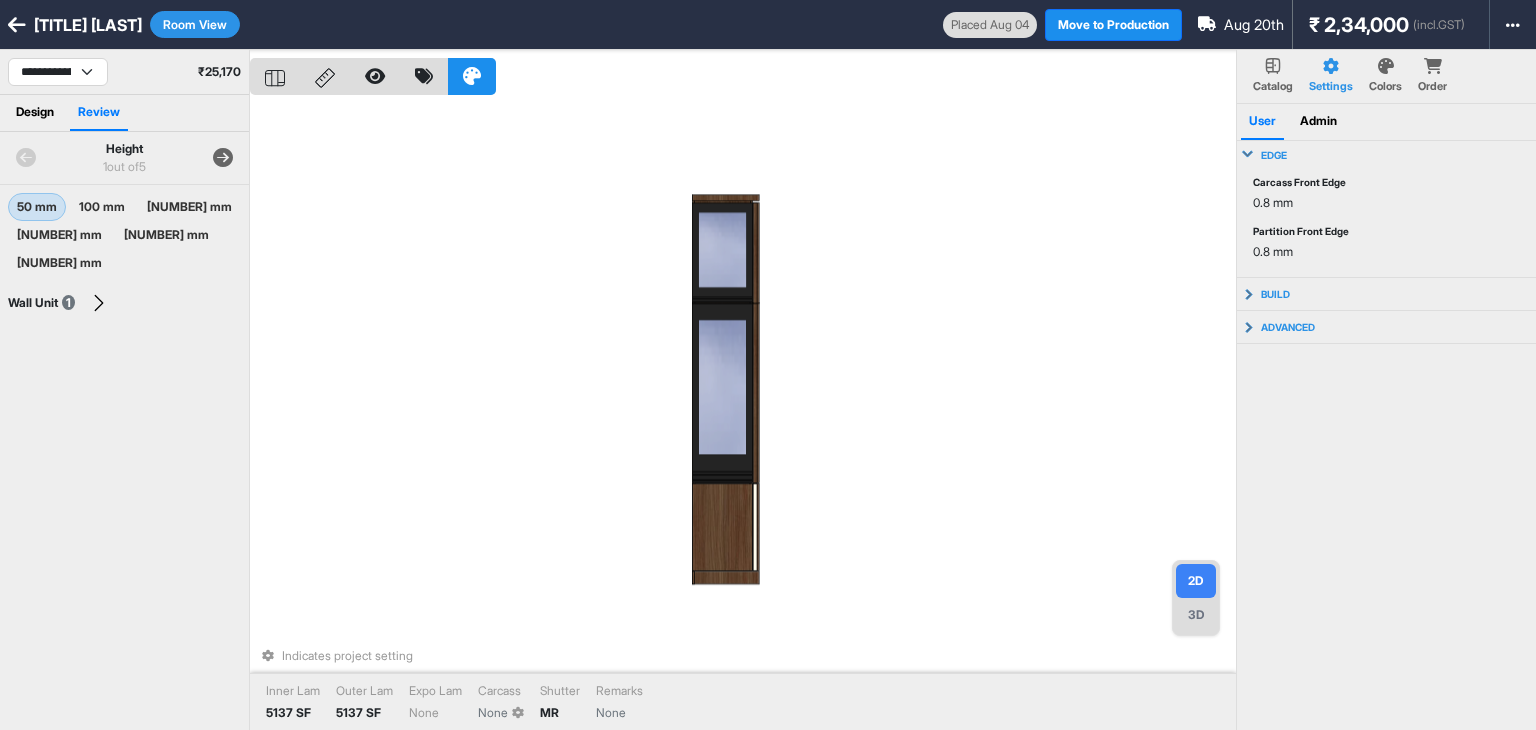 click at bounding box center [223, 158] 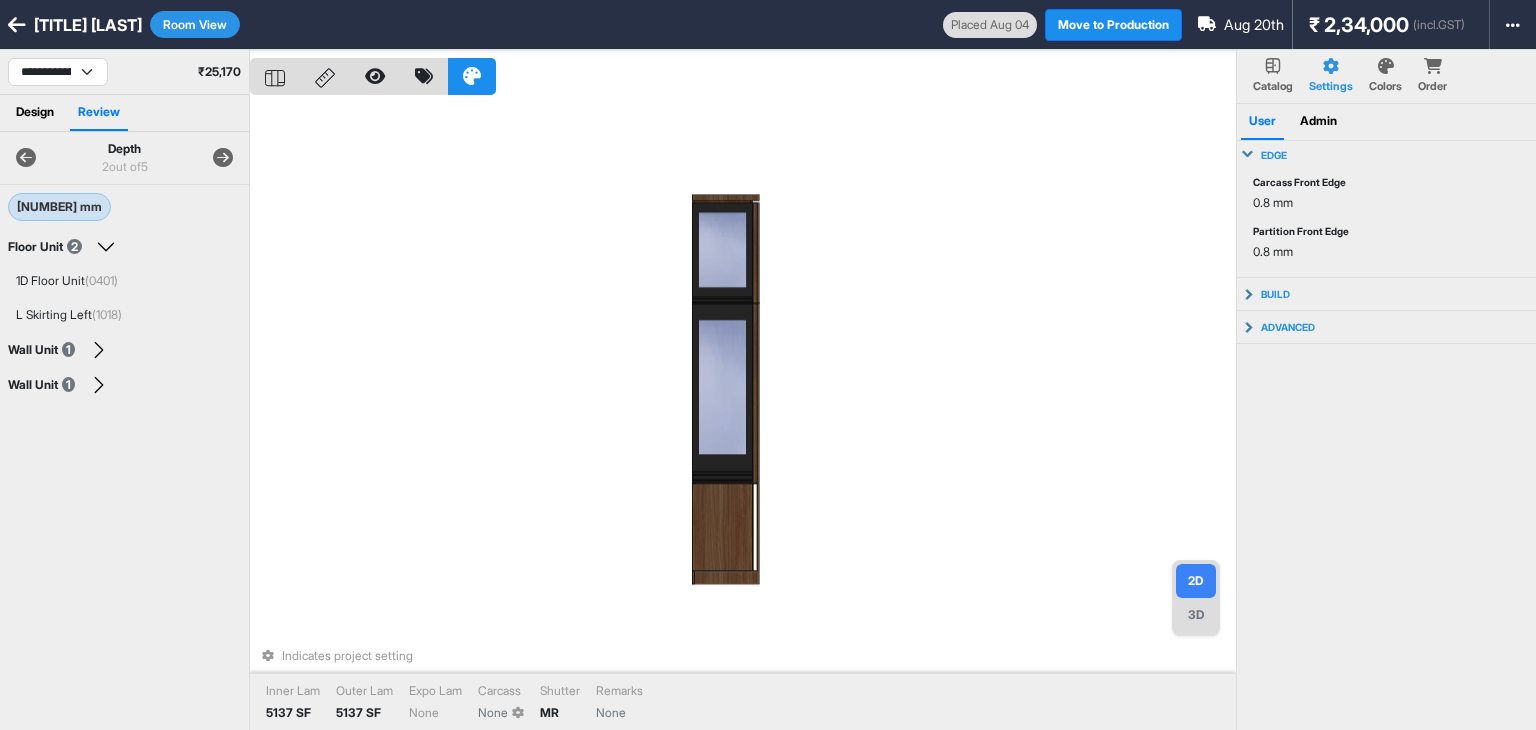 click at bounding box center [223, 158] 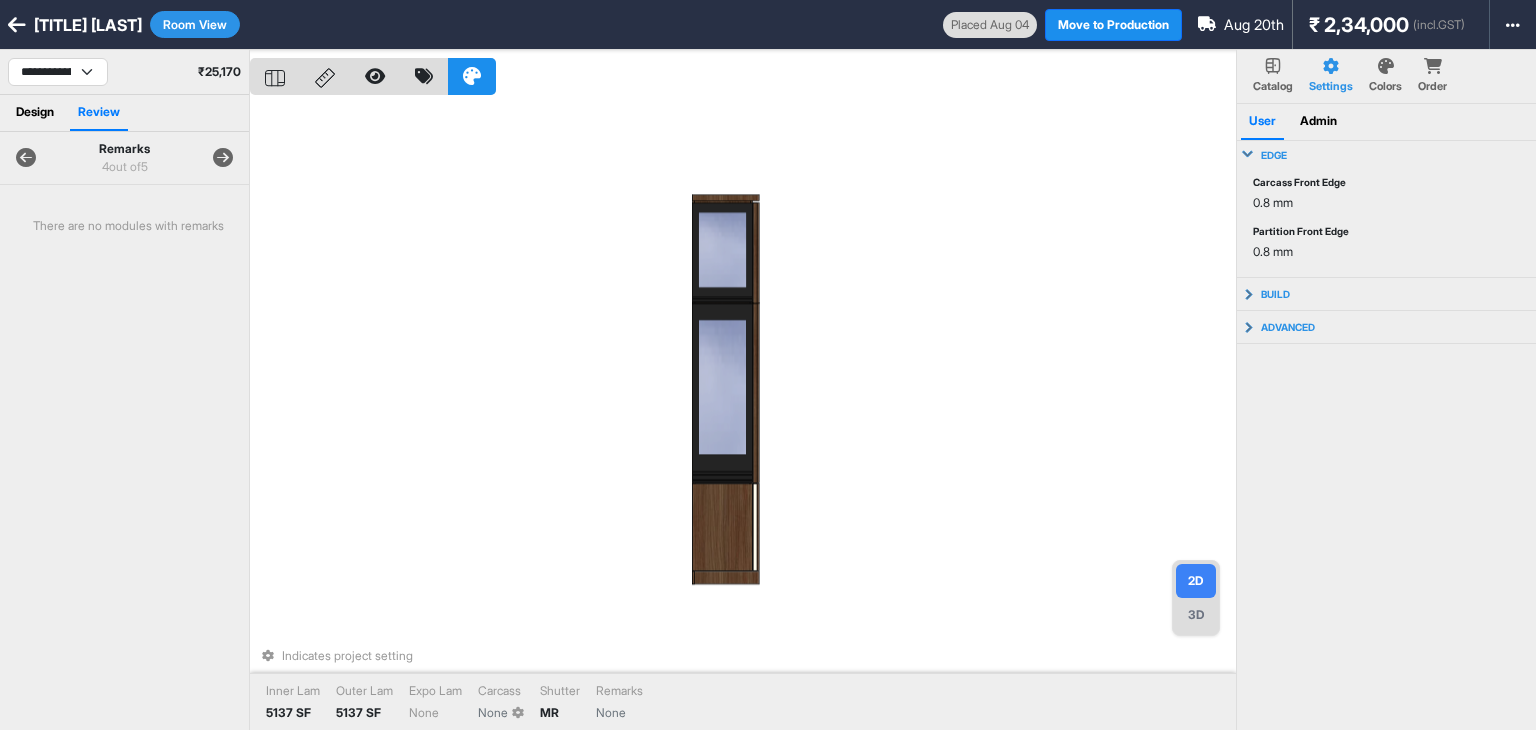 click at bounding box center [223, 158] 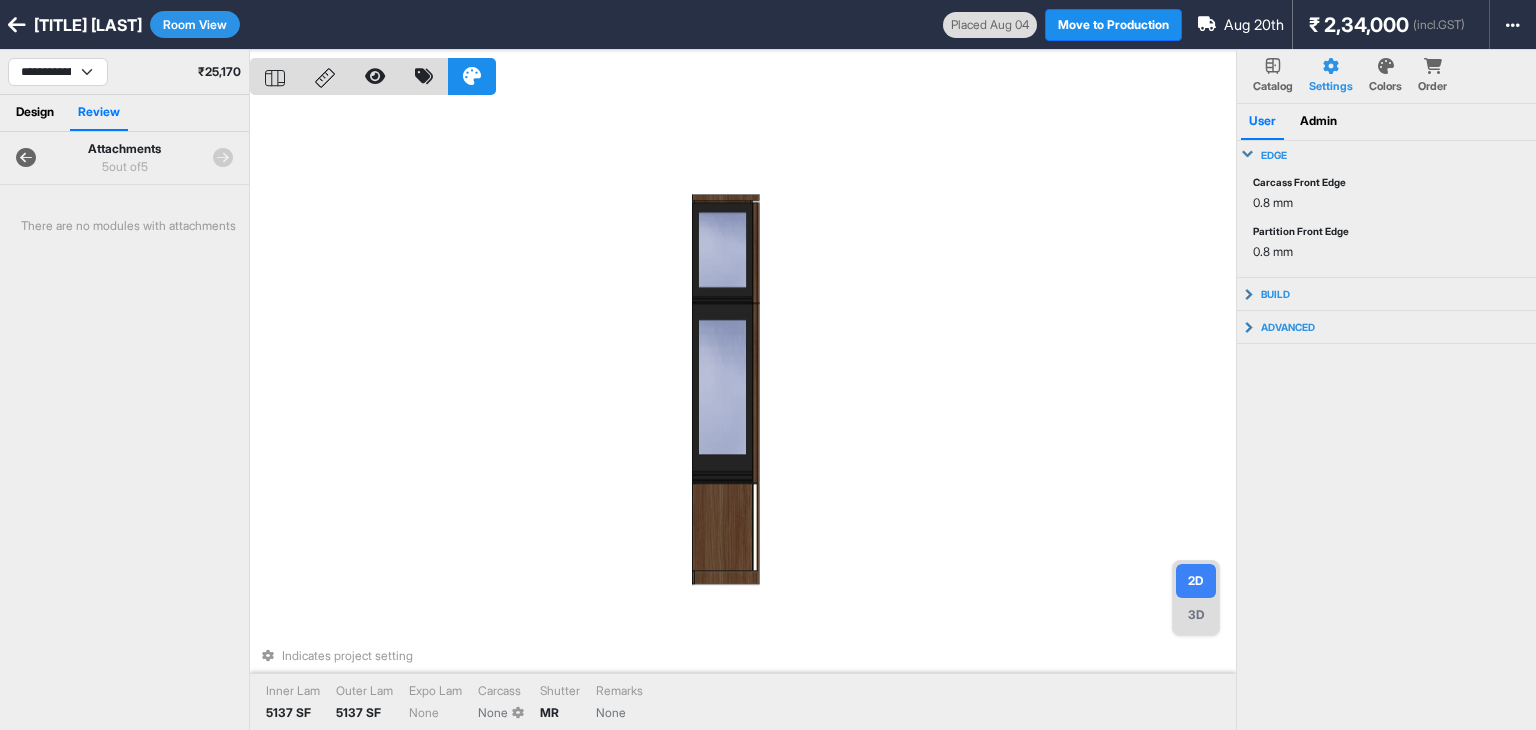 click at bounding box center (223, 158) 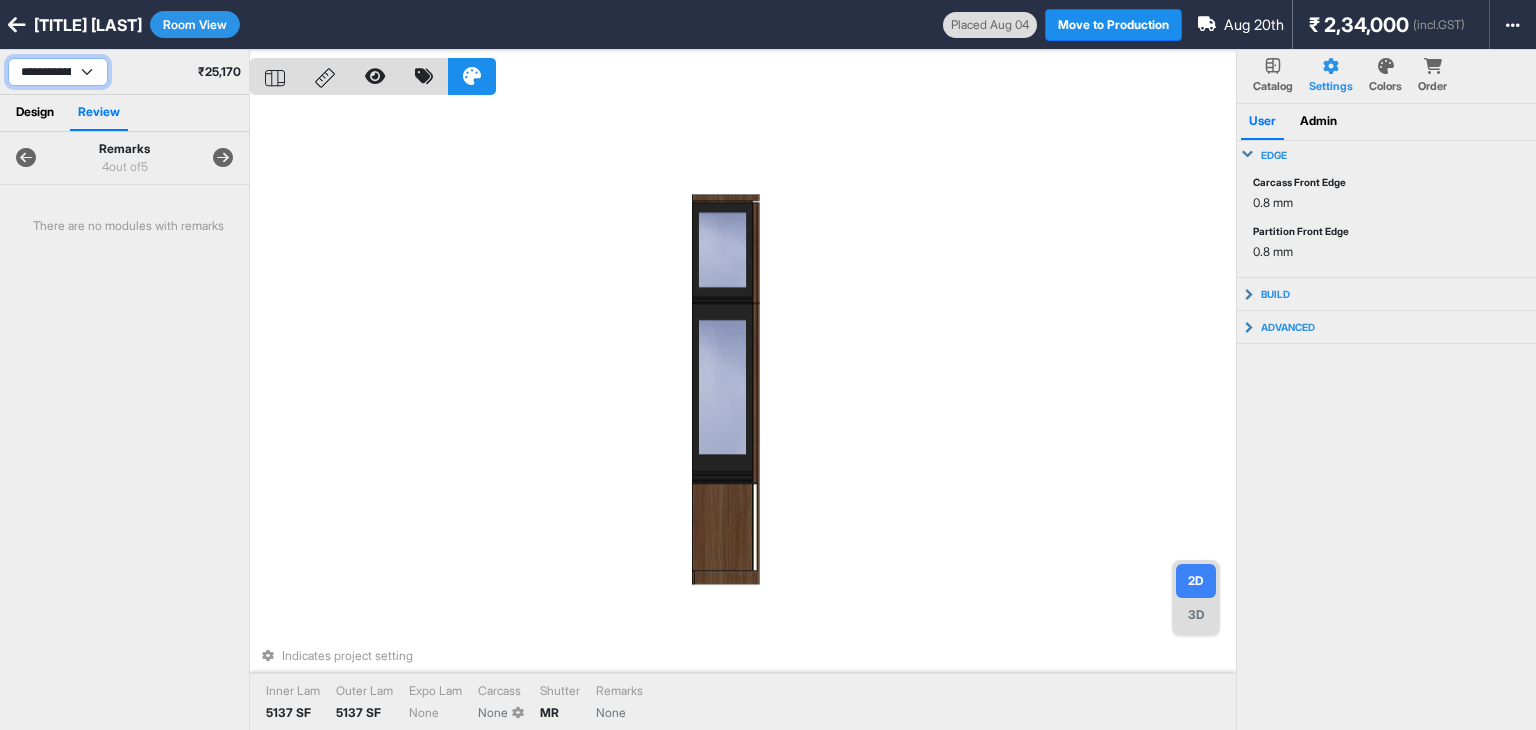 click on "**********" at bounding box center (58, 72) 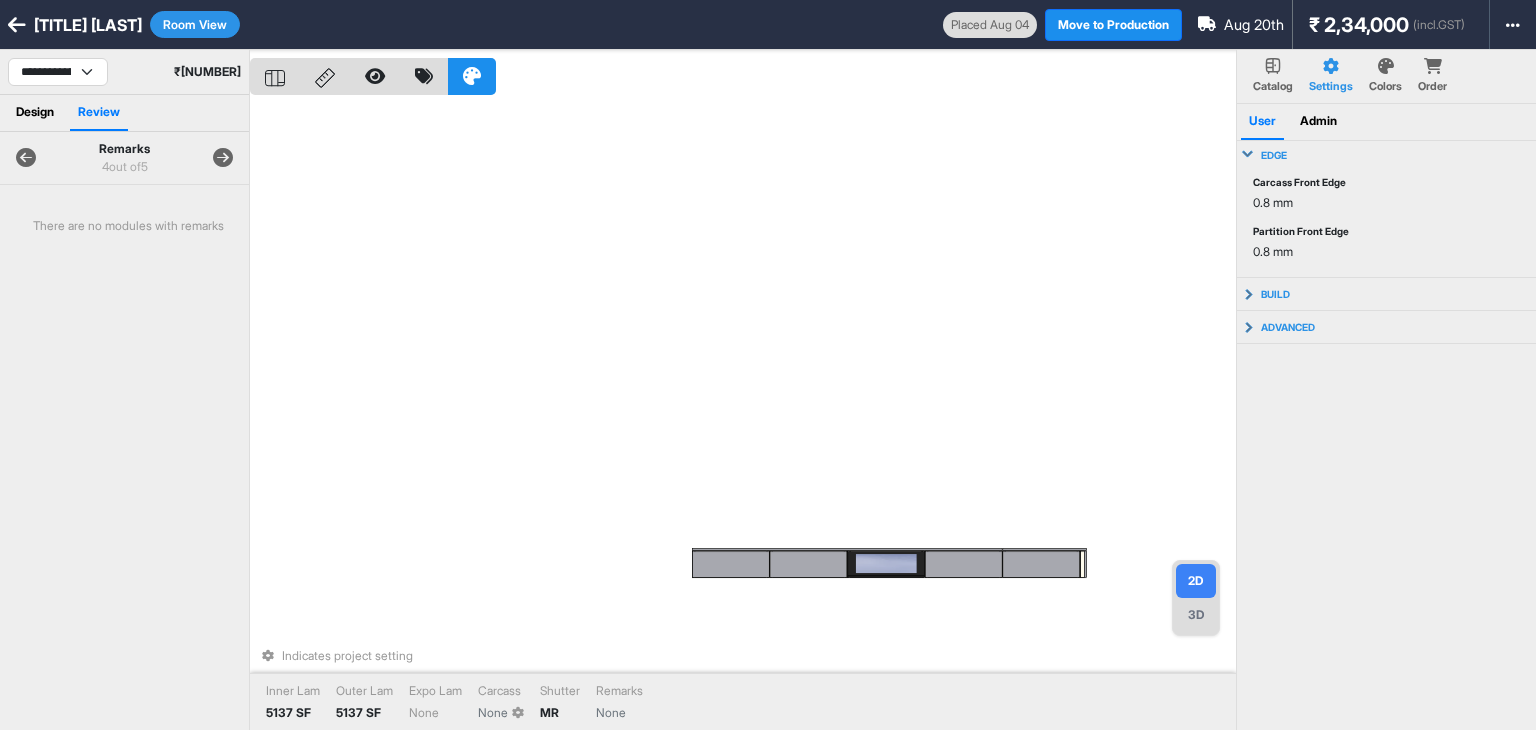 click at bounding box center [223, 158] 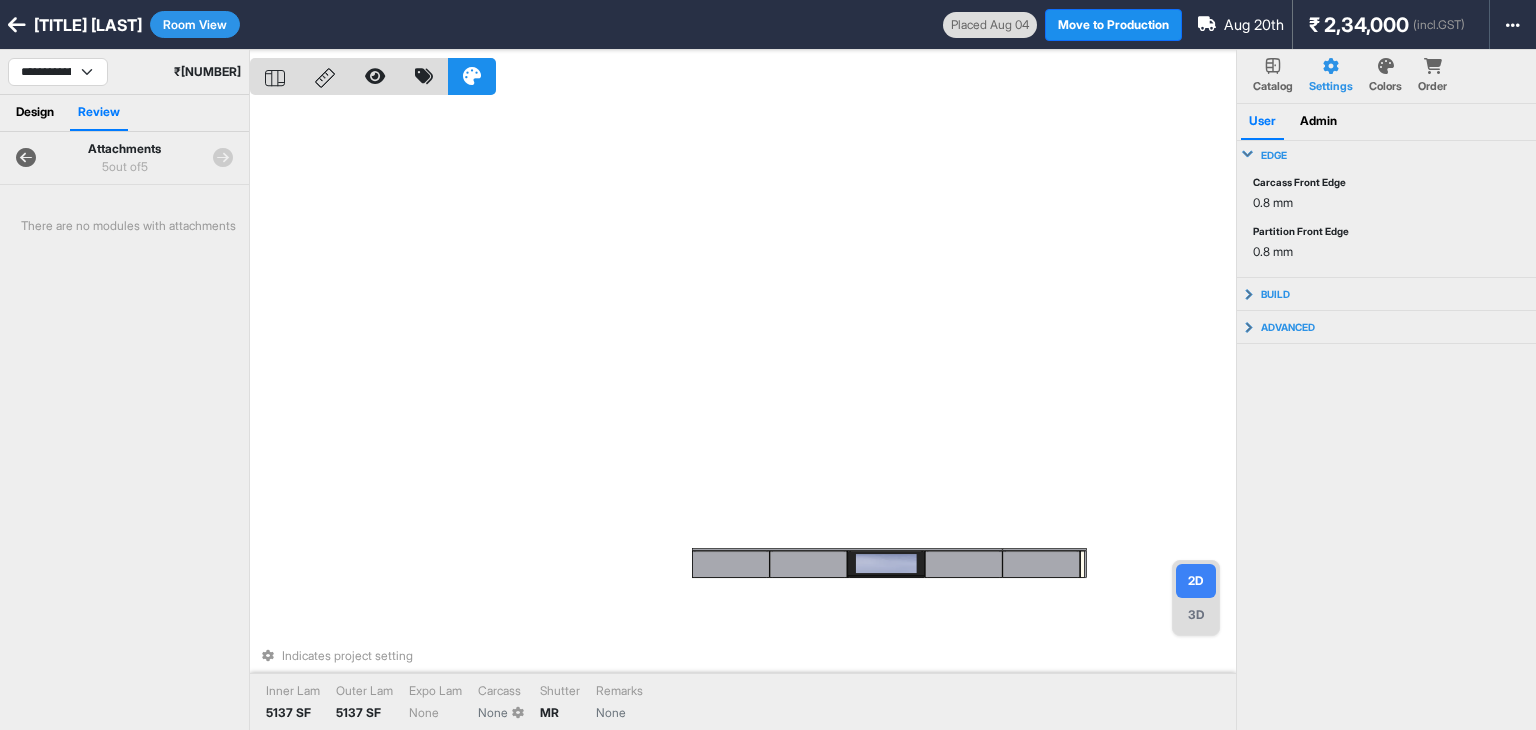 click at bounding box center (26, 158) 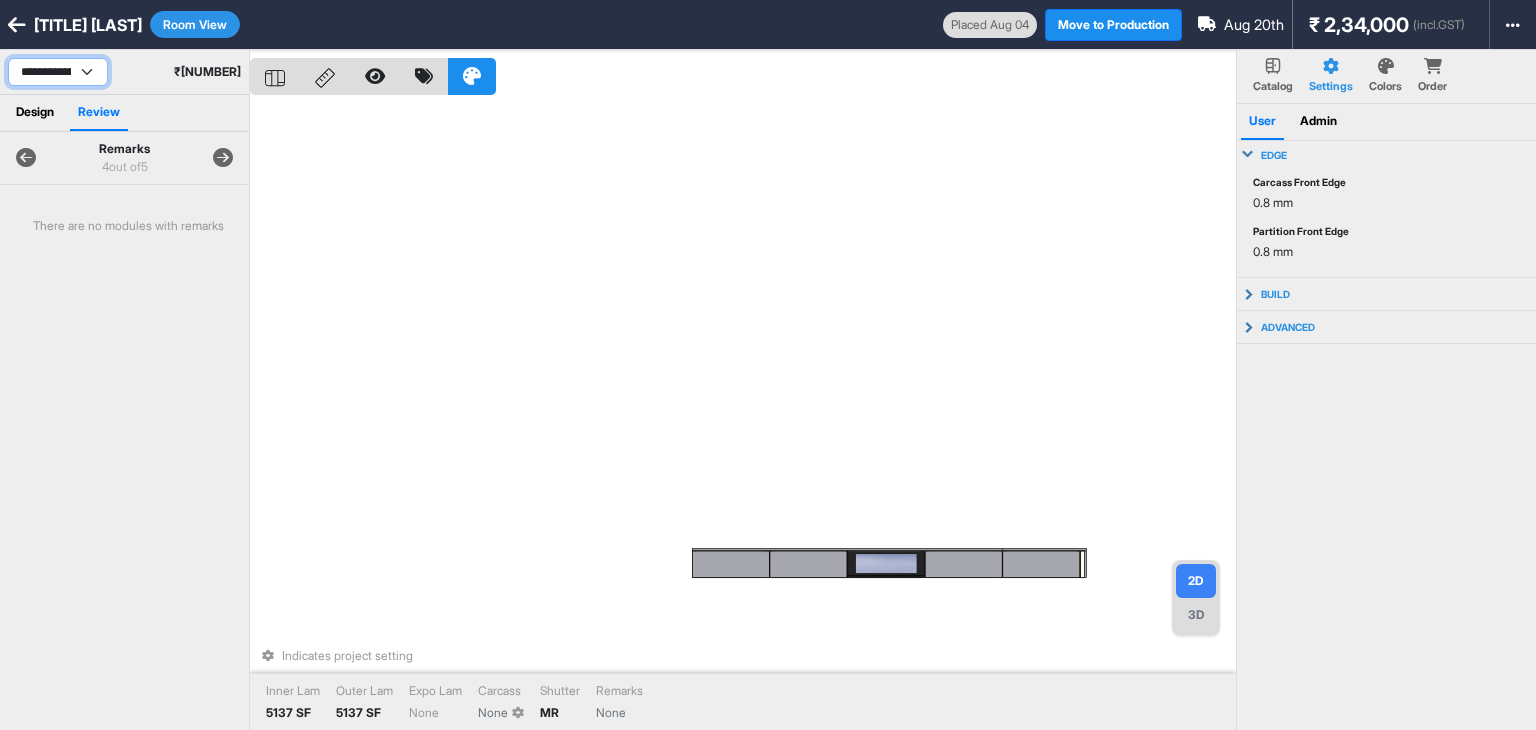 click on "**********" at bounding box center [58, 72] 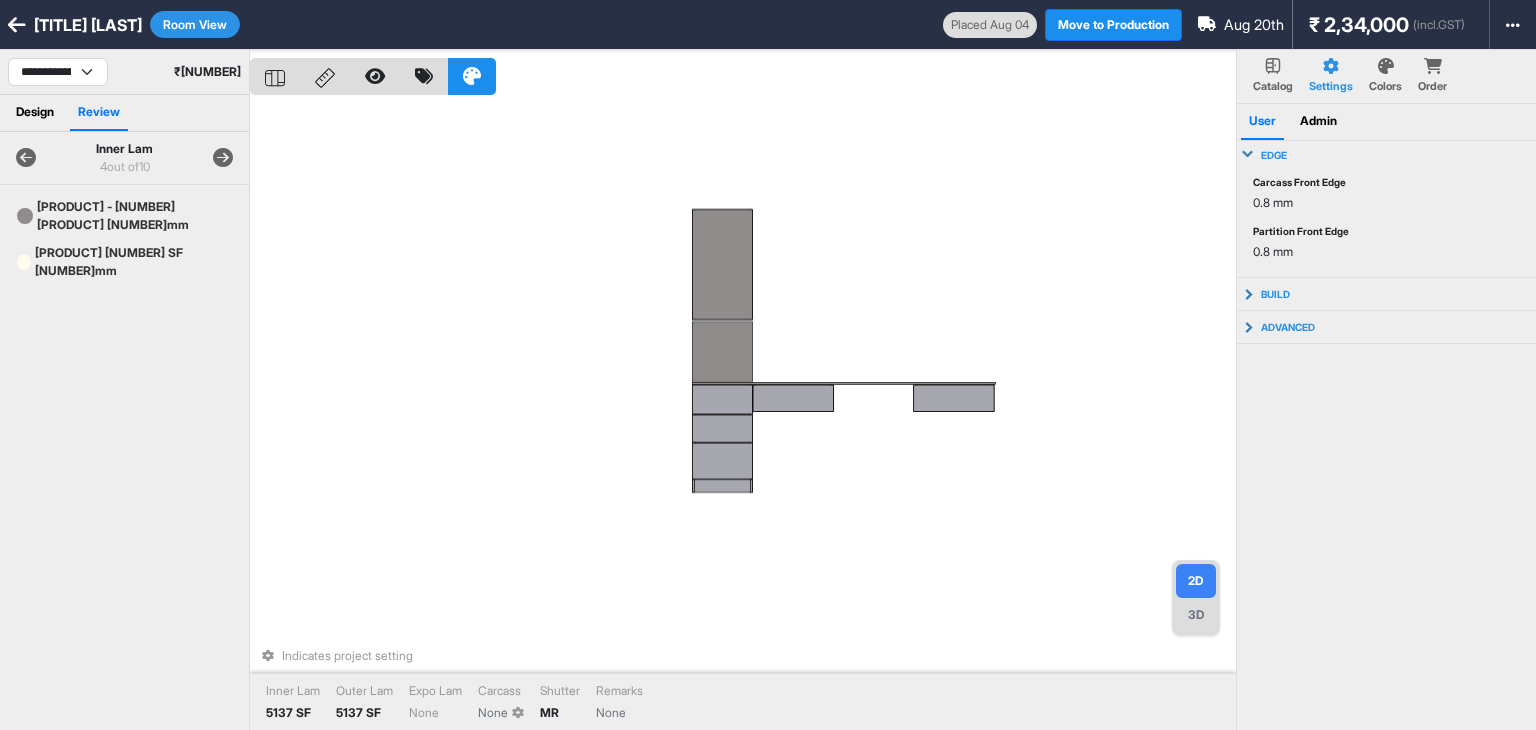 click at bounding box center [223, 158] 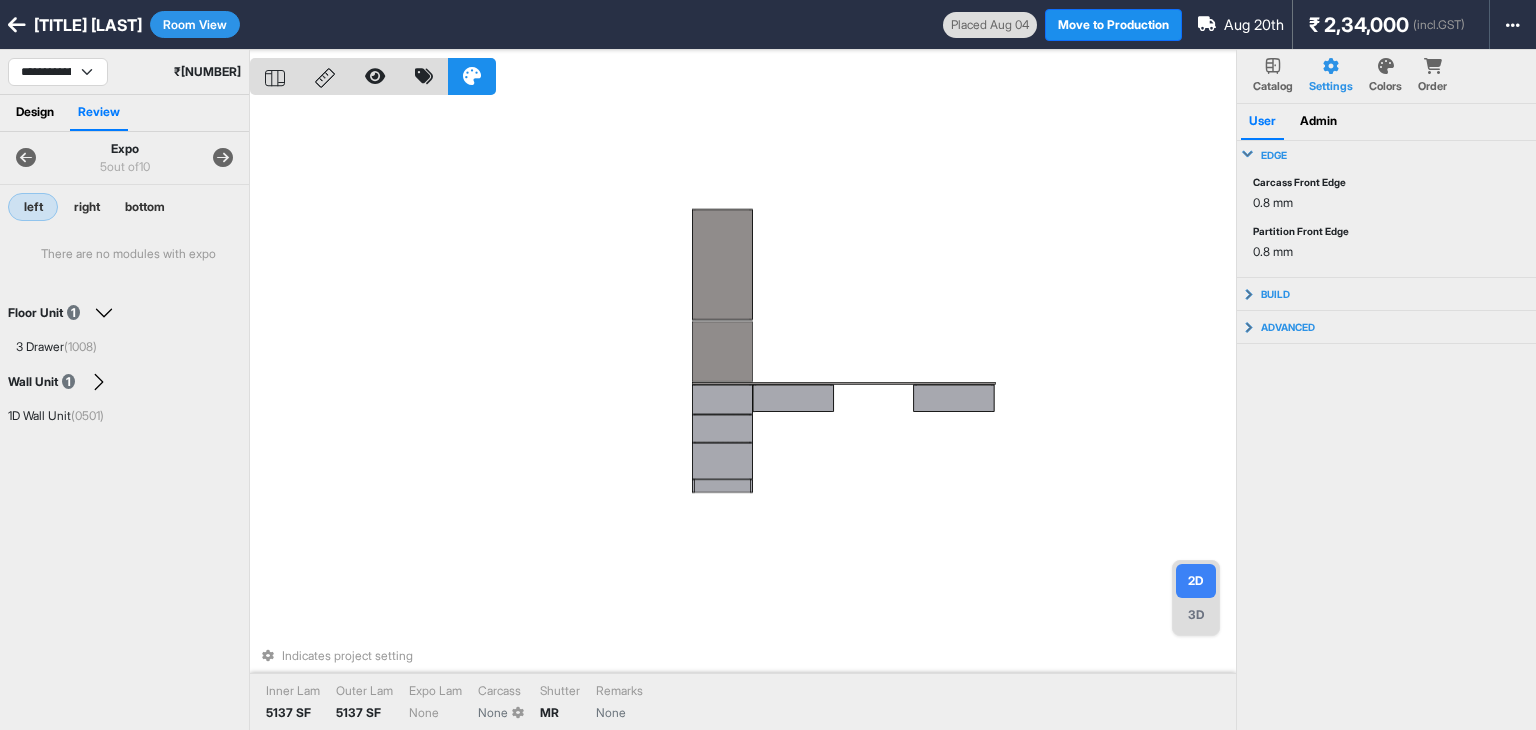 click at bounding box center [223, 158] 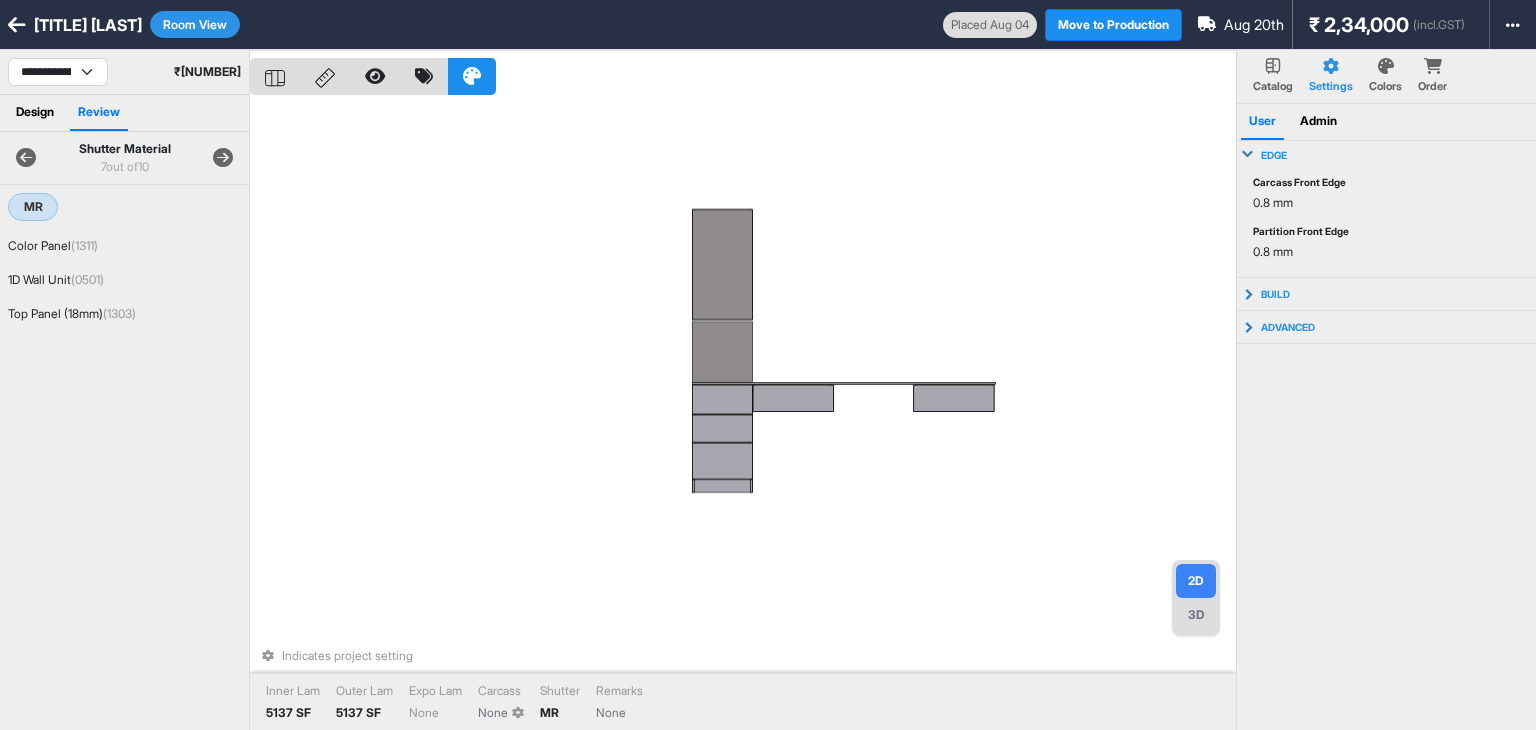 click at bounding box center [223, 158] 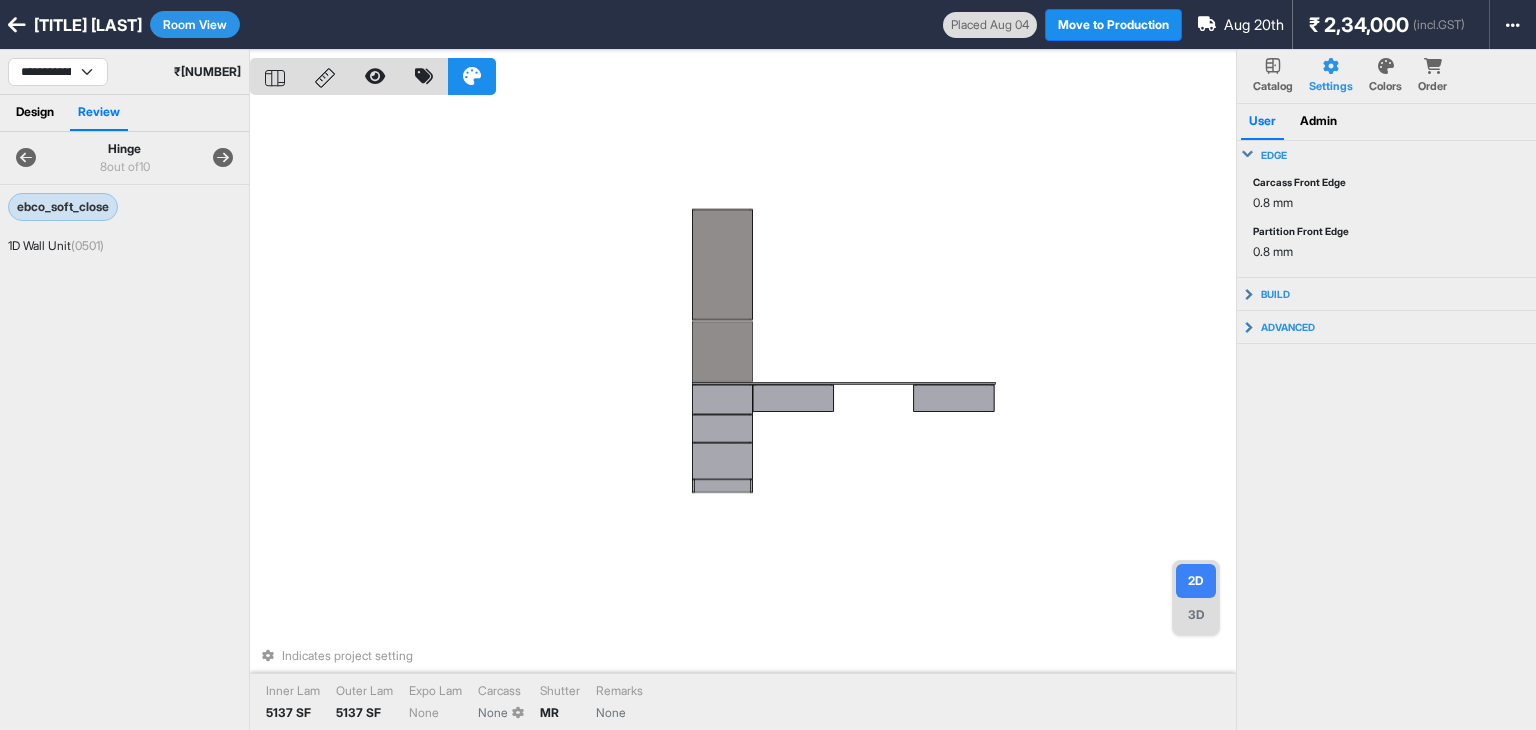 click at bounding box center [223, 158] 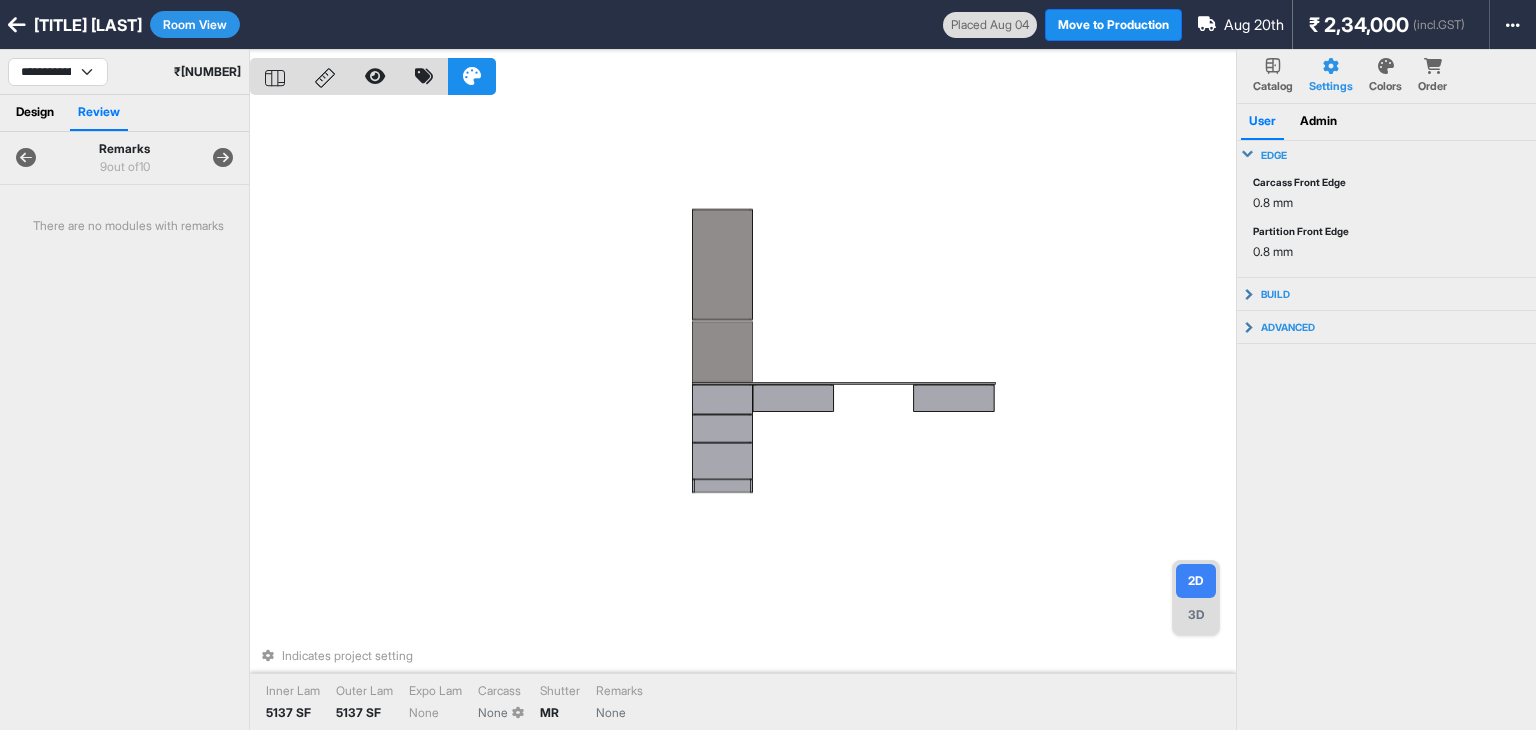 click at bounding box center [223, 158] 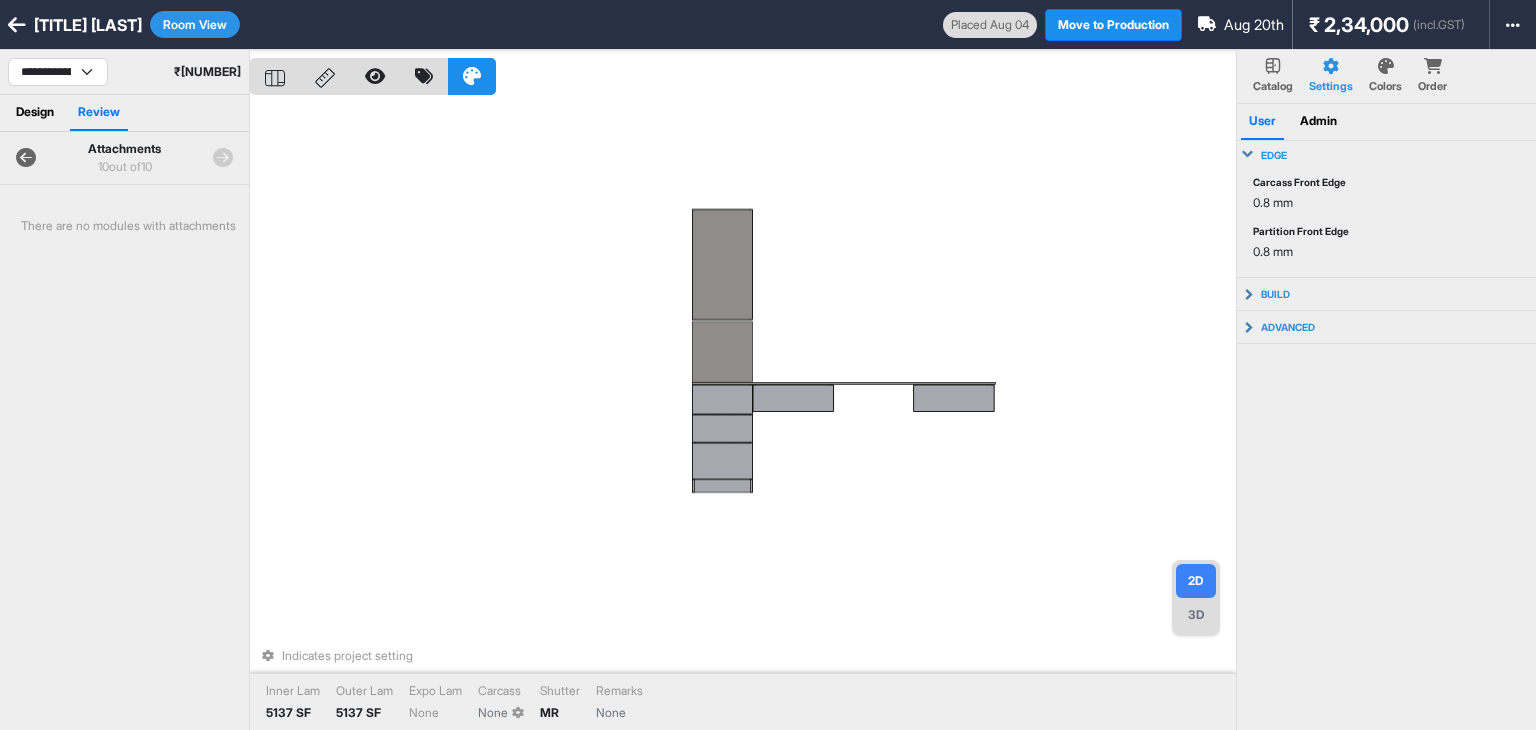 click at bounding box center [223, 158] 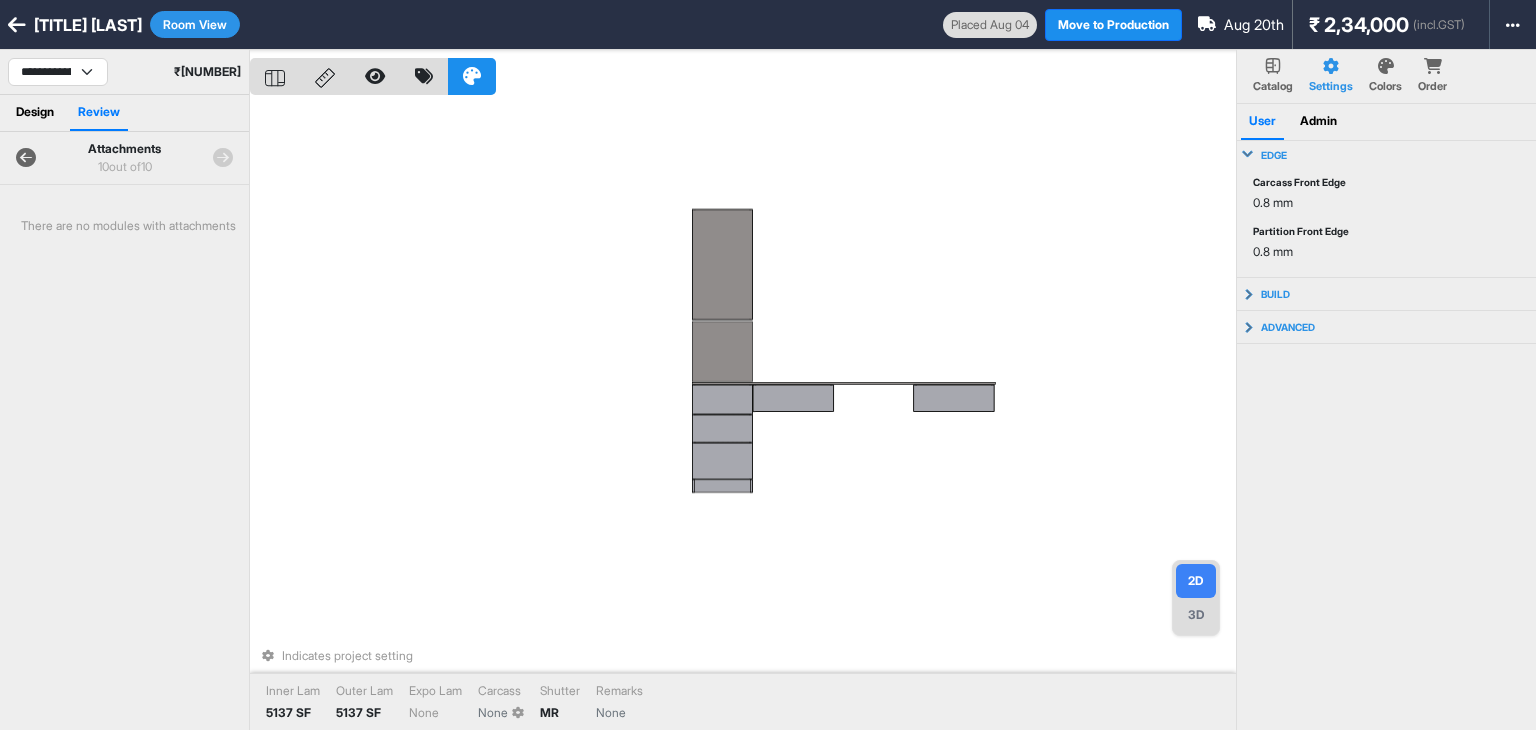 click at bounding box center [26, 158] 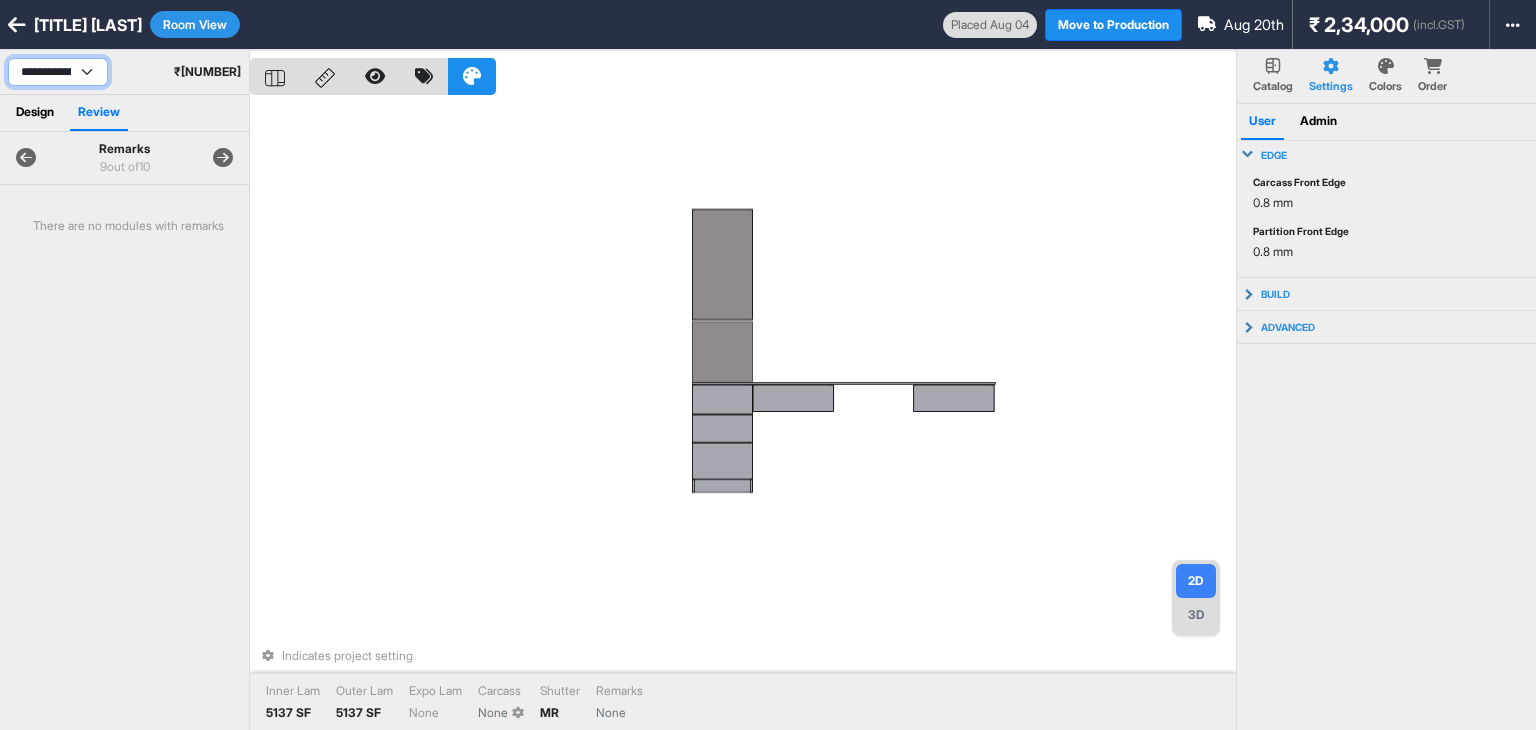 click on "**********" at bounding box center [58, 72] 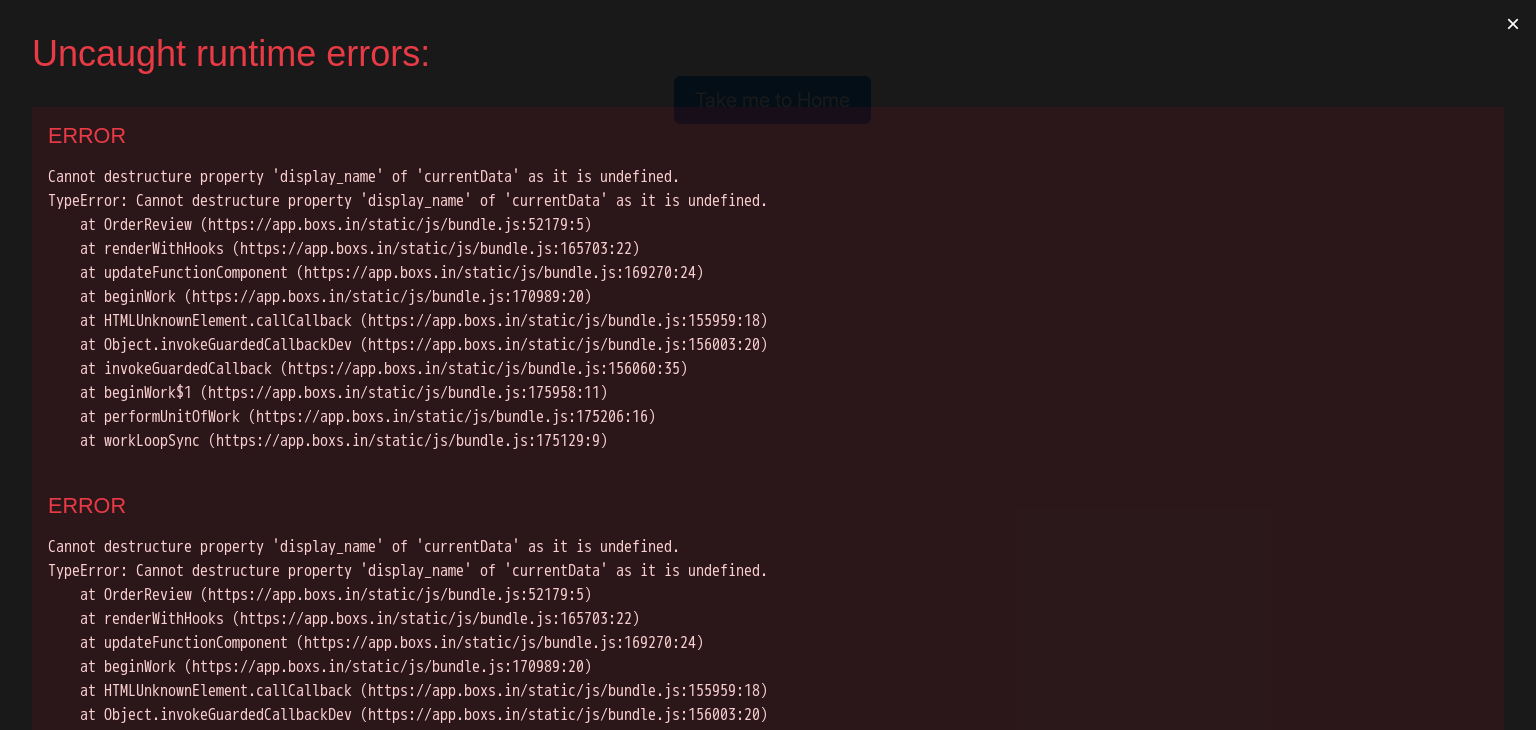 scroll, scrollTop: 0, scrollLeft: 0, axis: both 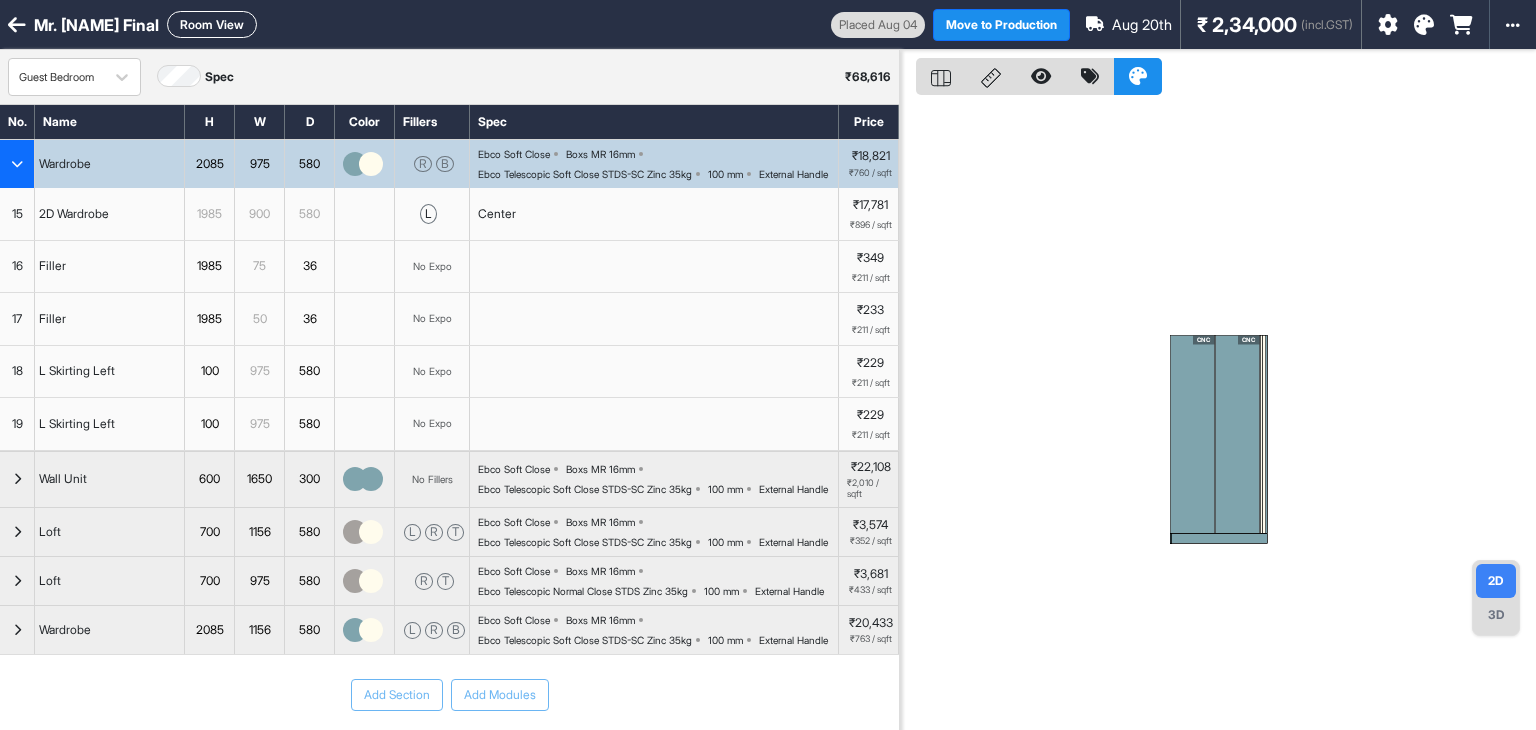 click on "Room View" at bounding box center (212, 24) 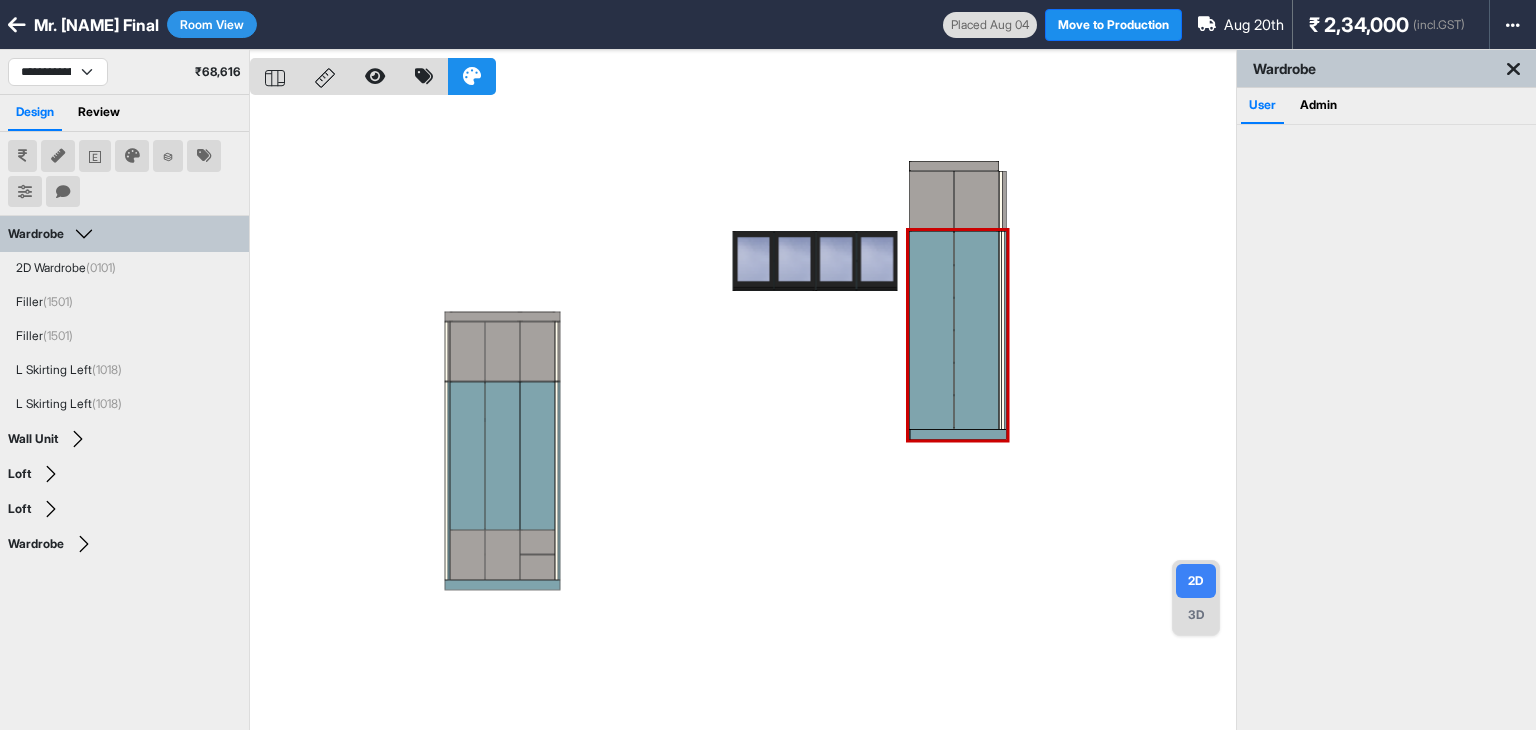 click on "Review" at bounding box center (99, 113) 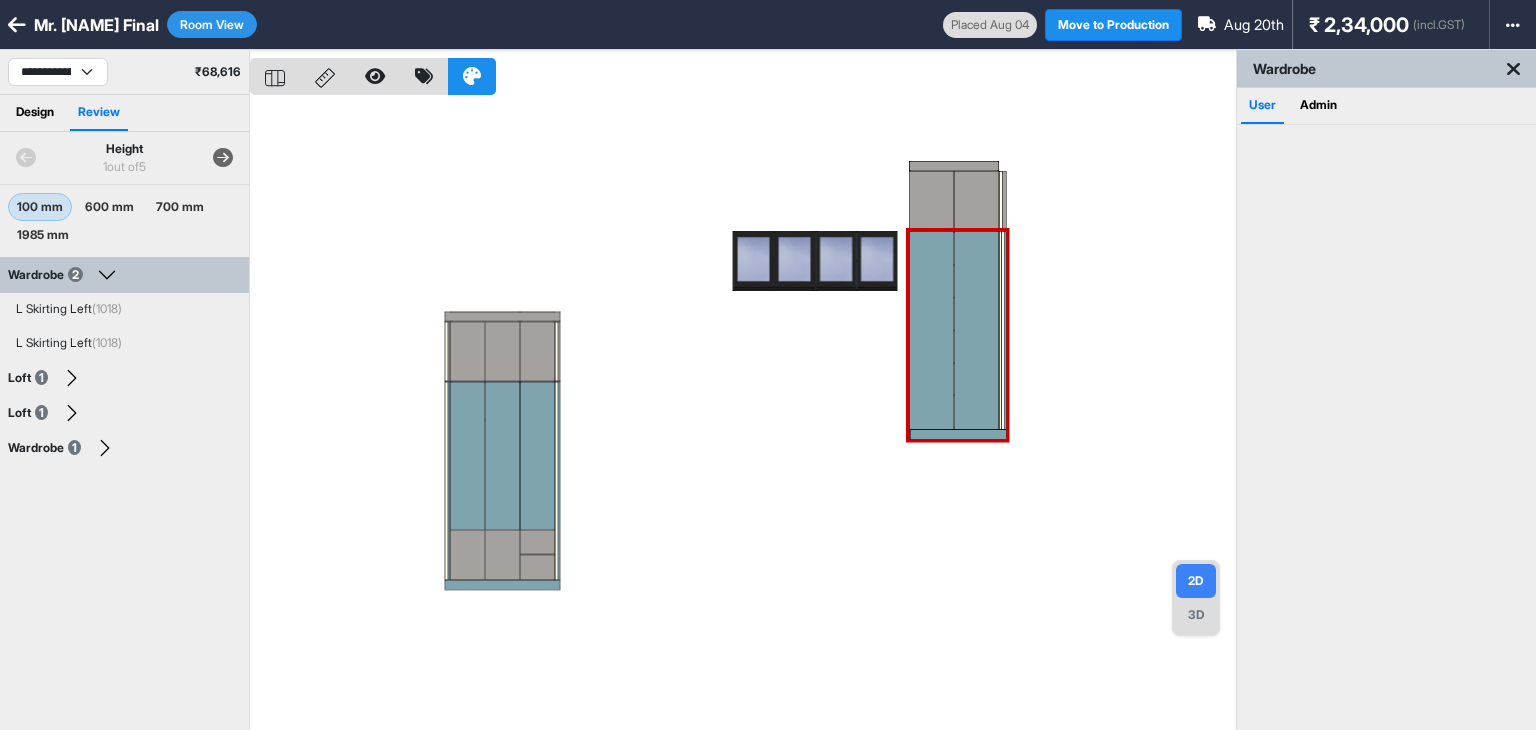 click at bounding box center [223, 158] 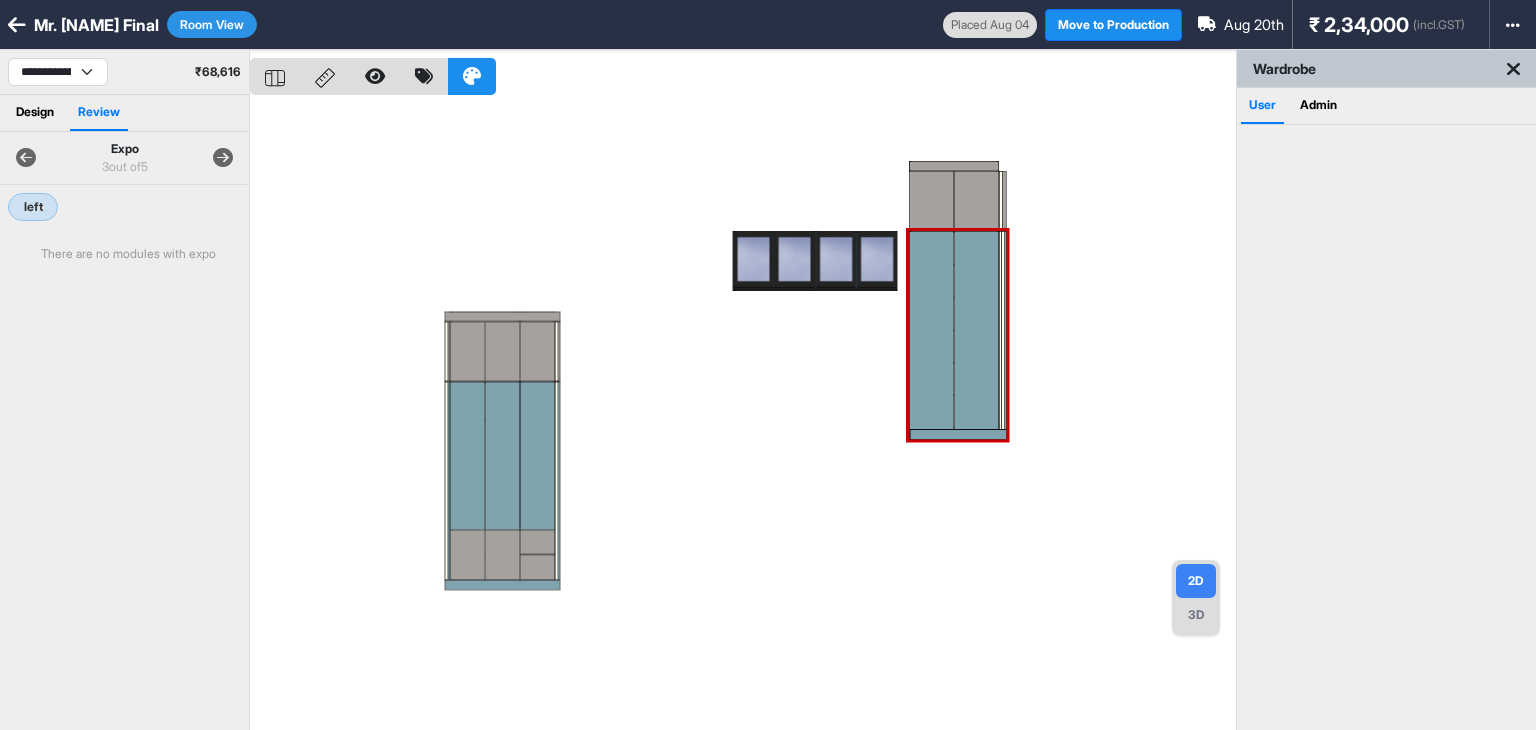 click at bounding box center (223, 158) 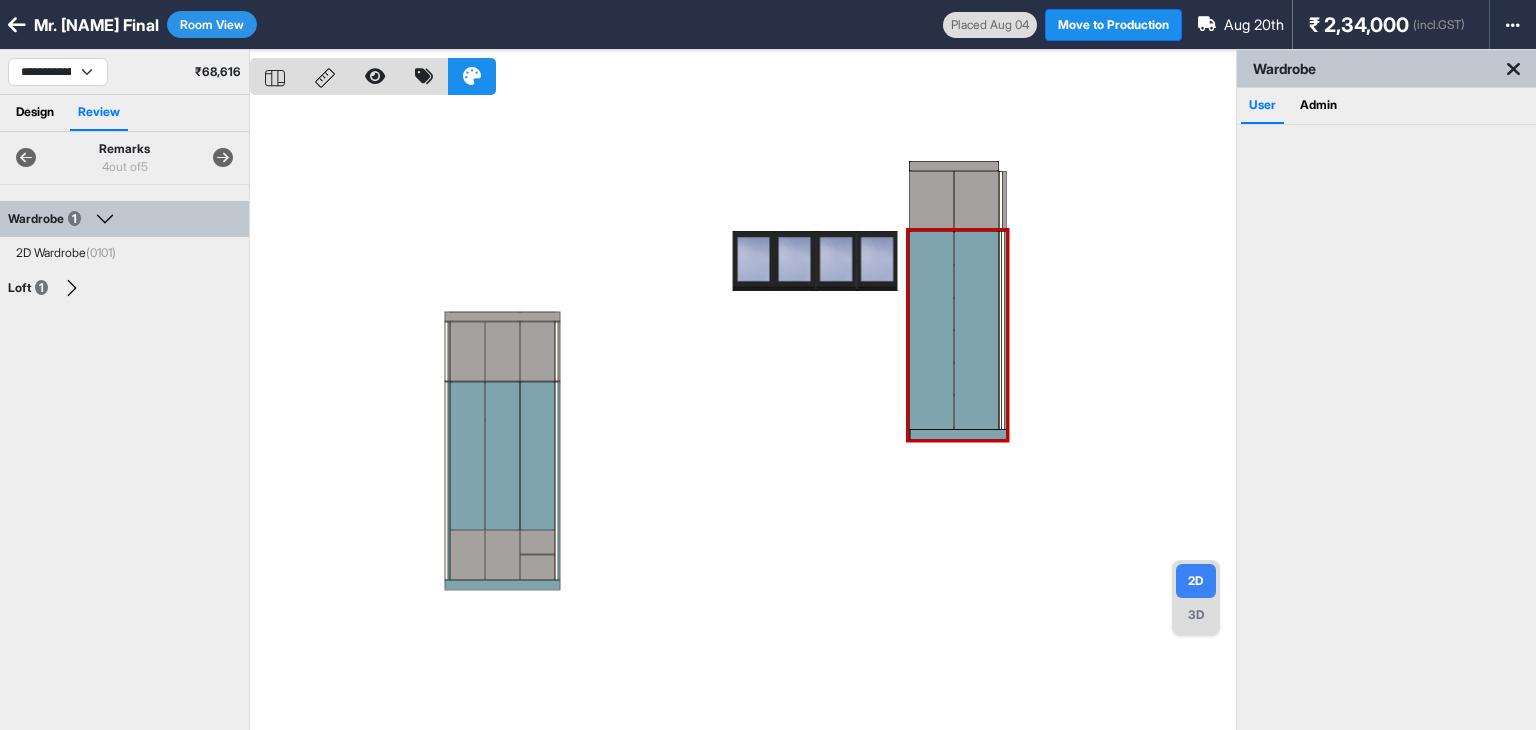 click at bounding box center (223, 158) 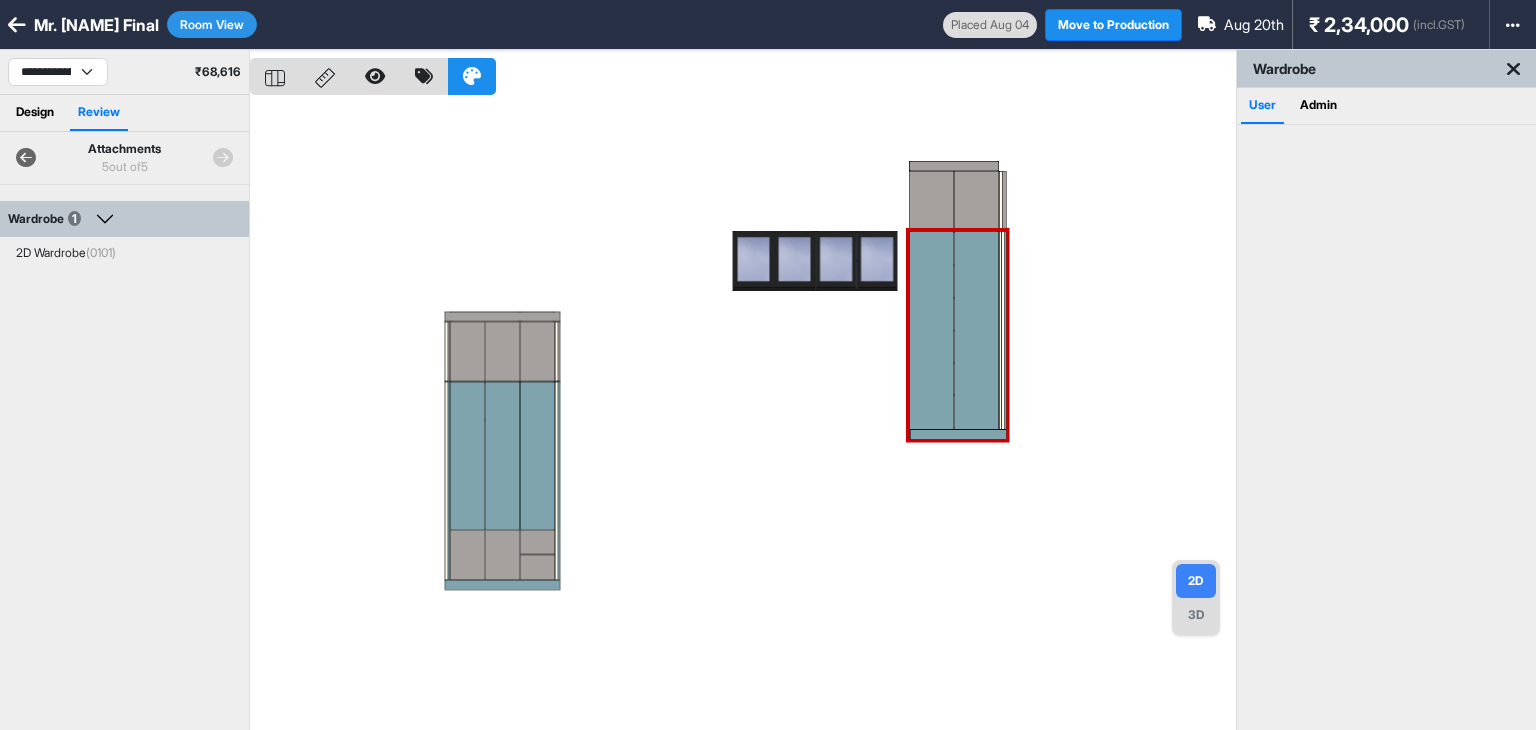 click at bounding box center (223, 158) 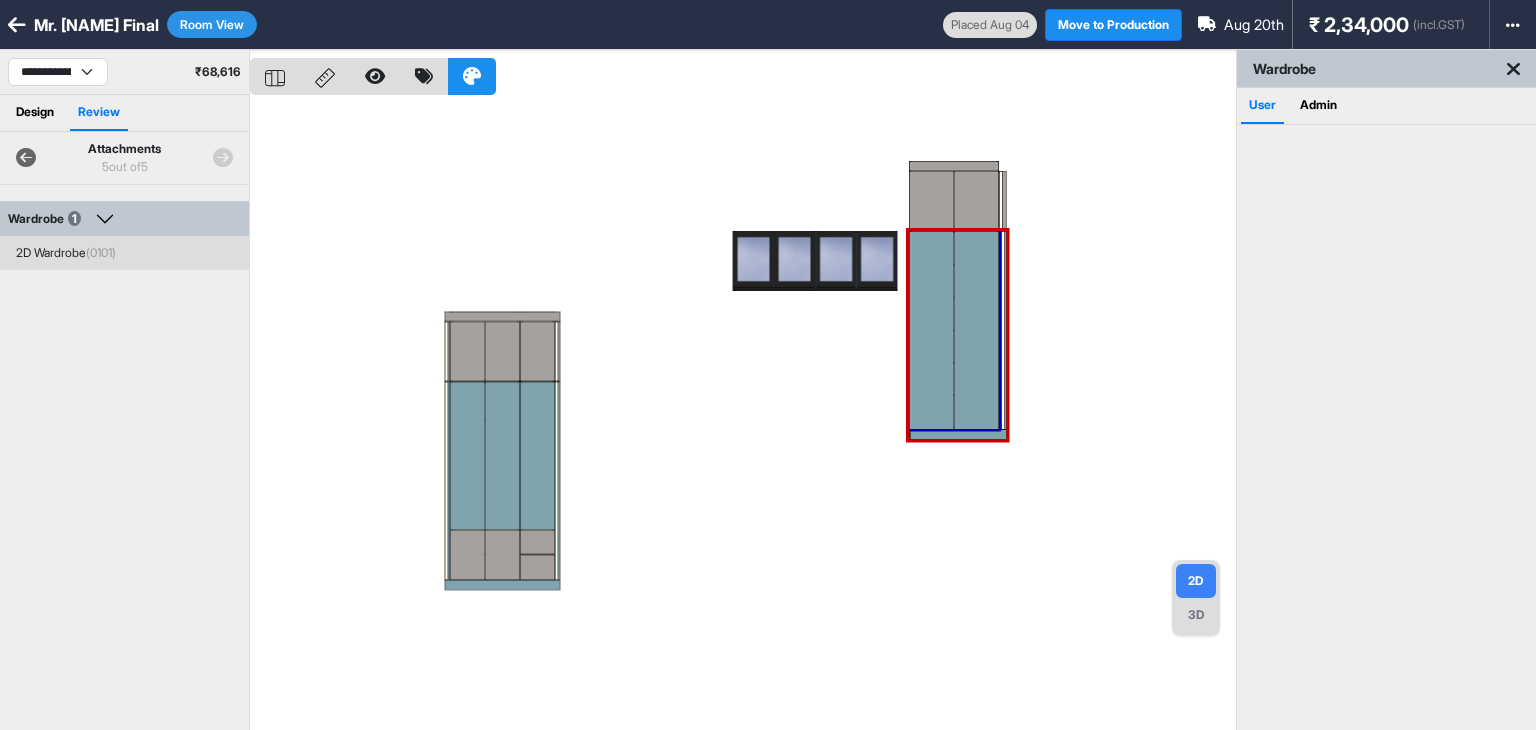 click on "2D Wardrobe  (0101)" at bounding box center [124, 253] 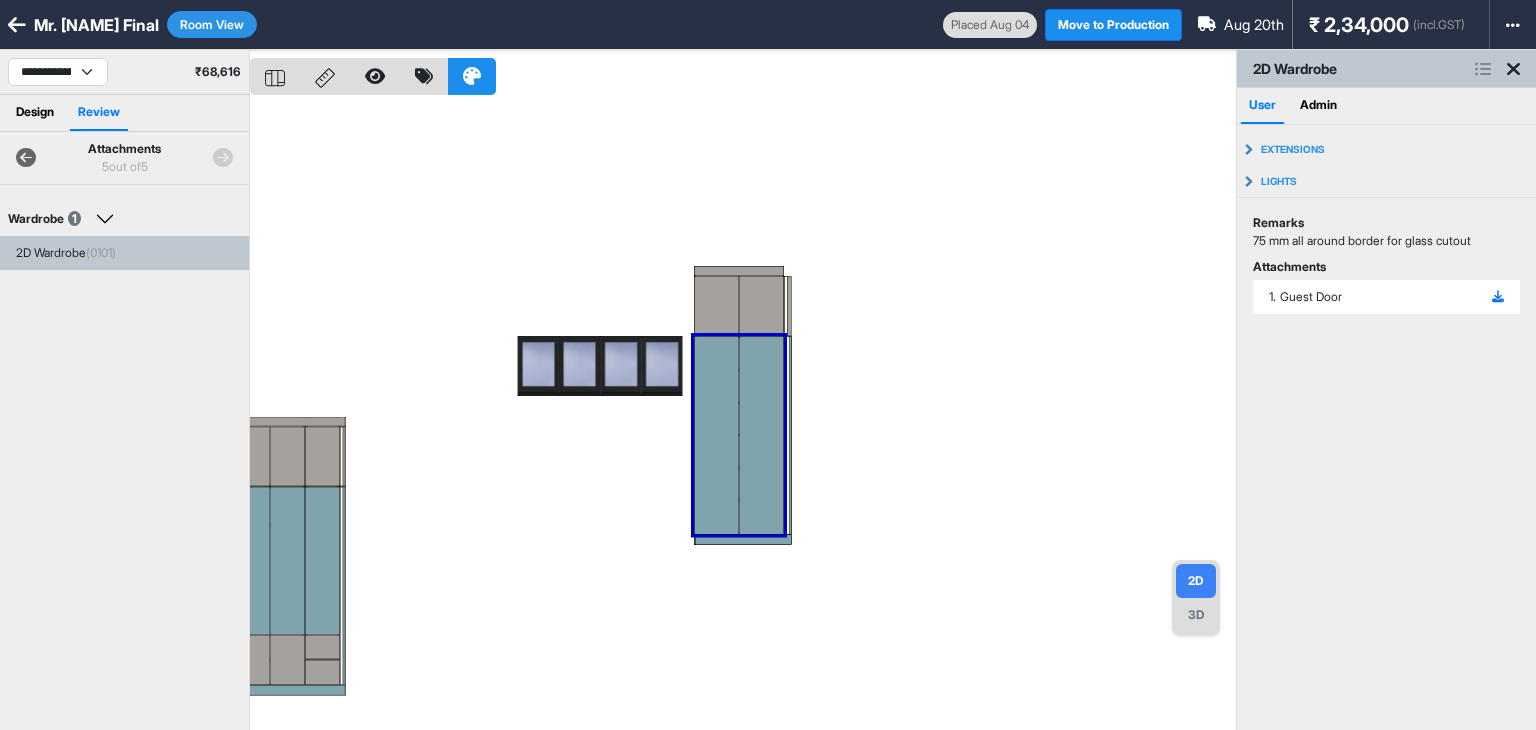 click at bounding box center [26, 158] 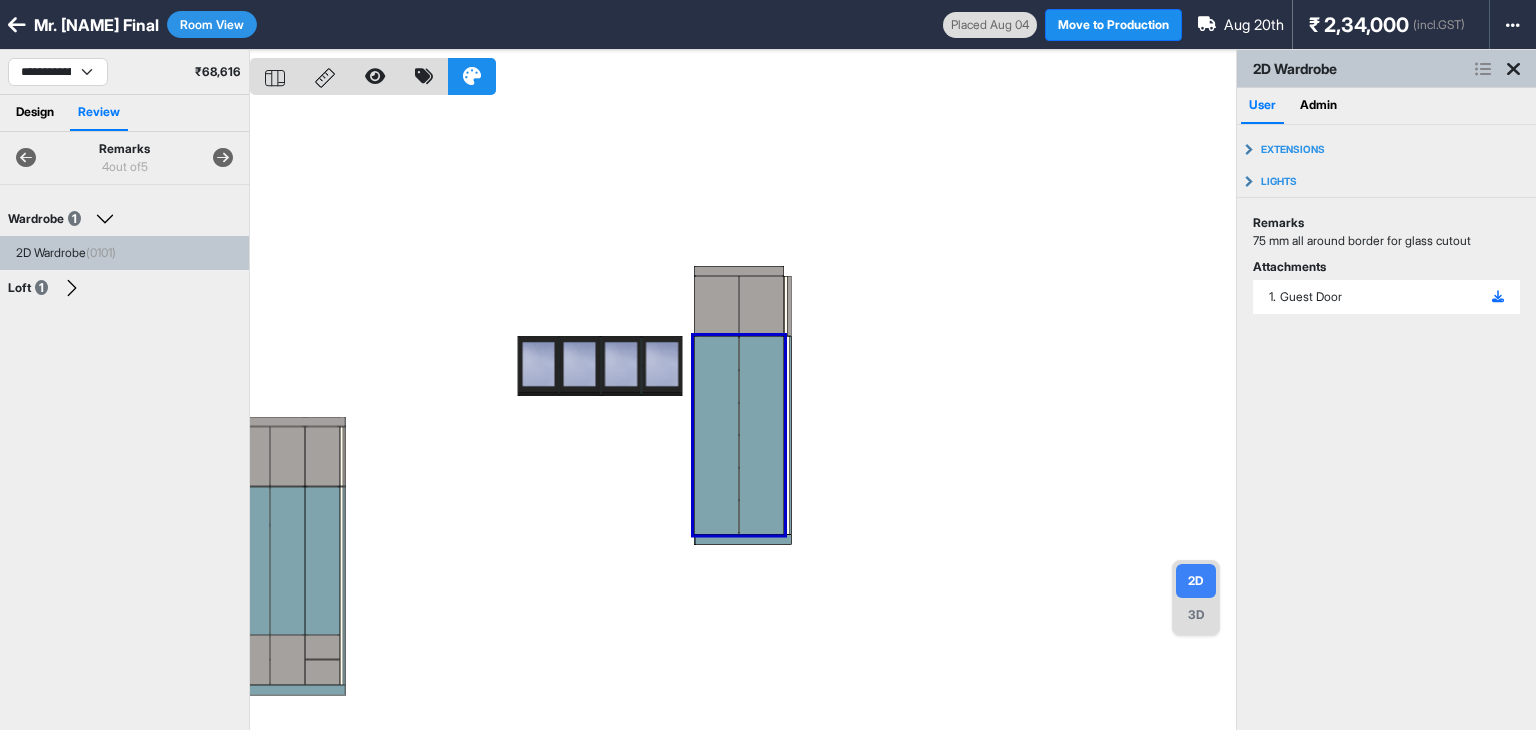 click at bounding box center [743, 415] 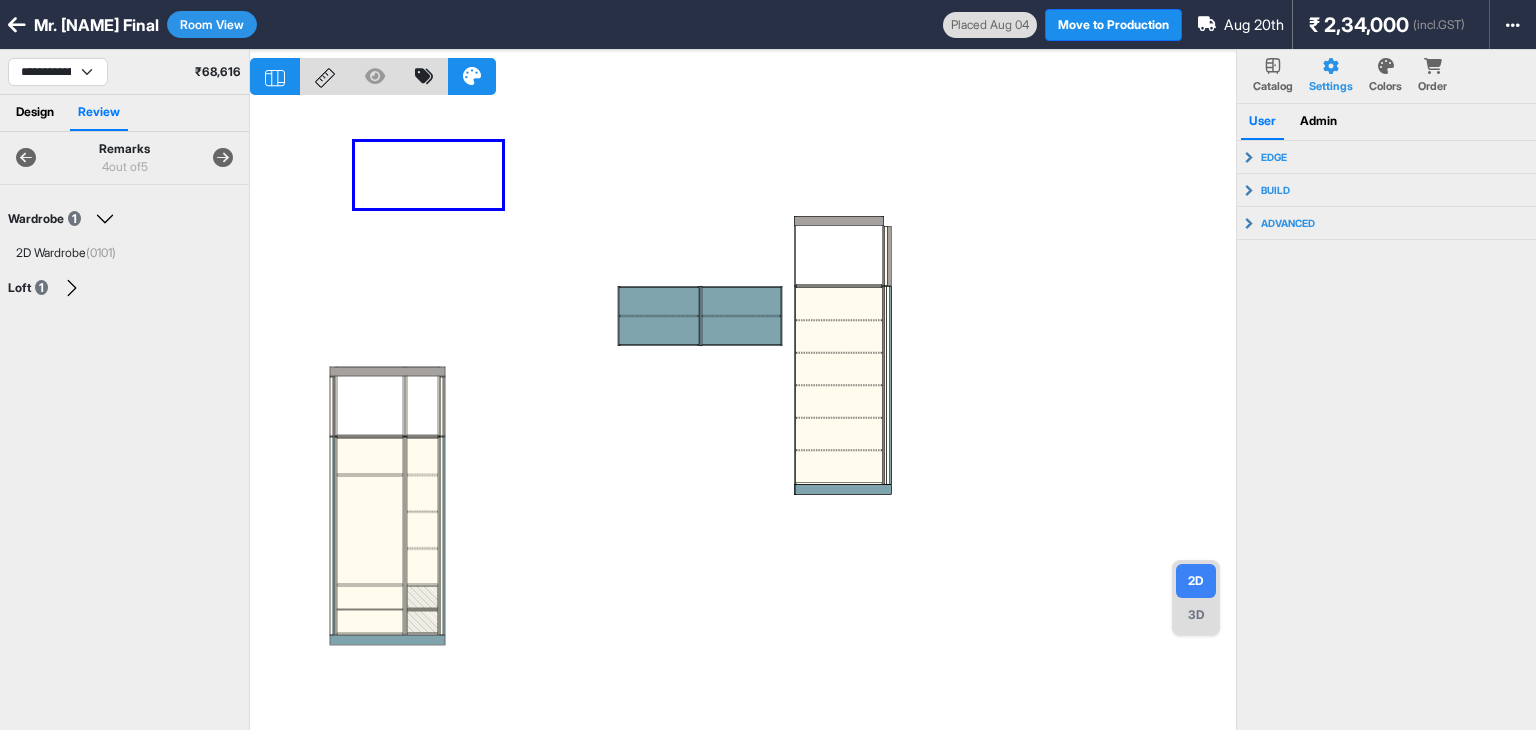 click at bounding box center (743, 415) 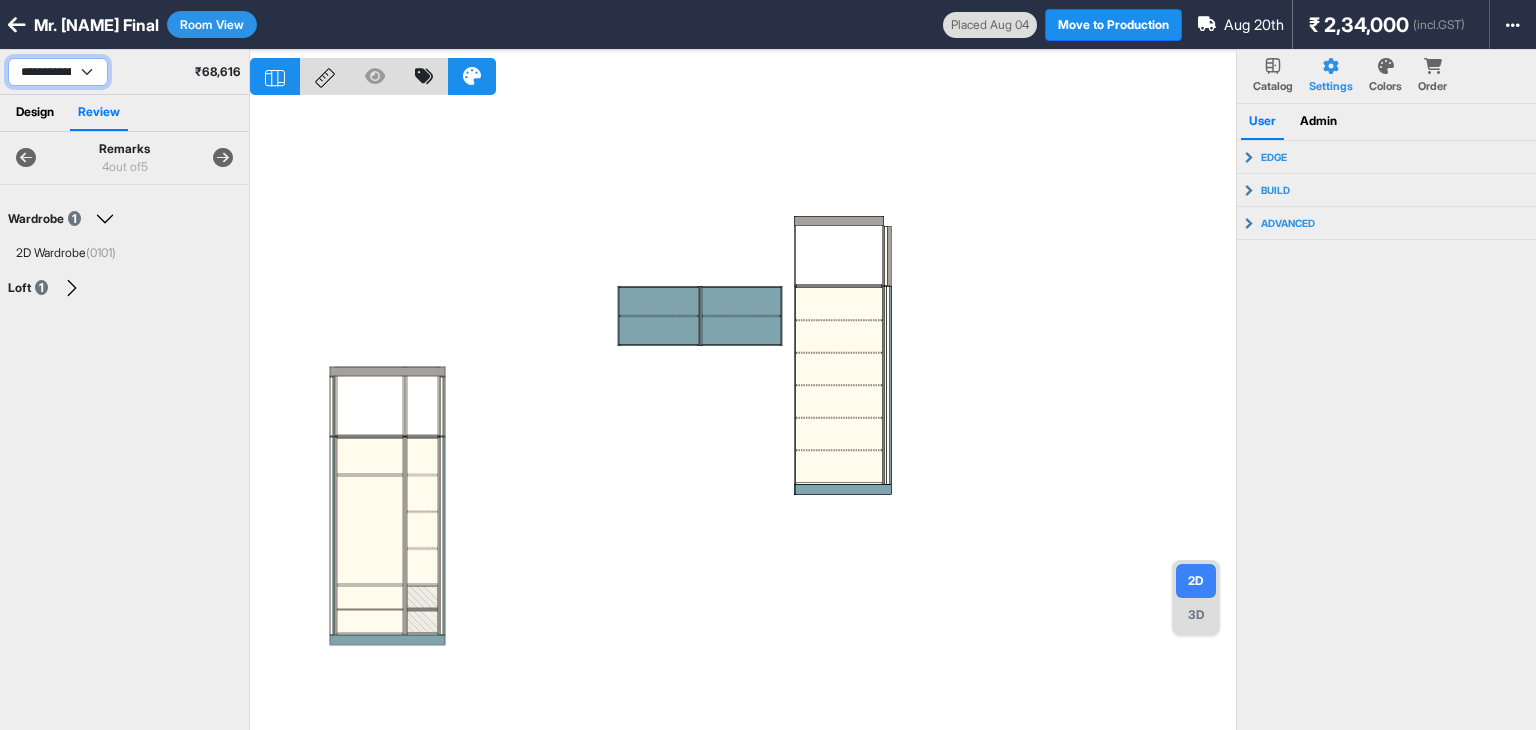 click on "**********" at bounding box center (58, 72) 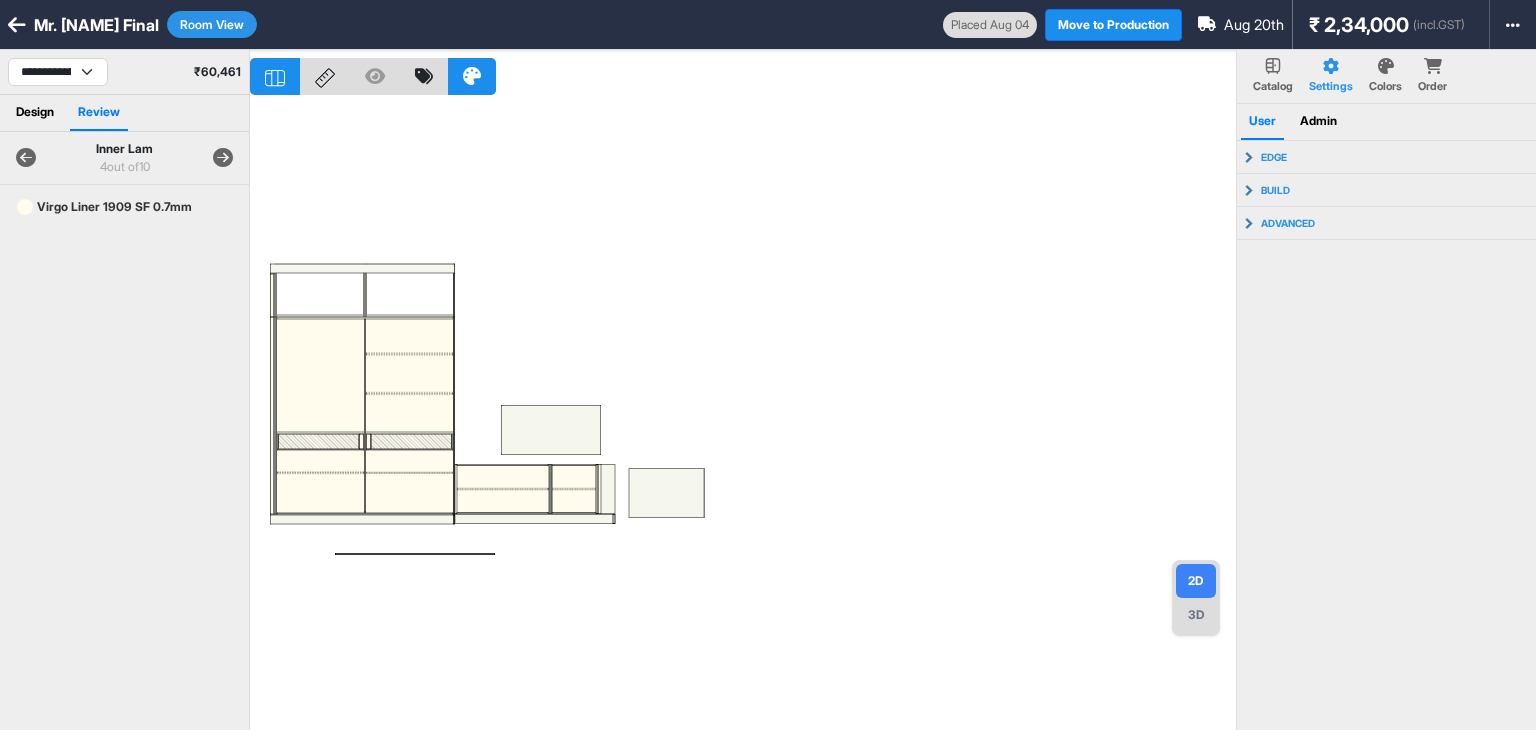 click at bounding box center [743, 415] 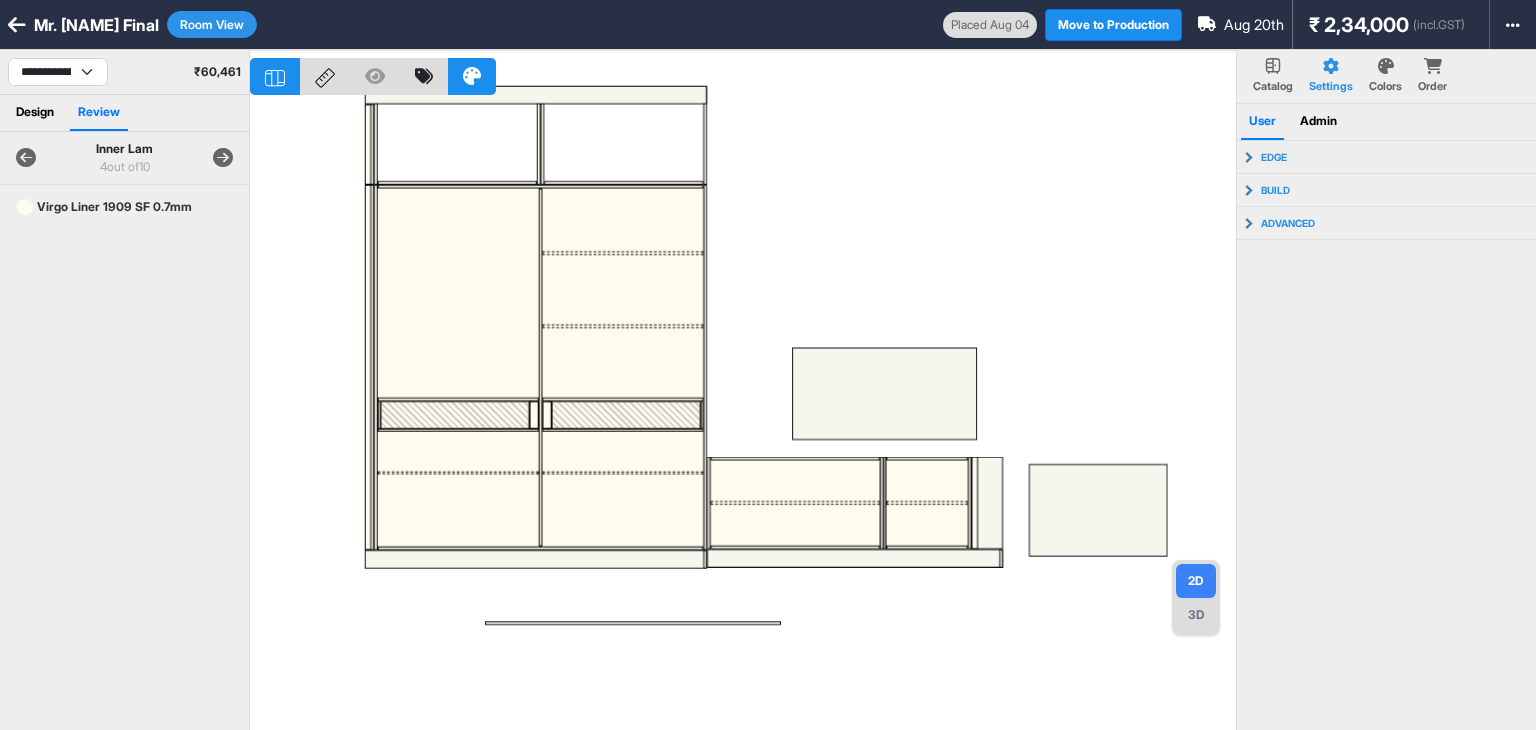 click at bounding box center (743, 415) 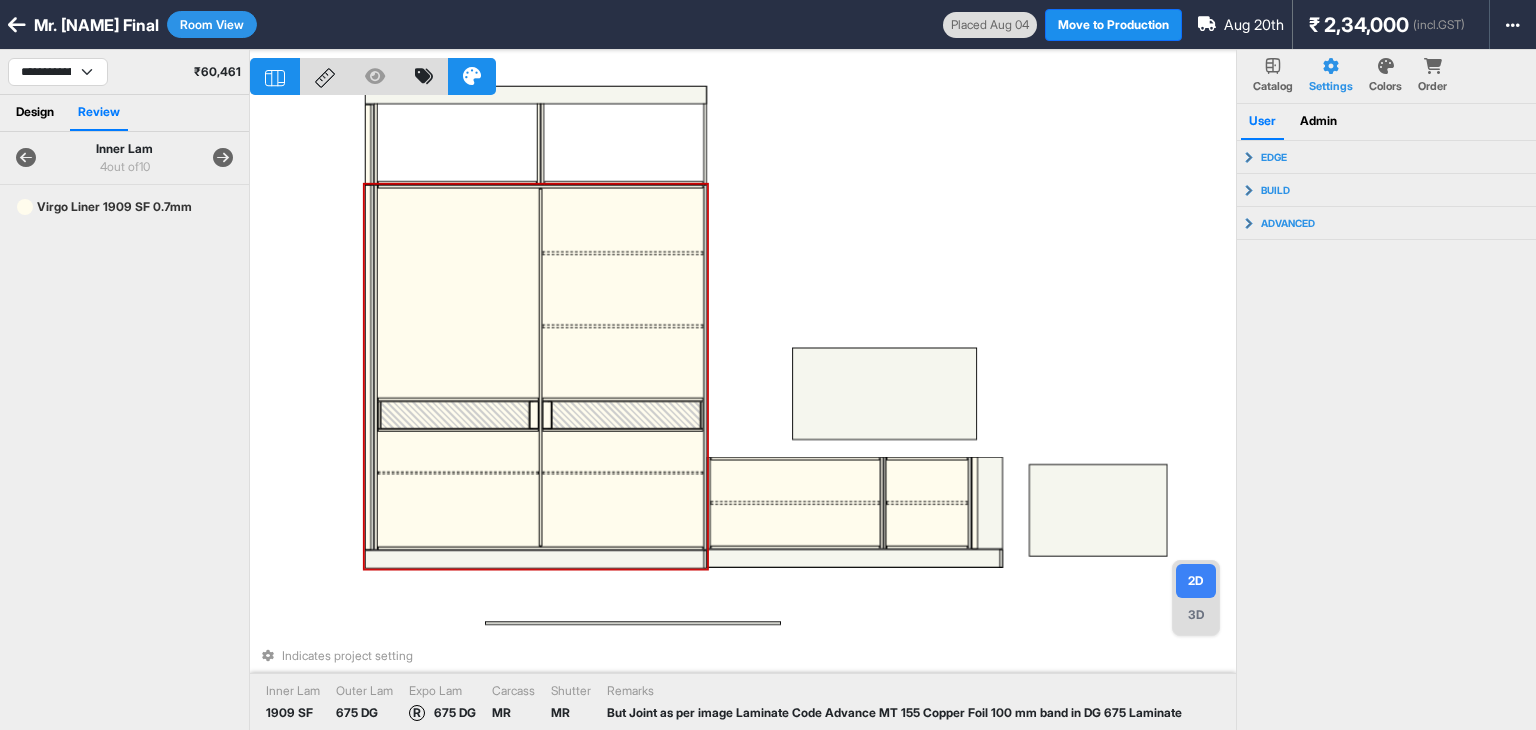 click at bounding box center (622, 289) 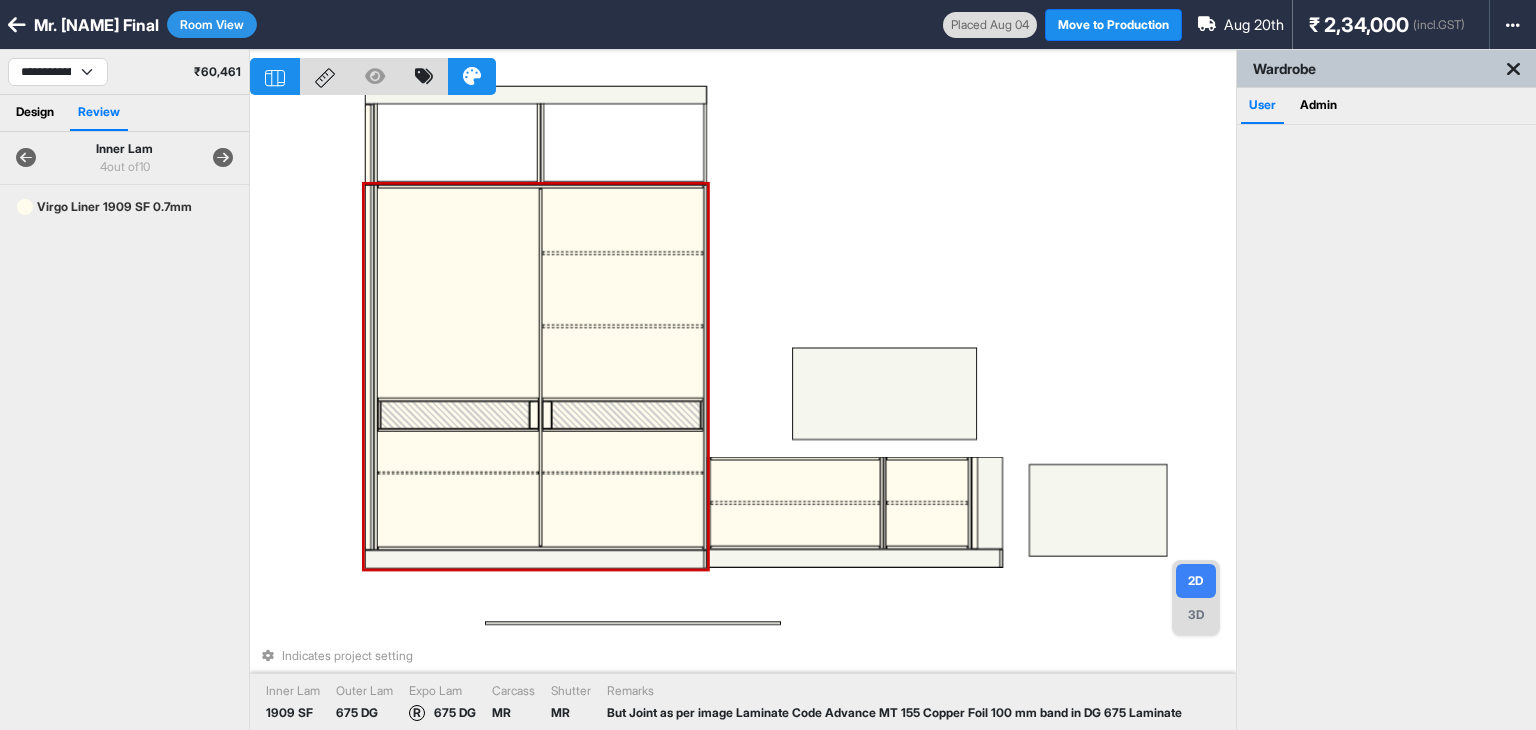click at bounding box center (622, 219) 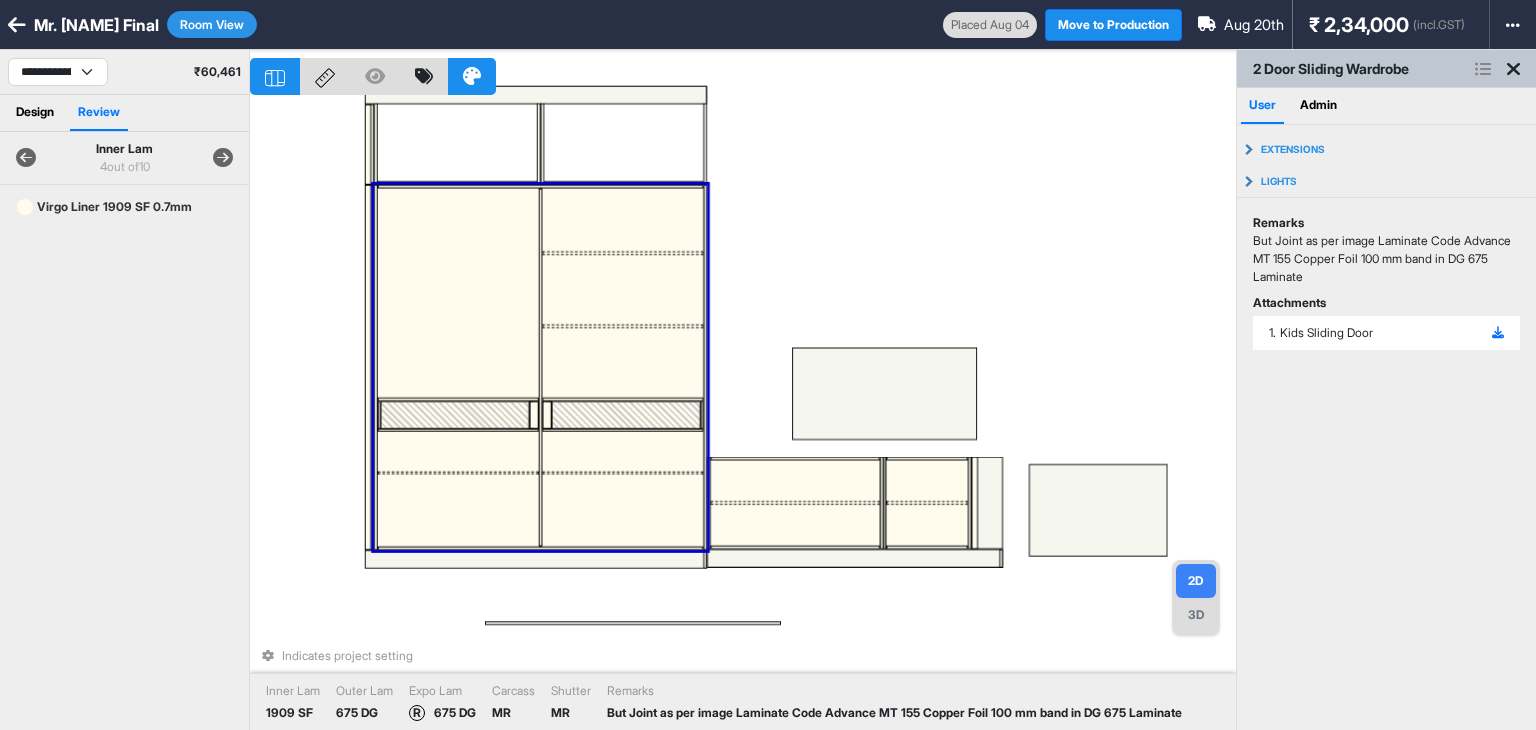 click at bounding box center [1483, 69] 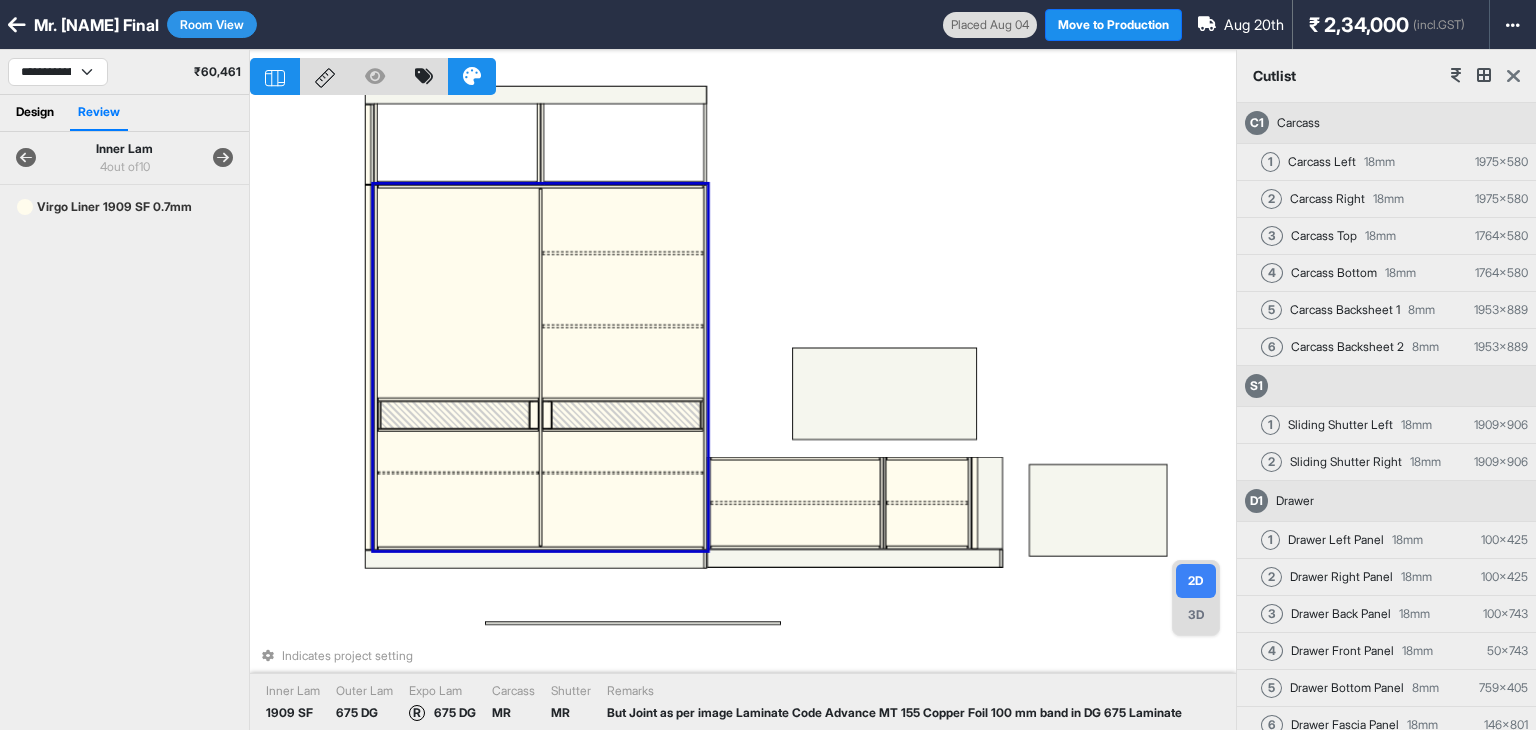 scroll, scrollTop: 0, scrollLeft: 0, axis: both 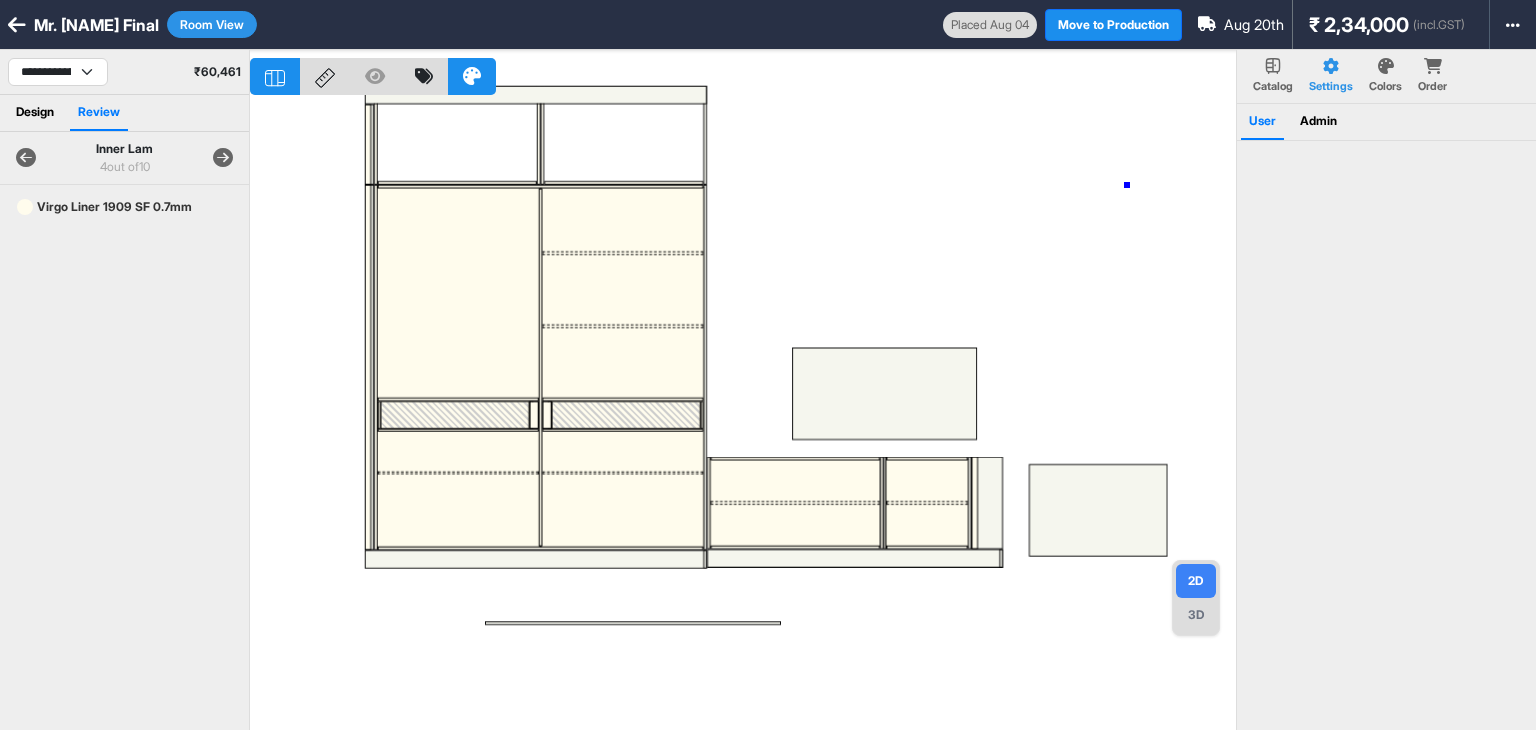 click at bounding box center (743, 415) 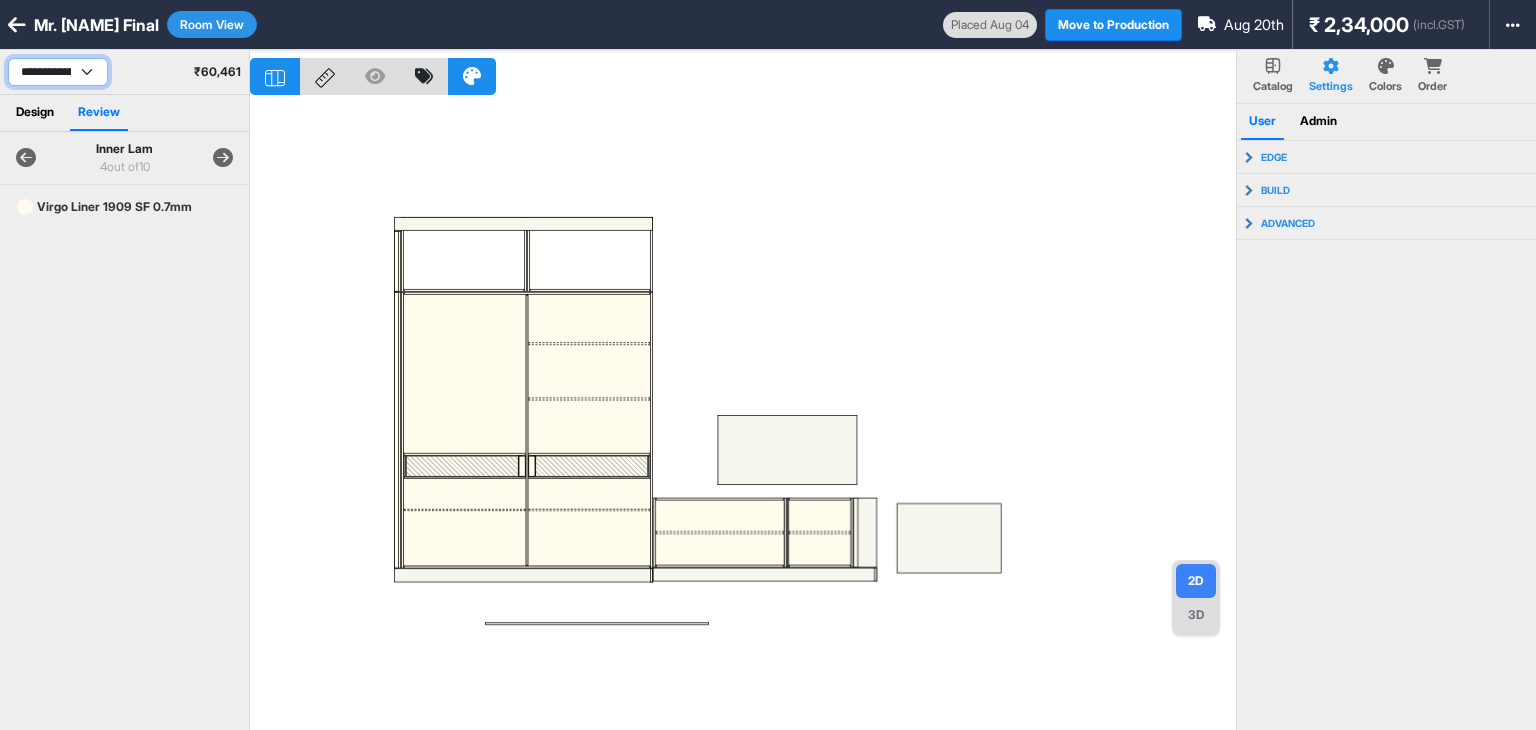 click on "**********" at bounding box center (58, 72) 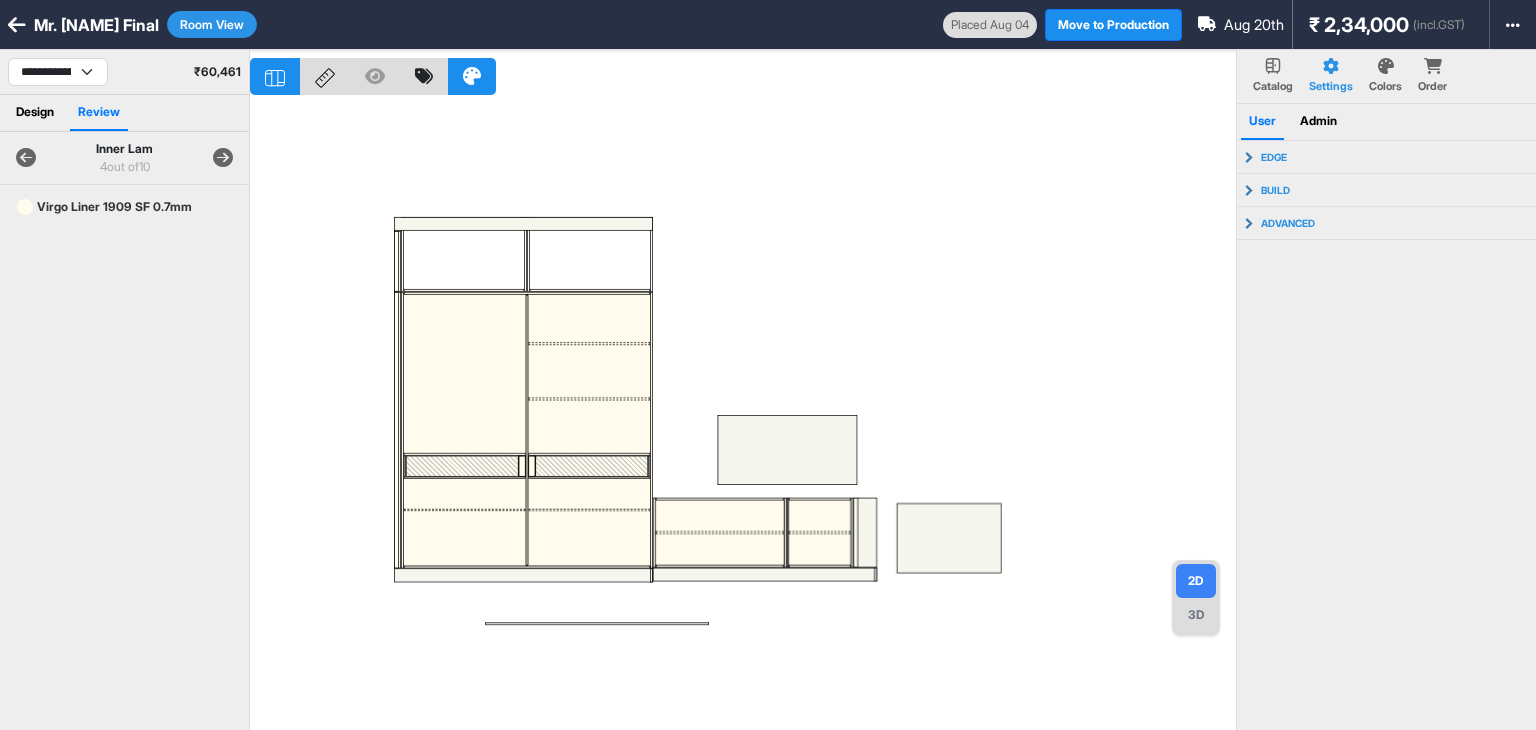 click on "Room View" at bounding box center (212, 24) 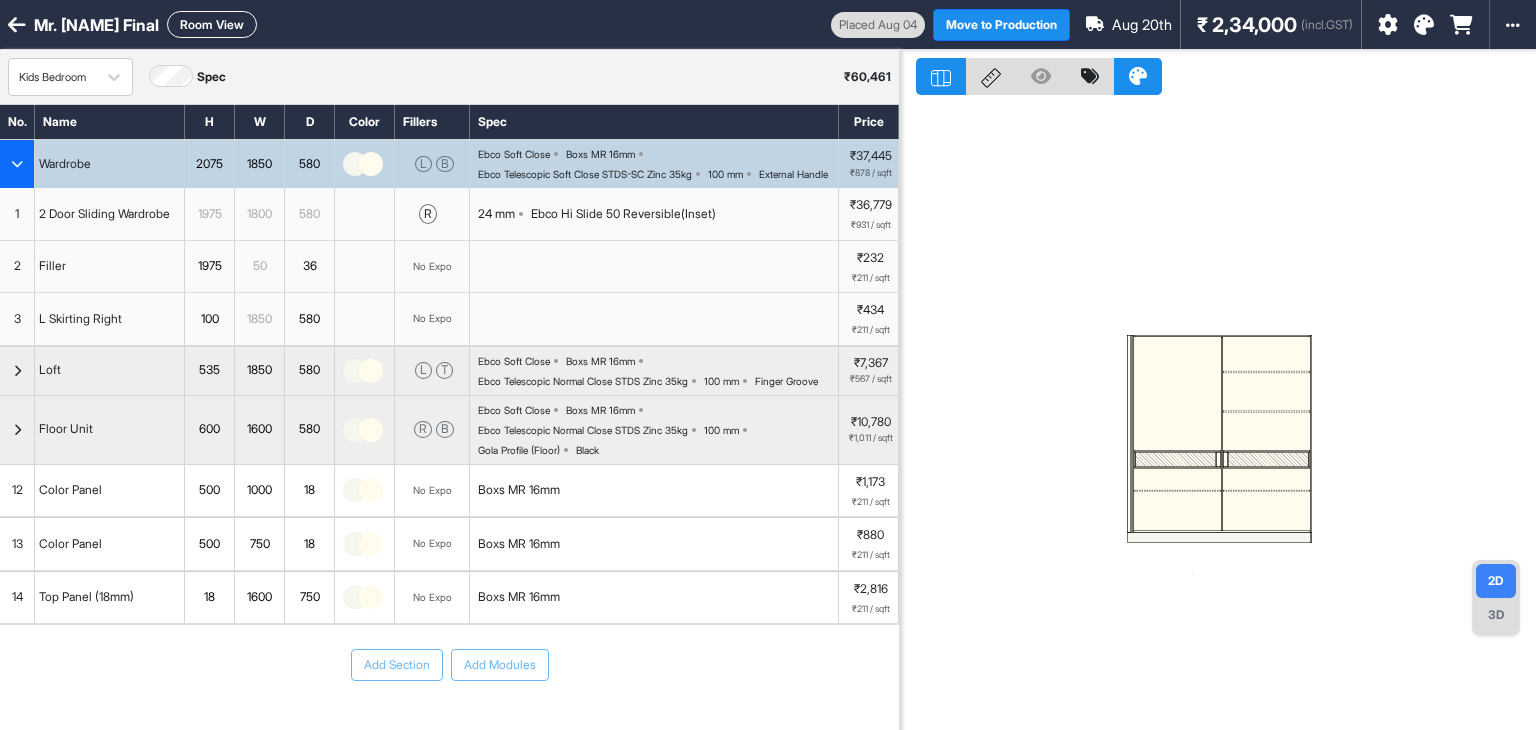 click at bounding box center (17, 164) 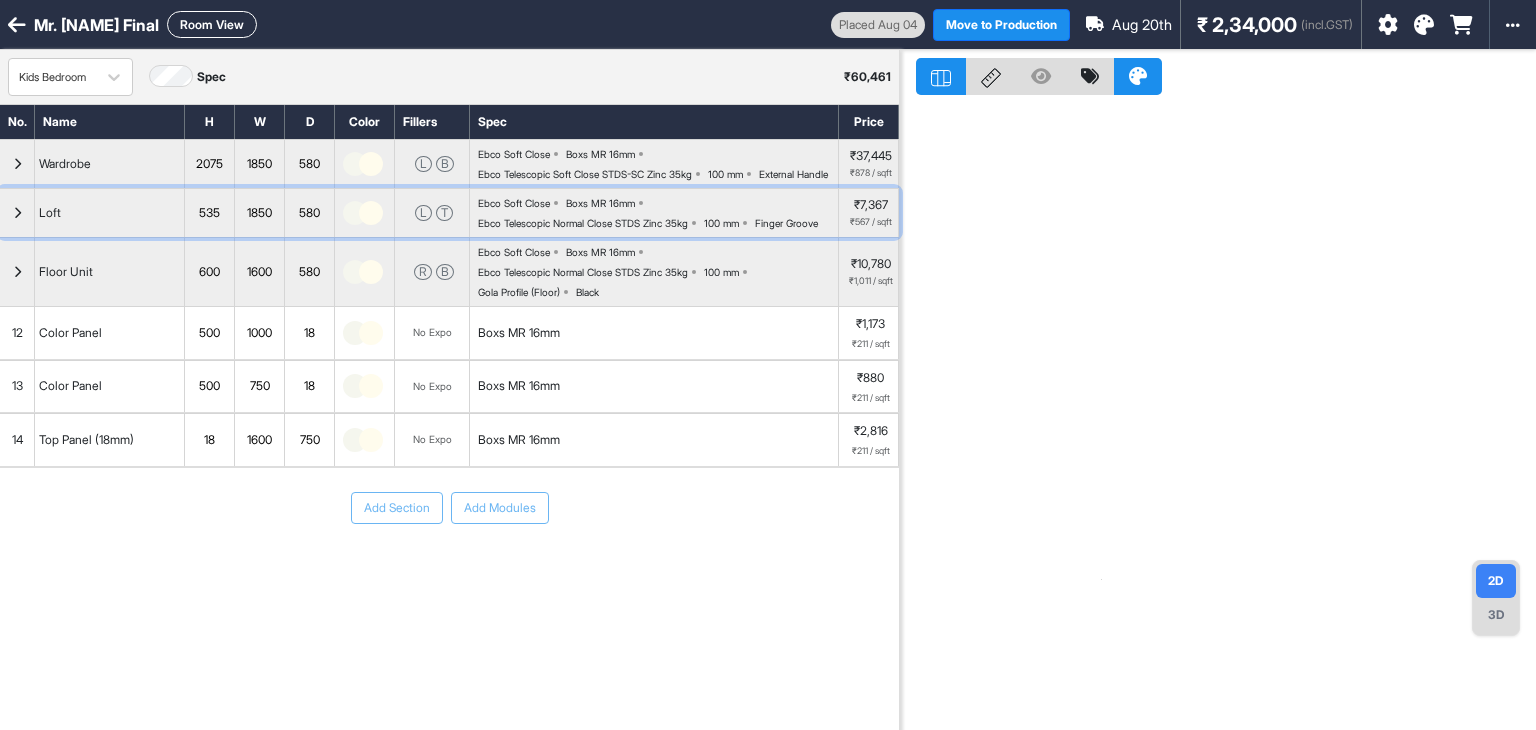 click at bounding box center [17, 213] 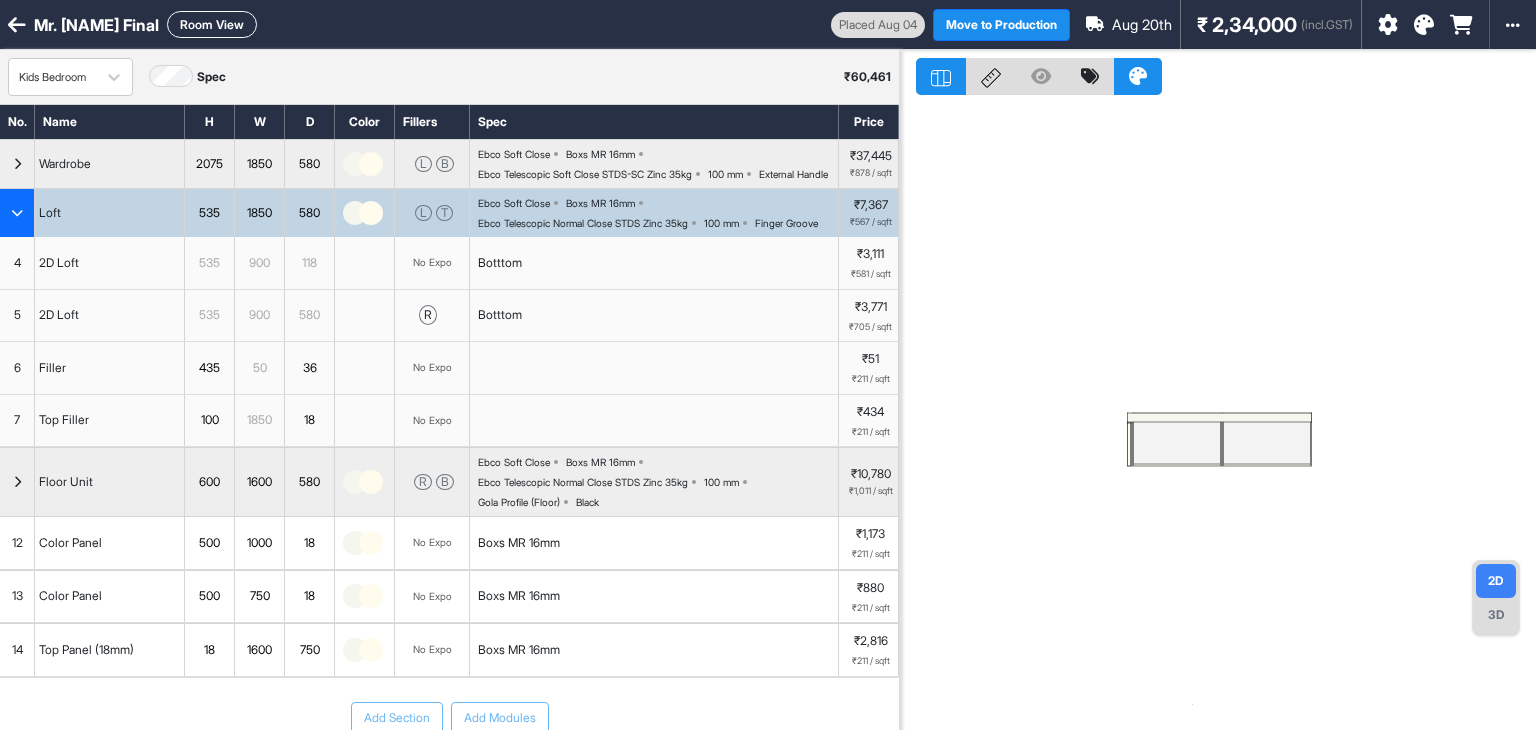click at bounding box center (17, 213) 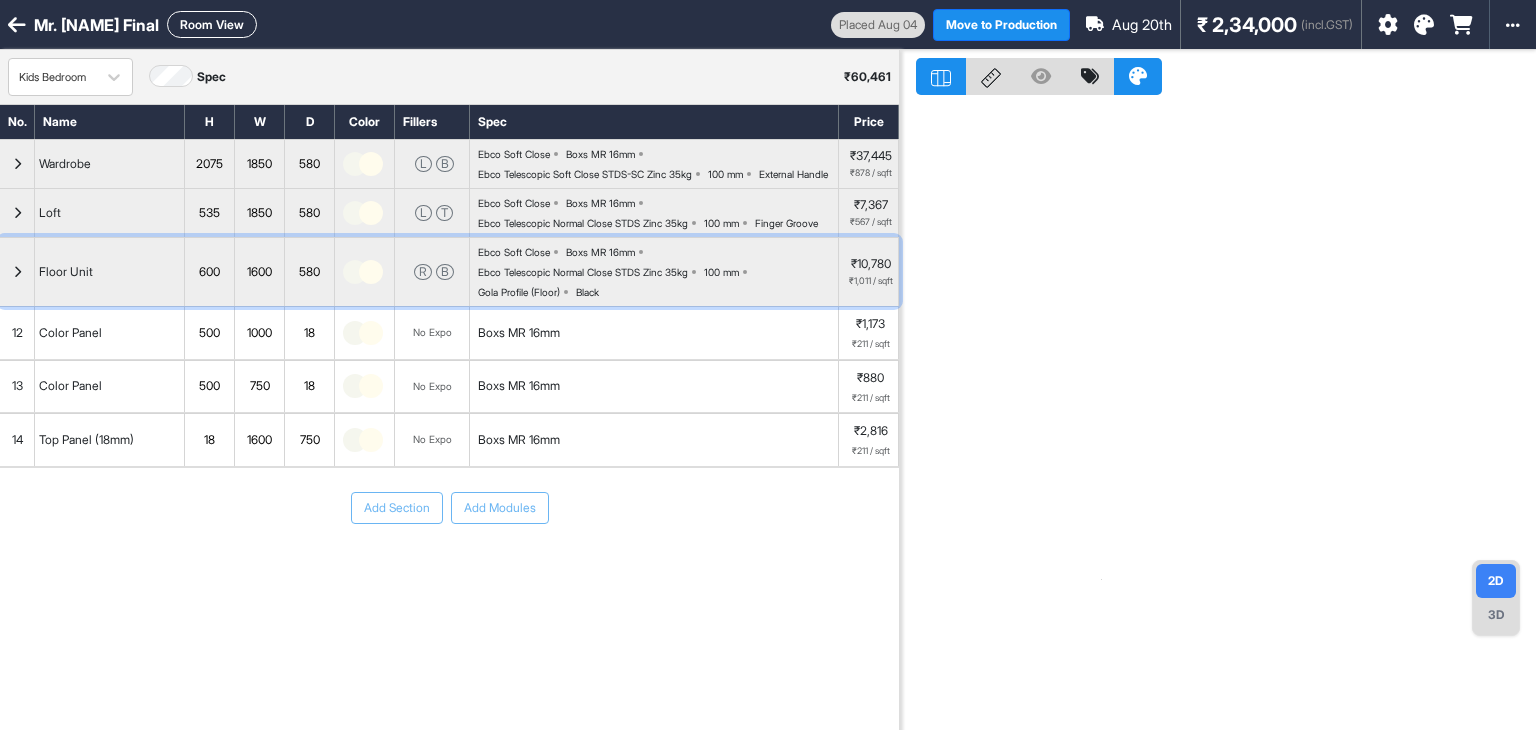 click at bounding box center [17, 272] 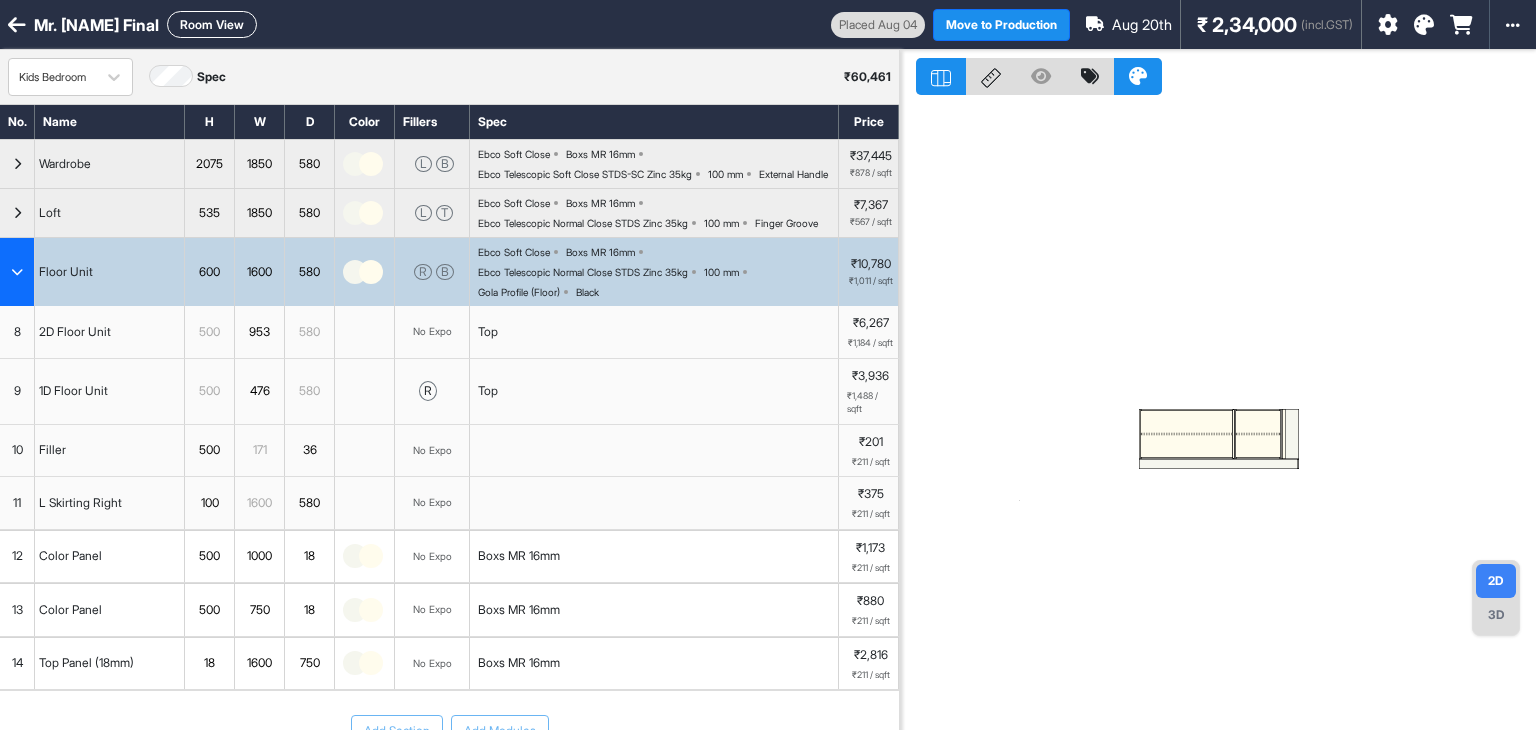 type 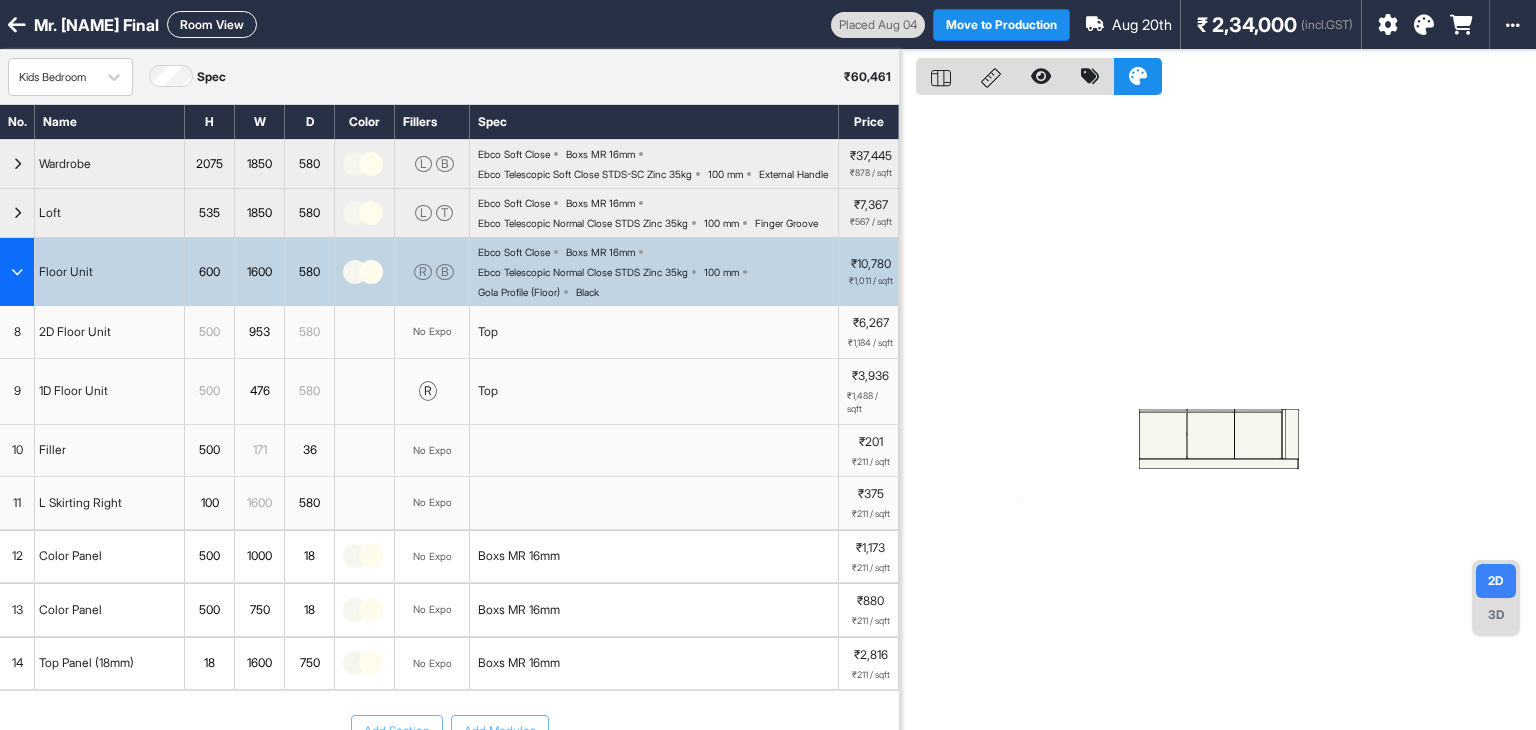 click at bounding box center [1162, 435] 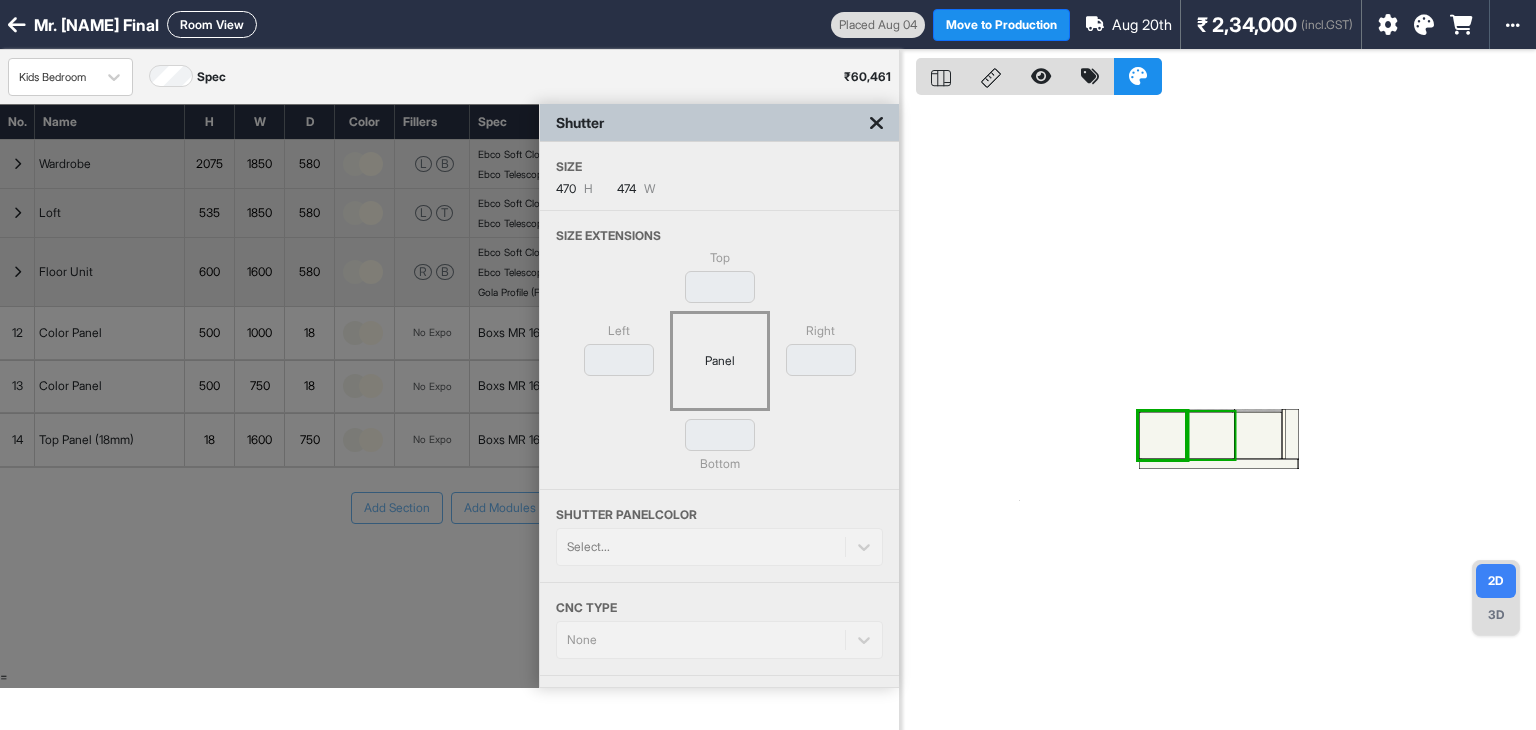 click at bounding box center (1211, 435) 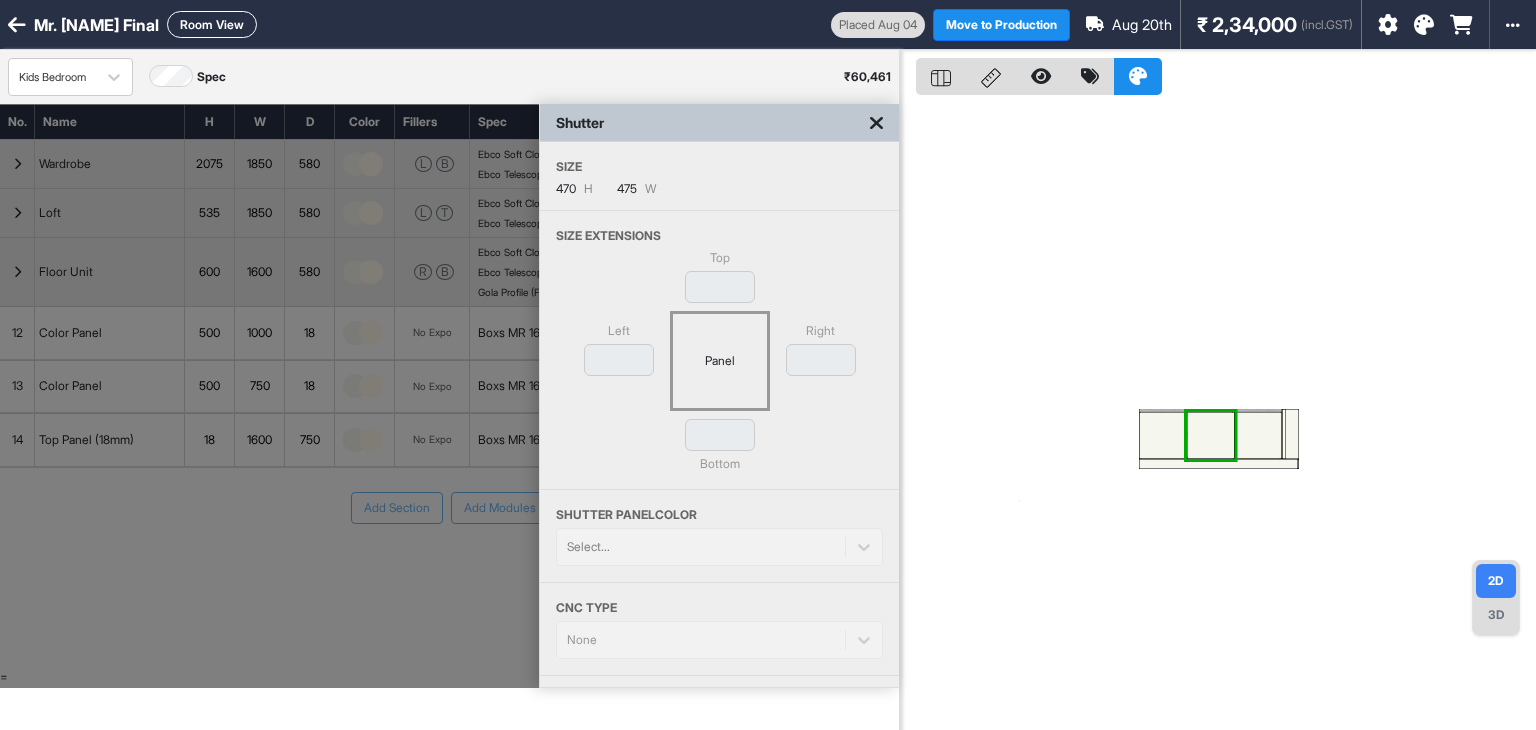 click at bounding box center (876, 123) 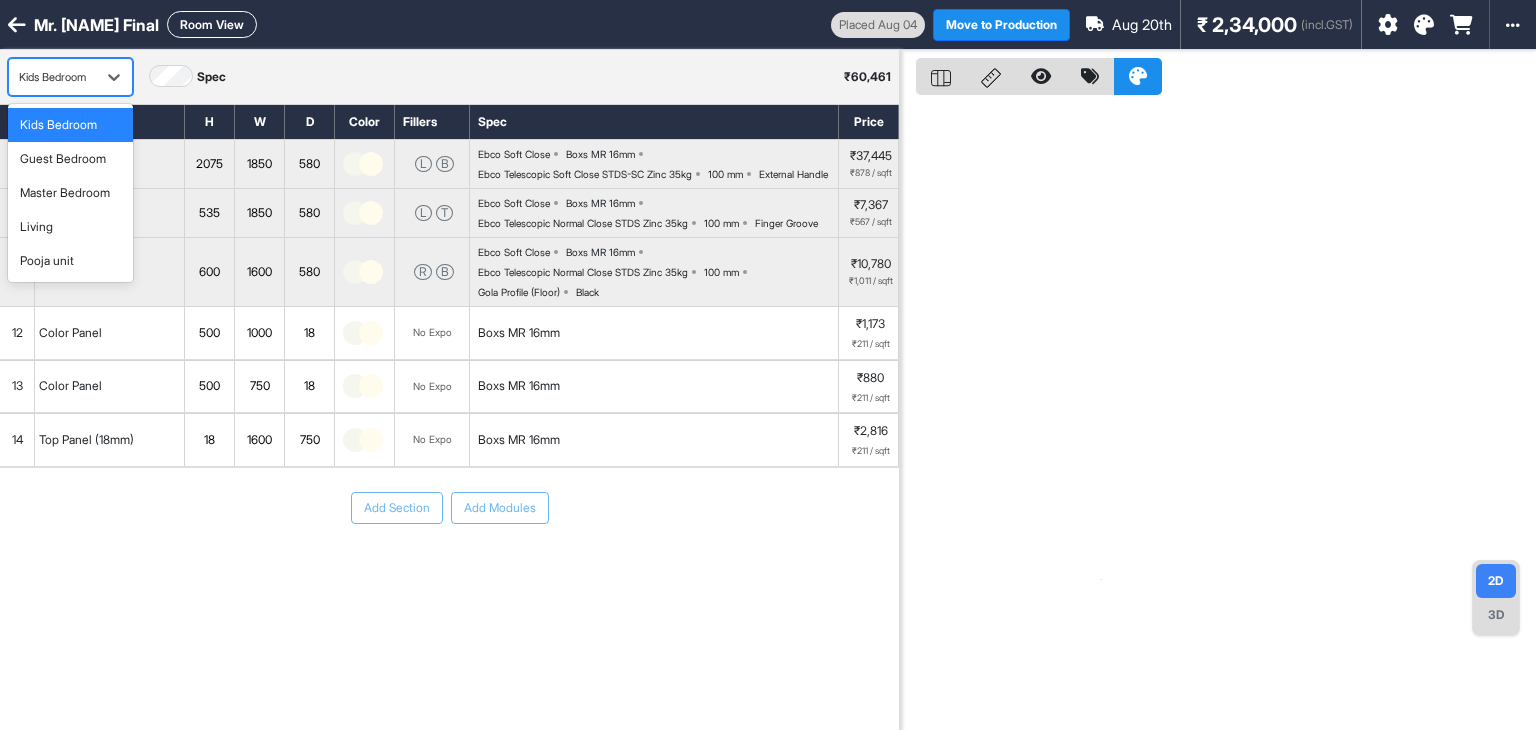 click at bounding box center (52, 77) 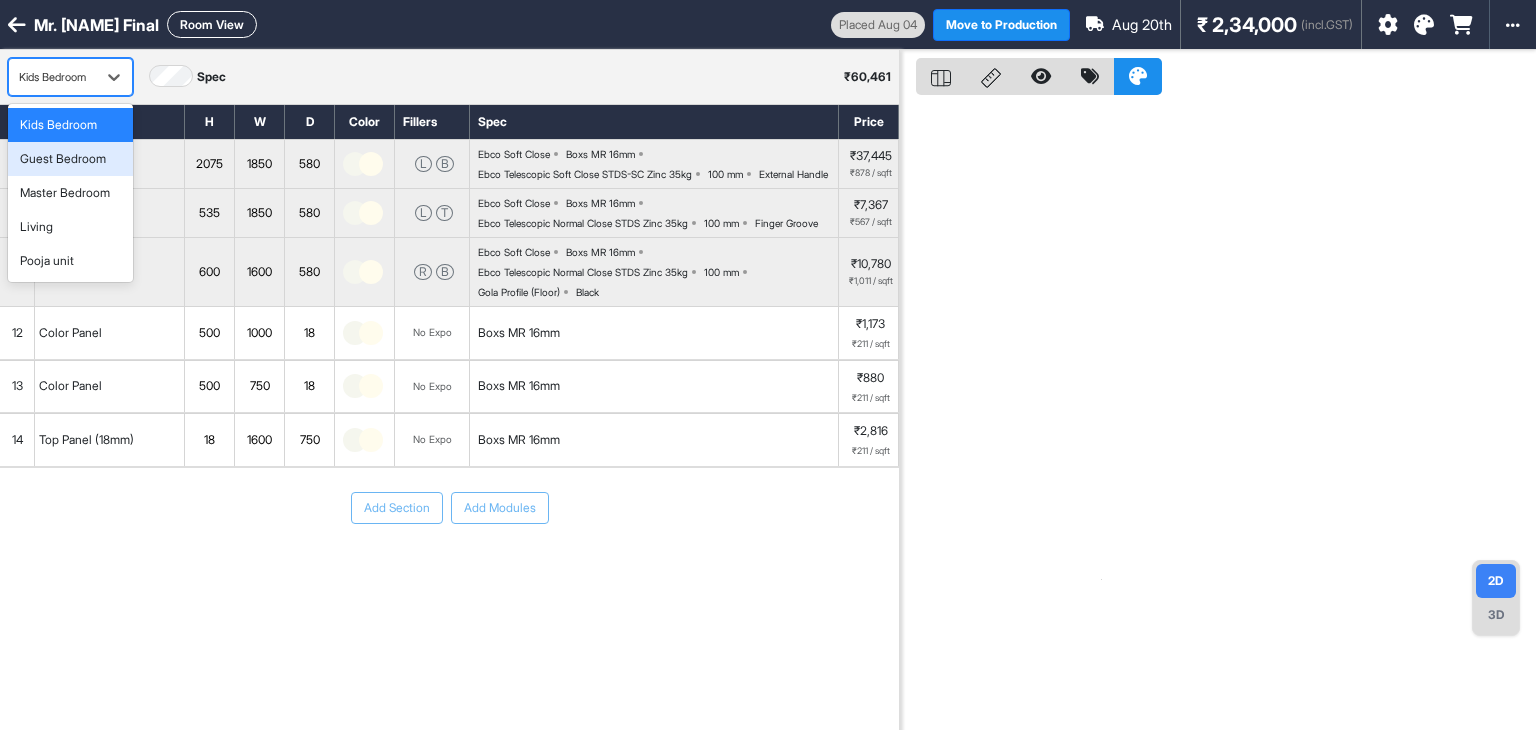 click on "Guest Bedroom" at bounding box center [70, 159] 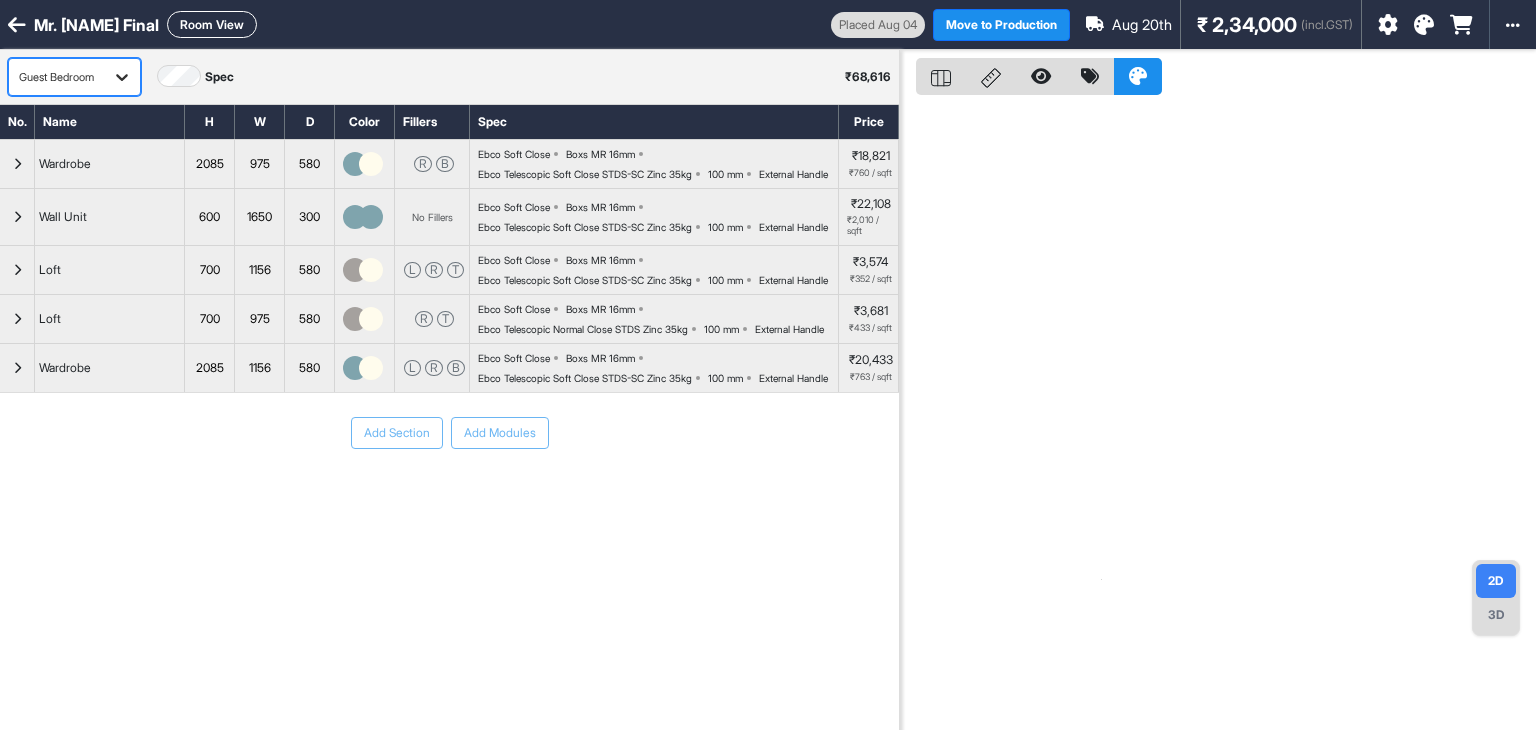 click 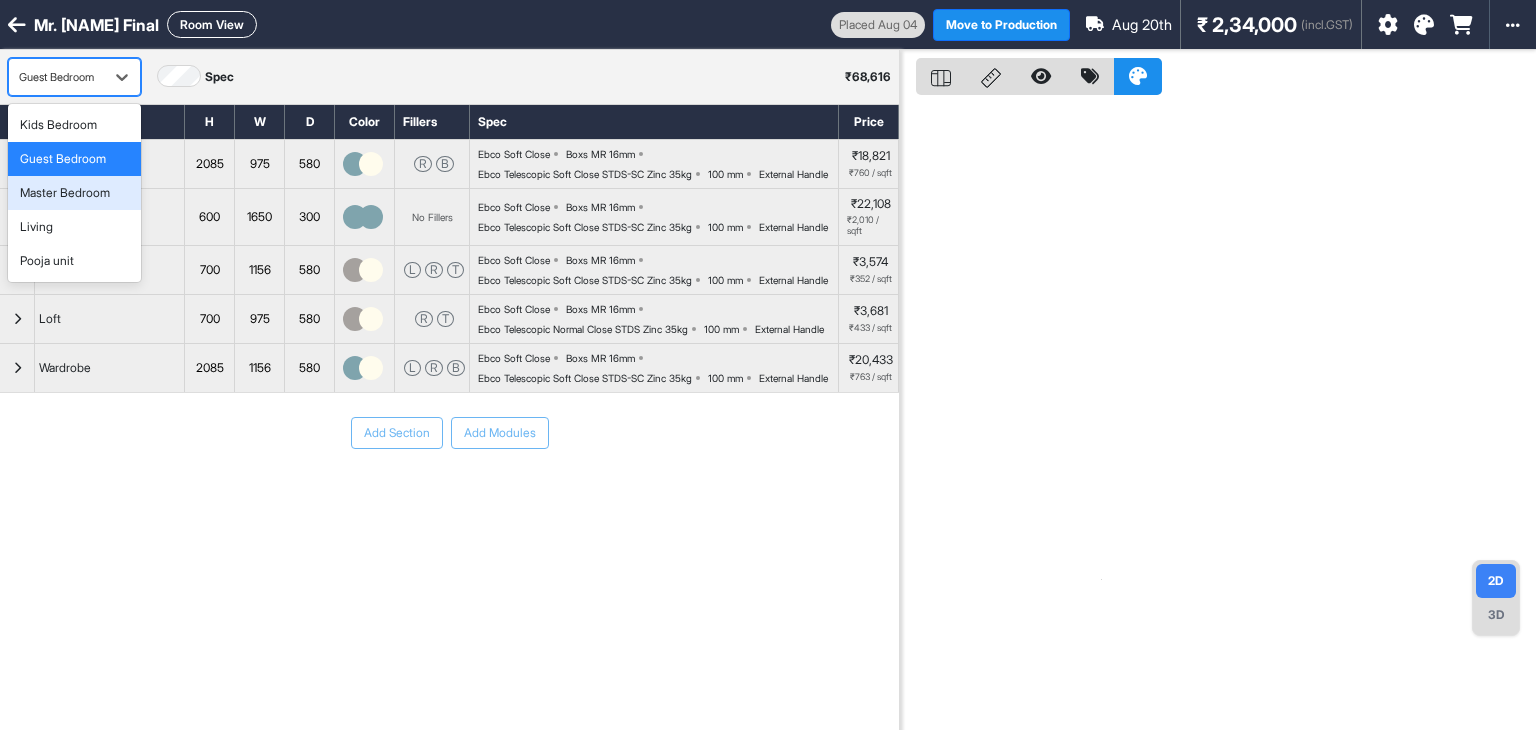 click on "Master Bedroom" at bounding box center [65, 193] 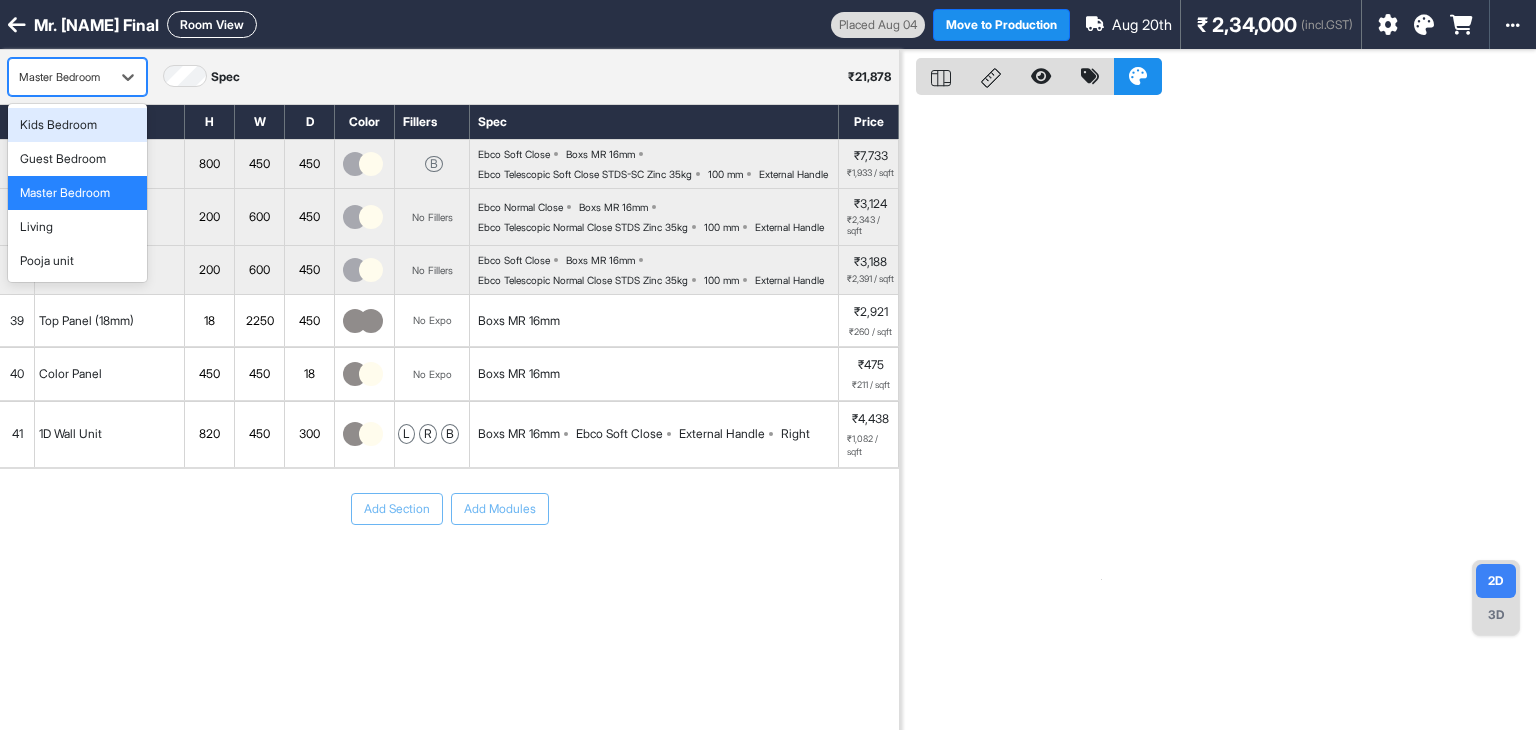 click on "Master Bedroom" at bounding box center [59, 77] 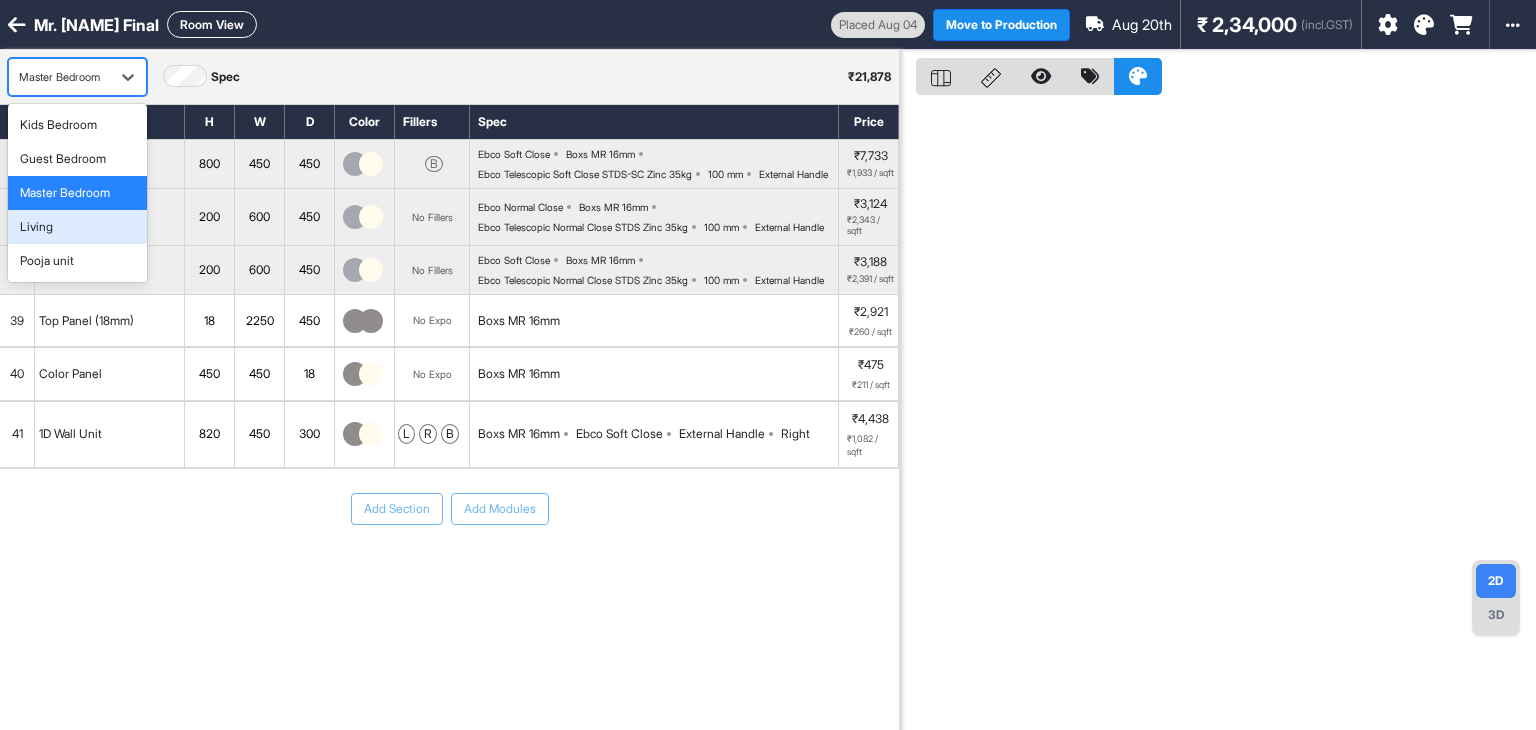 click on "Living" at bounding box center (36, 227) 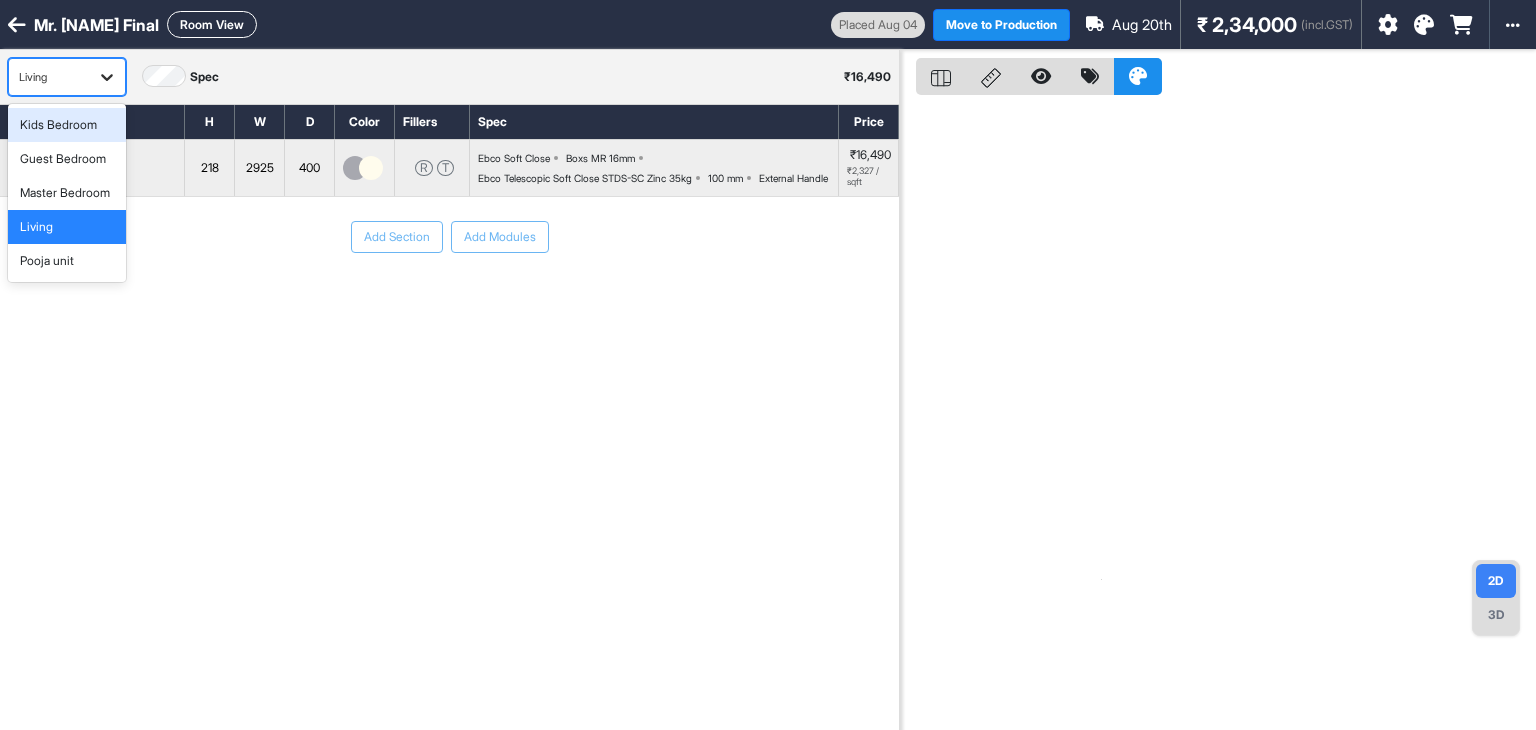 click 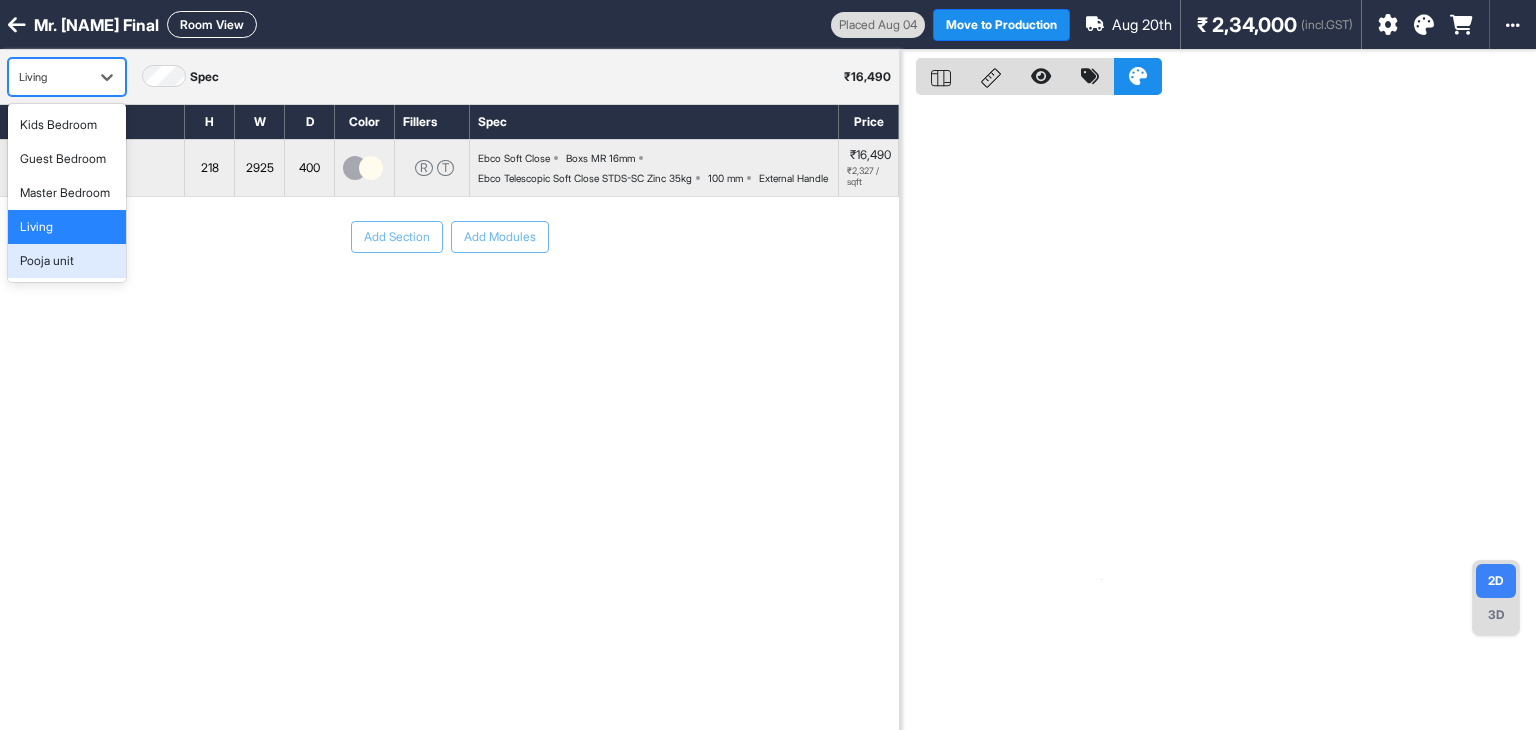 click on "Pooja unit" at bounding box center (47, 261) 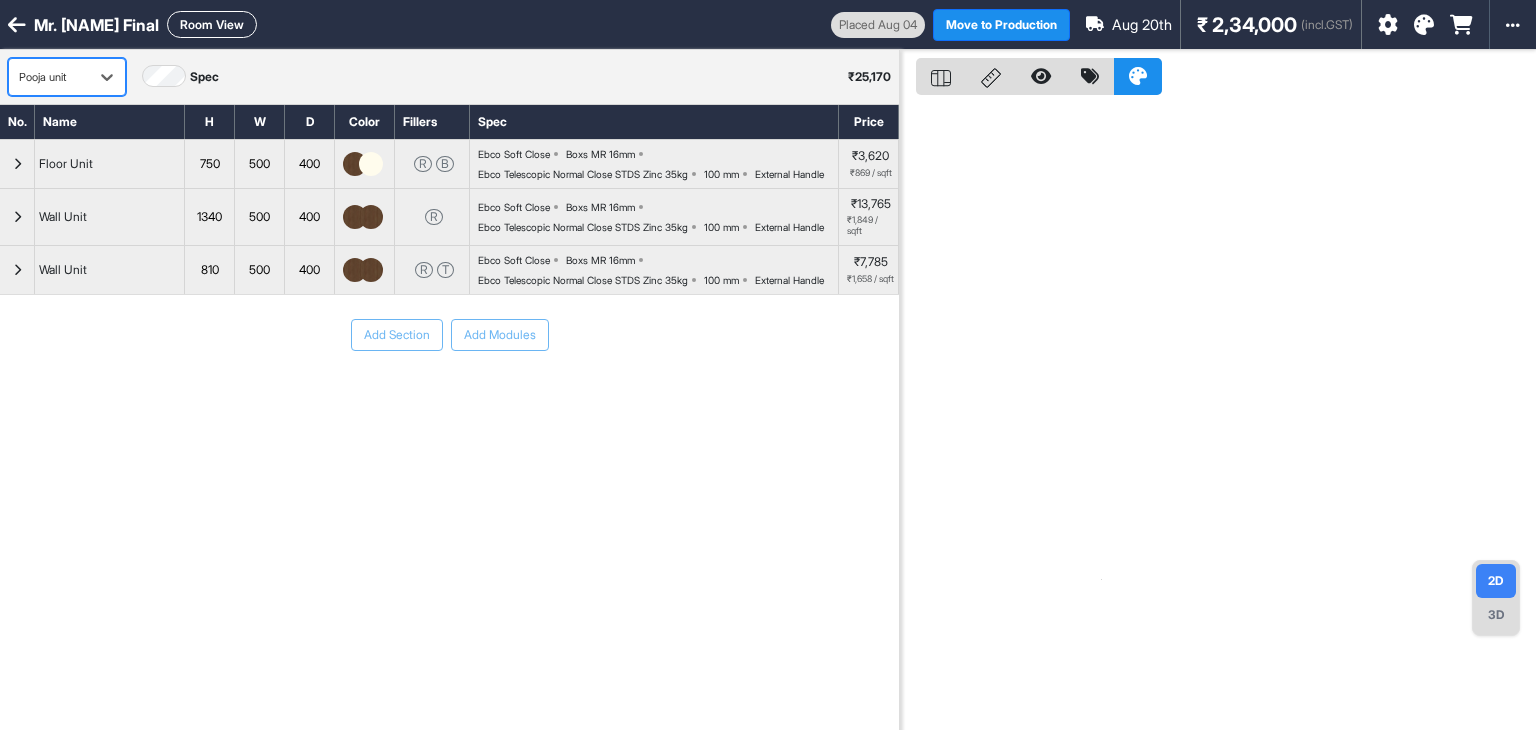click on "Mr. paramesh final" at bounding box center [96, 25] 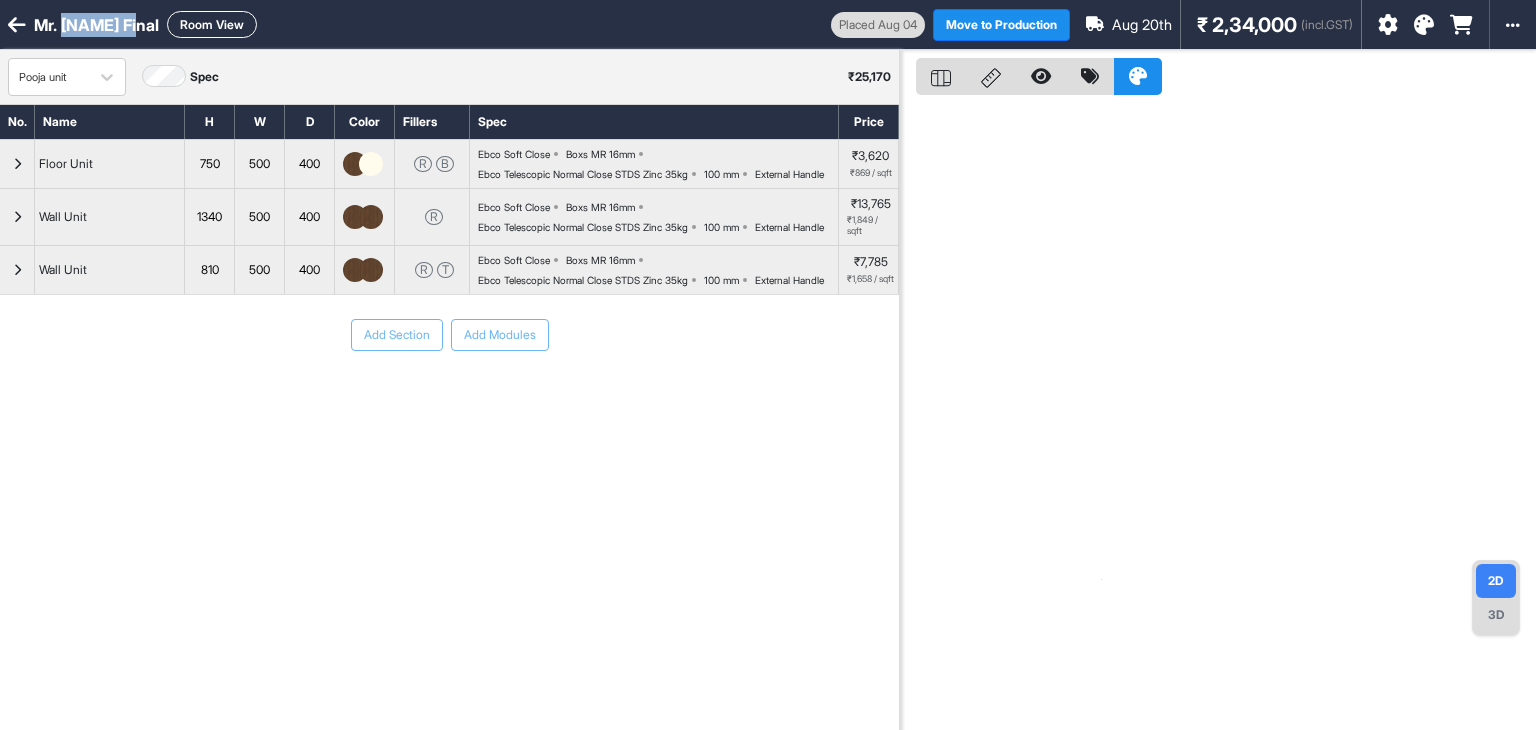 click on "Mr. paramesh final" at bounding box center (96, 25) 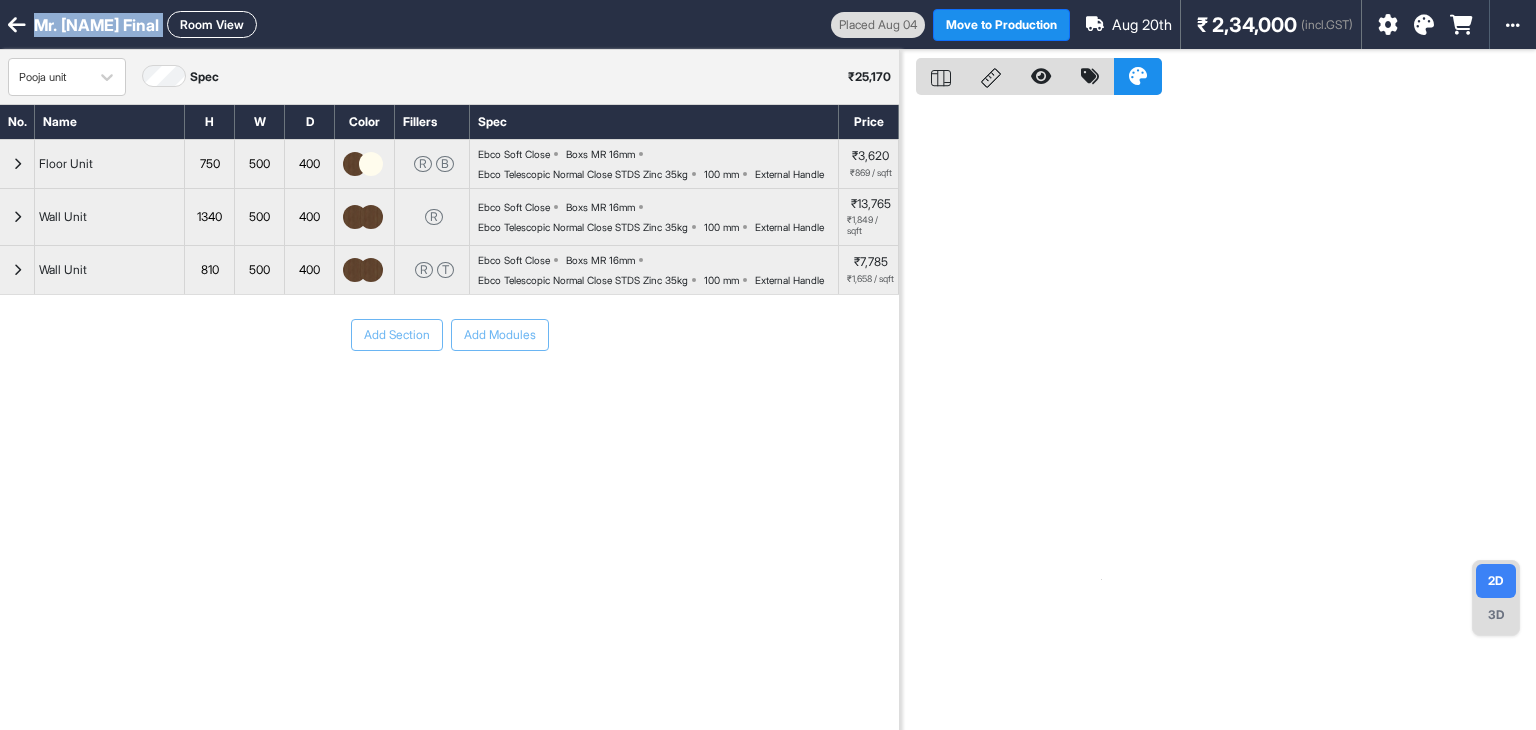 click on "Mr. paramesh final" at bounding box center (96, 25) 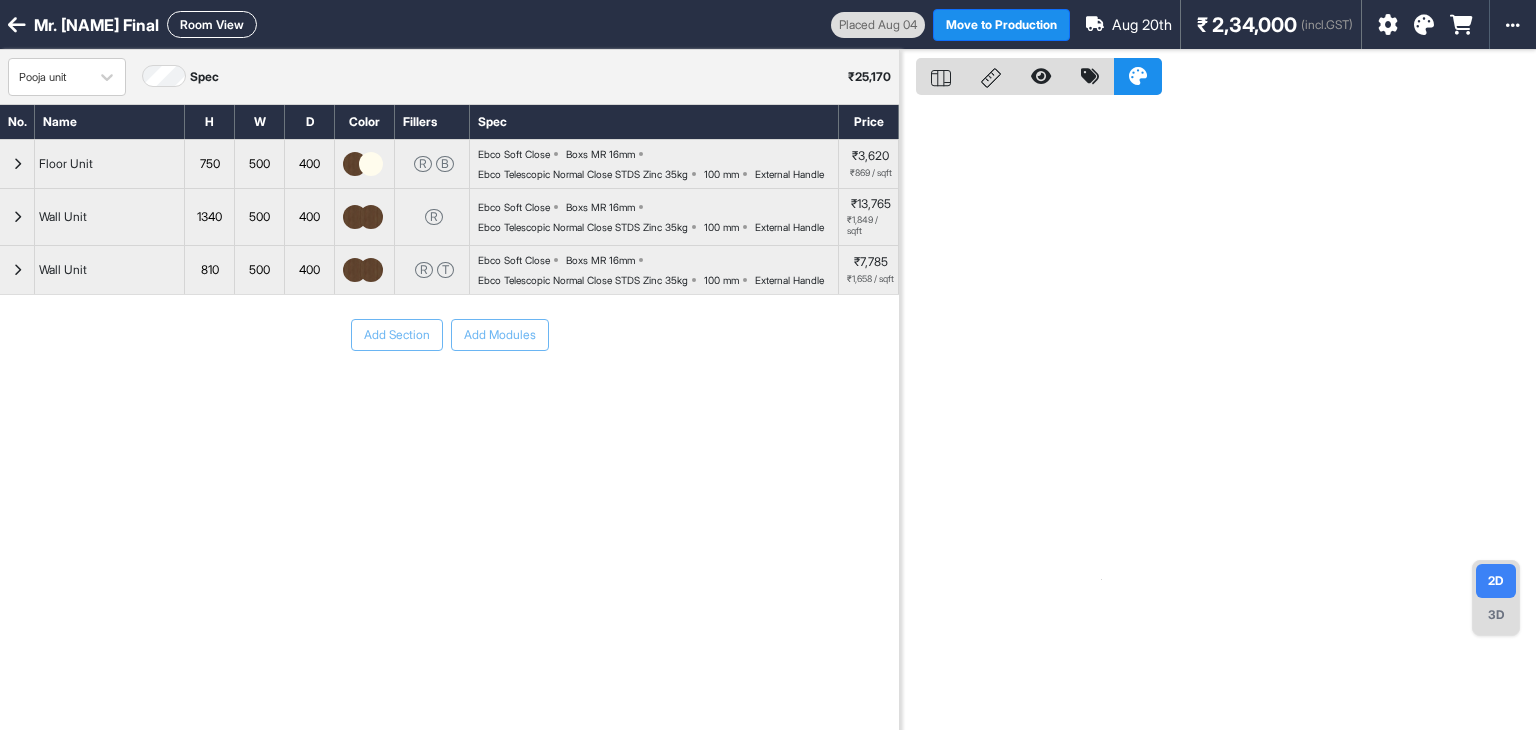 click on "Pooja unit  Spec ₹ 25,170" at bounding box center (449, 77) 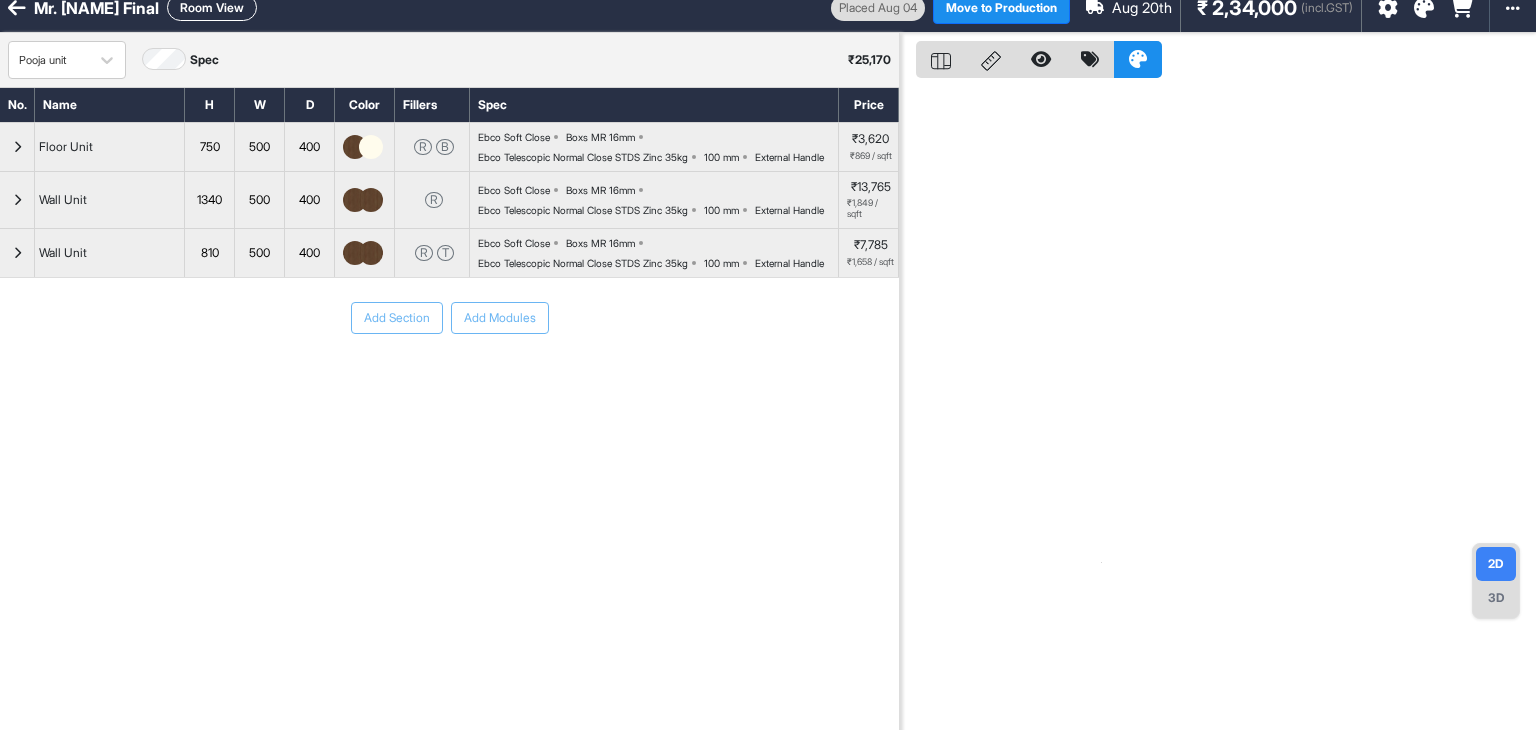 scroll, scrollTop: 0, scrollLeft: 0, axis: both 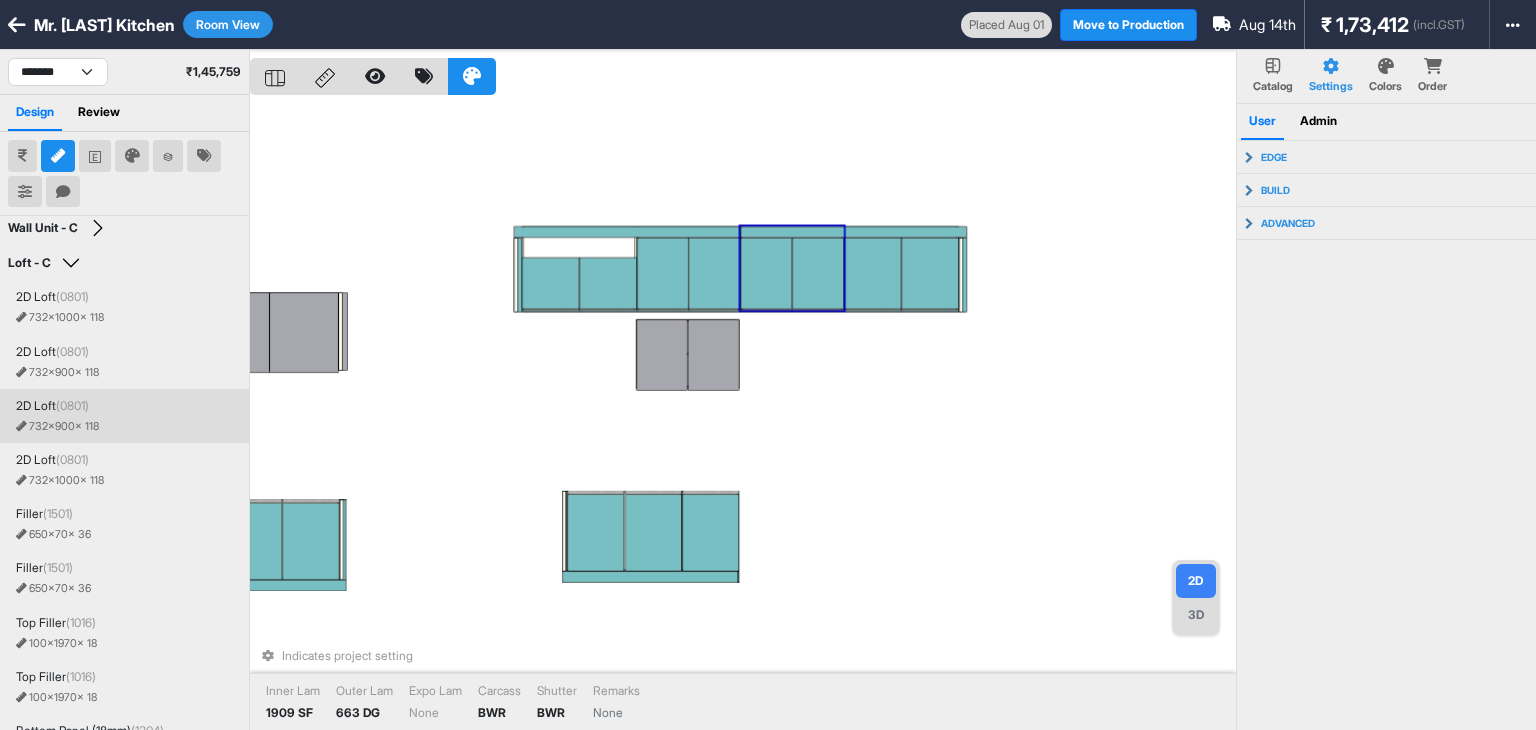 click on "Mr. [LAST] Kitchen" at bounding box center (104, 25) 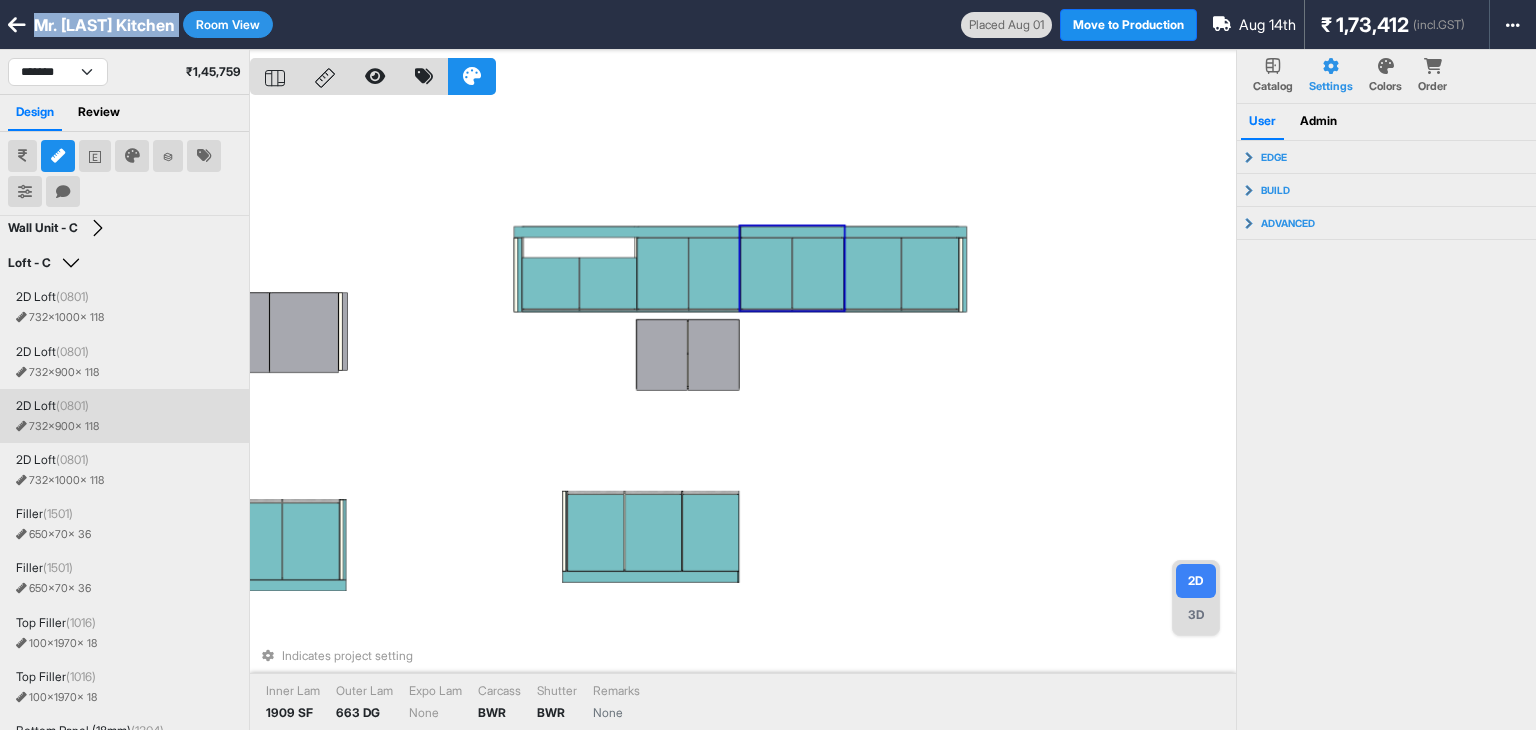 click on "Mr. [LAST] Kitchen" at bounding box center (104, 25) 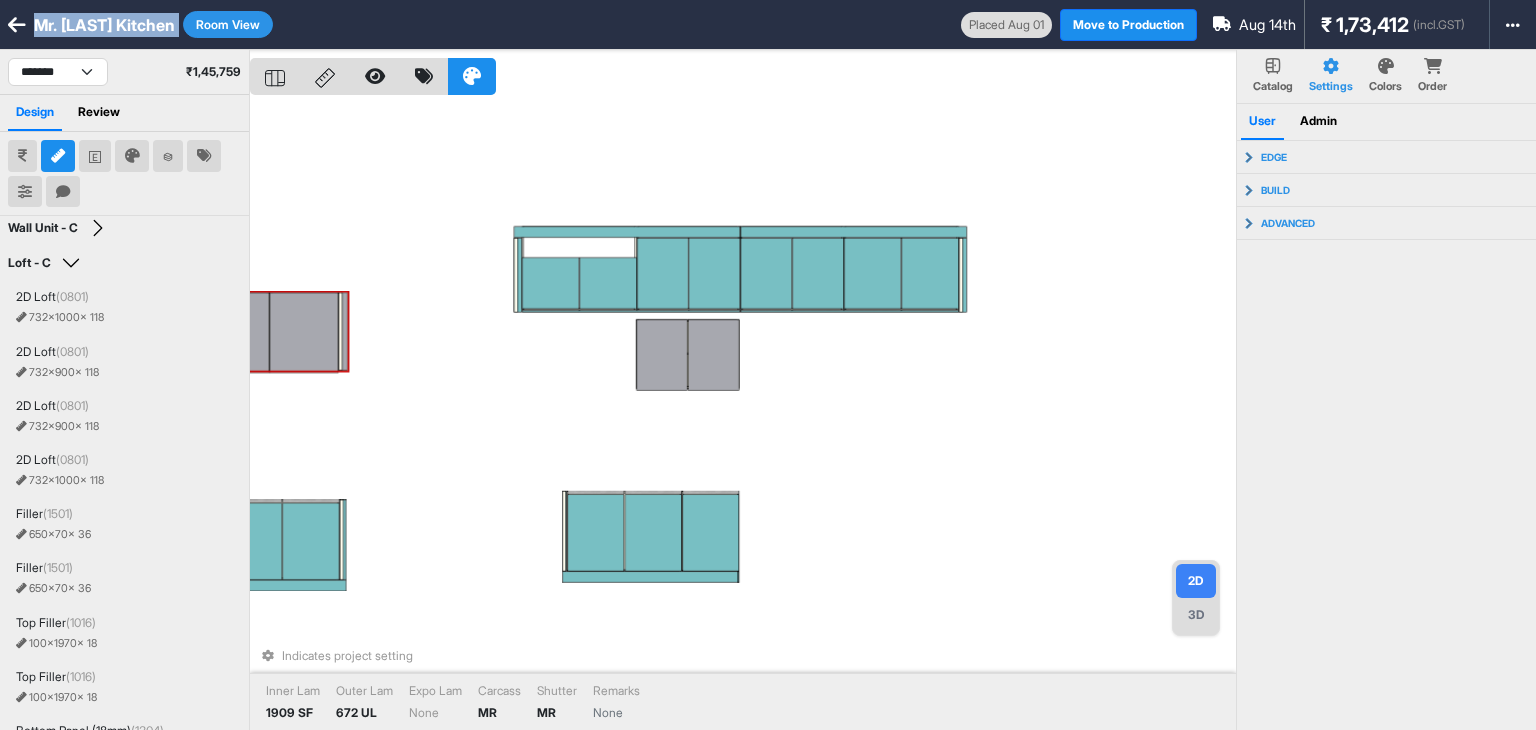 click on "Indicates project setting Inner Lam 1909 SF Outer Lam 672 UL Expo Lam None Carcass MR Shutter MR Remarks None" at bounding box center (743, 415) 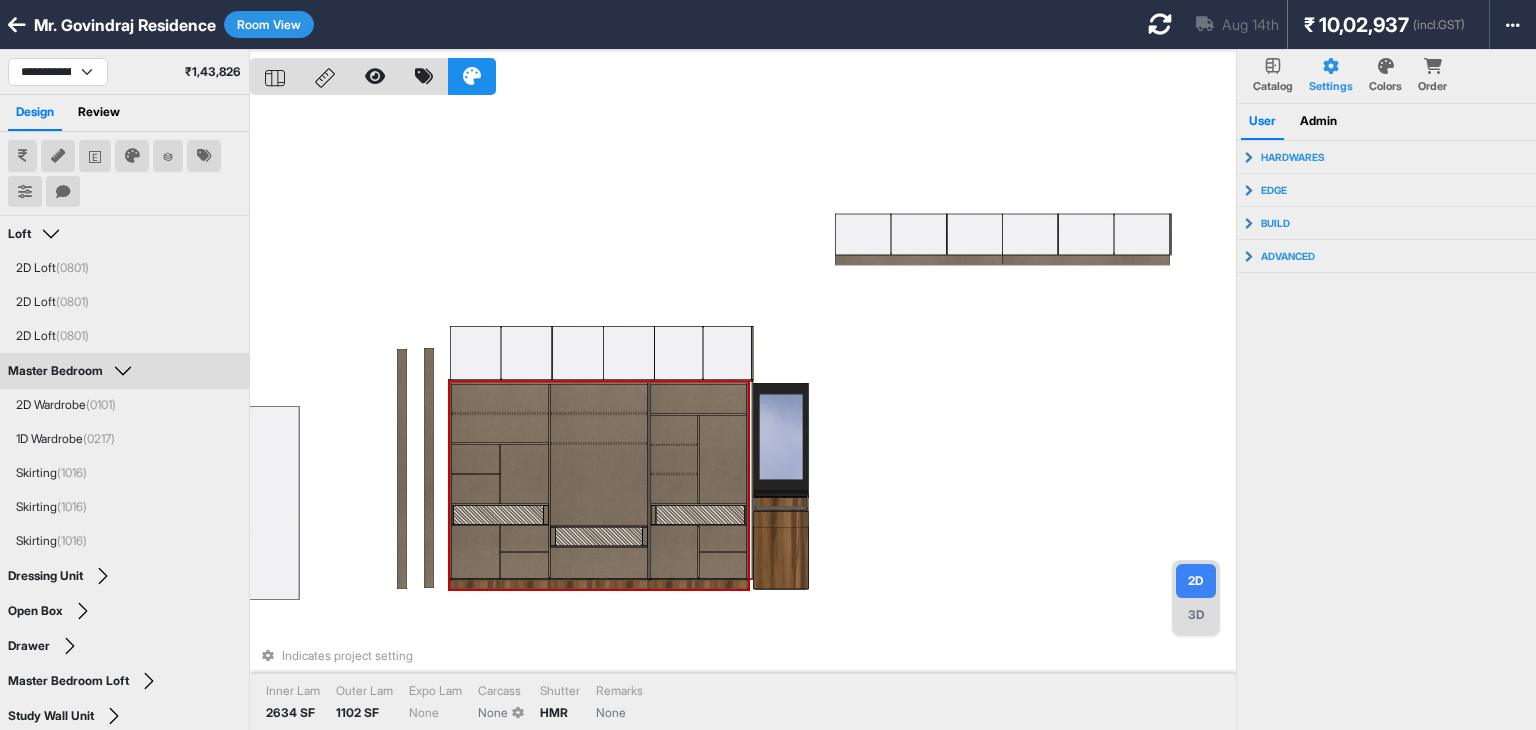 select on "****" 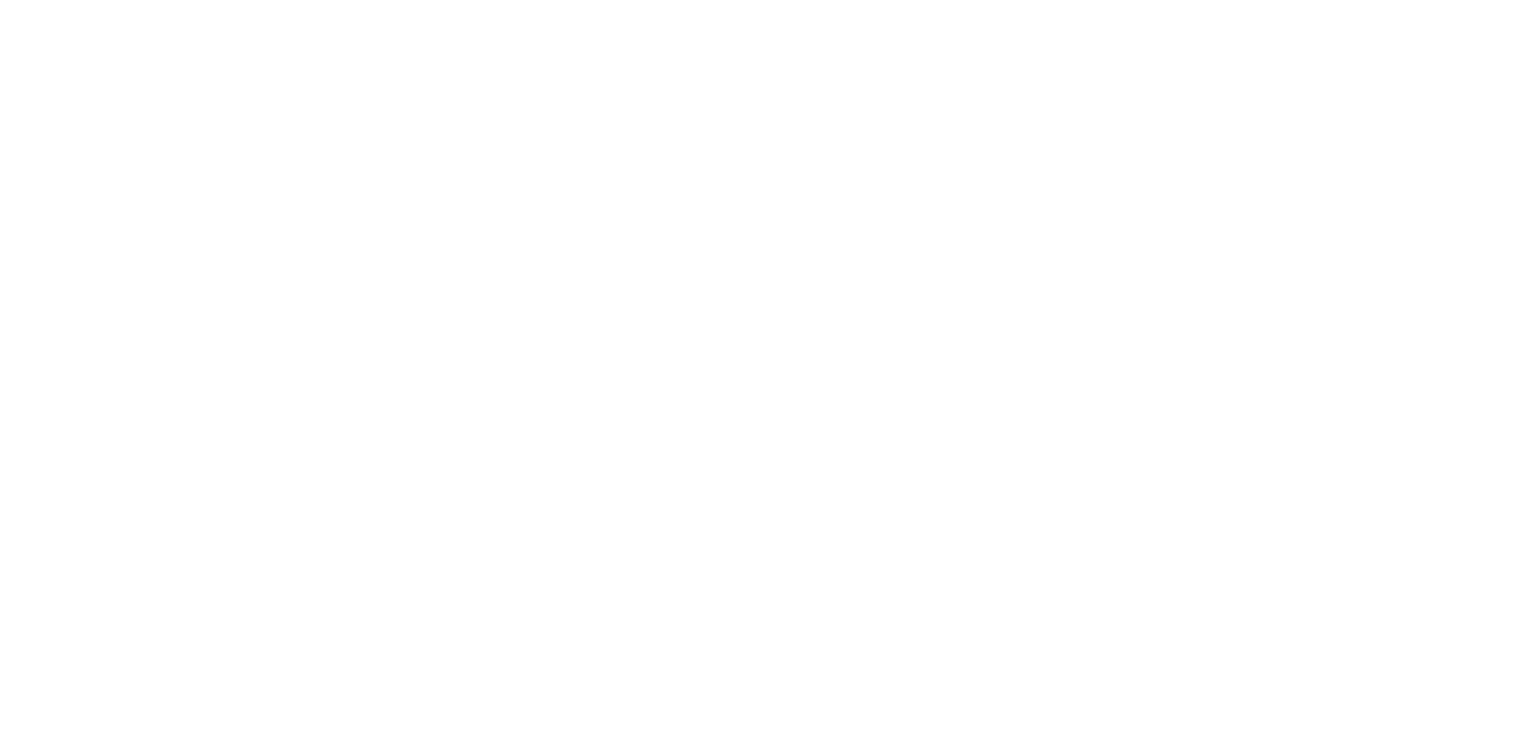 scroll, scrollTop: 0, scrollLeft: 0, axis: both 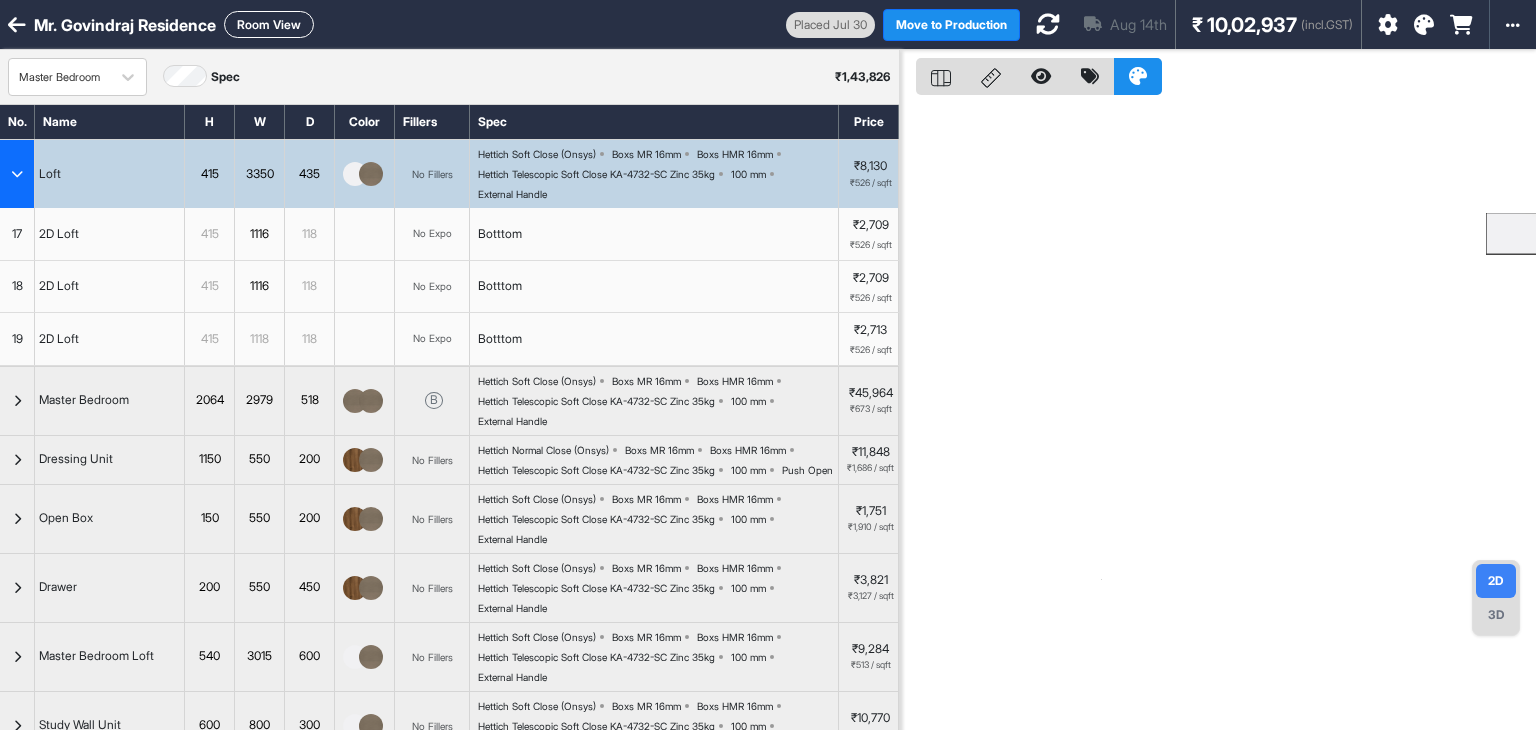 click at bounding box center [1048, 24] 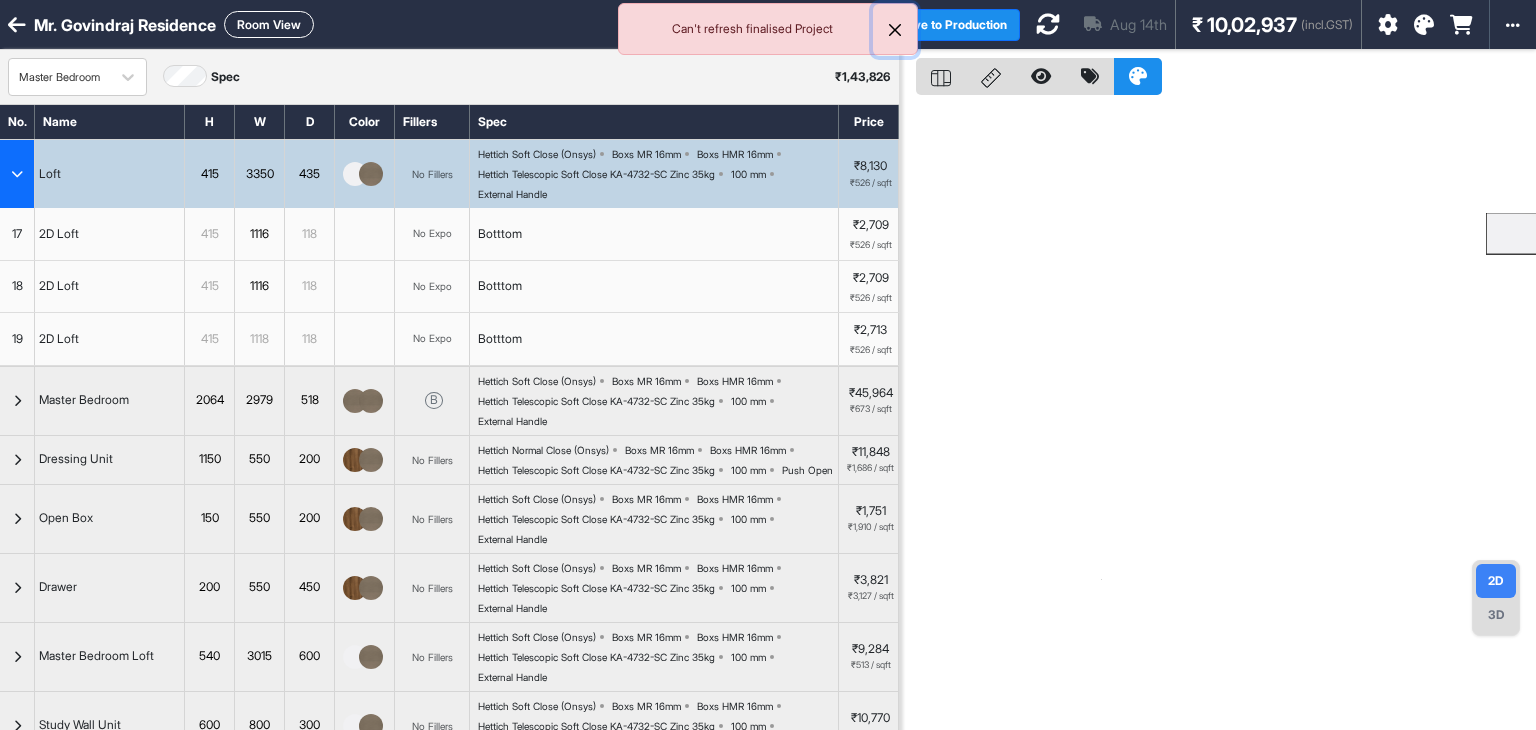 click at bounding box center (895, 30) 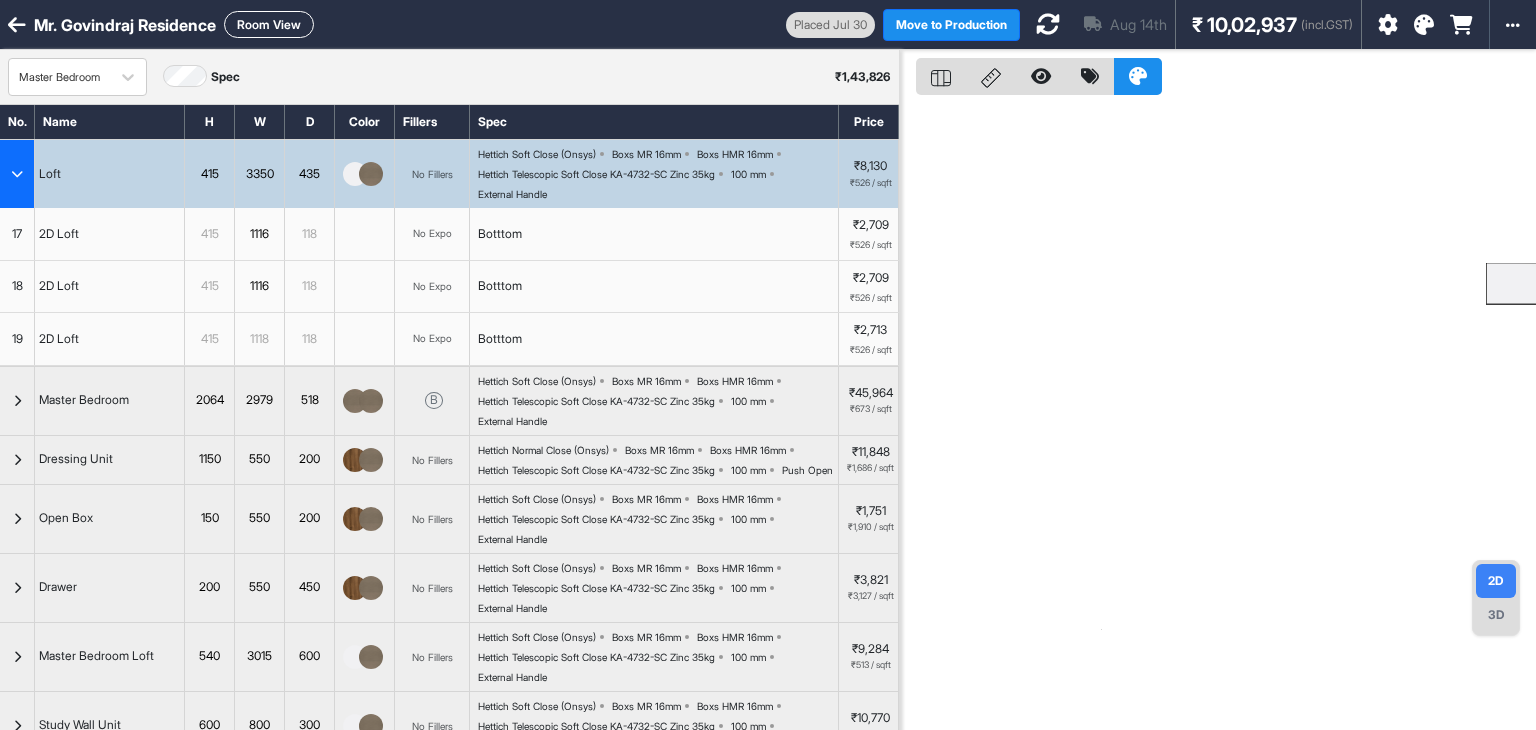 click at bounding box center (1218, 415) 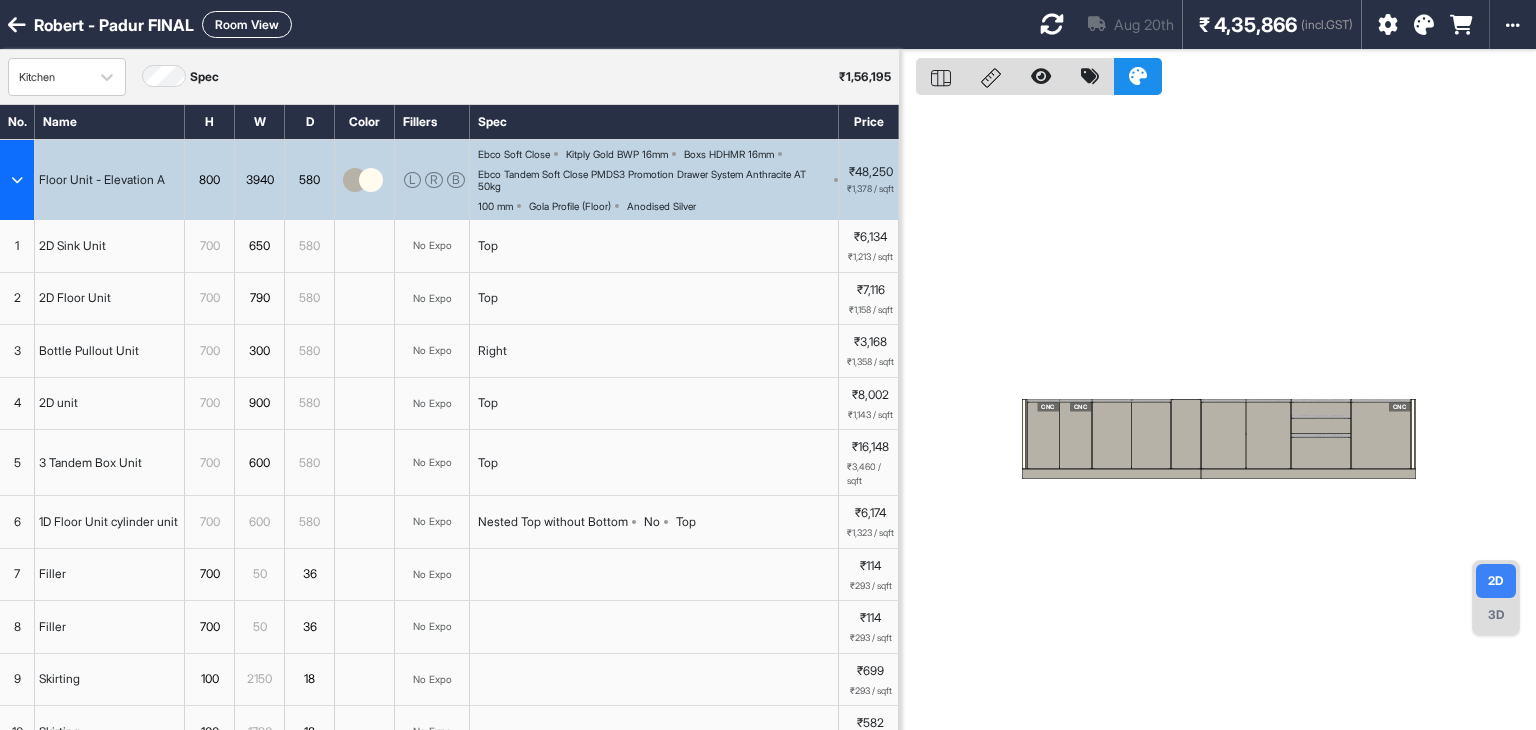 scroll, scrollTop: 0, scrollLeft: 0, axis: both 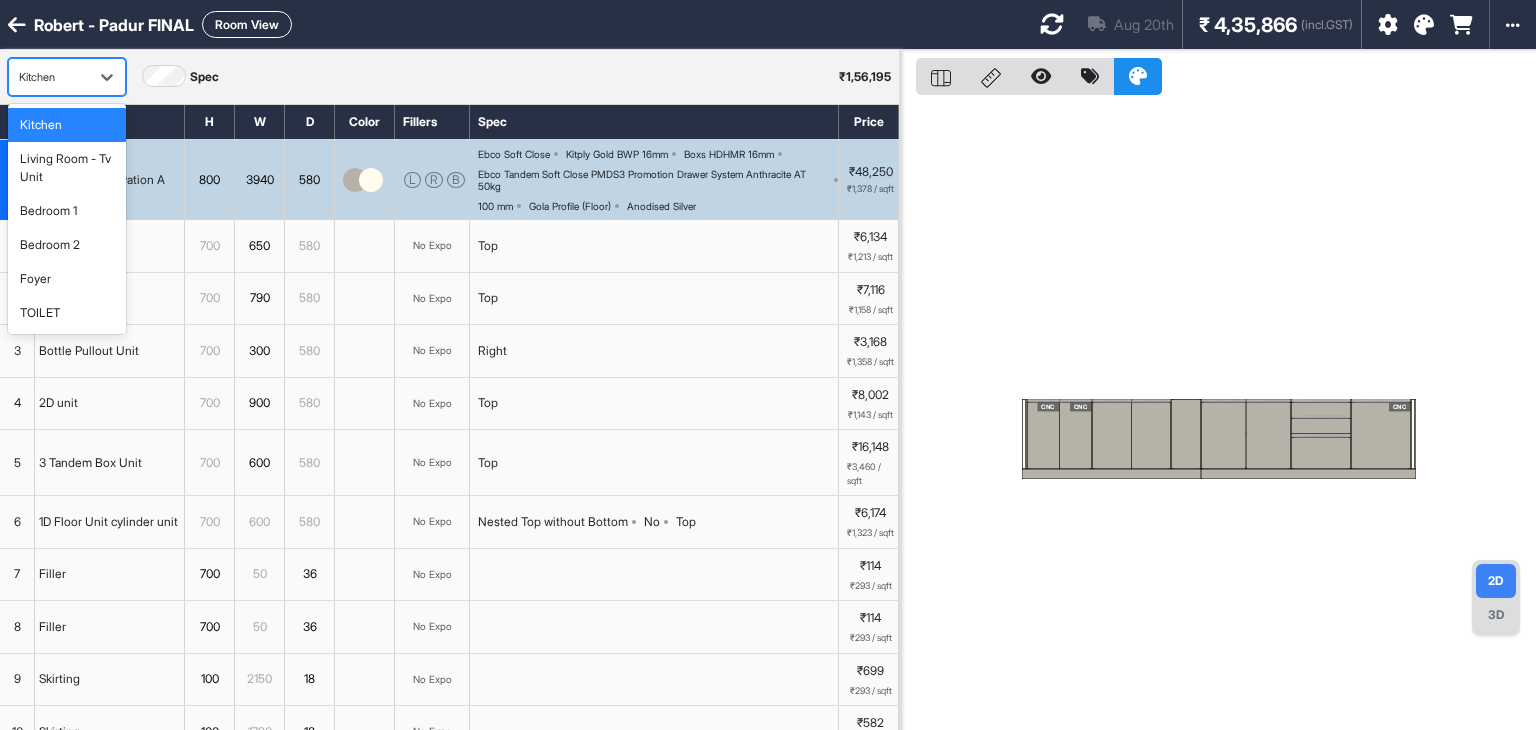 click on "Kitchen" at bounding box center (49, 77) 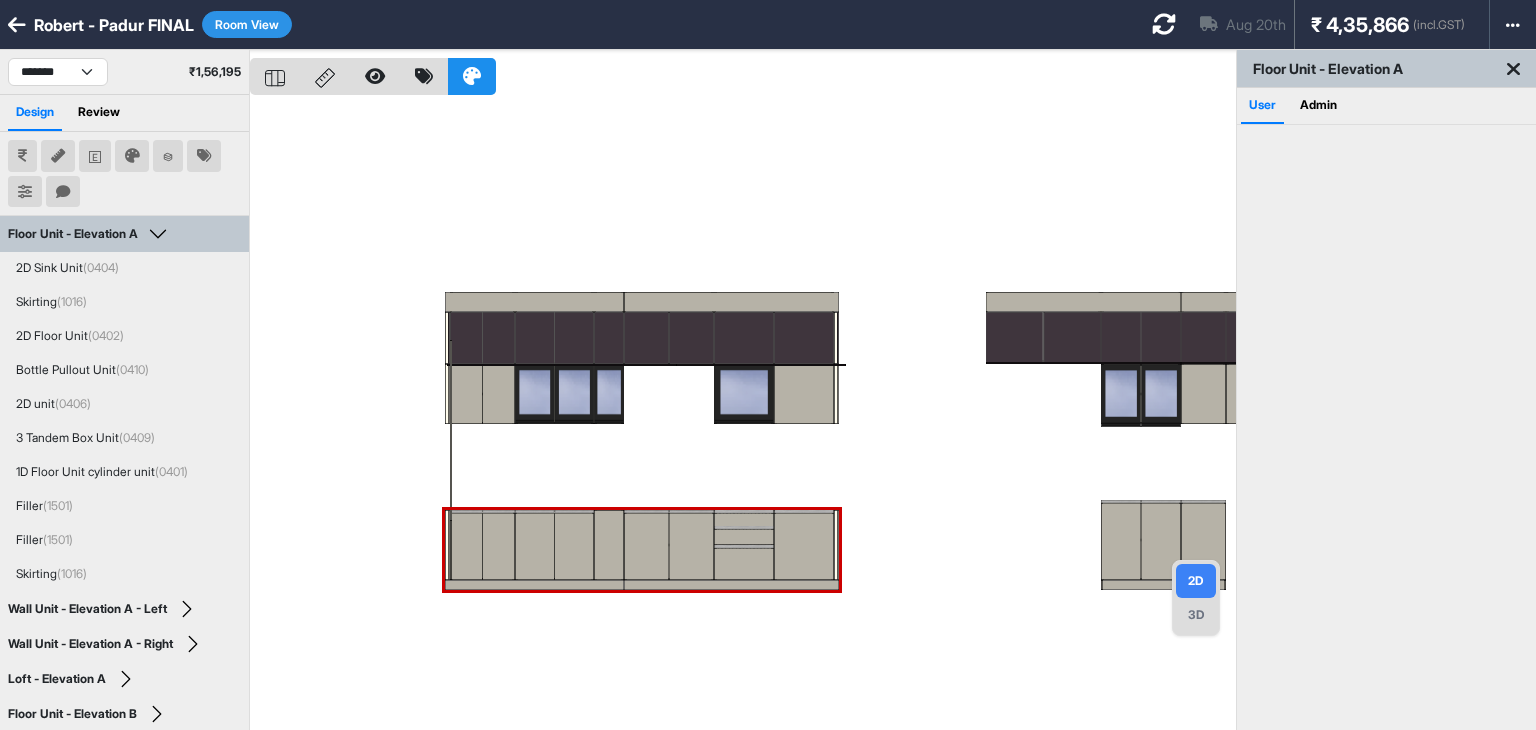click at bounding box center [743, 415] 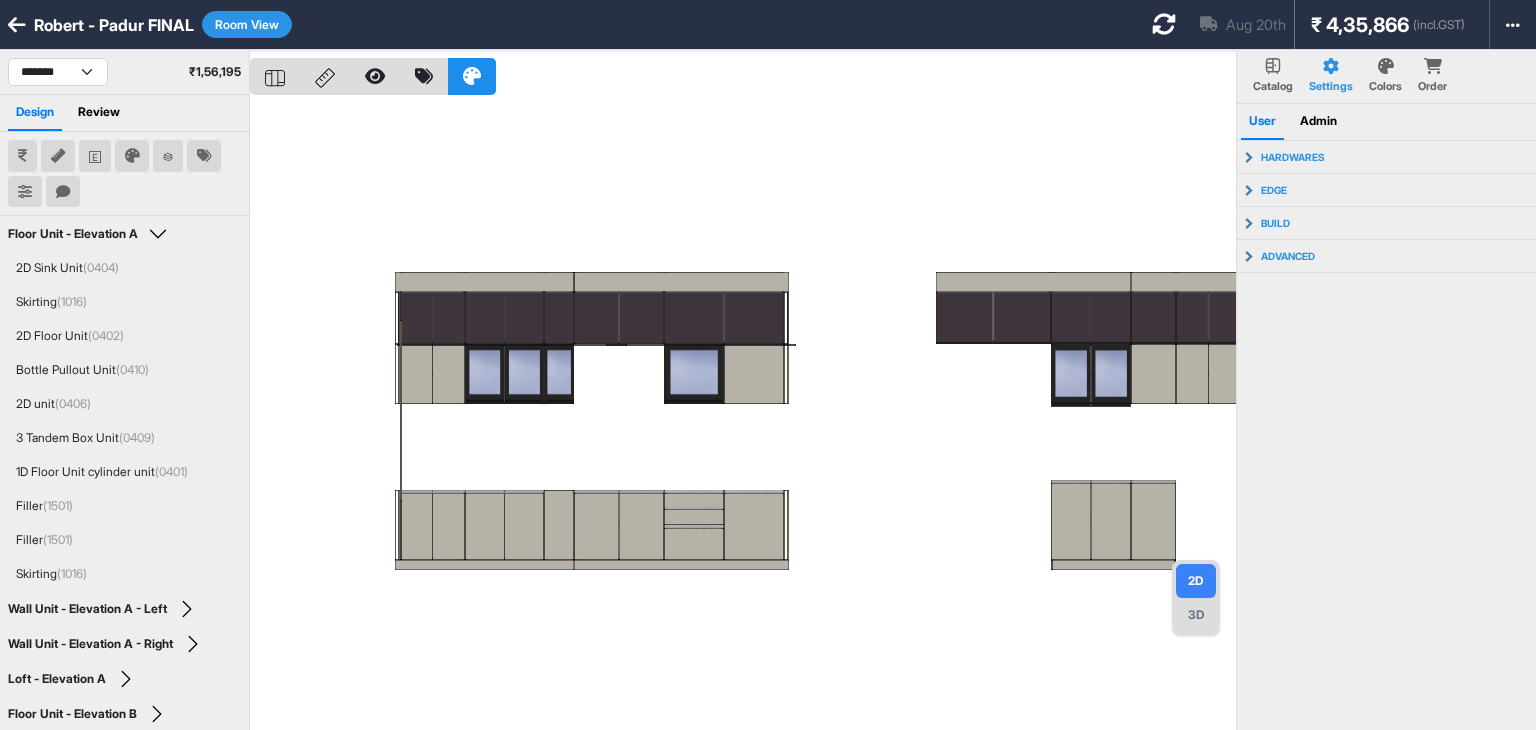 click at bounding box center [63, 192] 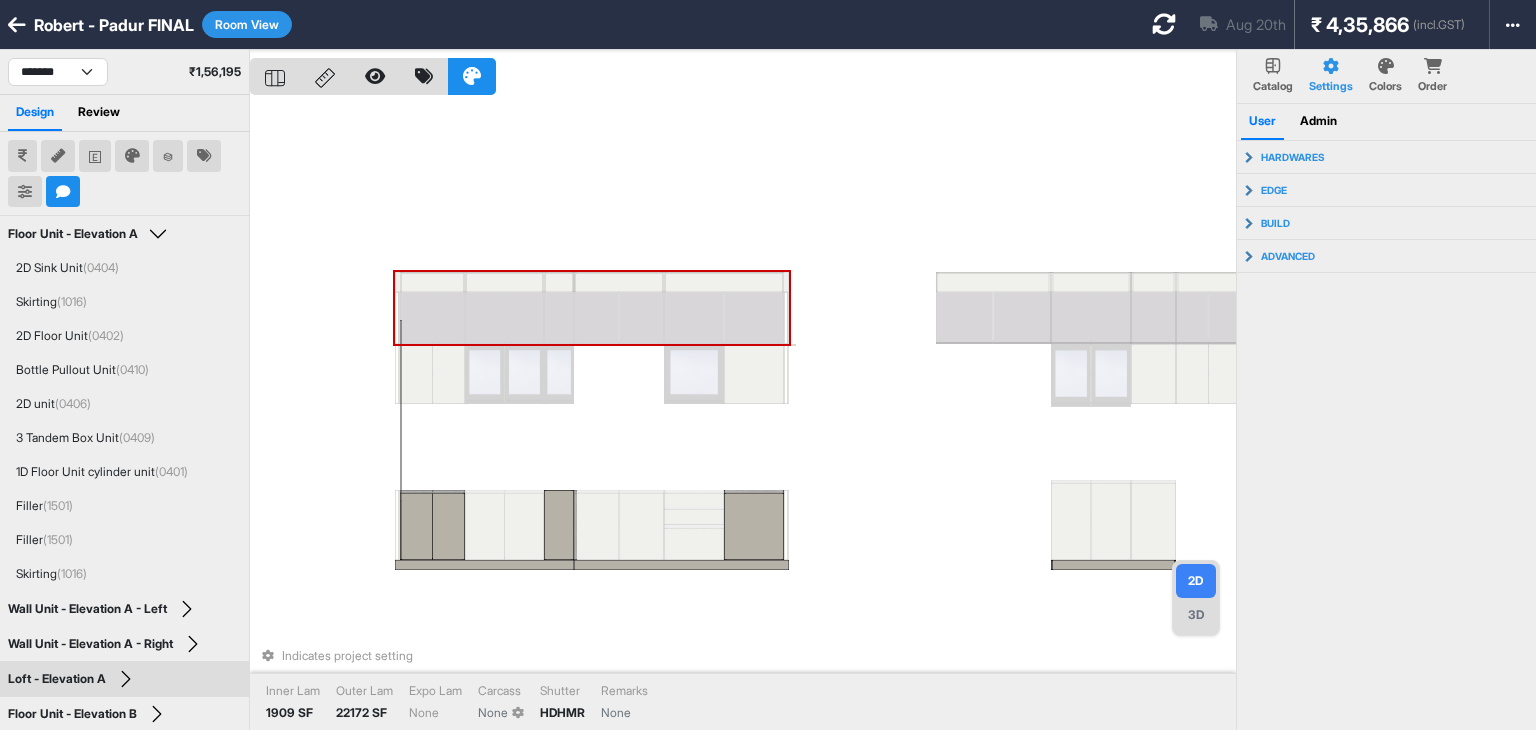 type 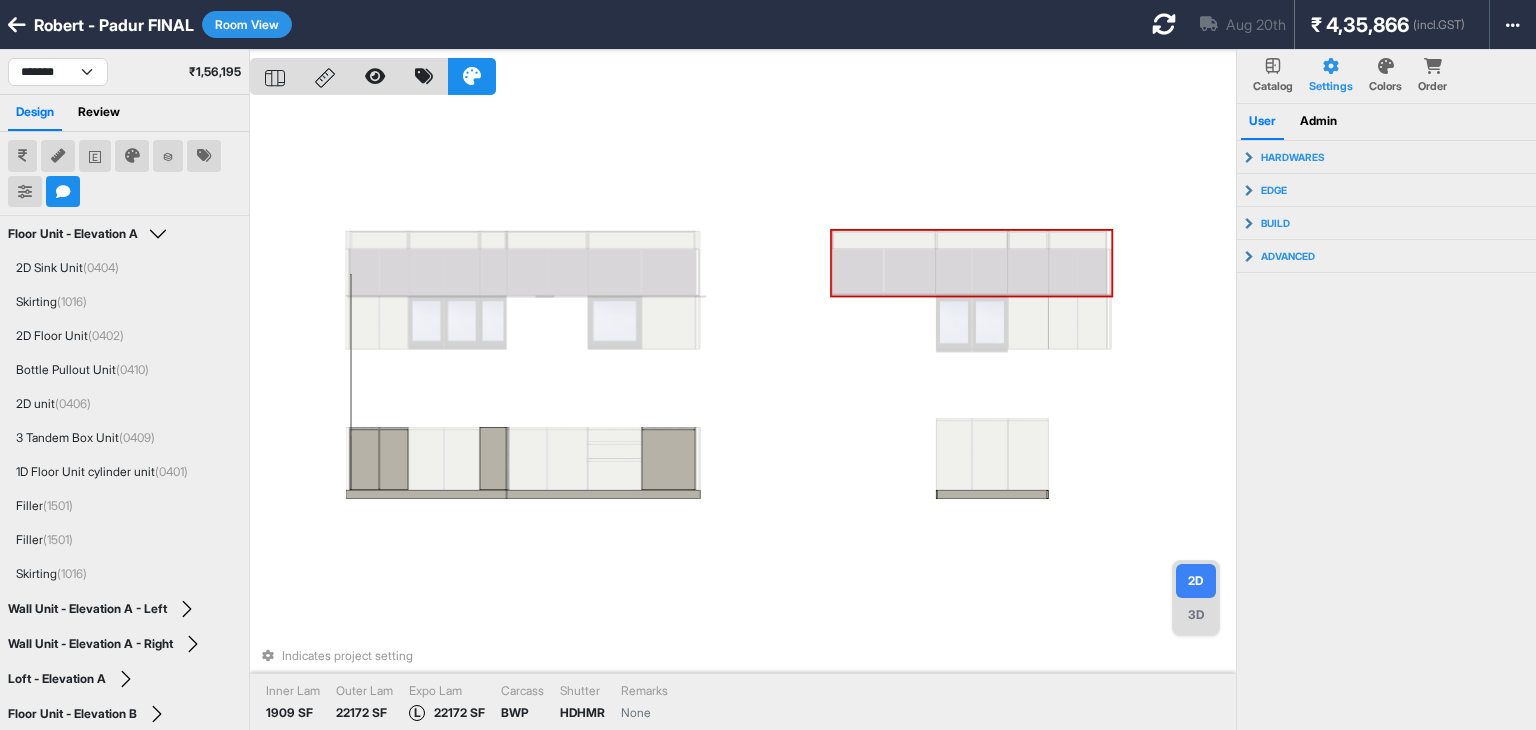 click on "Indicates project setting Inner Lam 1909 SF Outer Lam 22172 SF Expo Lam L 22172 SF Carcass BWP Shutter HDHMR Remarks None" at bounding box center [743, 415] 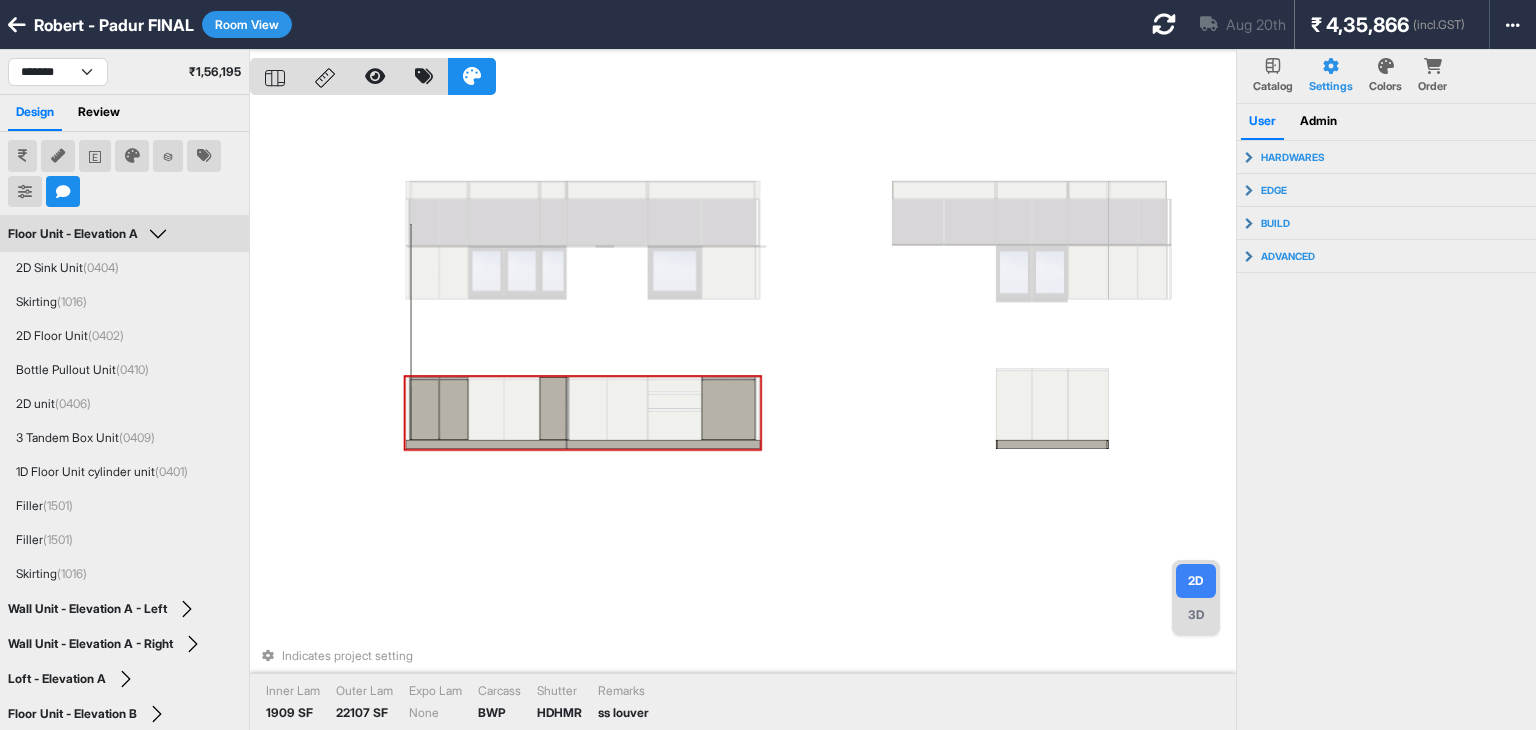 click at bounding box center [453, 410] 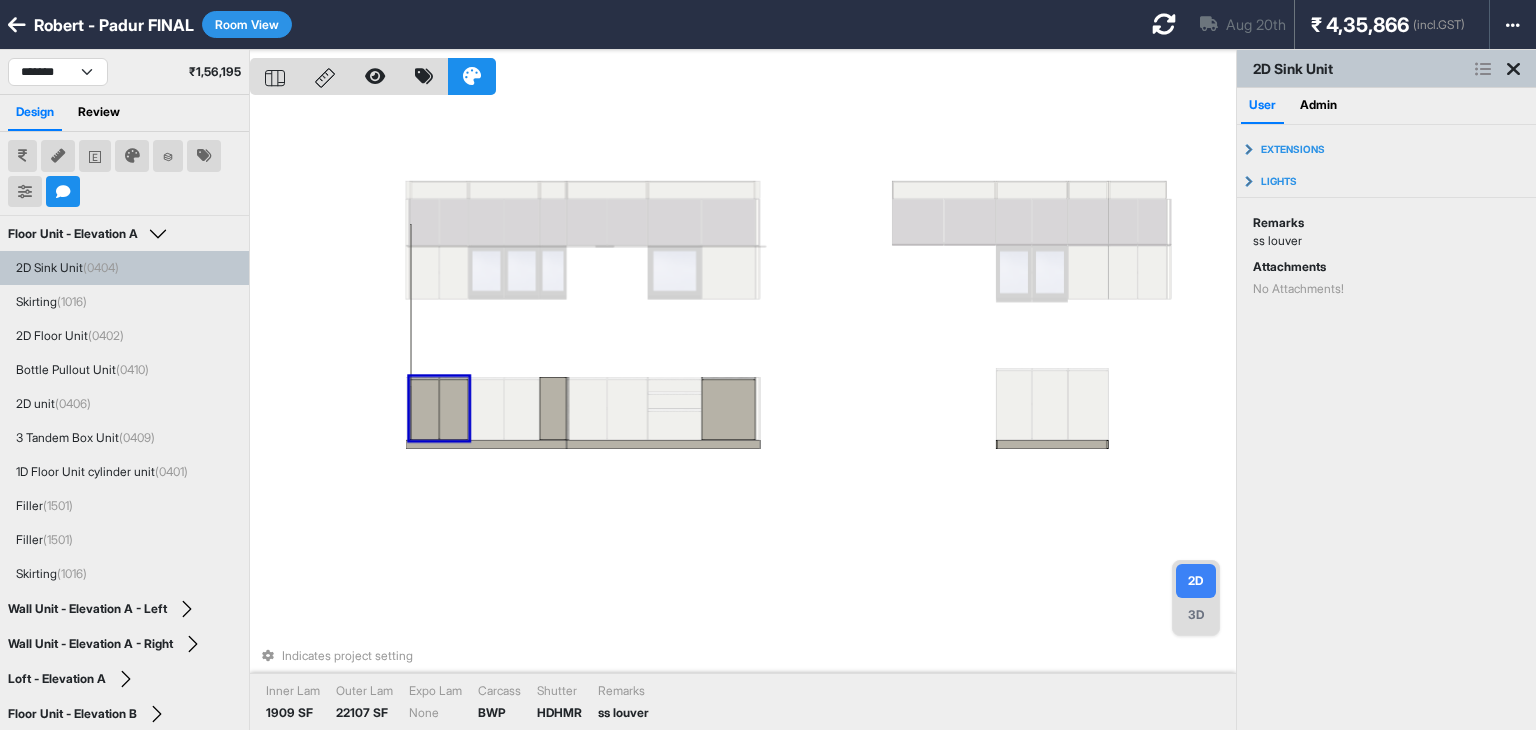 click at bounding box center [453, 410] 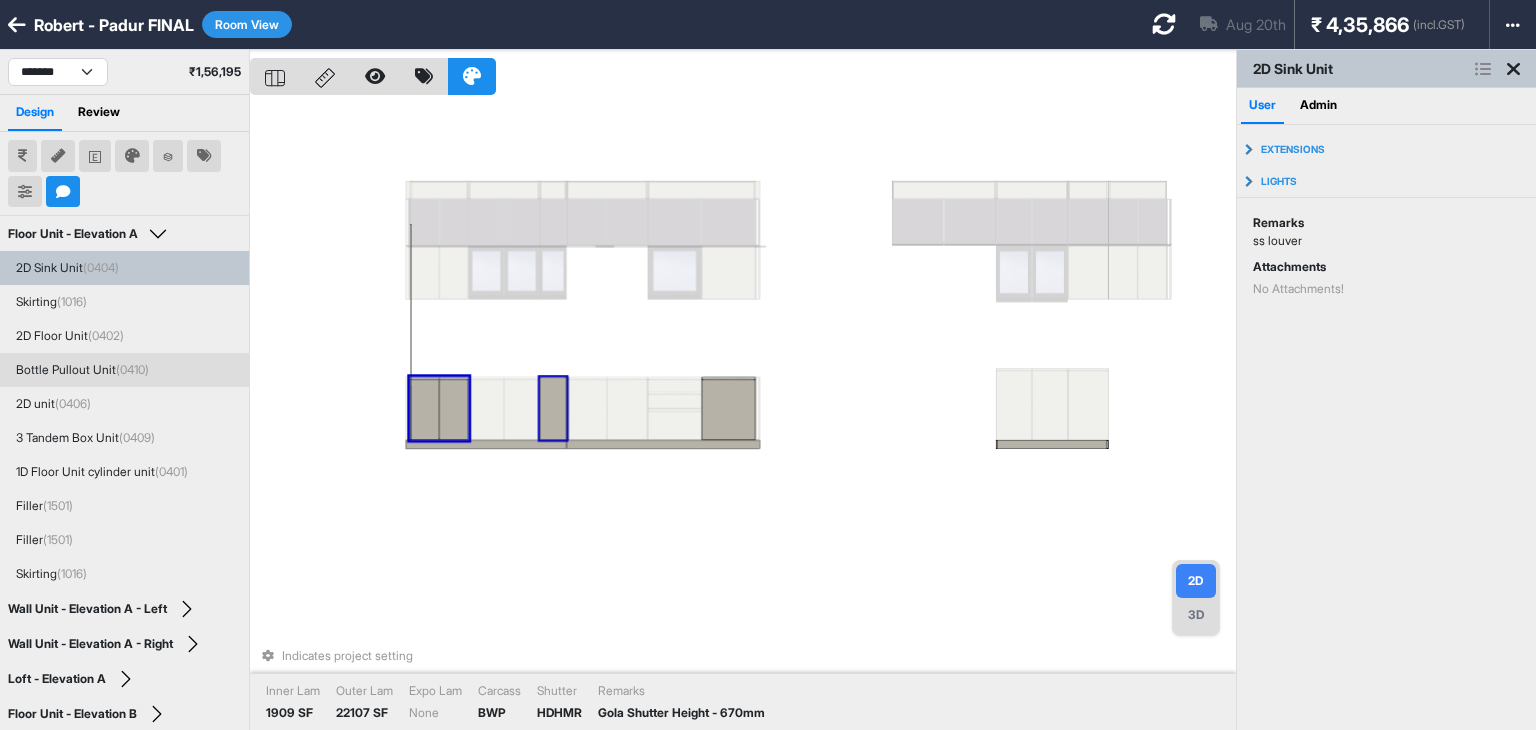 click at bounding box center (553, 408) 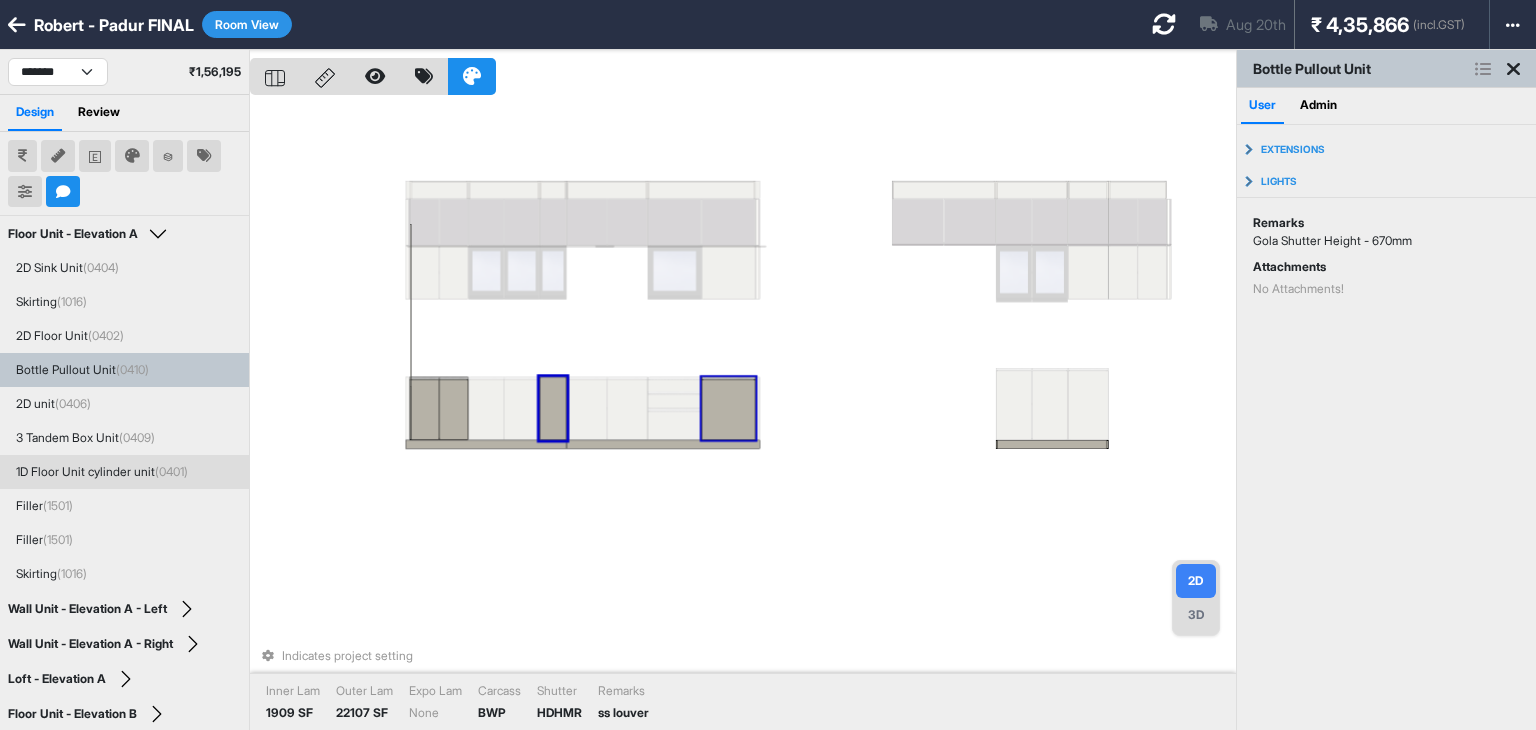 click at bounding box center (729, 410) 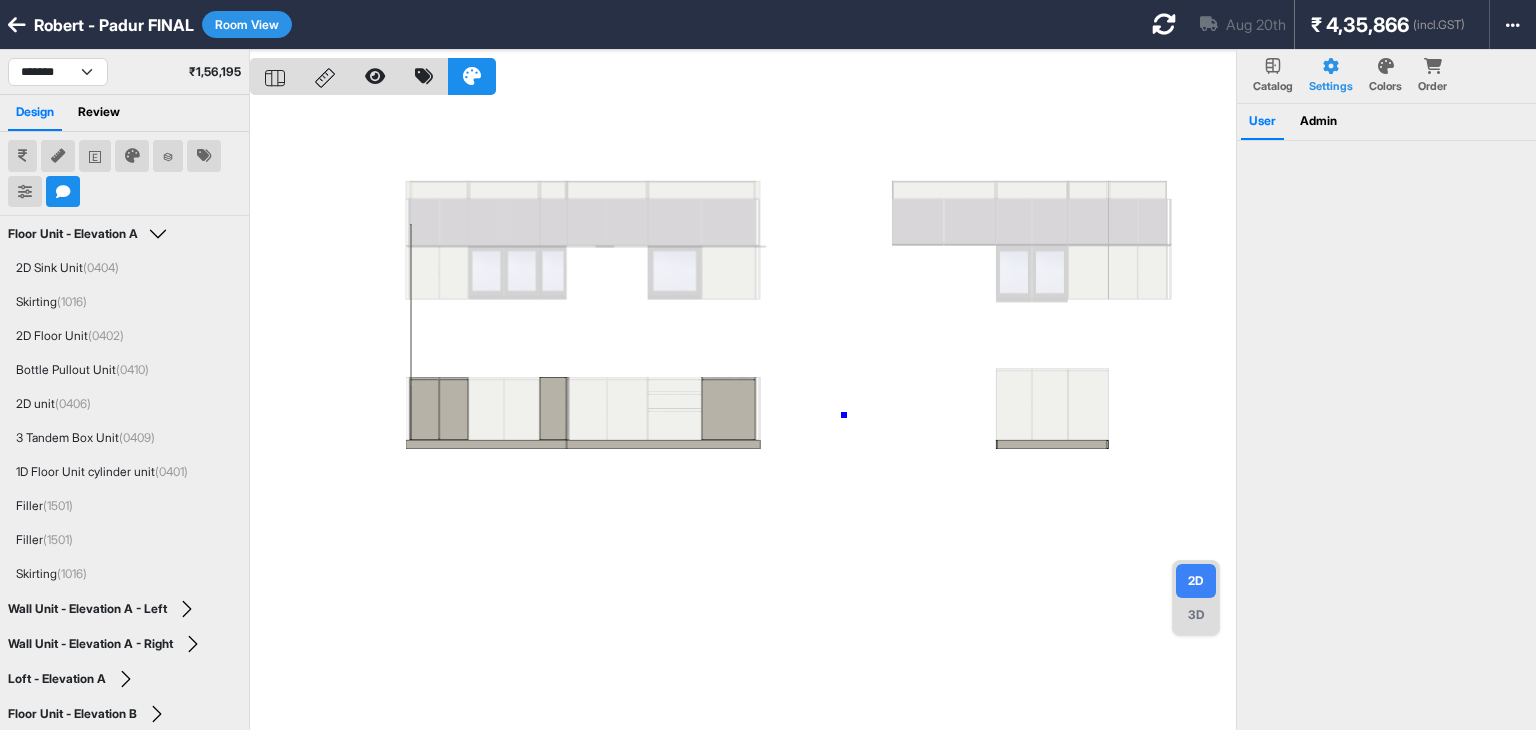 click at bounding box center (743, 415) 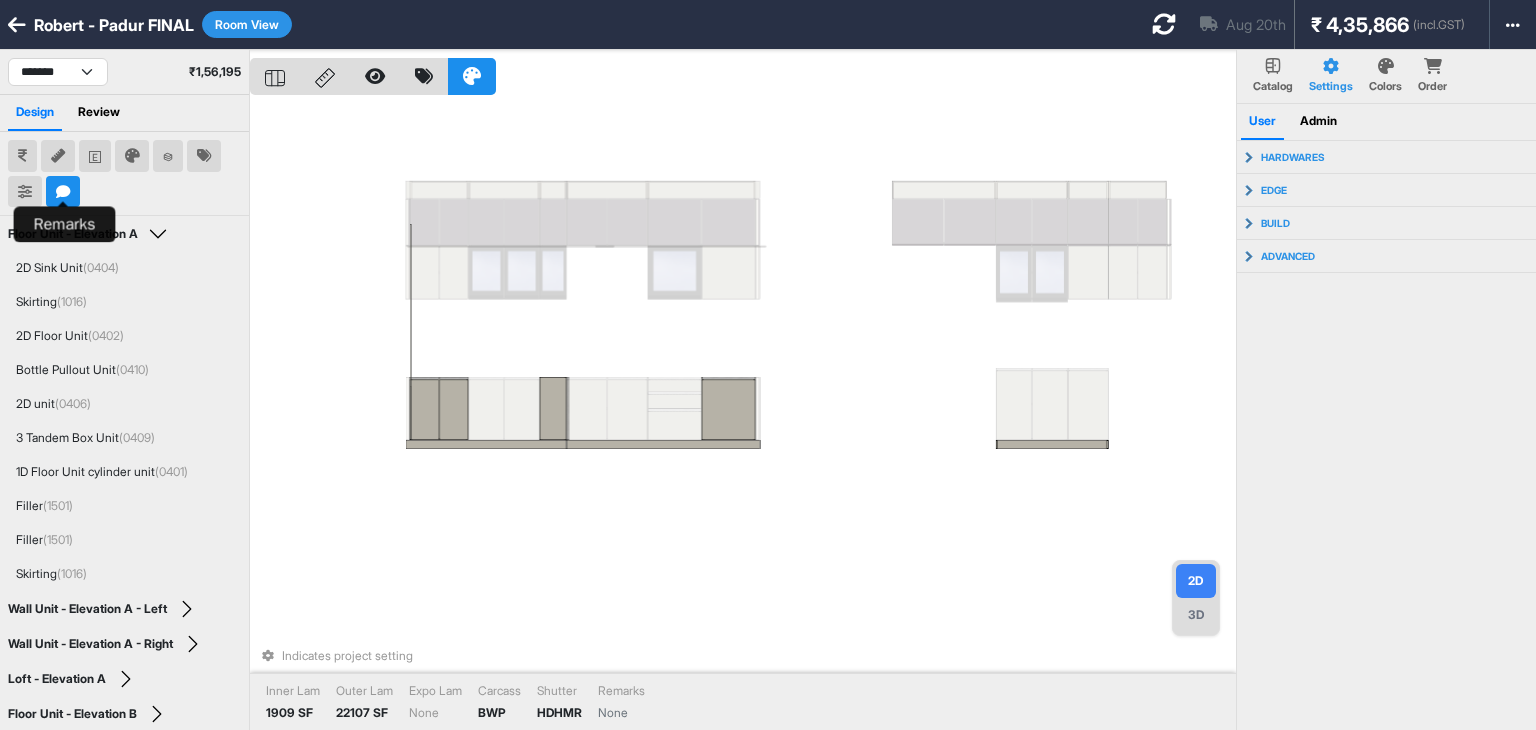 click at bounding box center (63, 192) 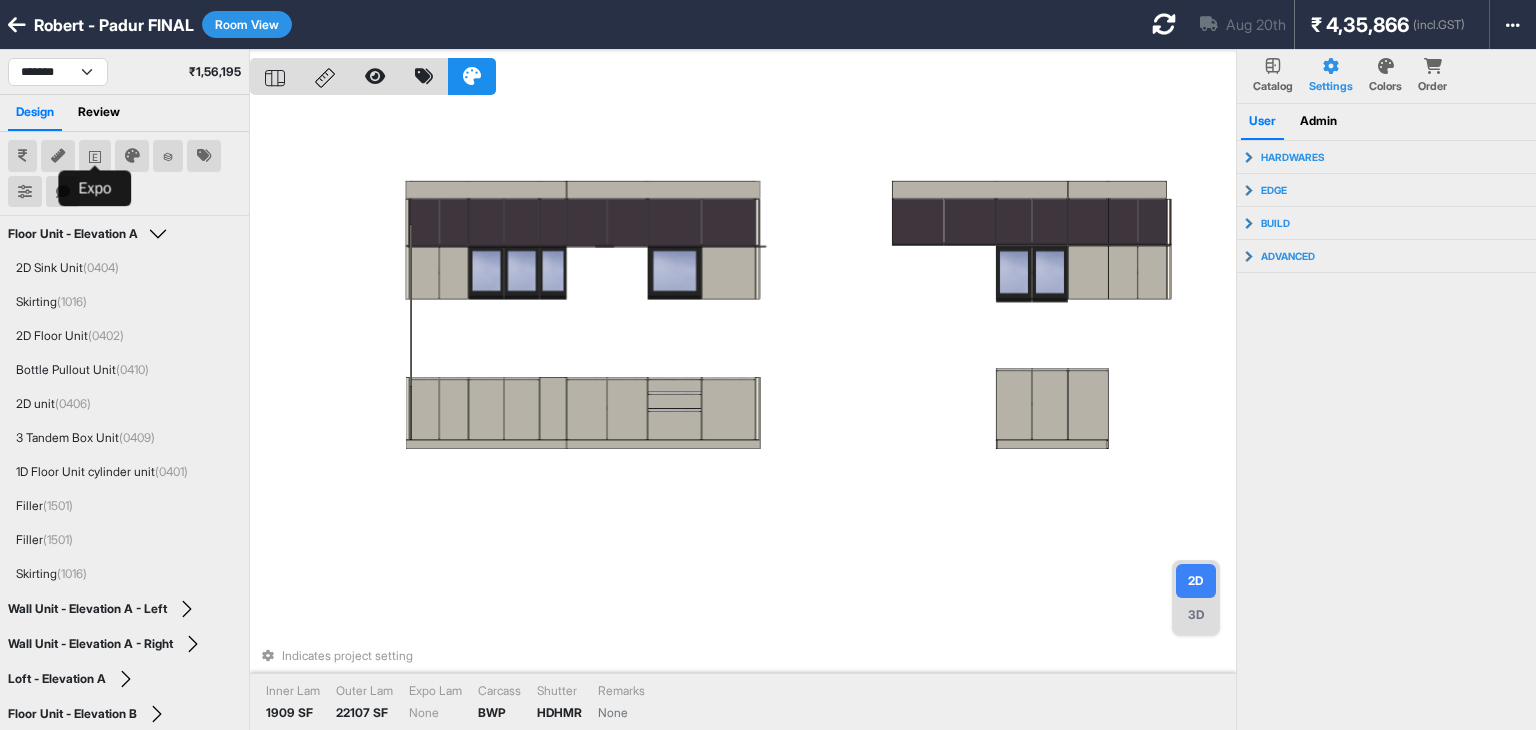 click at bounding box center (95, 156) 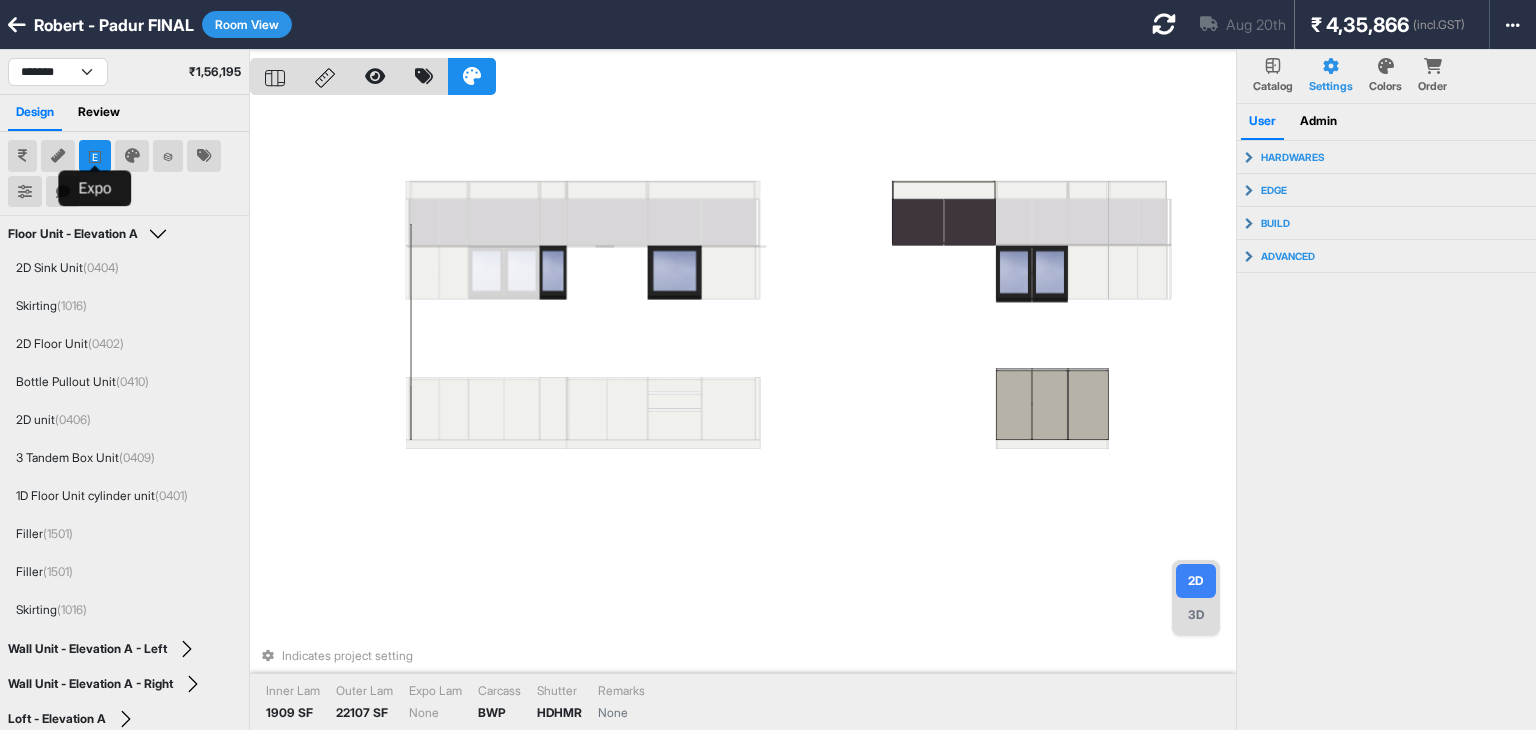 click at bounding box center [95, 156] 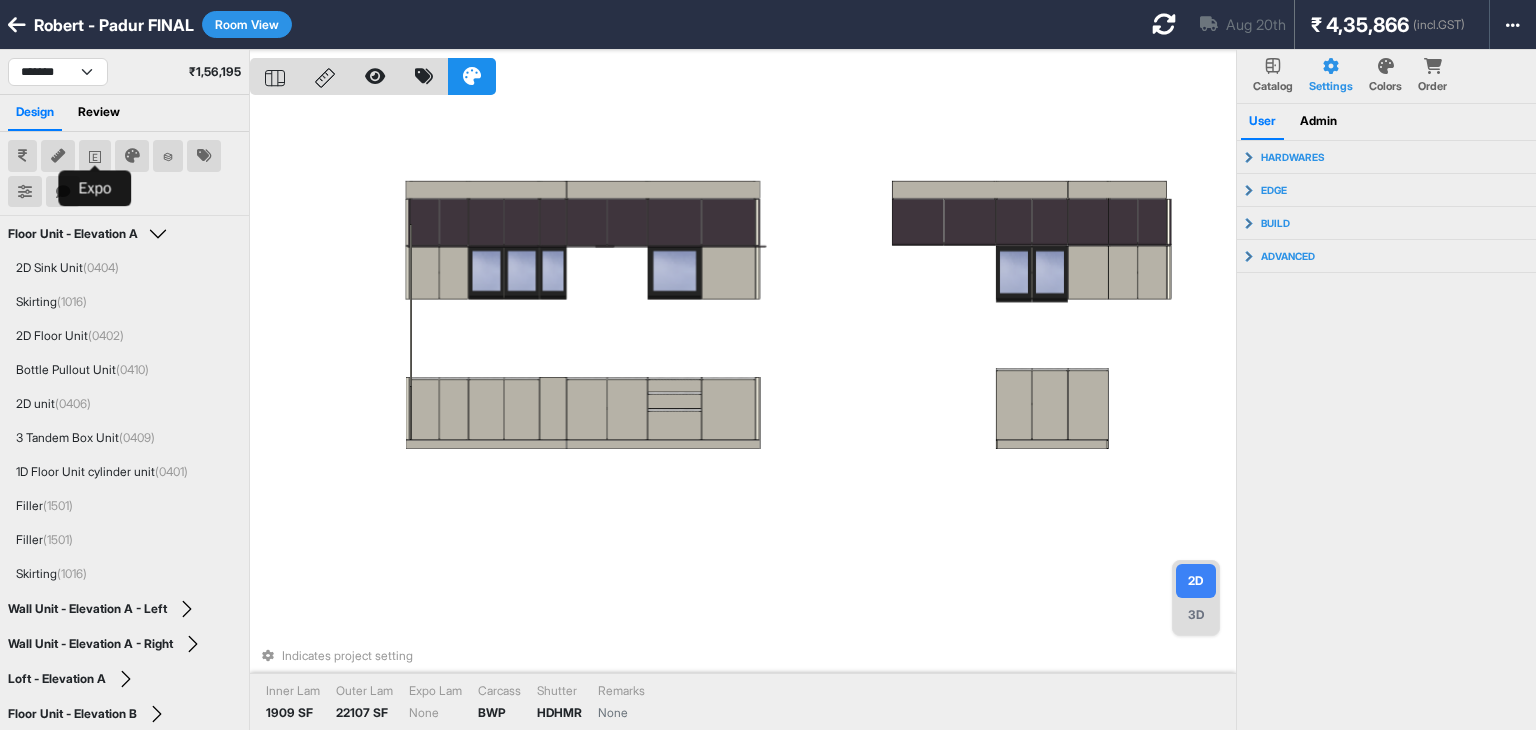 click at bounding box center (95, 156) 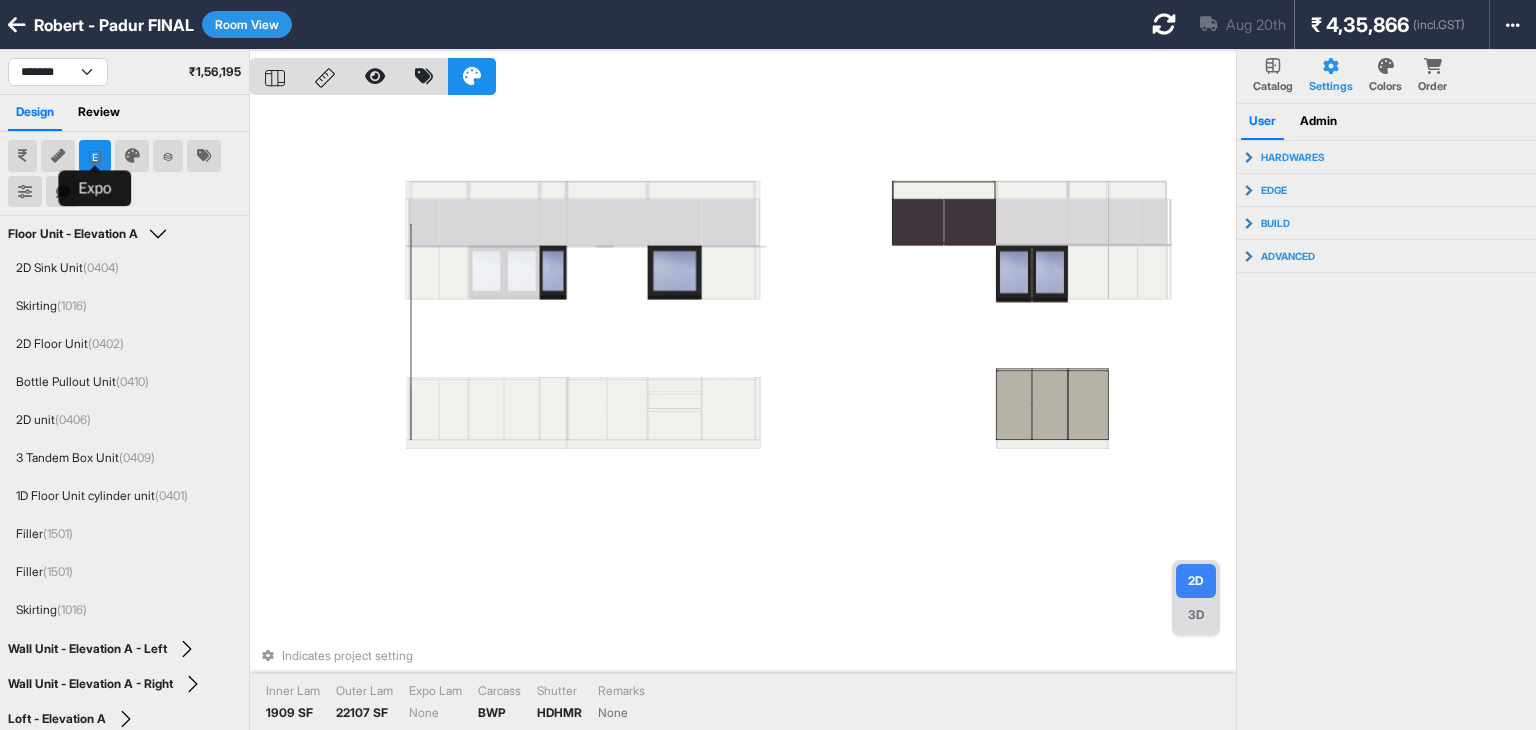 click at bounding box center [95, 156] 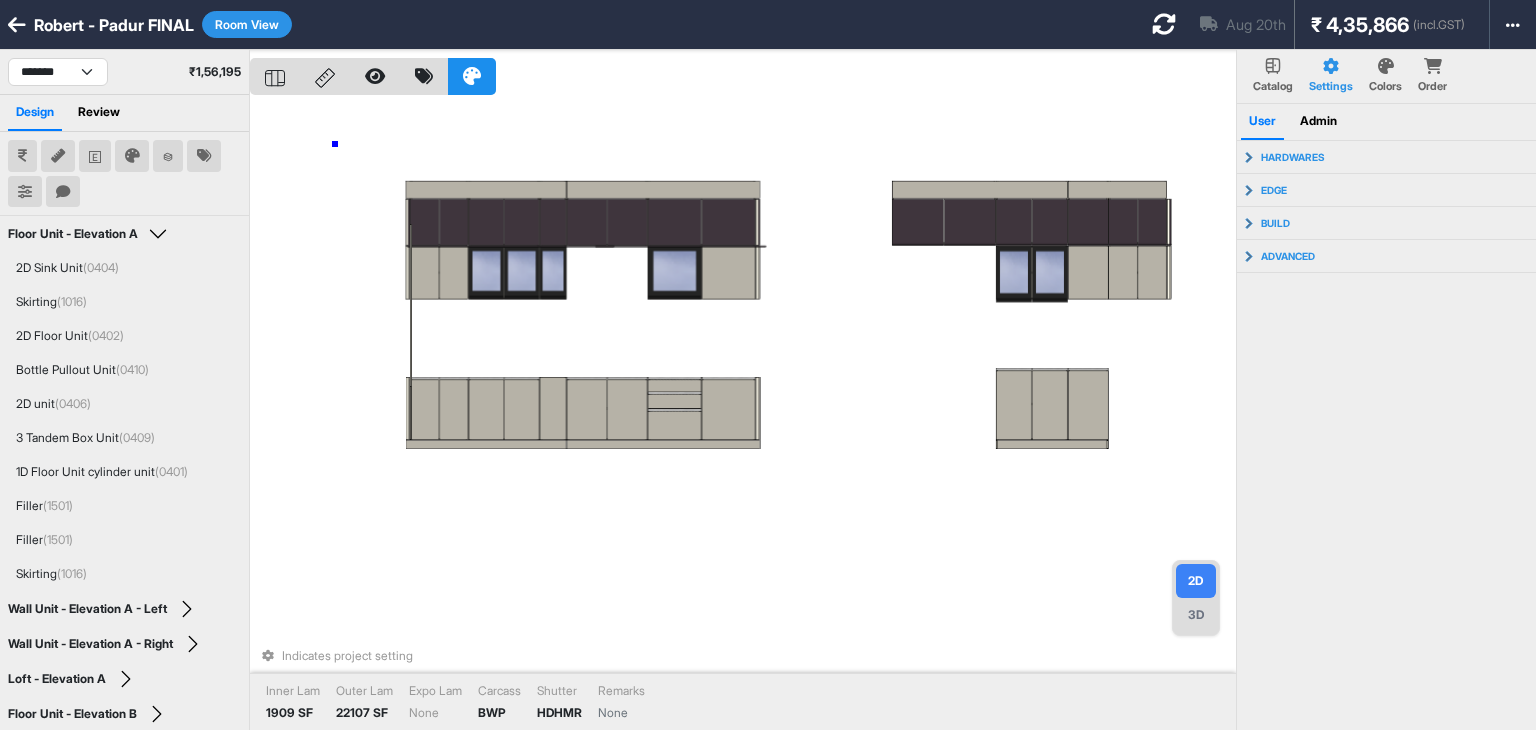 click on "Indicates project setting Inner Lam 1909 SF Outer Lam 22107 SF Expo Lam None Carcass BWP Shutter HDHMR Remarks None" at bounding box center (743, 415) 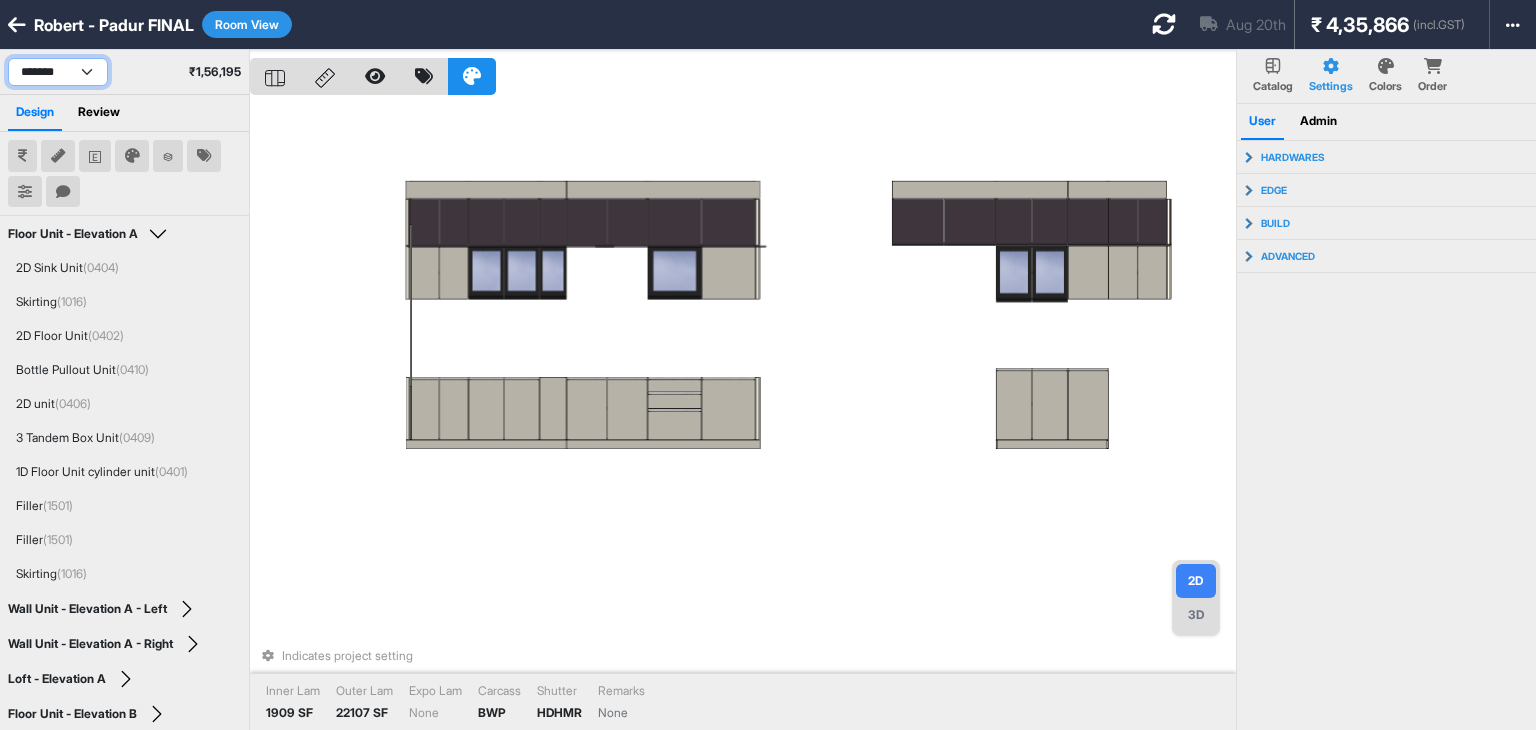 click on "**********" at bounding box center [58, 72] 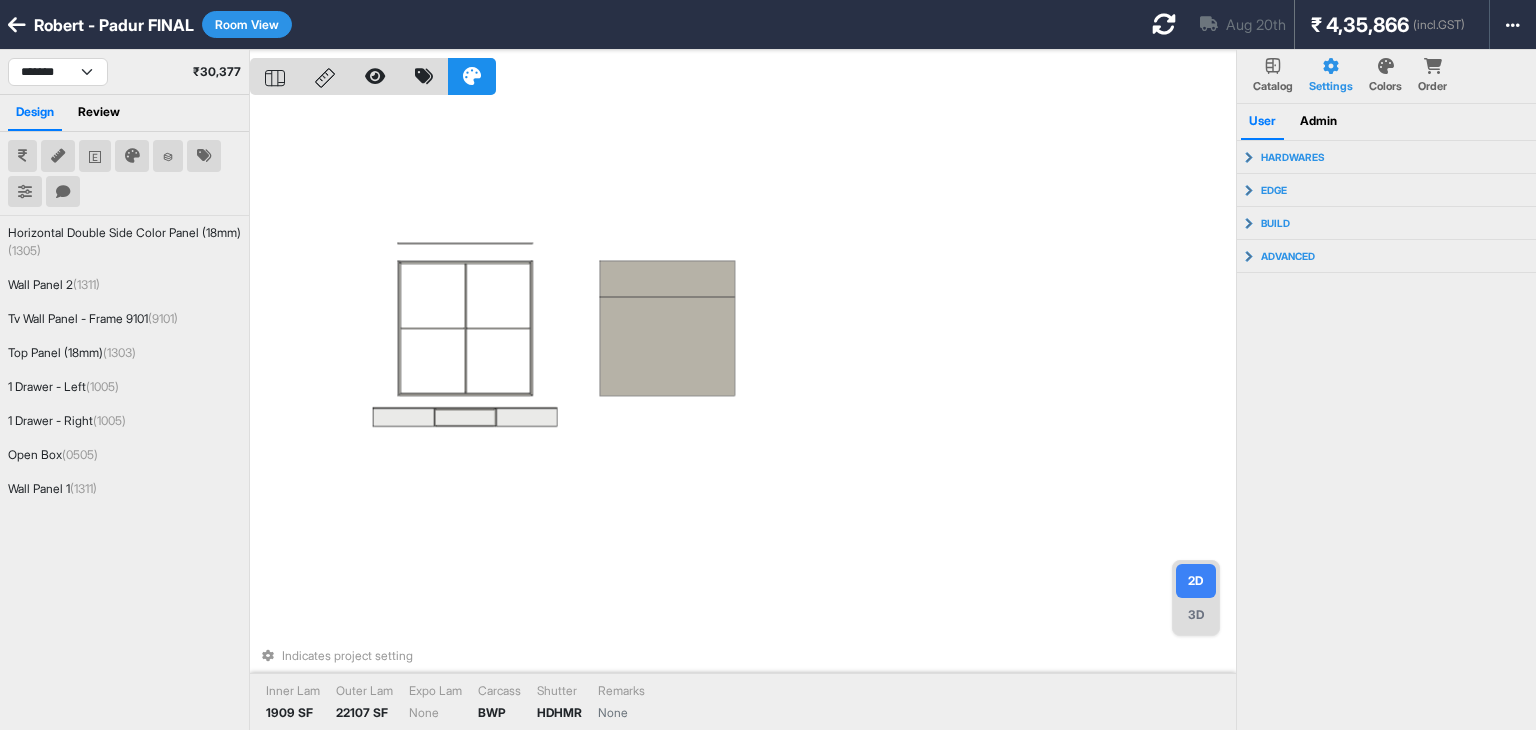 click on "Room View" at bounding box center (247, 24) 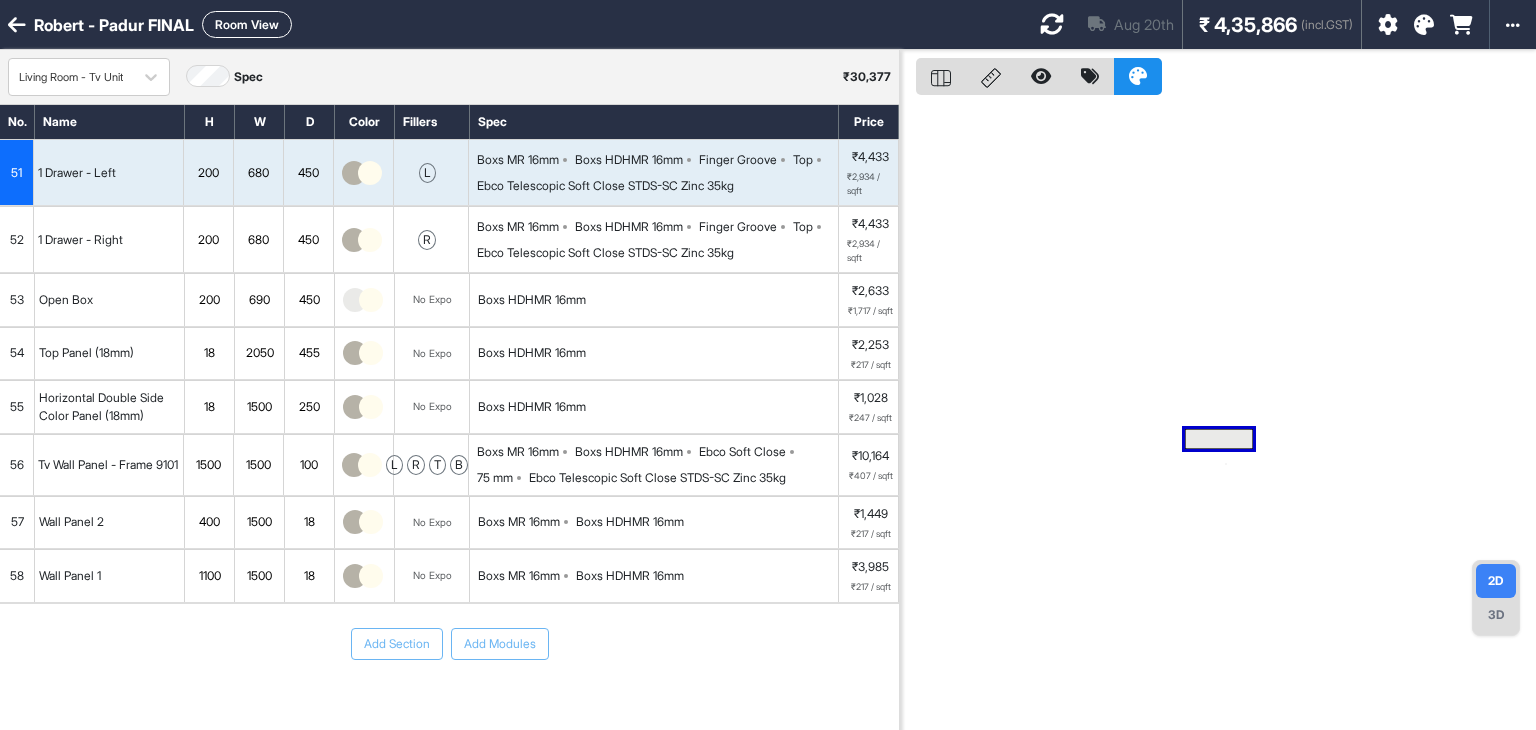 click on "Room View" at bounding box center [247, 24] 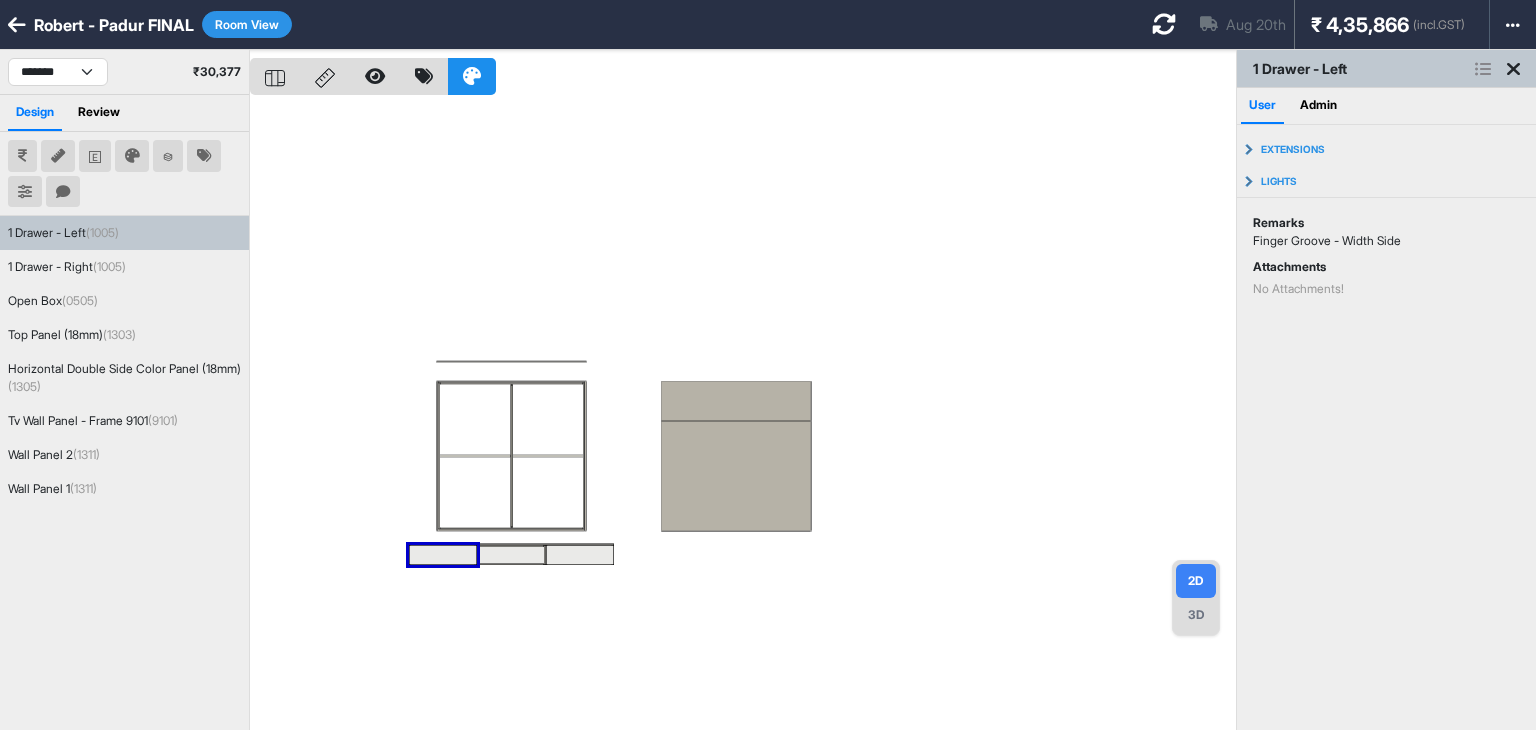 click at bounding box center (743, 415) 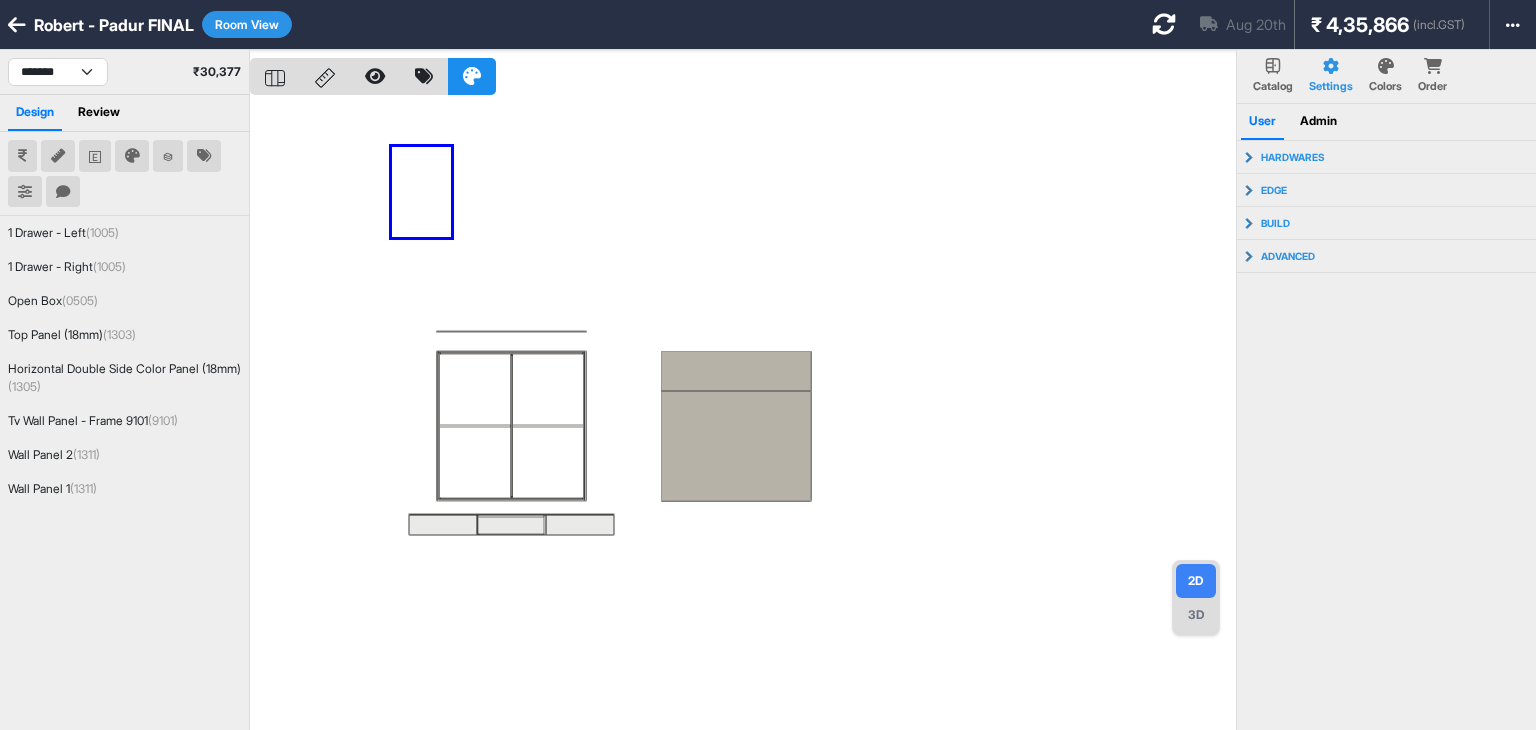 click at bounding box center [743, 415] 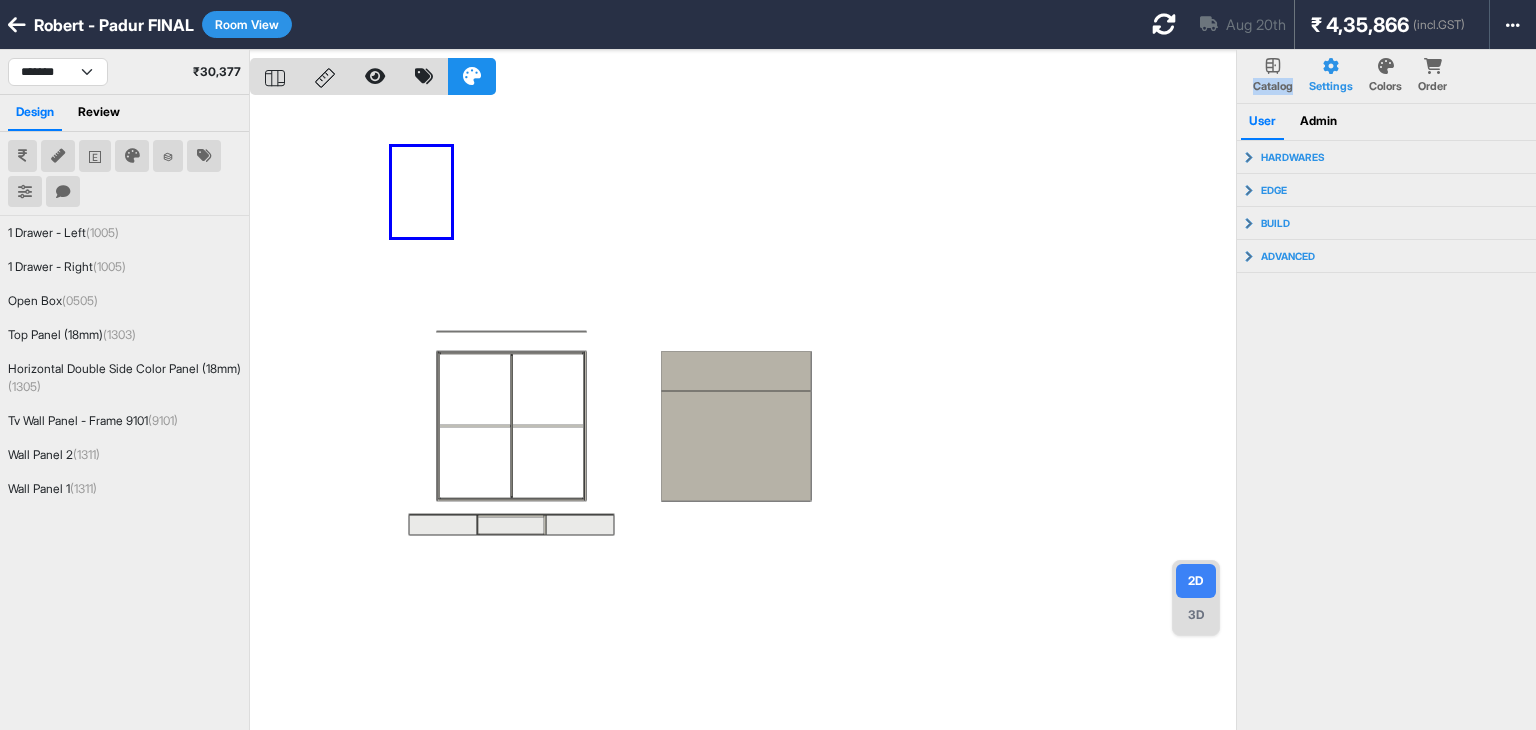 click at bounding box center [743, 415] 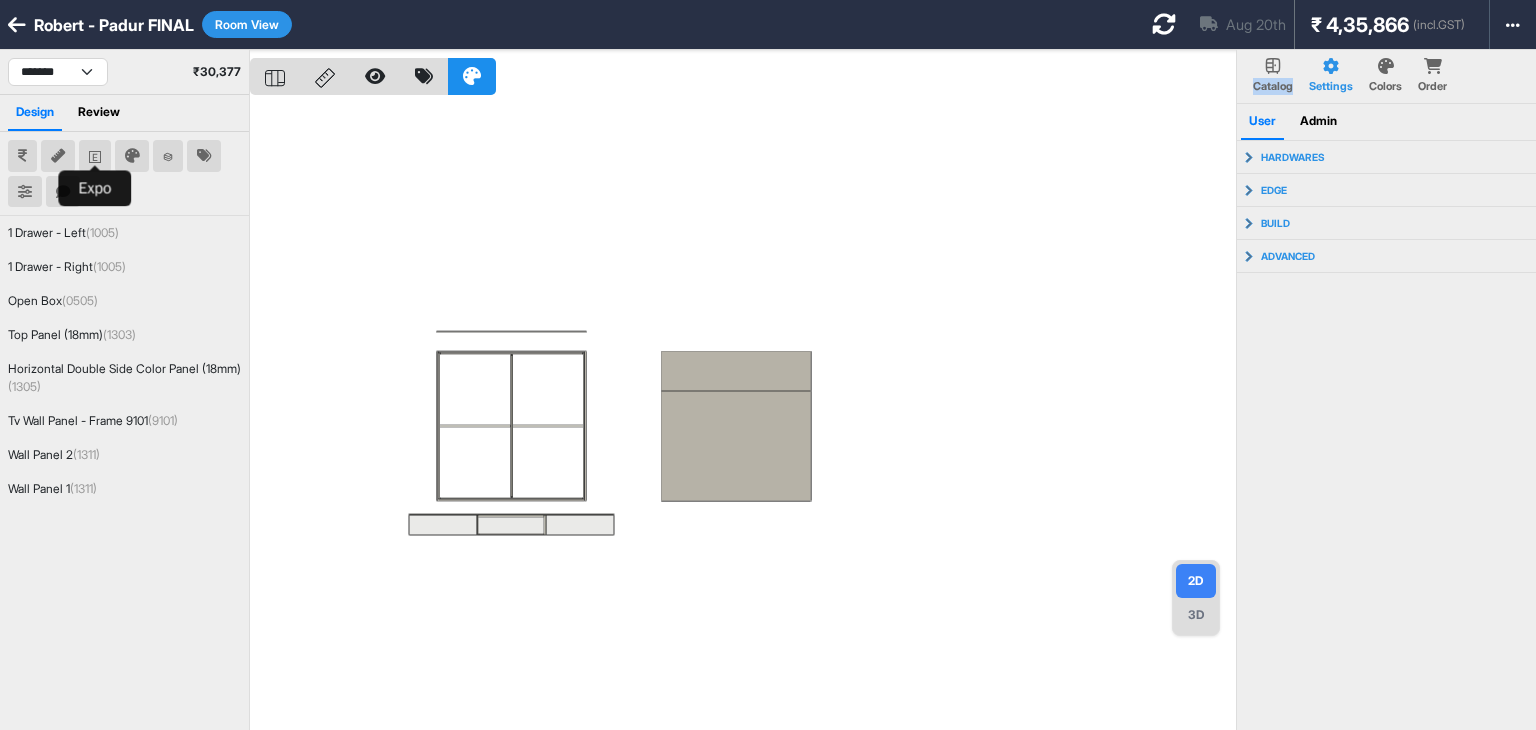 click at bounding box center (95, 156) 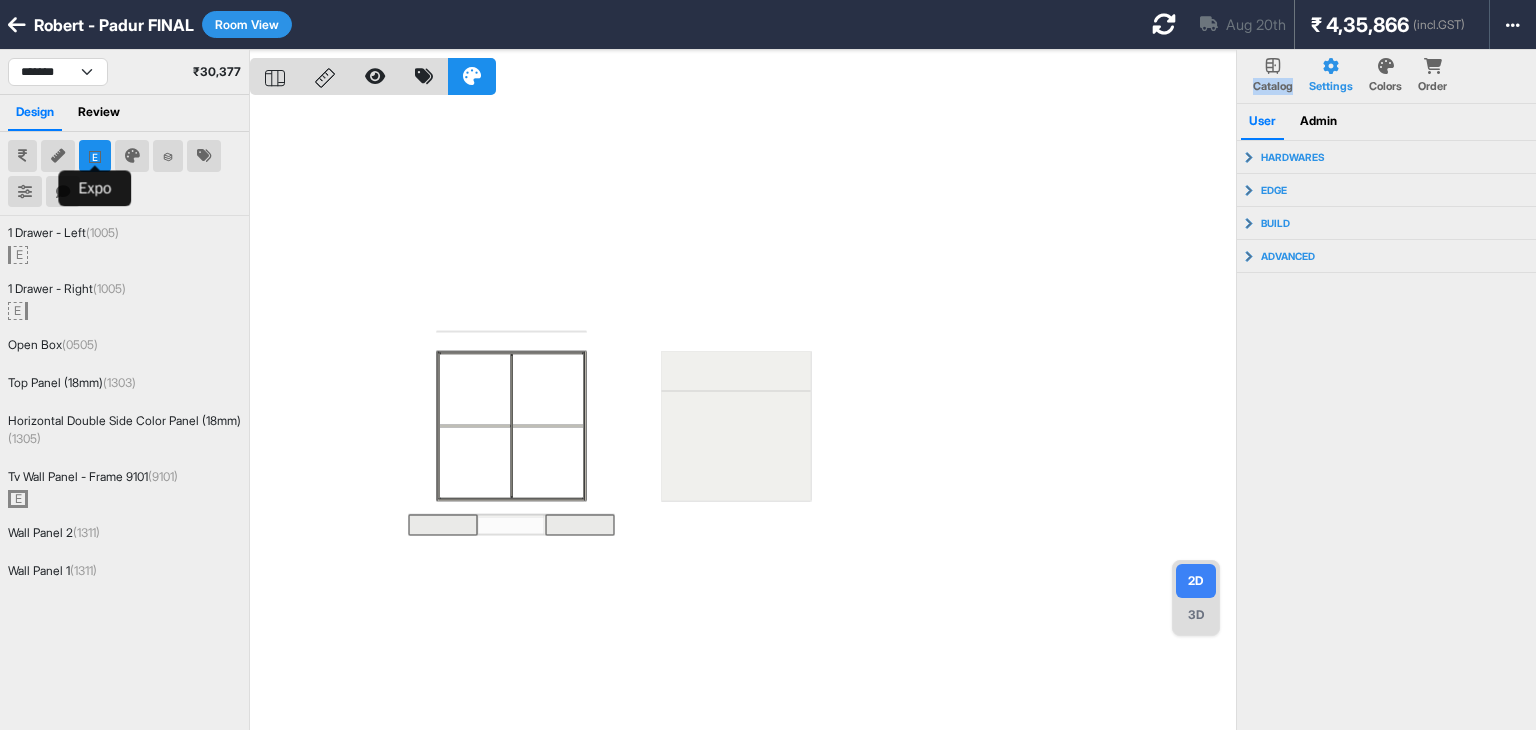 click at bounding box center [95, 156] 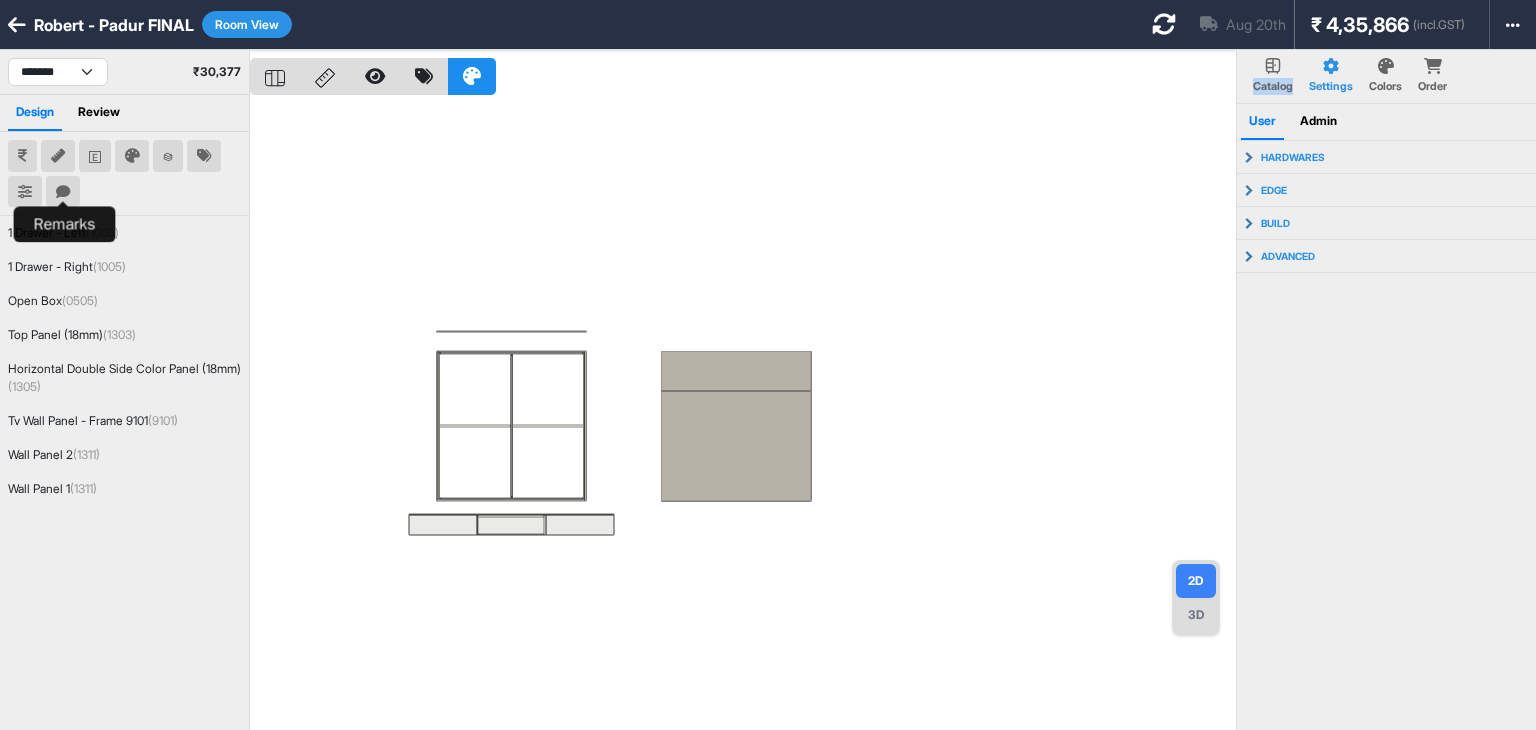 click at bounding box center (63, 192) 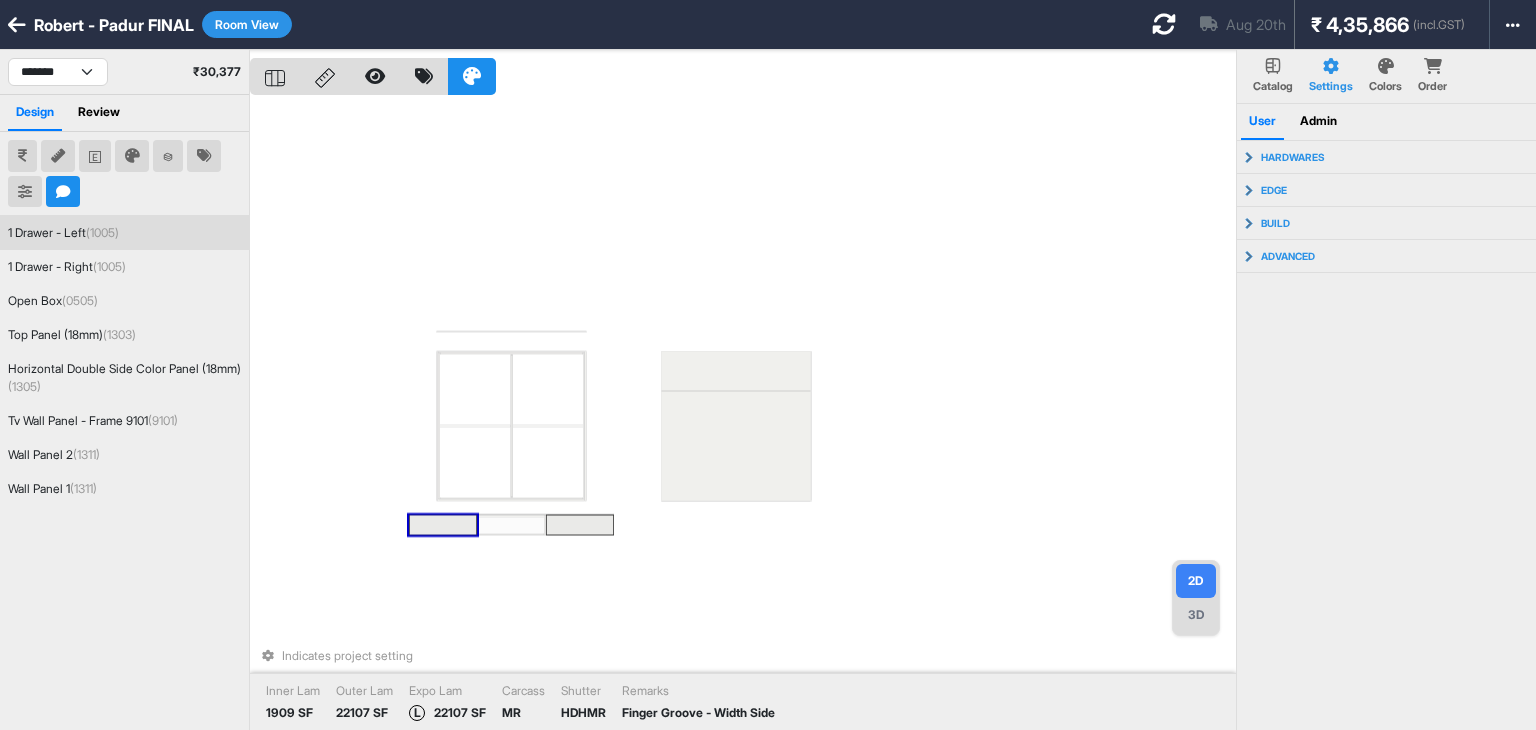 click at bounding box center [443, 525] 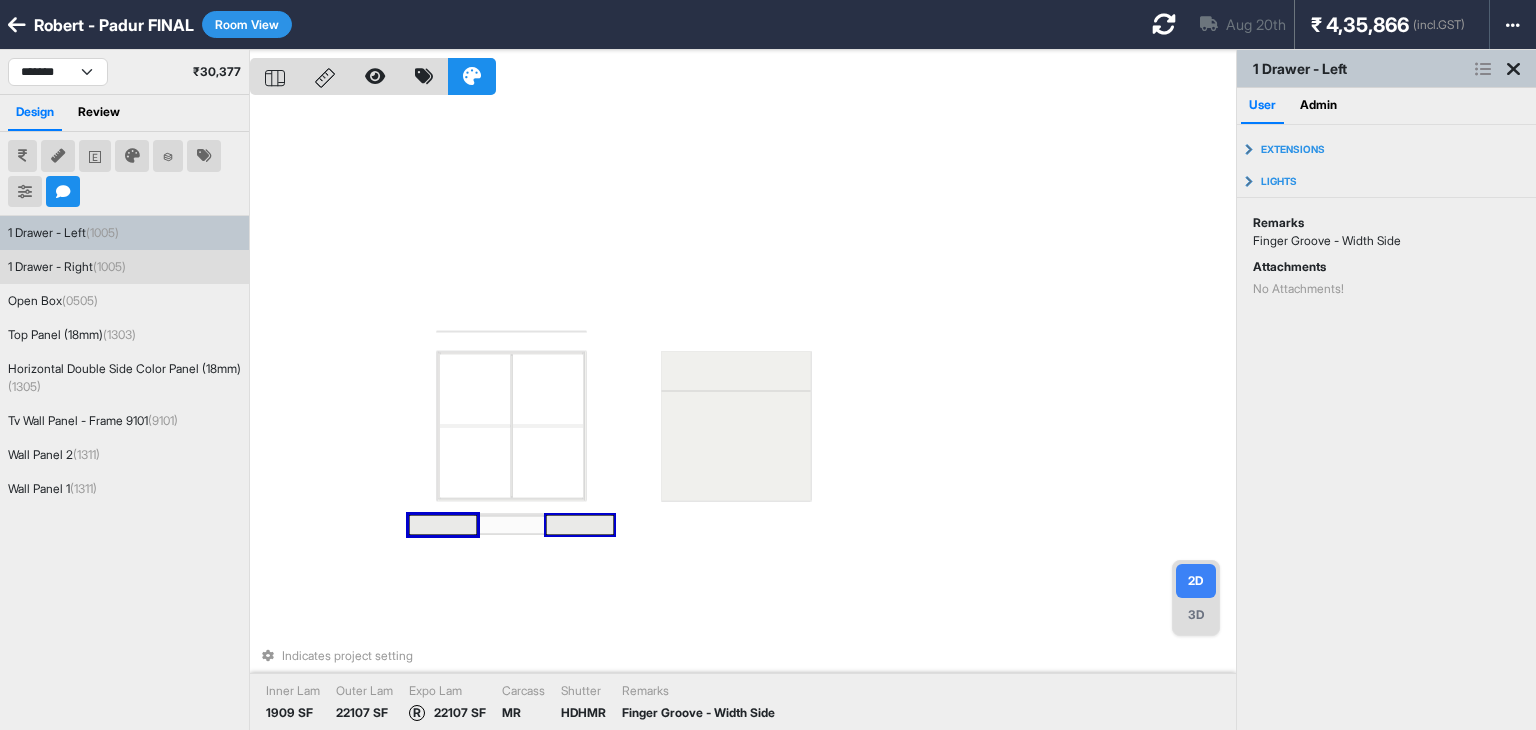 click at bounding box center [580, 525] 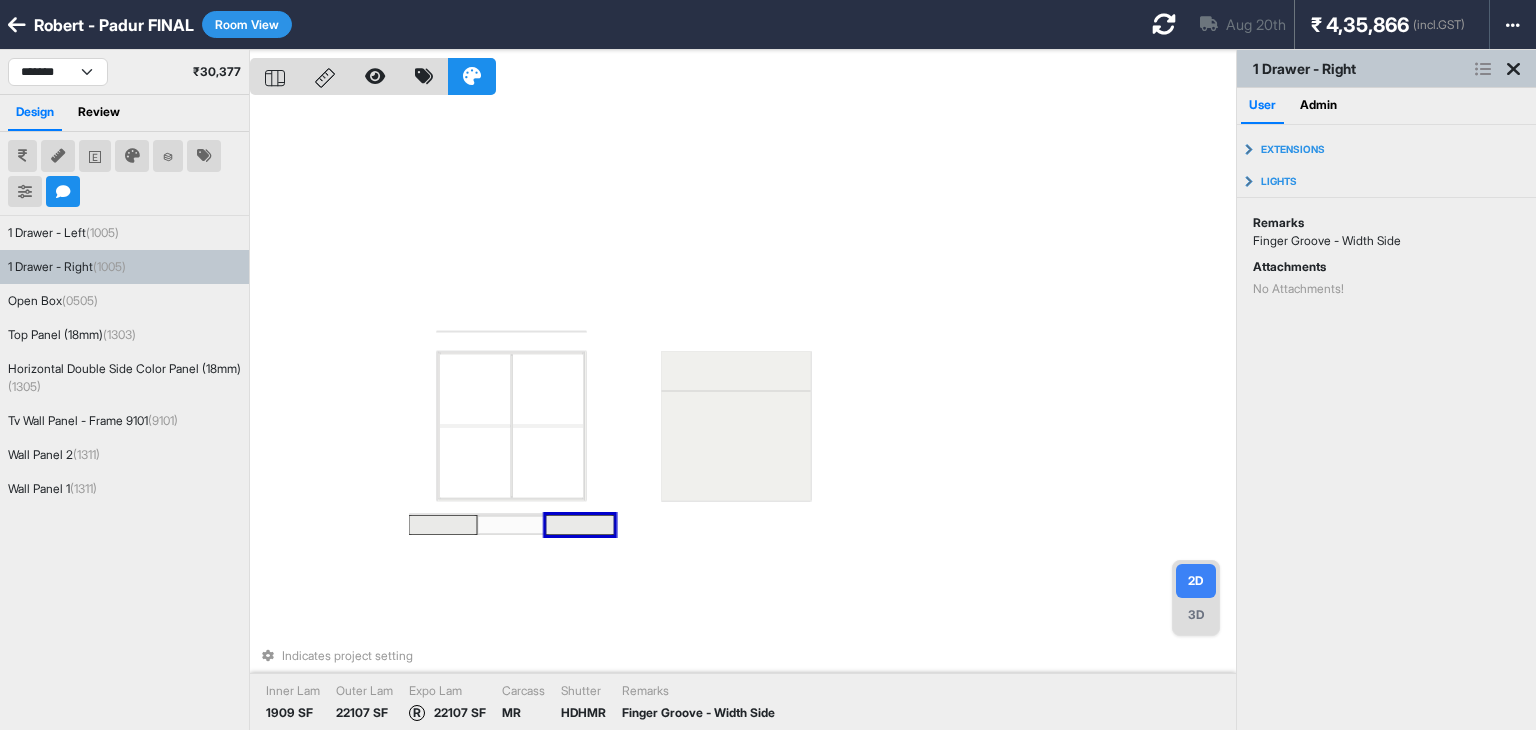 click at bounding box center [580, 525] 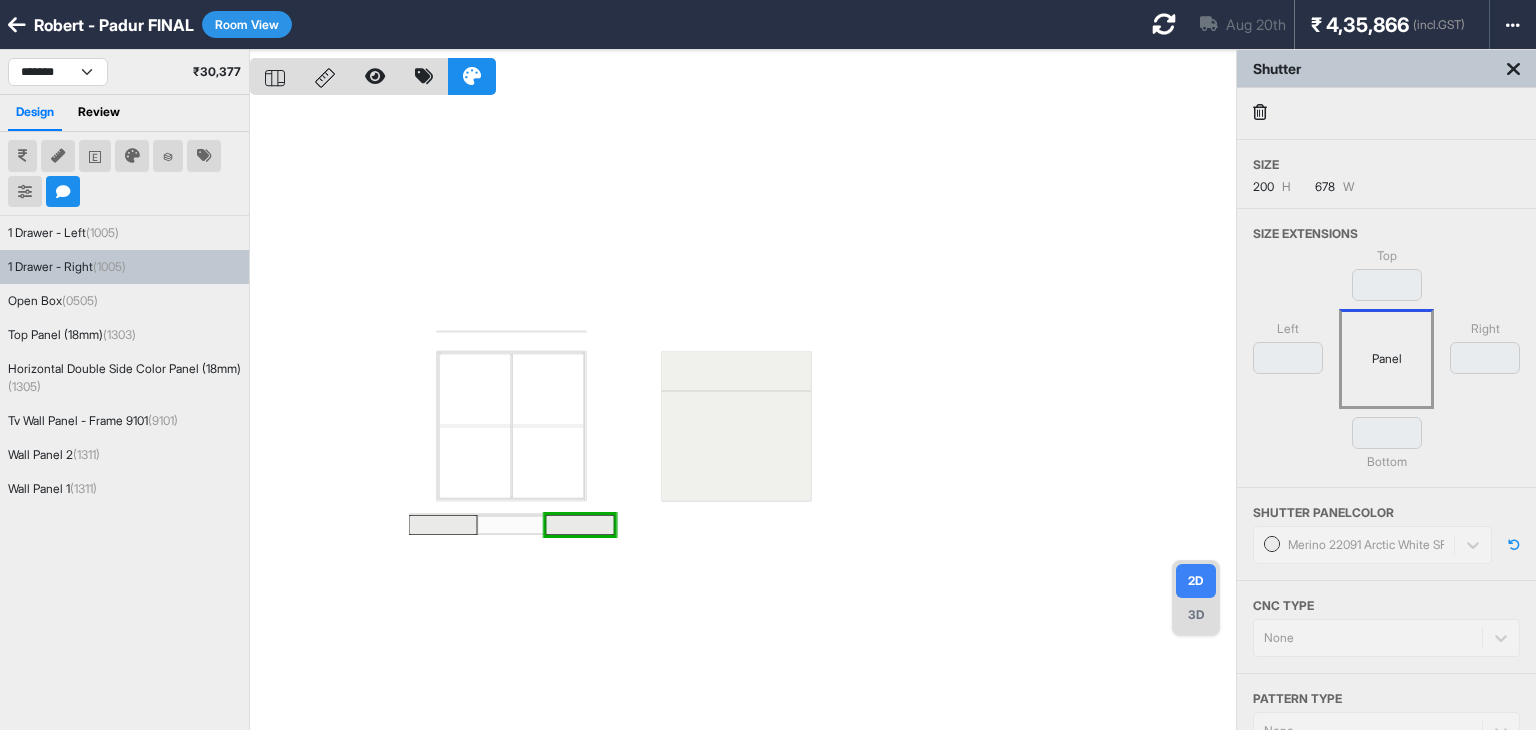 click at bounding box center (743, 415) 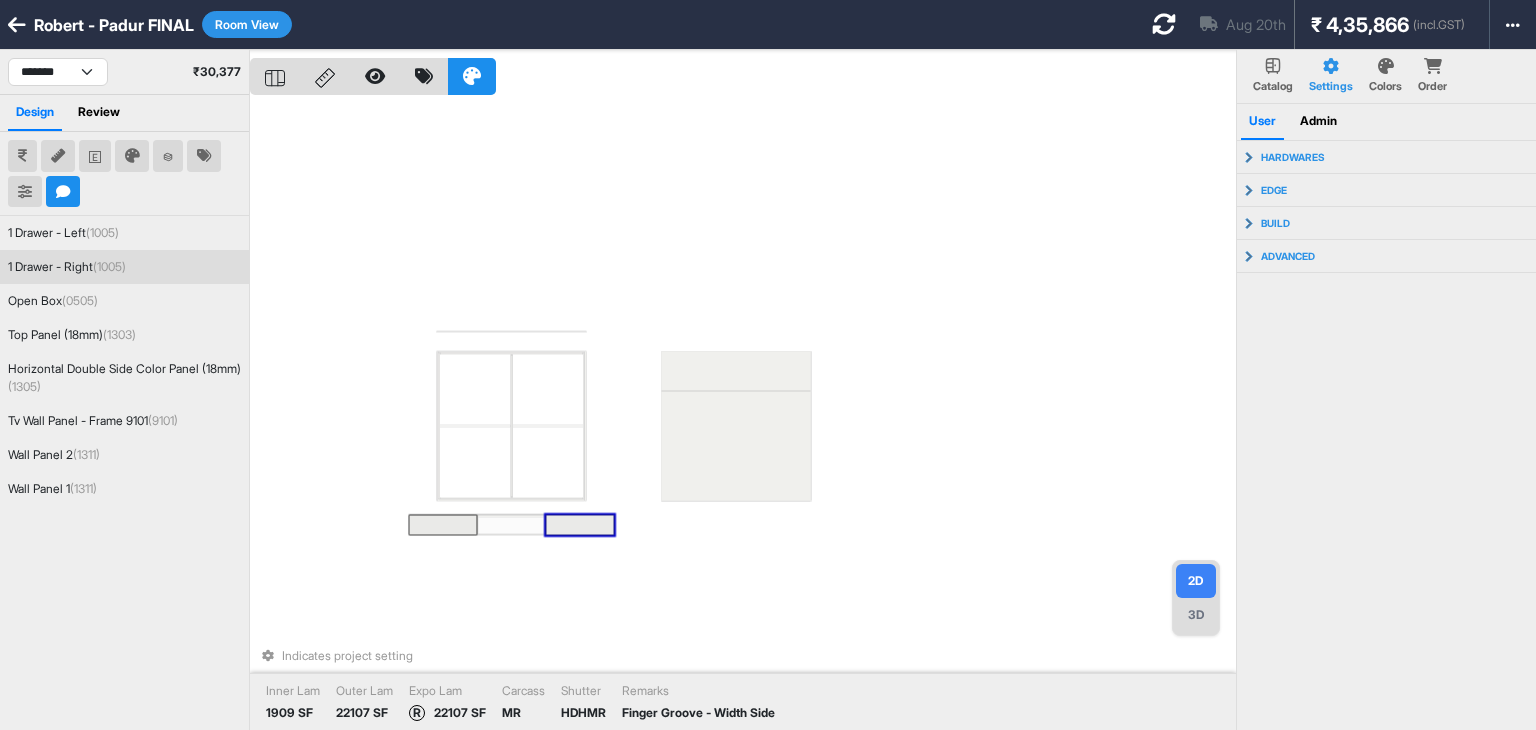 click at bounding box center (580, 525) 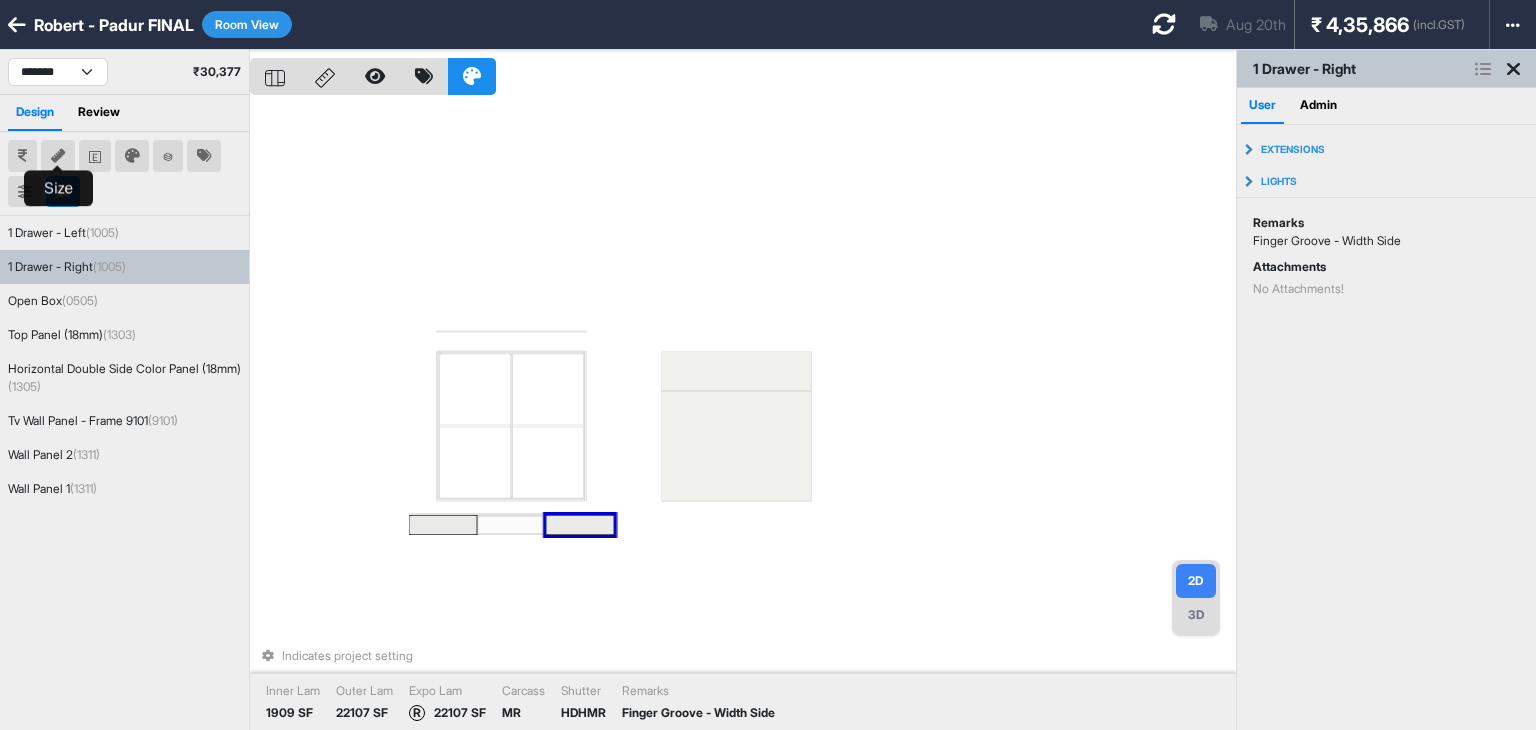 click at bounding box center (58, 156) 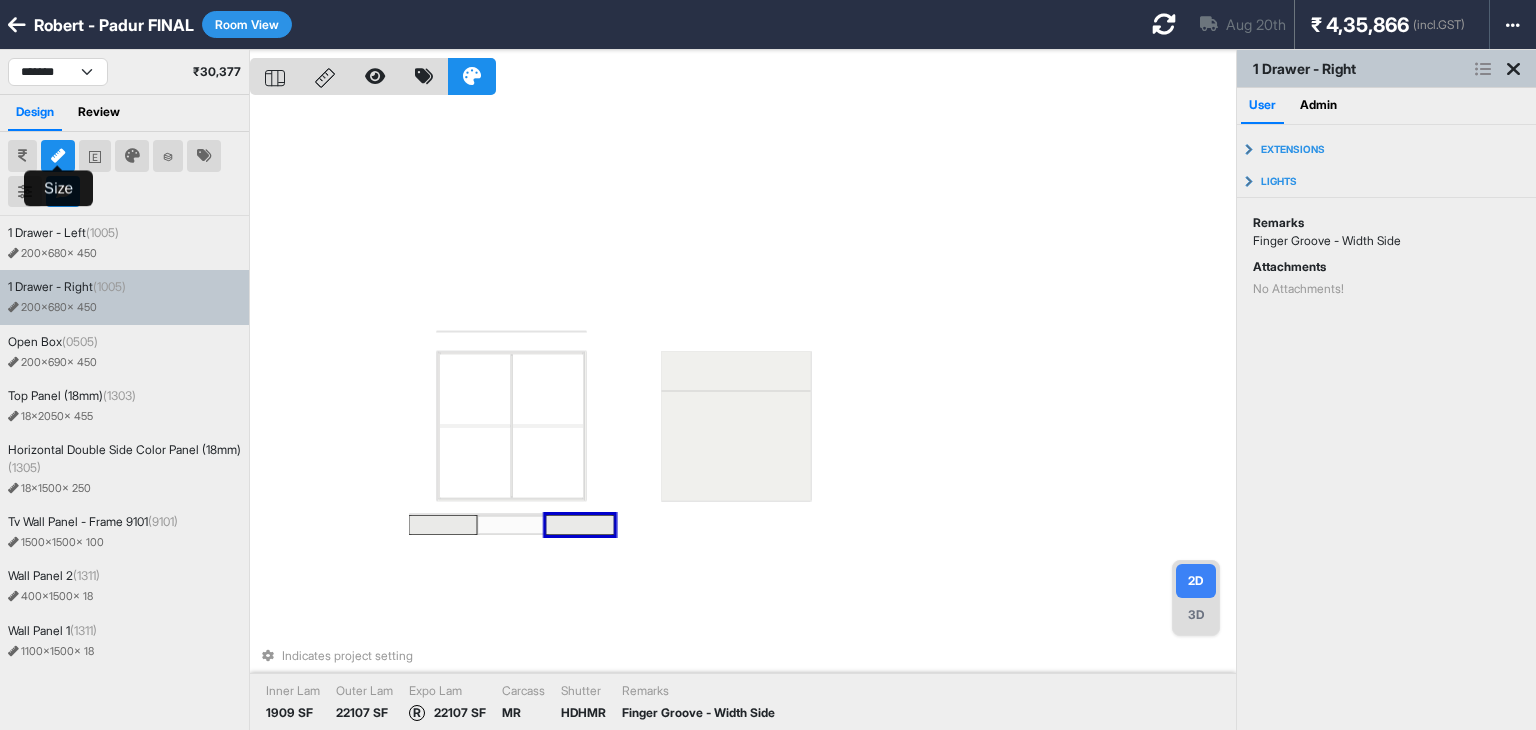 click at bounding box center [58, 156] 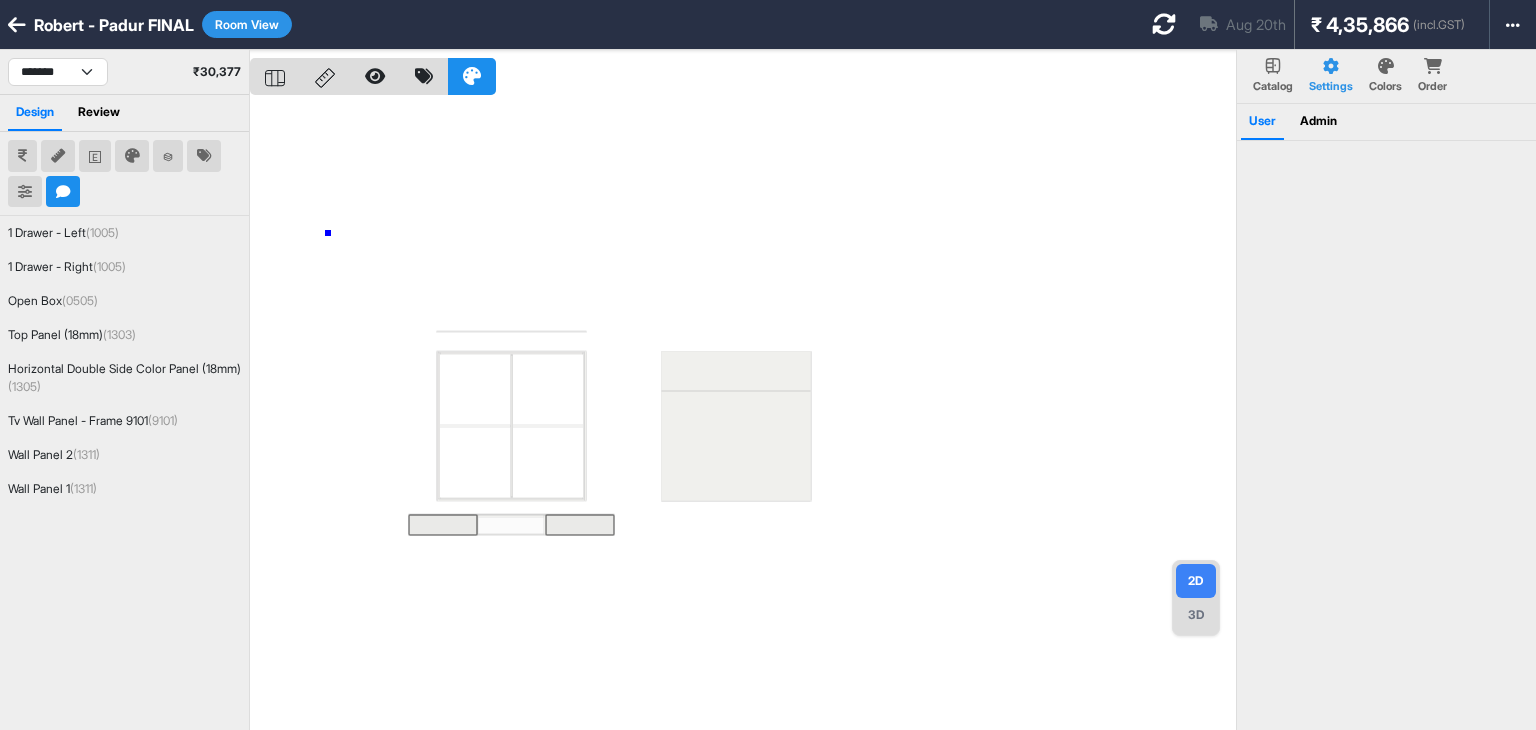 click at bounding box center [743, 415] 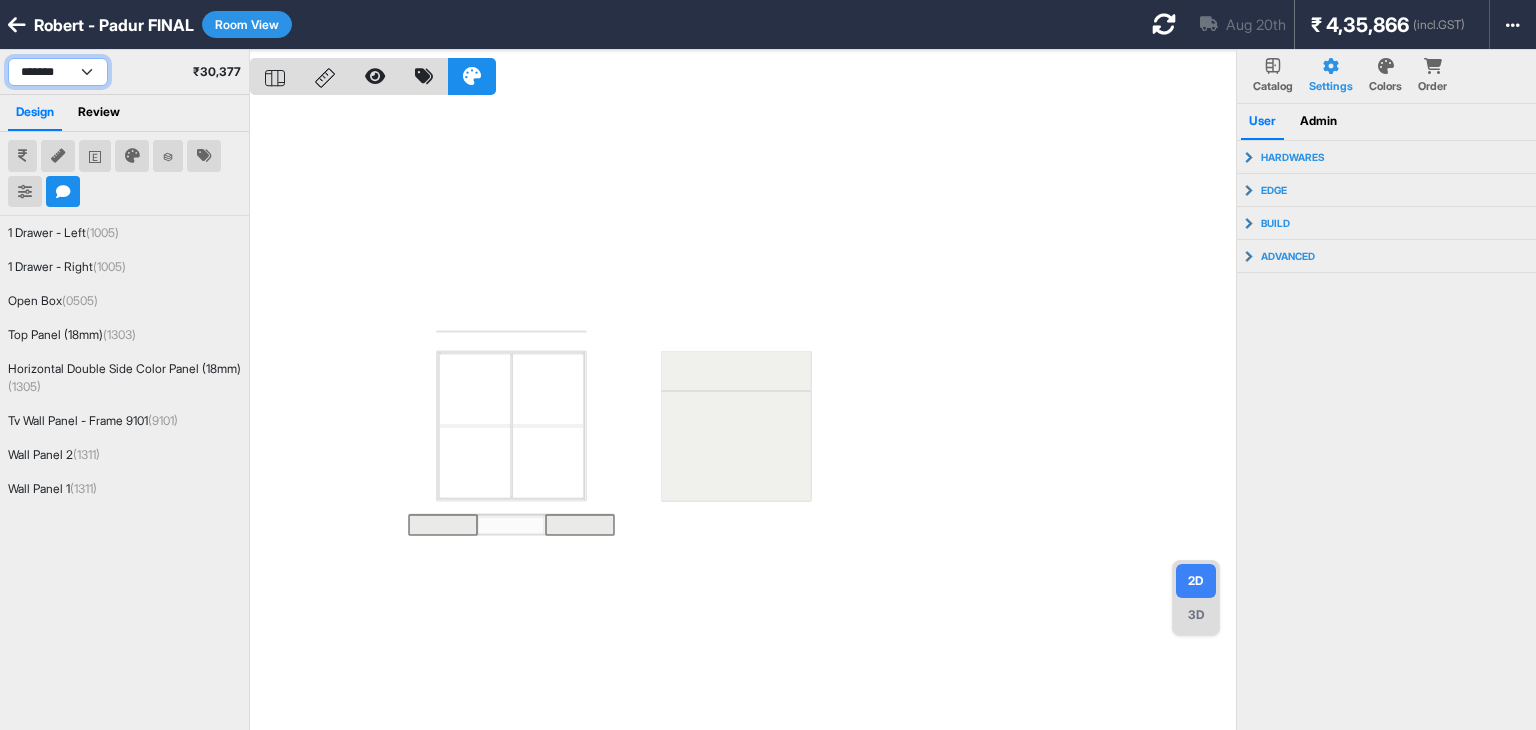 click on "**********" at bounding box center (58, 72) 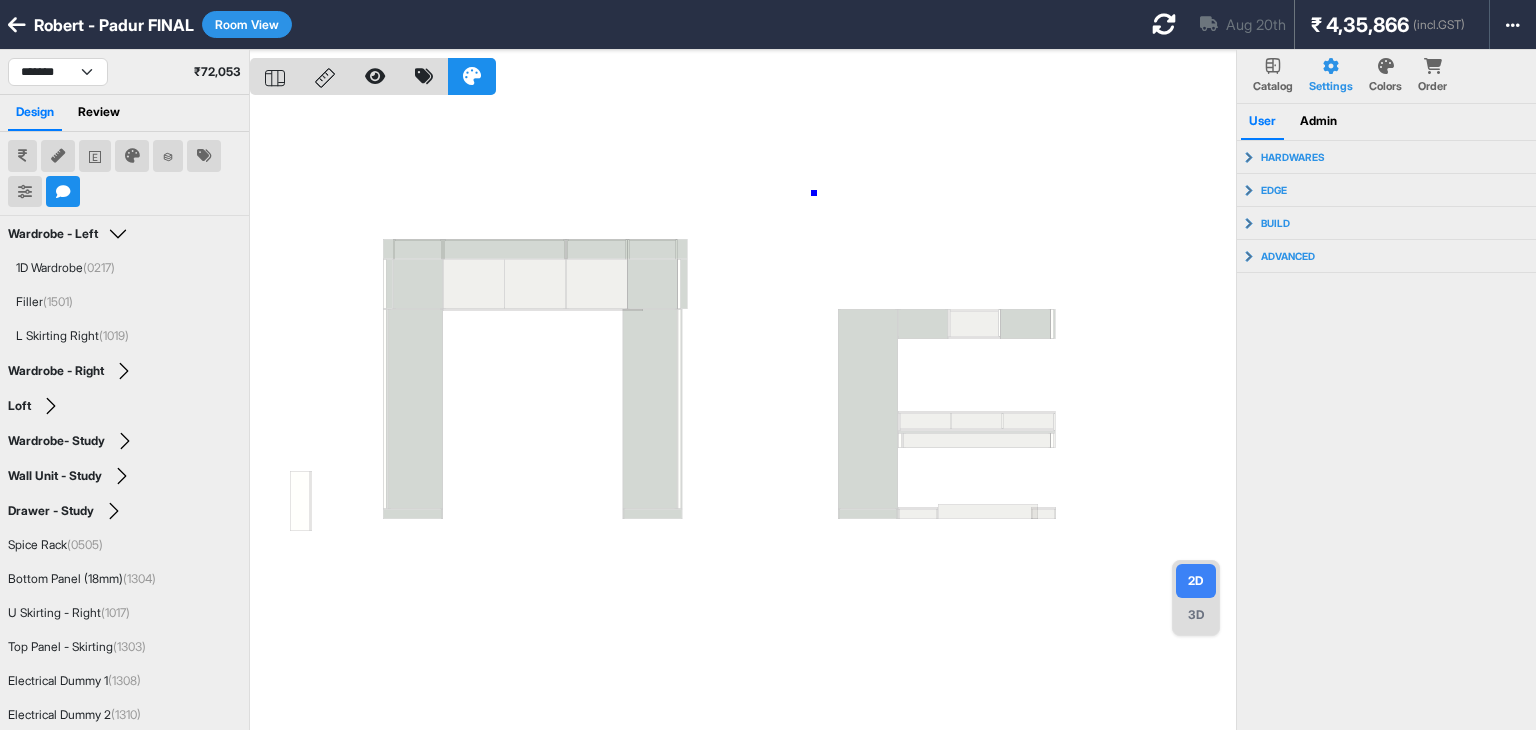 click at bounding box center [743, 415] 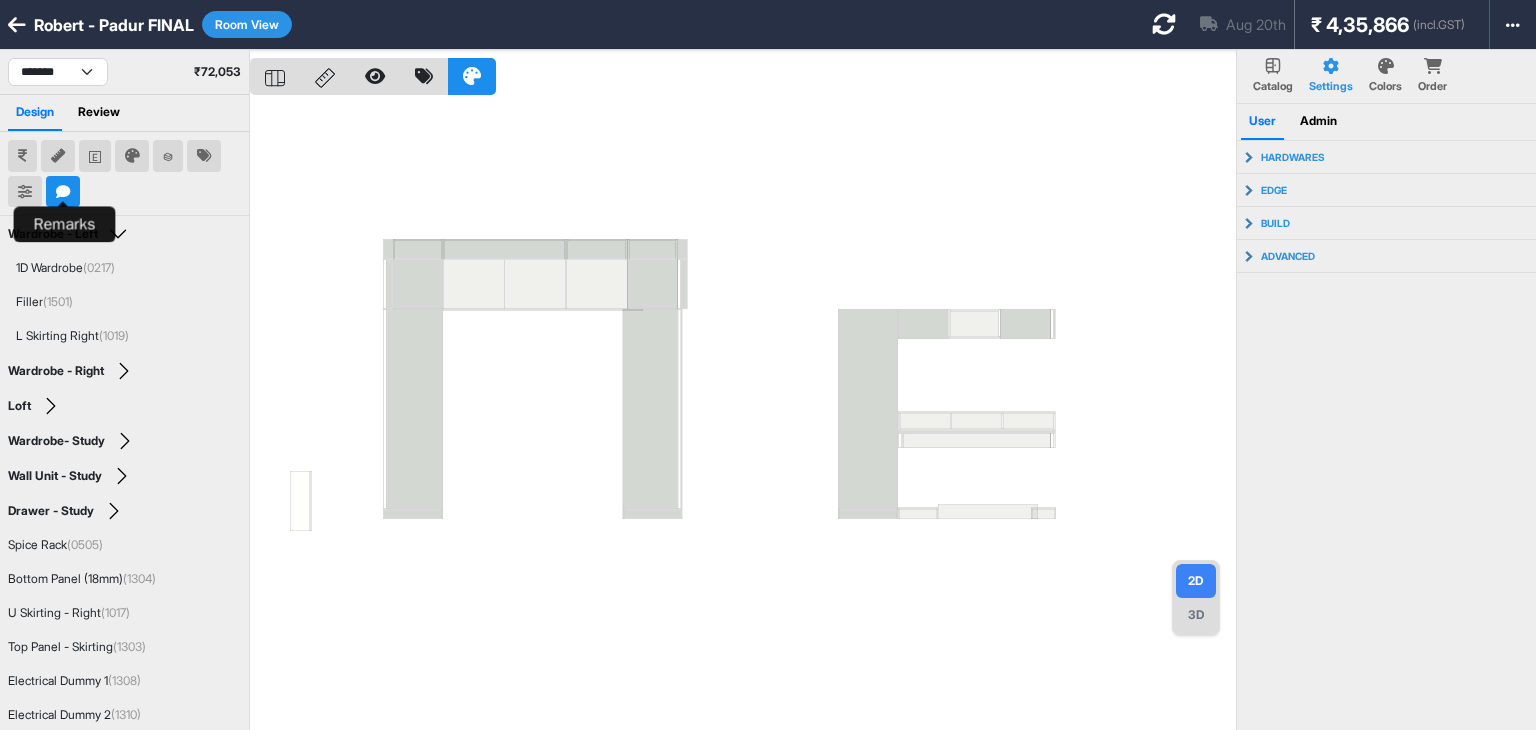 click at bounding box center [63, 192] 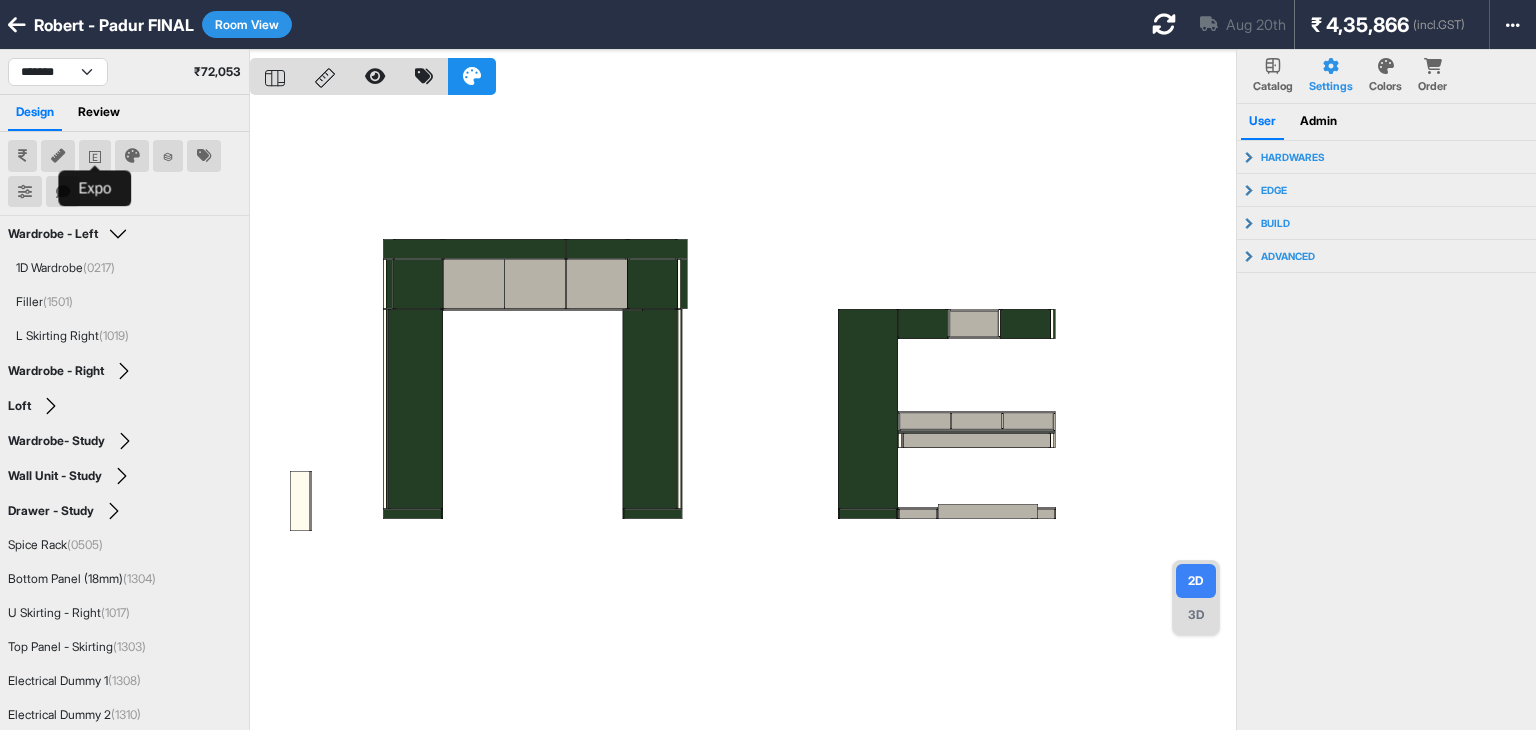 click at bounding box center (95, 156) 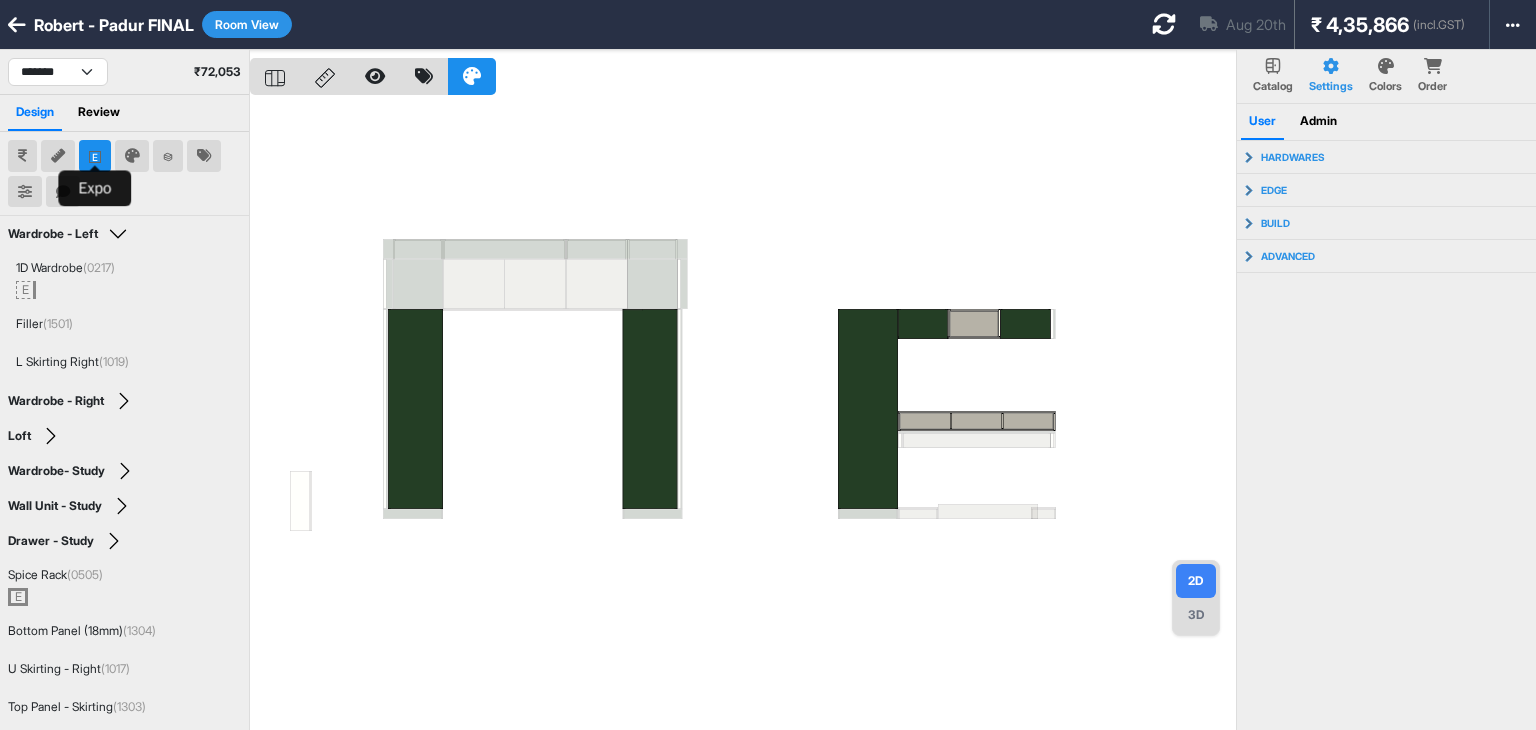 click at bounding box center (95, 156) 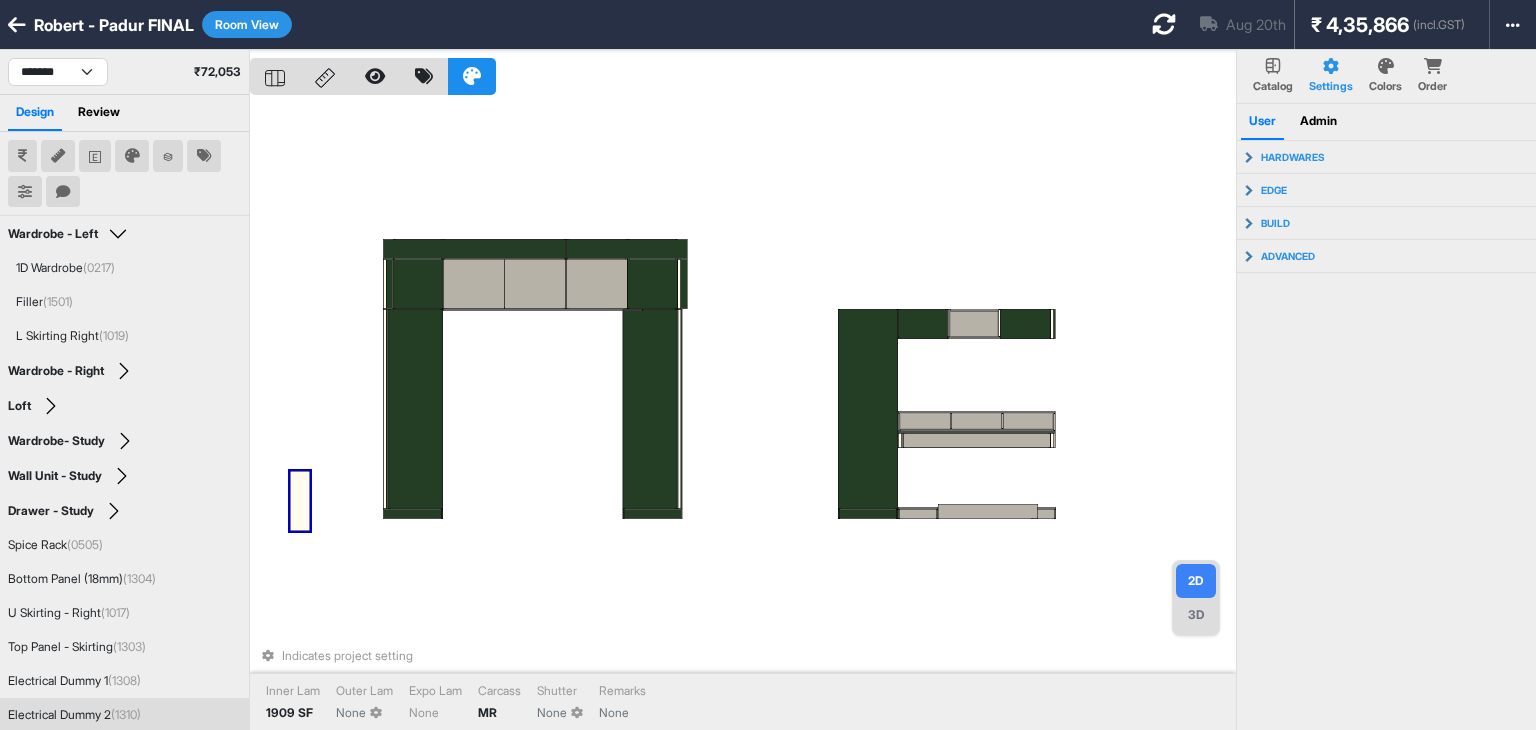 click at bounding box center (300, 501) 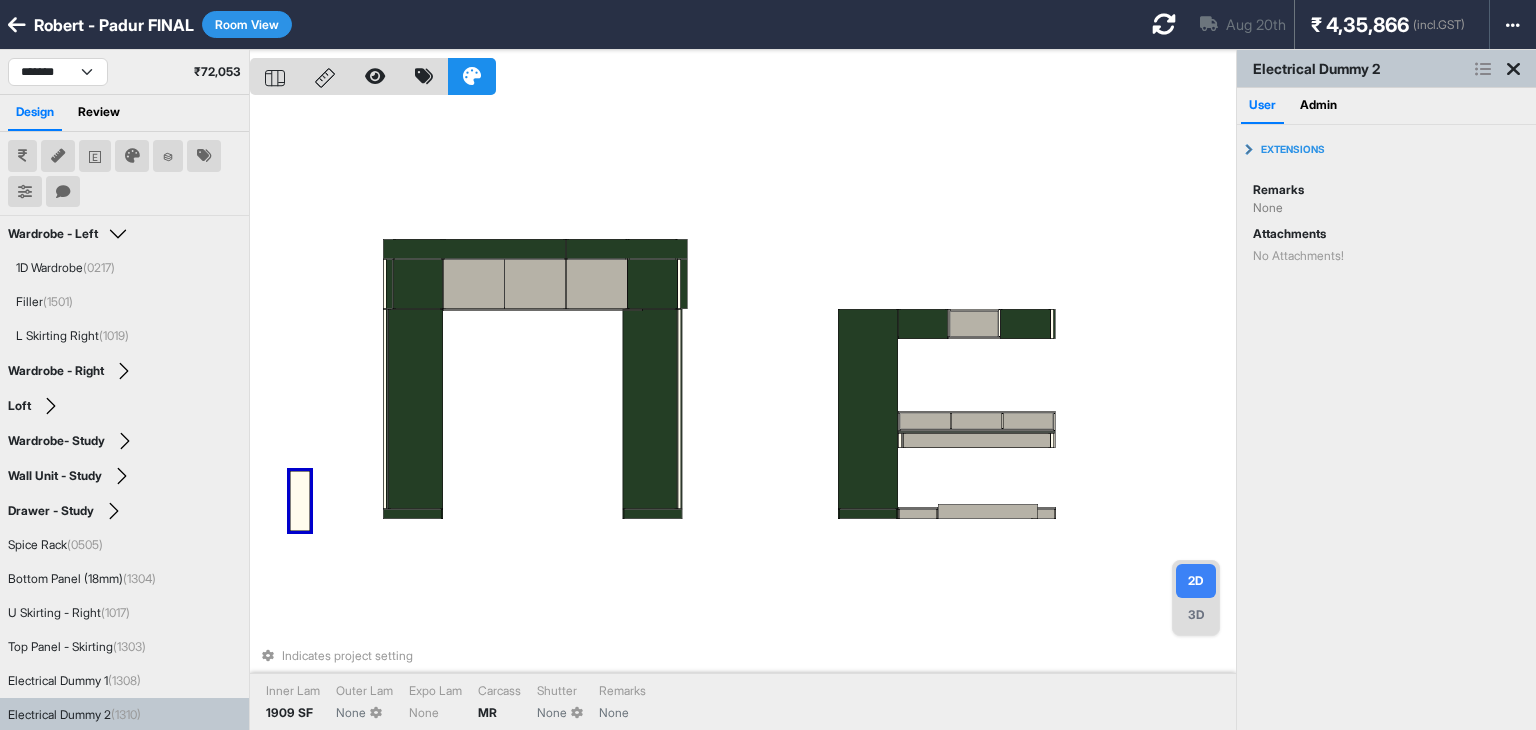 click on "**********" at bounding box center [124, 72] 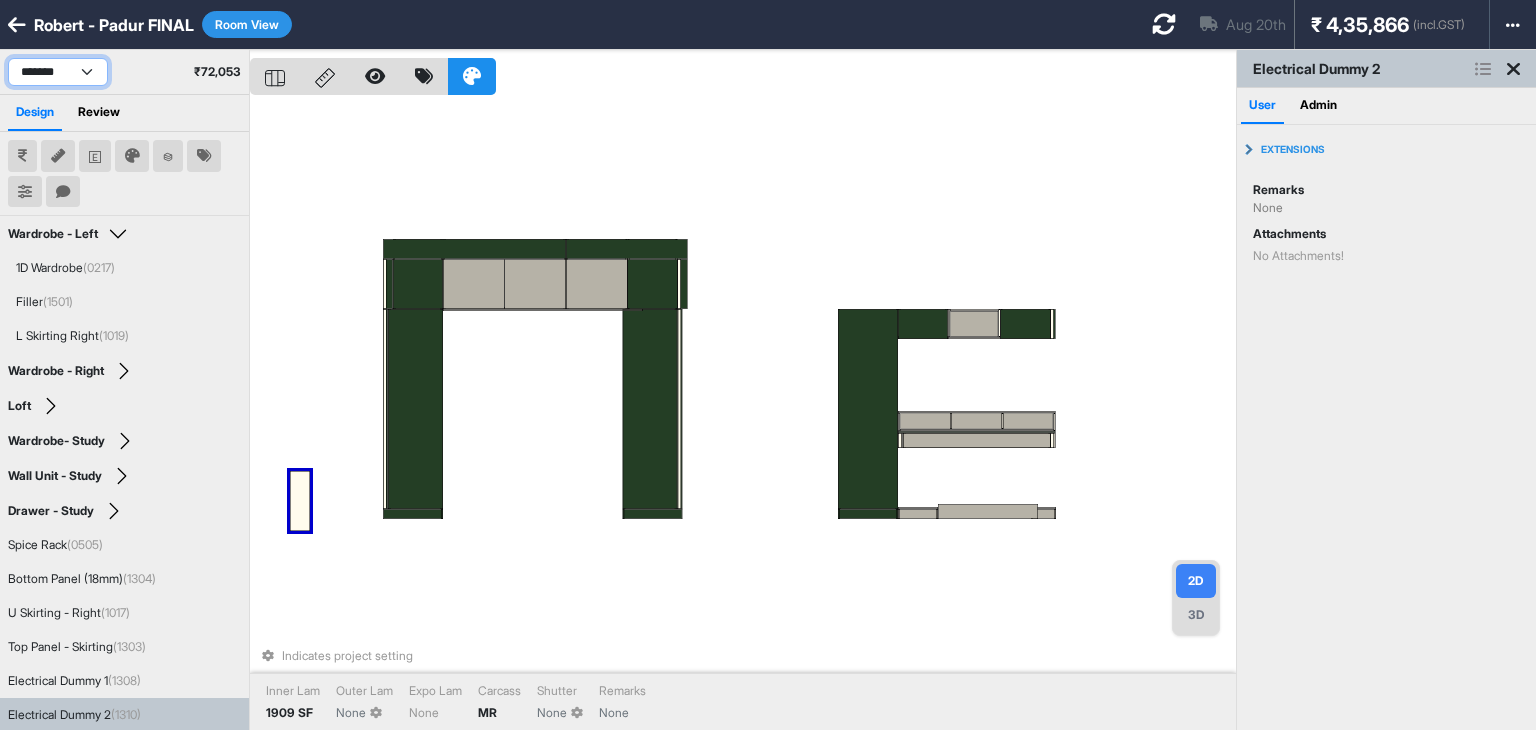 click on "**********" at bounding box center (58, 72) 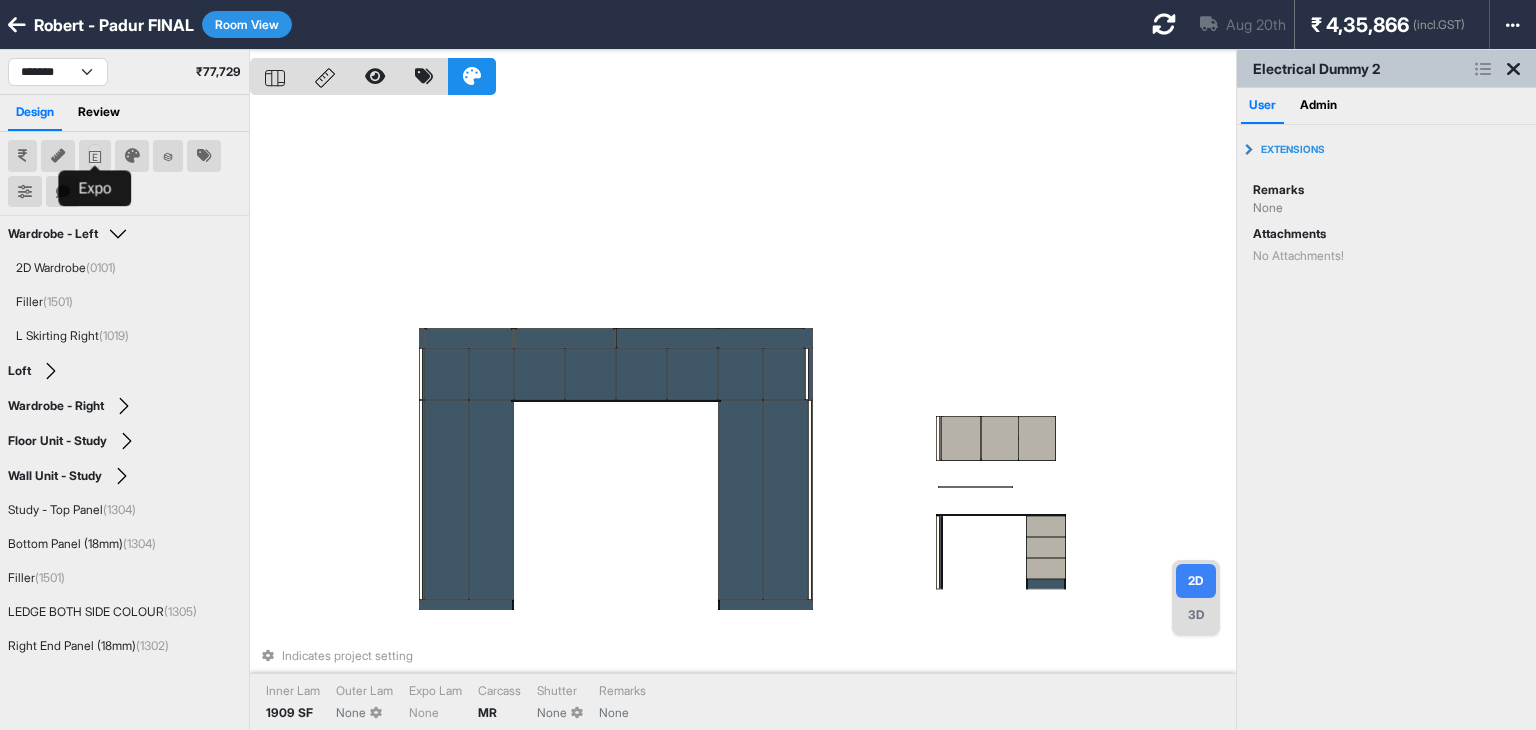 click 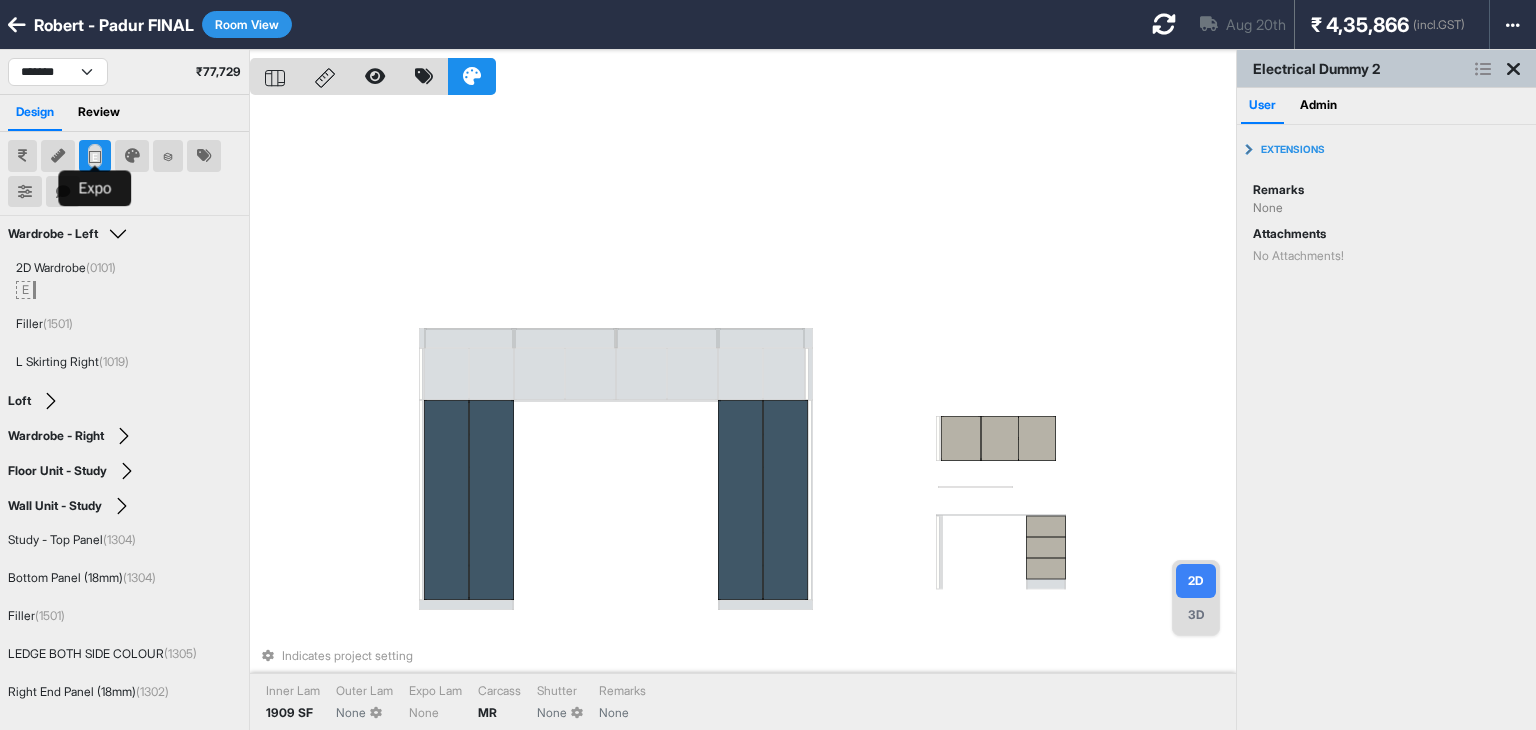 click 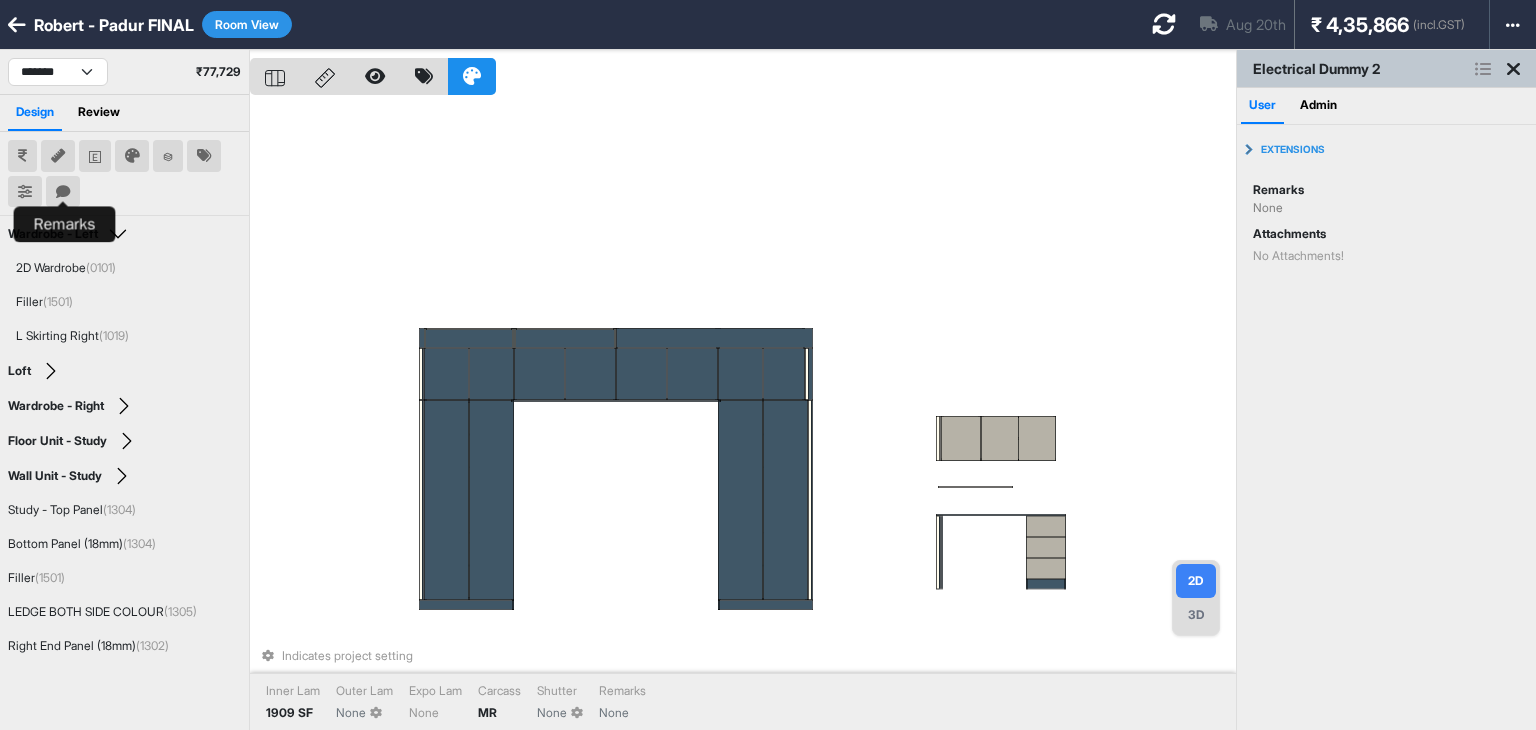 click at bounding box center [63, 192] 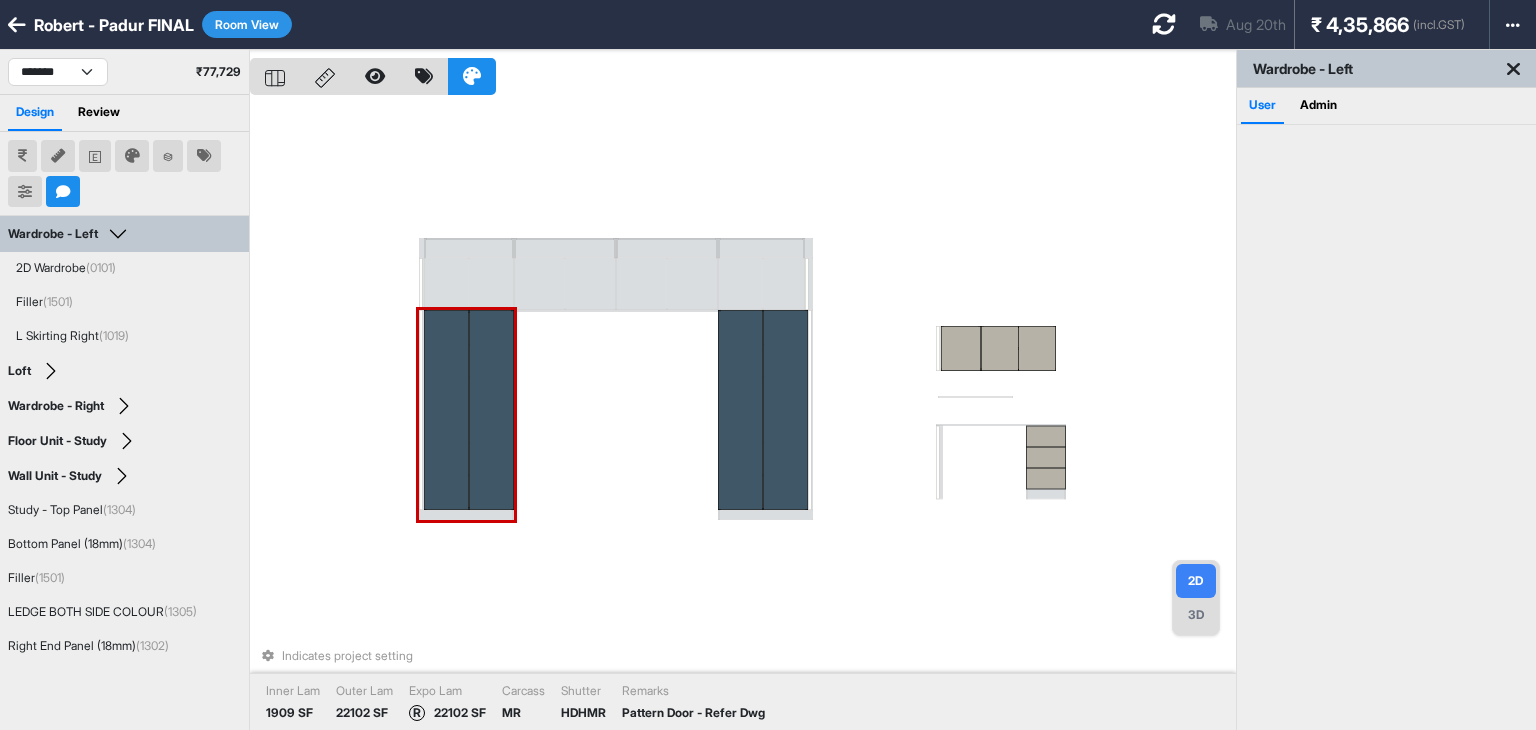 click at bounding box center [491, 410] 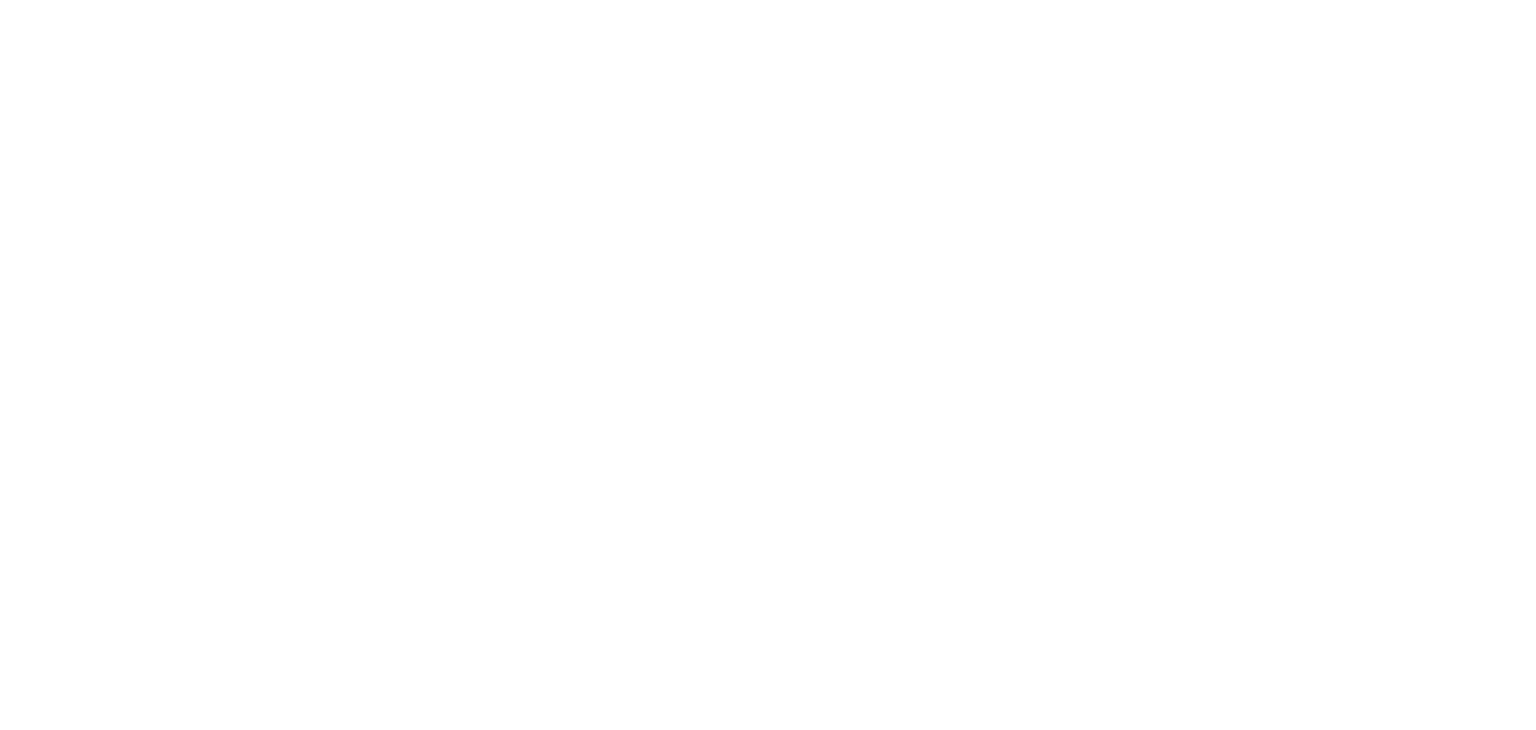 scroll, scrollTop: 0, scrollLeft: 0, axis: both 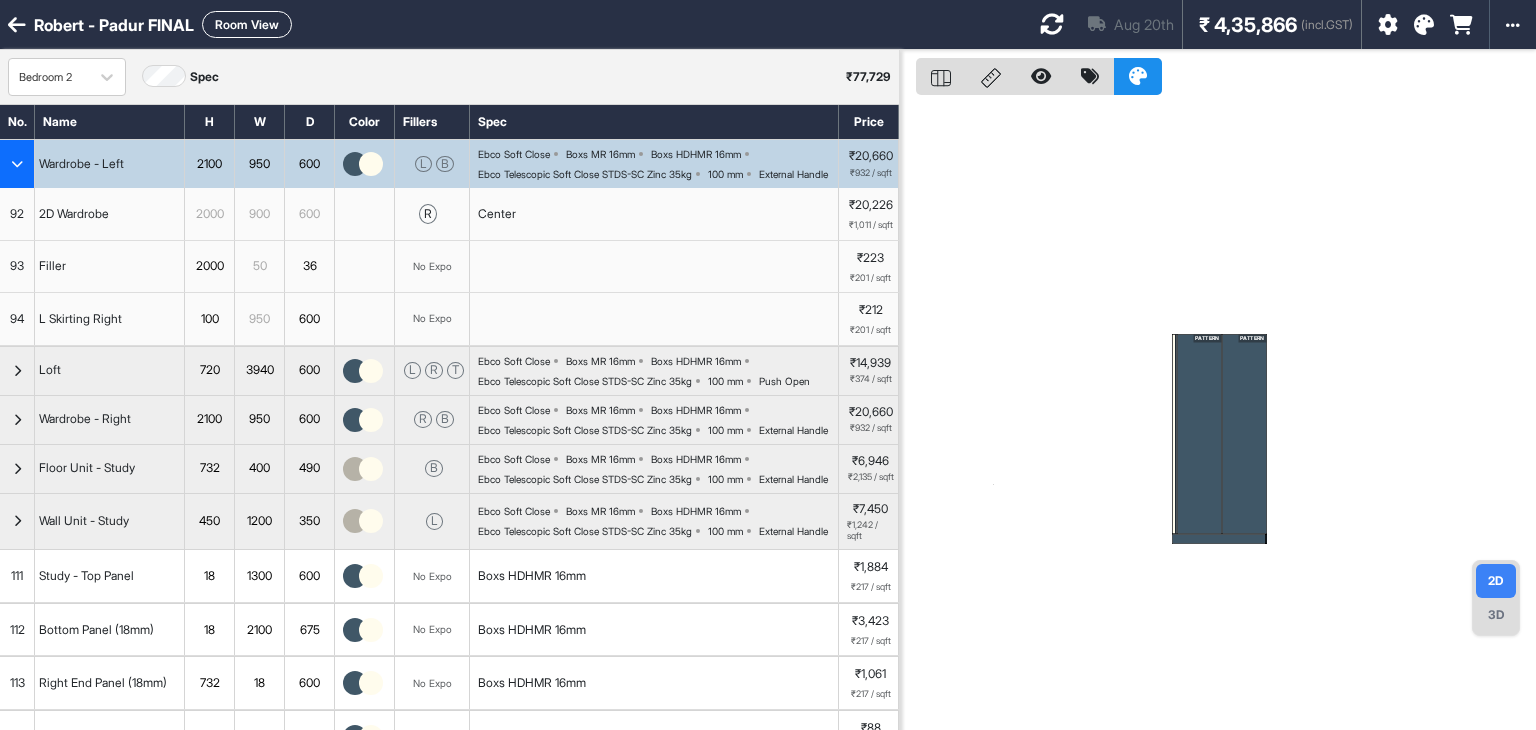 click on "Room View" at bounding box center [247, 24] 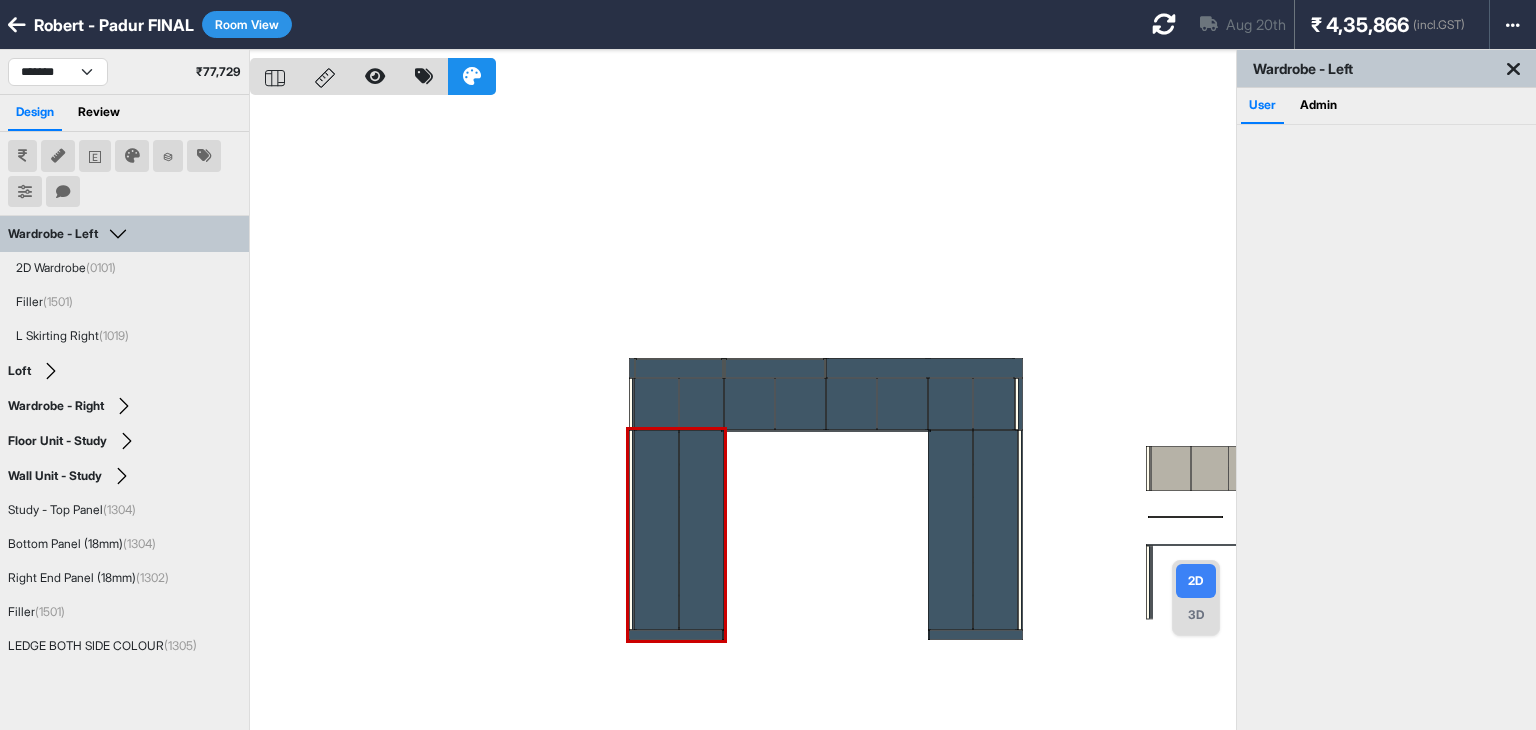 click at bounding box center [743, 415] 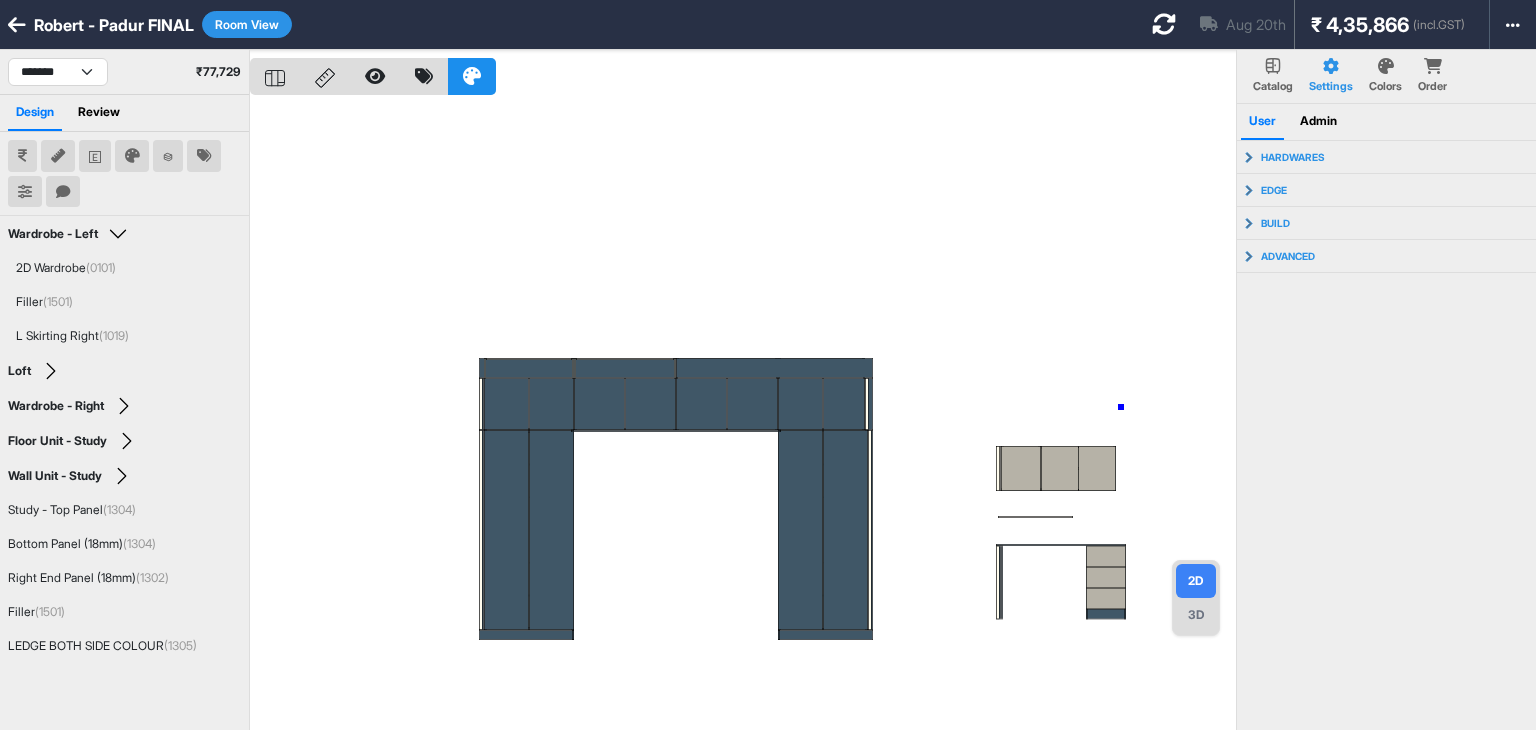 click at bounding box center [743, 415] 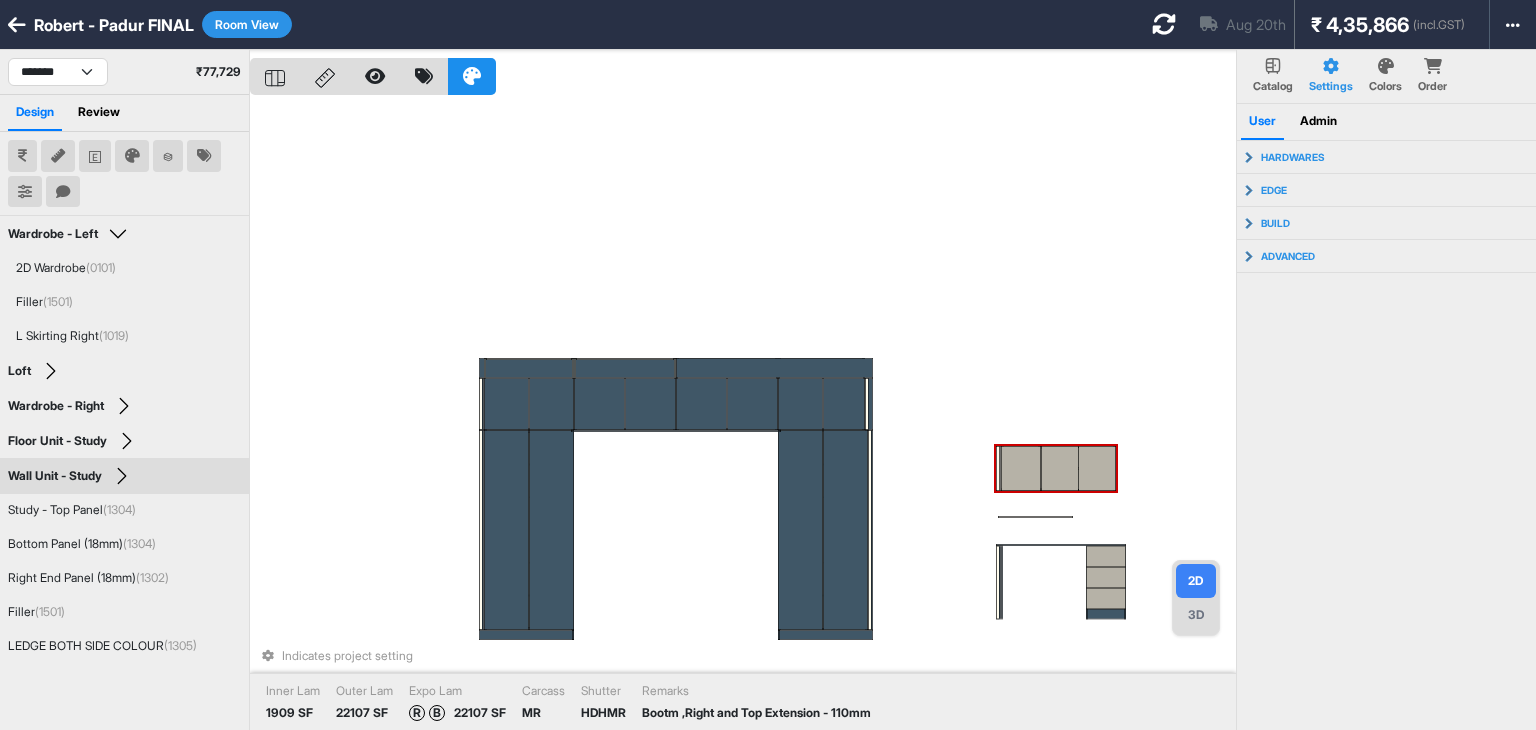 click at bounding box center [1059, 468] 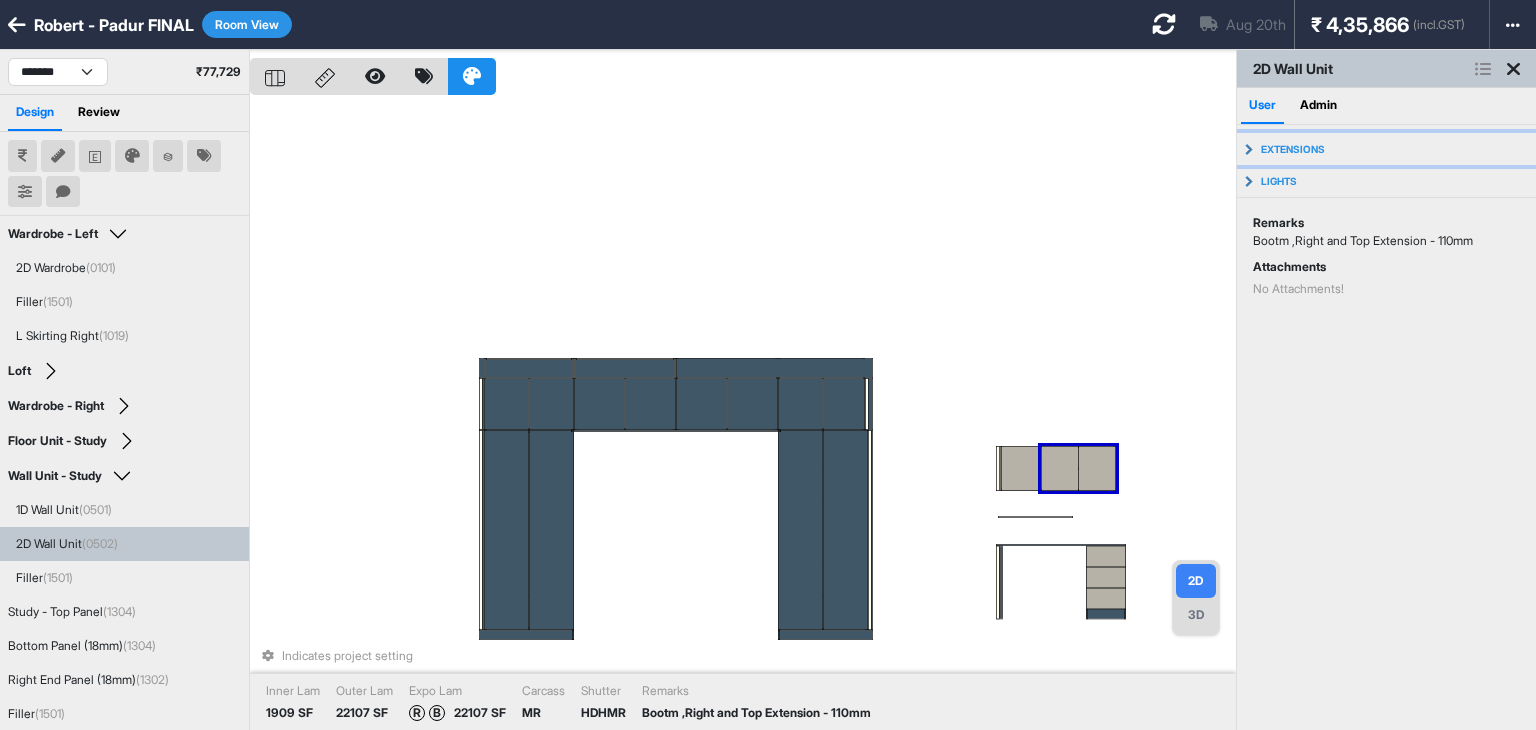 click on "Extensions" at bounding box center [1386, 149] 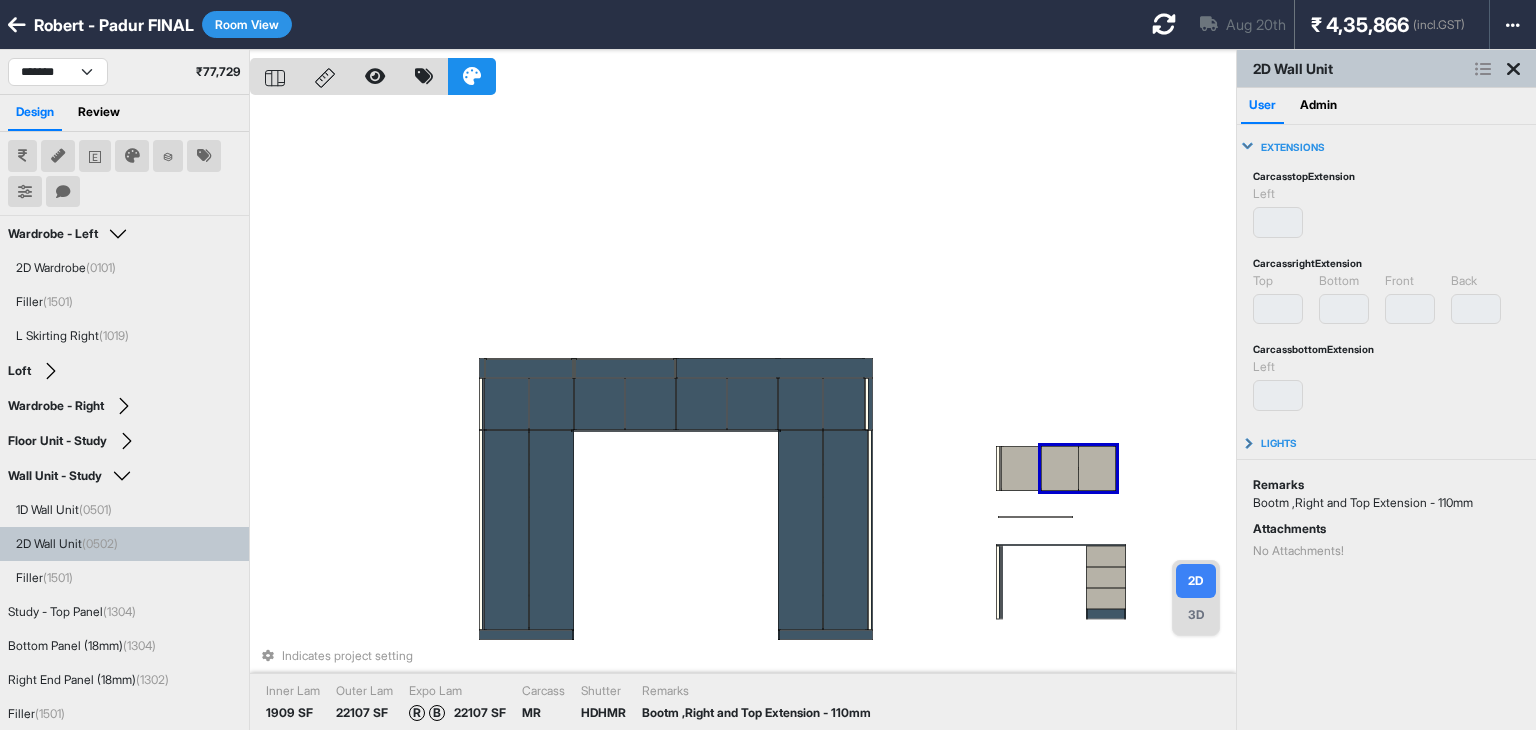 click on "Indicates project setting Inner Lam 1909 SF Outer Lam 22107 SF Expo Lam R B 22107 SF Carcass MR Shutter HDHMR Remarks Bootm ,Right and Top Extension - 110mm" at bounding box center [743, 415] 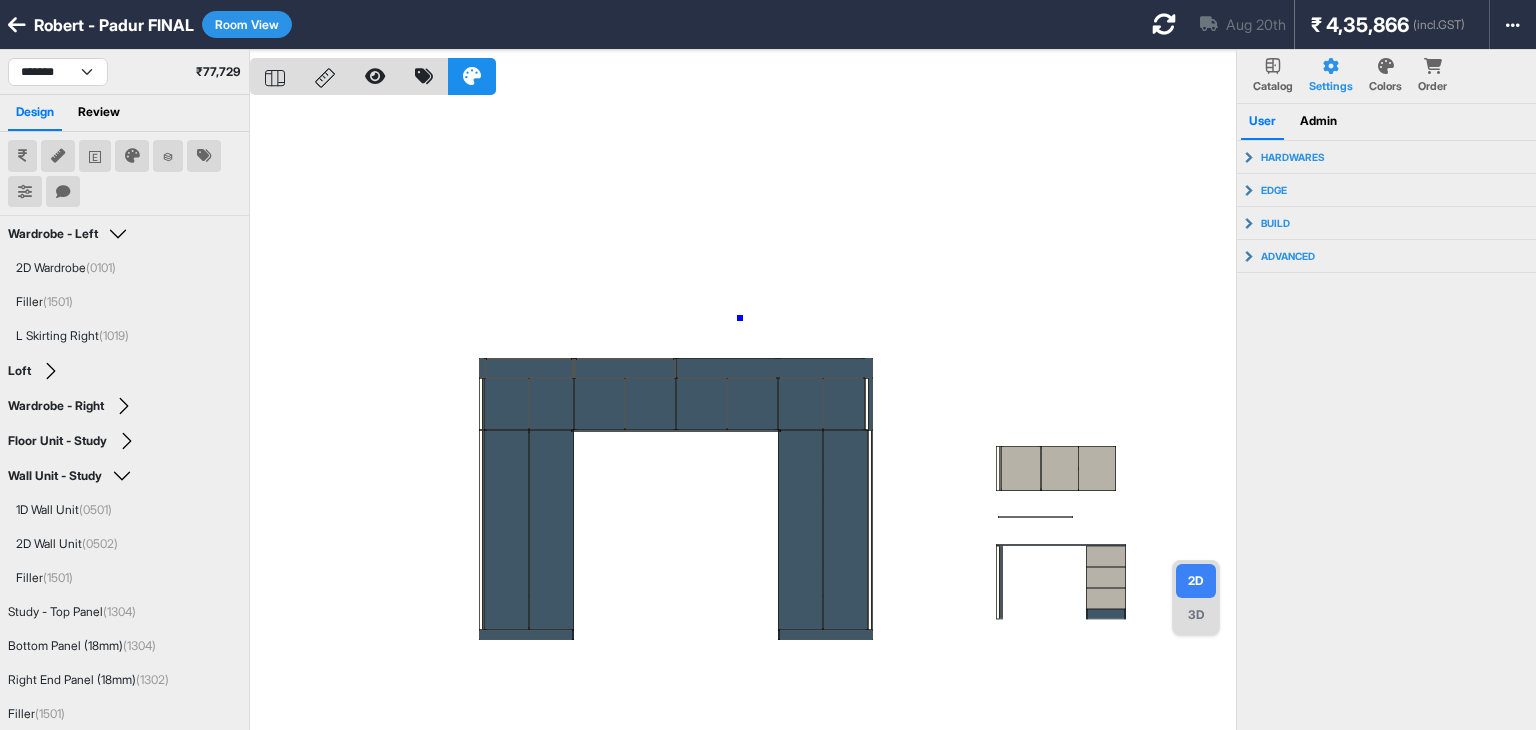 click at bounding box center [743, 415] 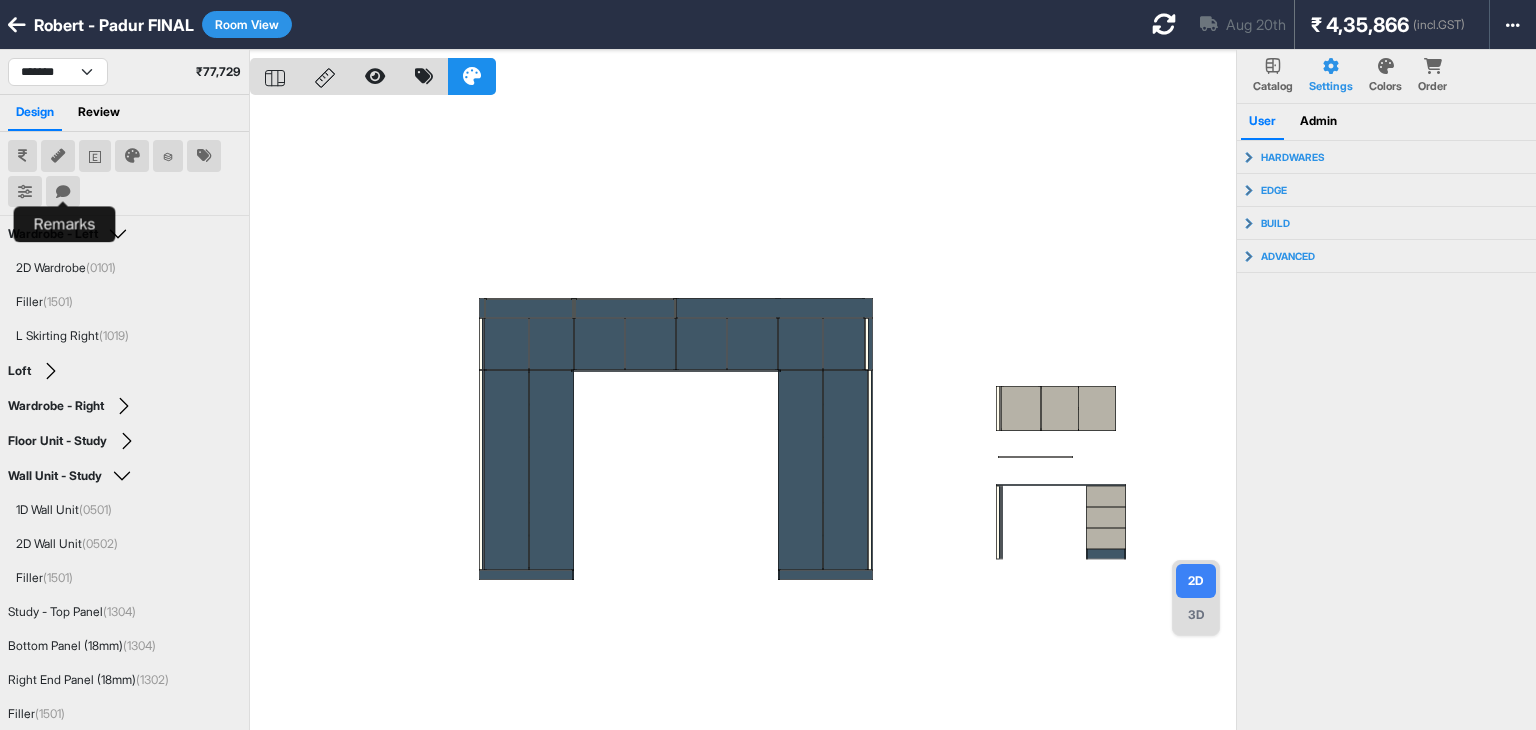 click at bounding box center [63, 192] 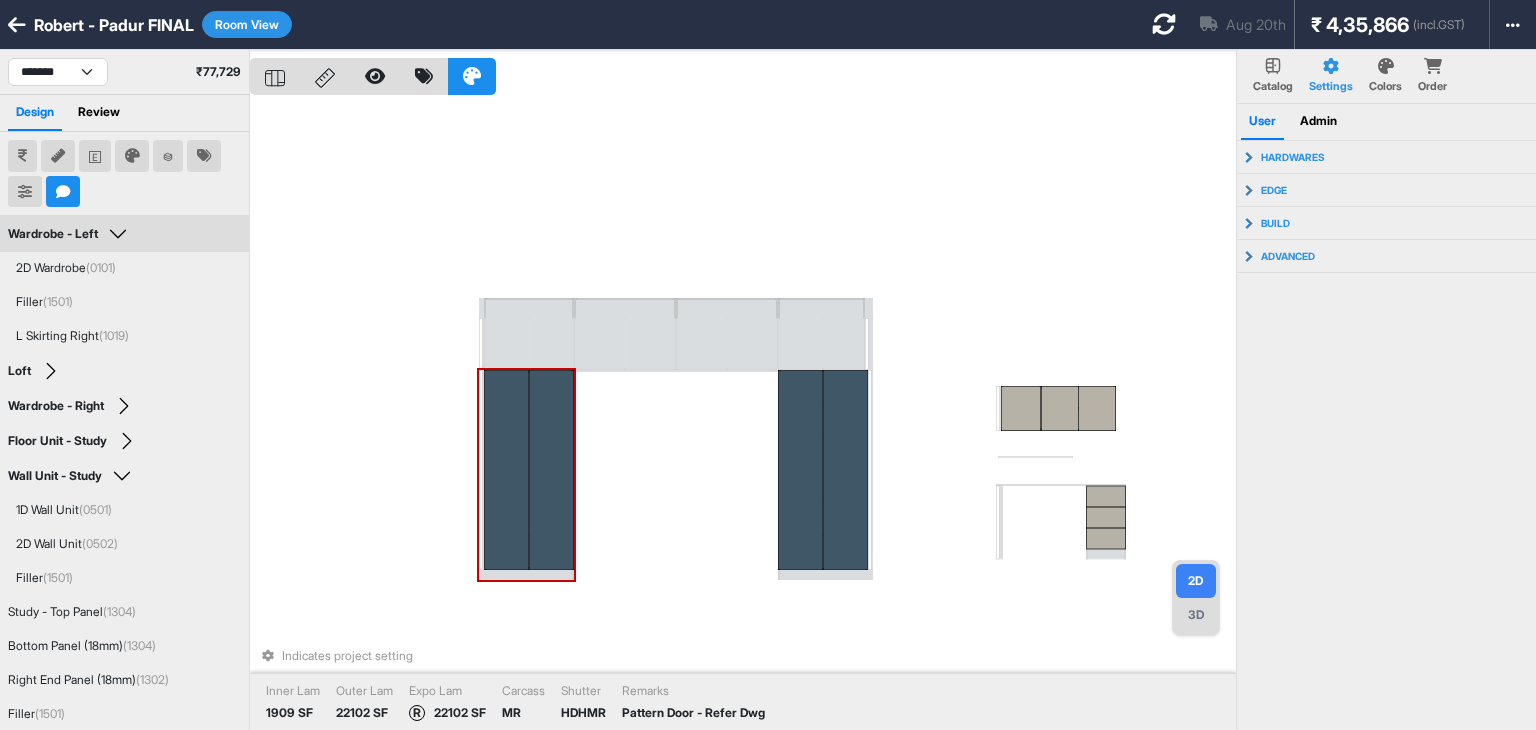 click at bounding box center [551, 470] 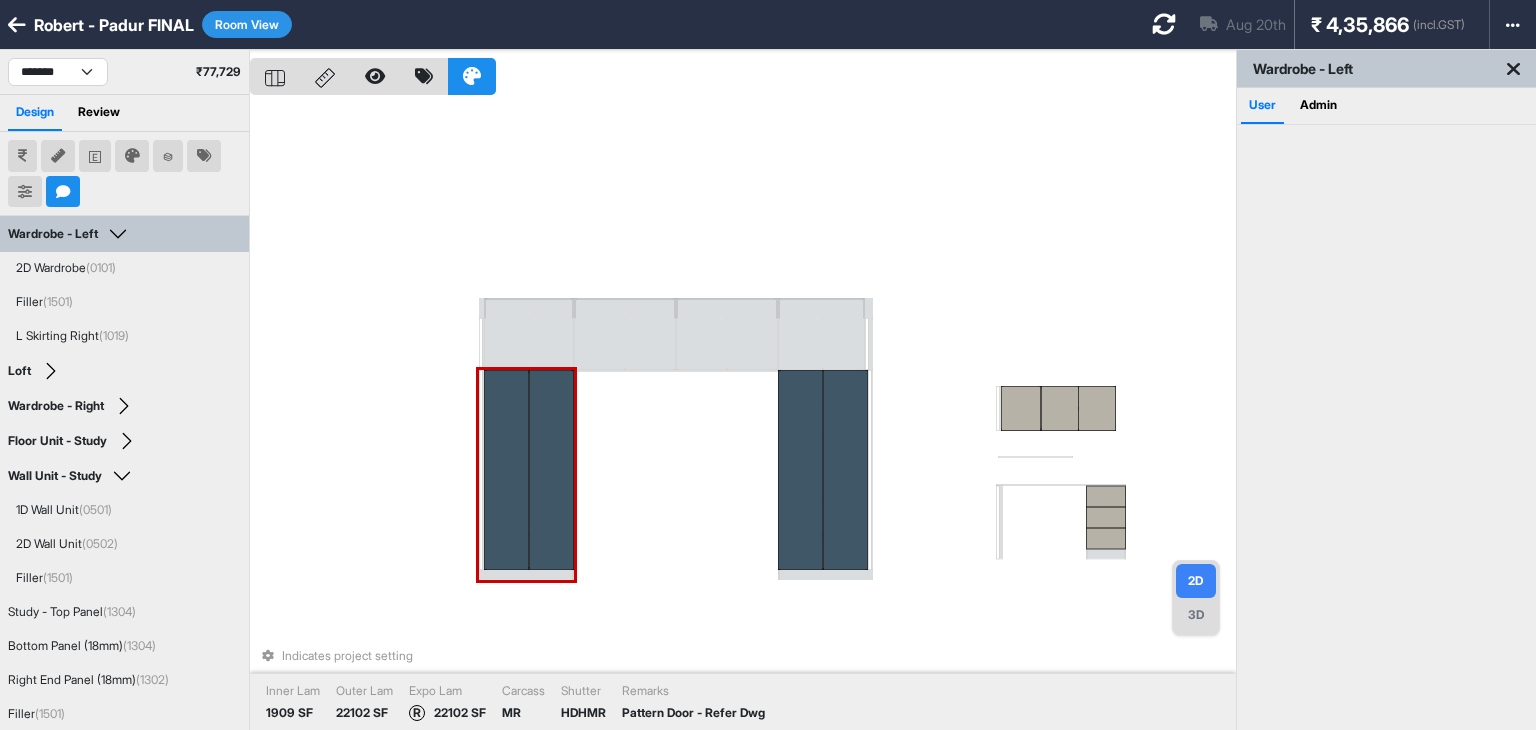 click at bounding box center (551, 470) 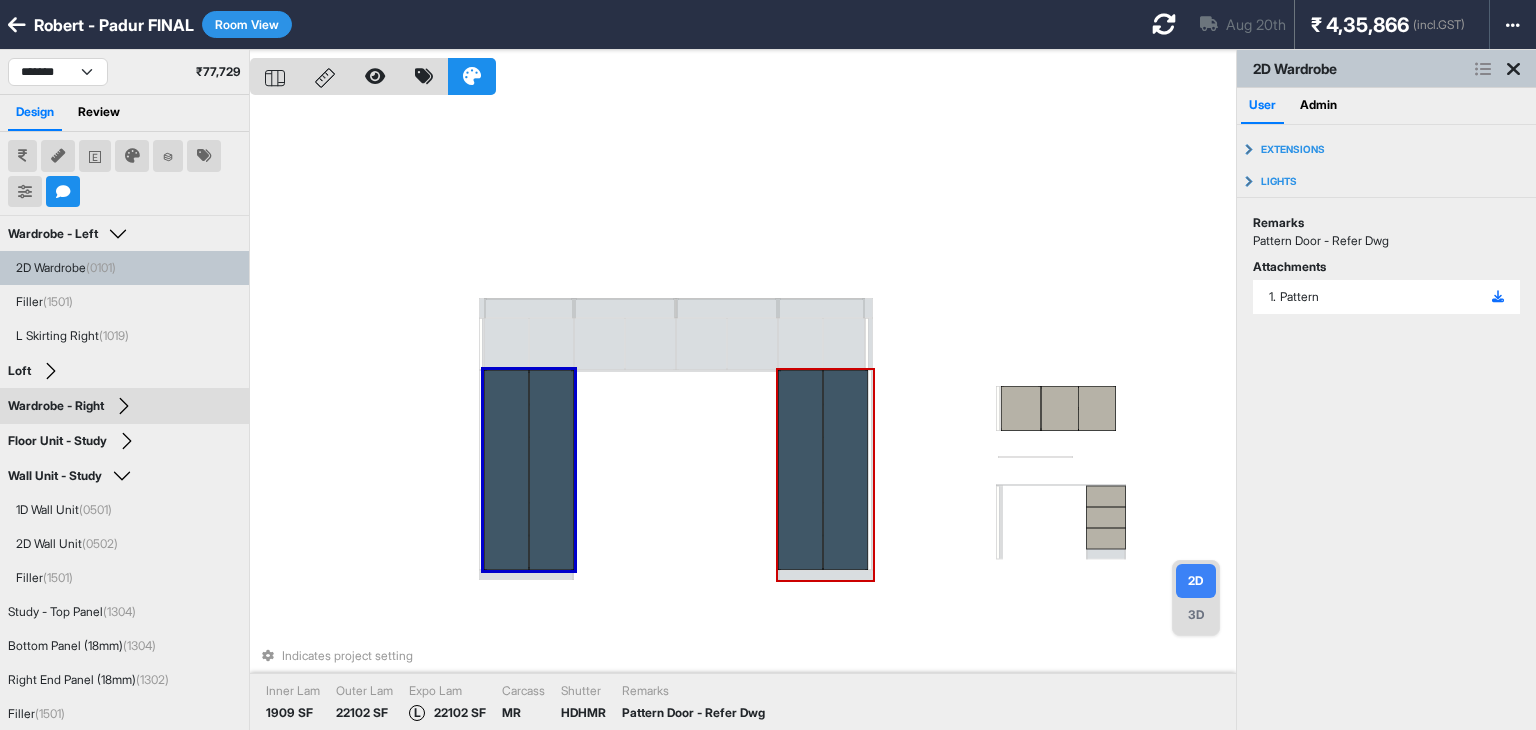 click at bounding box center [845, 470] 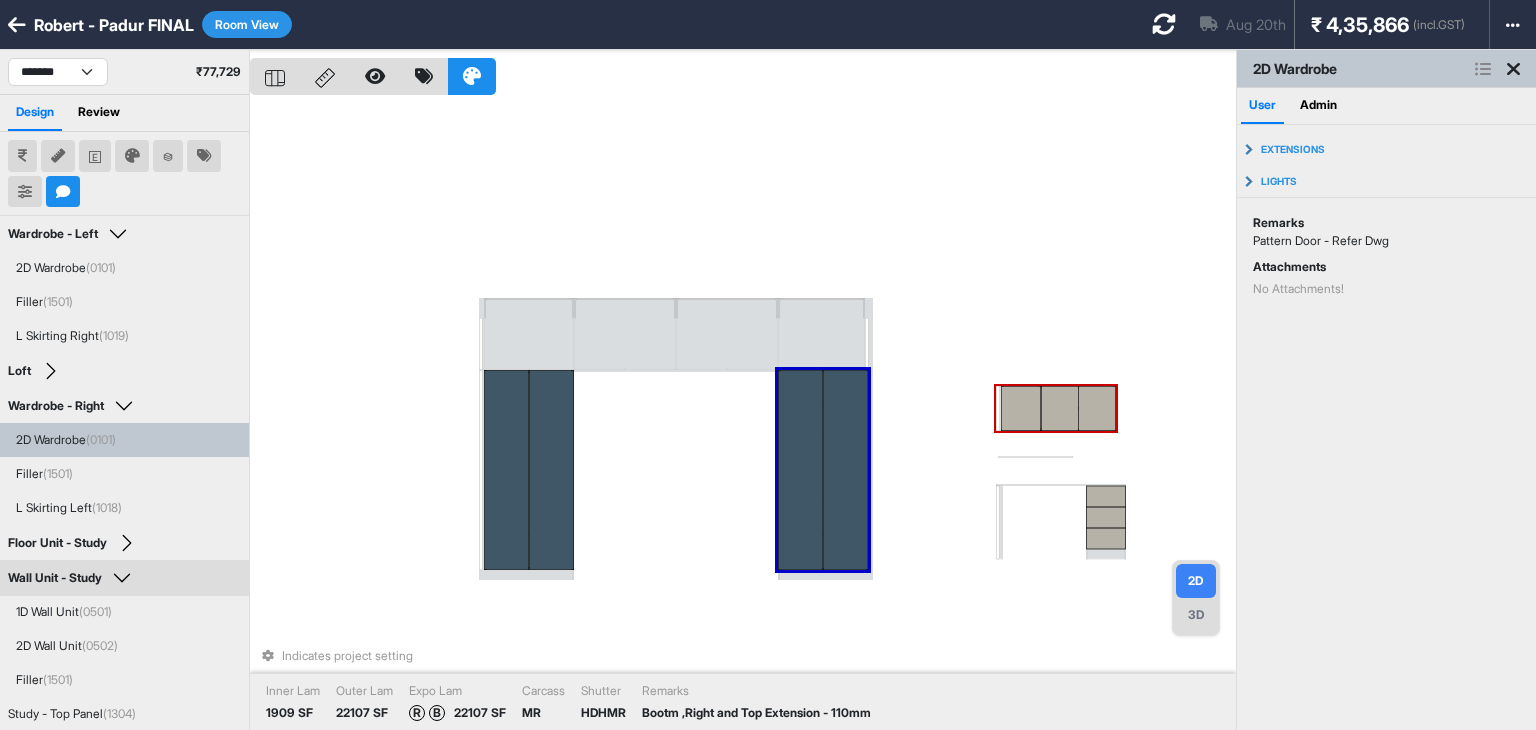 click at bounding box center [1097, 408] 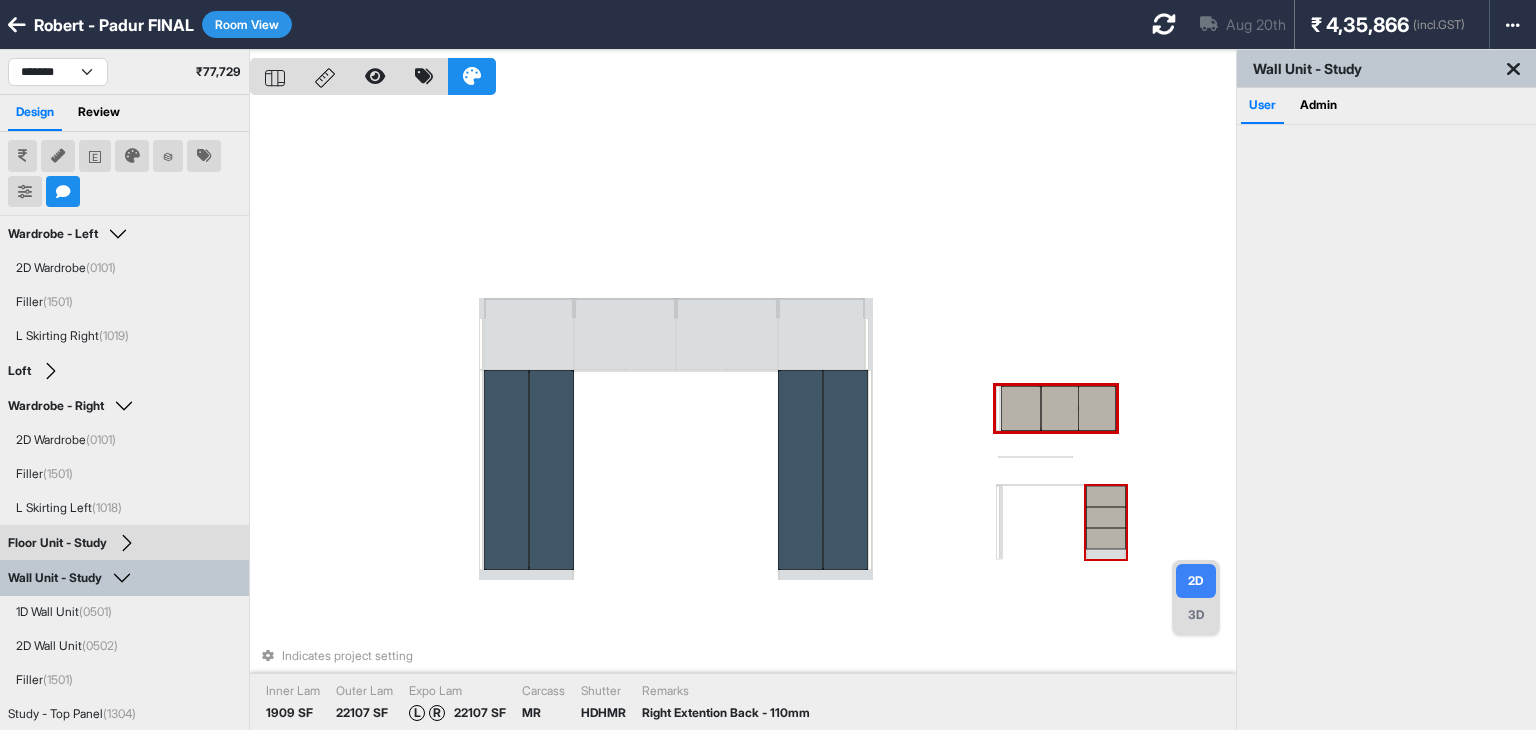 drag, startPoint x: 1091, startPoint y: 393, endPoint x: 1111, endPoint y: 485, distance: 94.14882 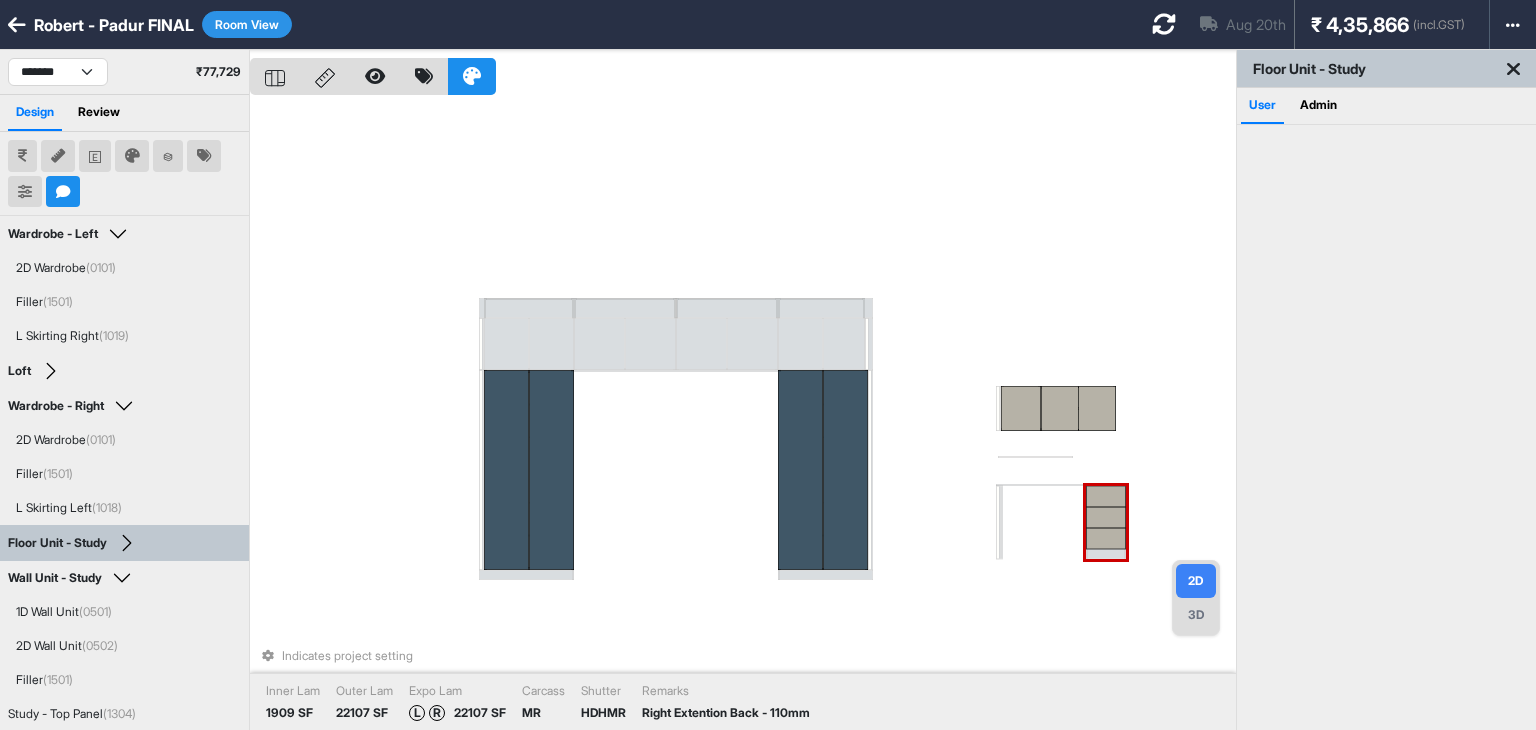 click at bounding box center [1106, 517] 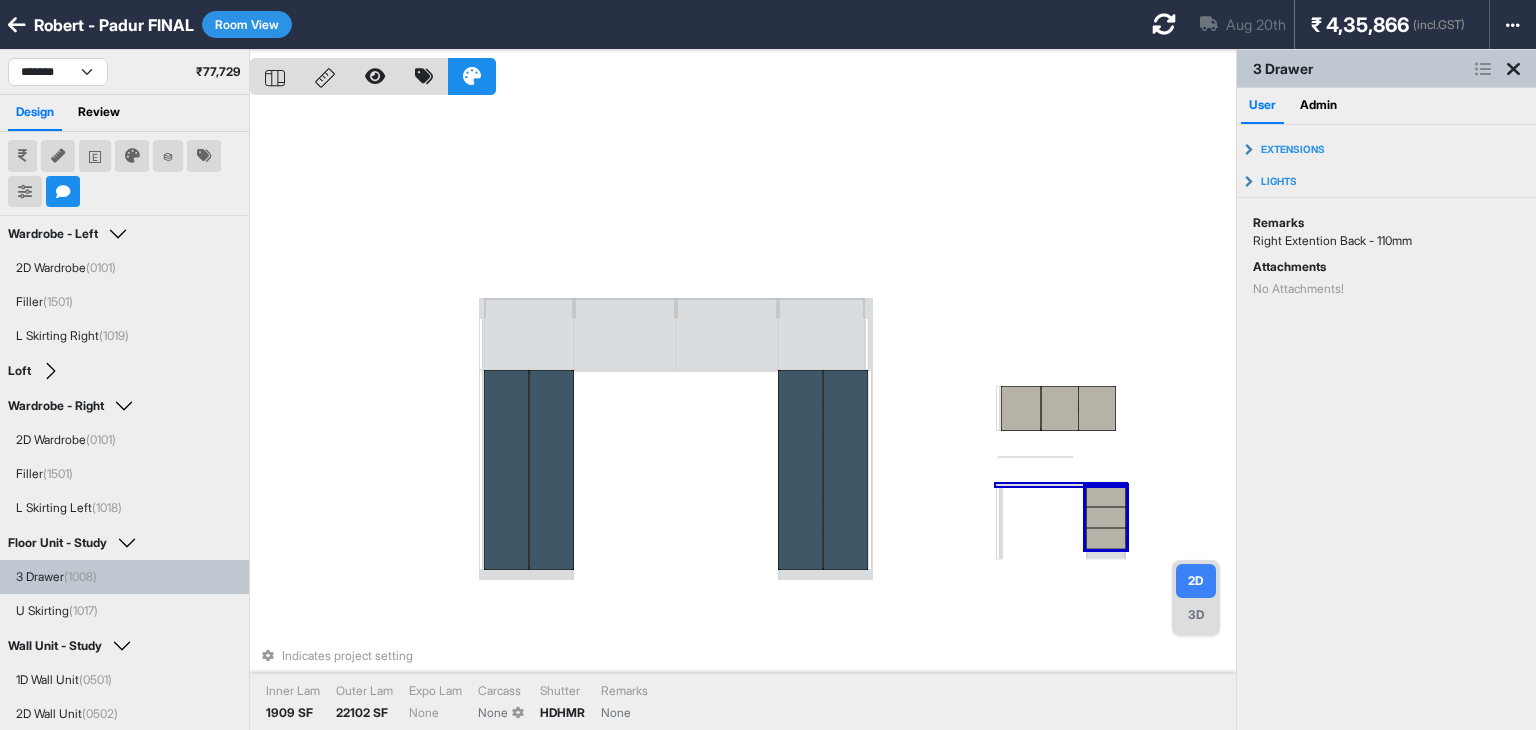click on "Indicates project setting Inner Lam 1909 SF Outer Lam 22102 SF Expo Lam None Carcass None Shutter HDHMR Remarks None" at bounding box center (743, 415) 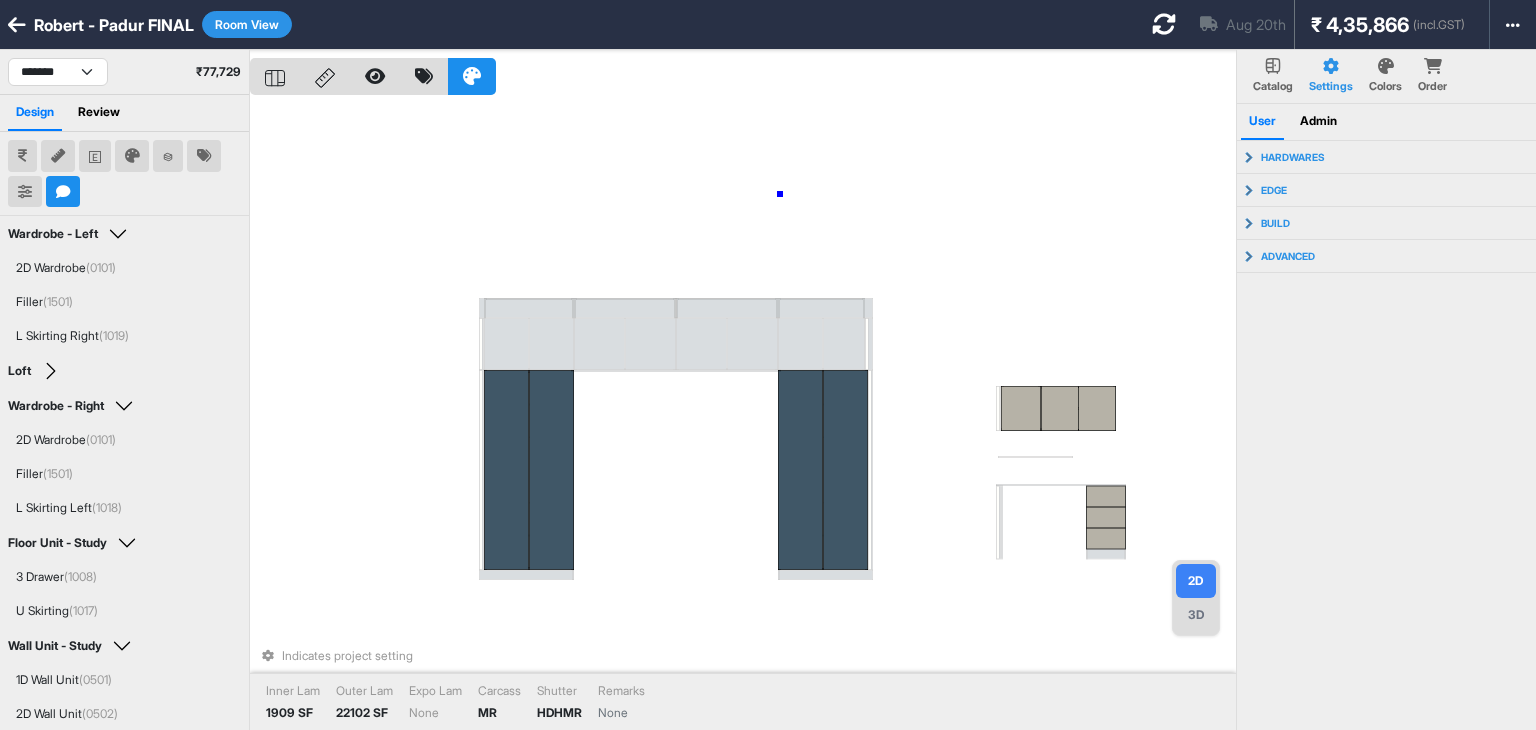 click on "Indicates project setting Inner Lam 1909 SF Outer Lam 22102 SF Expo Lam None Carcass MR Shutter HDHMR Remarks None" at bounding box center (743, 415) 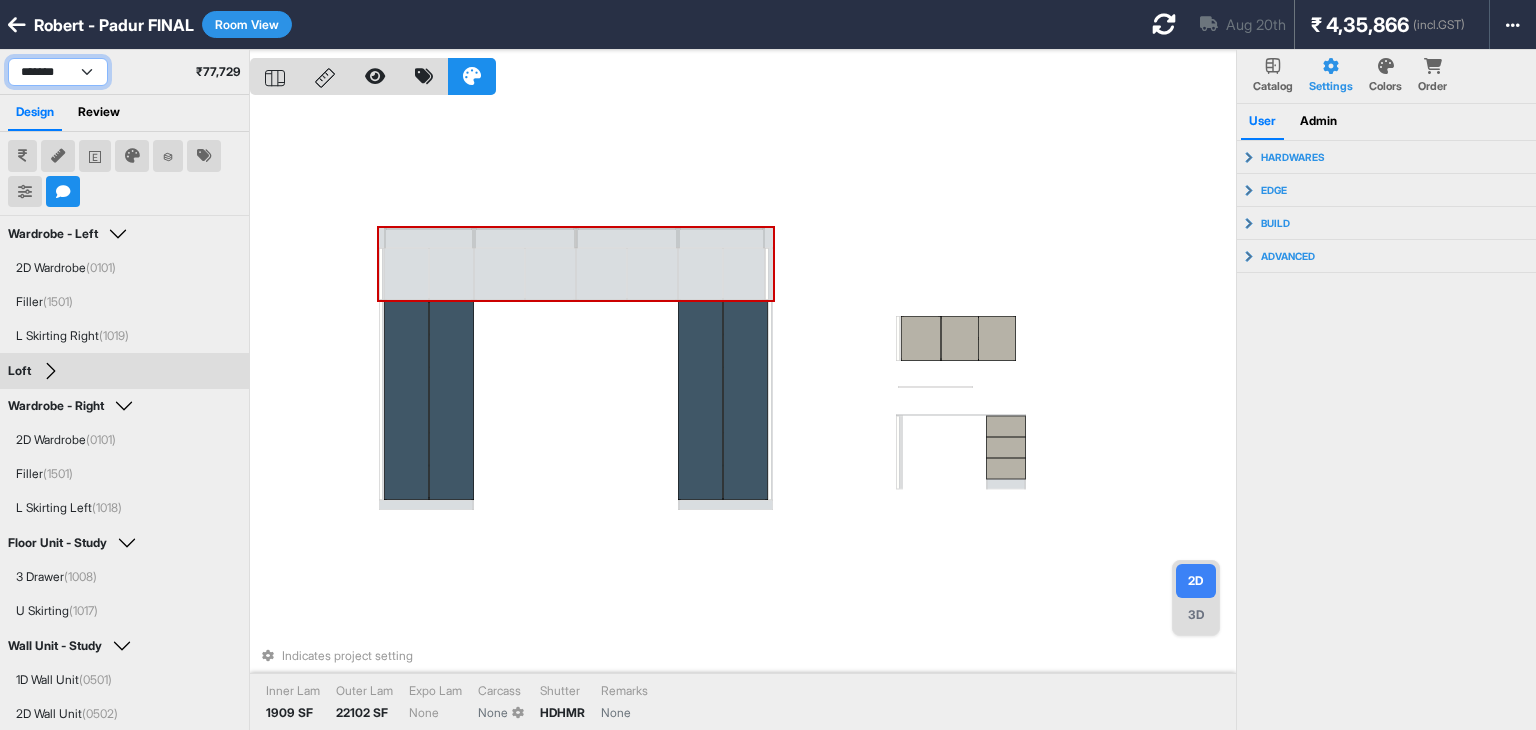 click on "**********" at bounding box center [58, 72] 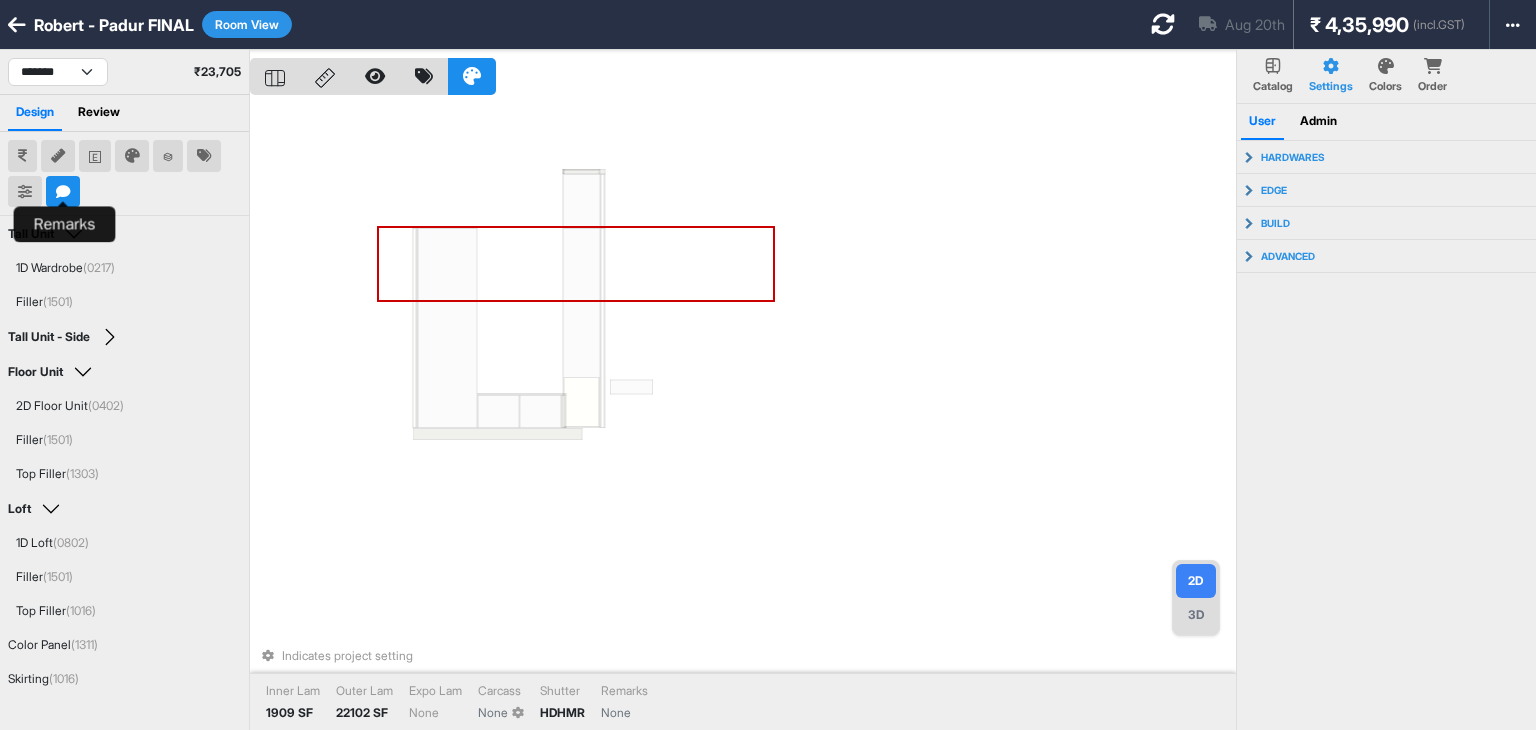 click at bounding box center (63, 192) 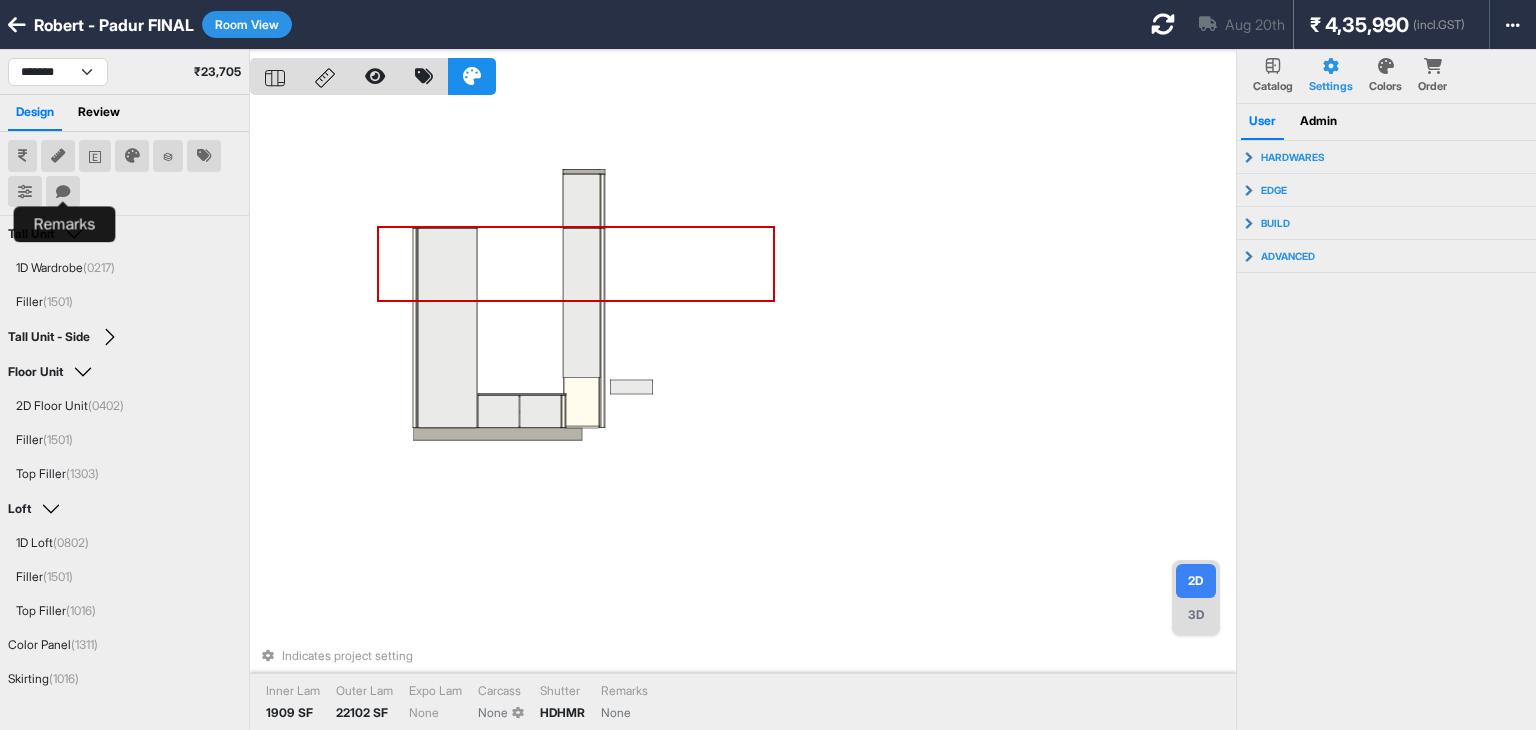 click at bounding box center (63, 192) 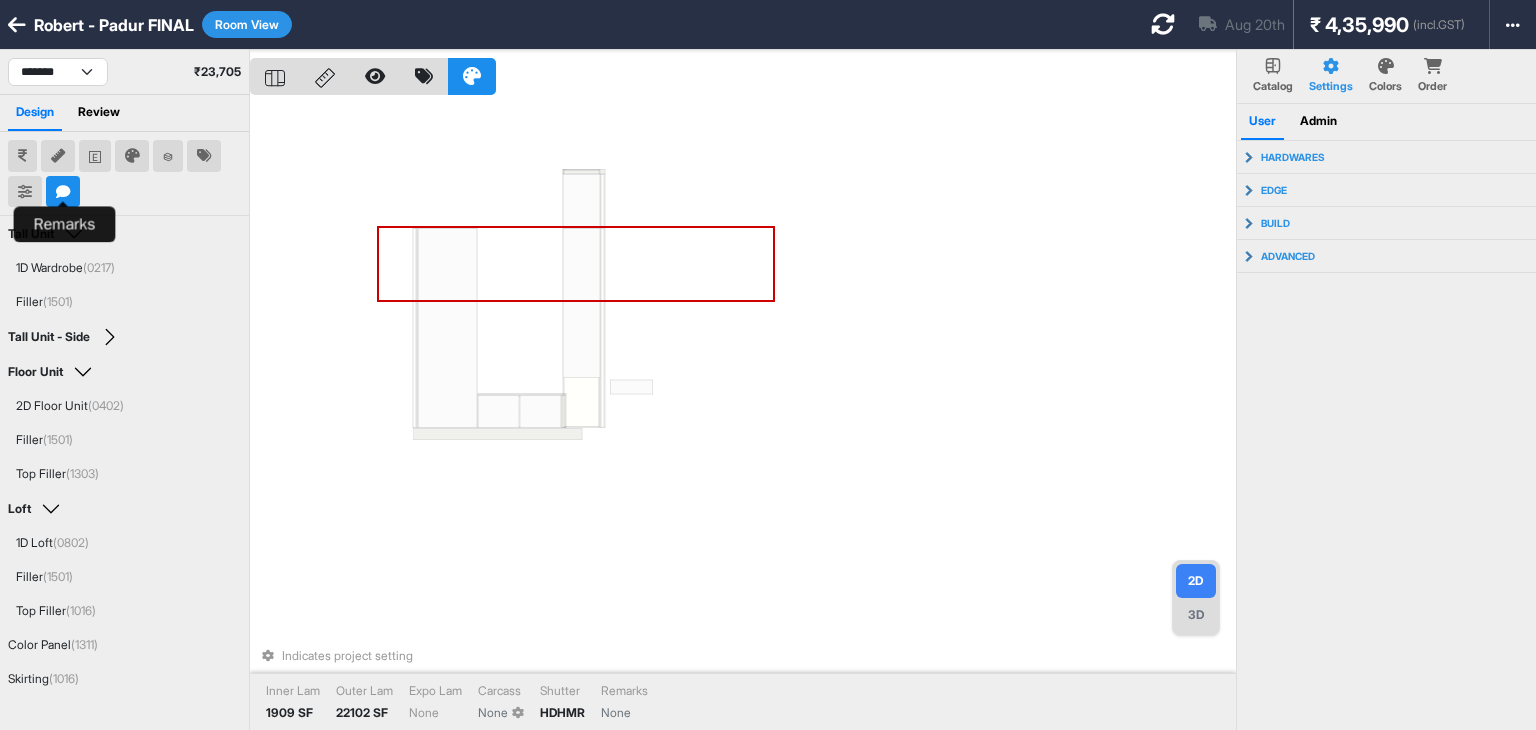 click at bounding box center (63, 192) 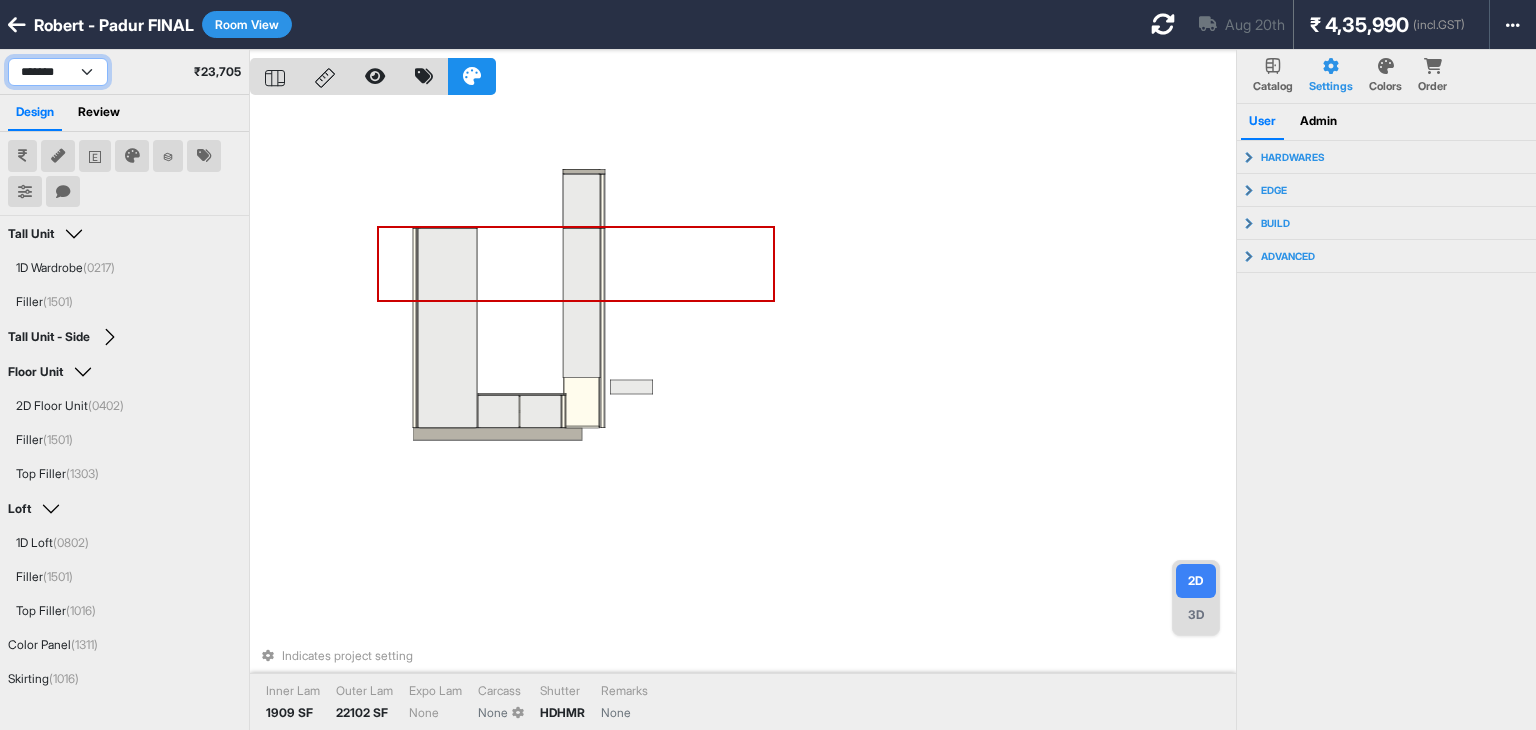 click on "**********" at bounding box center (58, 72) 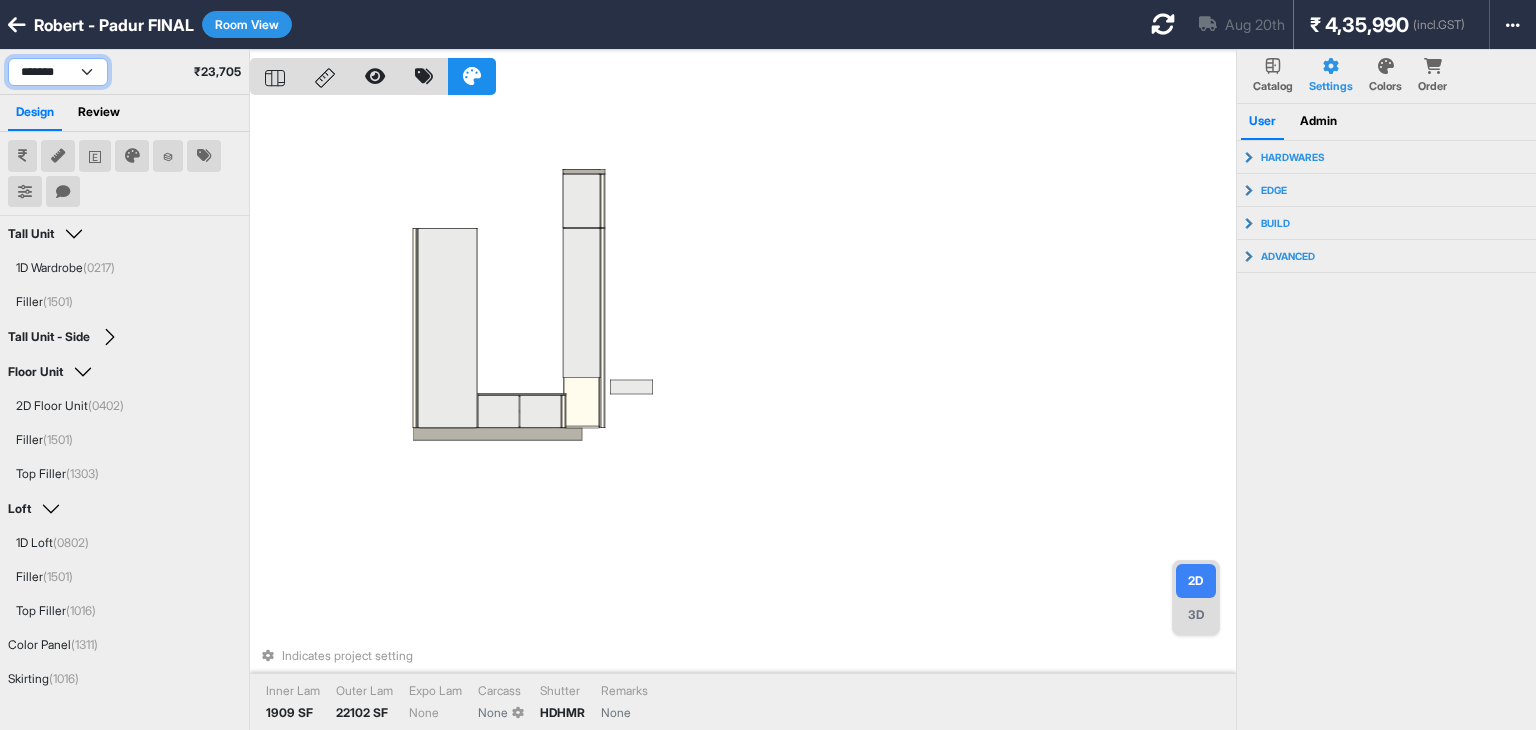 select on "****" 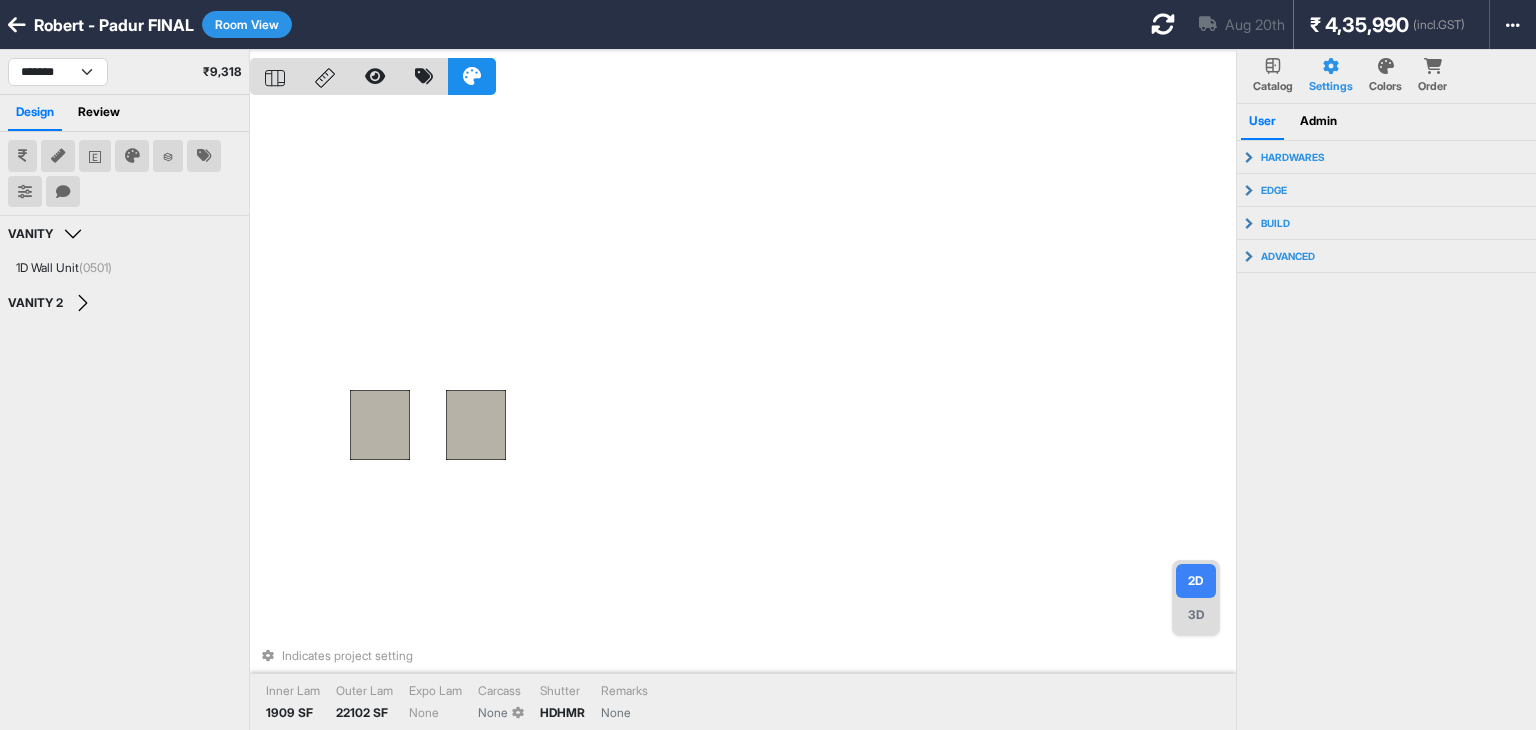 click at bounding box center (63, 192) 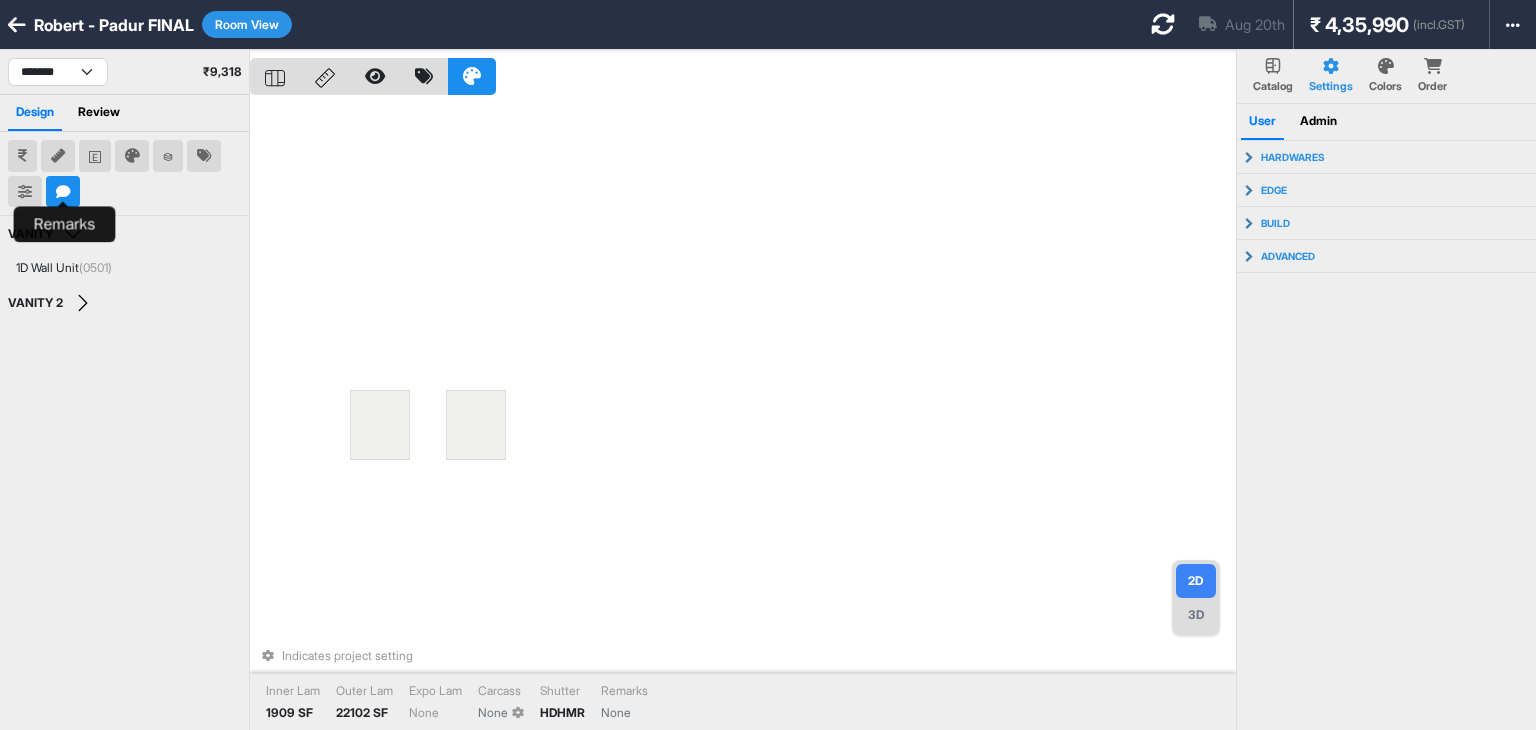click at bounding box center [63, 192] 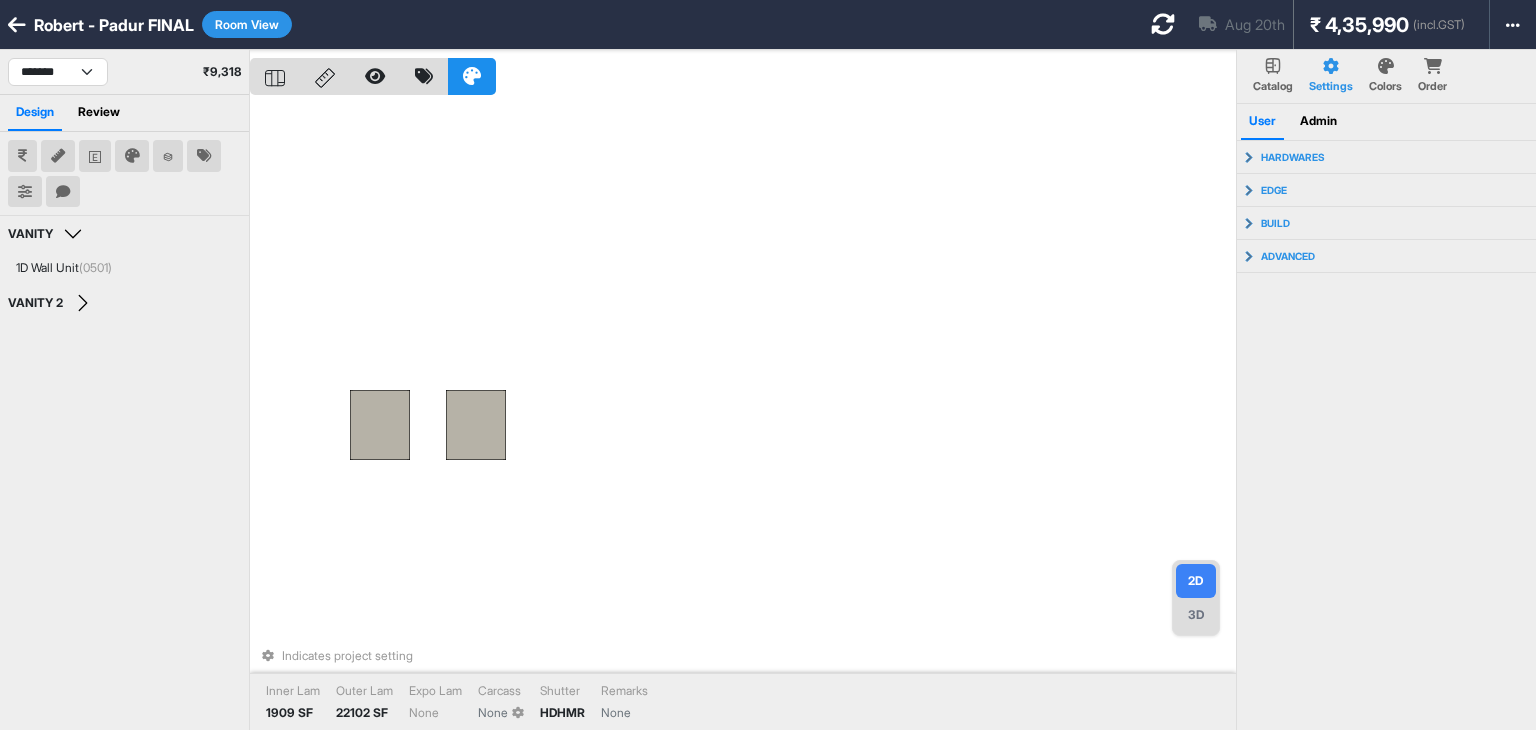 click on "Indicates project setting Inner Lam 1909 SF Outer Lam 22102 SF Expo Lam None Carcass None Shutter HDHMR Remarks None" at bounding box center (743, 415) 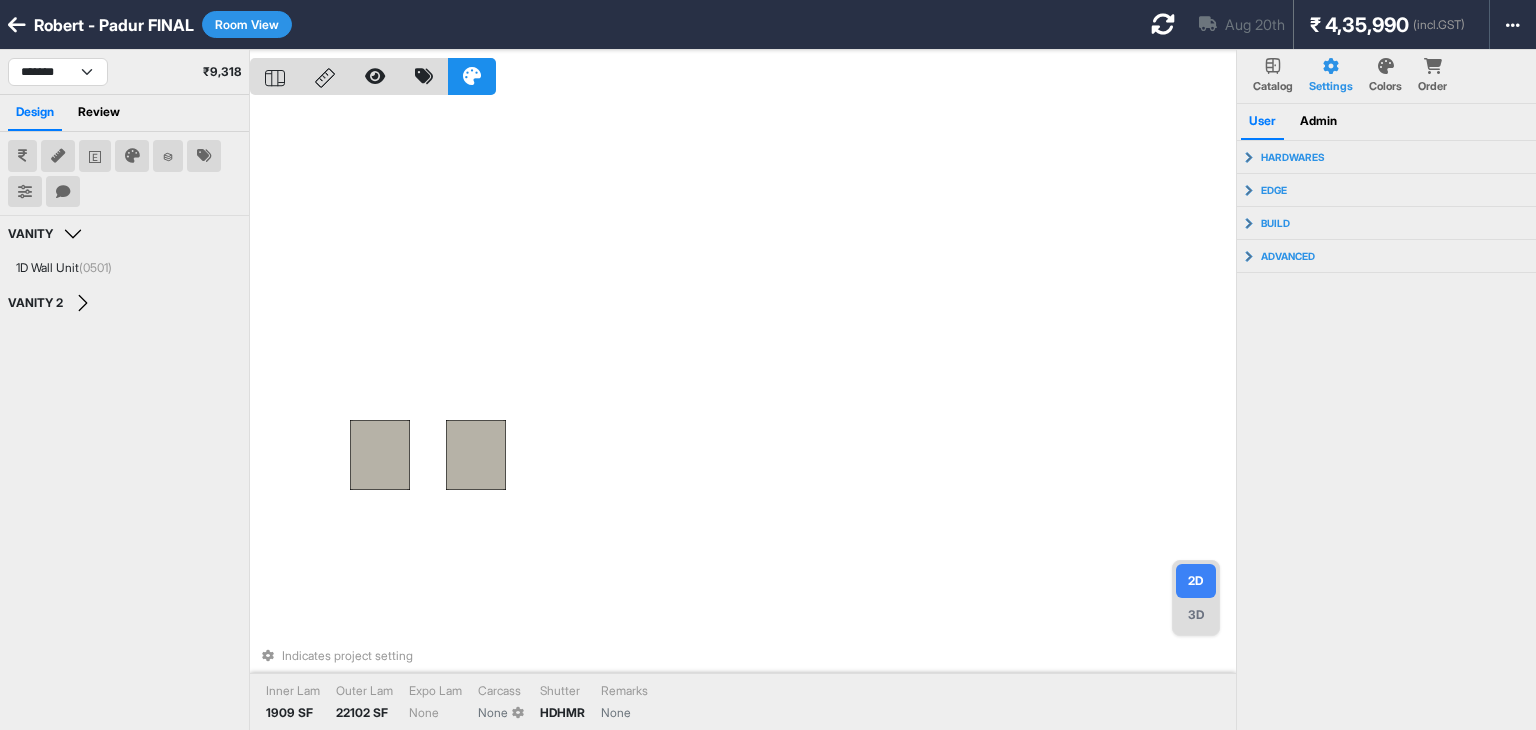 click at bounding box center [1163, 24] 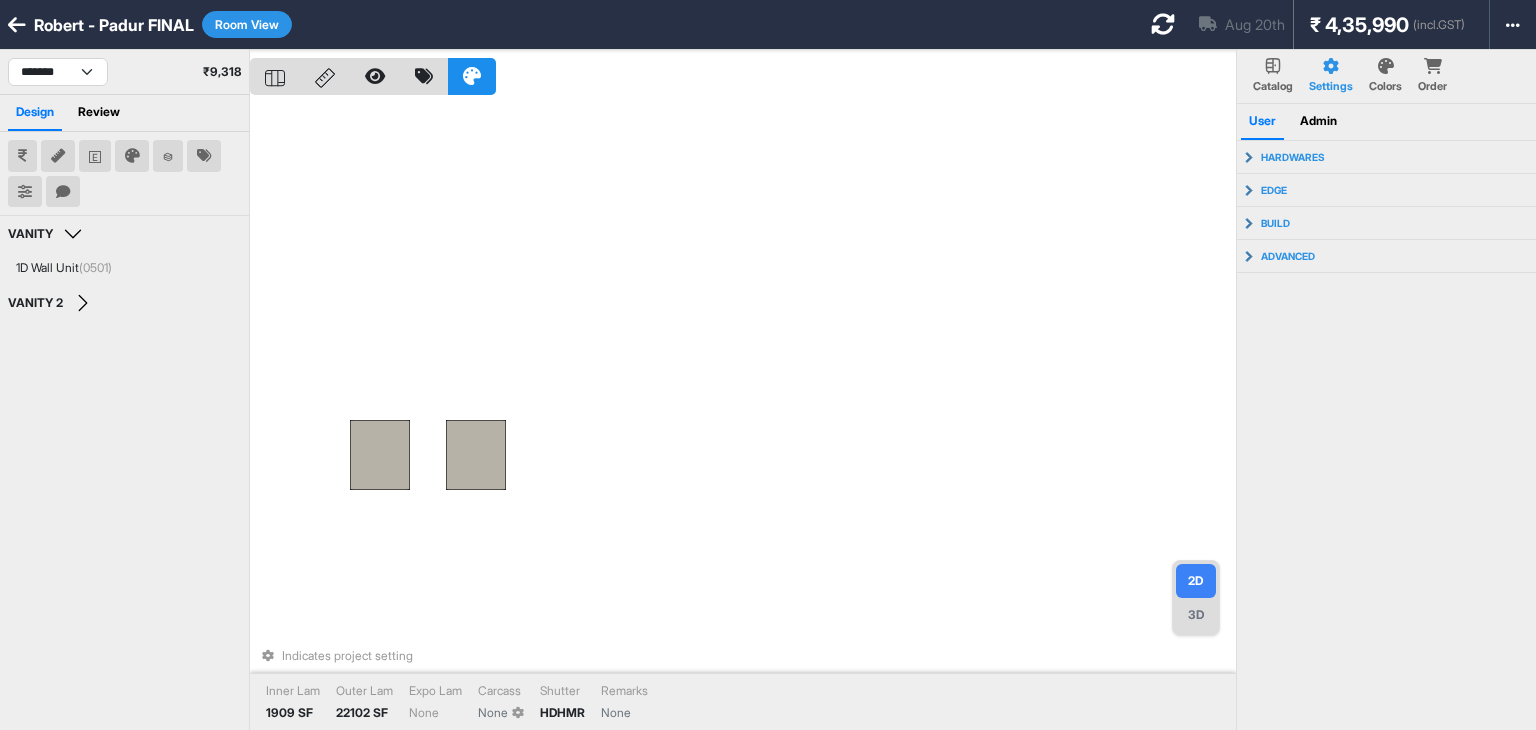click on "Indicates project setting Inner Lam 1909 SF Outer Lam 22102 SF Expo Lam None Carcass None Shutter HDHMR Remarks None" at bounding box center (743, 415) 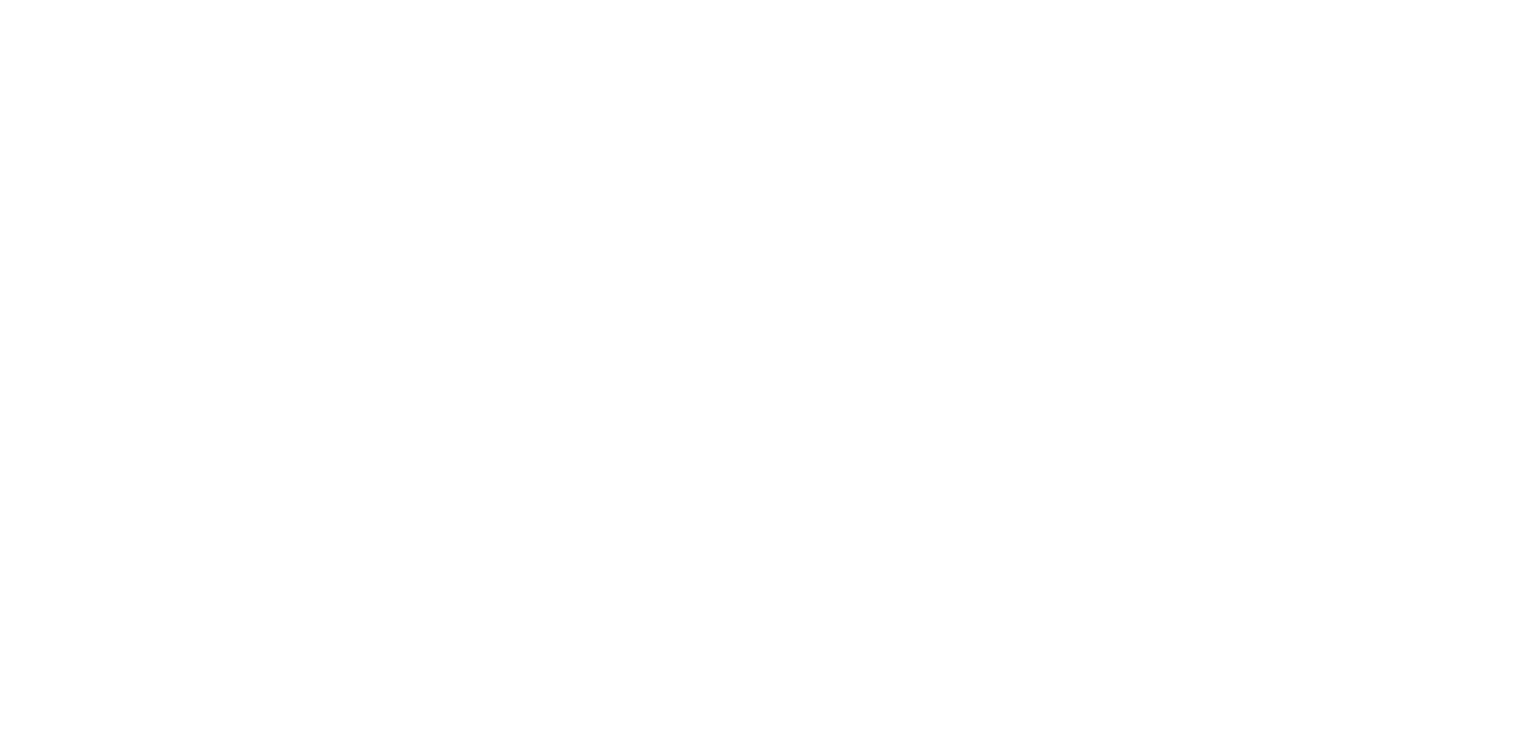 scroll, scrollTop: 0, scrollLeft: 0, axis: both 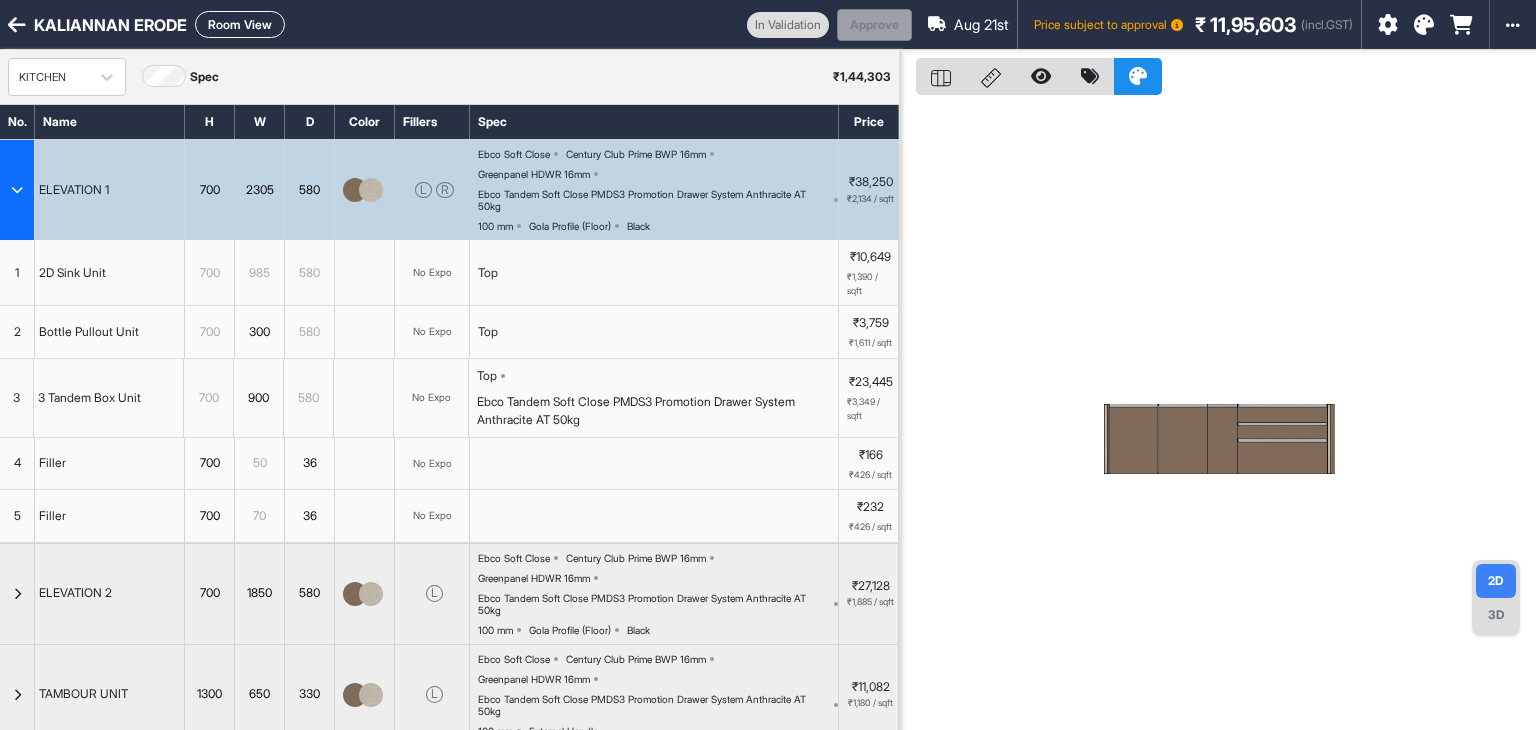 click on "Room View" at bounding box center (240, 24) 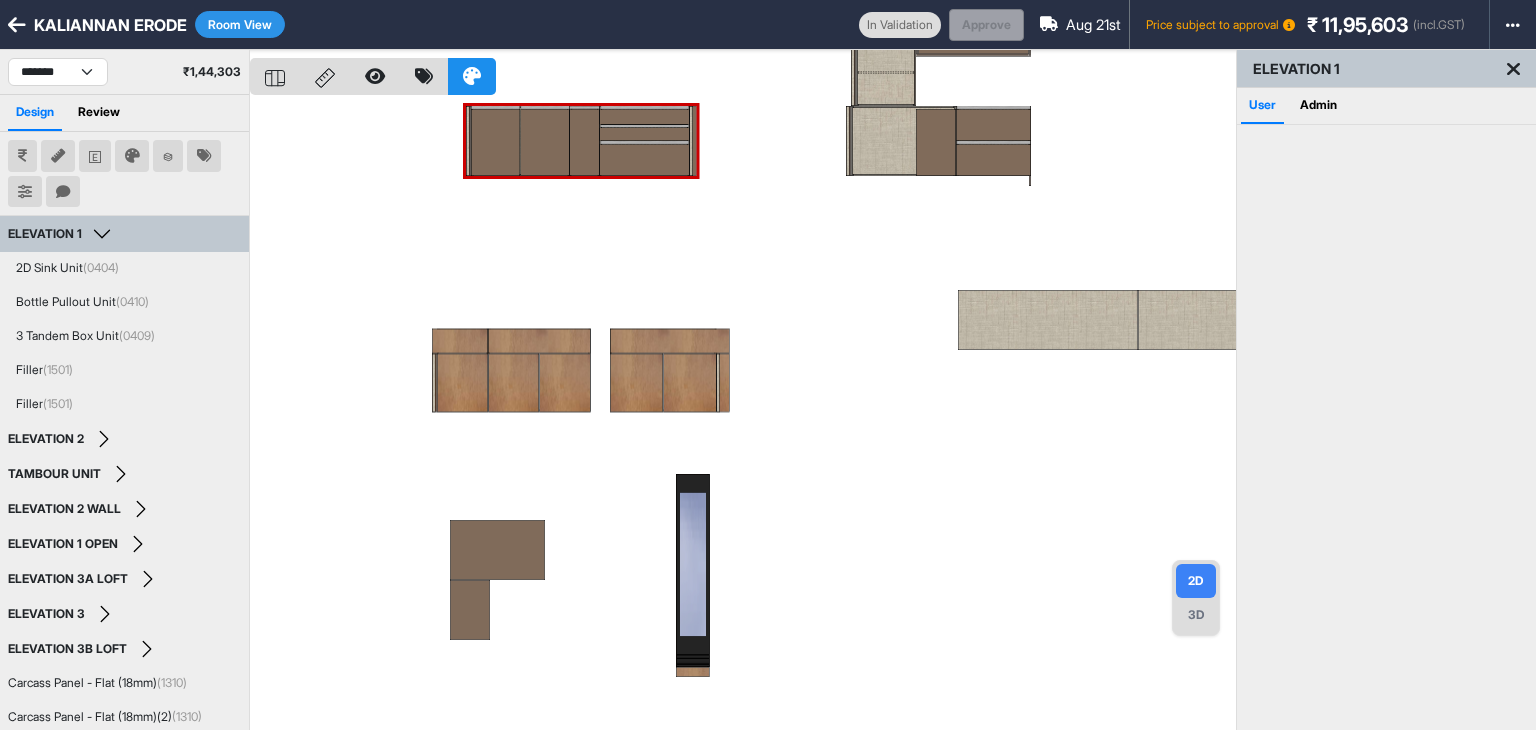 click at bounding box center [743, 415] 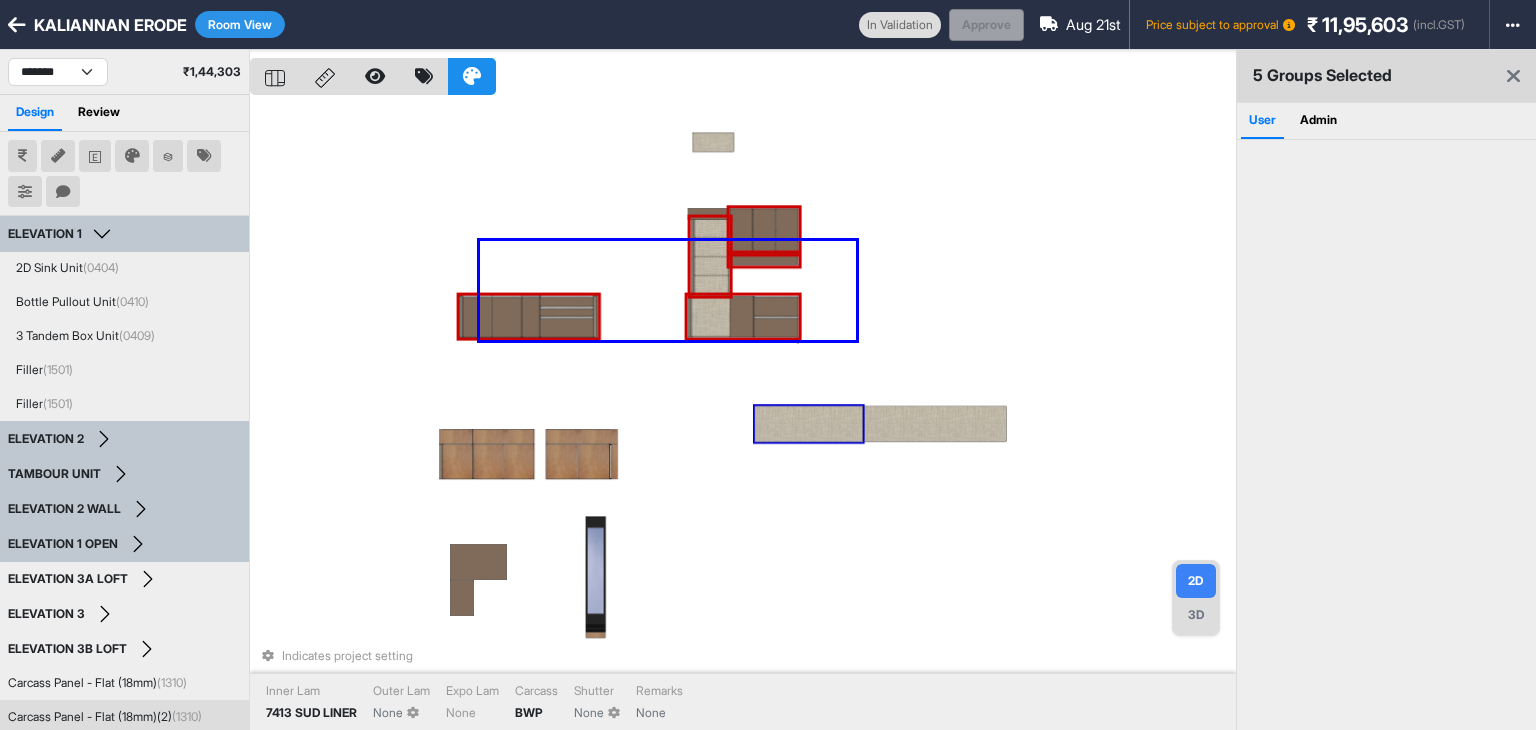 click on "Indicates project setting Inner Lam 7413 SUD LINER Outer Lam None Expo Lam None Carcass BWP Shutter None Remarks None" at bounding box center [743, 415] 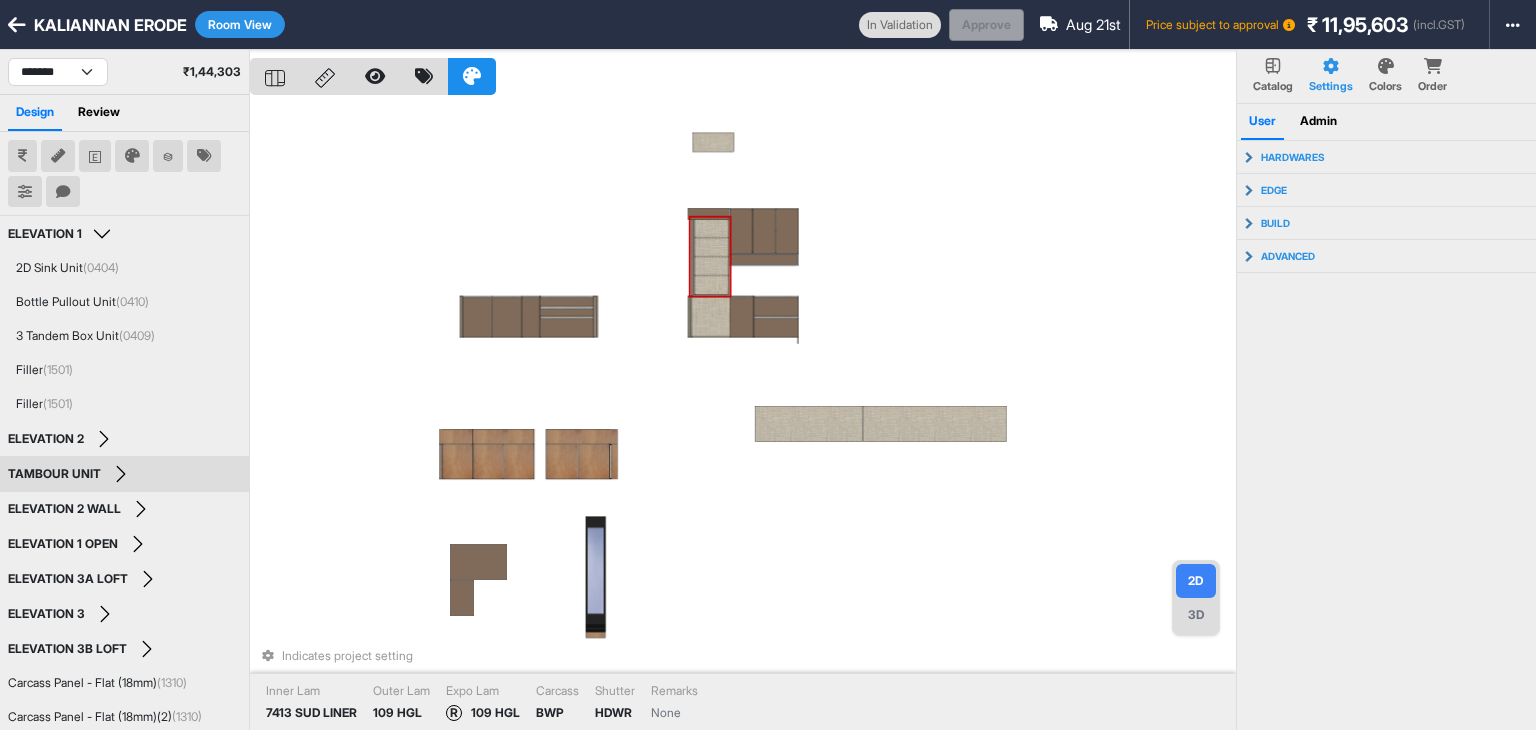 click on "[NUMBER] [NUMBER] [NUMBER] [NUMBER] [NUMBER] [NUMBER] [NUMBER] [NUMBER] [NUMBER] [NUMBER] [NUMBER] [NUMBER] [NUMBER] ₹ 1,44,303" at bounding box center (124, 72) 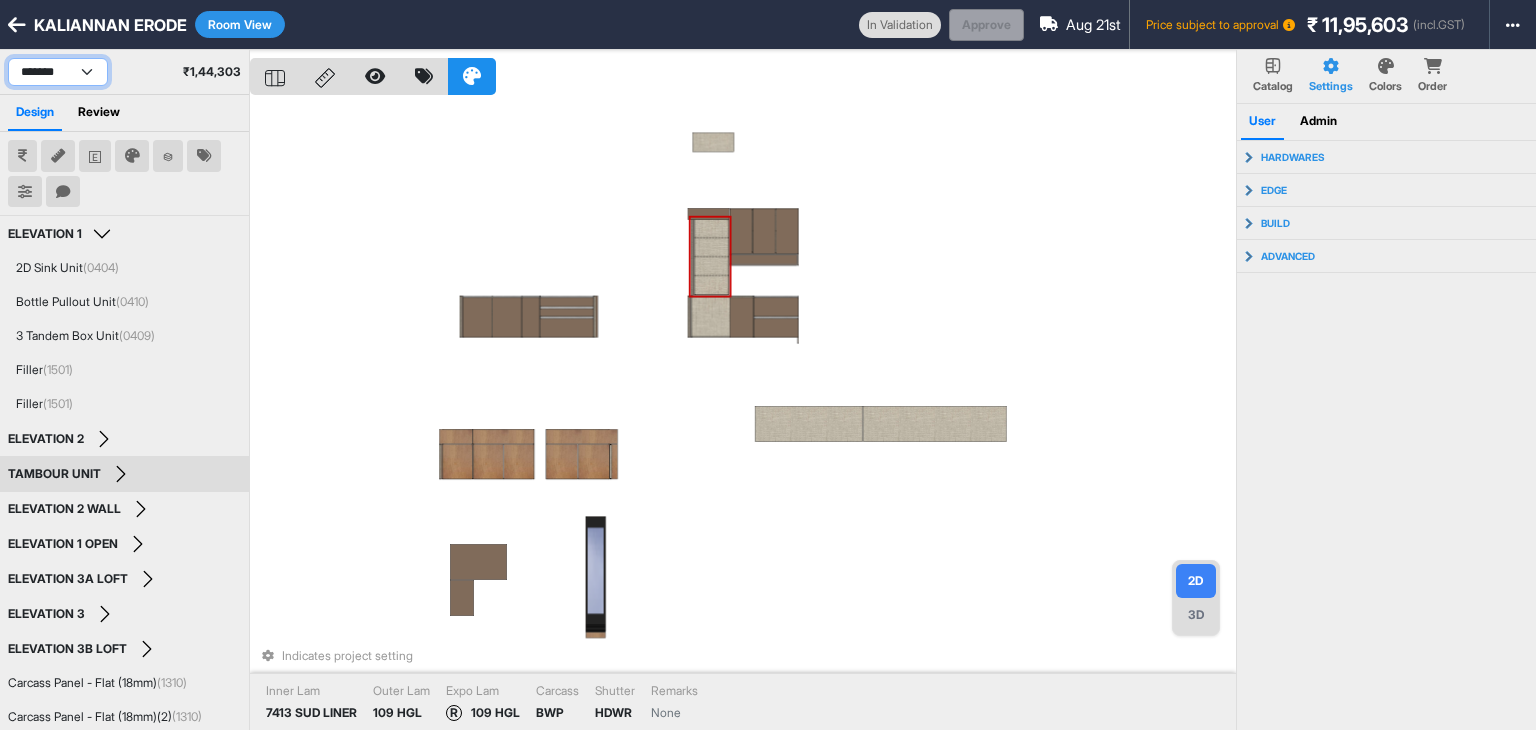 click on "**********" at bounding box center (58, 72) 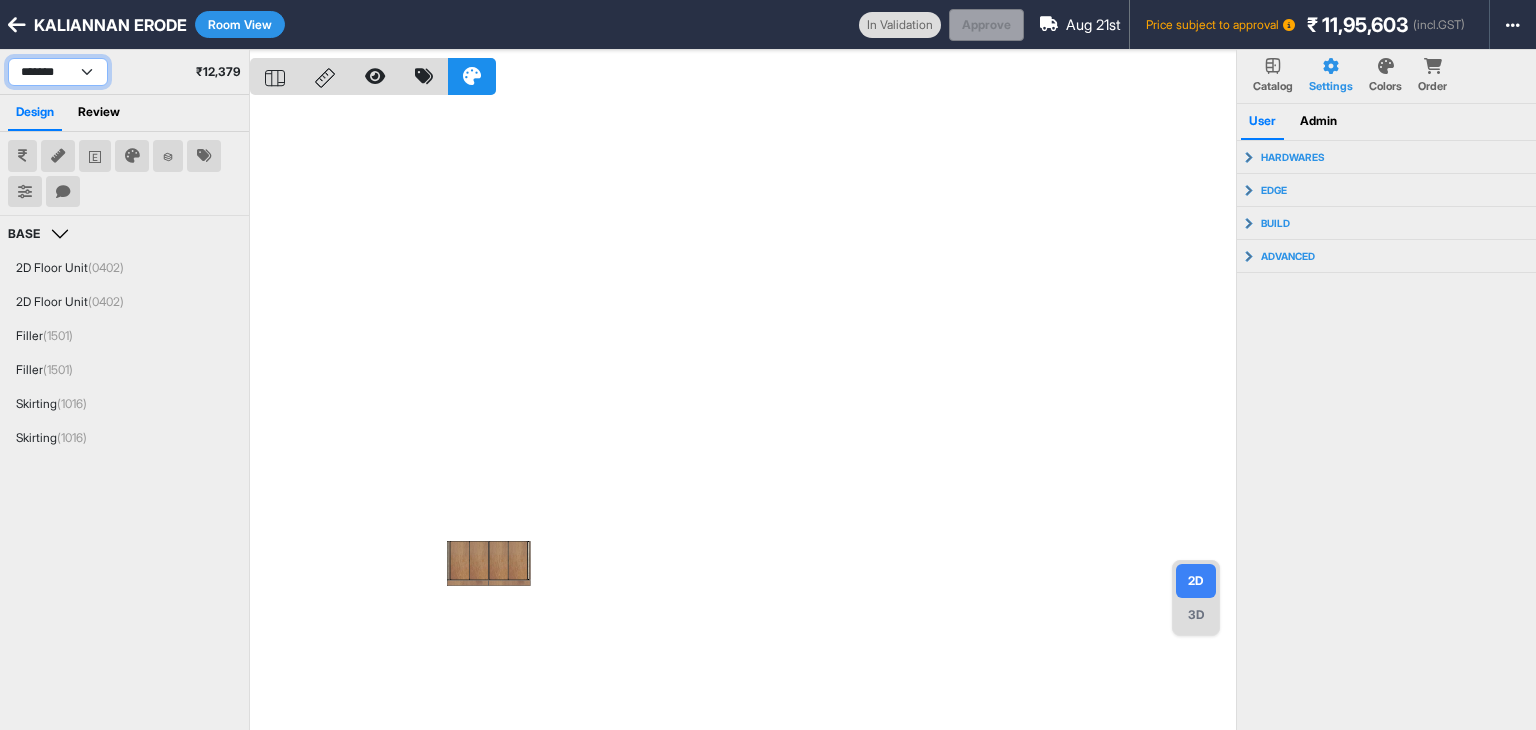 click on "**********" at bounding box center [58, 72] 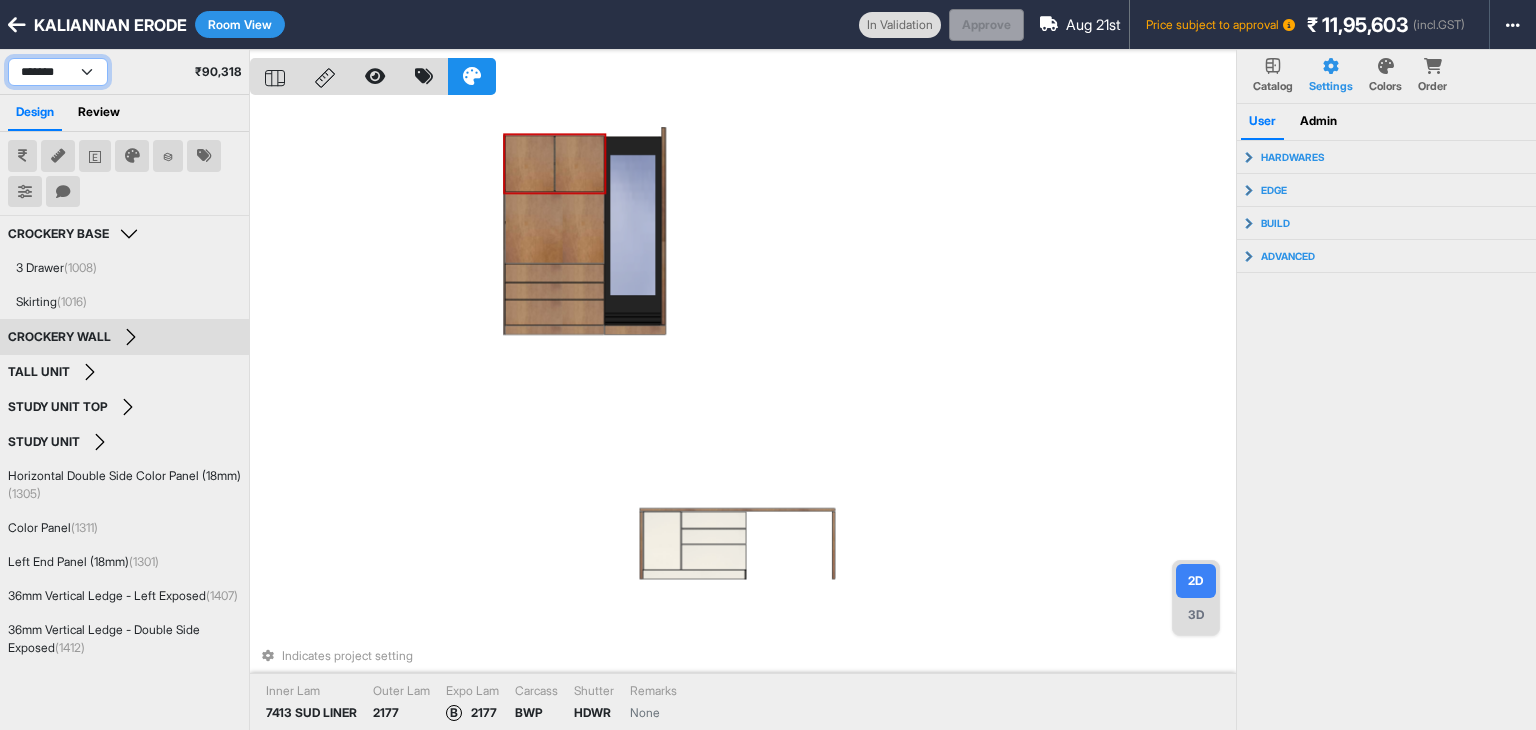 click on "**********" at bounding box center (58, 72) 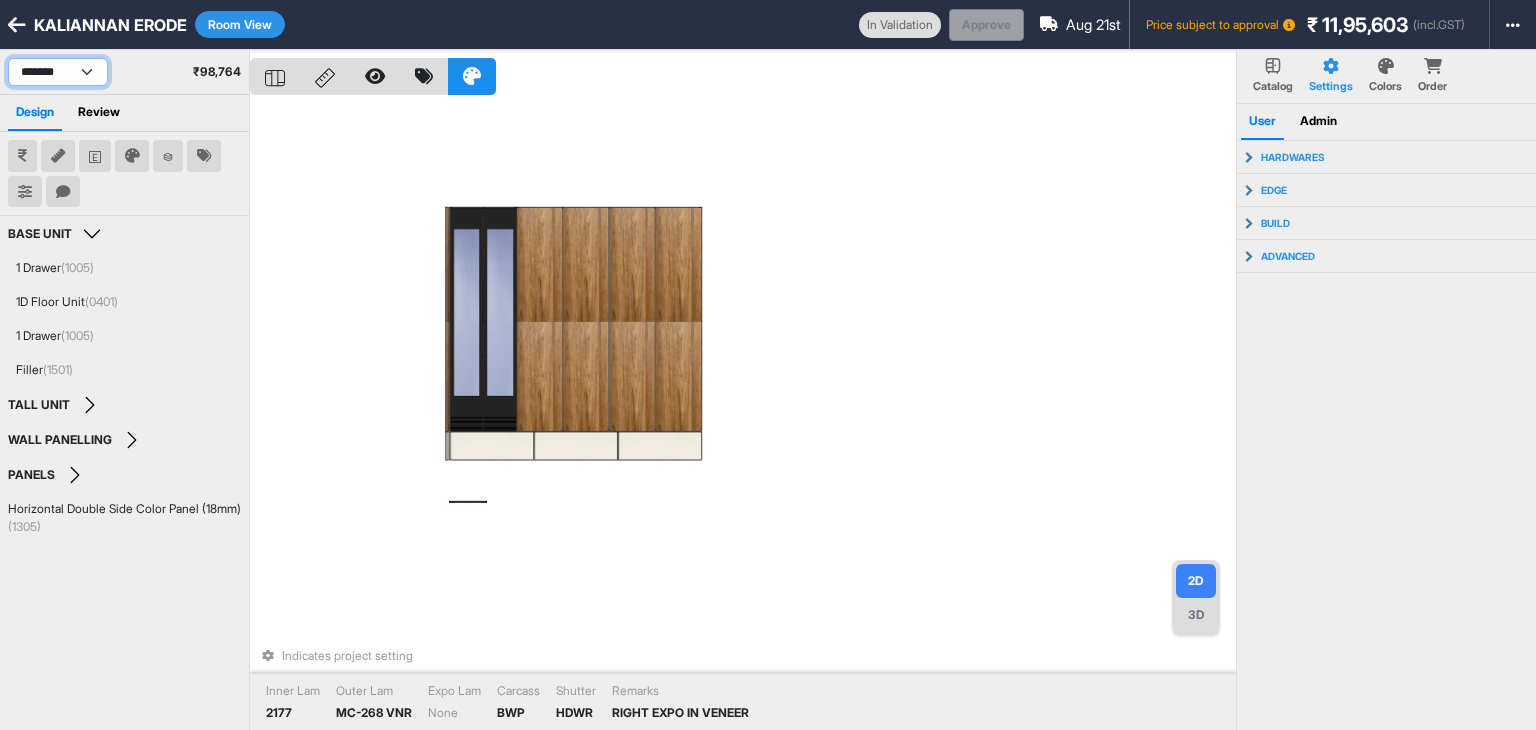 click on "**********" at bounding box center [58, 72] 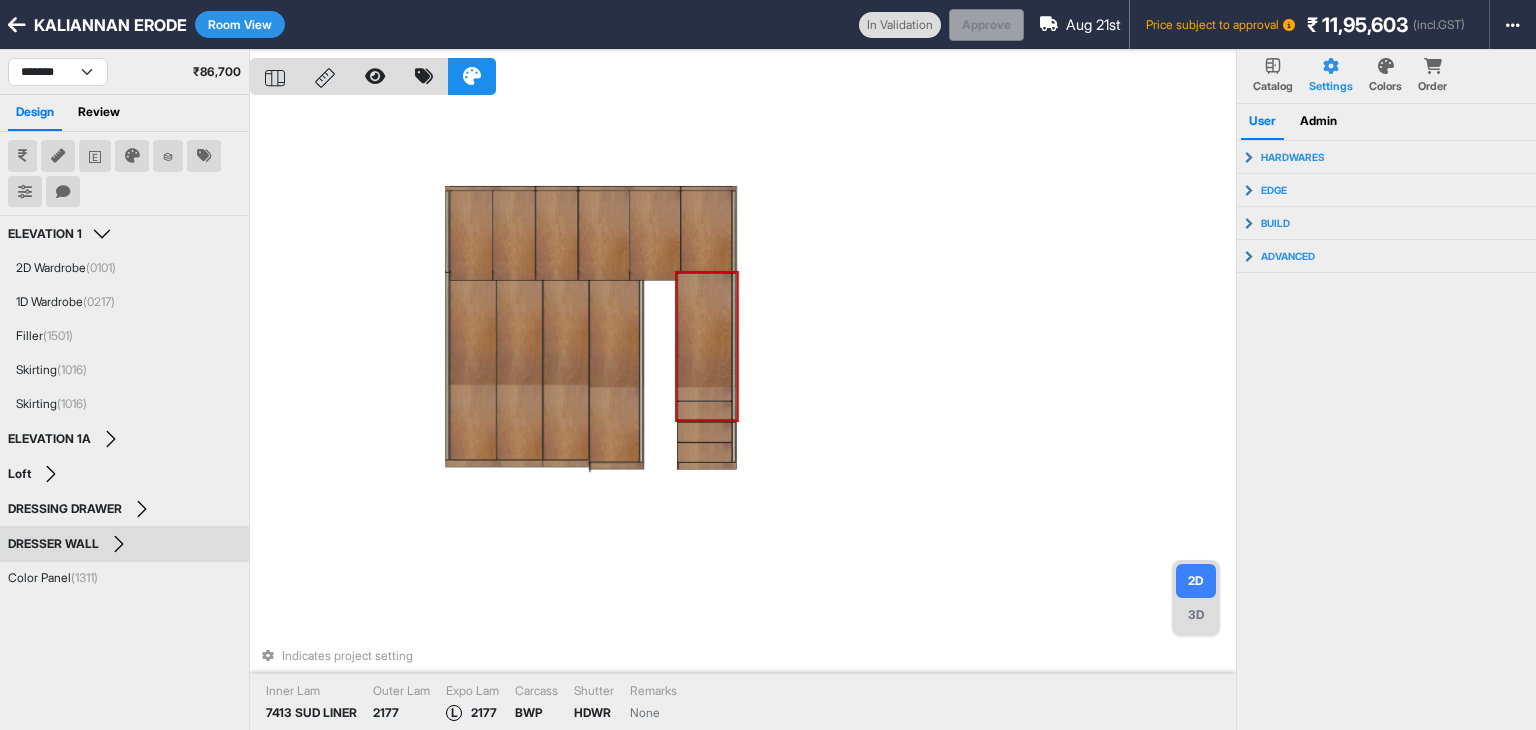 click at bounding box center (704, 337) 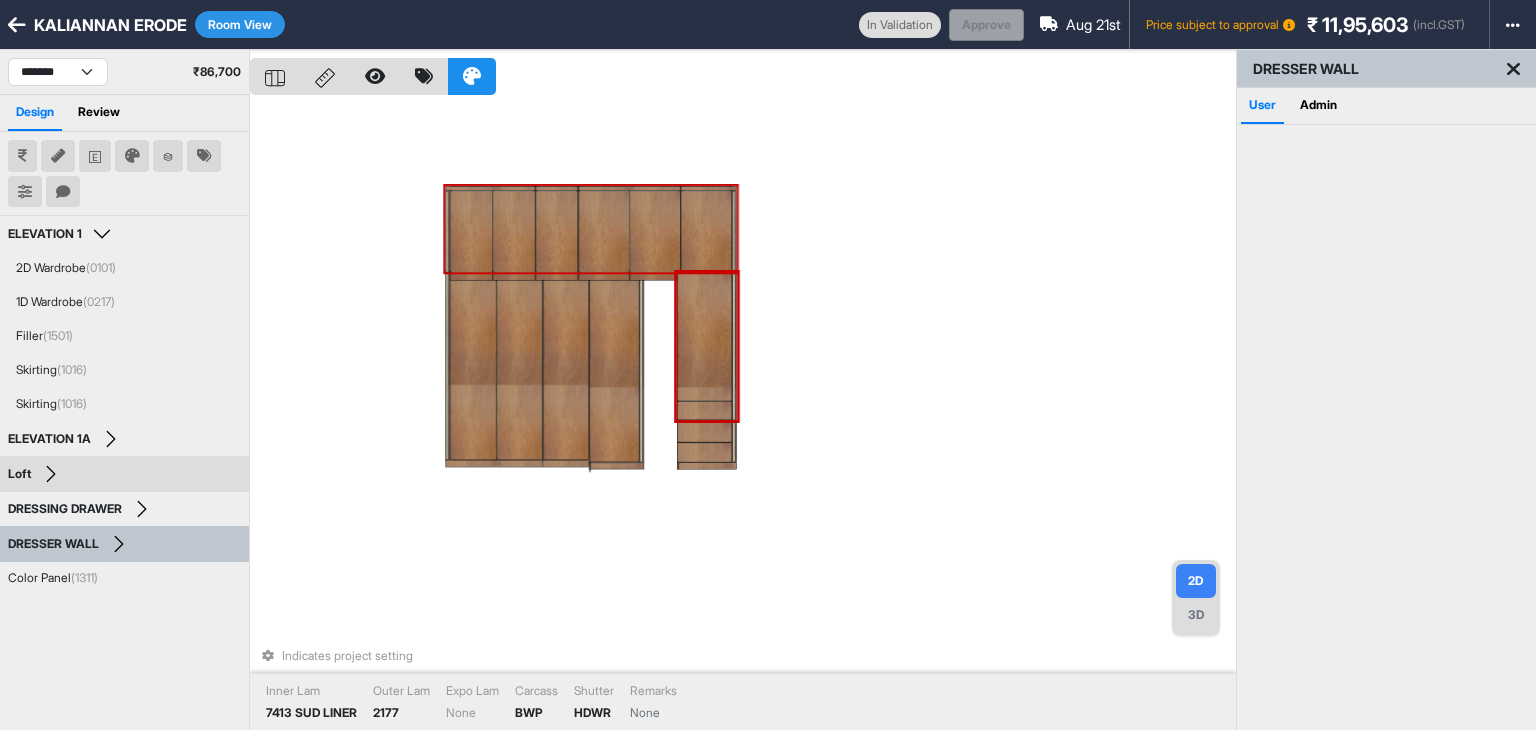 click on "Indicates project setting Inner Lam 7413 SUD LINER Outer Lam 2177 Expo Lam None Carcass BWP Shutter HDWR Remarks None" at bounding box center [743, 415] 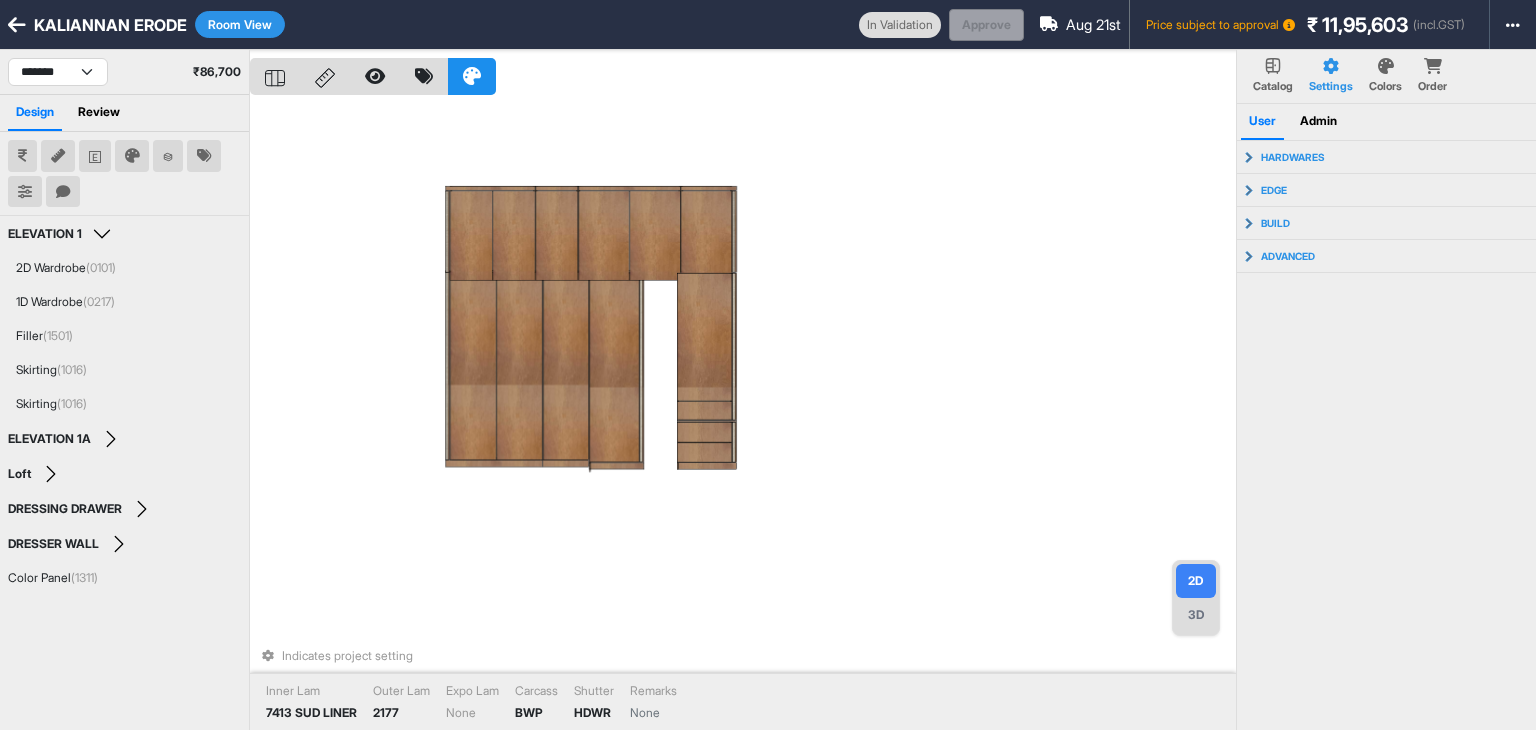 click at bounding box center [1386, 66] 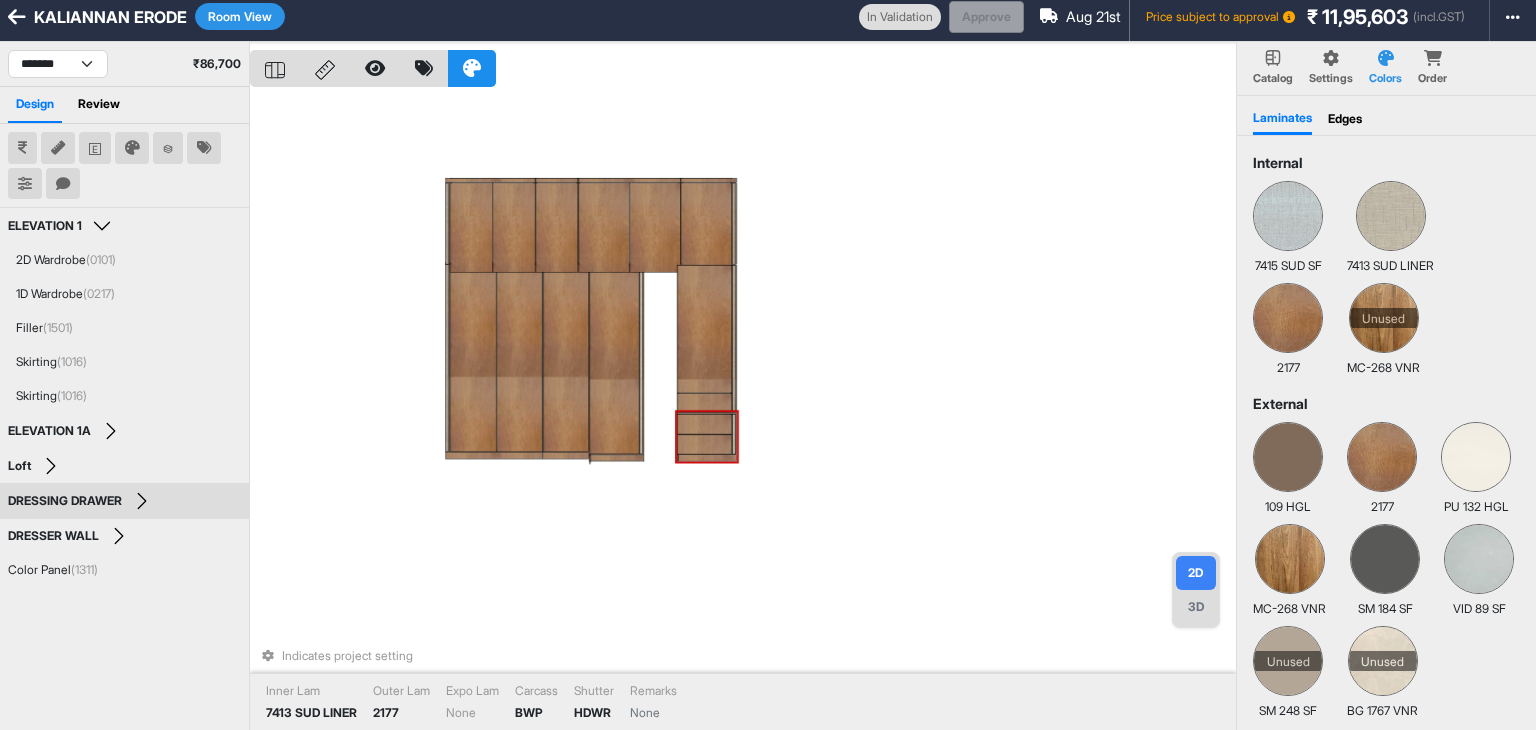 scroll, scrollTop: 0, scrollLeft: 0, axis: both 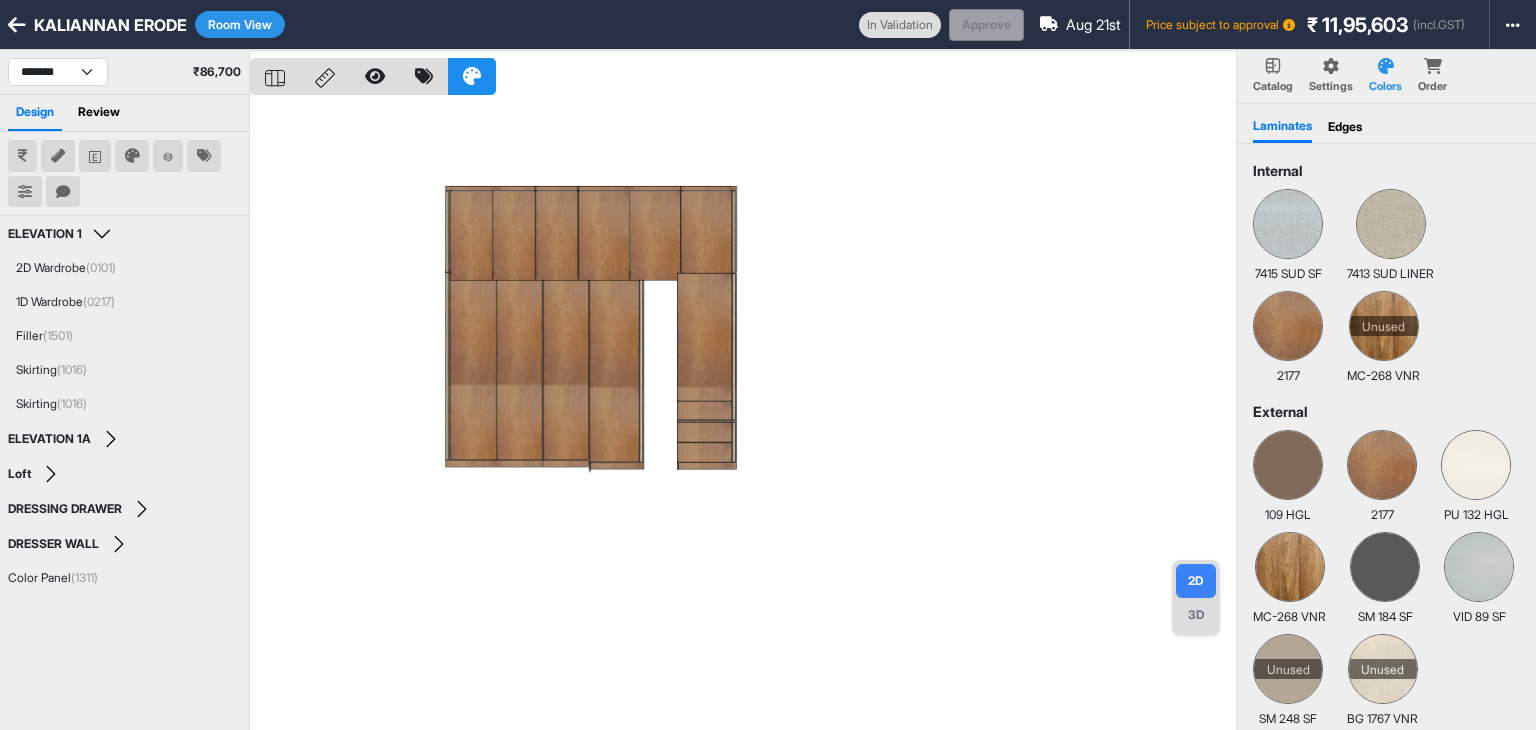 click at bounding box center (743, 415) 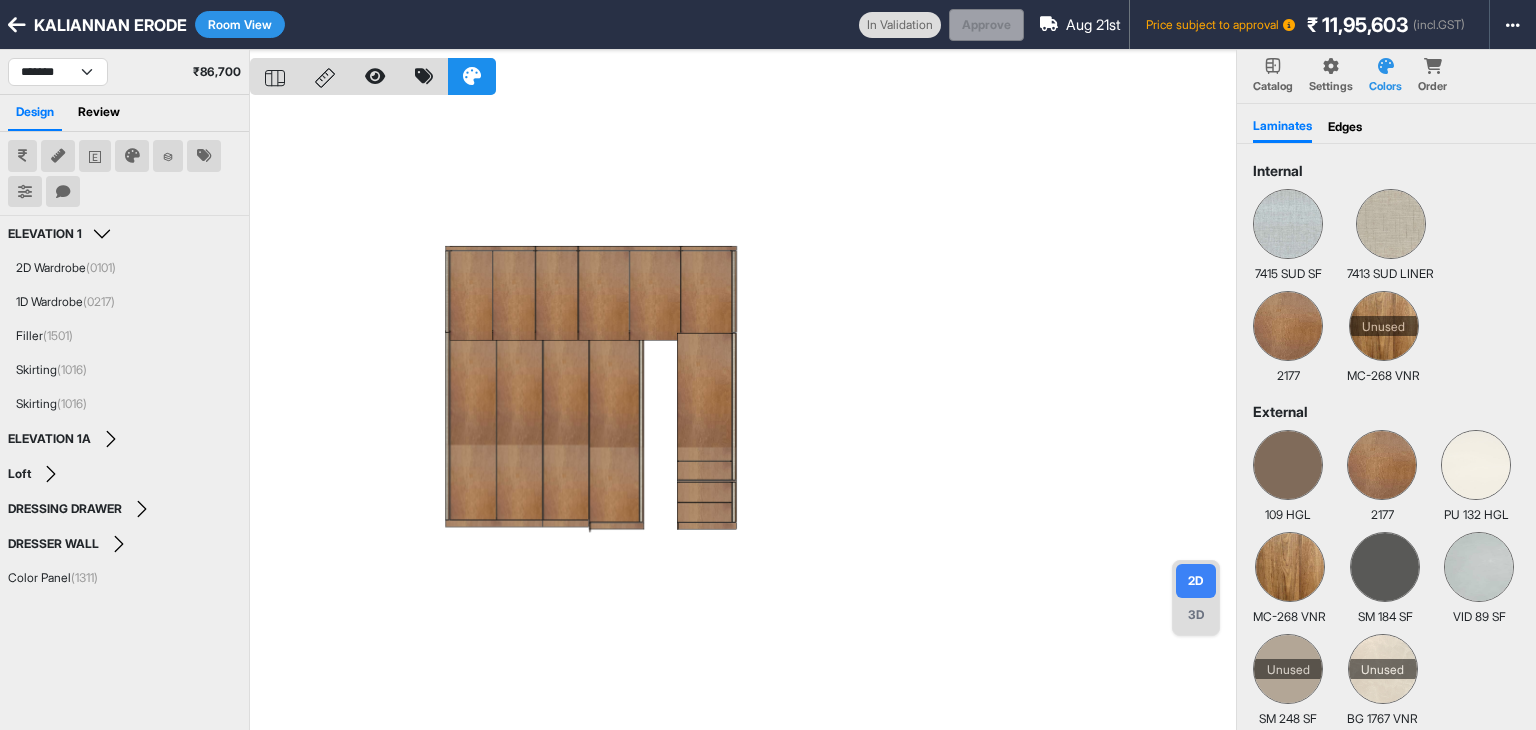 click at bounding box center [743, 415] 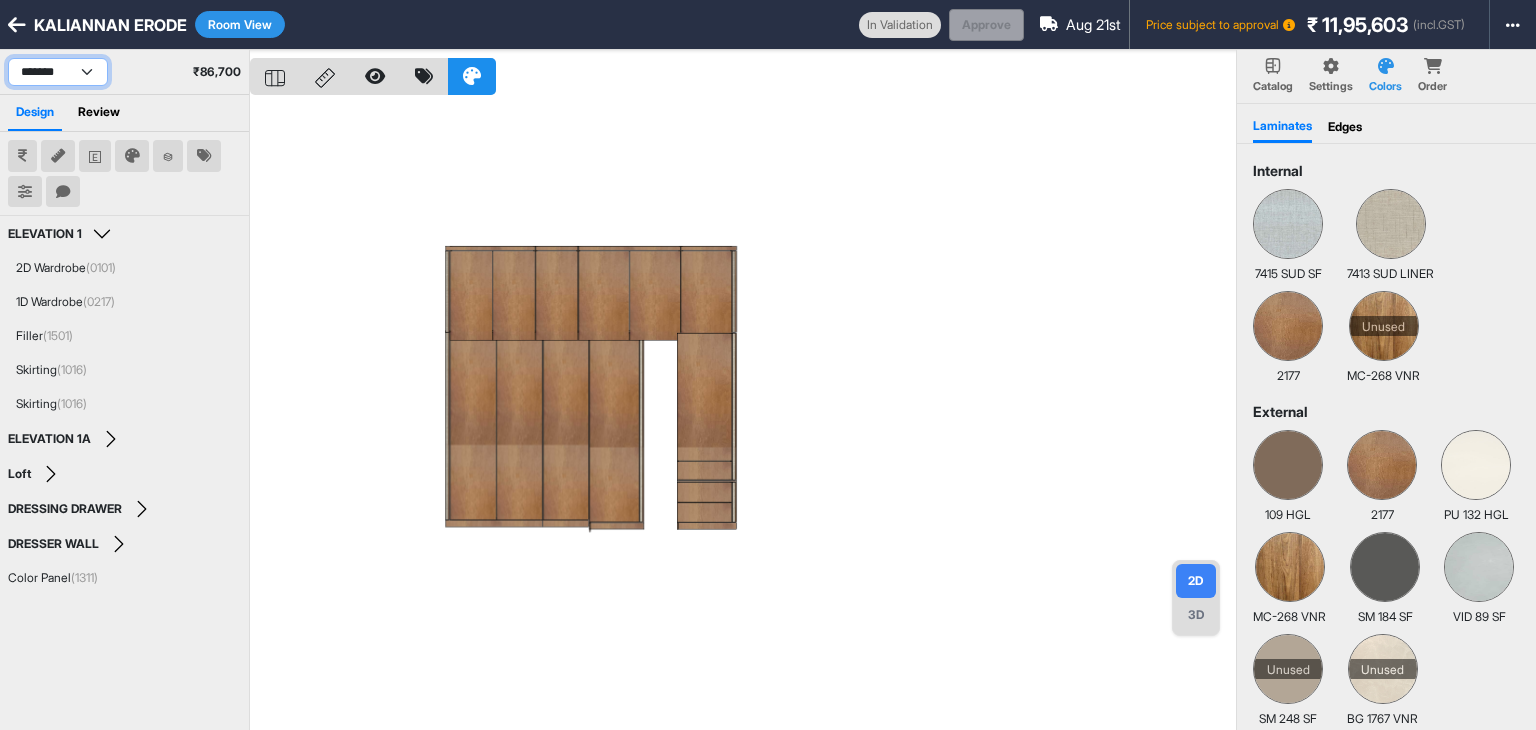 click on "**********" at bounding box center [58, 72] 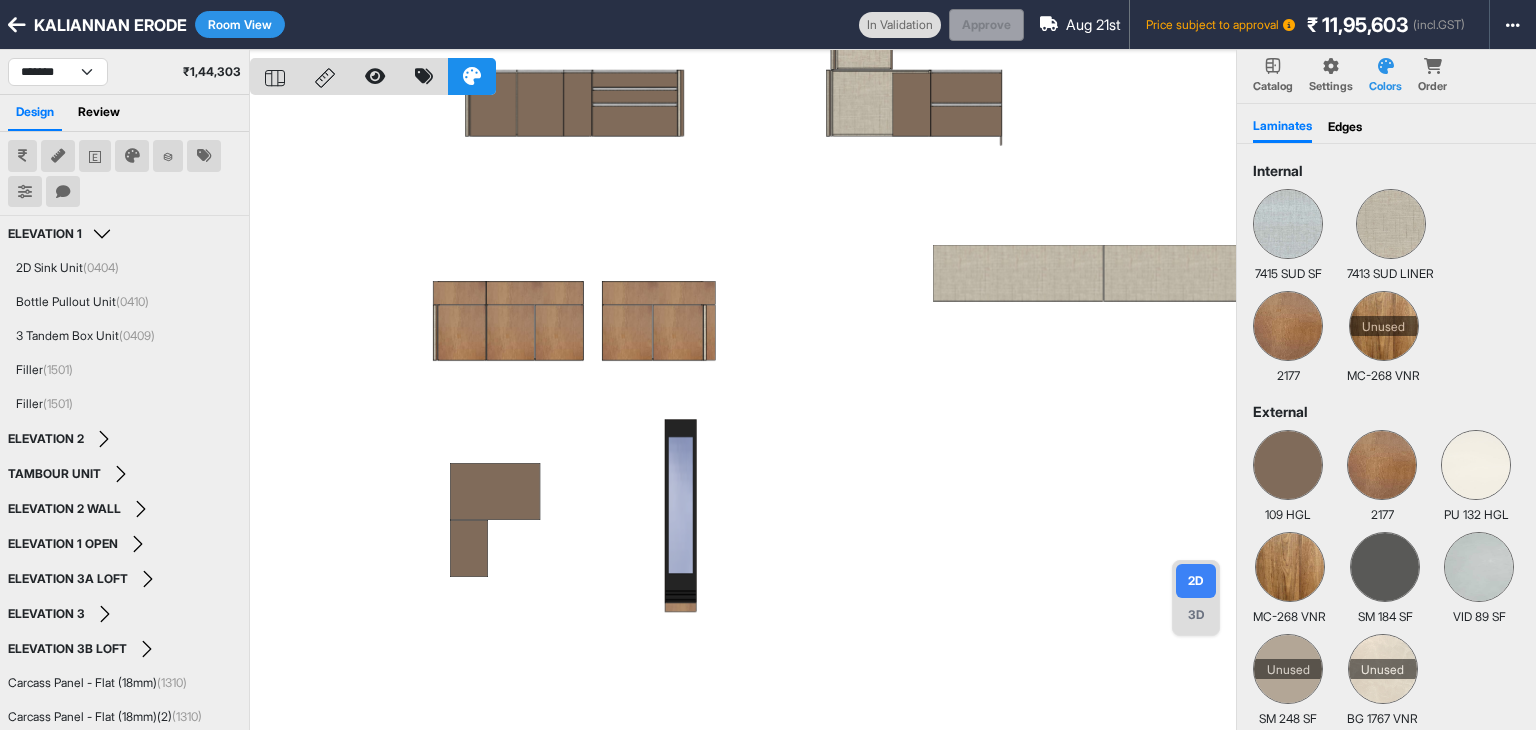 select on "****" 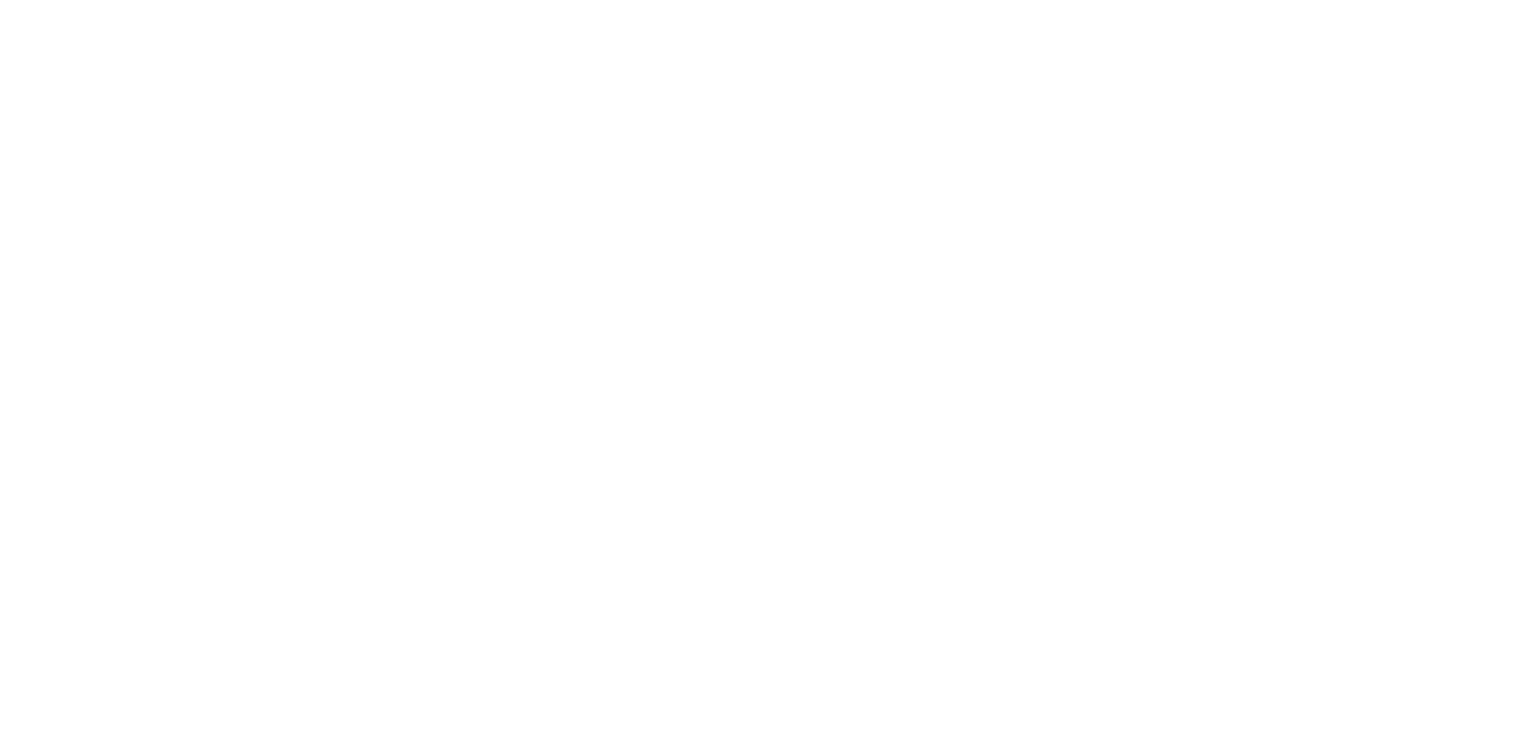 scroll, scrollTop: 0, scrollLeft: 0, axis: both 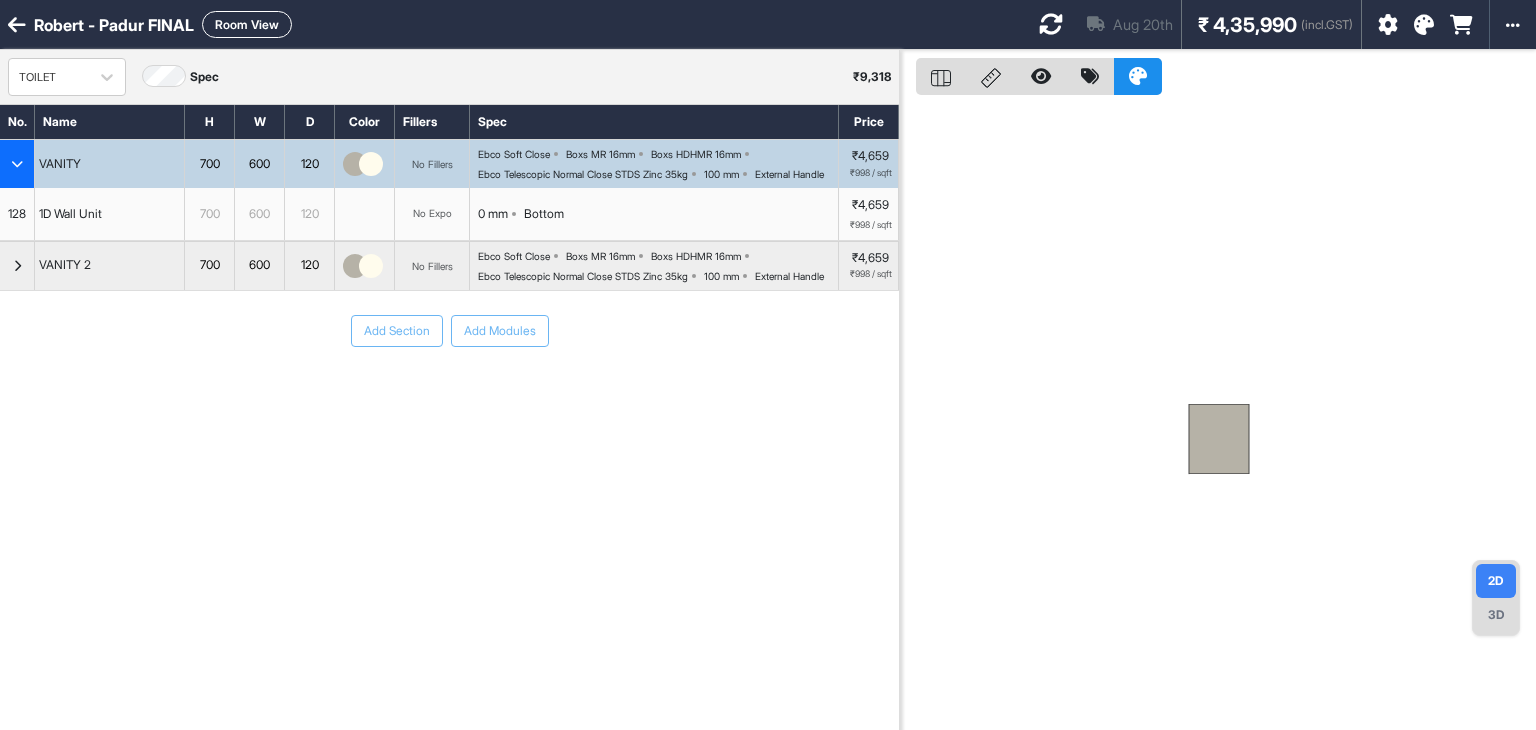 click on "Add Section Add Modules" at bounding box center [449, 391] 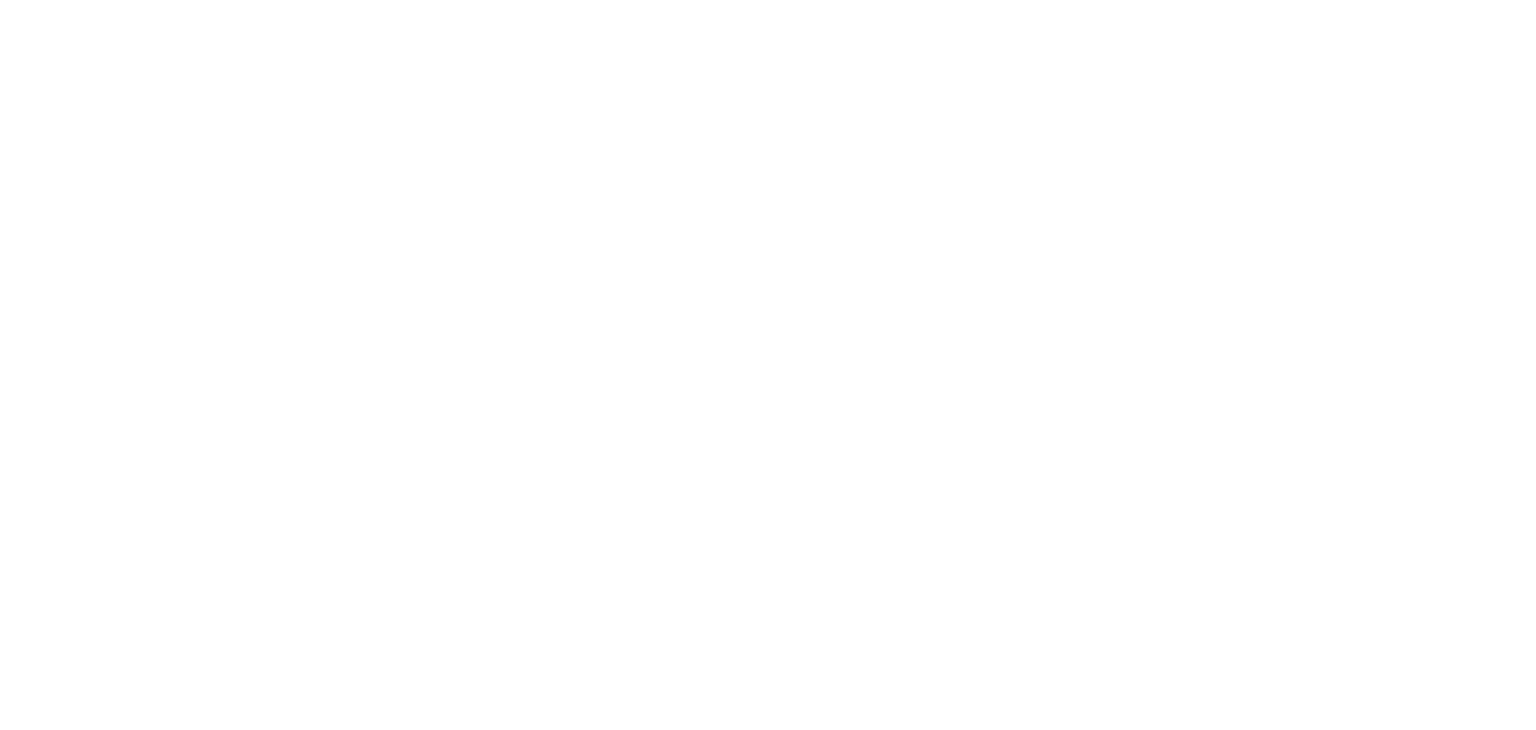 scroll, scrollTop: 0, scrollLeft: 0, axis: both 